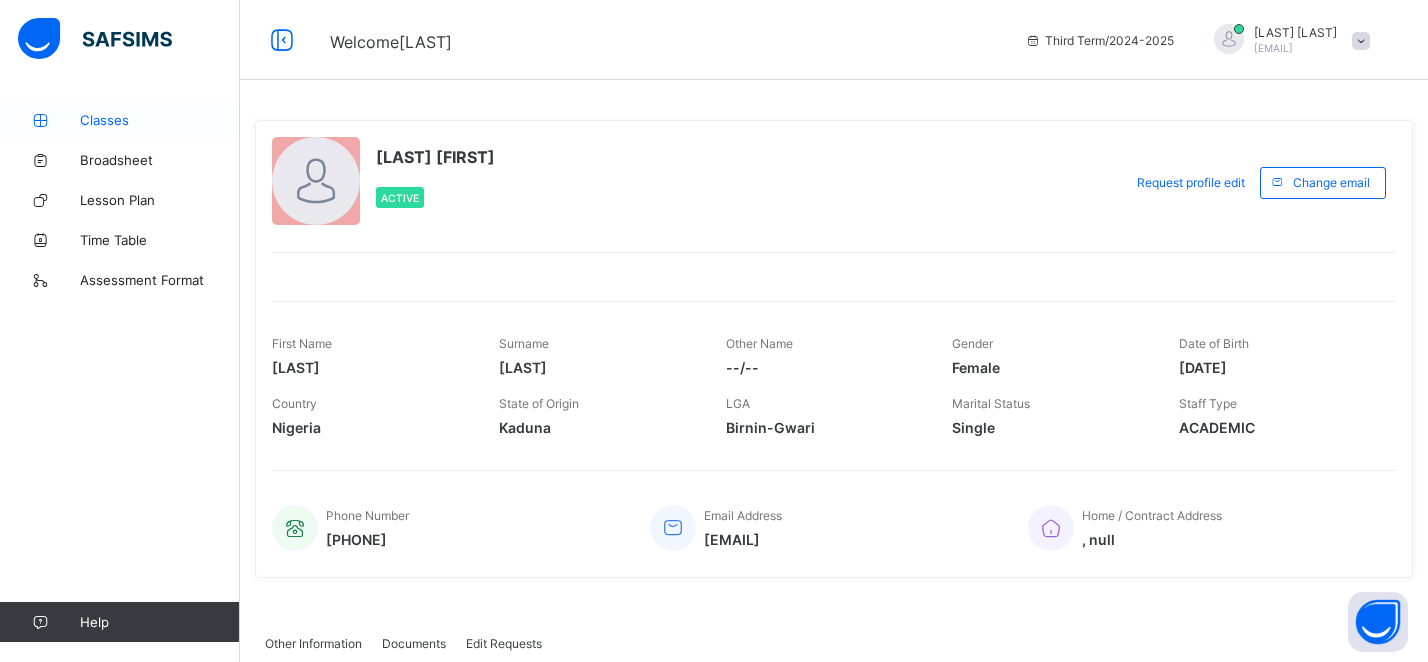 scroll, scrollTop: 0, scrollLeft: 0, axis: both 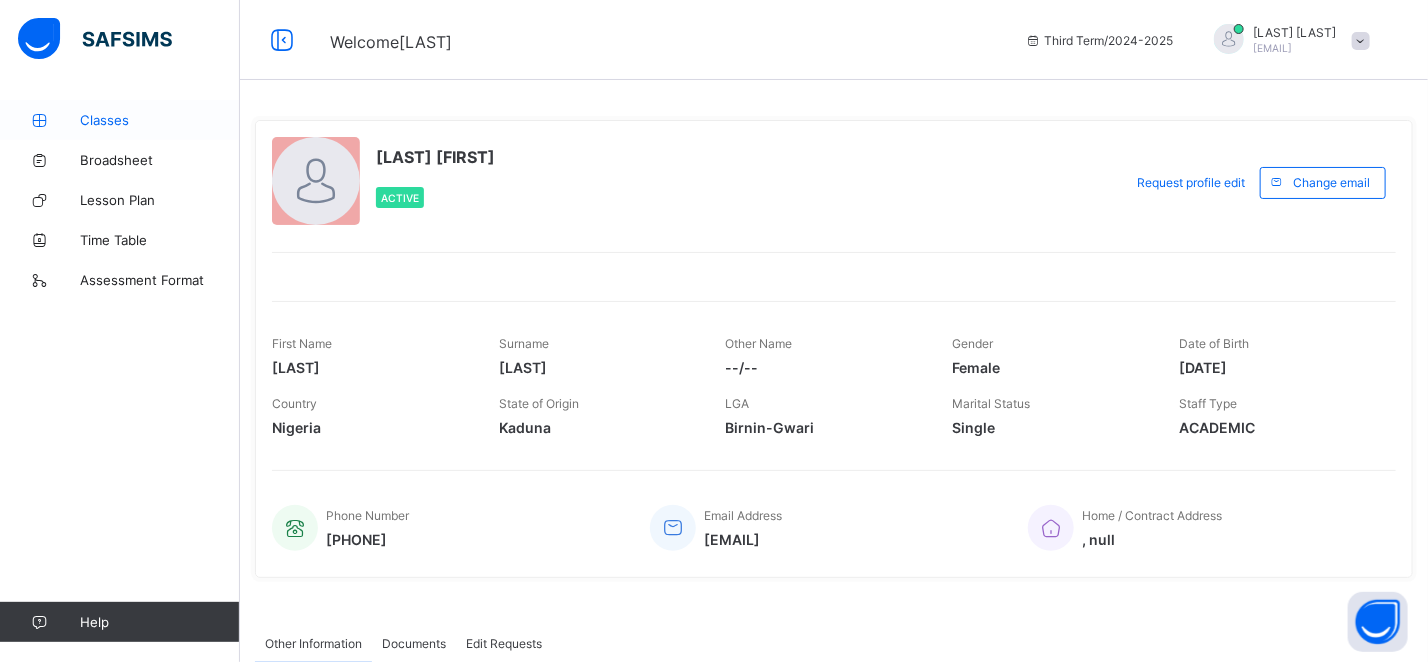 click on "Classes" at bounding box center [160, 120] 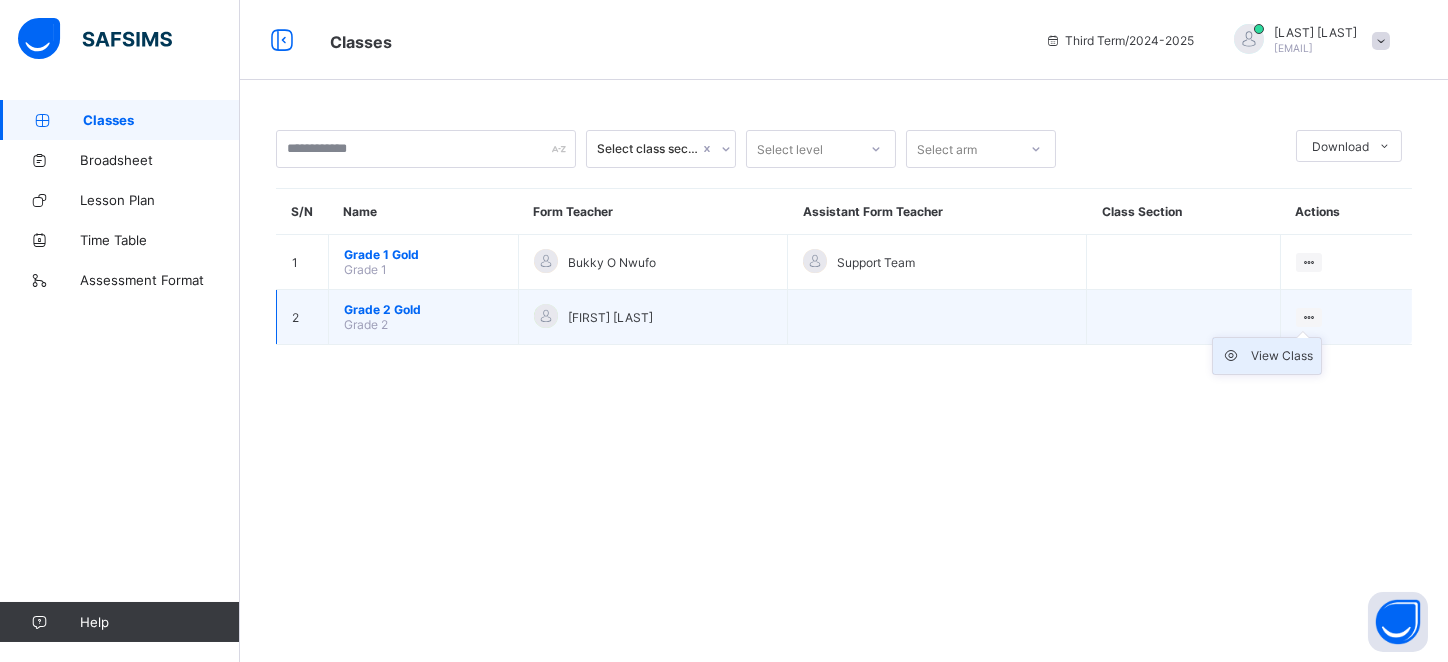 click on "View Class" at bounding box center [1282, 356] 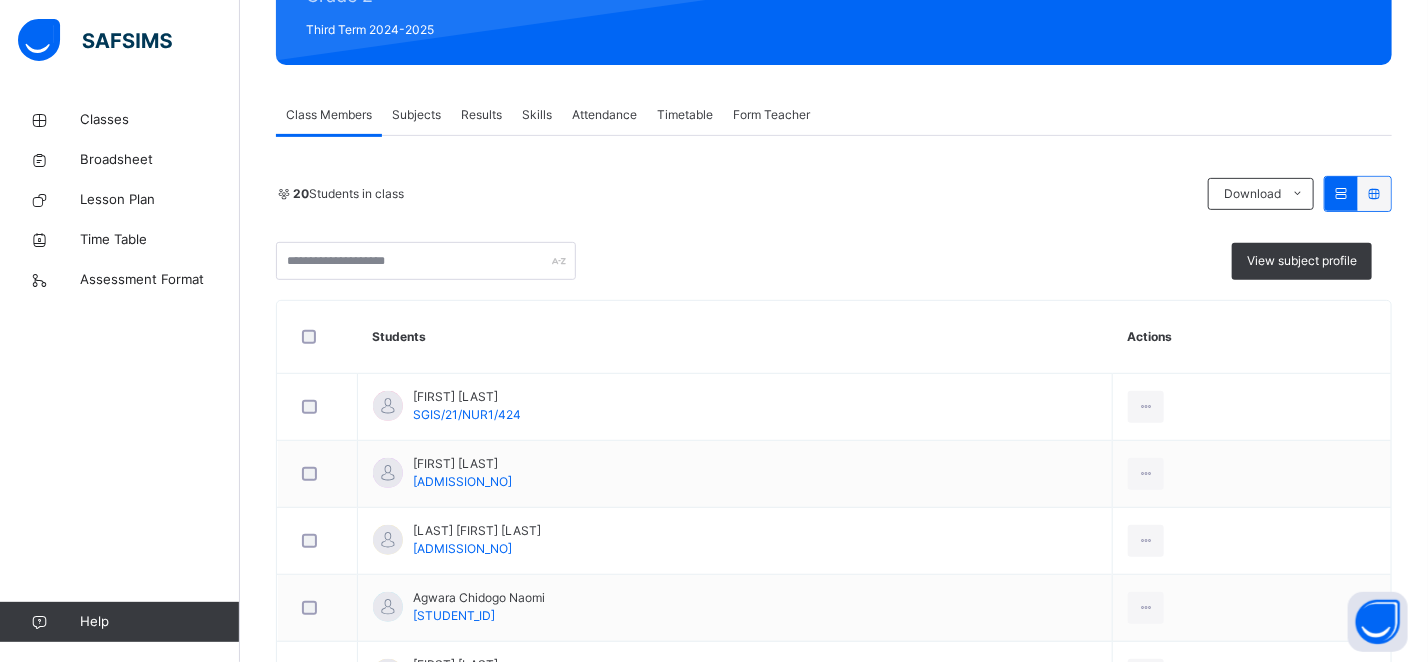 scroll, scrollTop: 319, scrollLeft: 0, axis: vertical 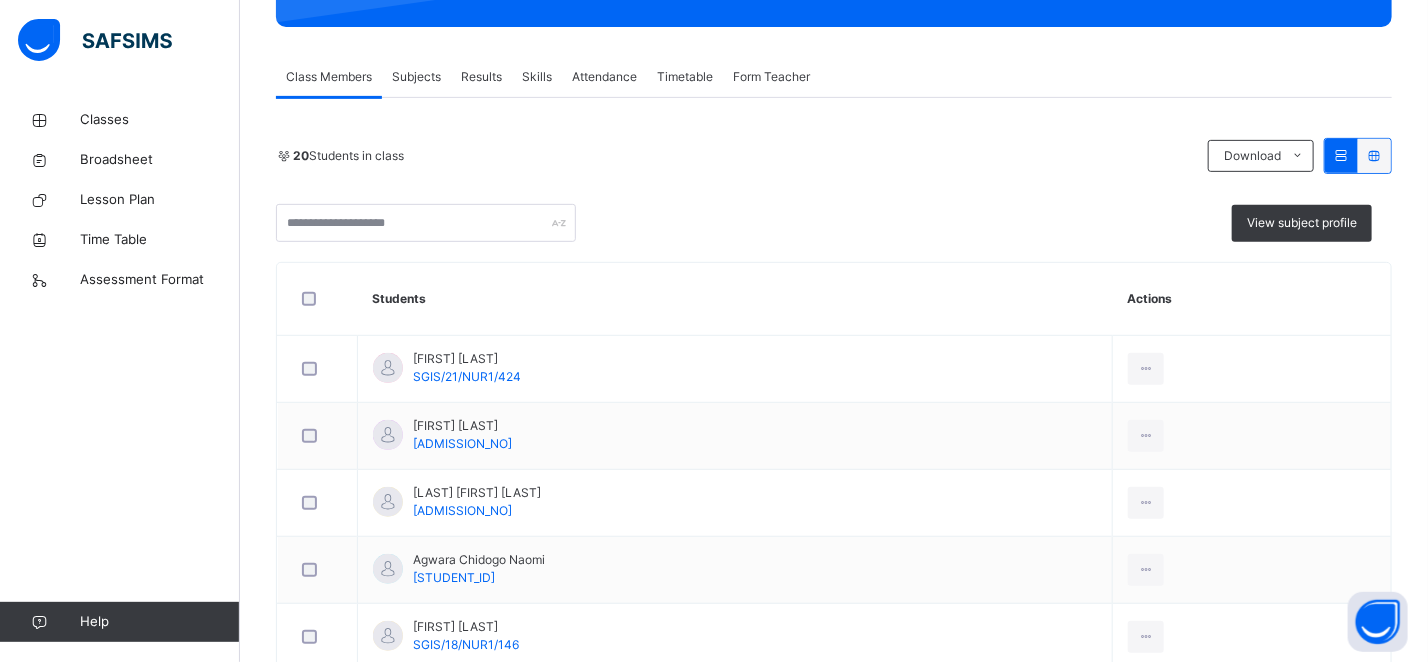 click on "Subjects" at bounding box center (416, 77) 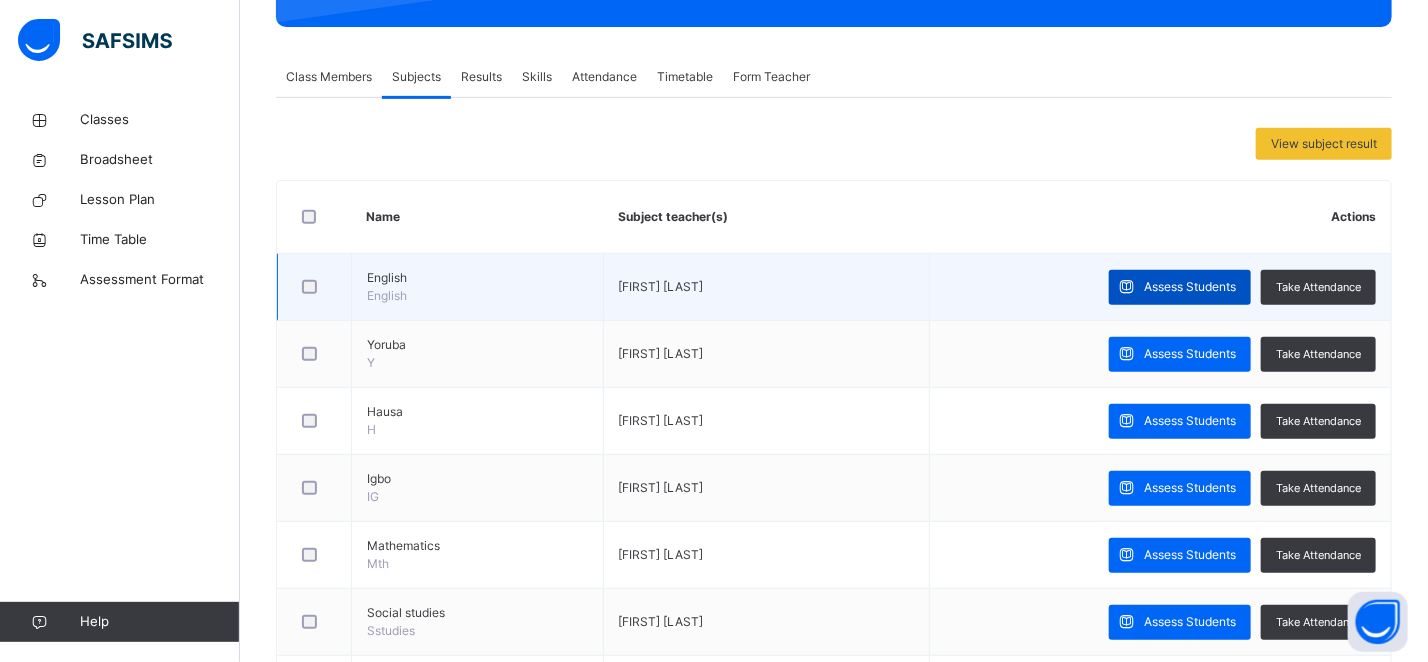 click on "Assess Students" at bounding box center [1190, 287] 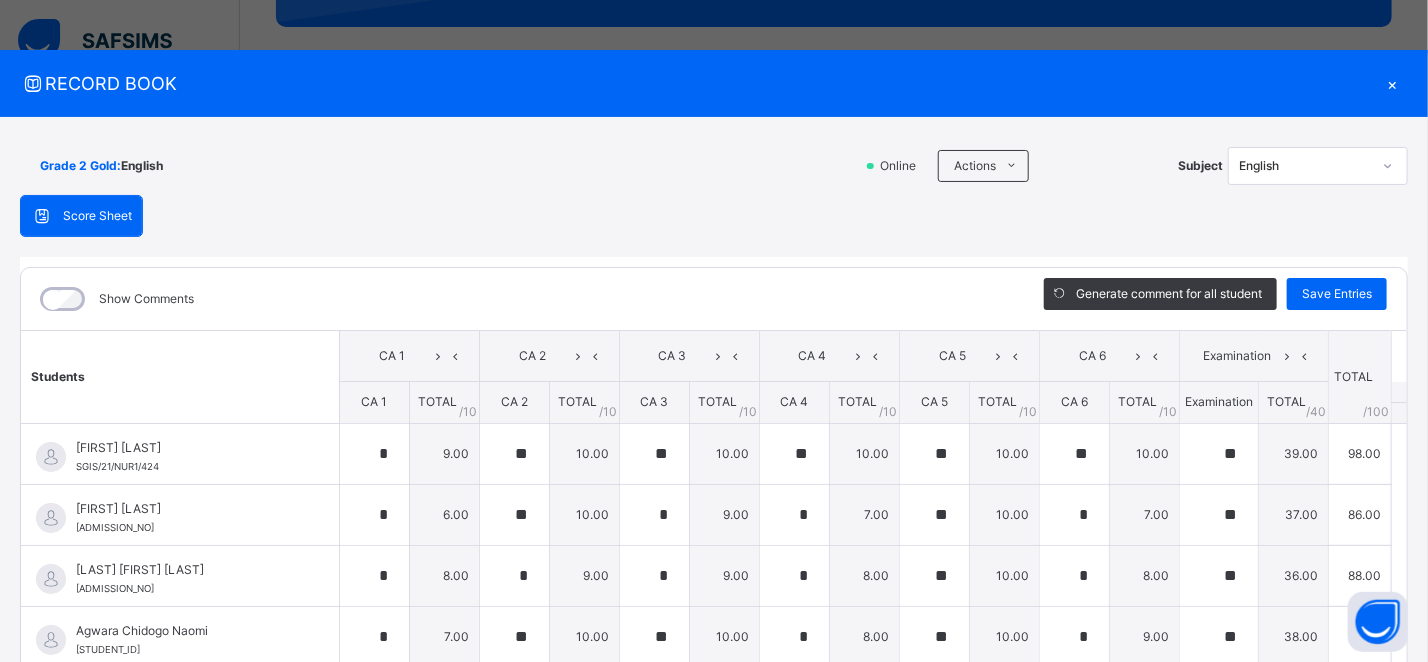 type on "*" 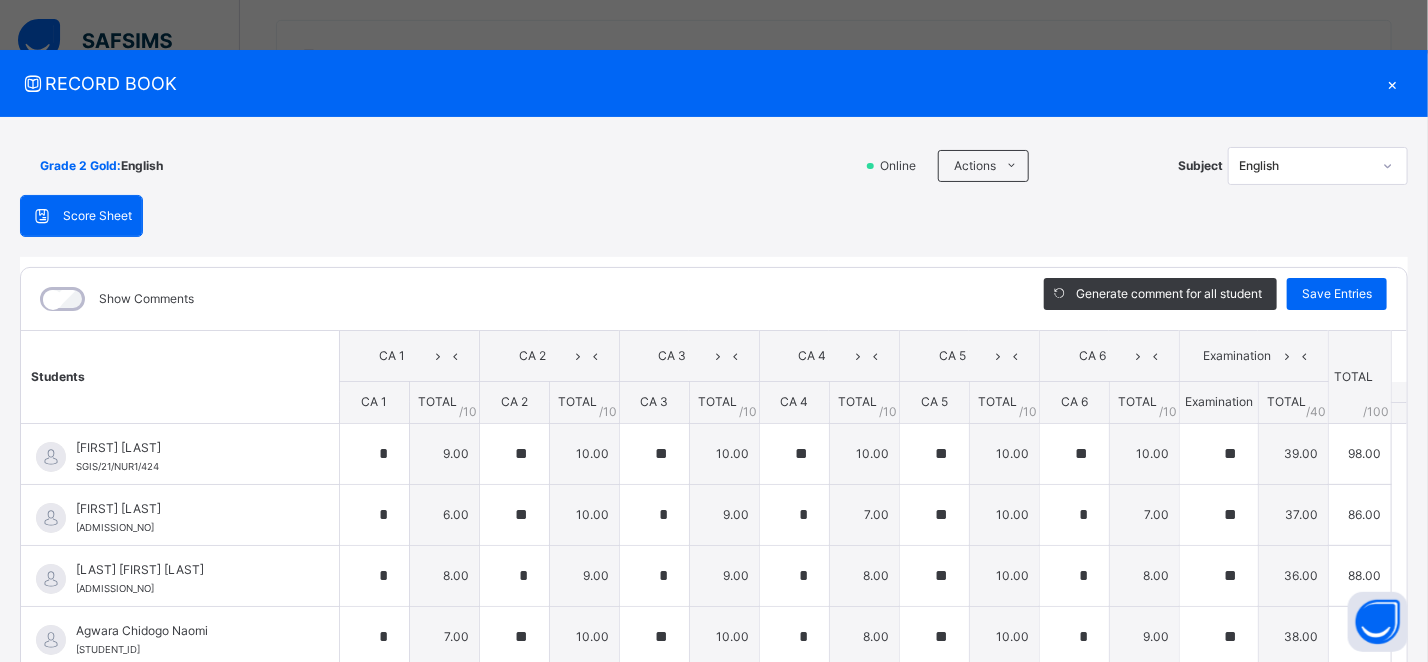 scroll, scrollTop: 500, scrollLeft: 0, axis: vertical 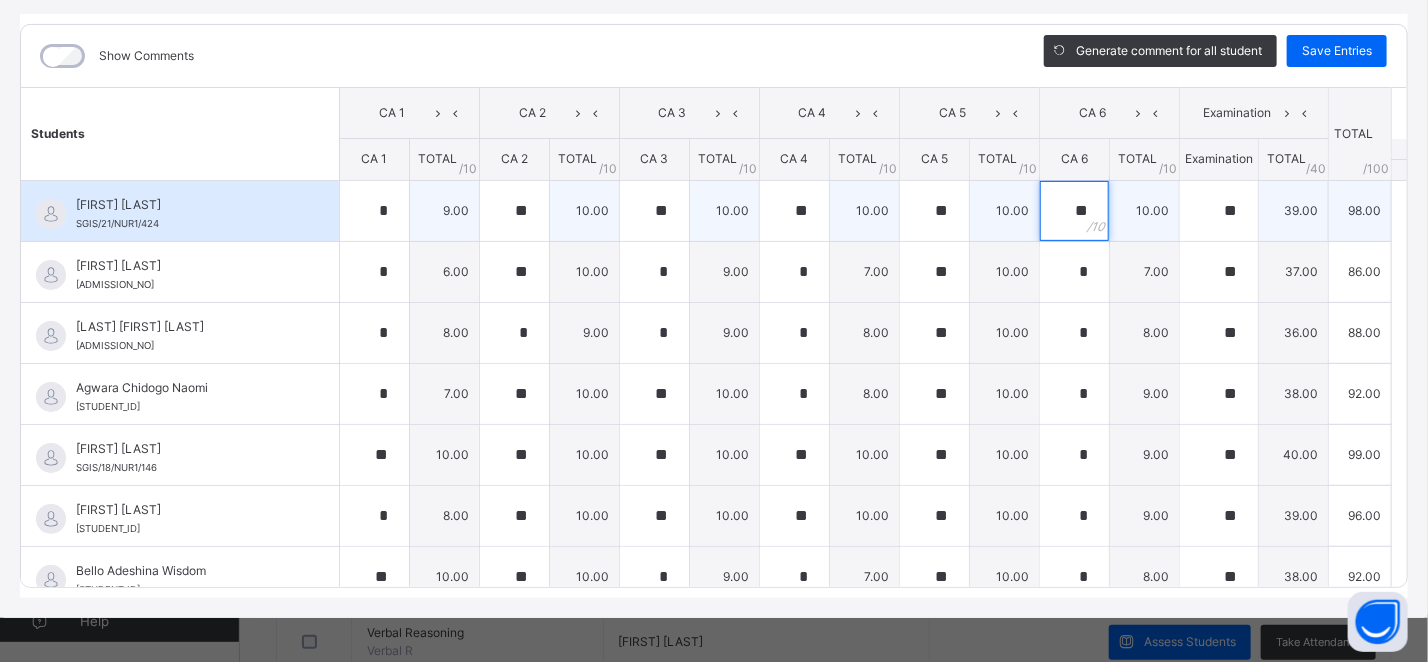 click on "**" at bounding box center (1074, 211) 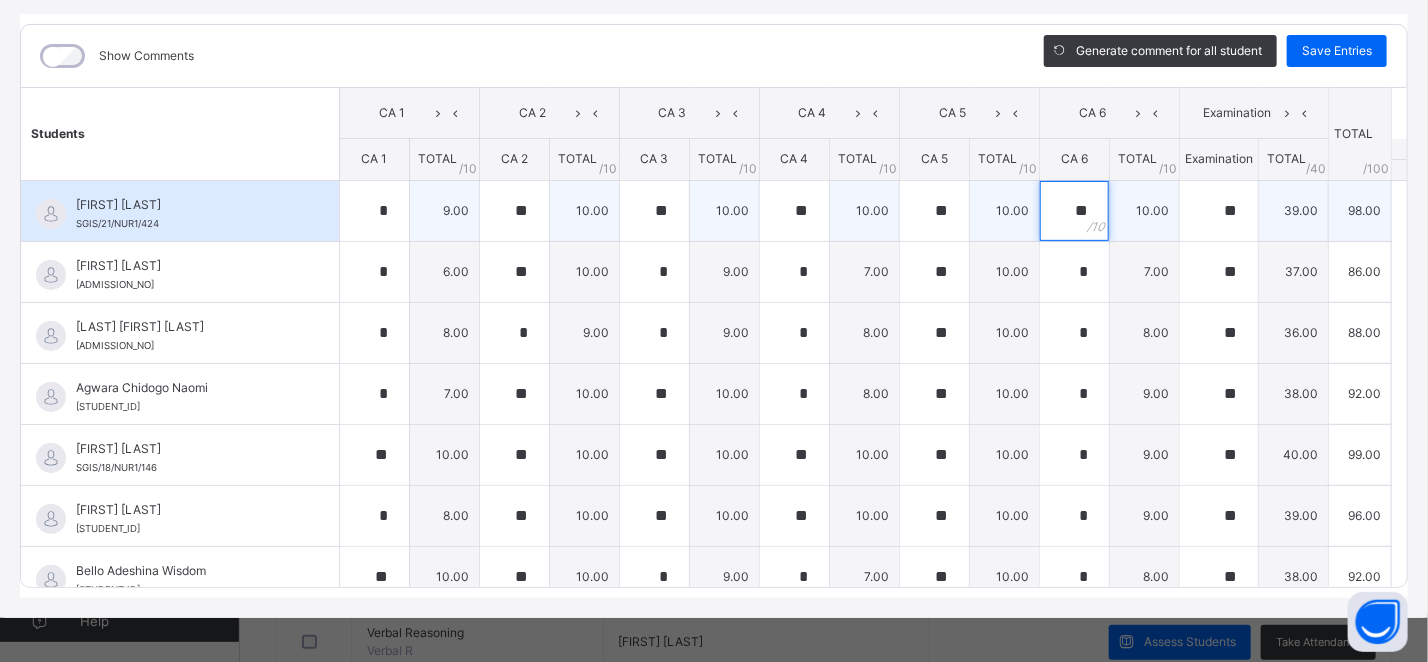 type on "*" 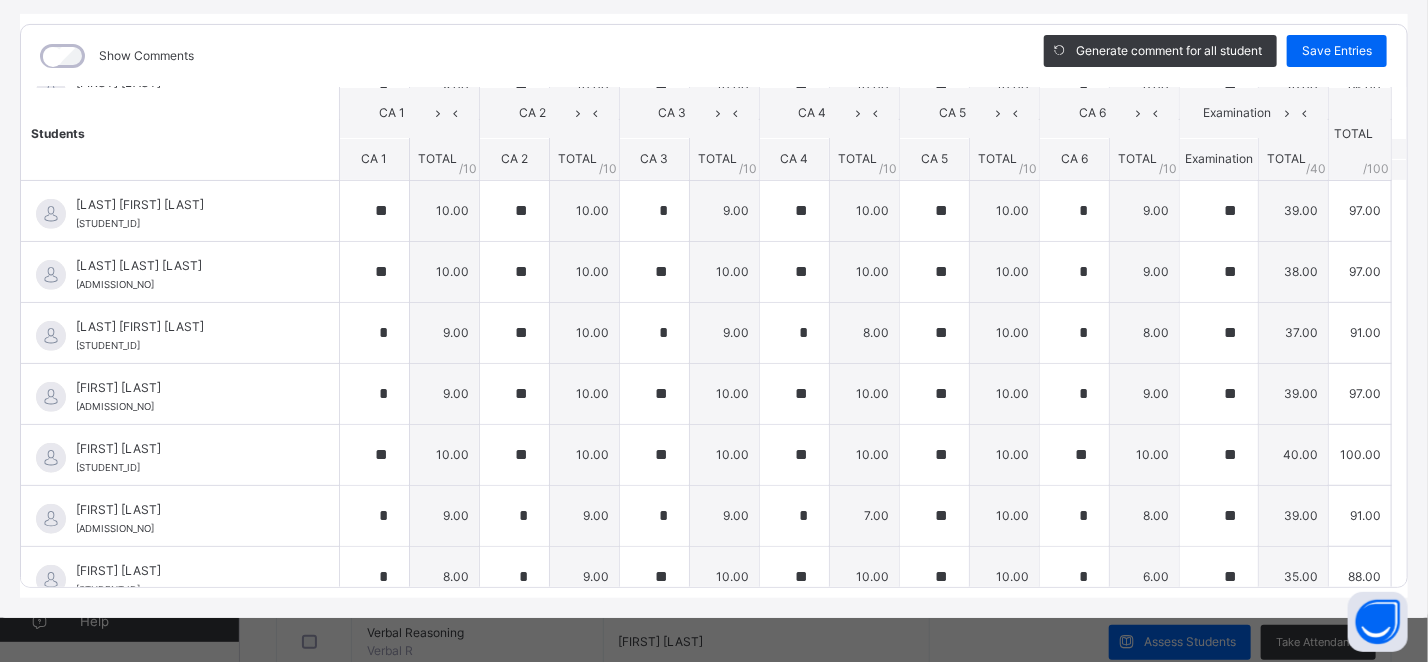 scroll, scrollTop: 443, scrollLeft: 0, axis: vertical 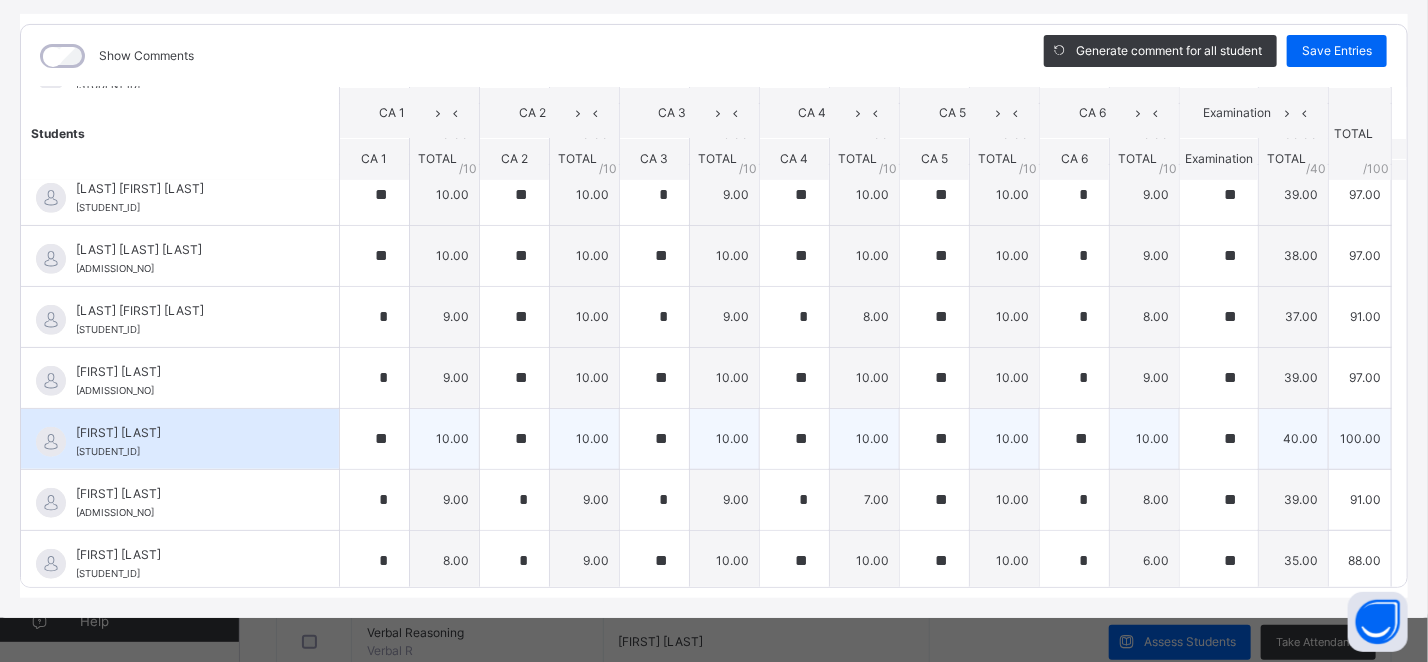 type on "*" 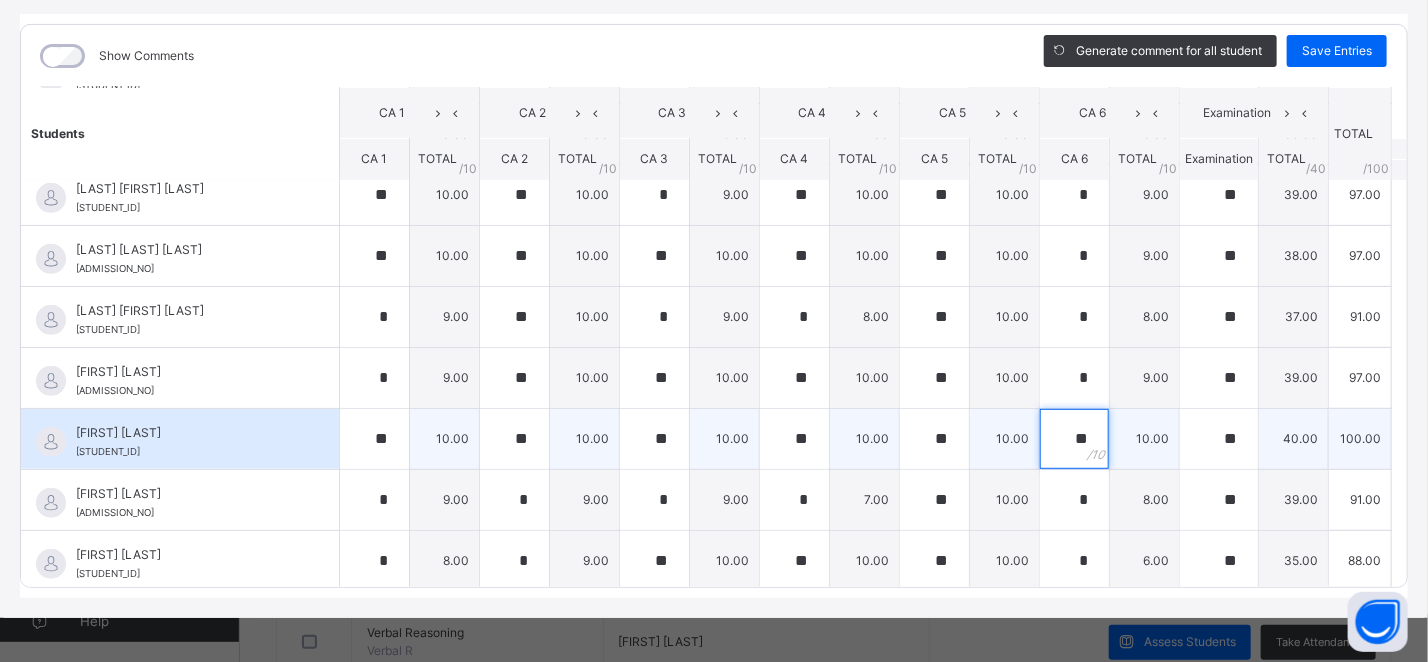 click on "**" at bounding box center [1074, 439] 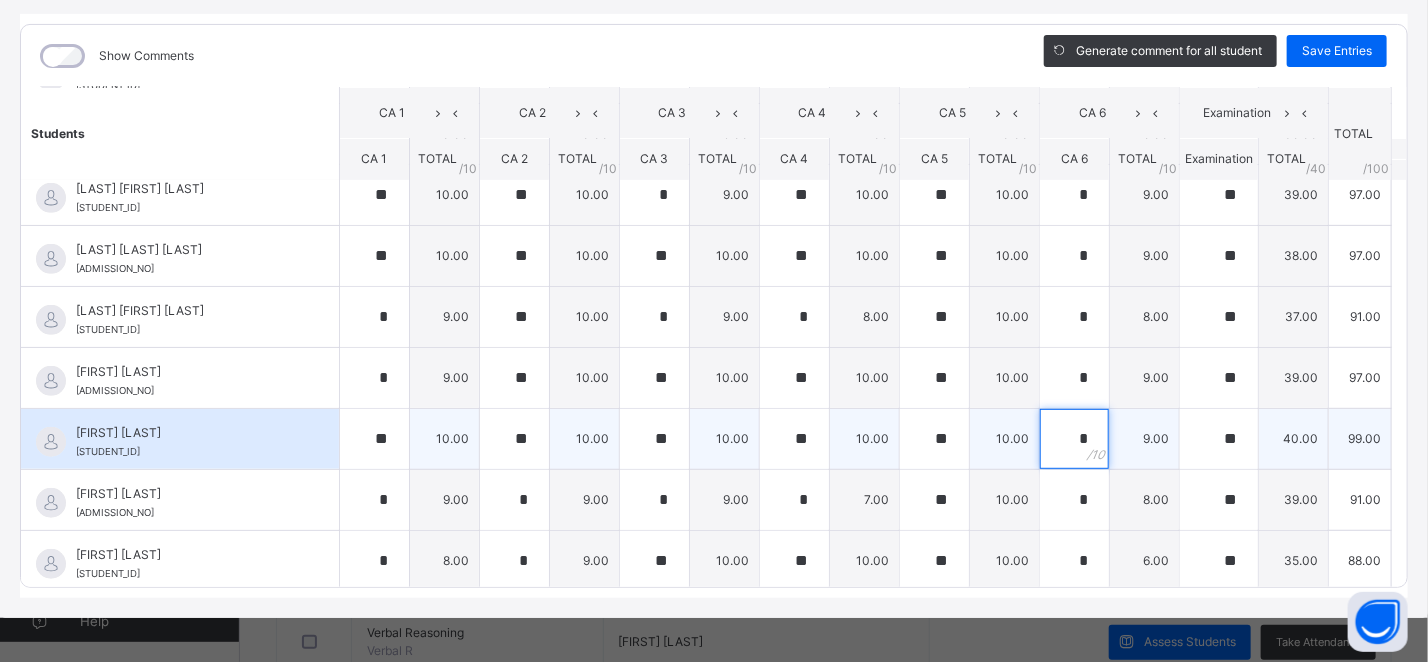 type on "*" 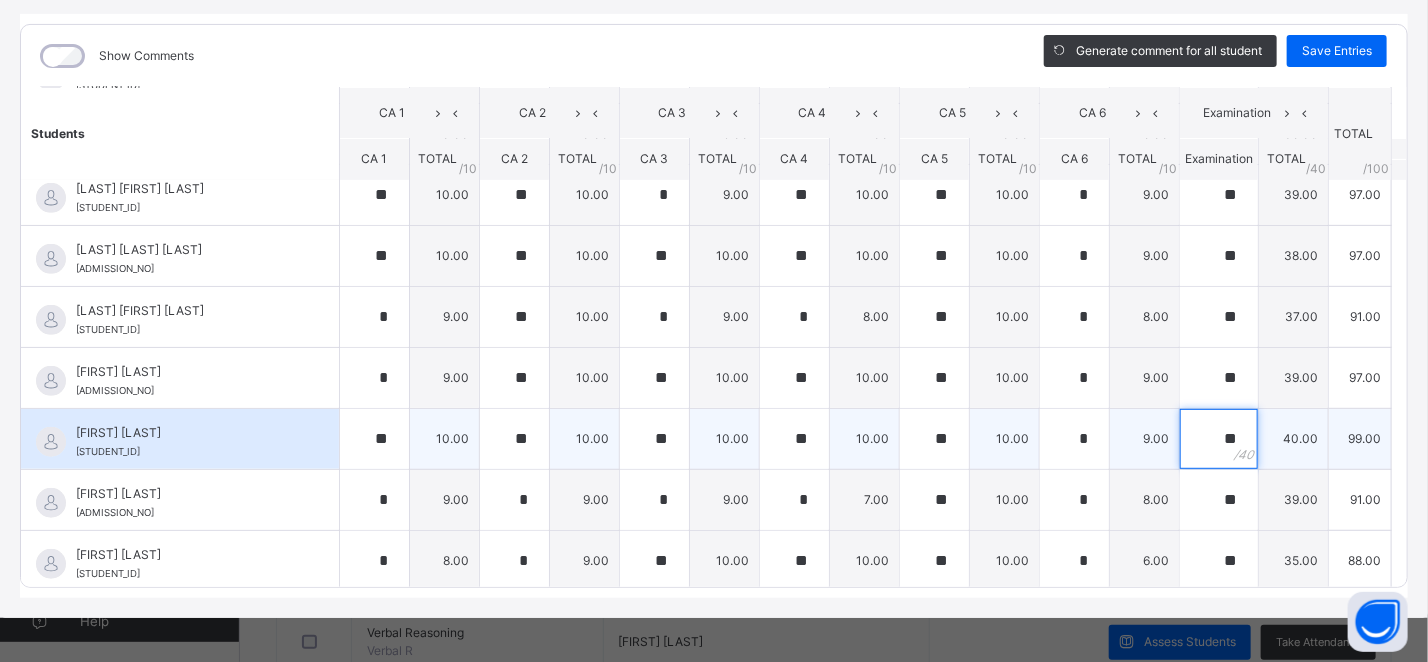 click on "**" at bounding box center (1219, 439) 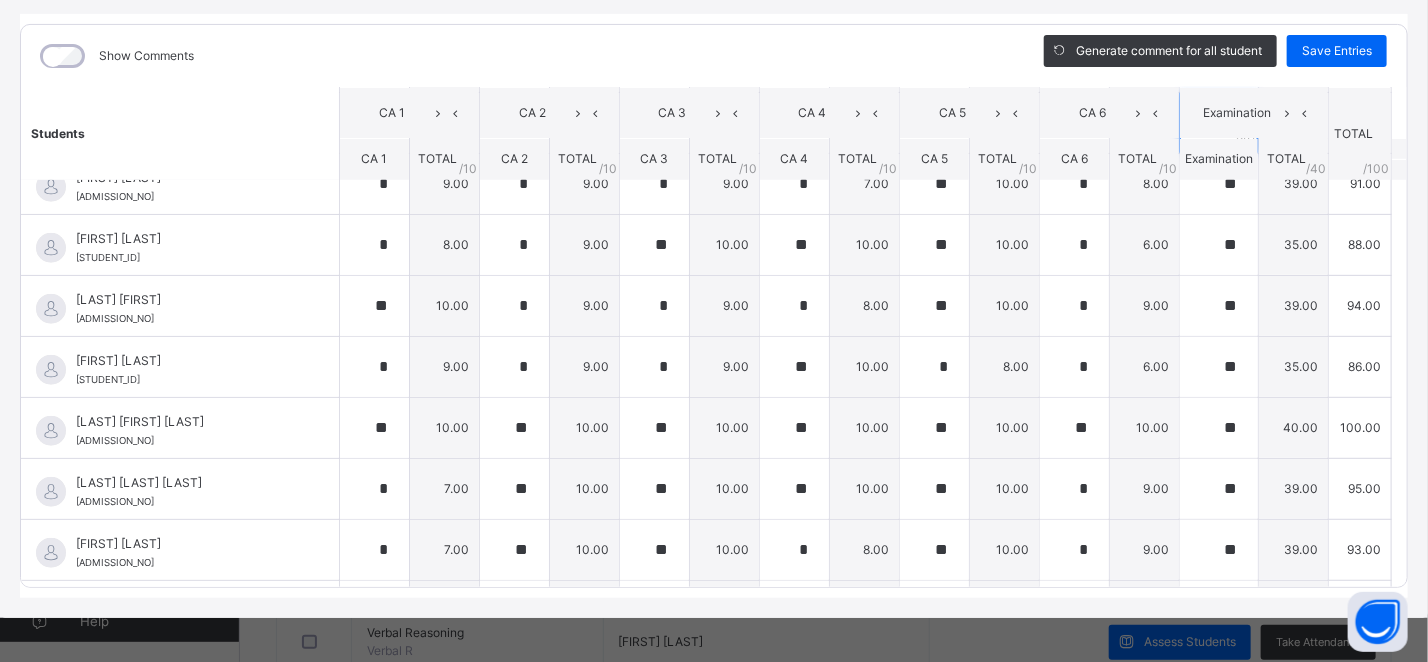 scroll, scrollTop: 766, scrollLeft: 0, axis: vertical 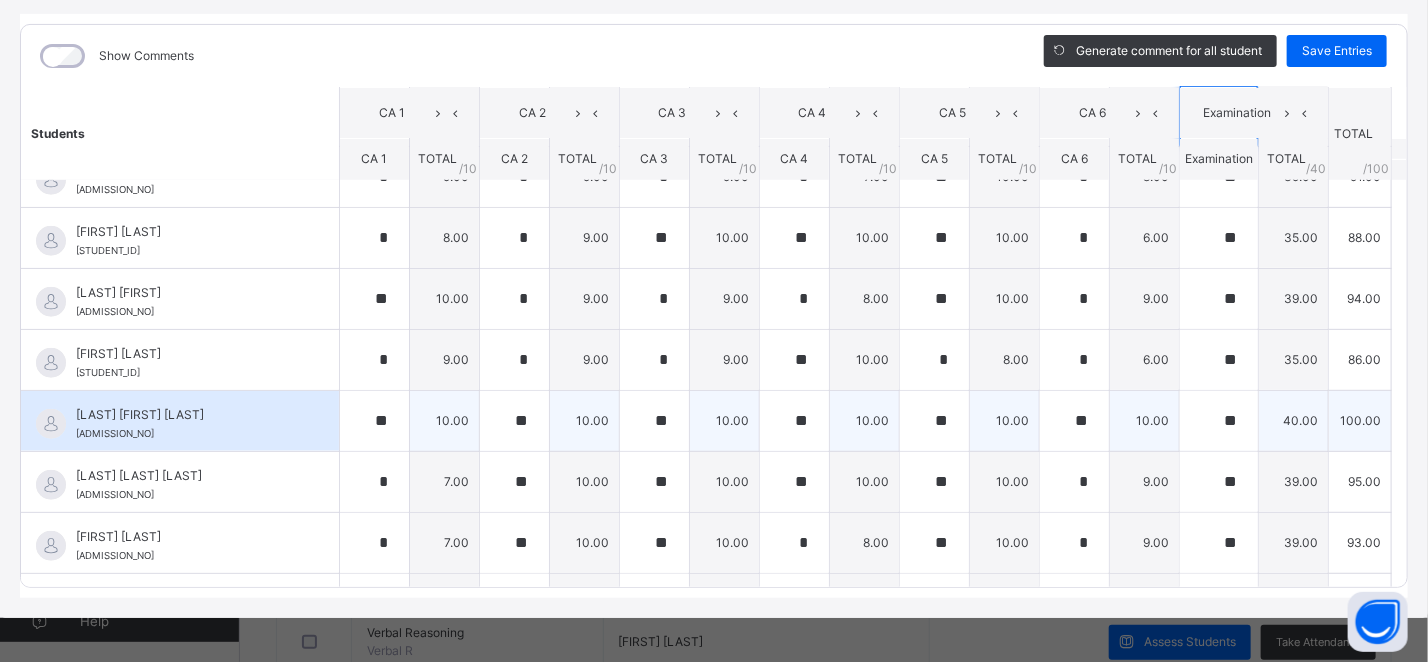 type on "**" 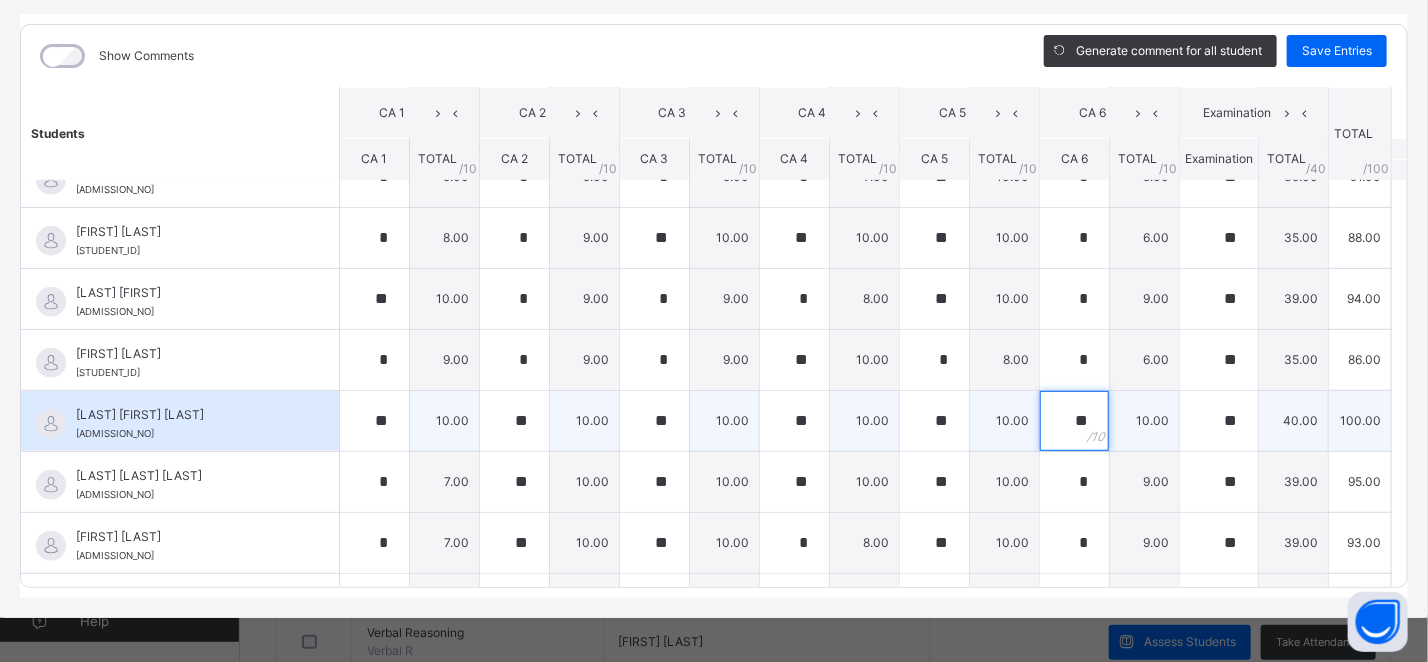 click on "**" at bounding box center [1074, 421] 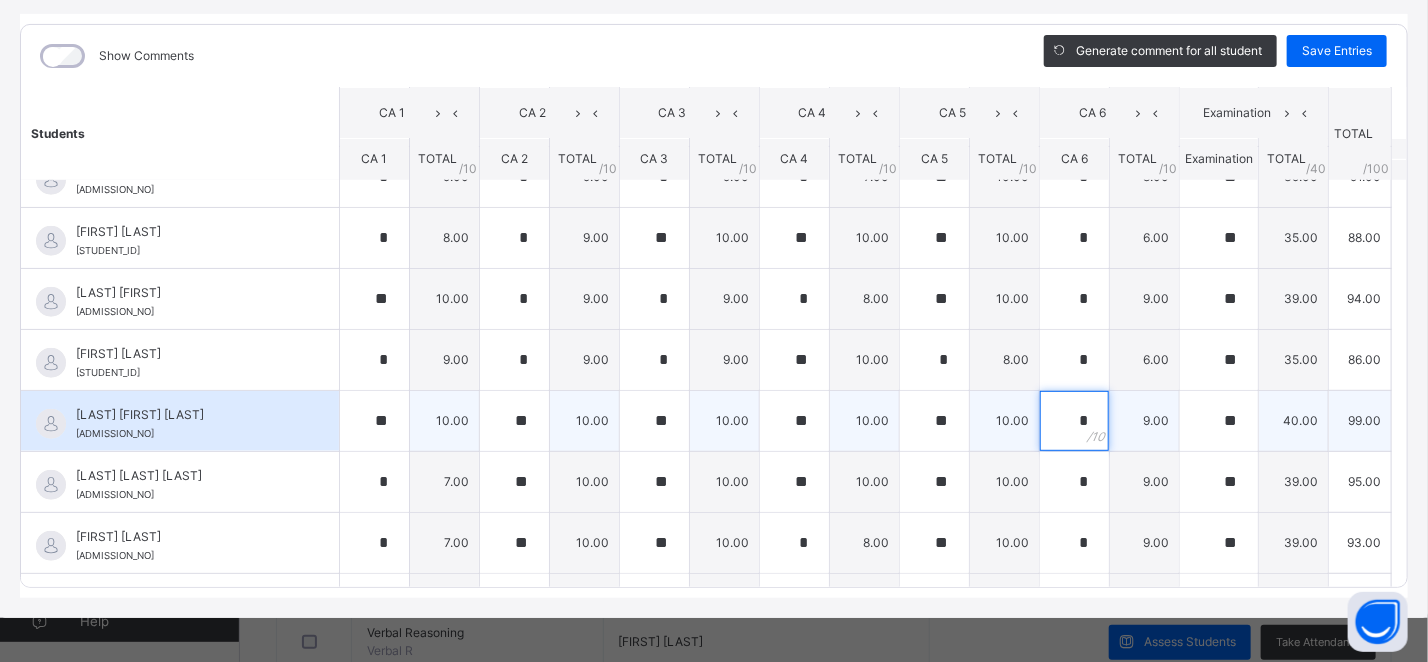 type on "*" 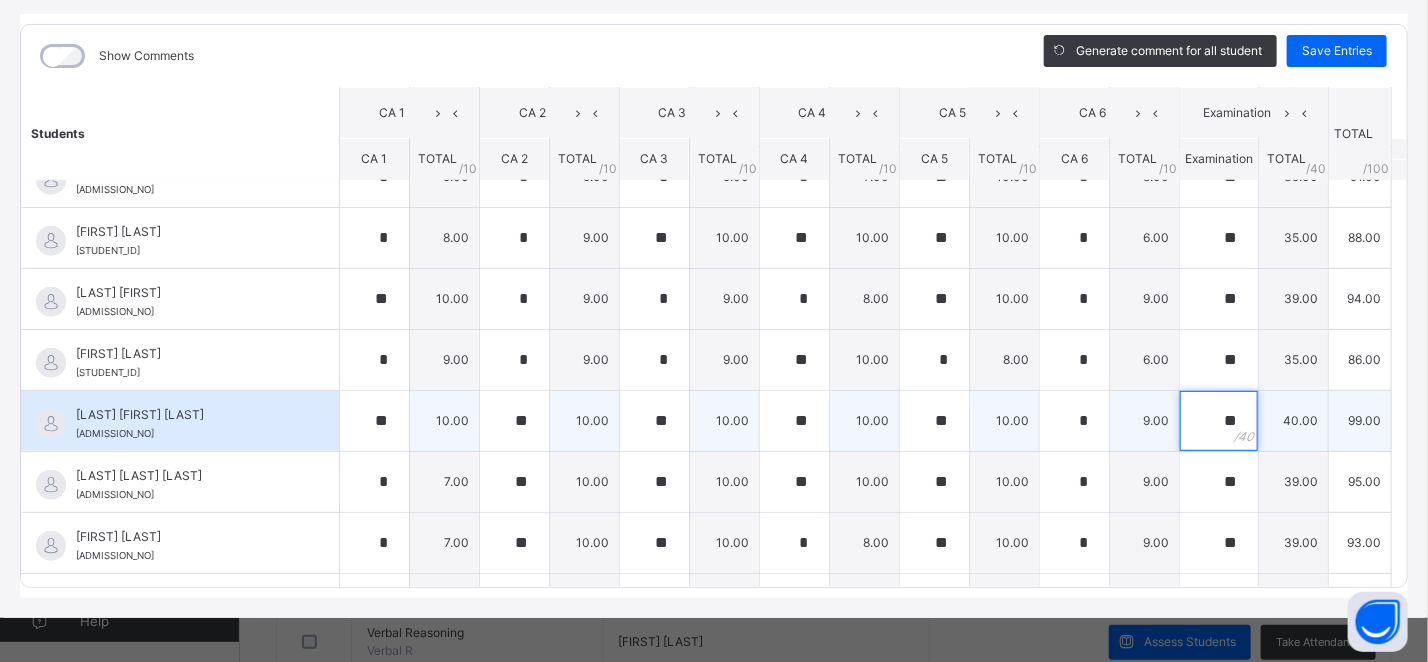 click on "**" at bounding box center [1219, 421] 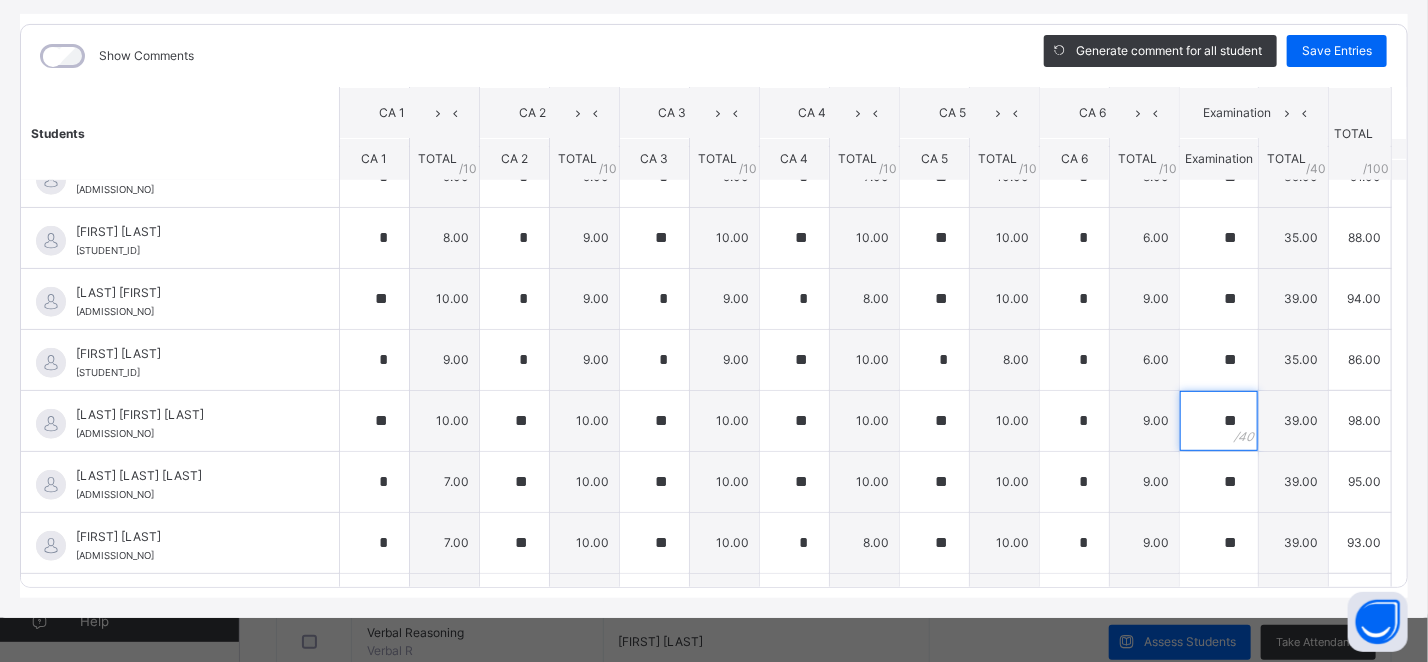 scroll, scrollTop: 808, scrollLeft: 0, axis: vertical 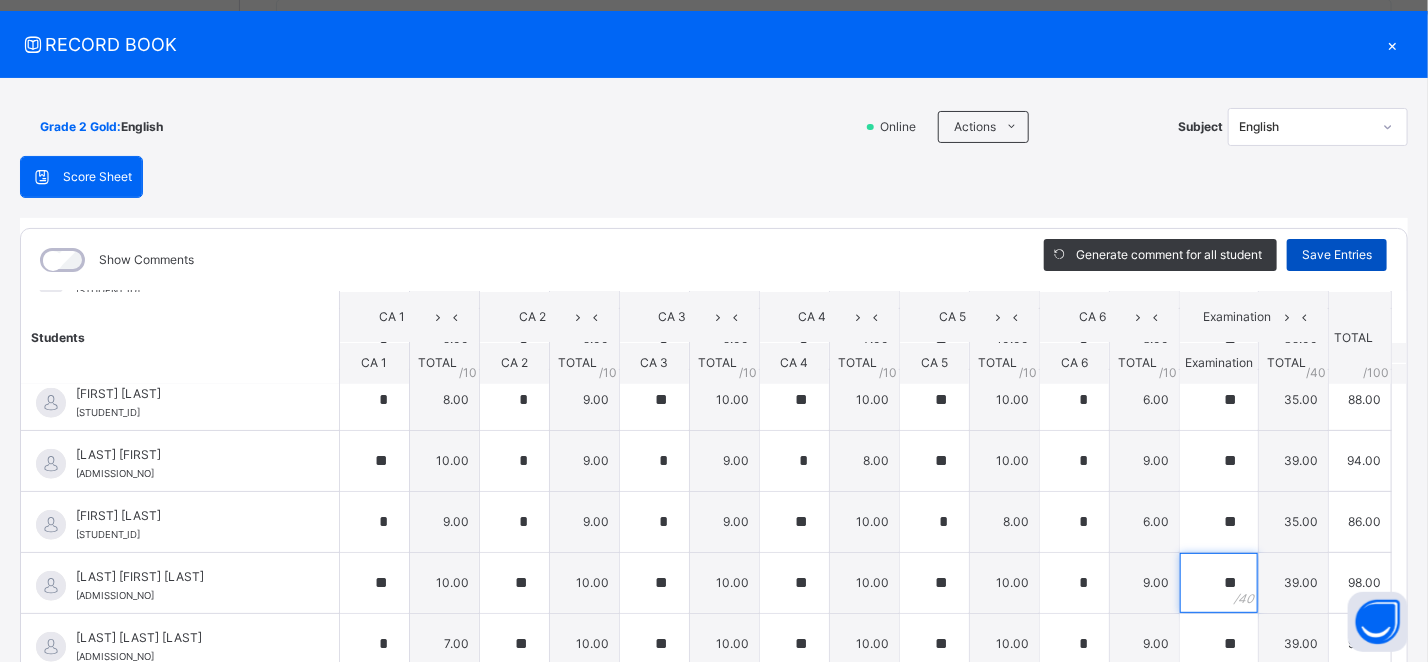 type on "**" 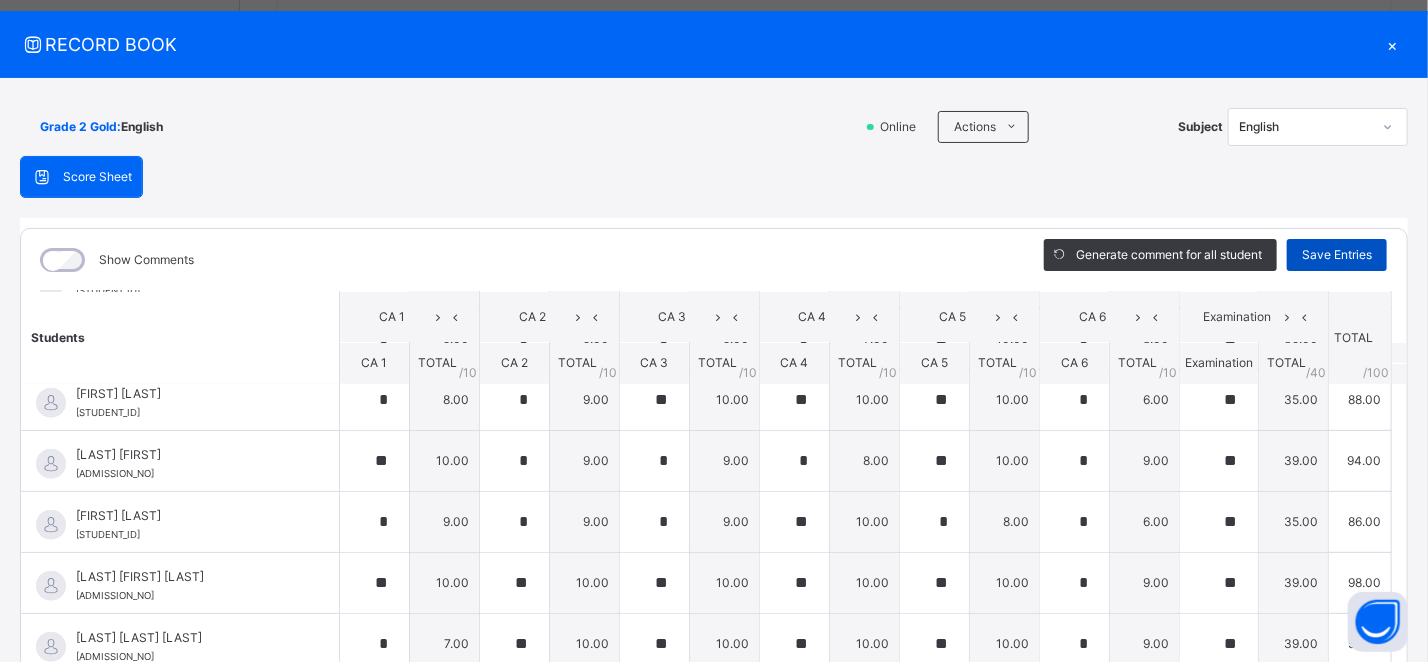 click on "Save Entries" at bounding box center [1337, 255] 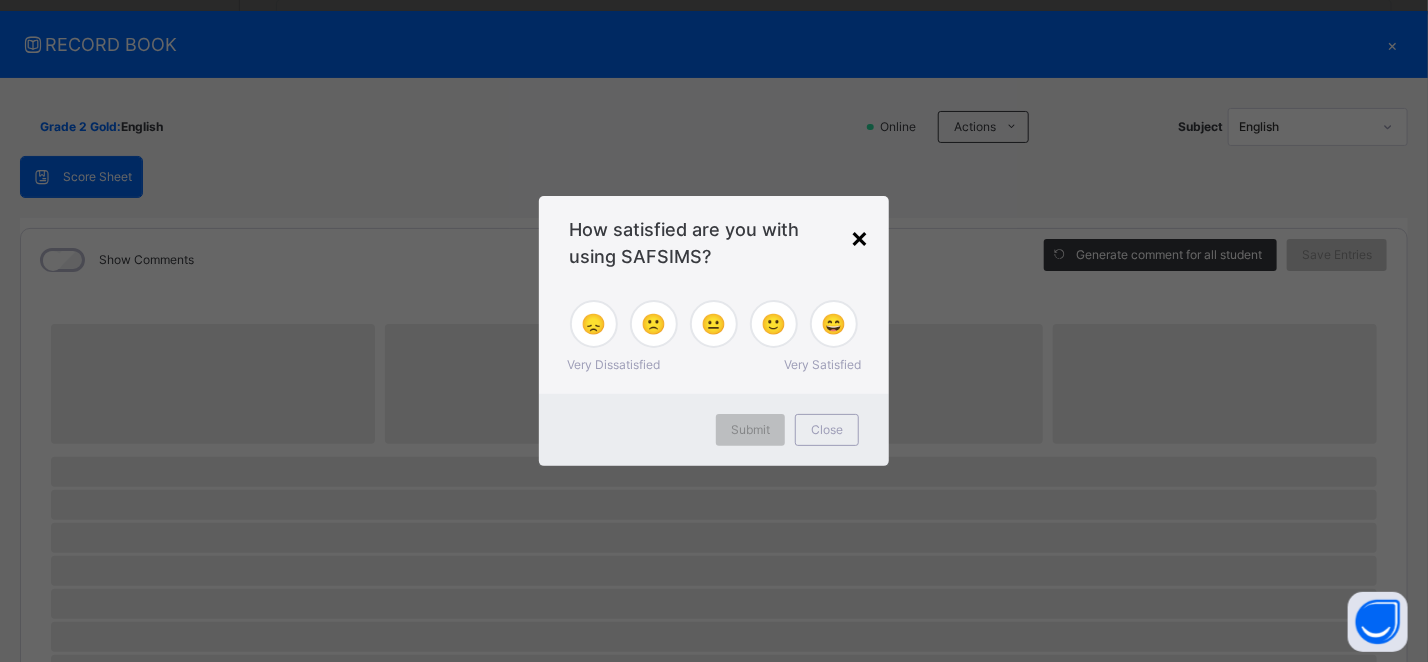 click on "×" at bounding box center (859, 237) 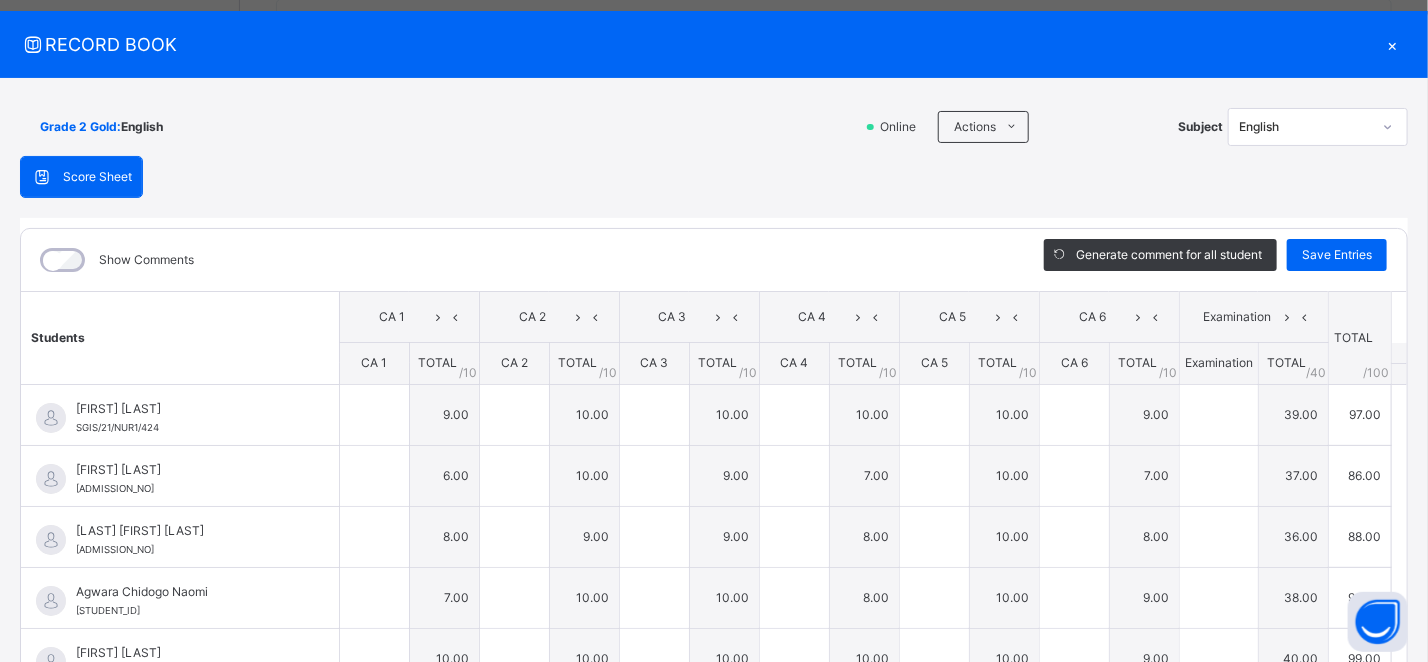 type on "*" 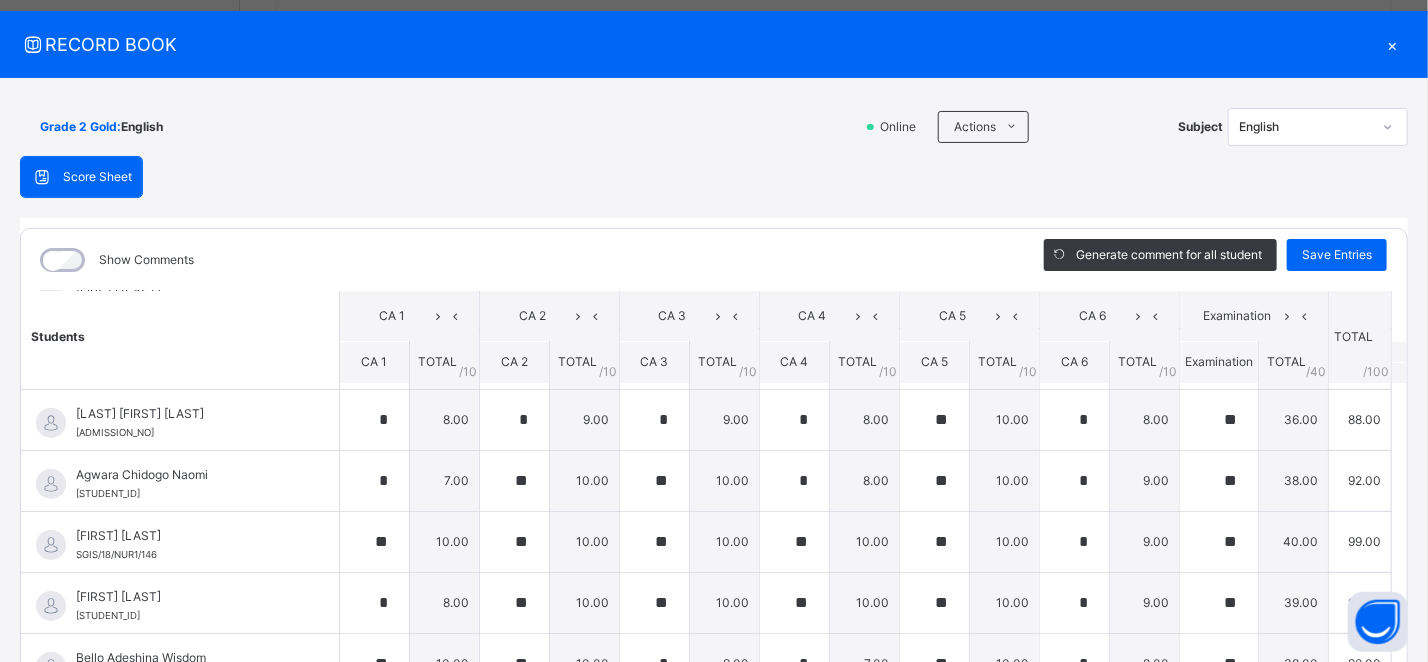scroll, scrollTop: 65, scrollLeft: 0, axis: vertical 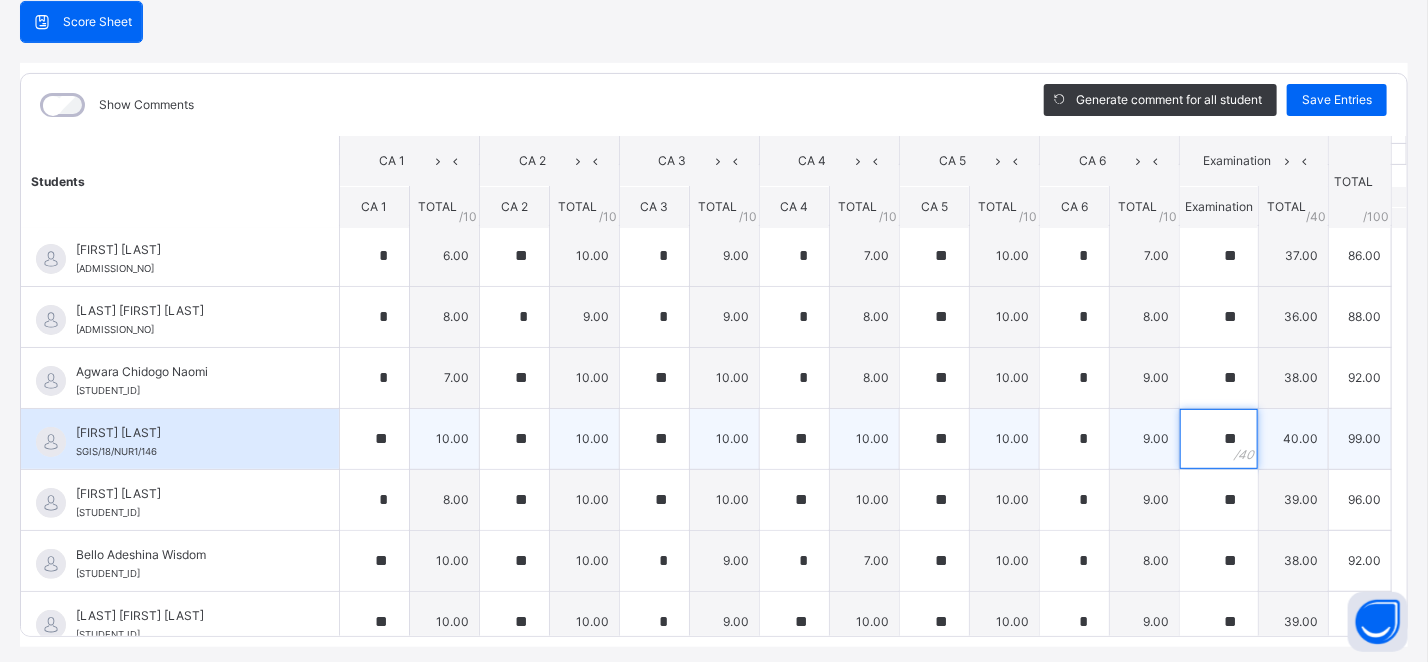 click on "**" at bounding box center (1219, 439) 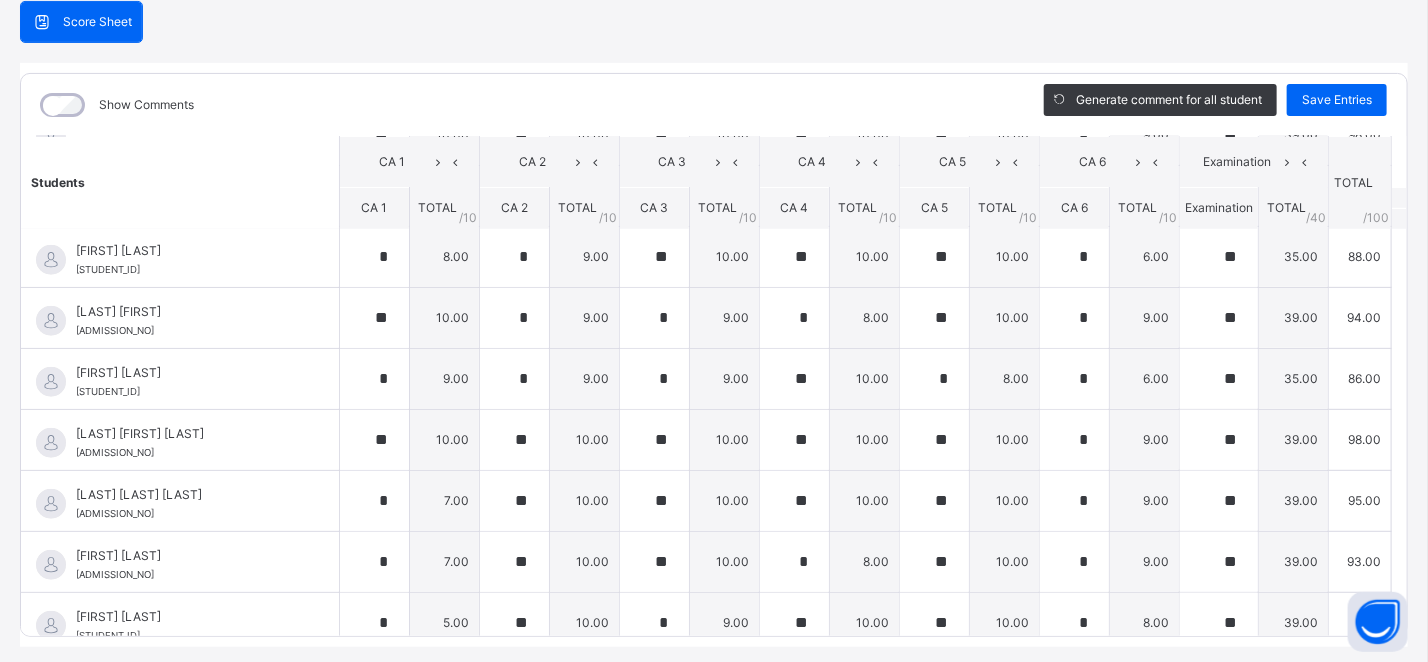 scroll, scrollTop: 808, scrollLeft: 0, axis: vertical 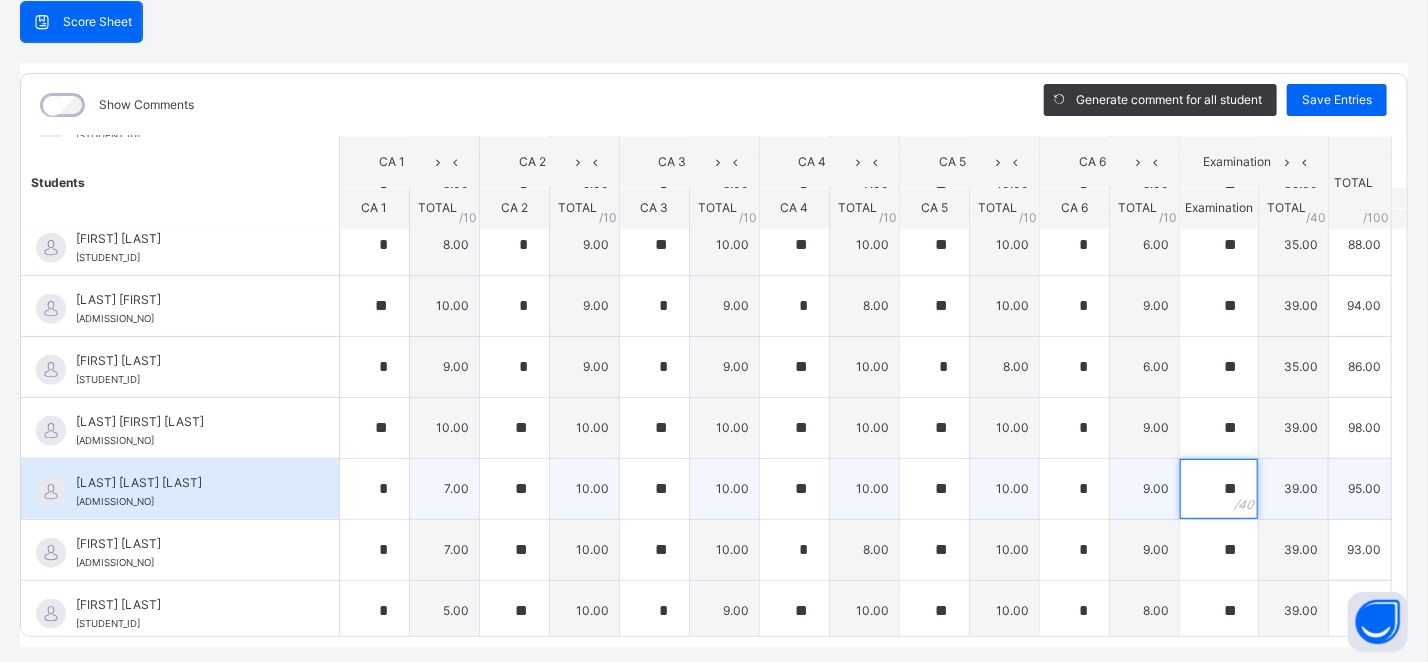 click on "**" at bounding box center [1219, 489] 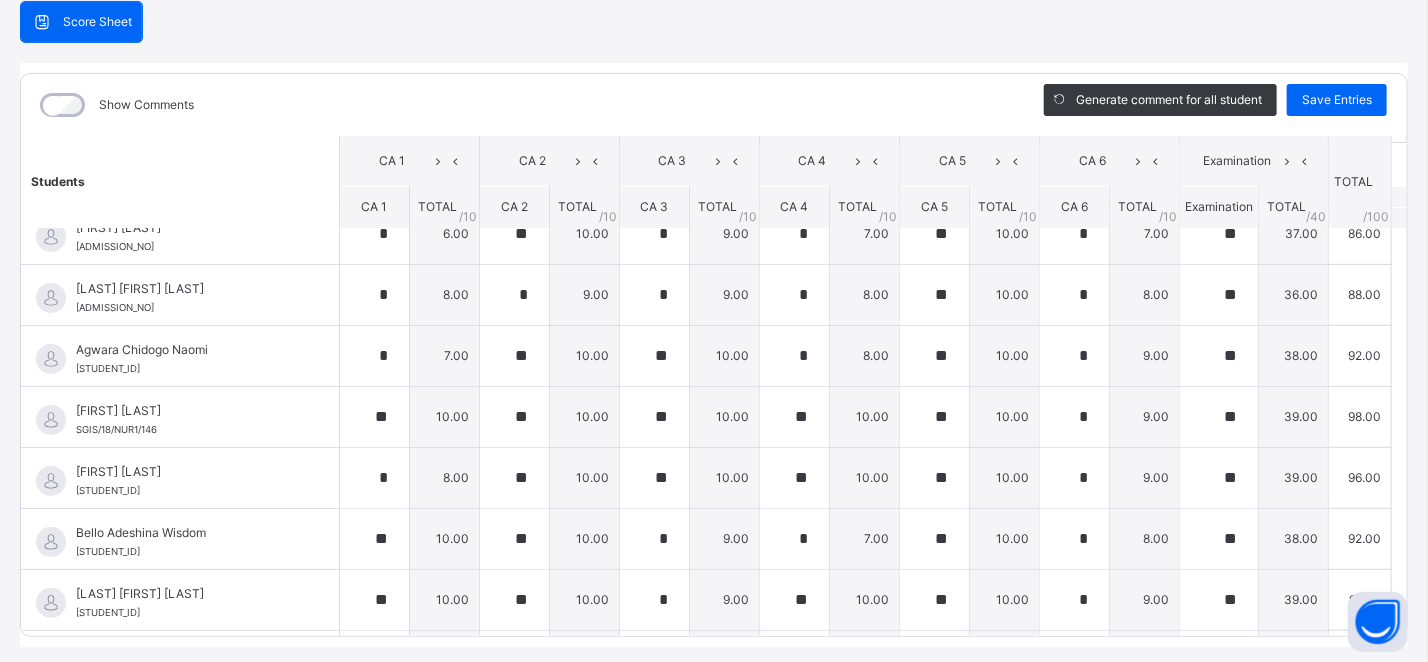 scroll, scrollTop: 84, scrollLeft: 0, axis: vertical 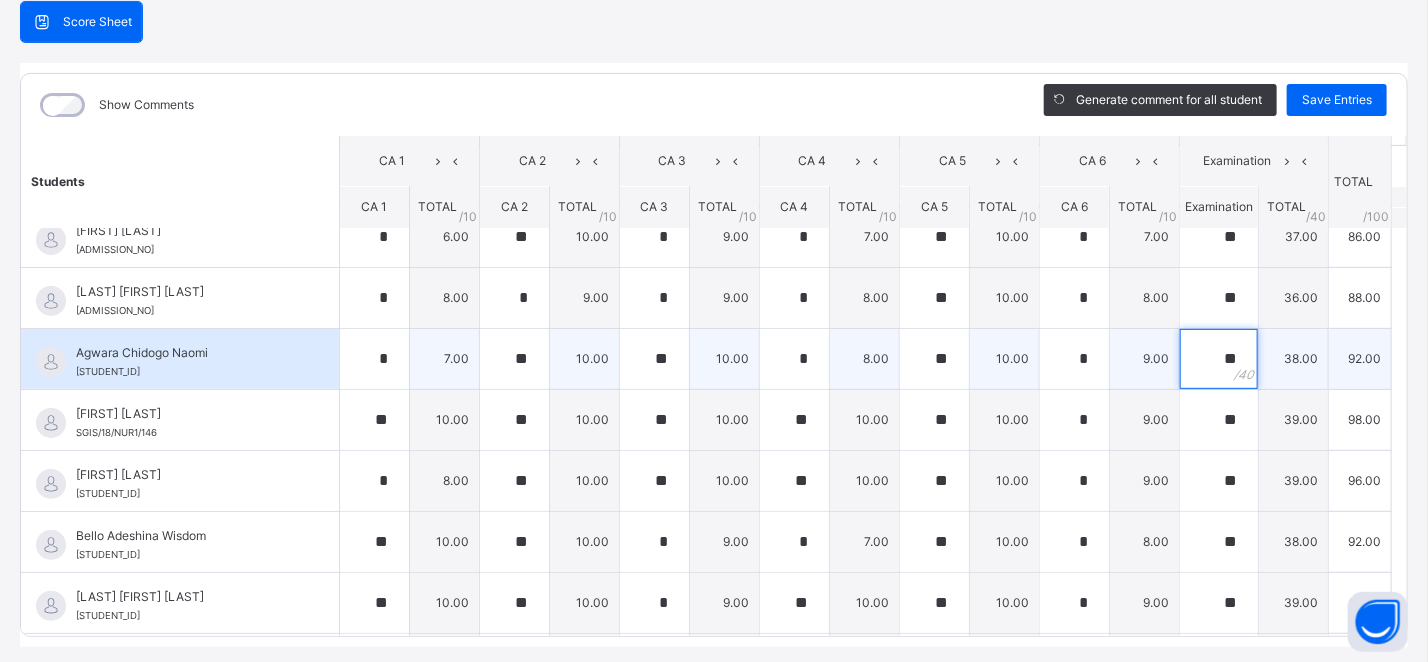 click on "**" at bounding box center (1219, 359) 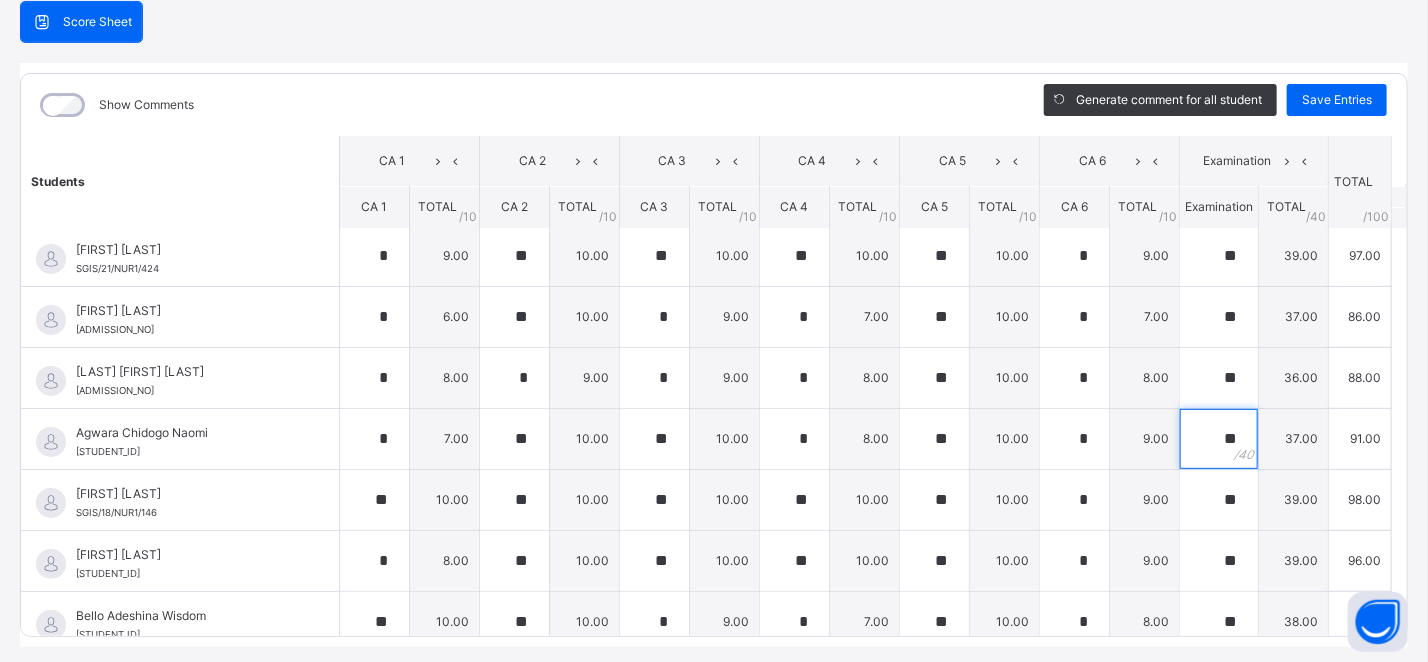 scroll, scrollTop: 0, scrollLeft: 0, axis: both 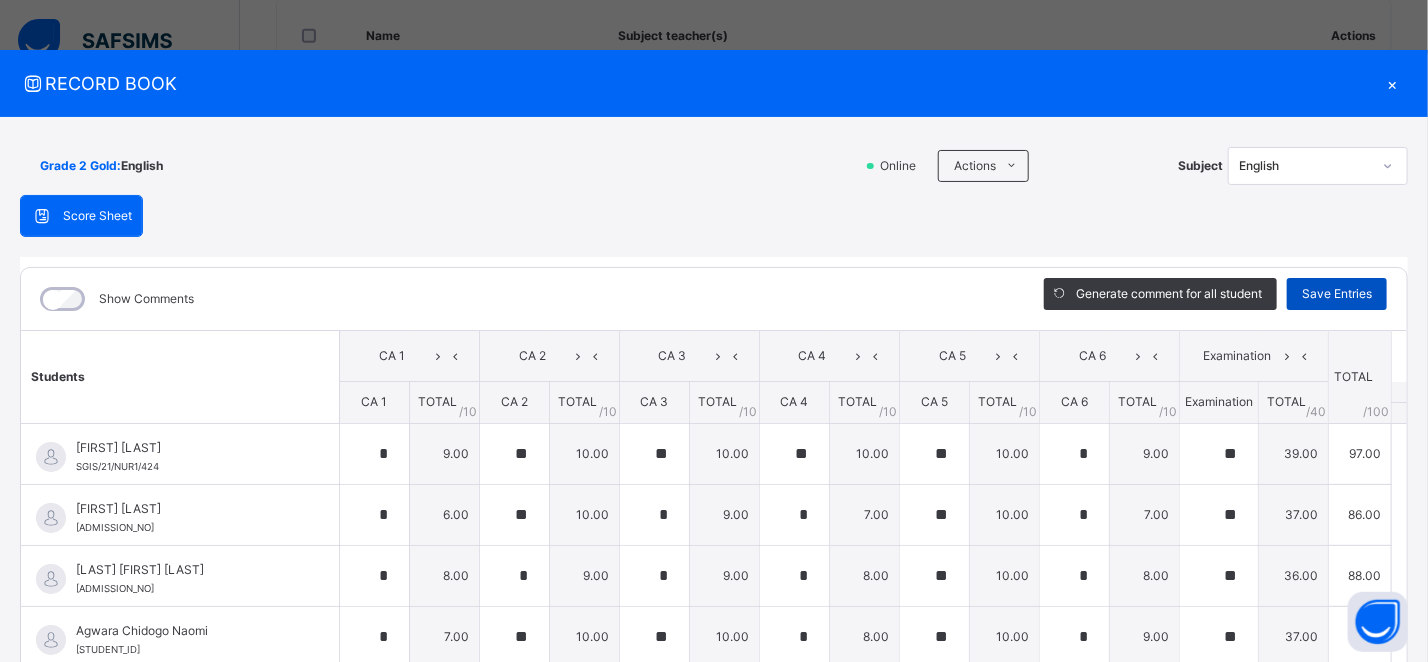 click on "Save Entries" at bounding box center (1337, 294) 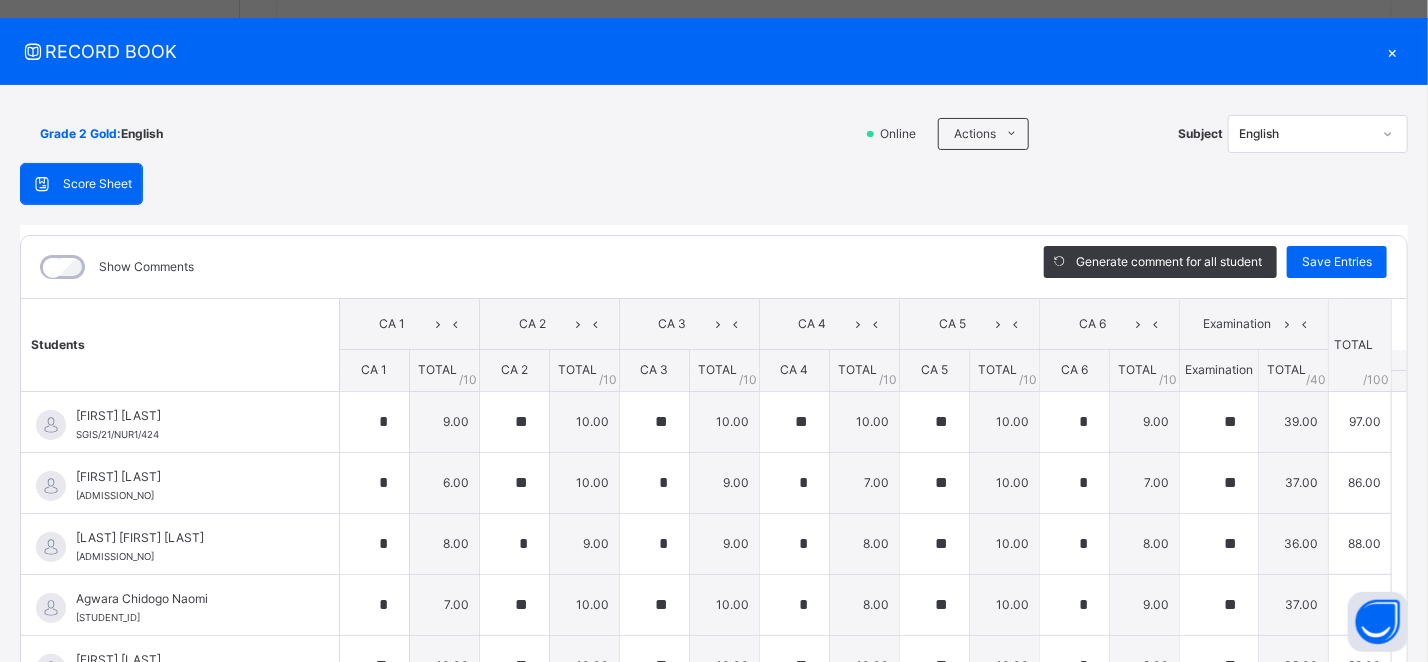 scroll, scrollTop: 0, scrollLeft: 0, axis: both 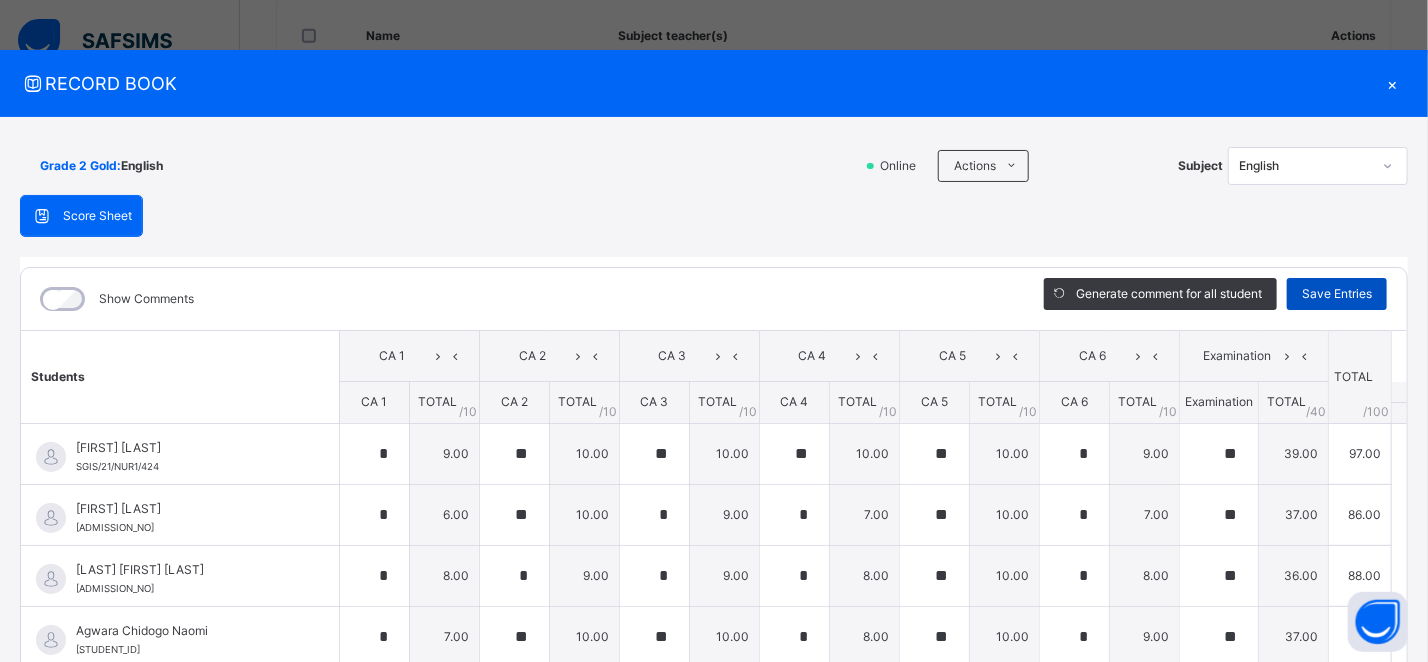 click on "Save Entries" at bounding box center (1337, 294) 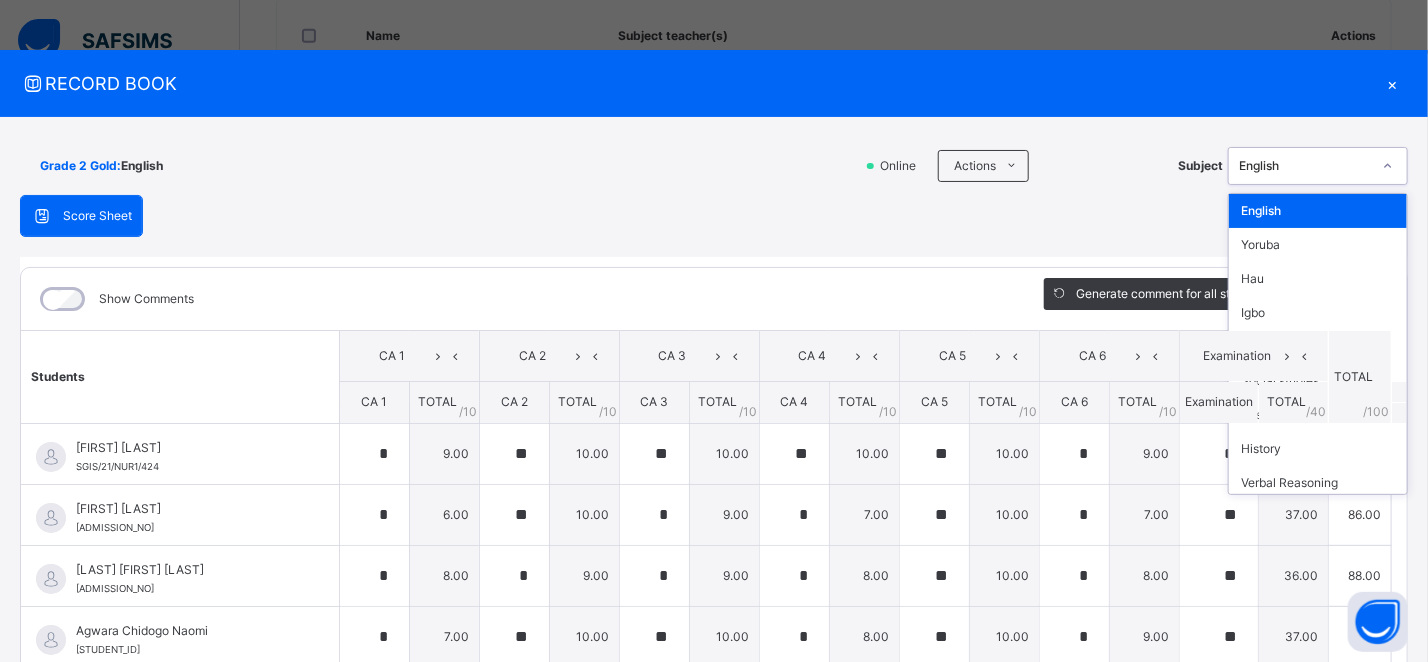 click 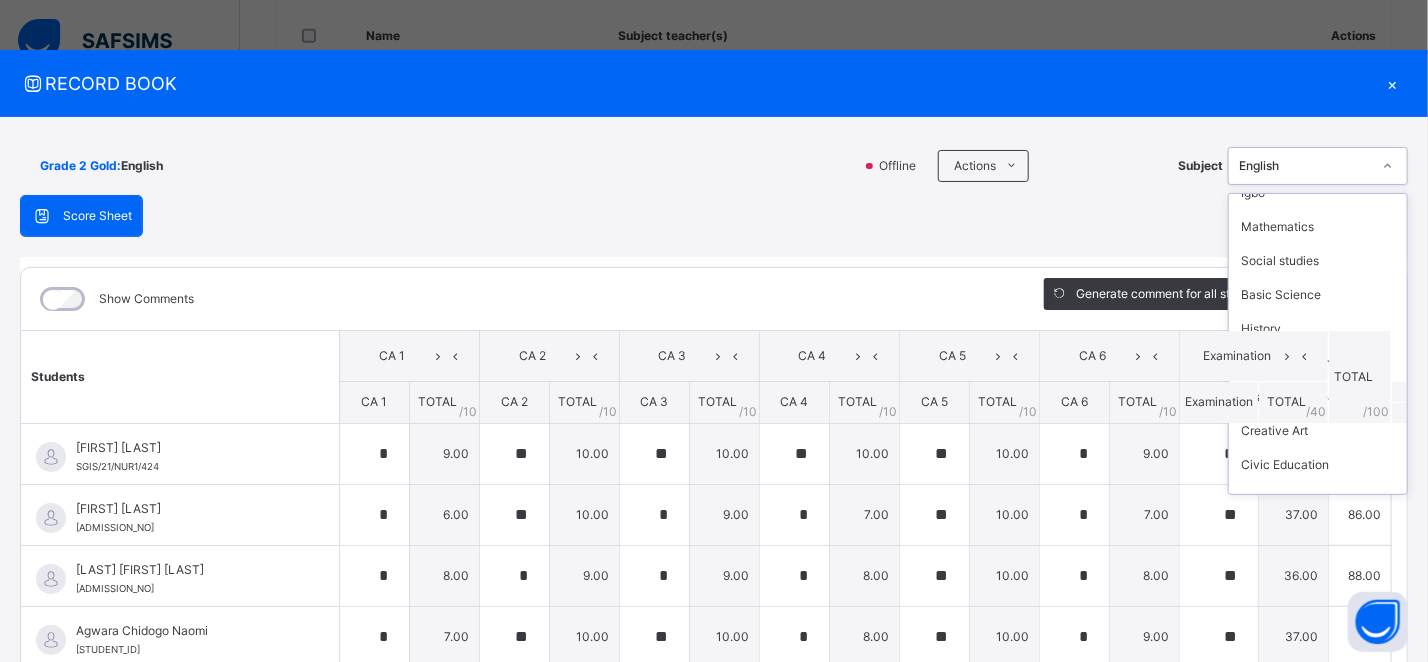 scroll, scrollTop: 112, scrollLeft: 0, axis: vertical 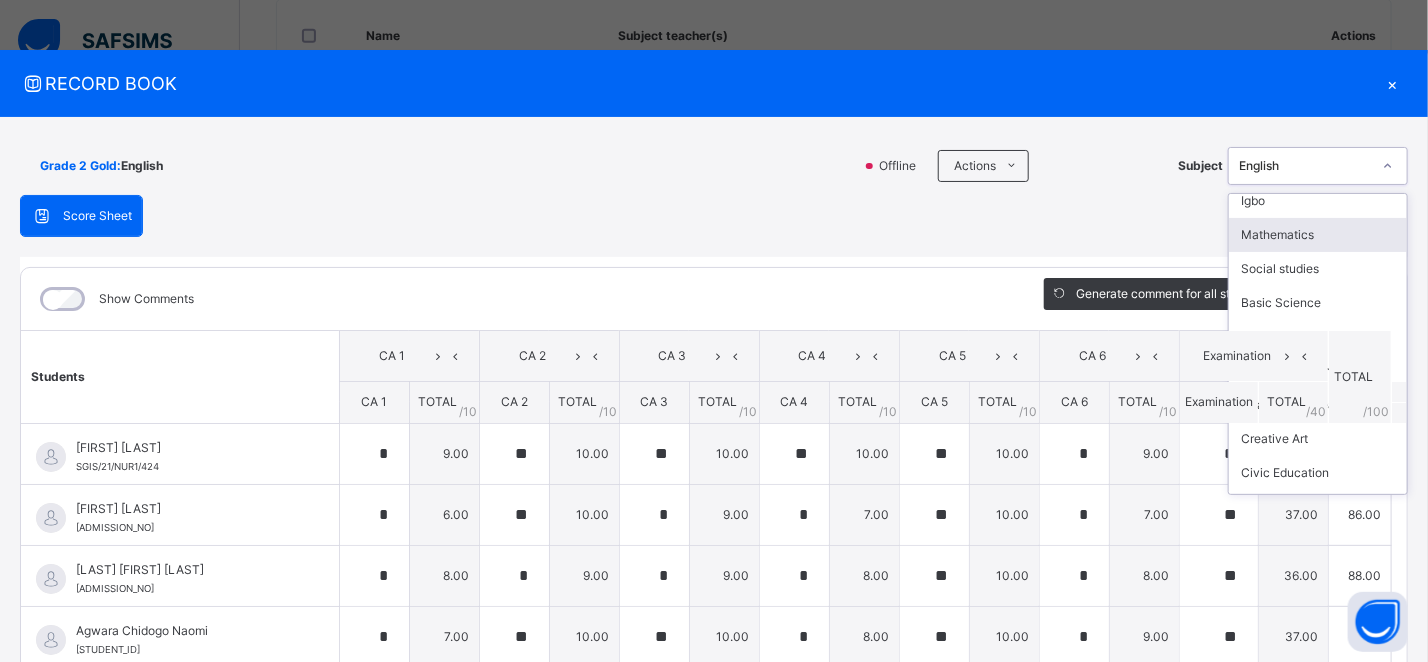 click on "Mathematics" at bounding box center (1318, 235) 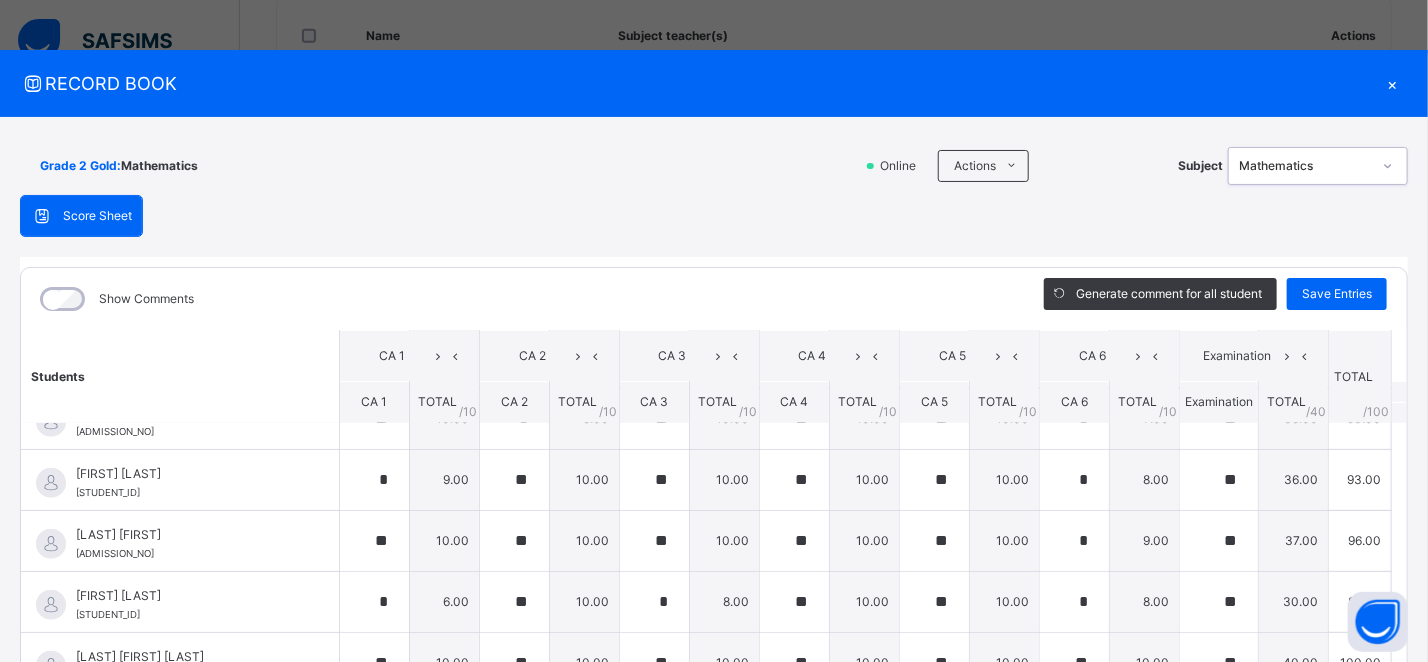 scroll, scrollTop: 808, scrollLeft: 0, axis: vertical 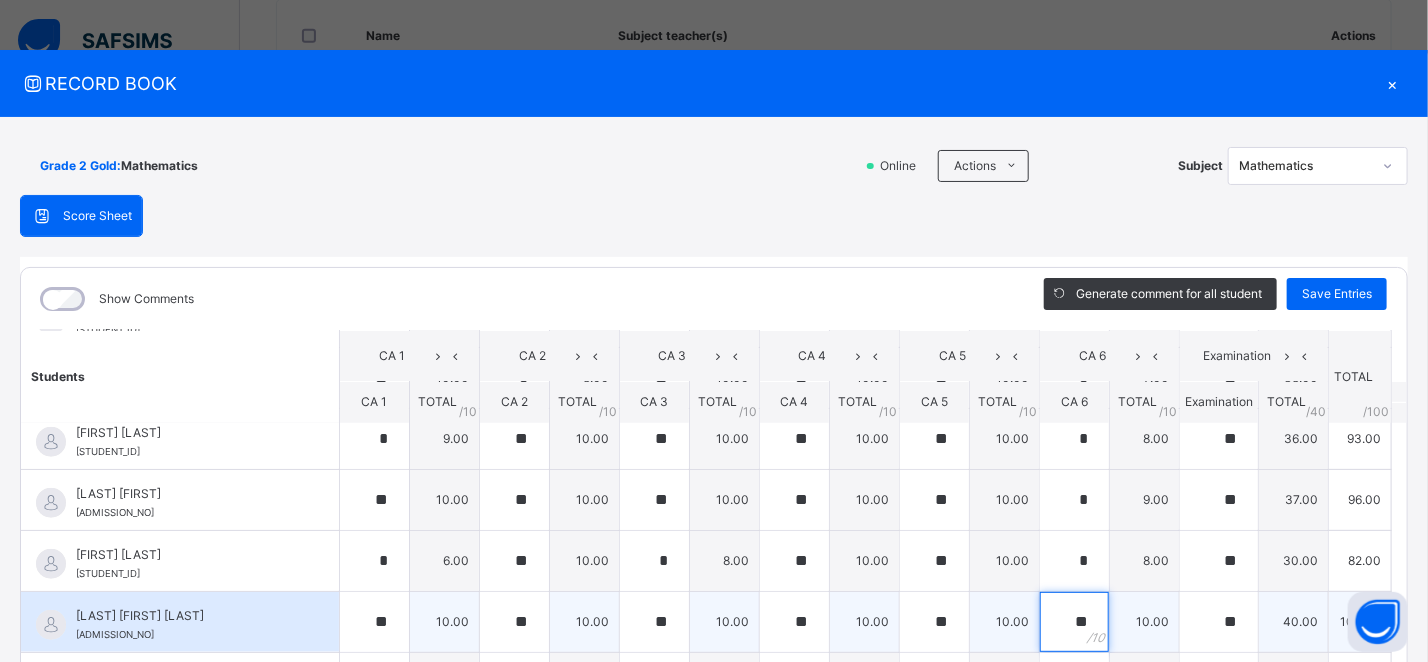 click on "**" at bounding box center (1074, 622) 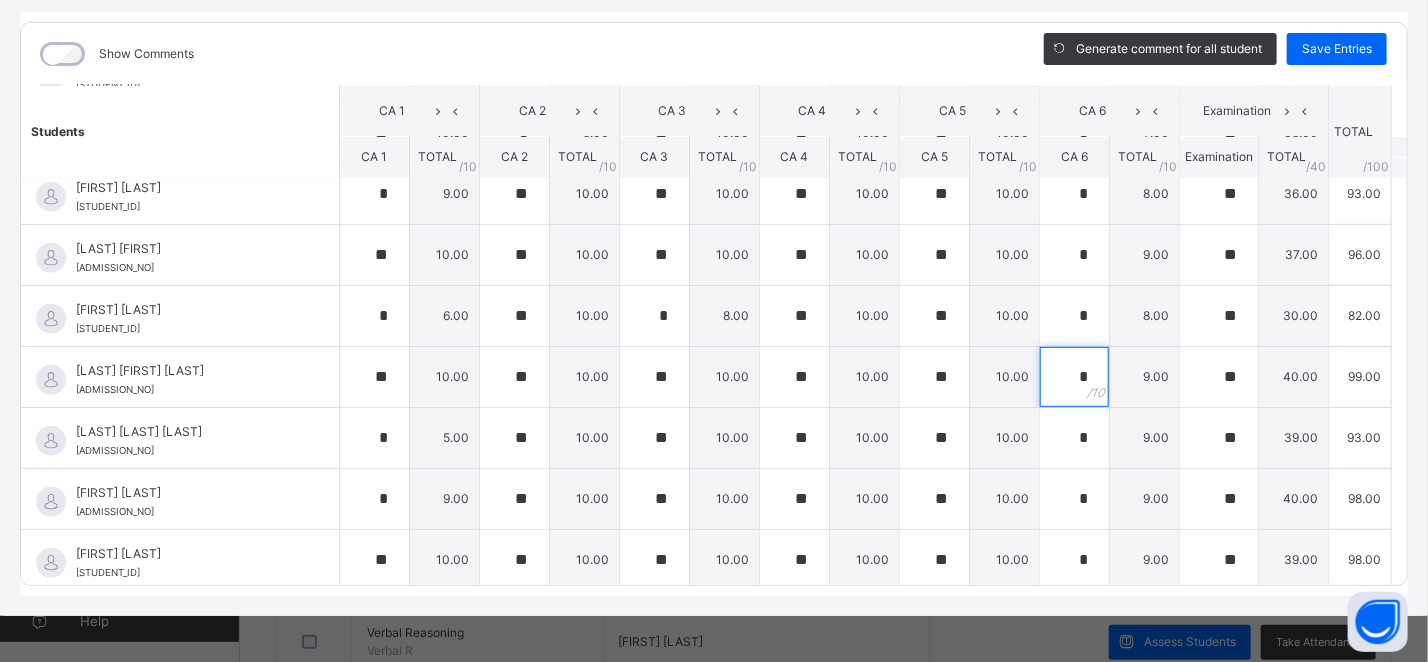 scroll, scrollTop: 248, scrollLeft: 0, axis: vertical 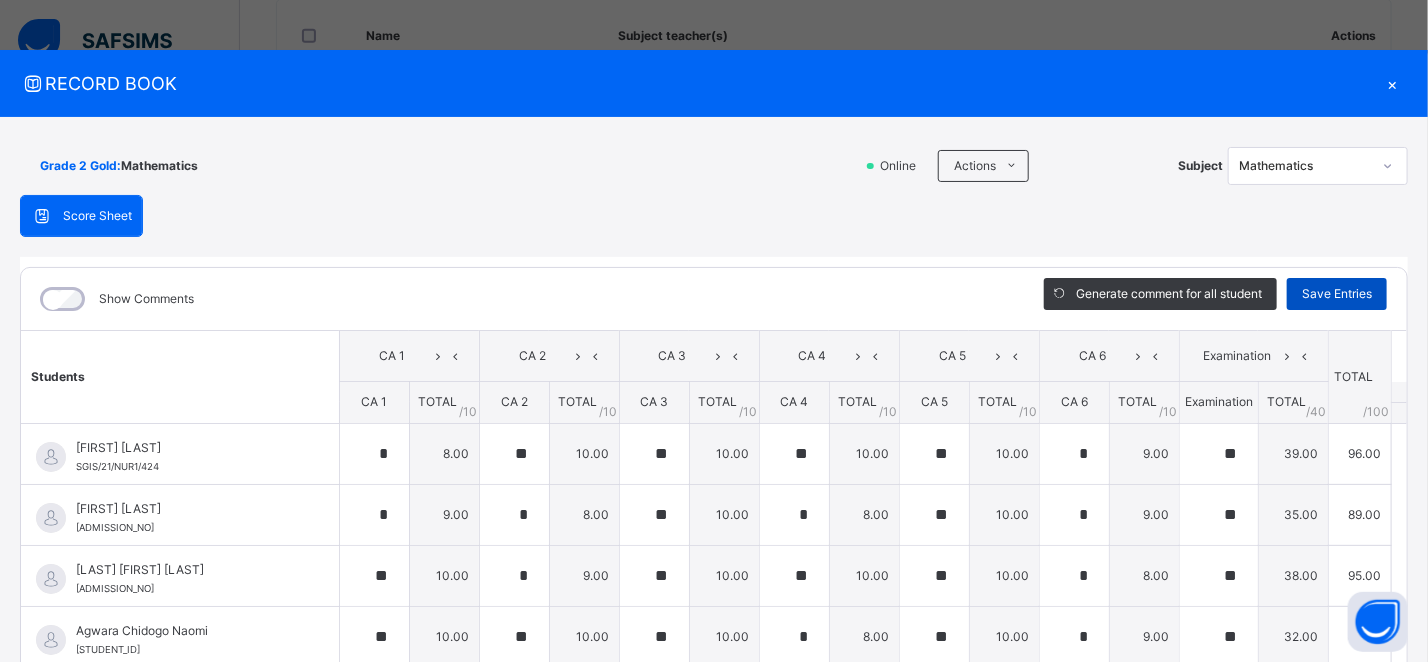 click on "Save Entries" at bounding box center (1337, 294) 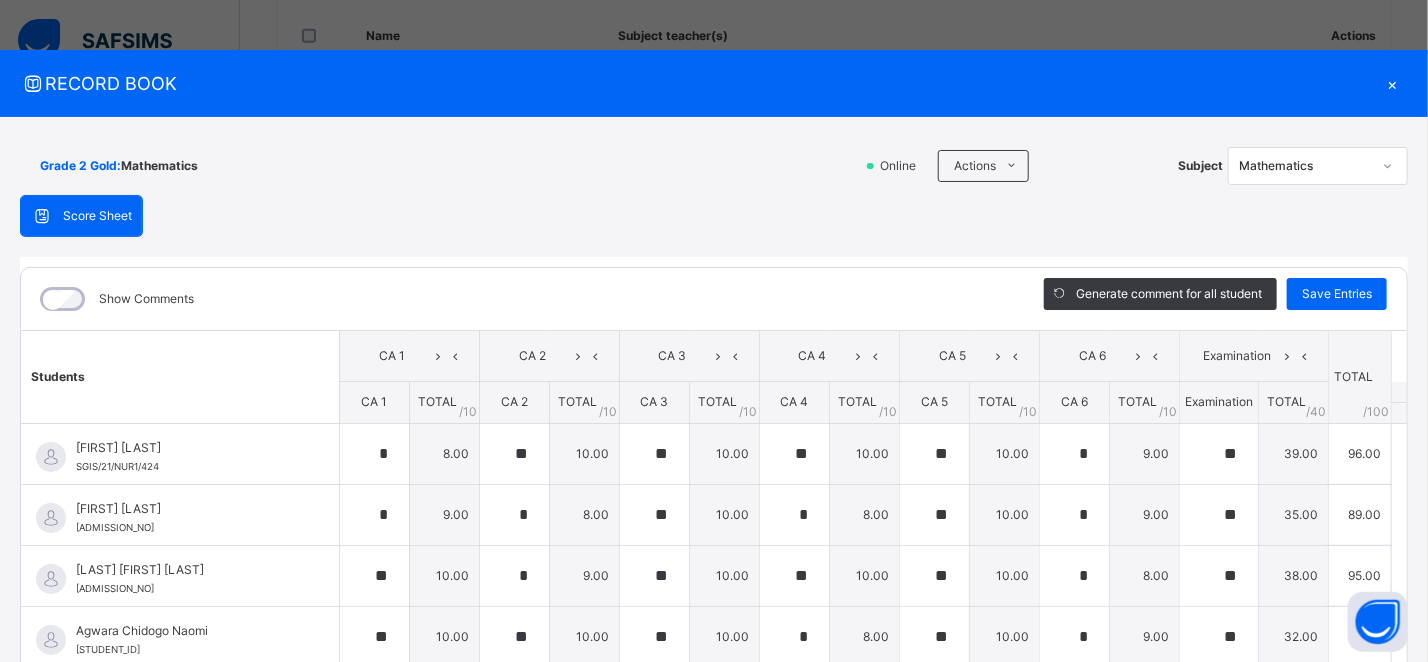 click 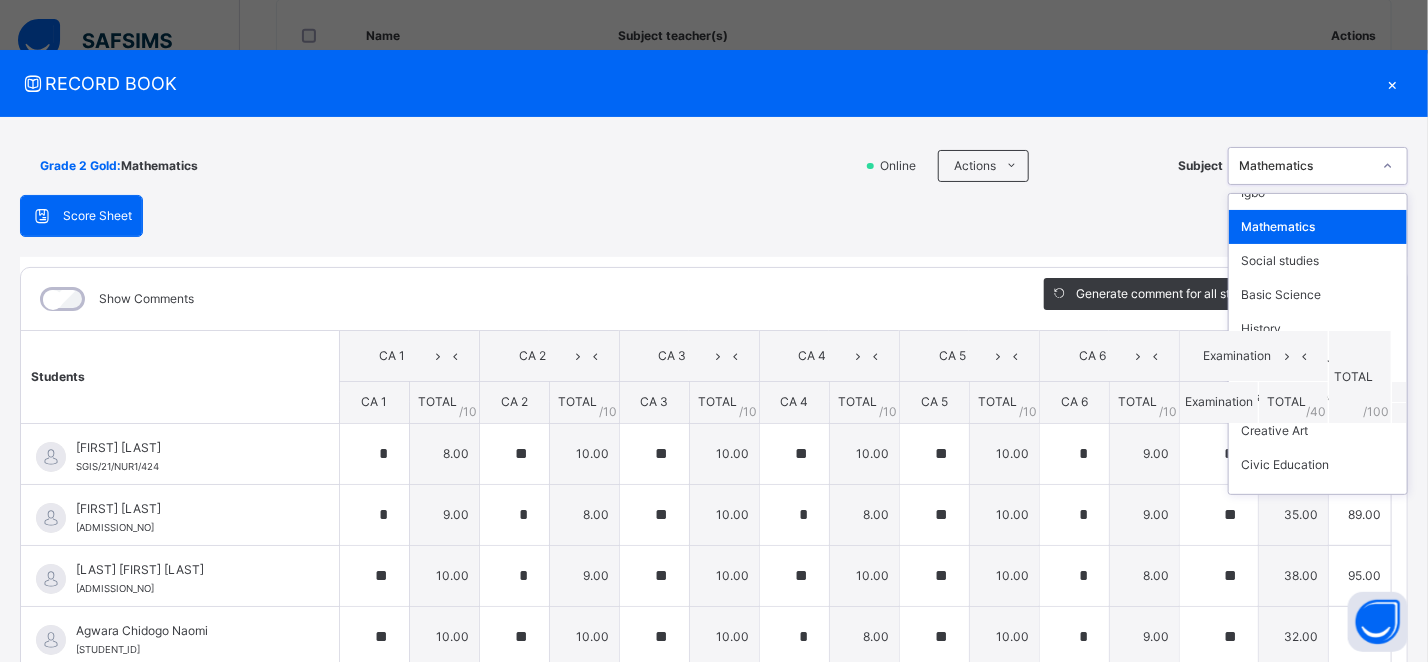scroll, scrollTop: 117, scrollLeft: 0, axis: vertical 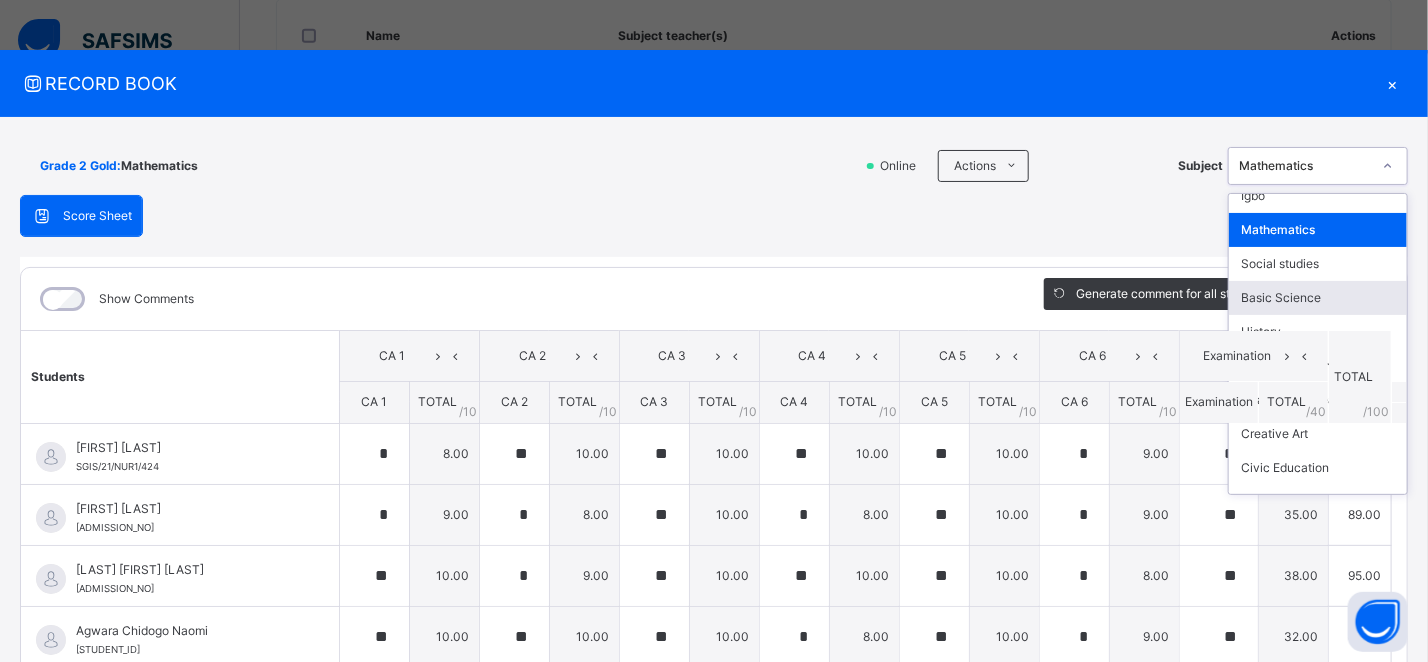 click on "Basic Science" at bounding box center [1318, 298] 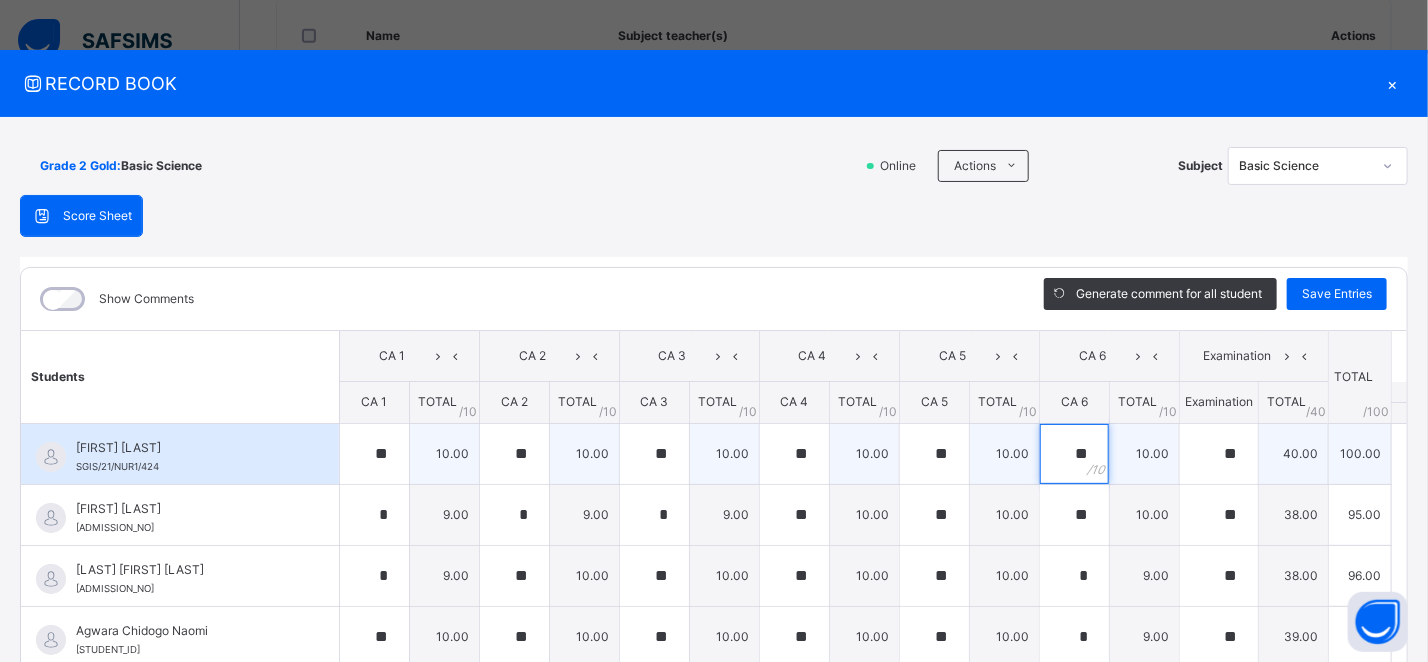 click on "**" at bounding box center [1074, 454] 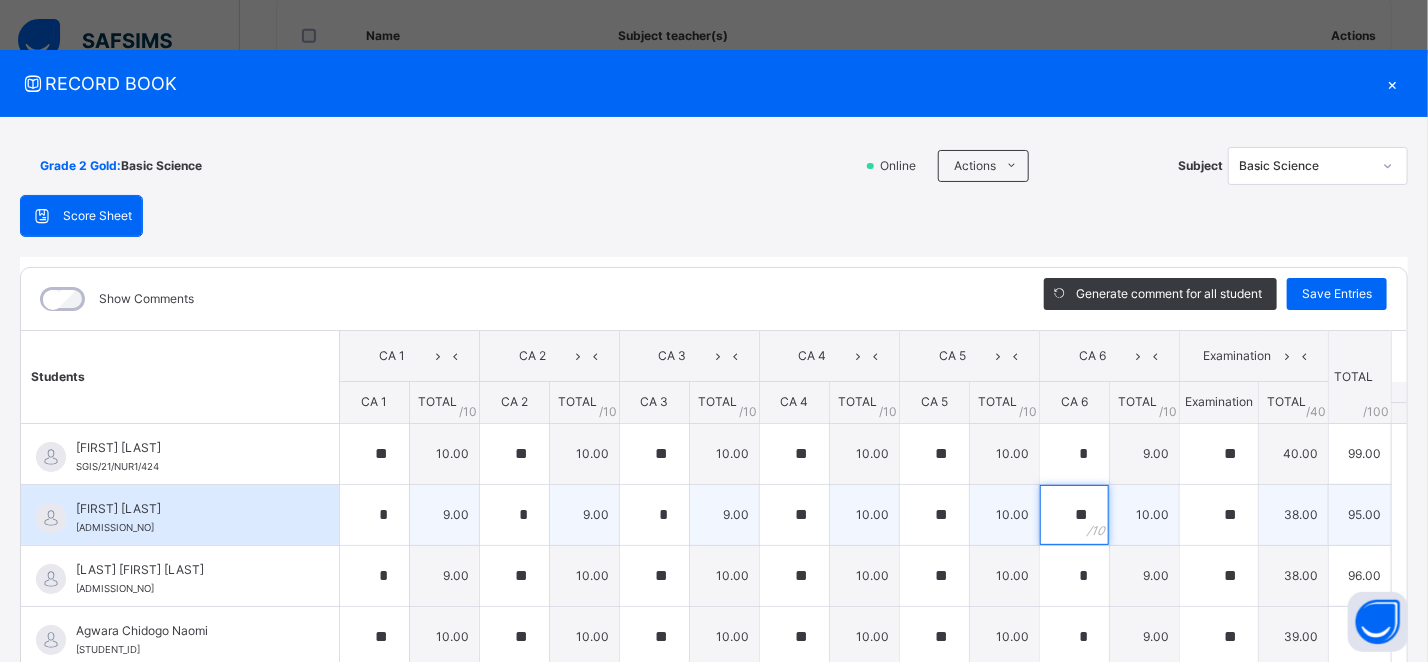 click on "**" at bounding box center (1074, 515) 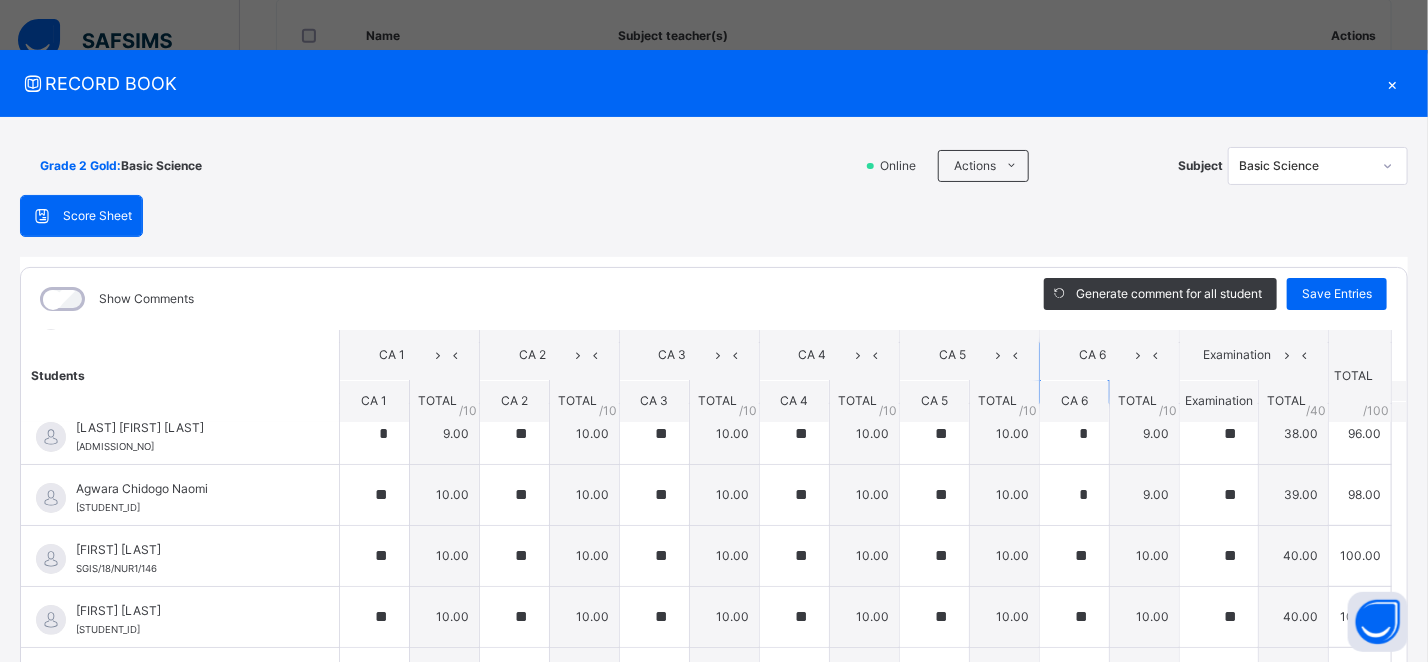 scroll, scrollTop: 145, scrollLeft: 0, axis: vertical 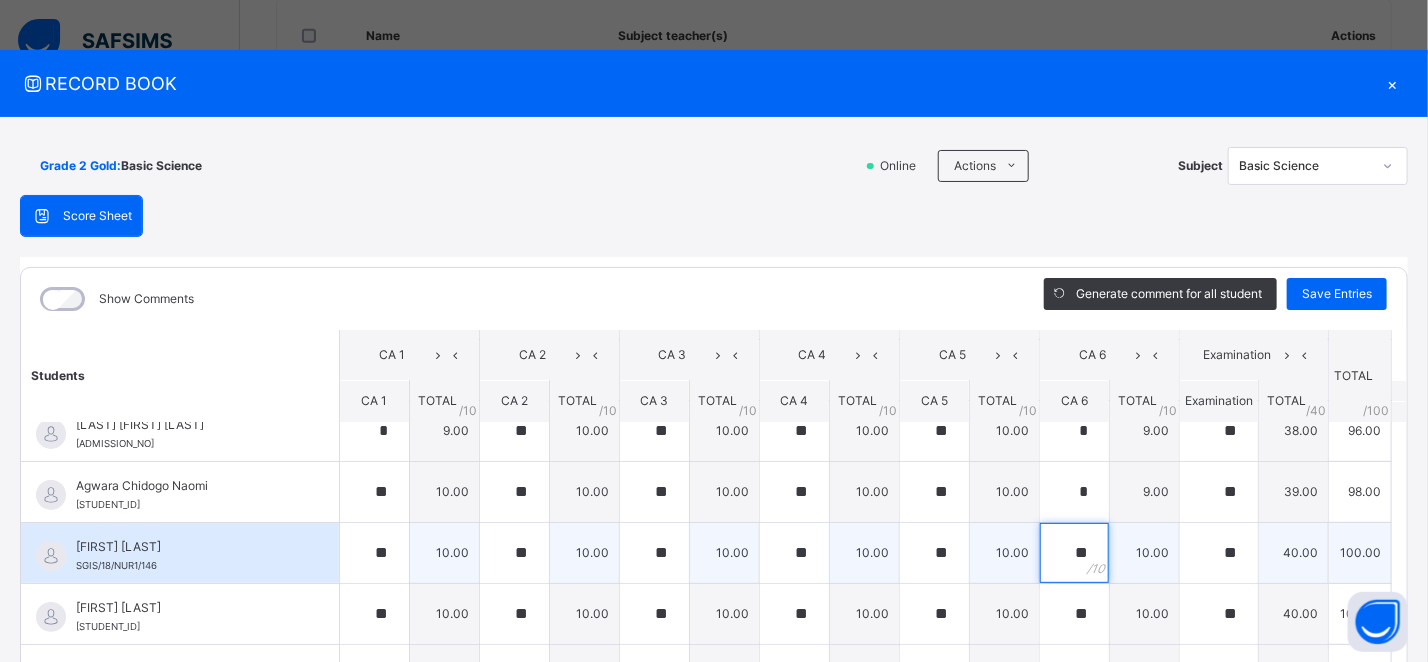 click on "**" at bounding box center (1074, 553) 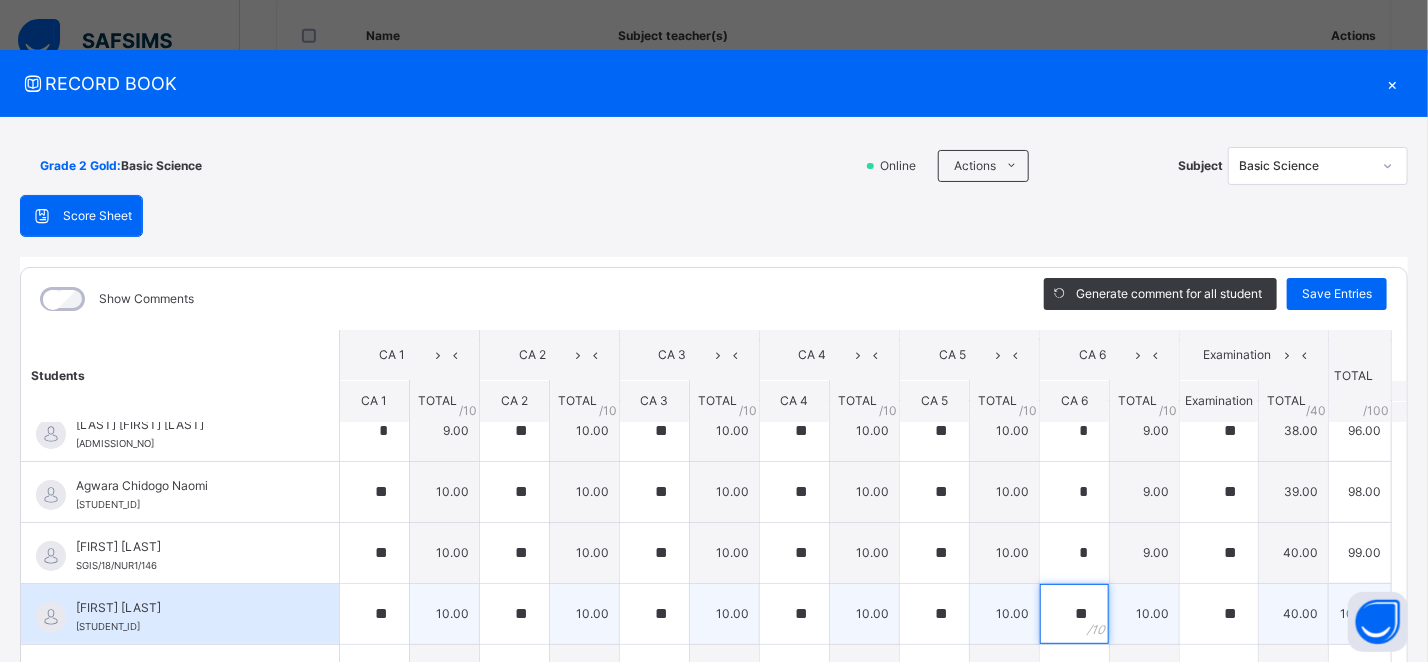 click on "**" at bounding box center [1074, 614] 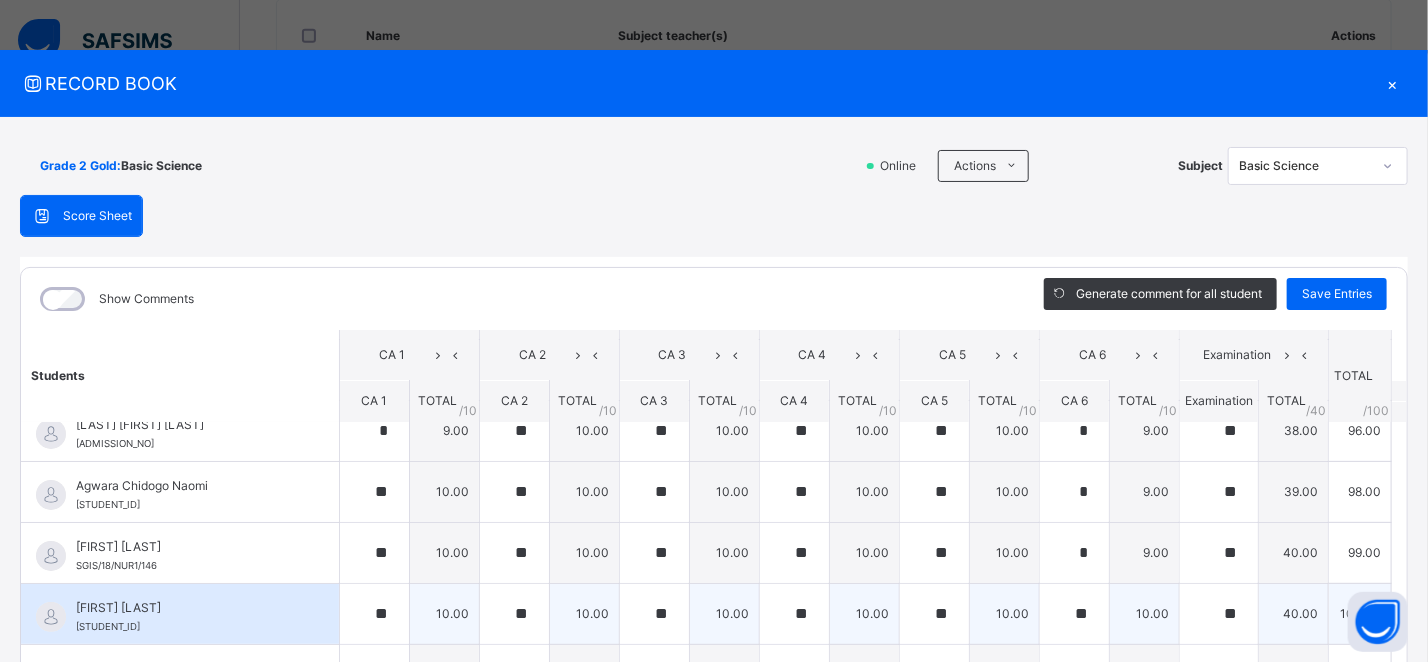 click on "**" at bounding box center [1074, 614] 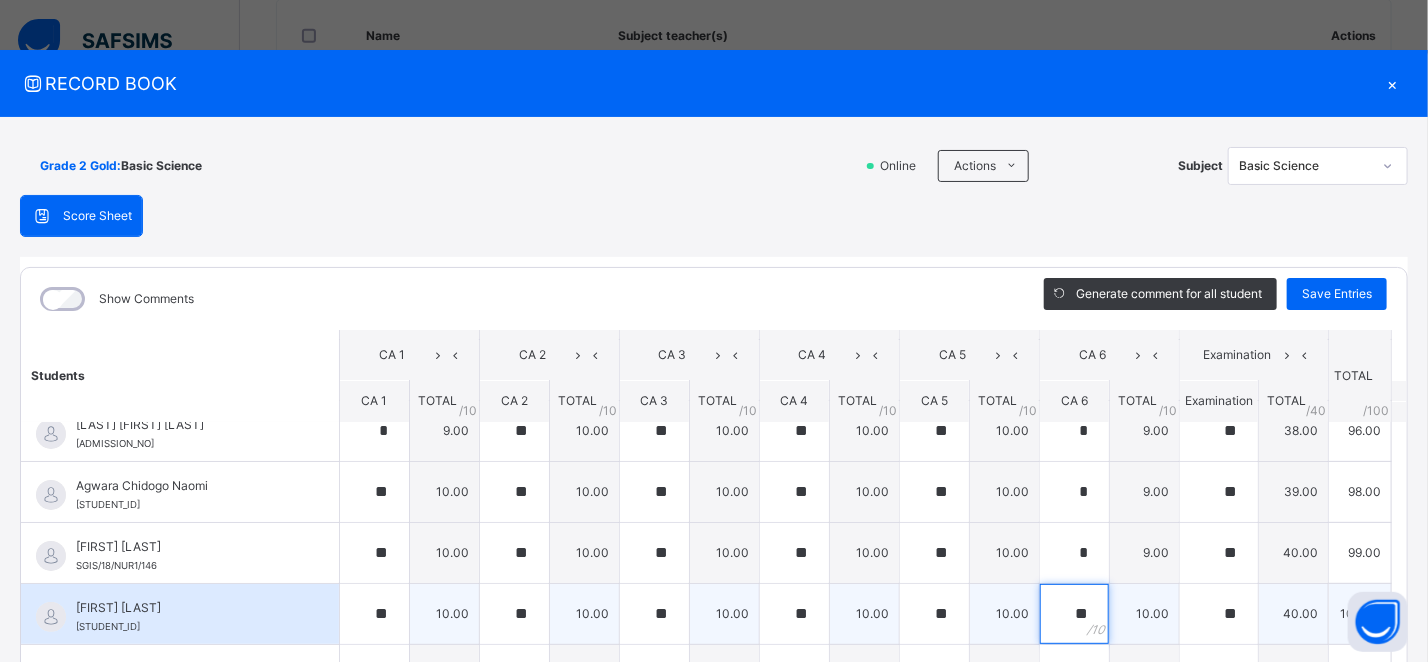 click on "**" at bounding box center (1074, 614) 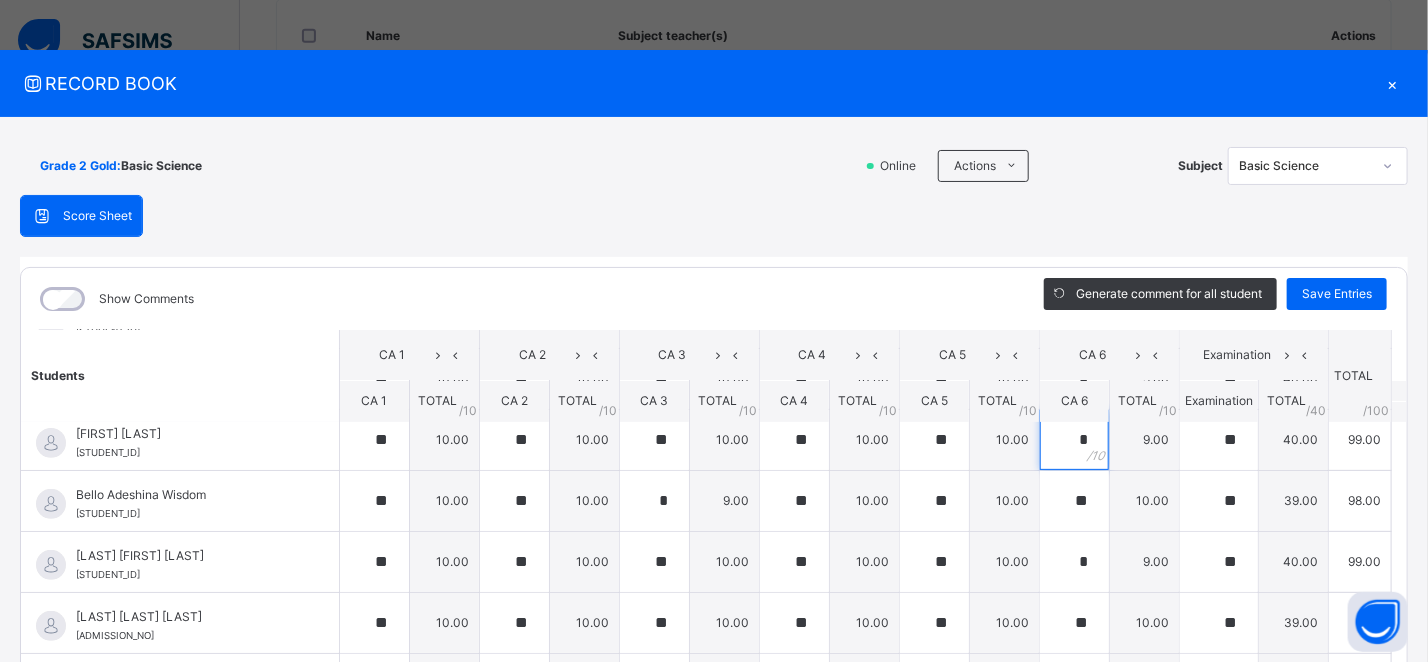 scroll, scrollTop: 392, scrollLeft: 0, axis: vertical 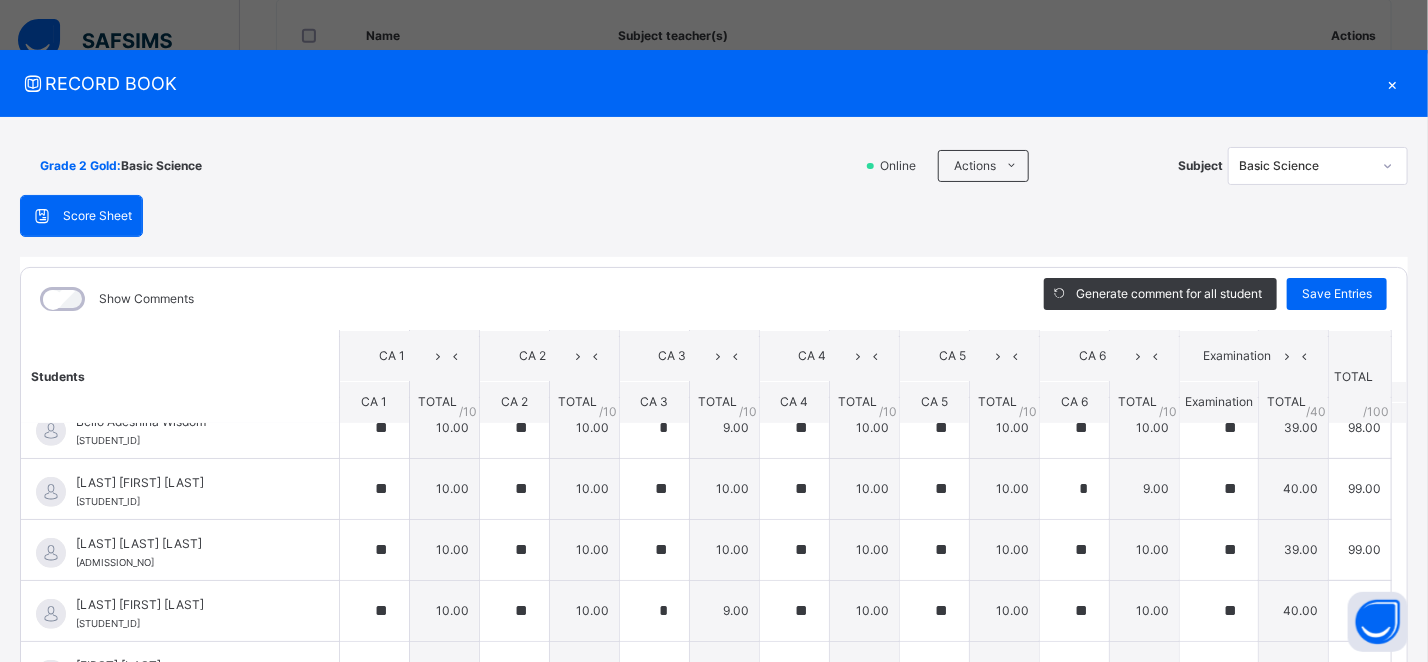 drag, startPoint x: 1393, startPoint y: 605, endPoint x: 1382, endPoint y: 553, distance: 53.15073 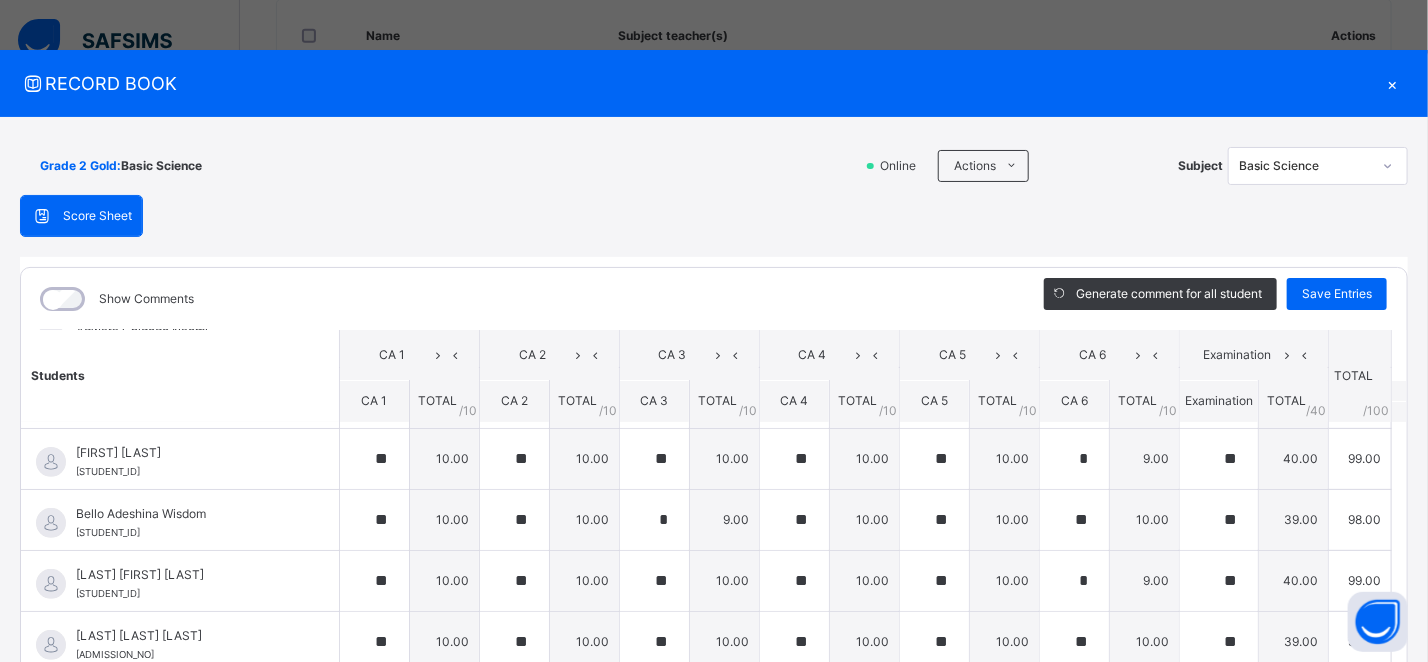 scroll, scrollTop: 282, scrollLeft: 0, axis: vertical 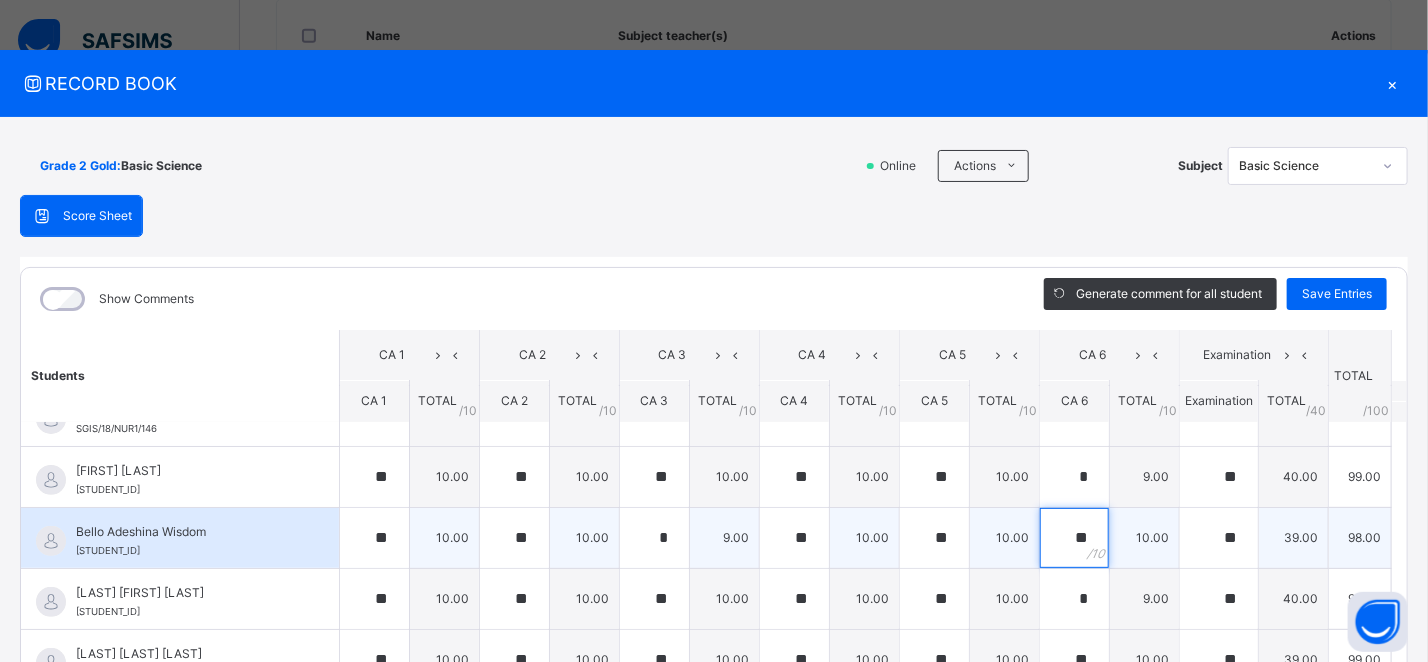 click on "**" at bounding box center (1074, 538) 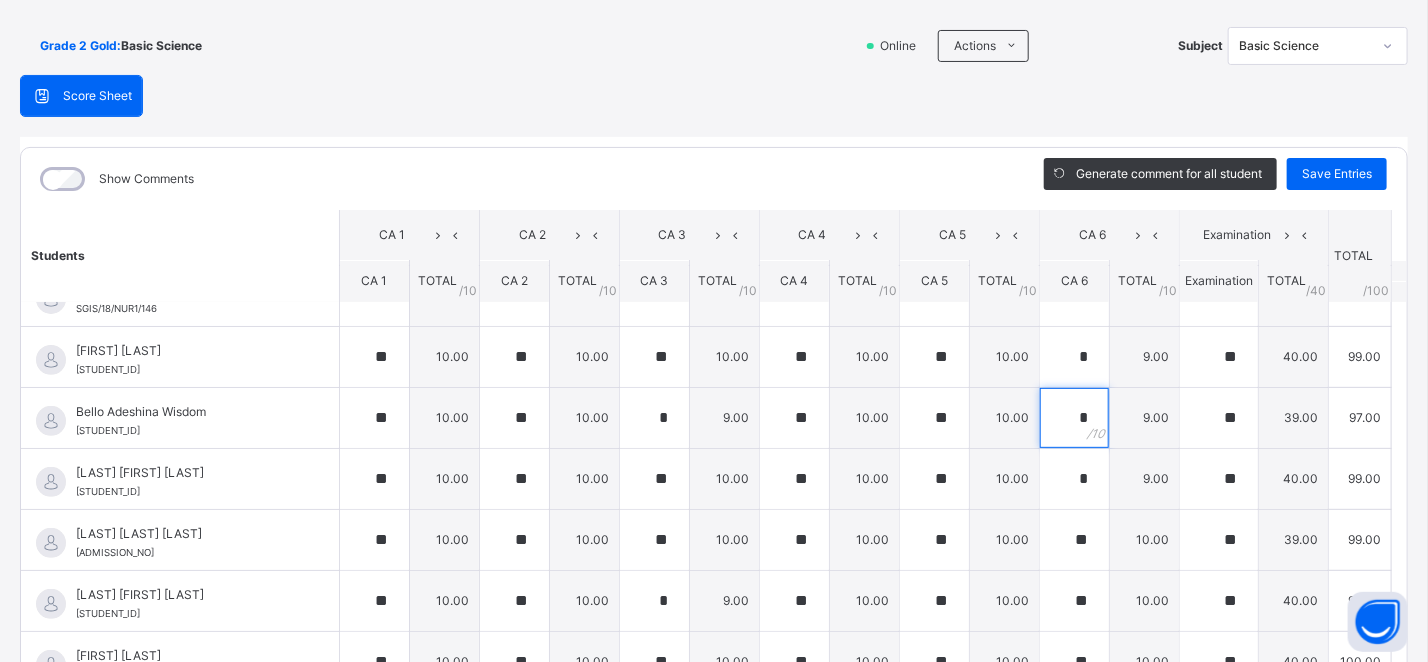 scroll, scrollTop: 126, scrollLeft: 0, axis: vertical 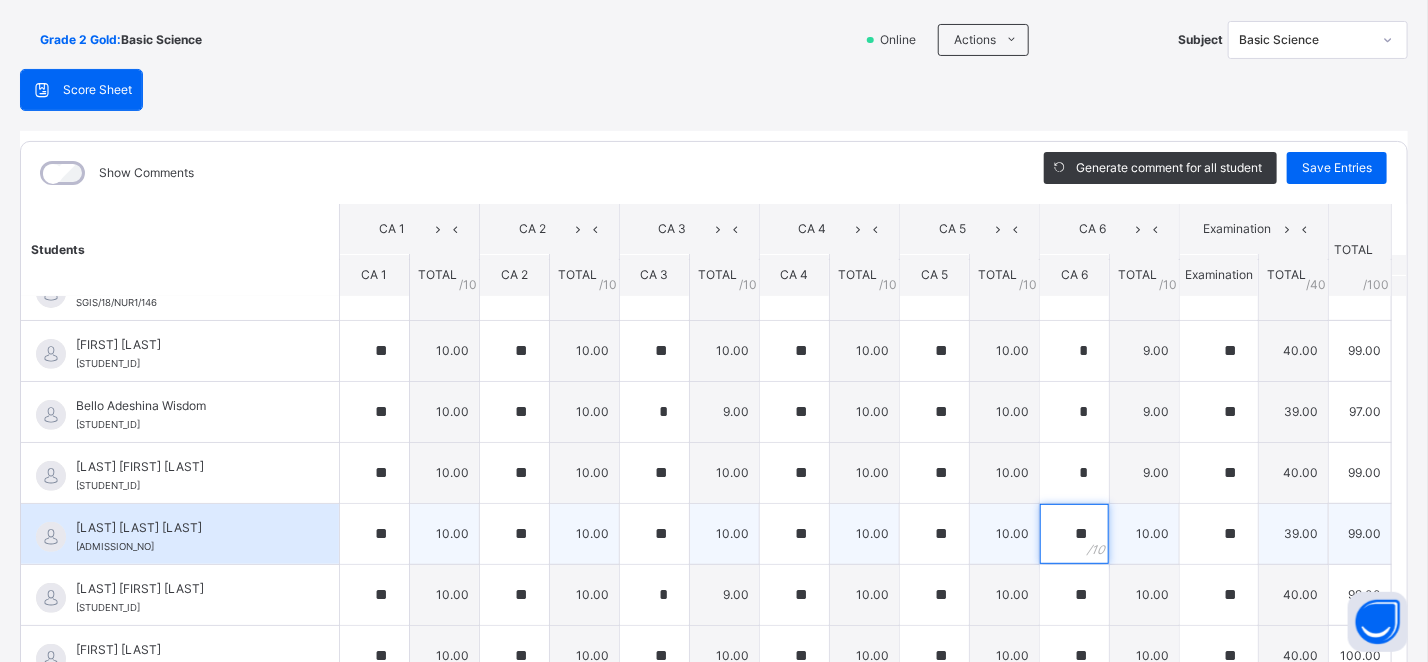 click on "**" at bounding box center [1074, 534] 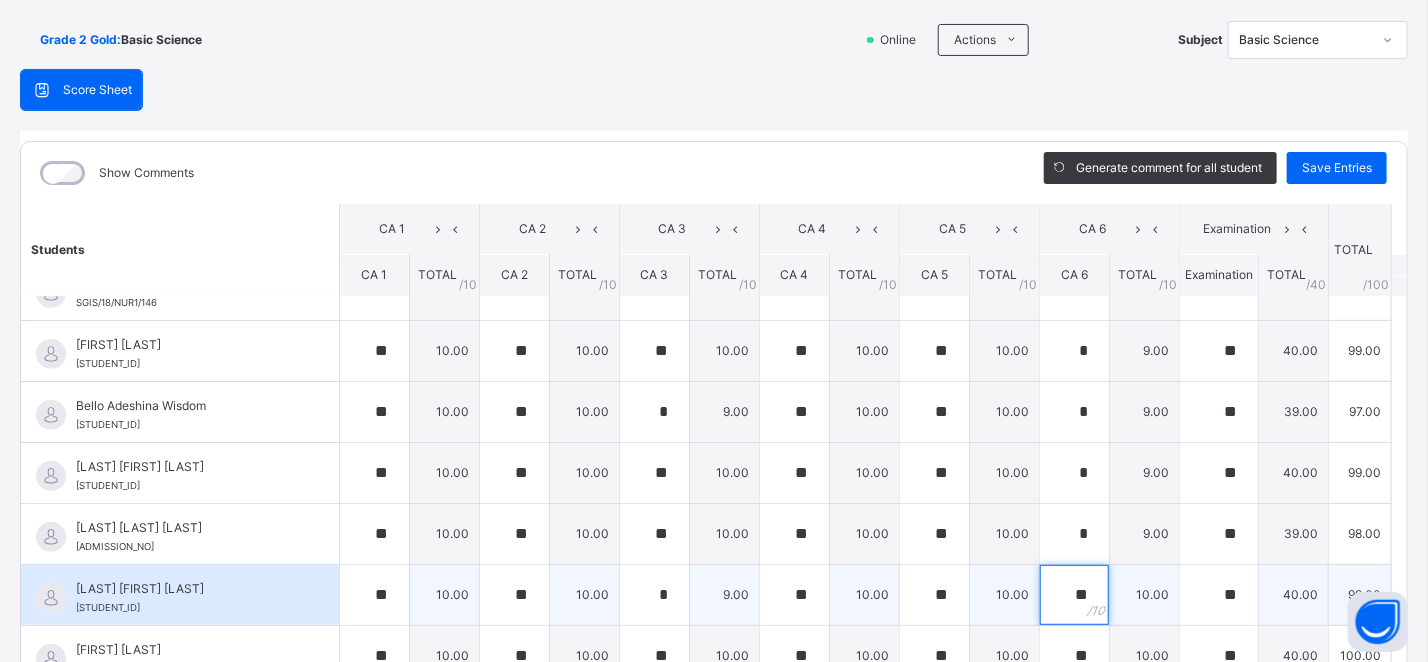 click on "**" at bounding box center (1074, 595) 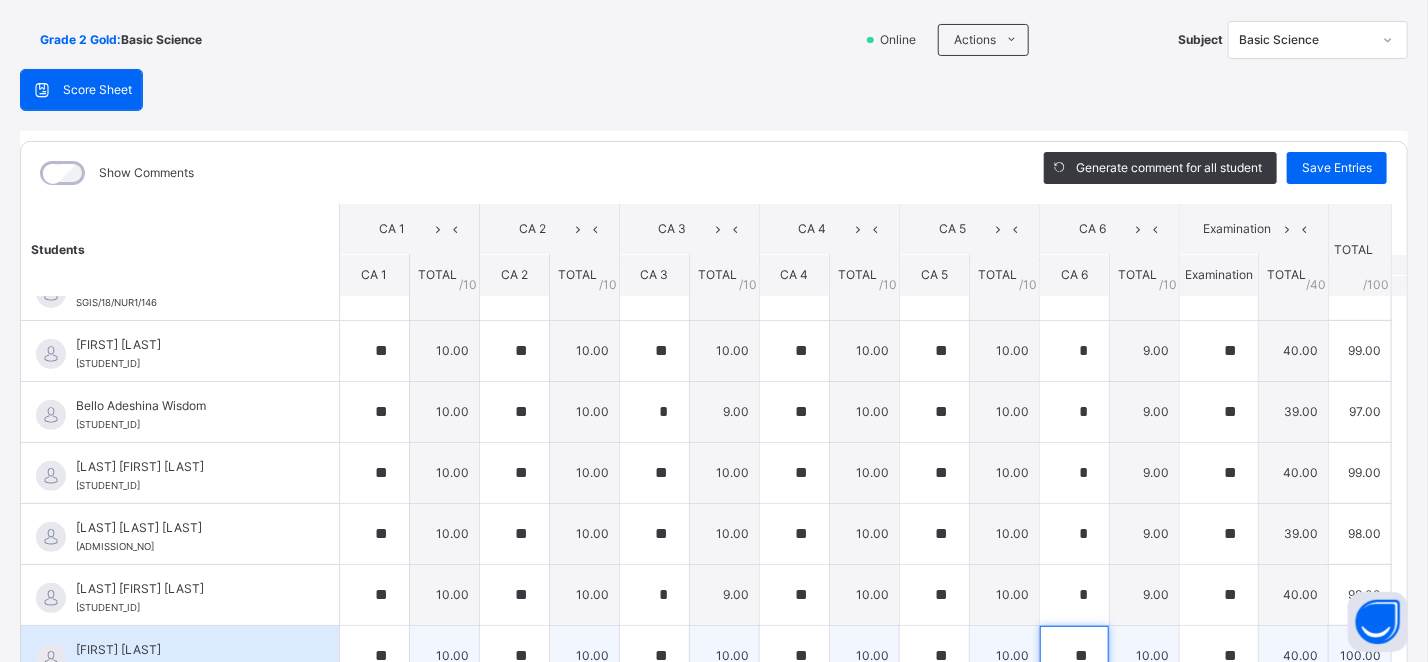 click on "**" at bounding box center [1074, 656] 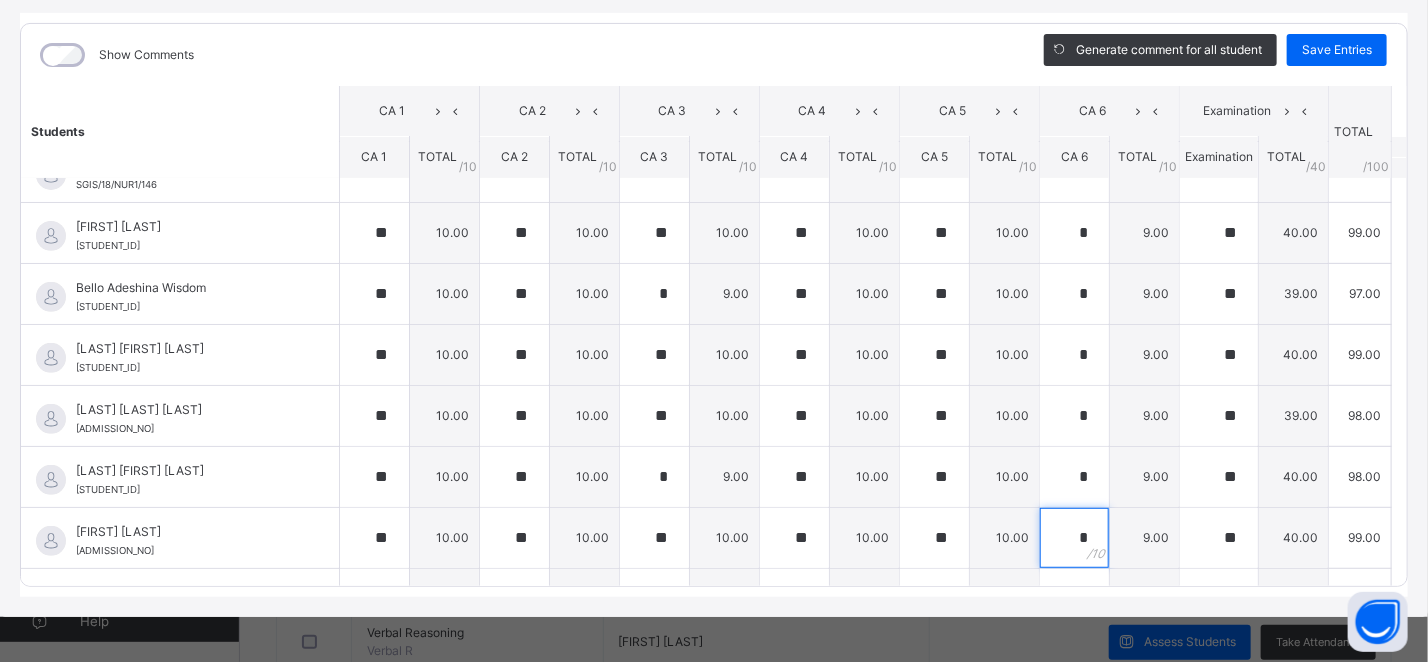 scroll, scrollTop: 248, scrollLeft: 0, axis: vertical 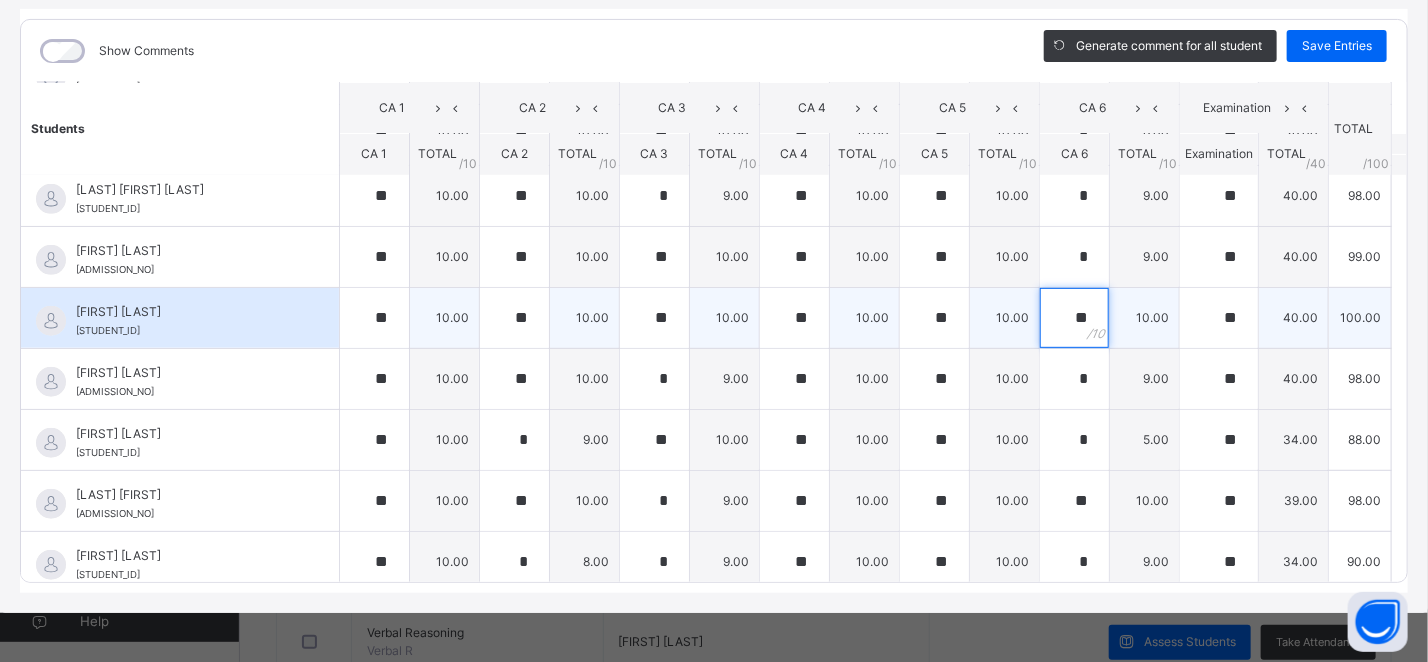 click on "**" at bounding box center [1074, 318] 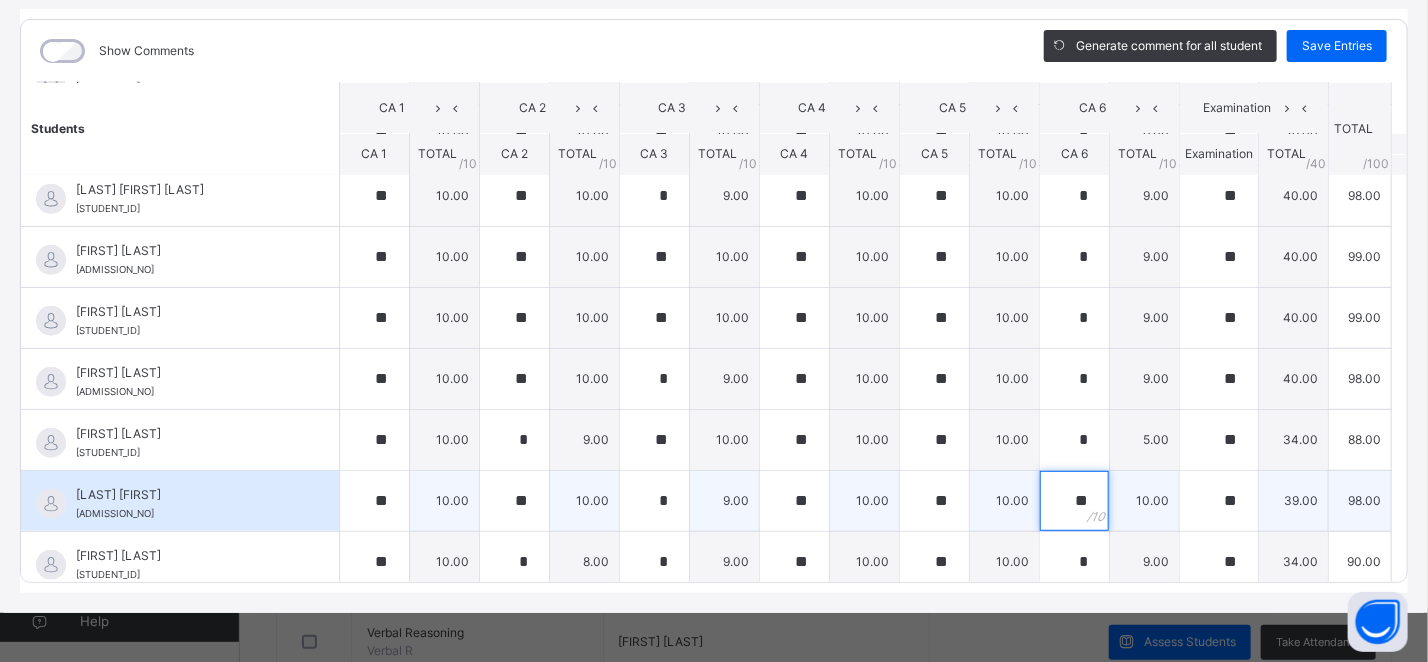 click on "**" at bounding box center (1074, 501) 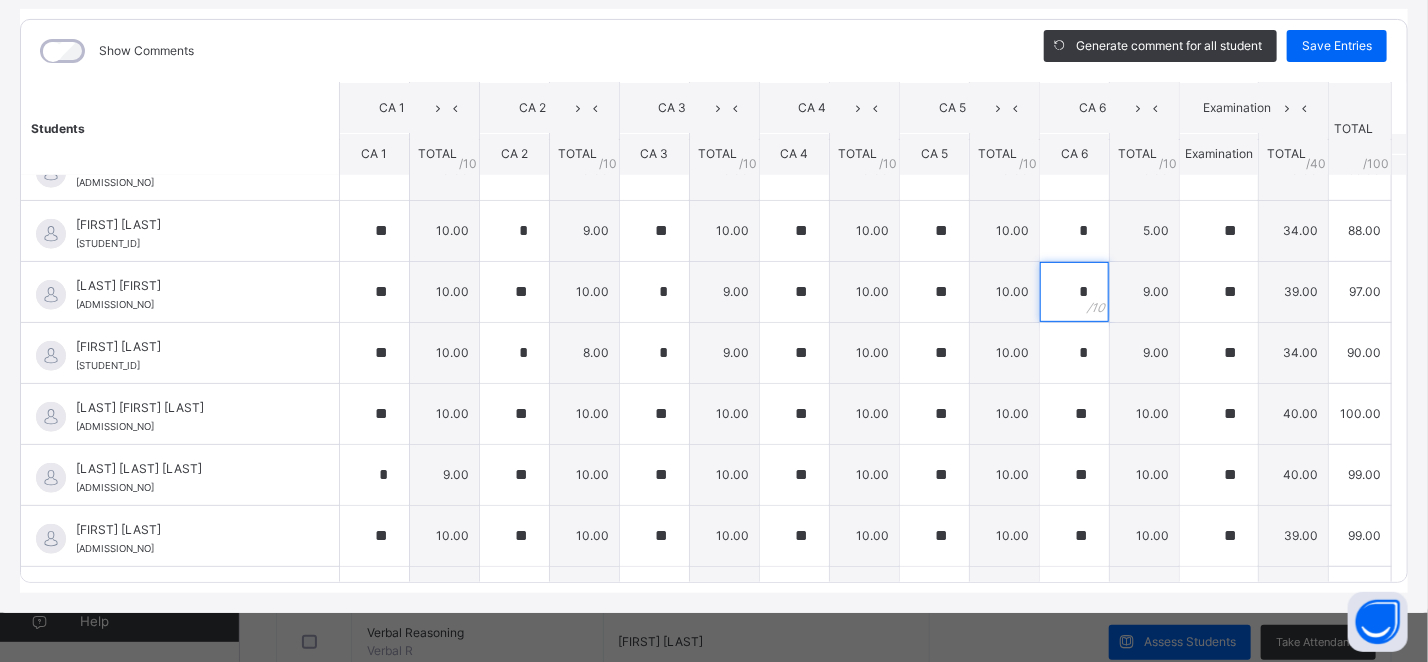 scroll, scrollTop: 793, scrollLeft: 0, axis: vertical 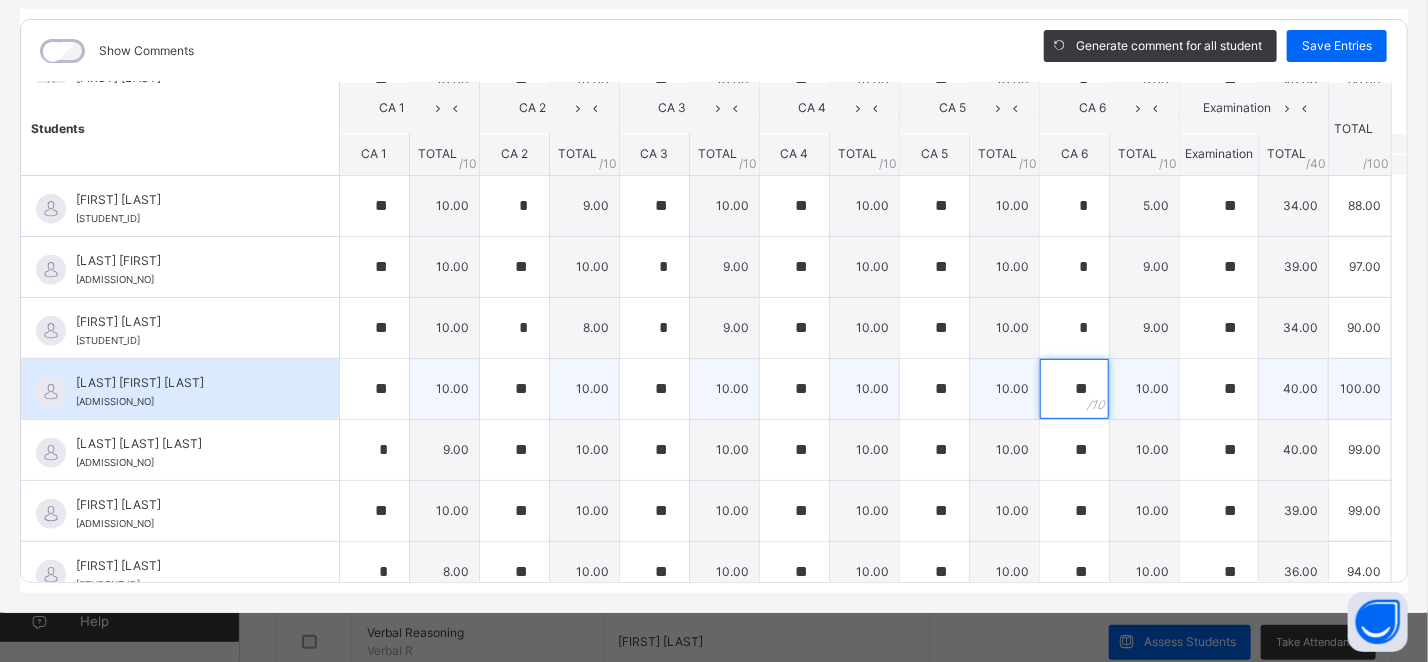 click on "**" at bounding box center [1074, 389] 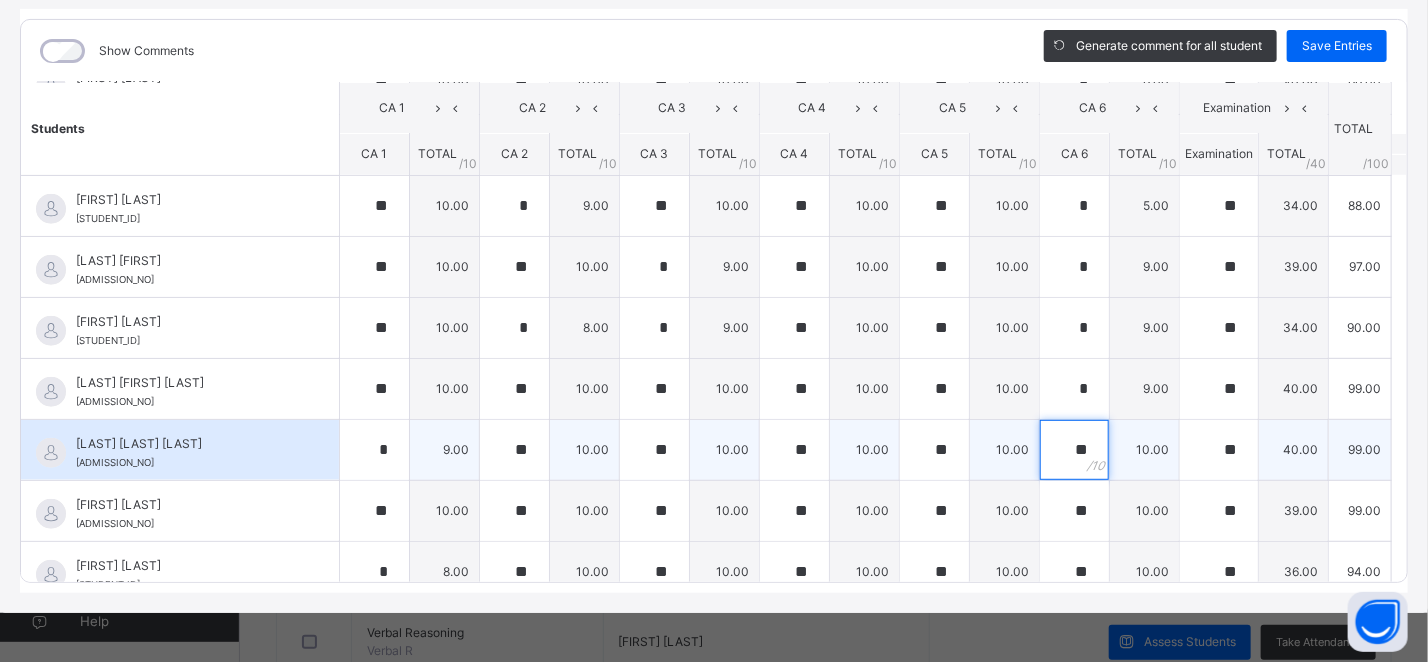 click on "**" at bounding box center (1074, 450) 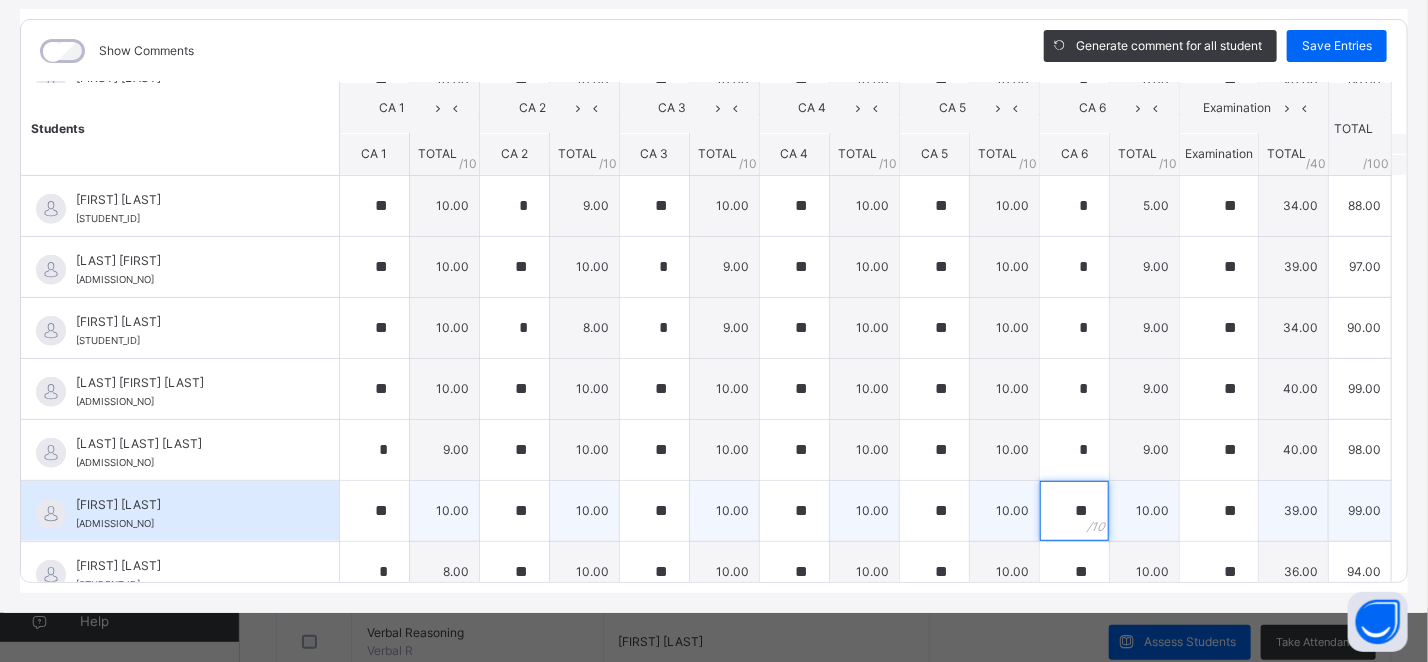 click on "**" at bounding box center (1074, 511) 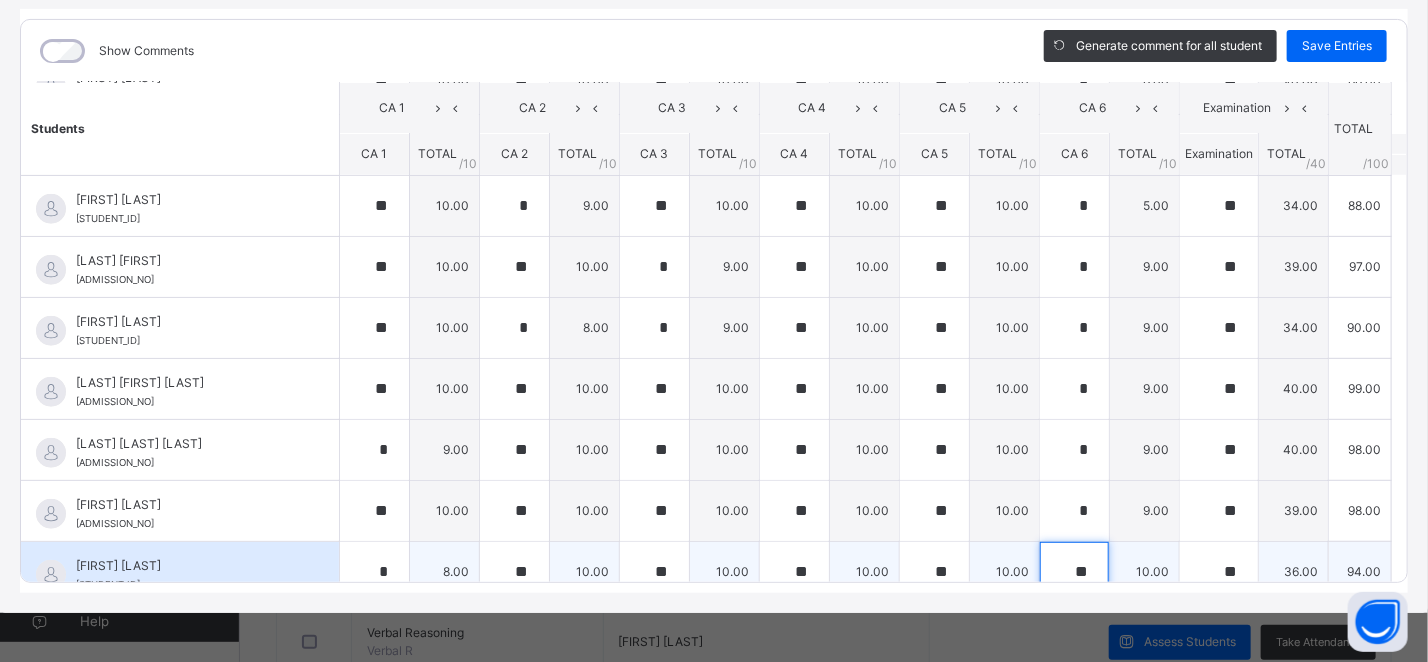 click on "**" at bounding box center (1074, 572) 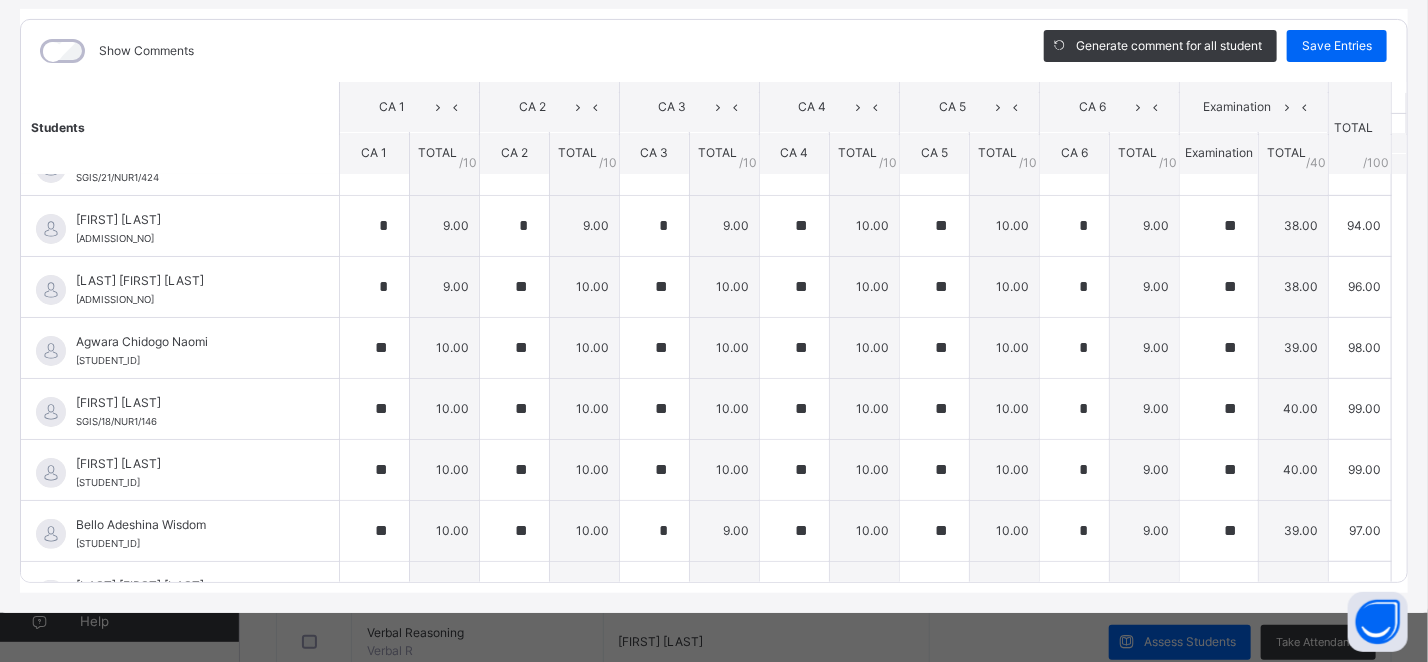 scroll, scrollTop: 0, scrollLeft: 0, axis: both 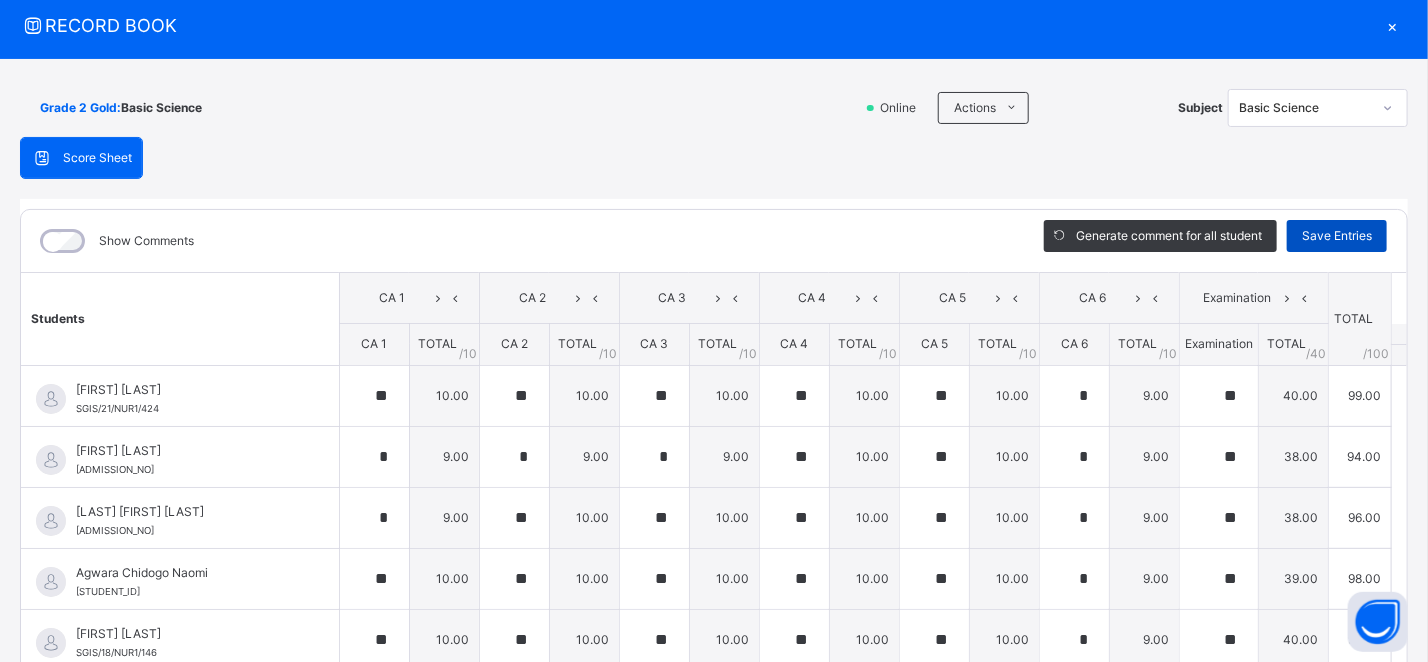 click on "Save Entries" at bounding box center (1337, 236) 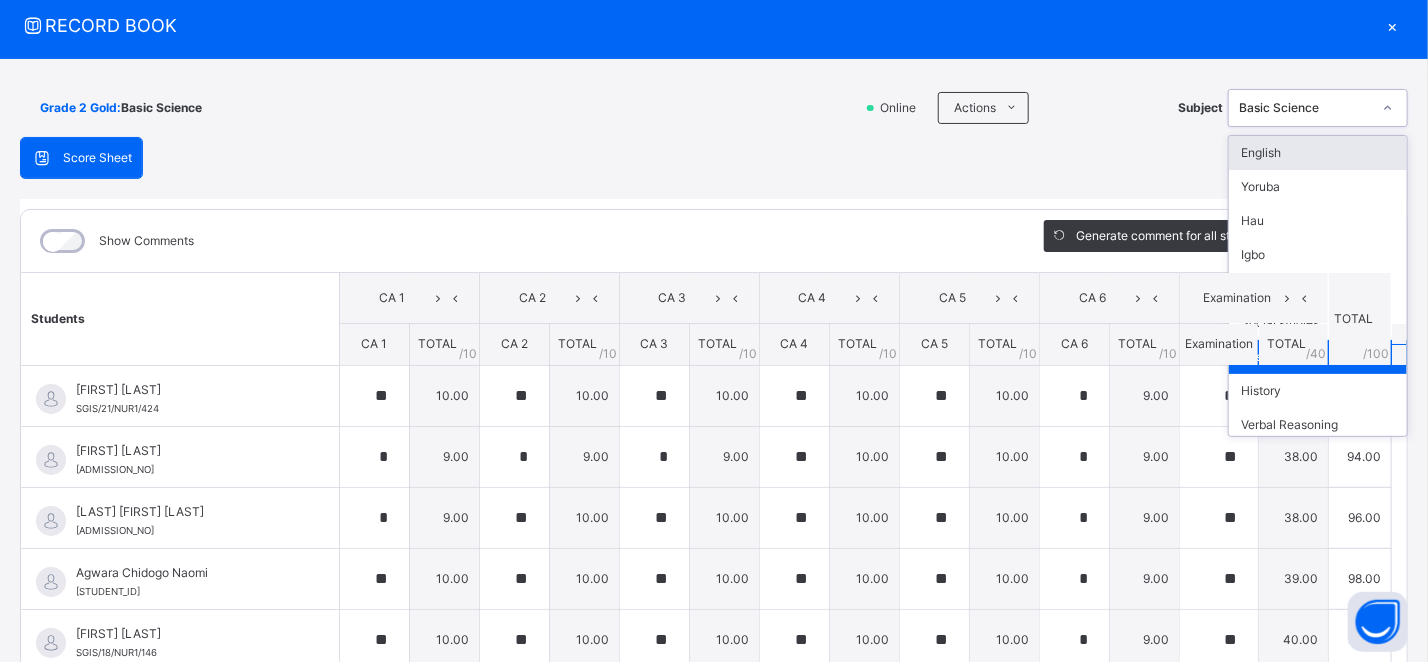 click 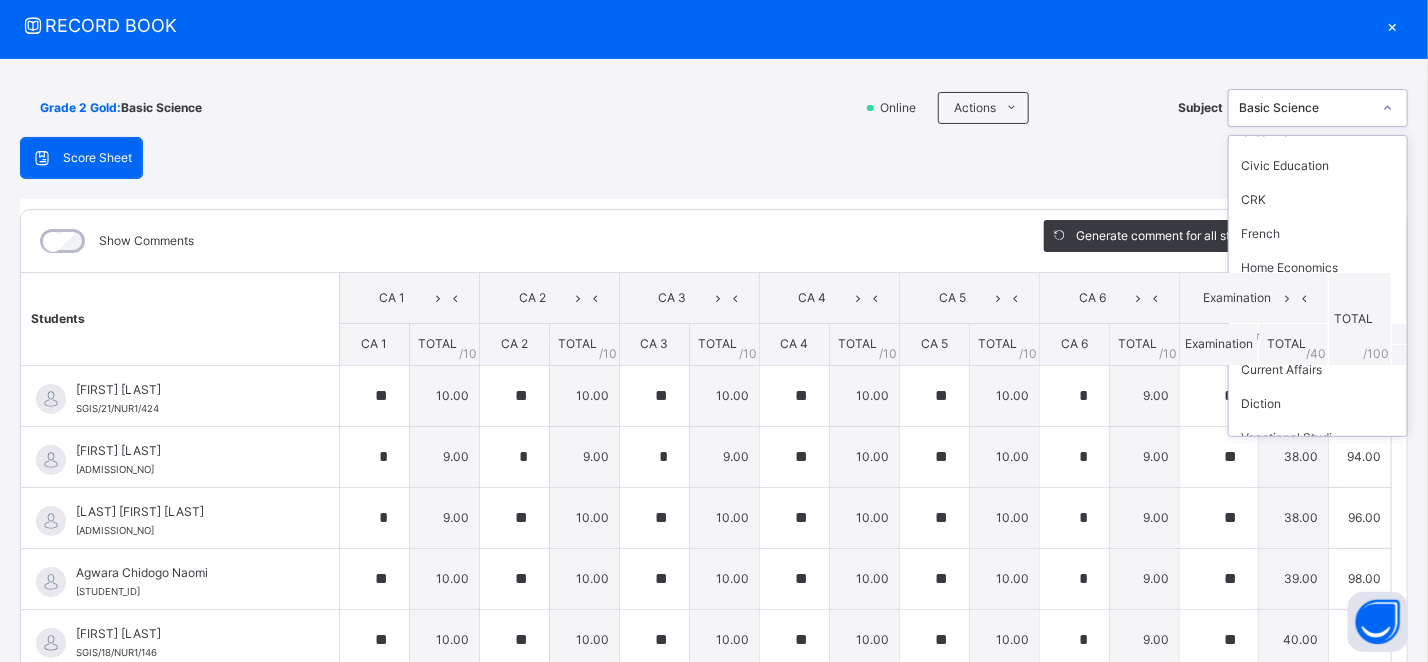 scroll, scrollTop: 383, scrollLeft: 0, axis: vertical 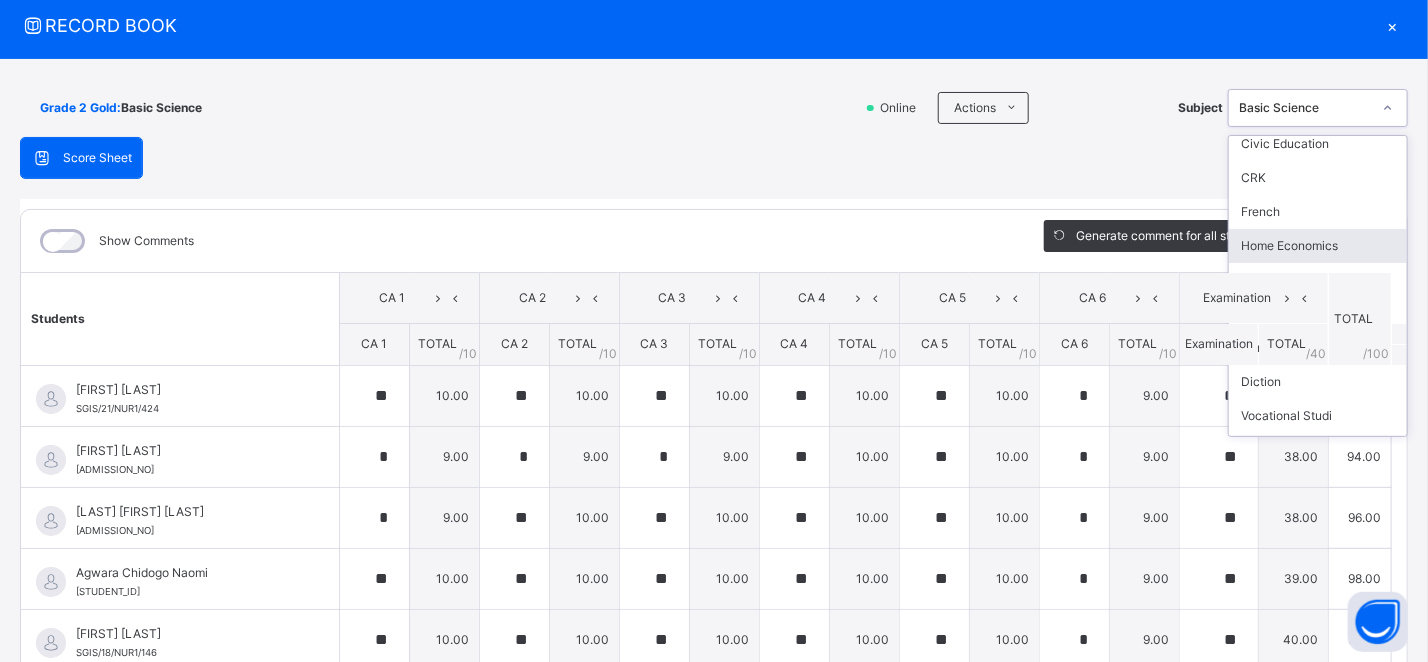 click on "Home Economics" at bounding box center (1318, 246) 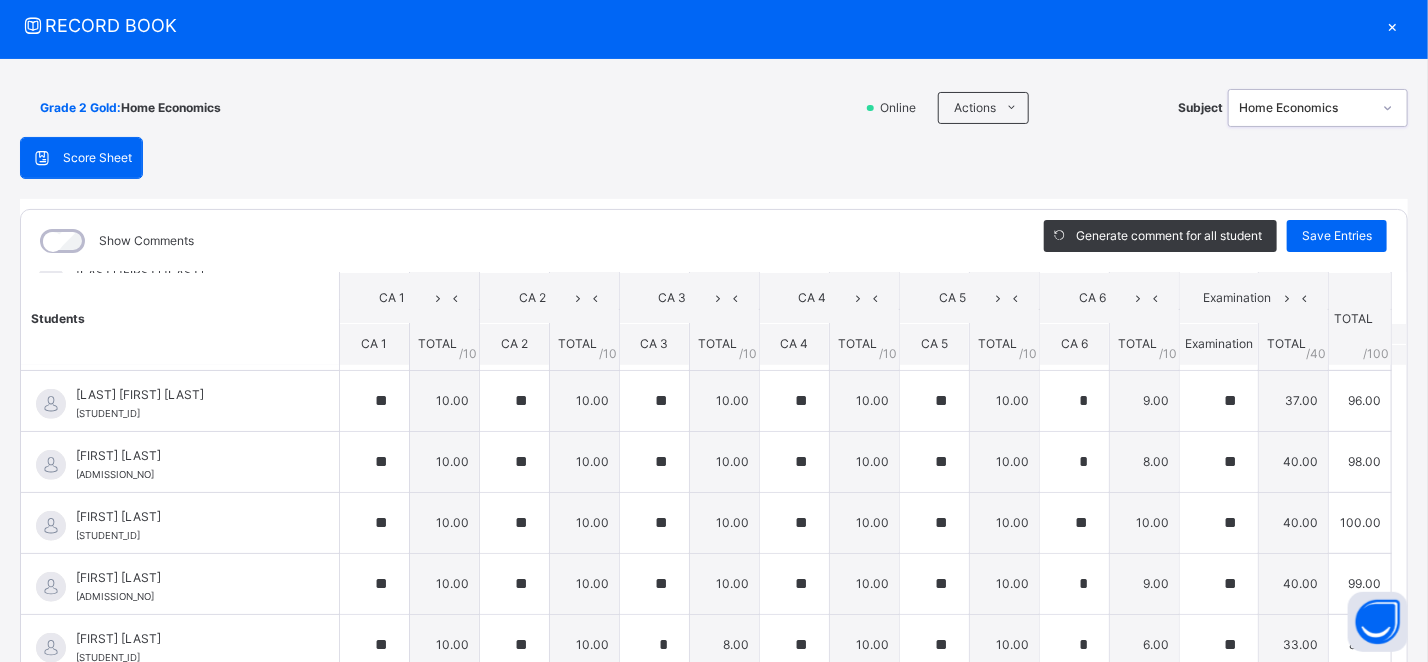 scroll, scrollTop: 573, scrollLeft: 0, axis: vertical 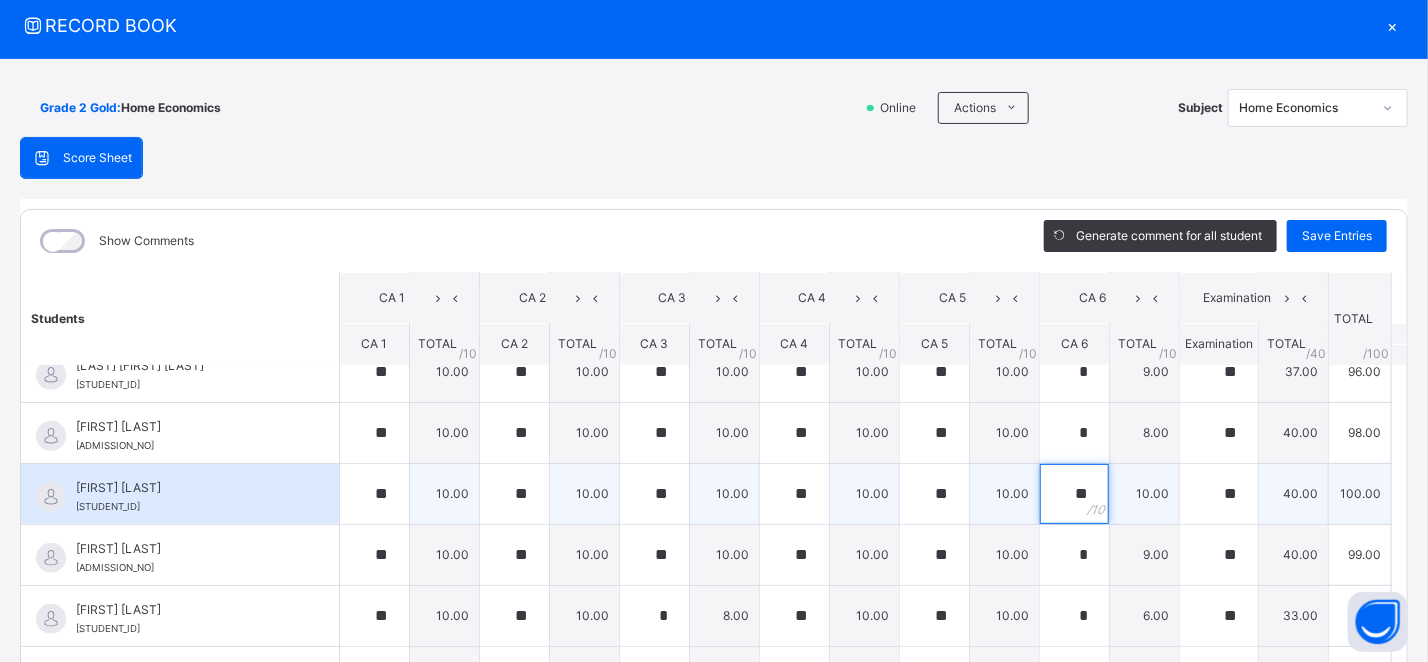 click on "**" at bounding box center (1074, 494) 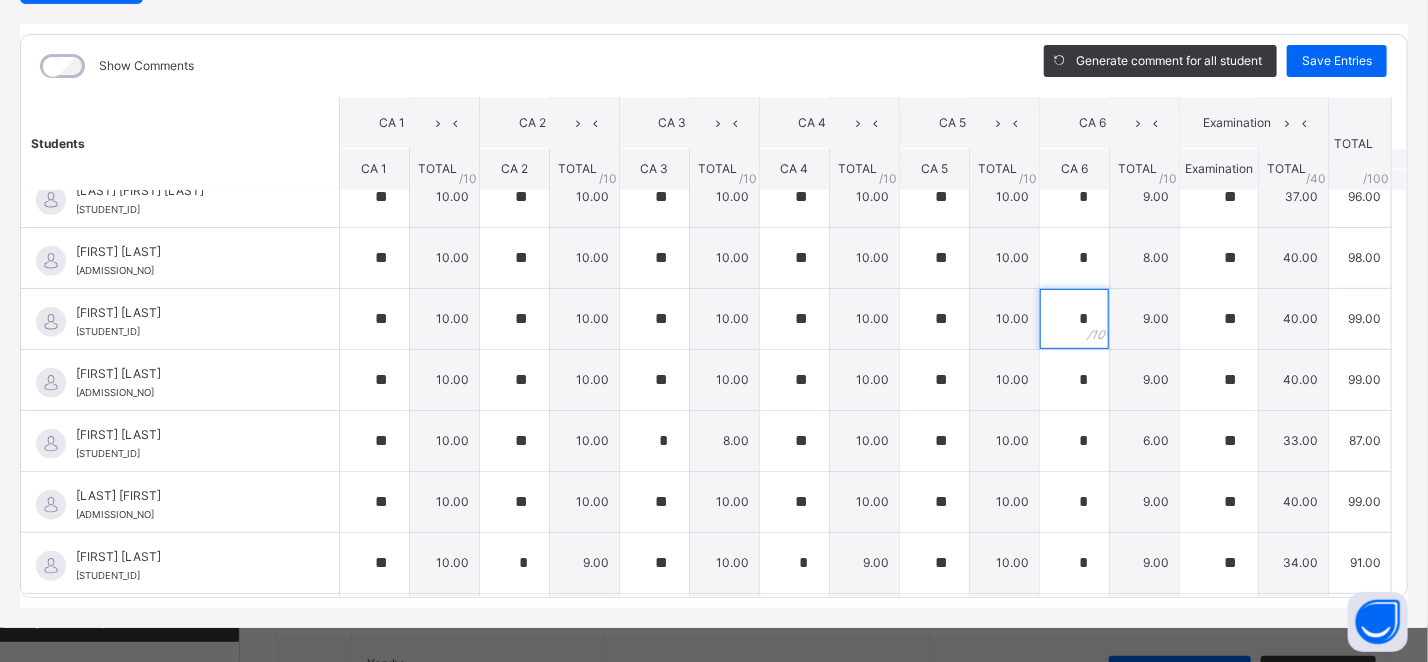 scroll, scrollTop: 248, scrollLeft: 0, axis: vertical 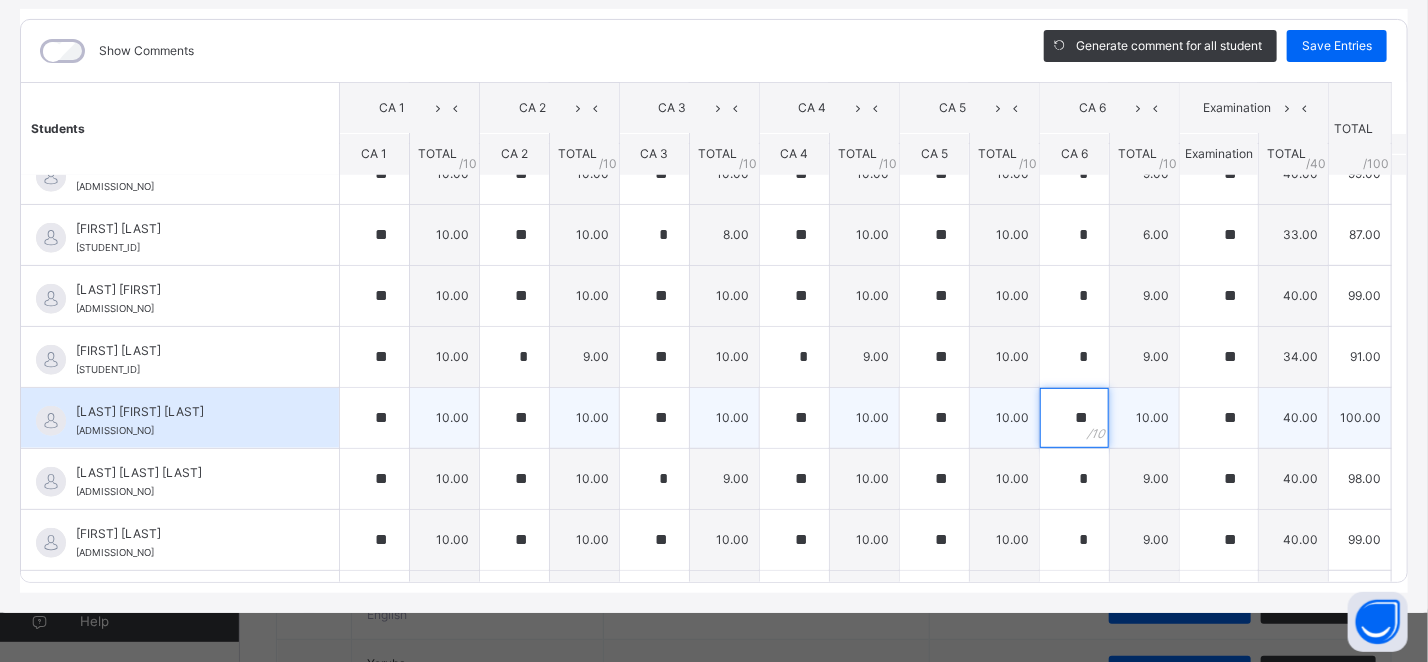 click on "**" at bounding box center [1074, 418] 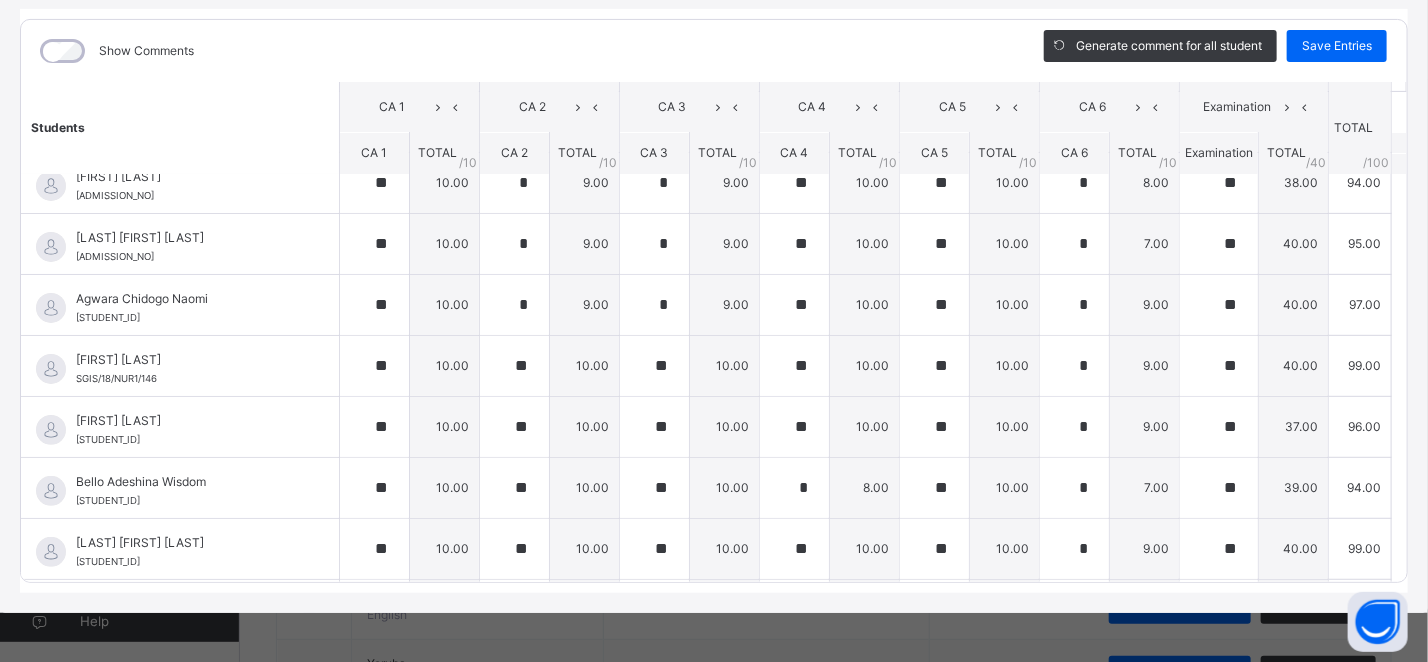 scroll, scrollTop: 0, scrollLeft: 0, axis: both 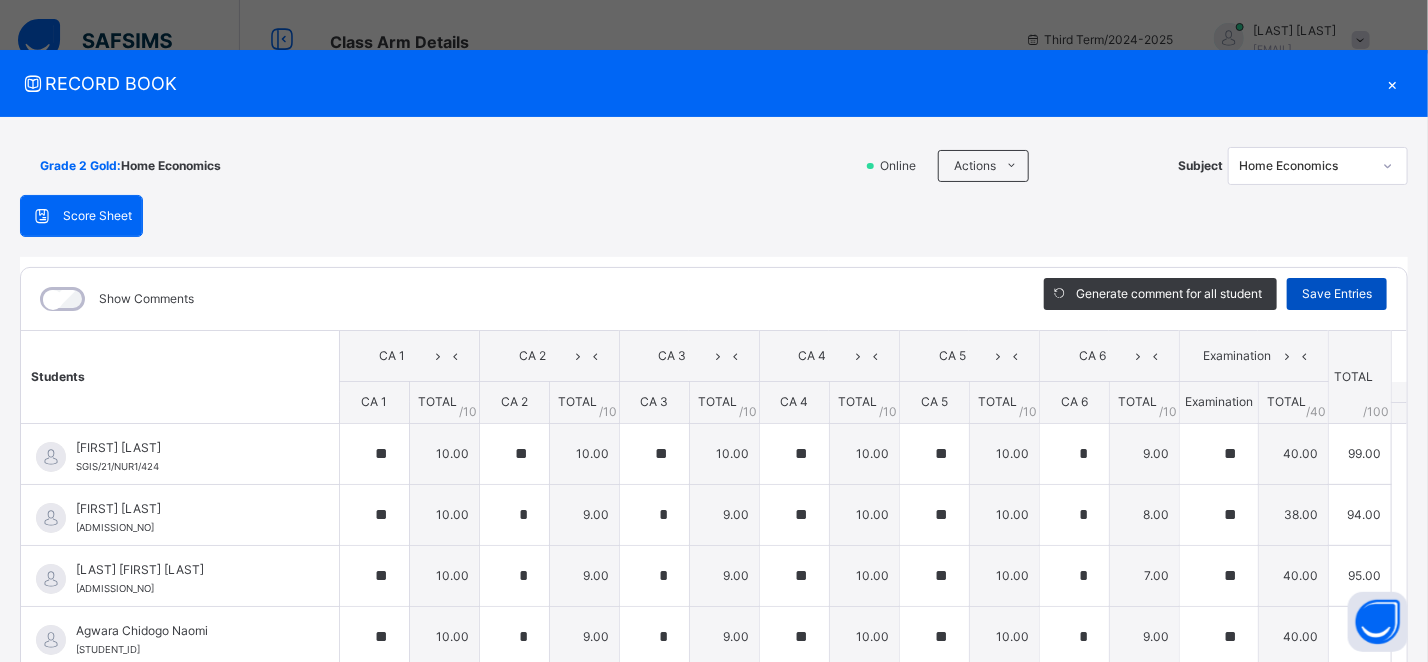 click on "Save Entries" at bounding box center [1337, 294] 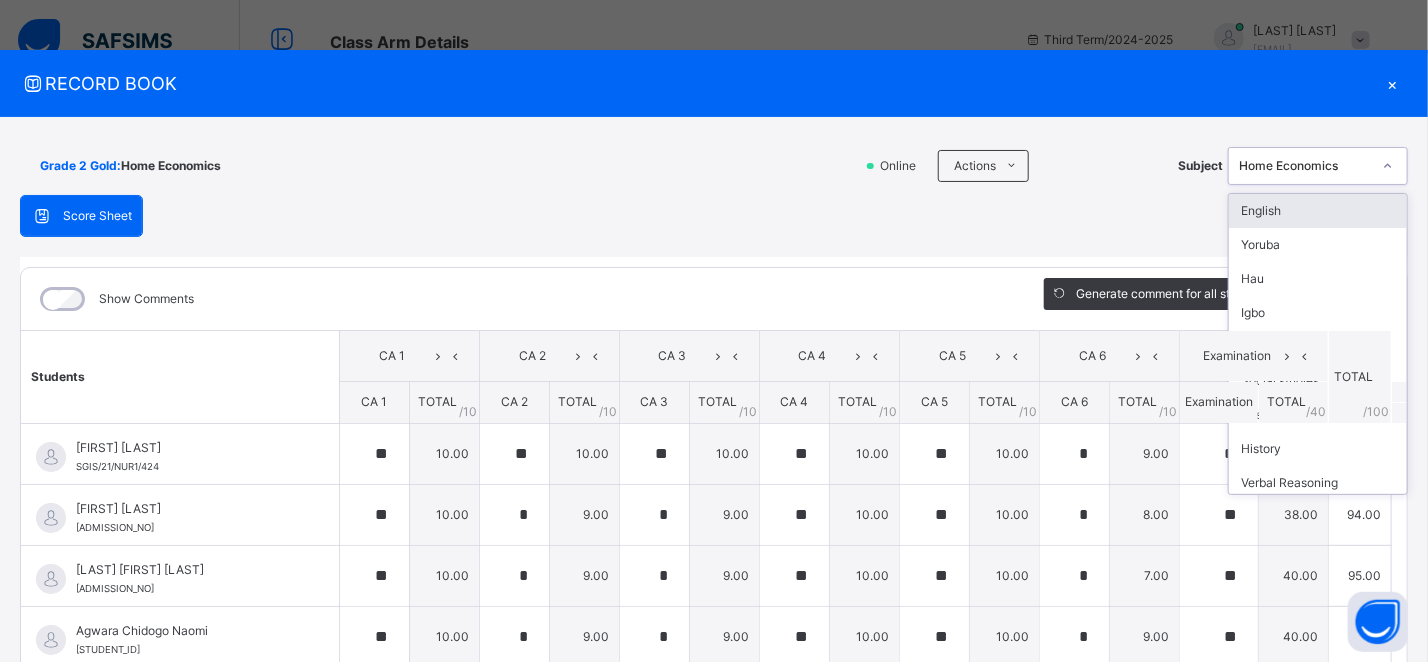 click 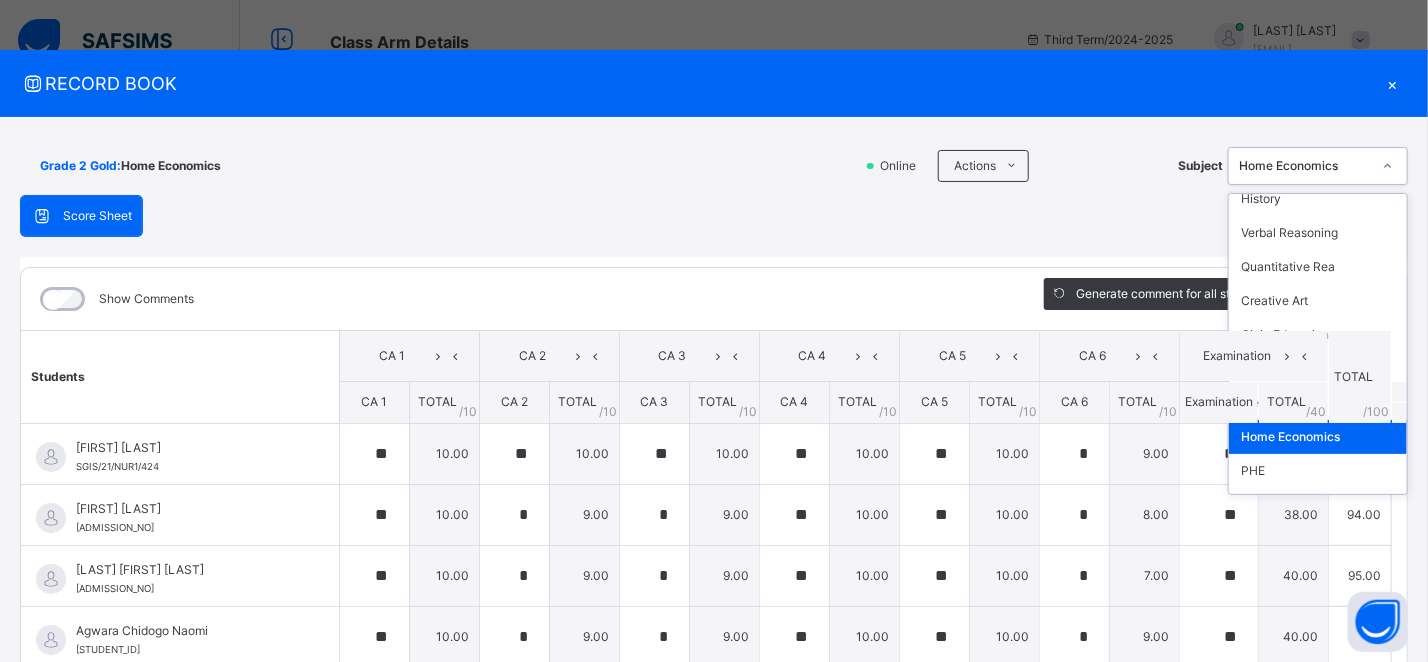 scroll, scrollTop: 253, scrollLeft: 0, axis: vertical 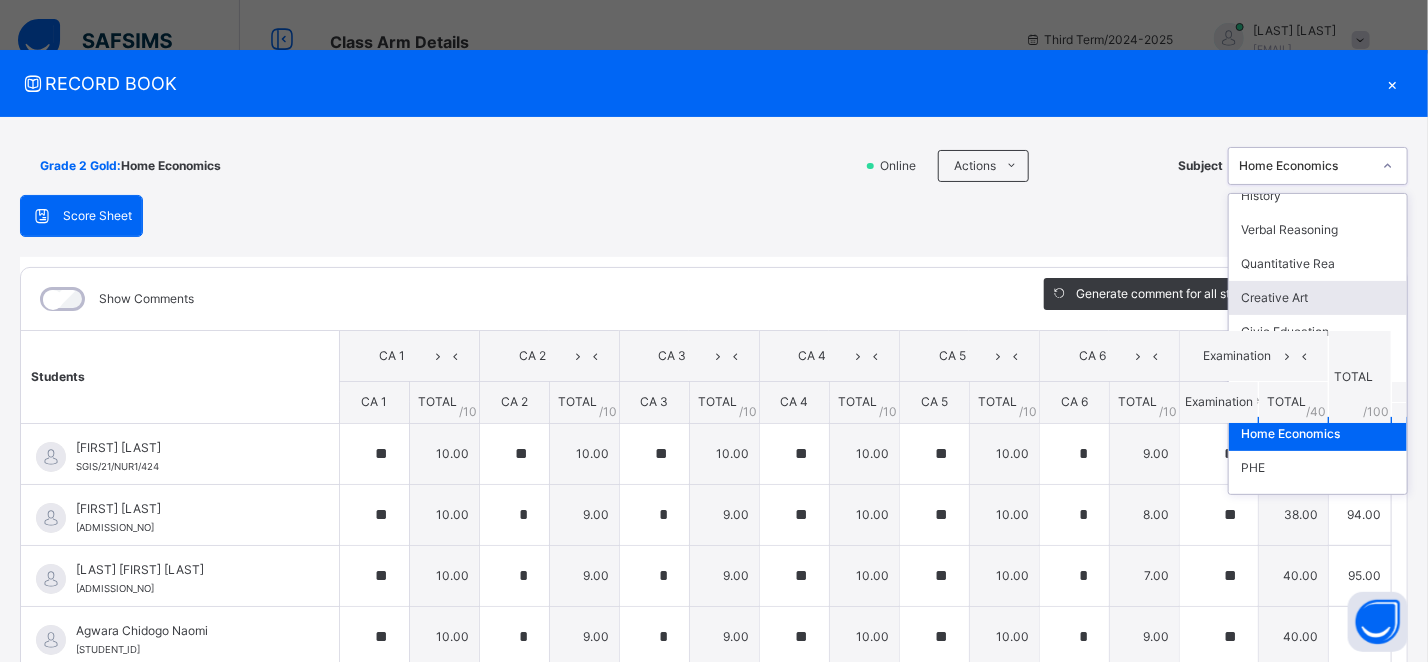 click on "Creative Art" at bounding box center (1318, 298) 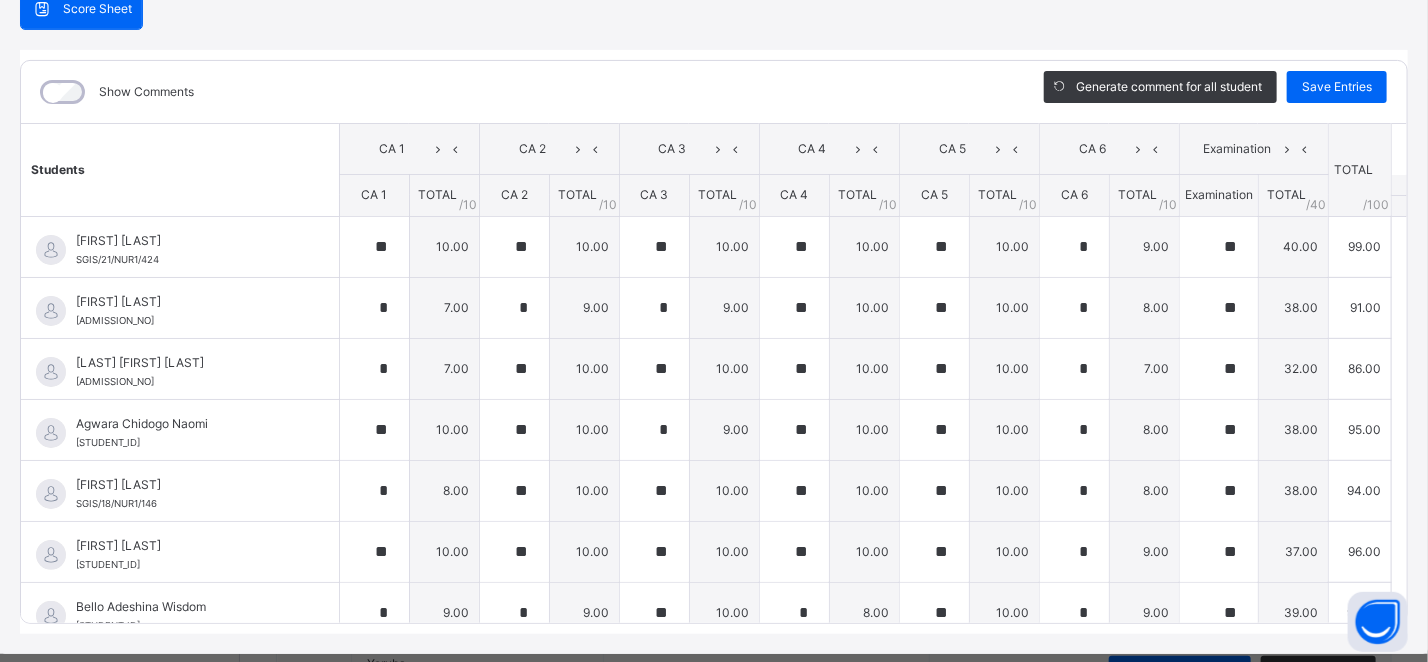scroll, scrollTop: 212, scrollLeft: 0, axis: vertical 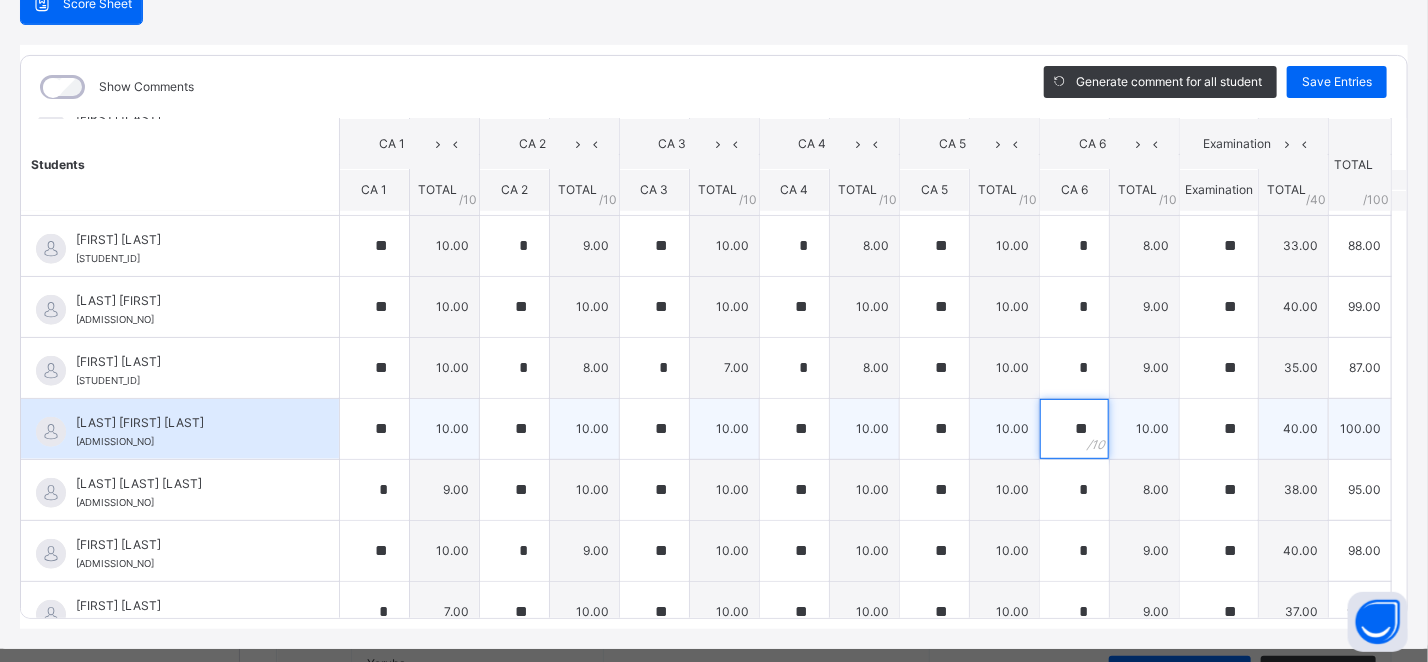 click on "**" at bounding box center [1074, 429] 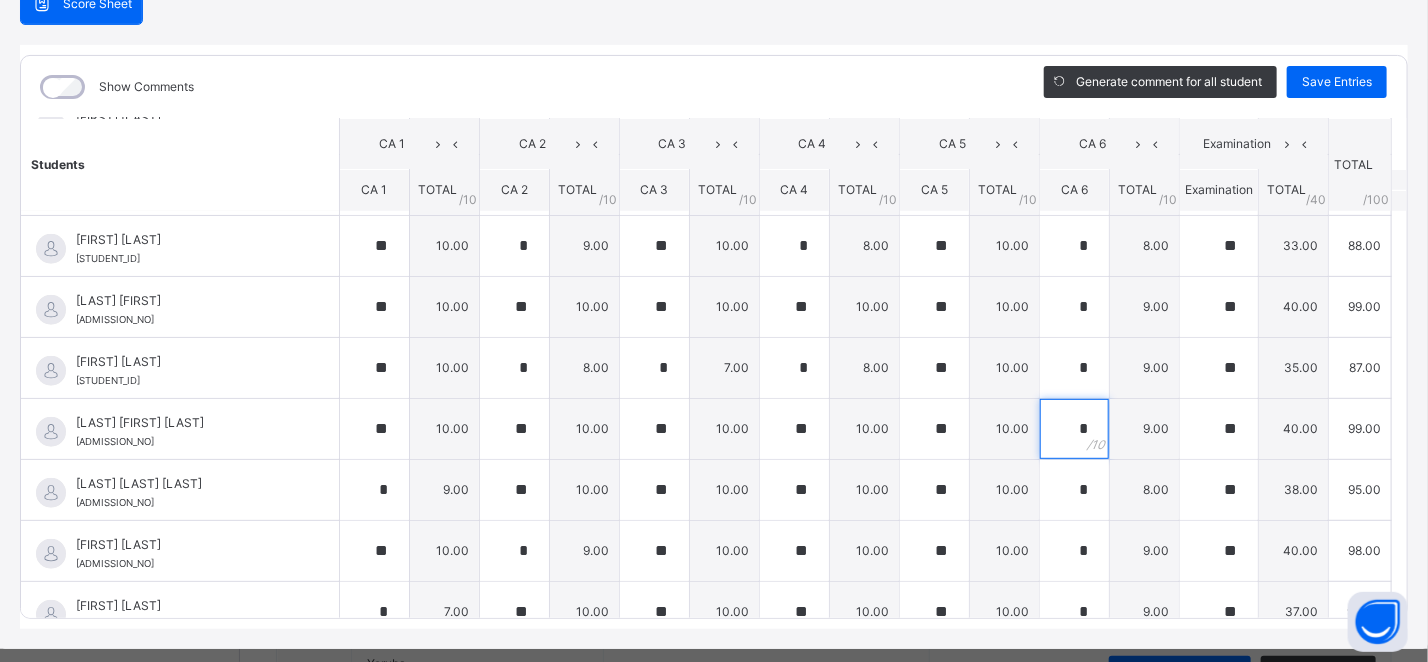 scroll, scrollTop: 808, scrollLeft: 0, axis: vertical 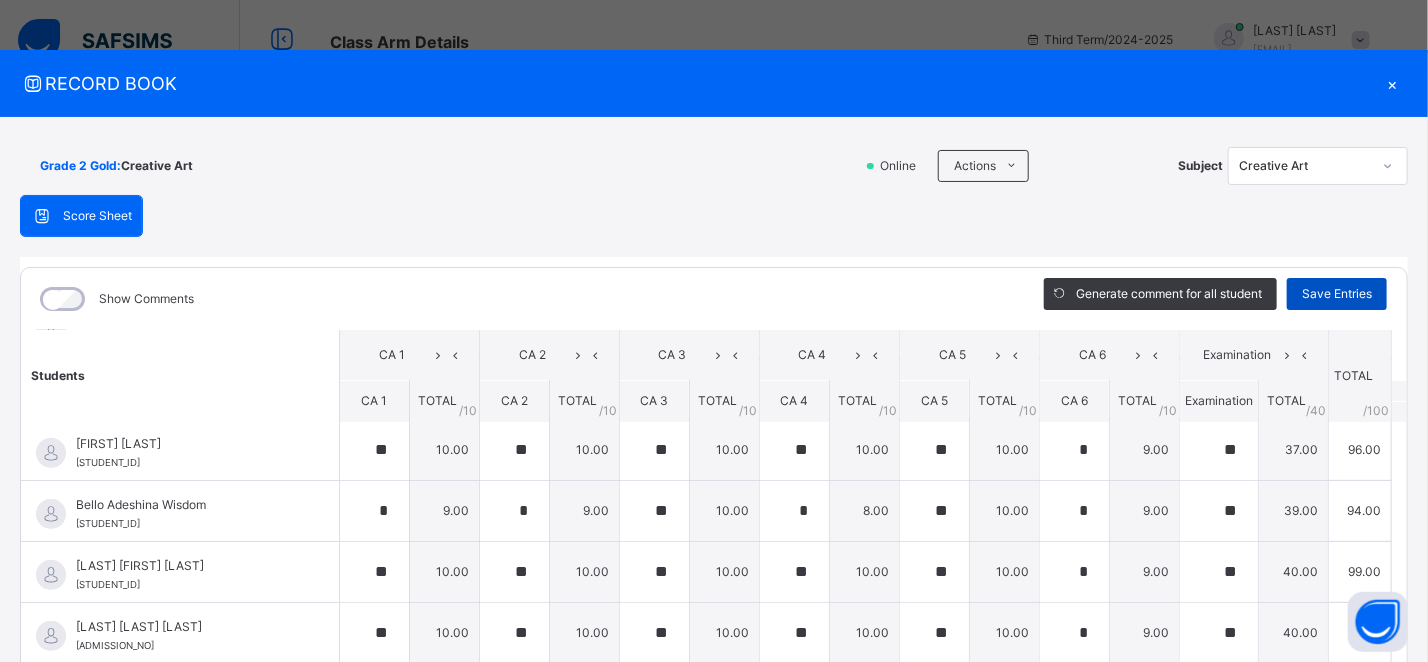 click on "Save Entries" at bounding box center [1337, 294] 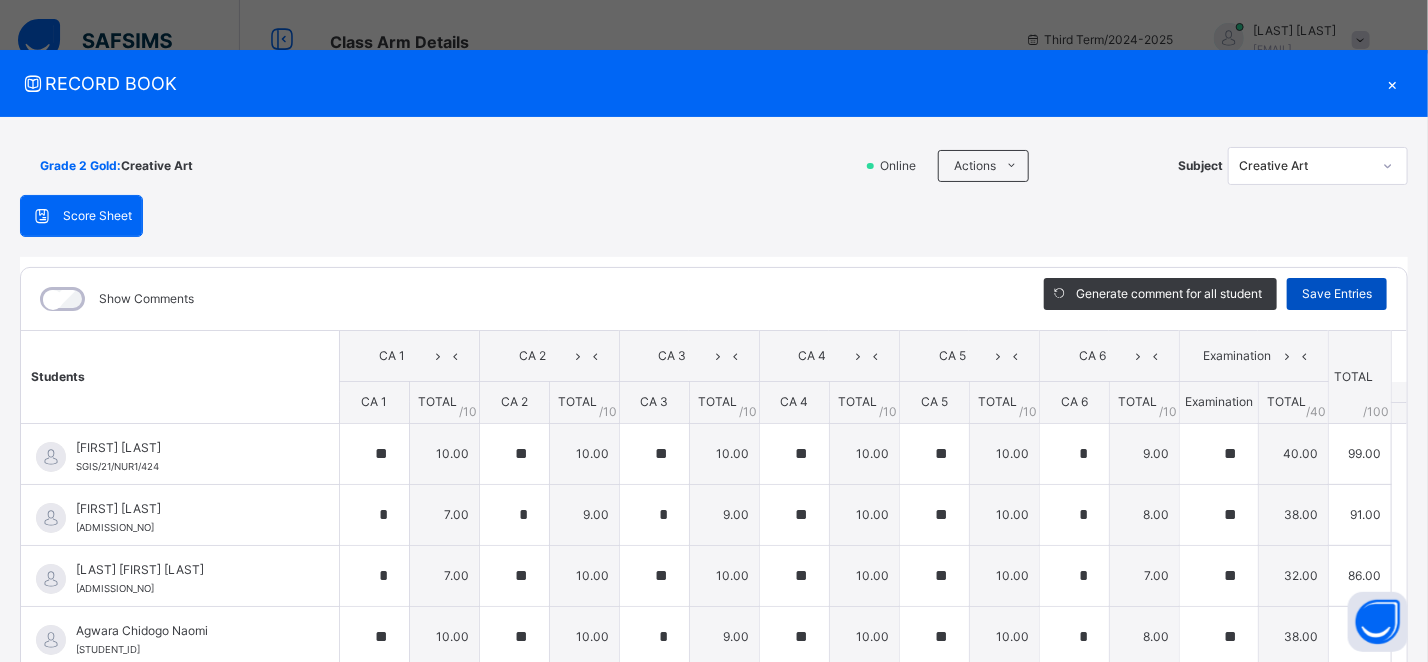 click on "Save Entries" at bounding box center [1337, 294] 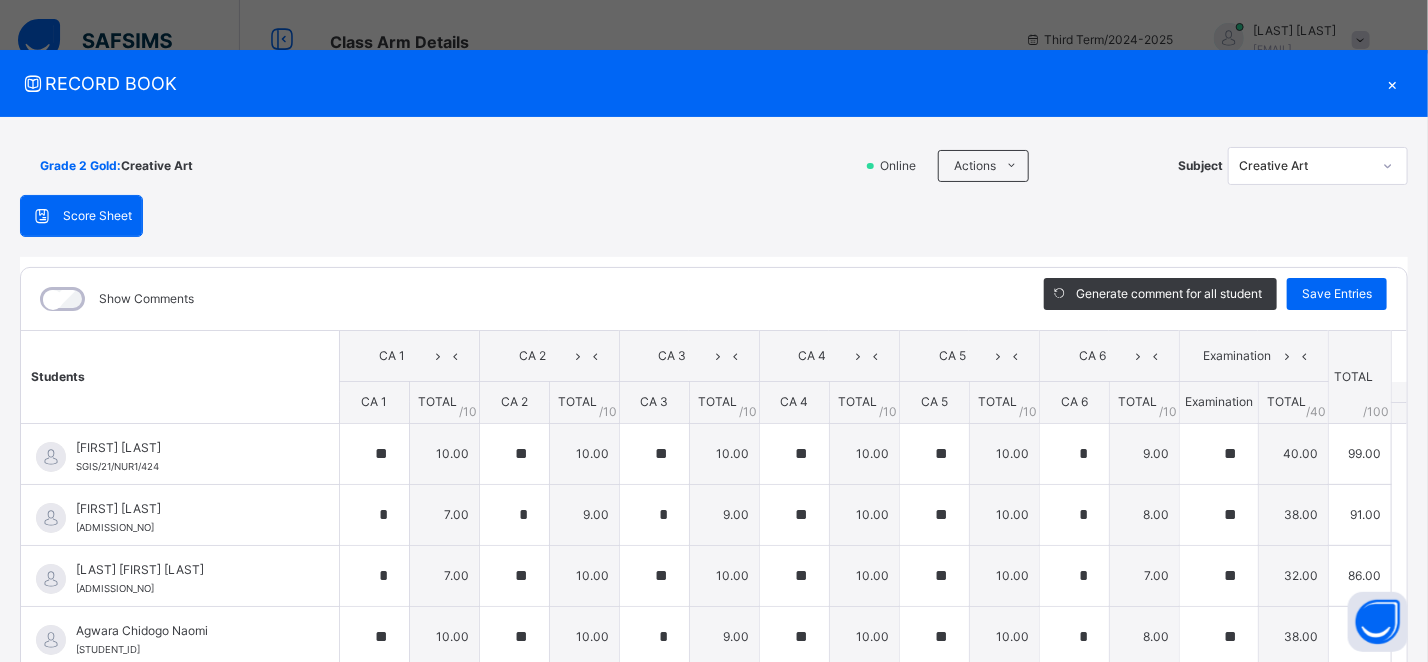 click 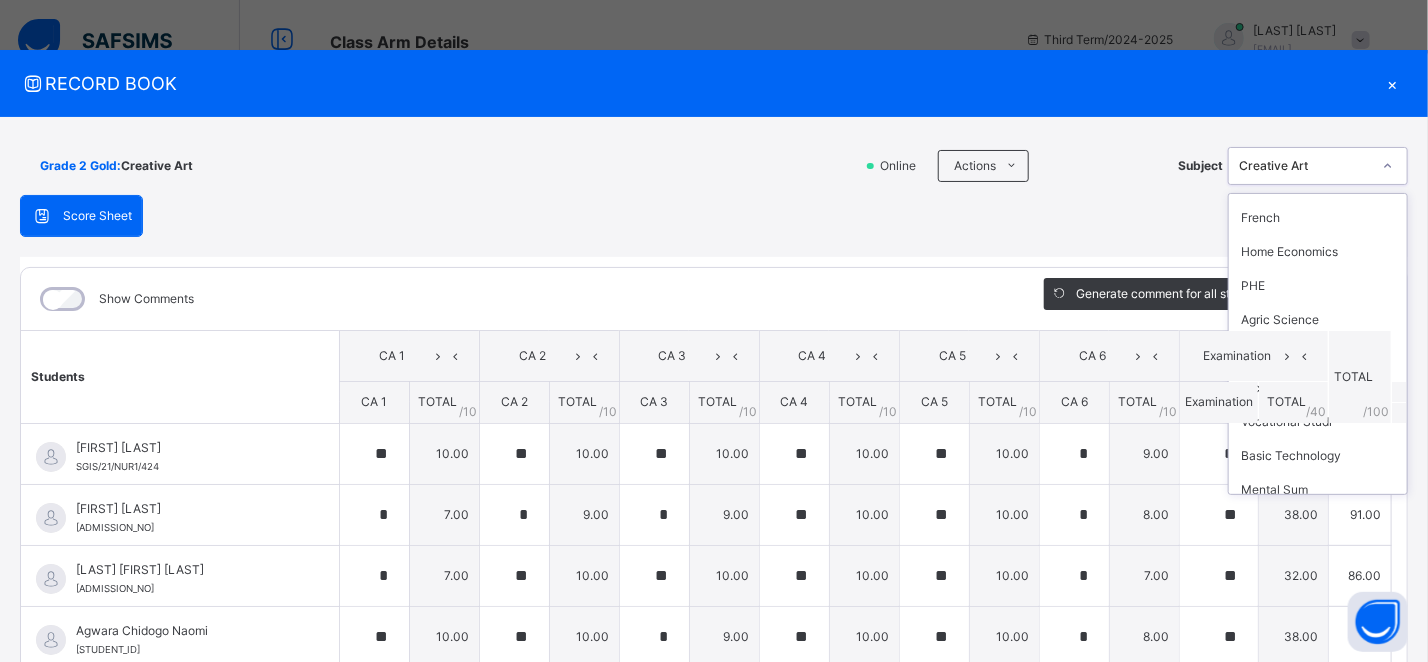 scroll, scrollTop: 446, scrollLeft: 0, axis: vertical 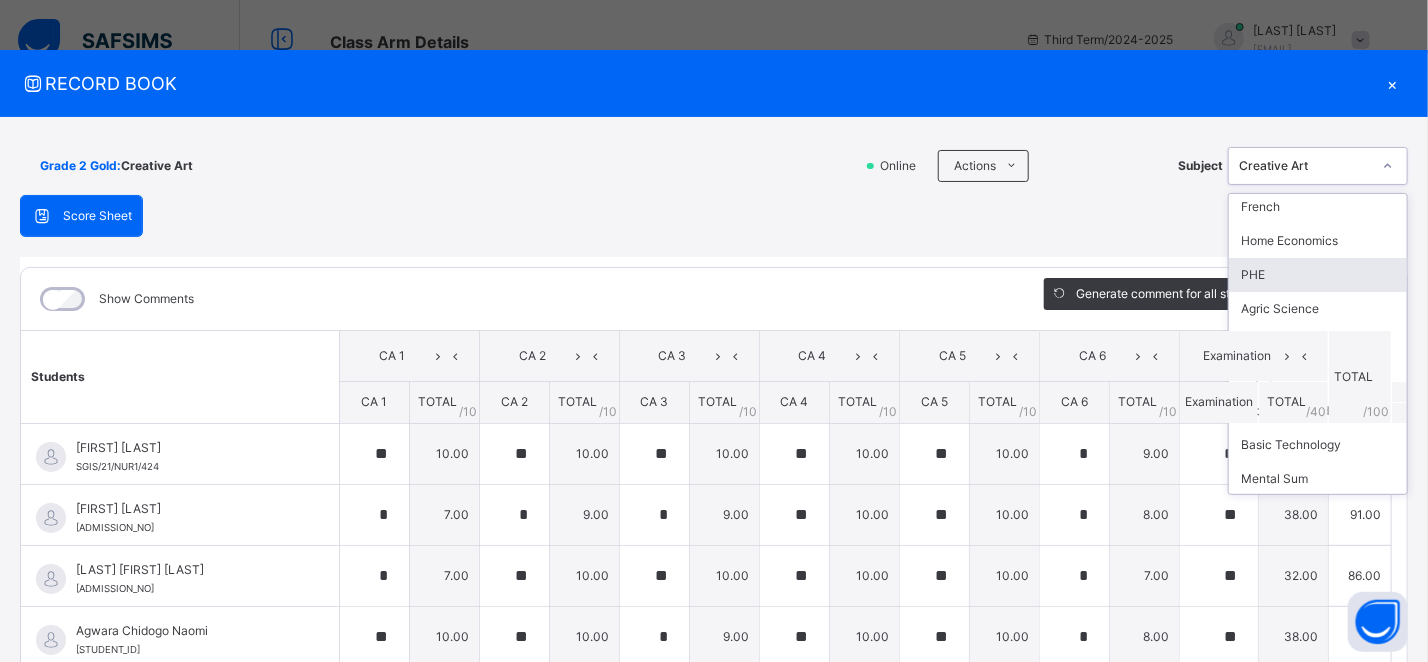 click on "PHE" at bounding box center (1318, 275) 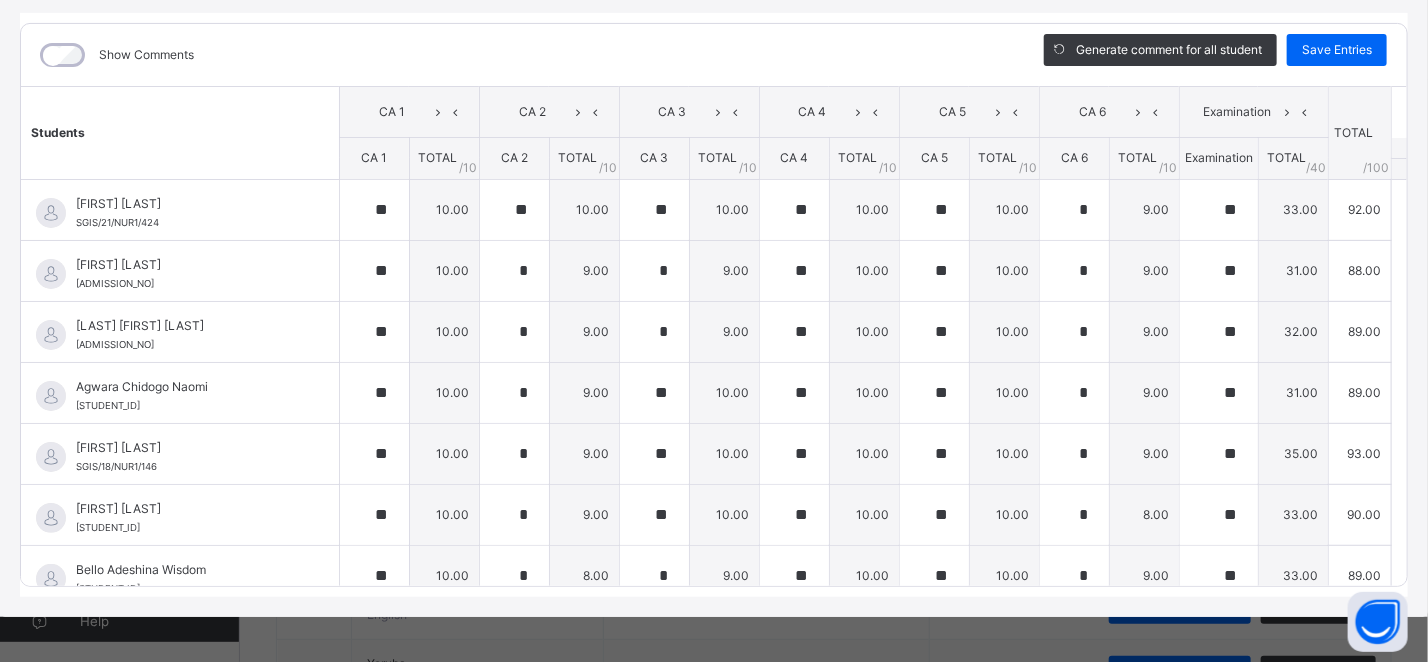 scroll, scrollTop: 248, scrollLeft: 0, axis: vertical 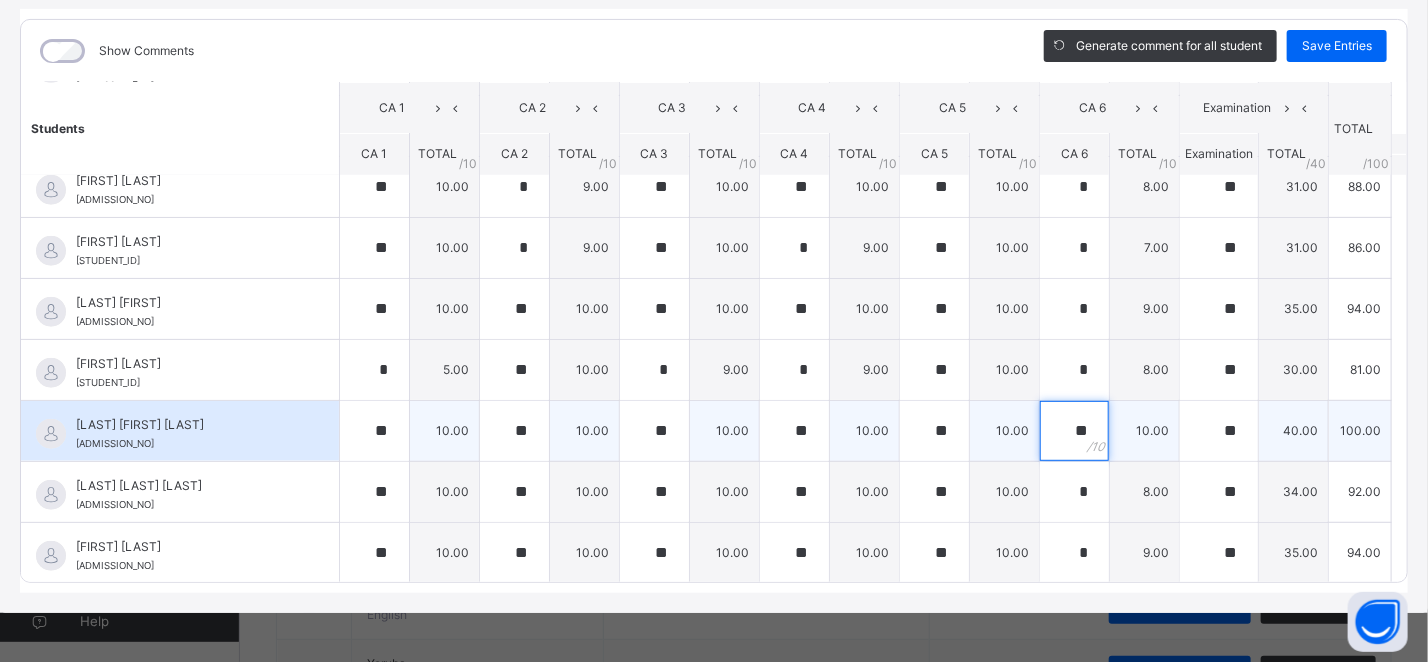 click on "**" at bounding box center [1074, 431] 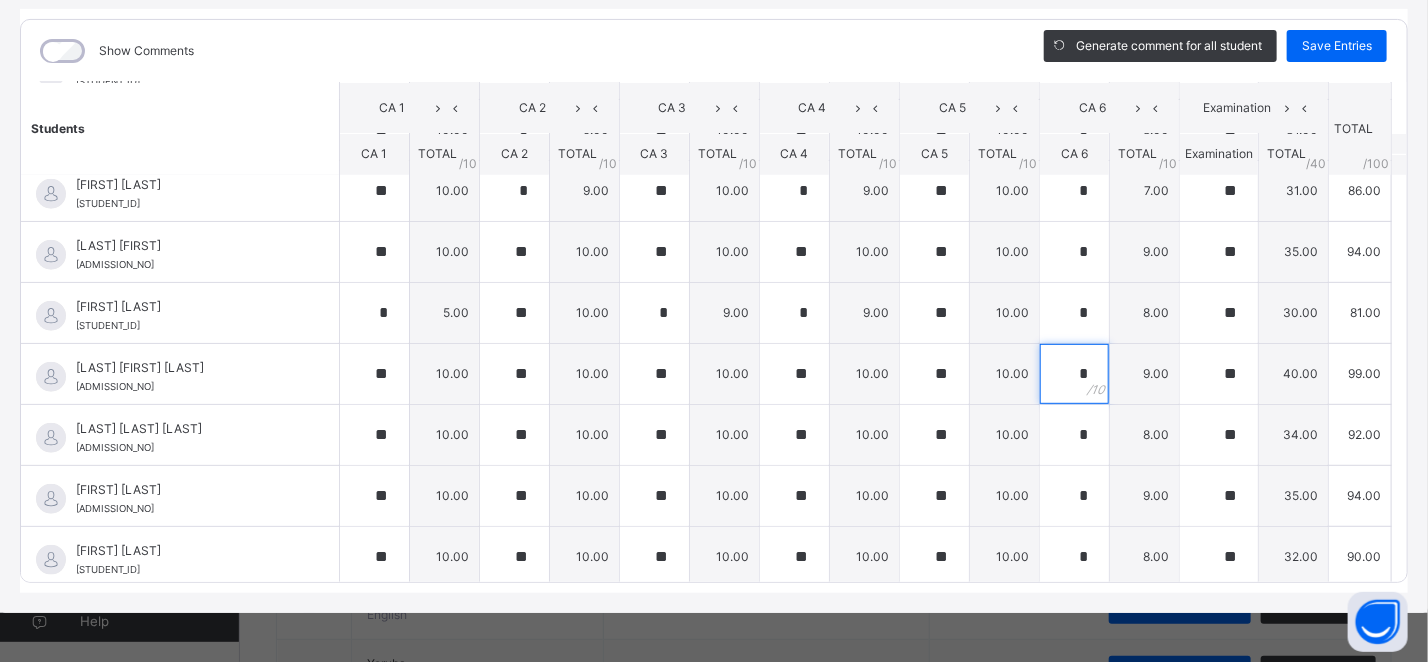 scroll, scrollTop: 51, scrollLeft: 0, axis: vertical 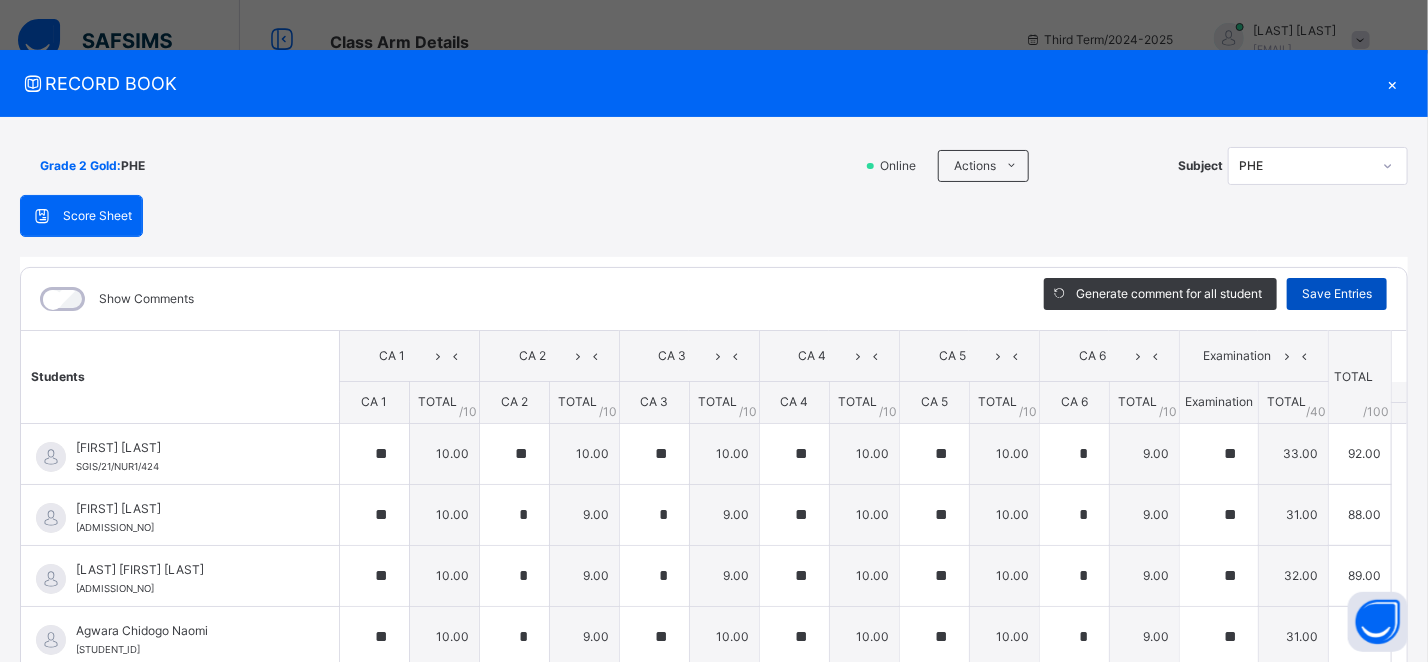 click on "Save Entries" at bounding box center (1337, 294) 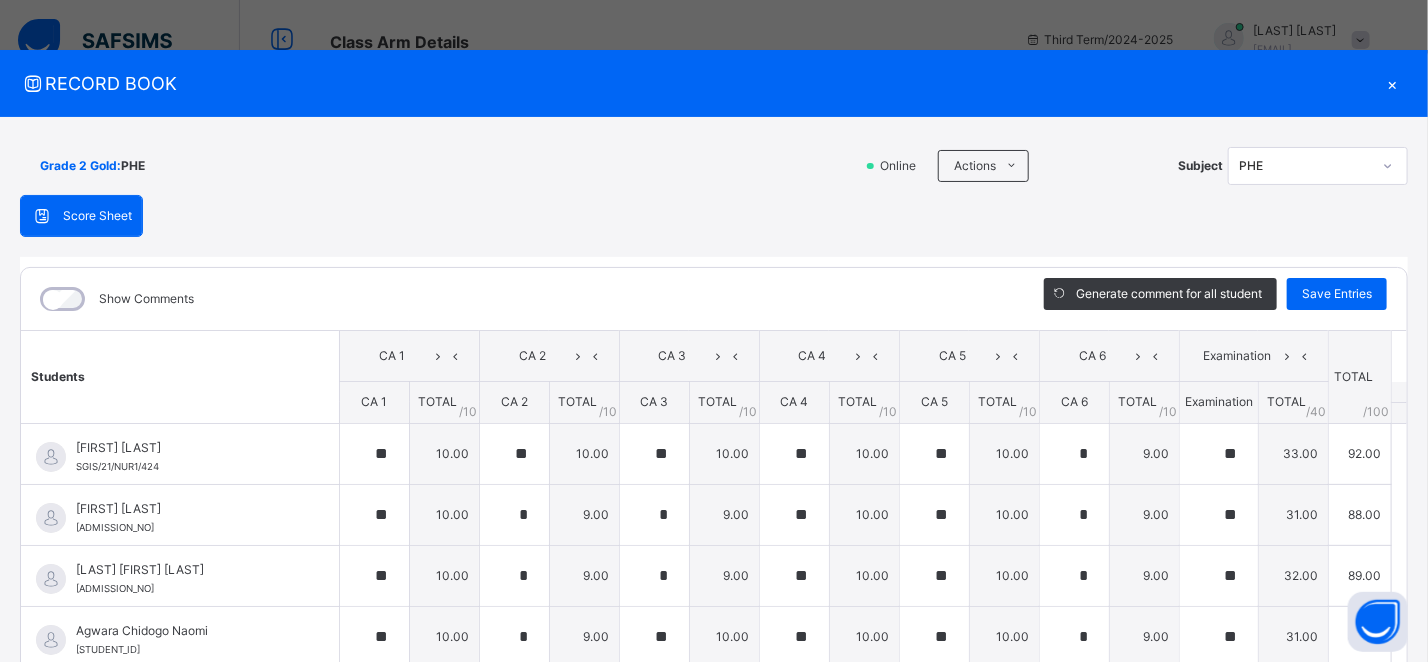 click 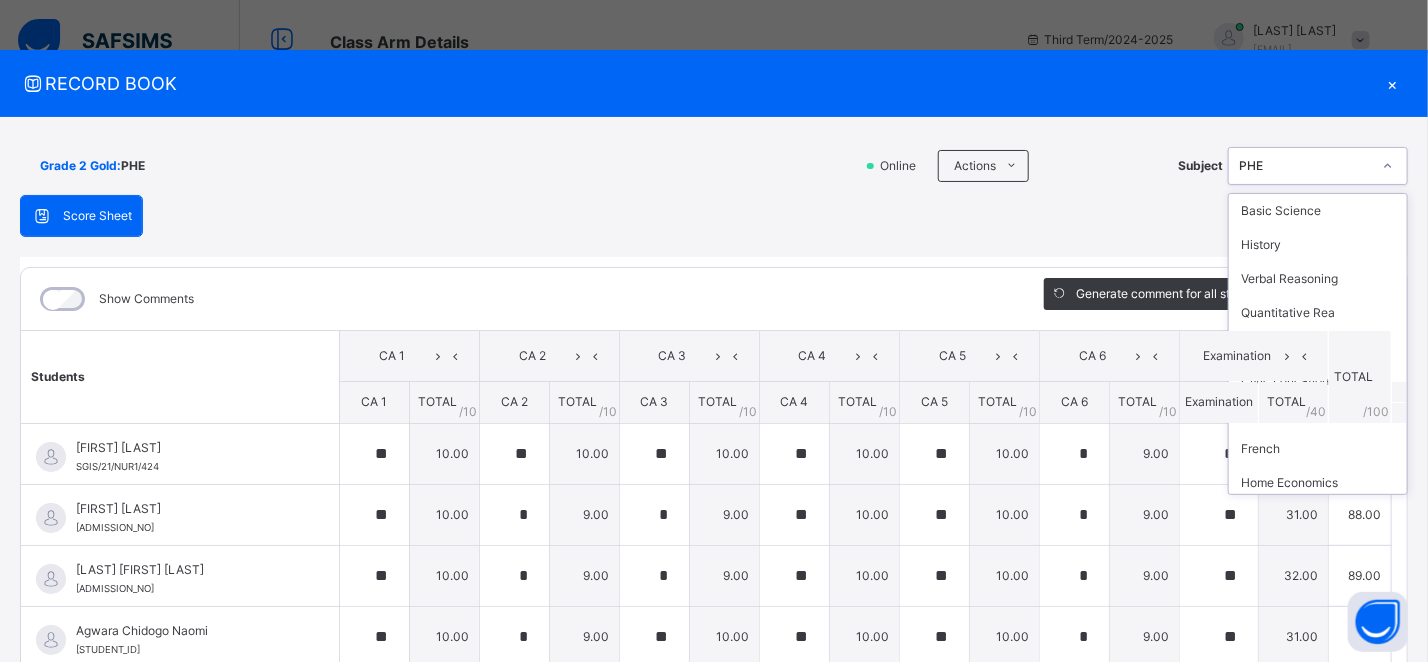scroll, scrollTop: 223, scrollLeft: 0, axis: vertical 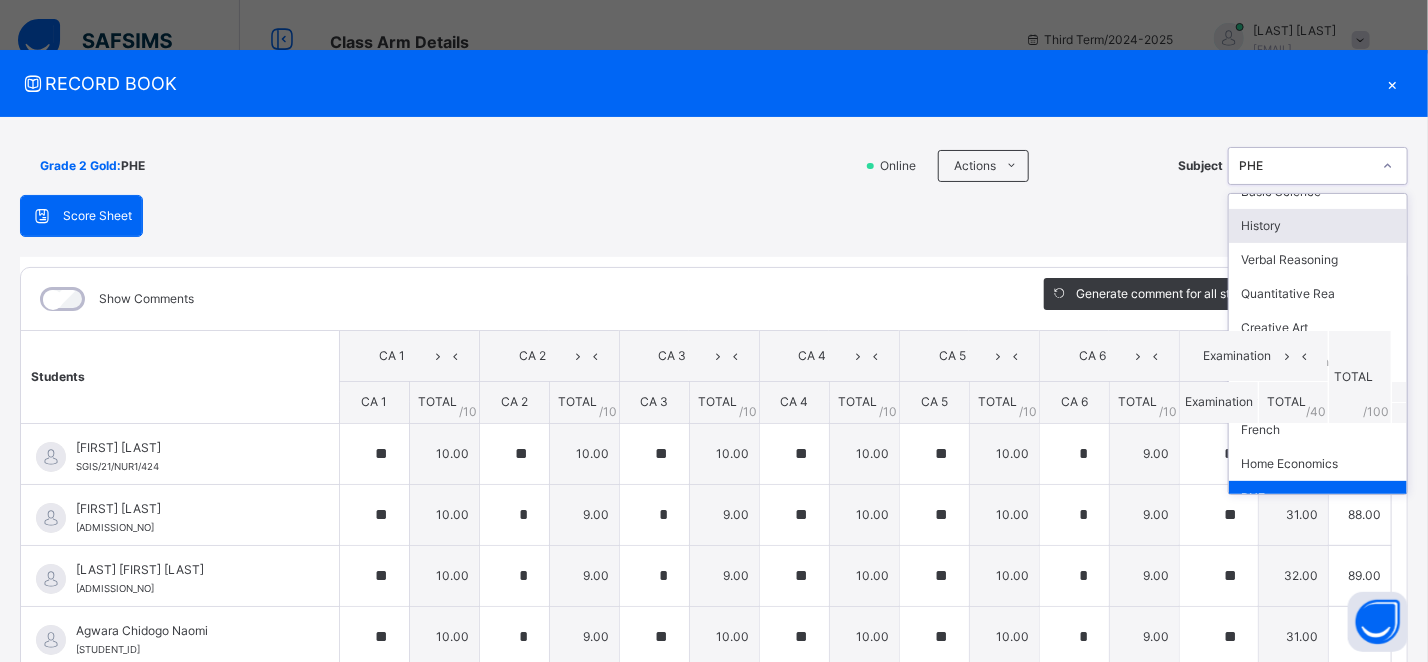 click on "History" at bounding box center (1318, 226) 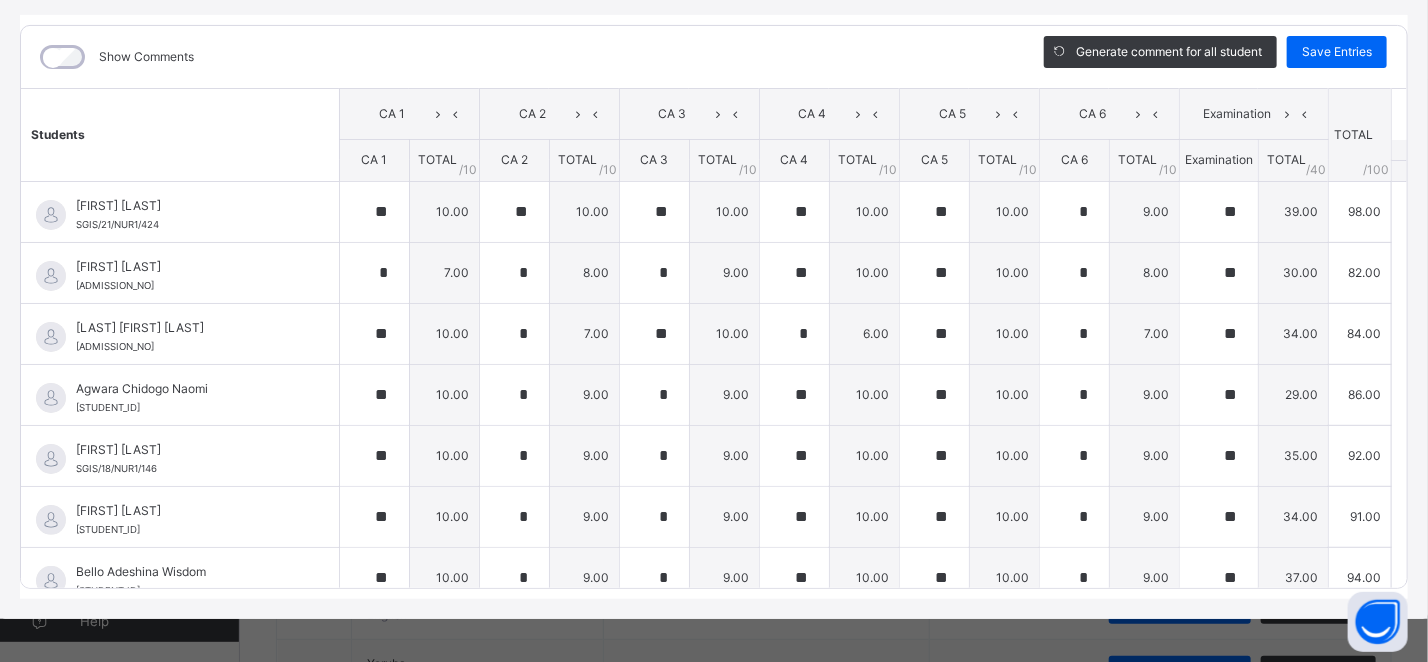 scroll, scrollTop: 248, scrollLeft: 0, axis: vertical 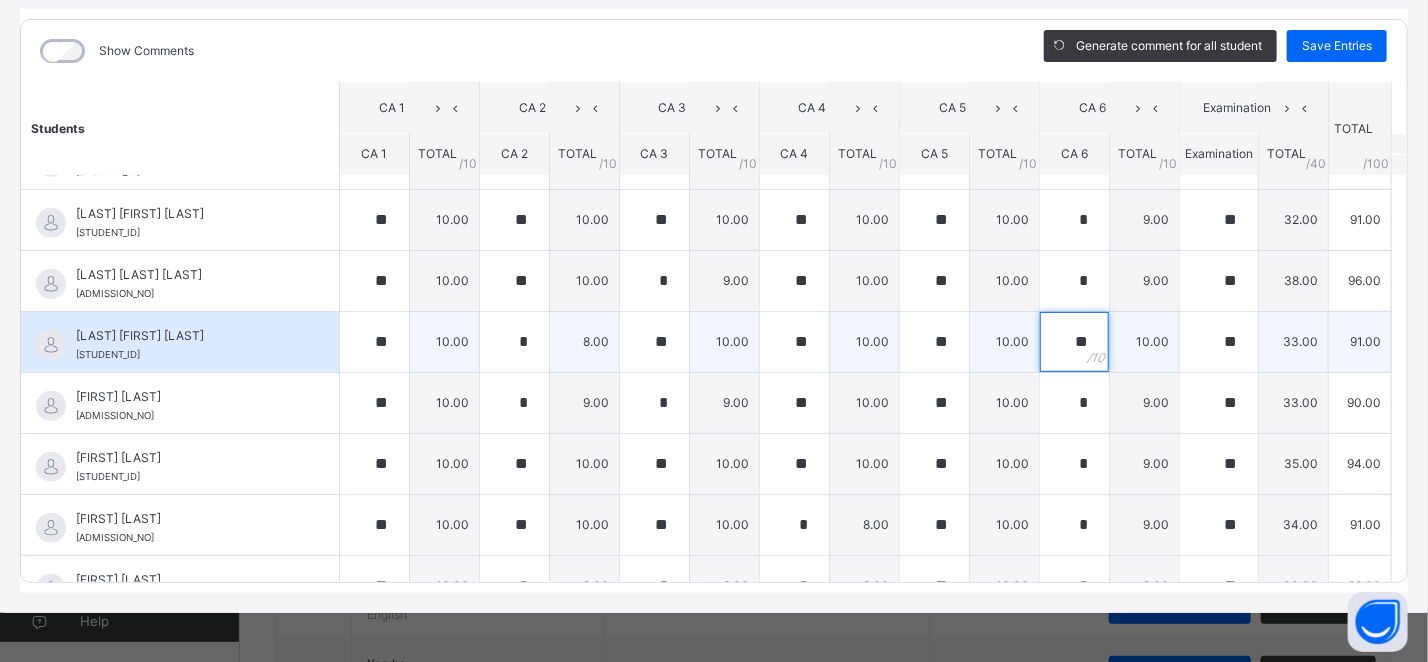 click on "**" at bounding box center [1074, 342] 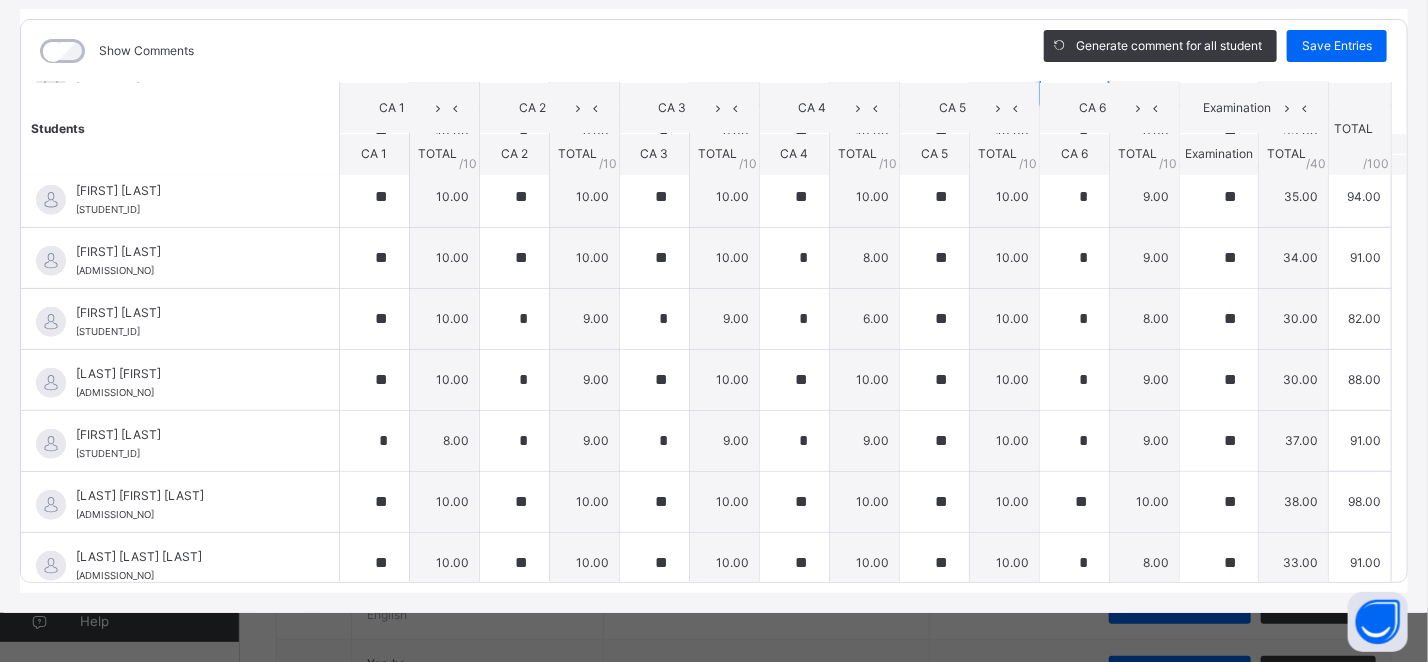 scroll, scrollTop: 693, scrollLeft: 0, axis: vertical 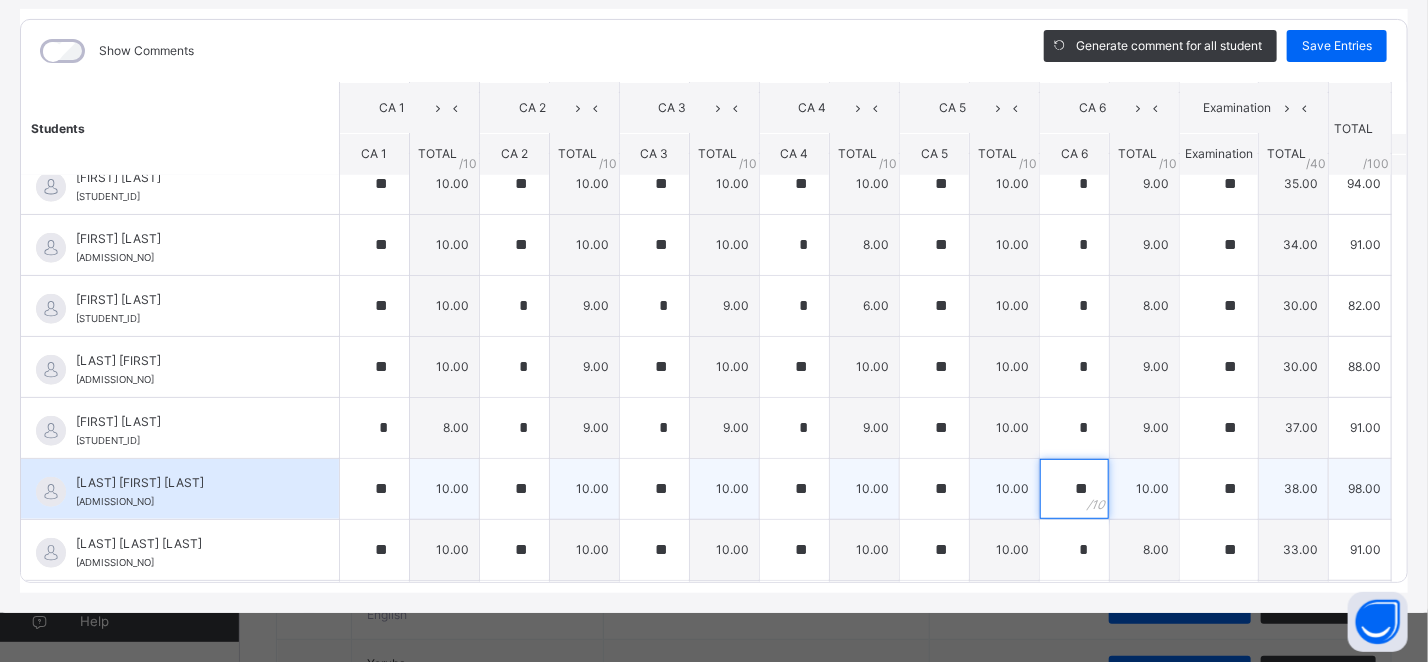 click on "**" at bounding box center [1074, 489] 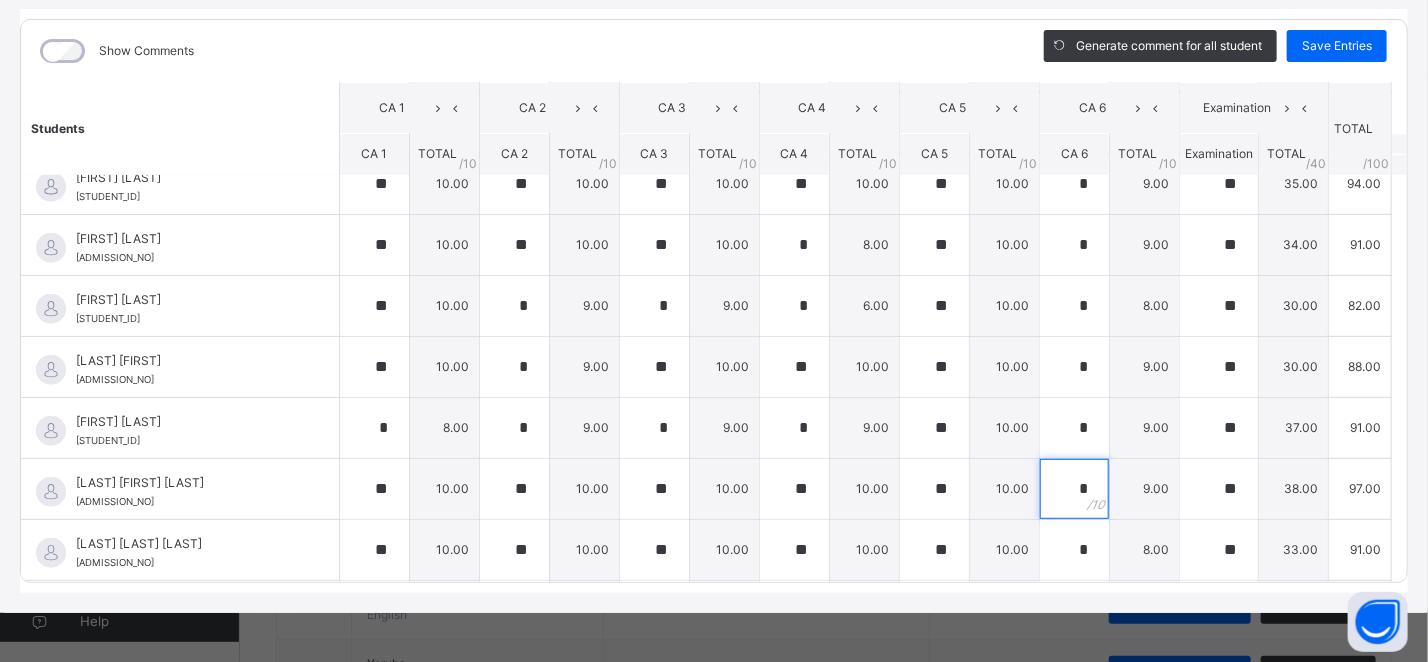 scroll, scrollTop: 808, scrollLeft: 0, axis: vertical 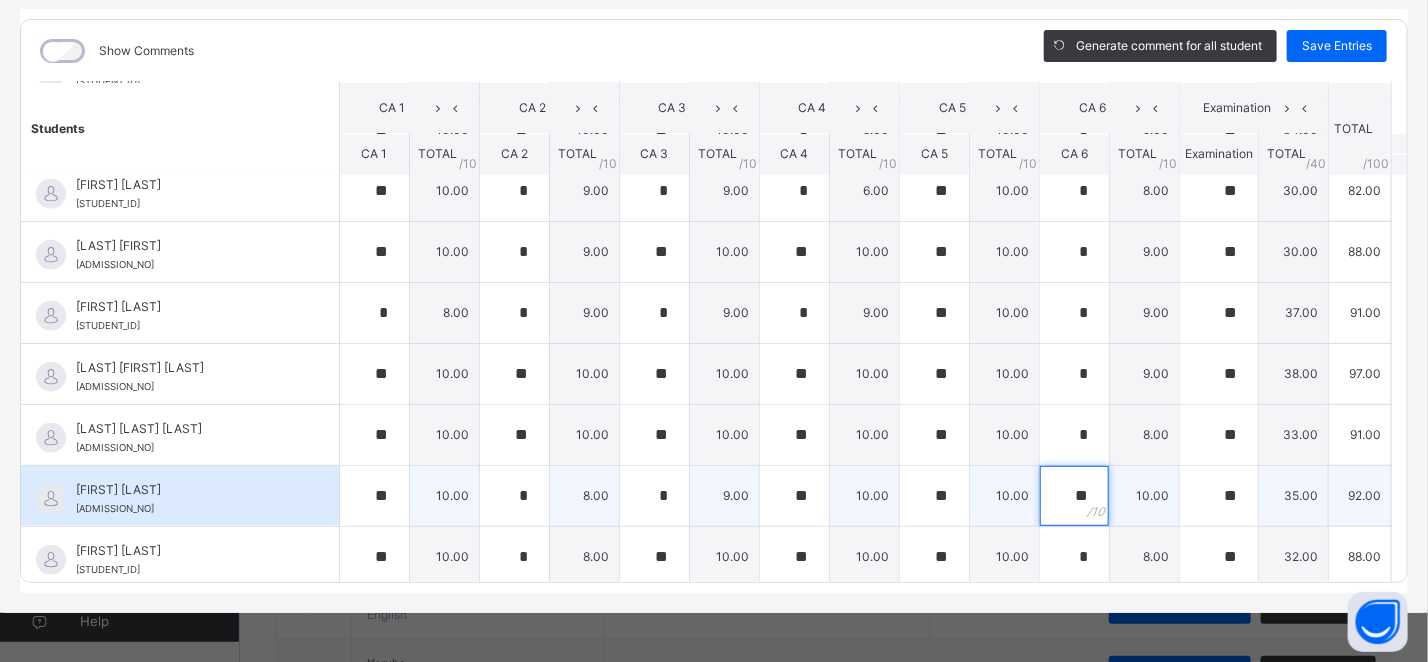 click on "**" at bounding box center [1074, 496] 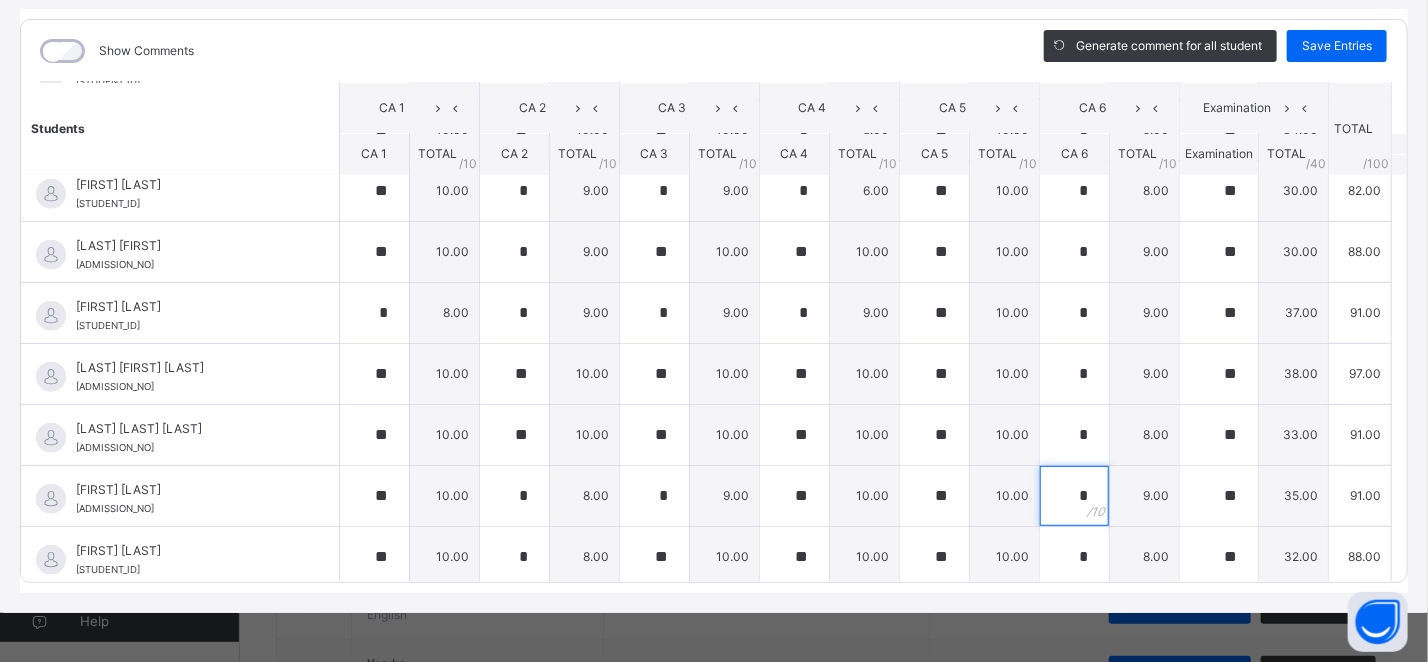 scroll, scrollTop: 0, scrollLeft: 0, axis: both 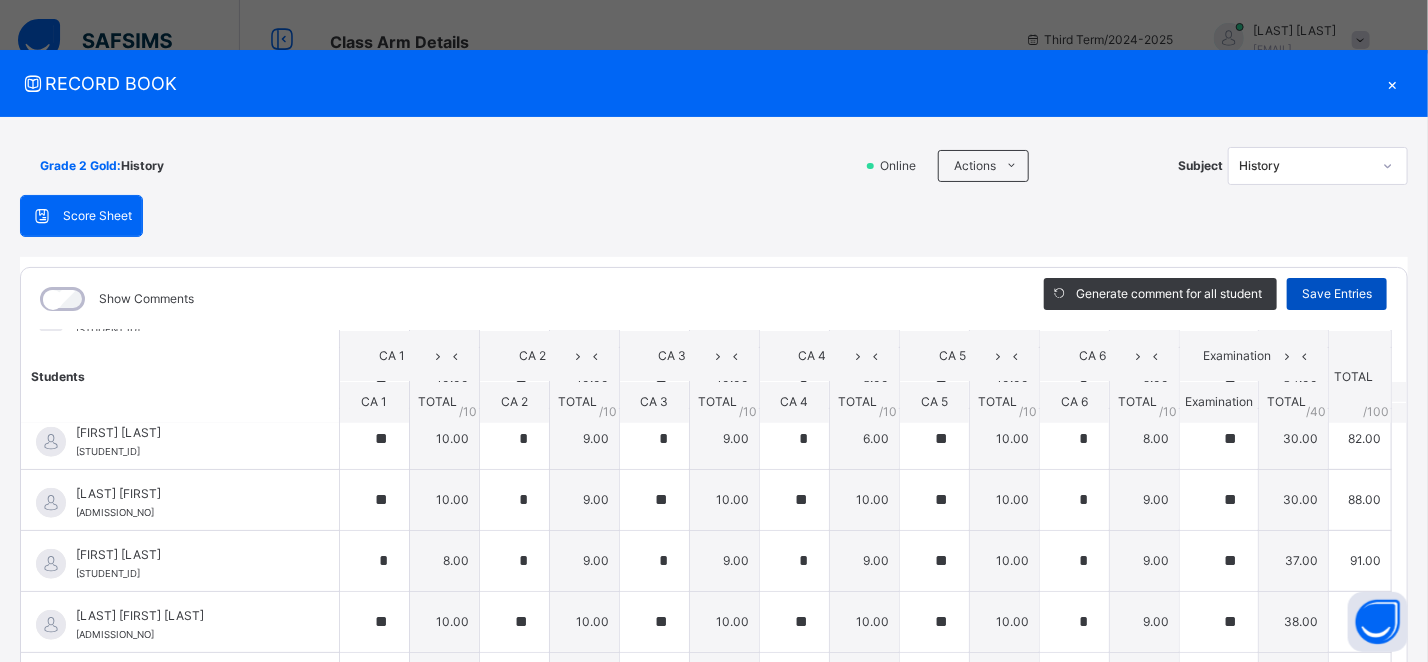 click on "Save Entries" at bounding box center (1337, 294) 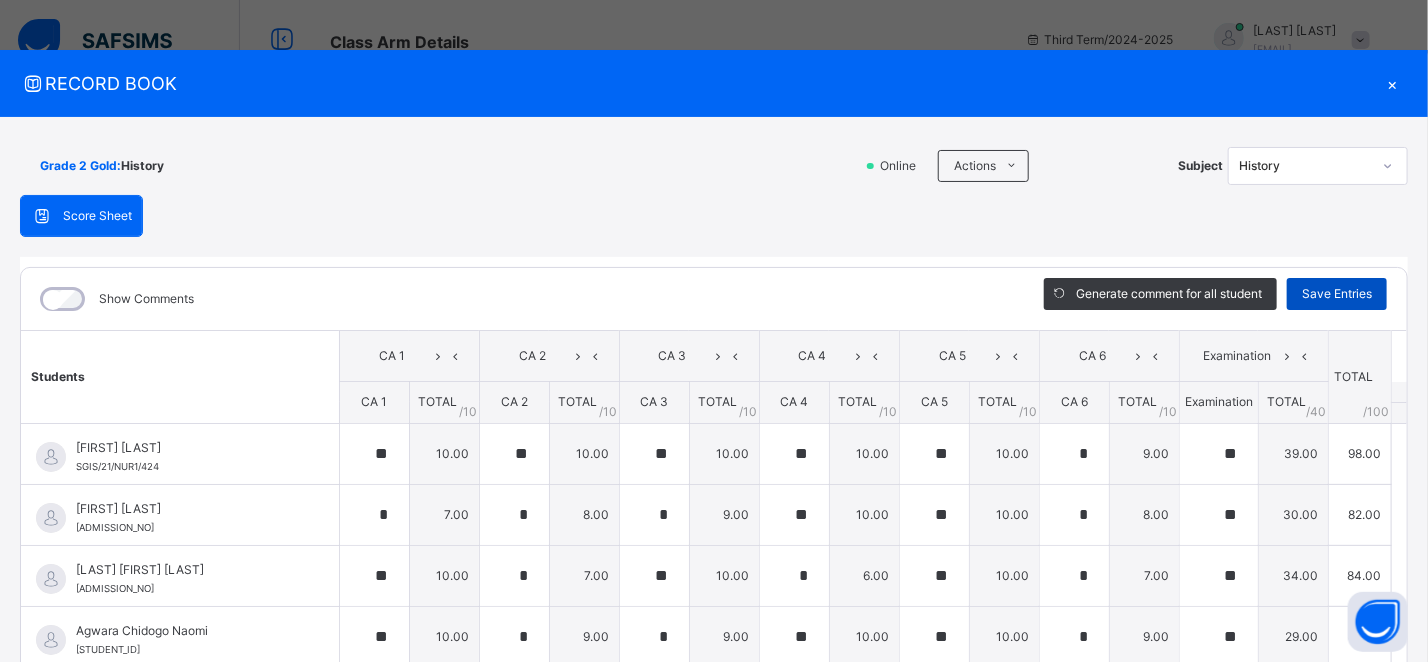 click on "Save Entries" at bounding box center (1337, 294) 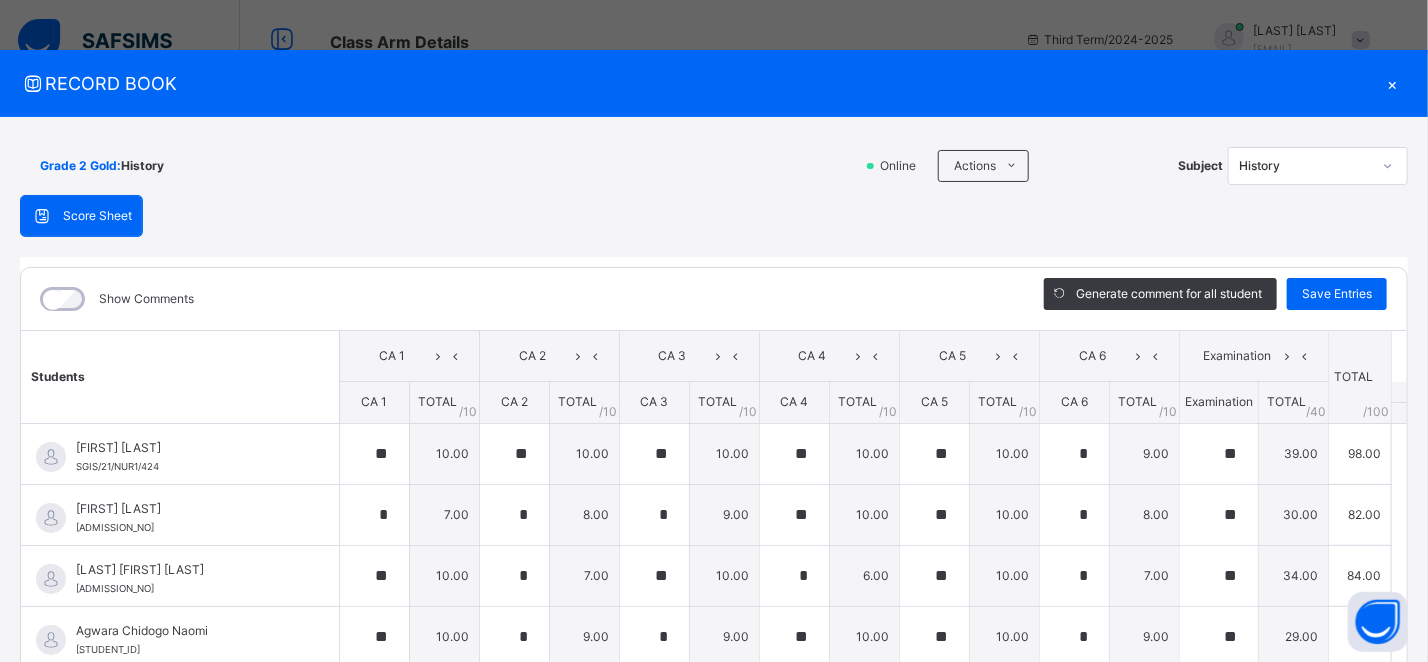click 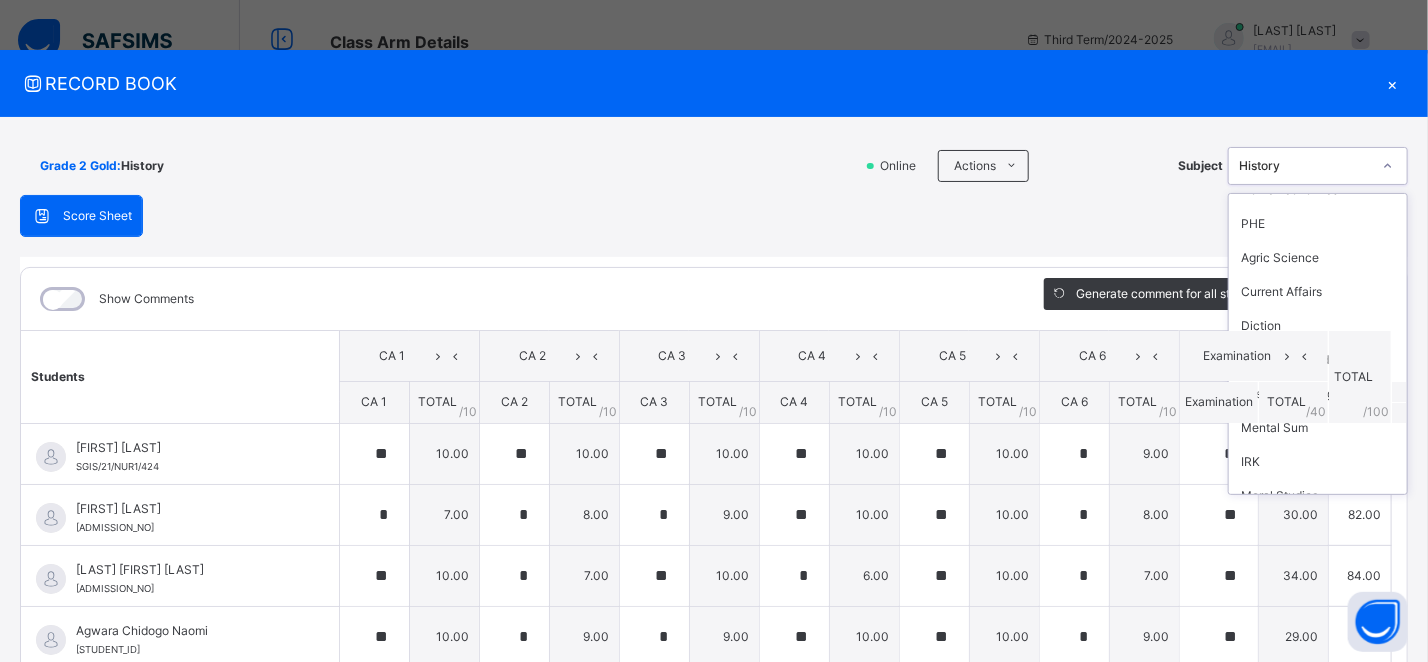 scroll, scrollTop: 490, scrollLeft: 0, axis: vertical 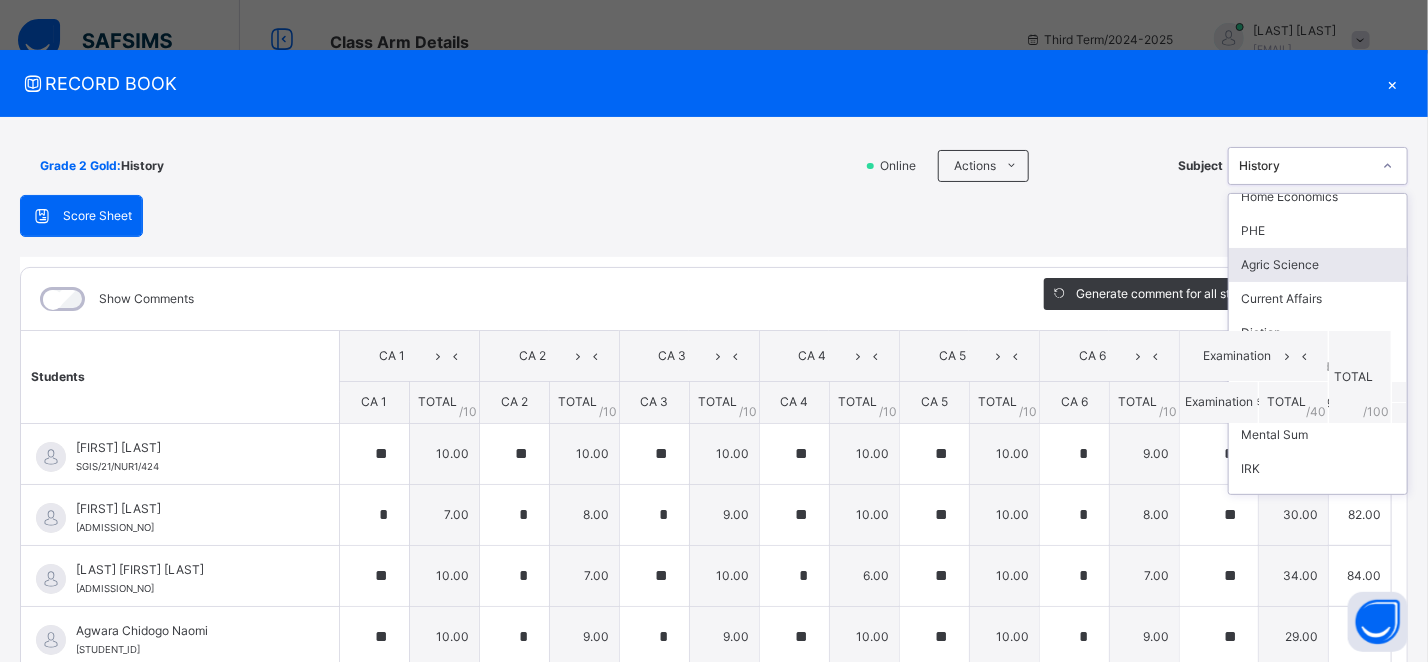 click on "Agric Science" at bounding box center (1318, 265) 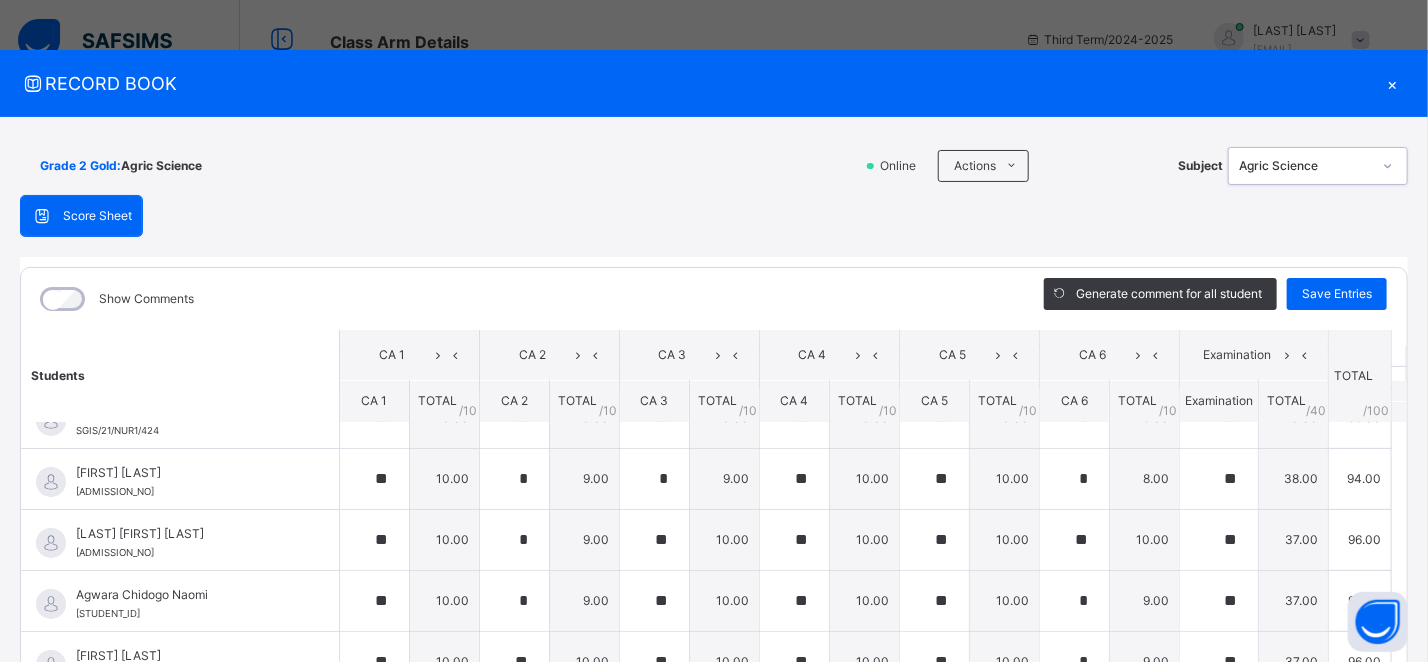 scroll, scrollTop: 33, scrollLeft: 0, axis: vertical 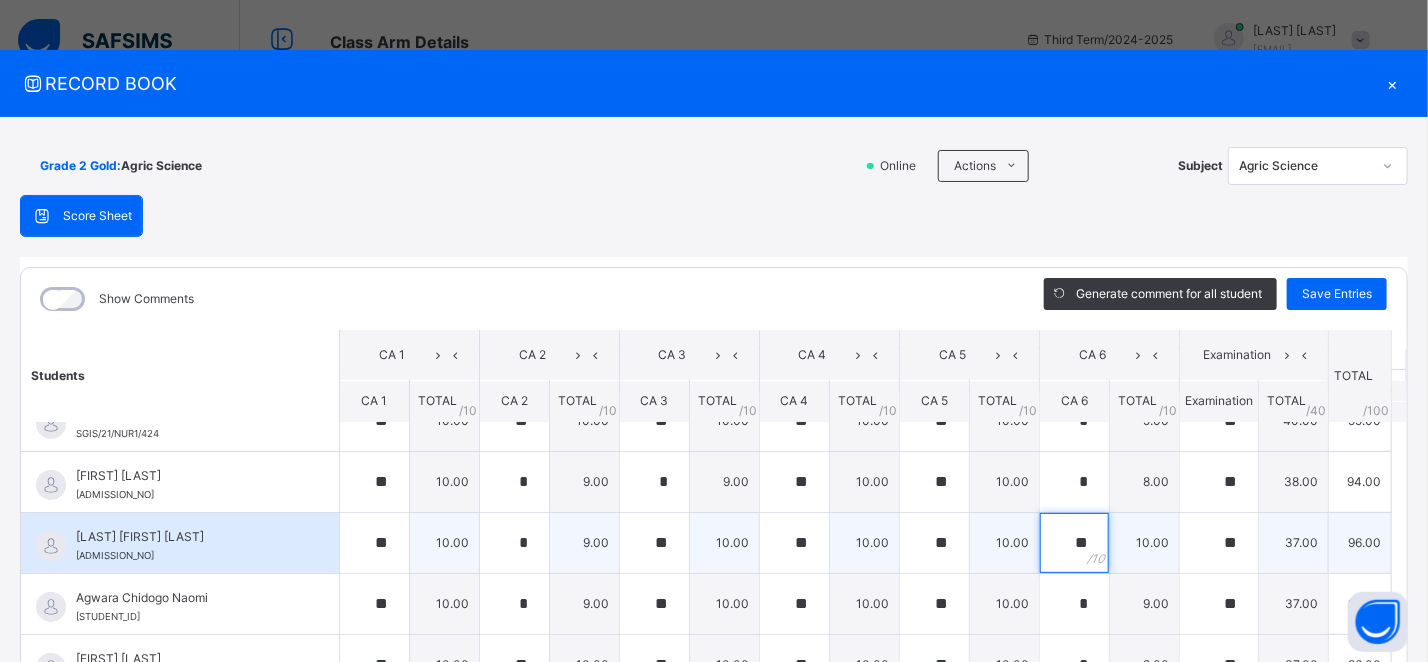 click on "**" at bounding box center [1074, 543] 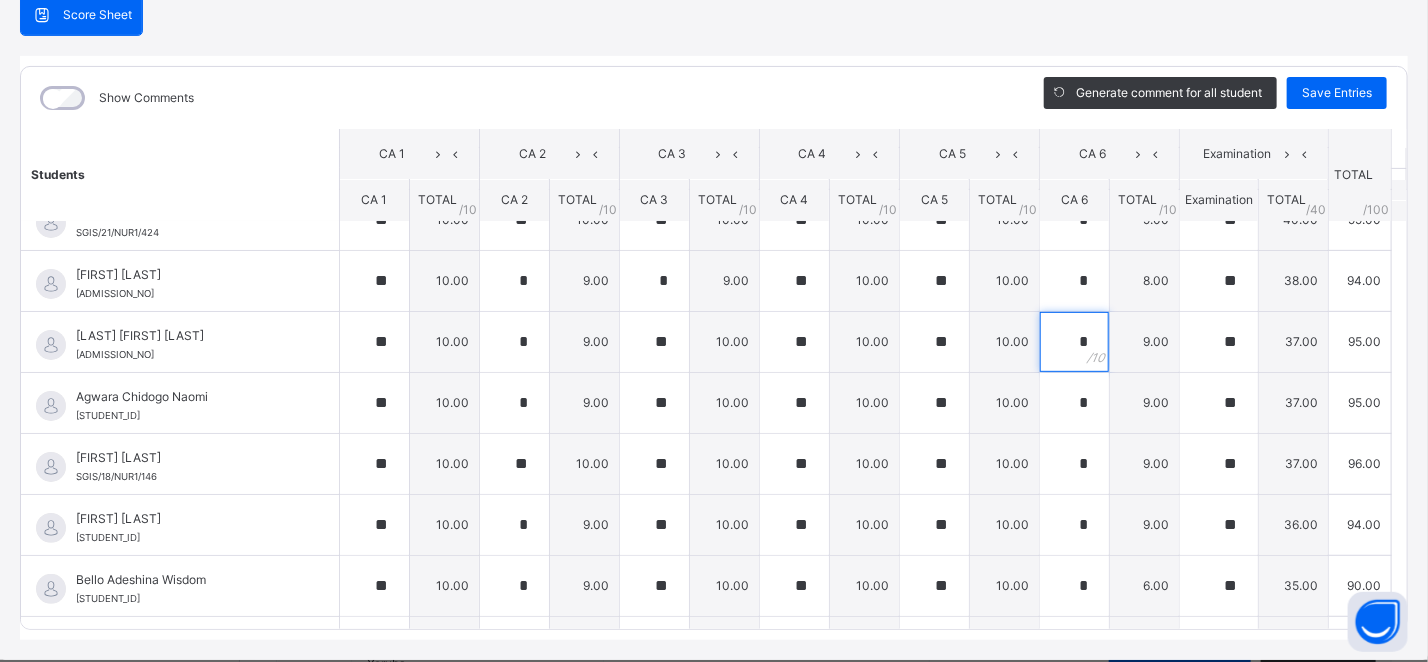 scroll, scrollTop: 205, scrollLeft: 0, axis: vertical 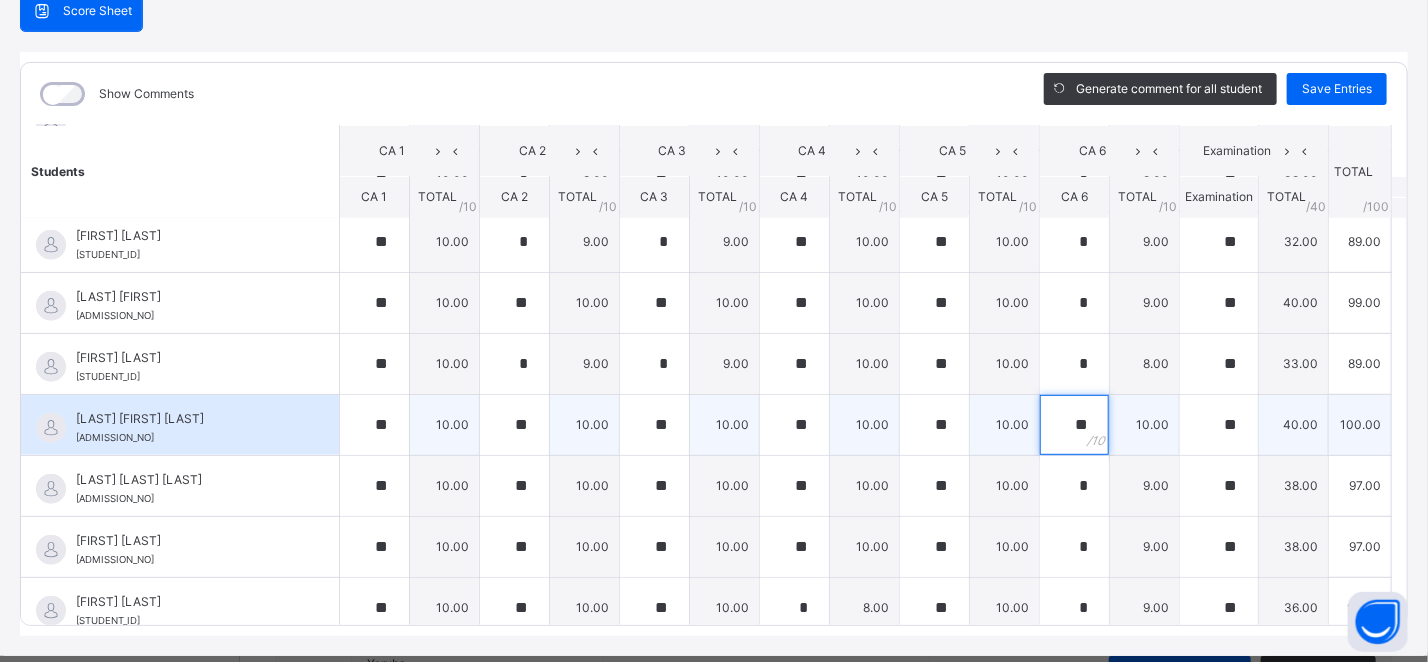 click on "**" at bounding box center (1074, 425) 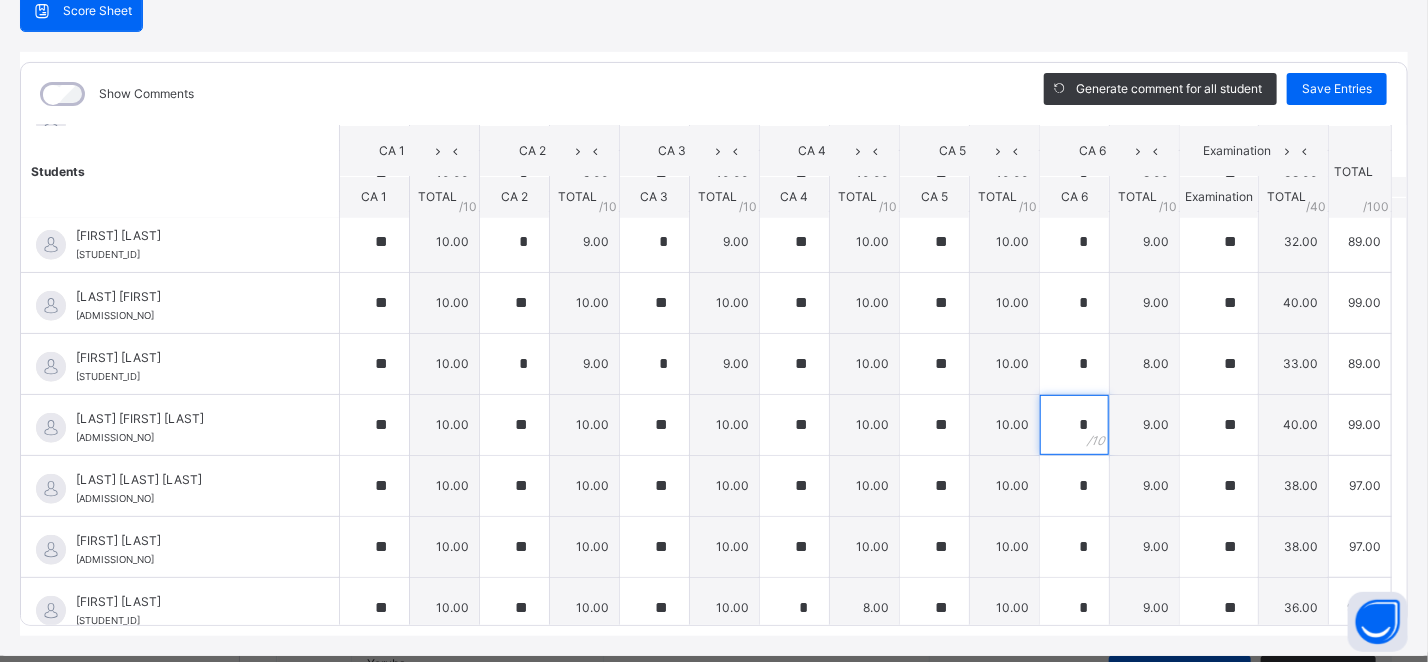 scroll, scrollTop: 808, scrollLeft: 0, axis: vertical 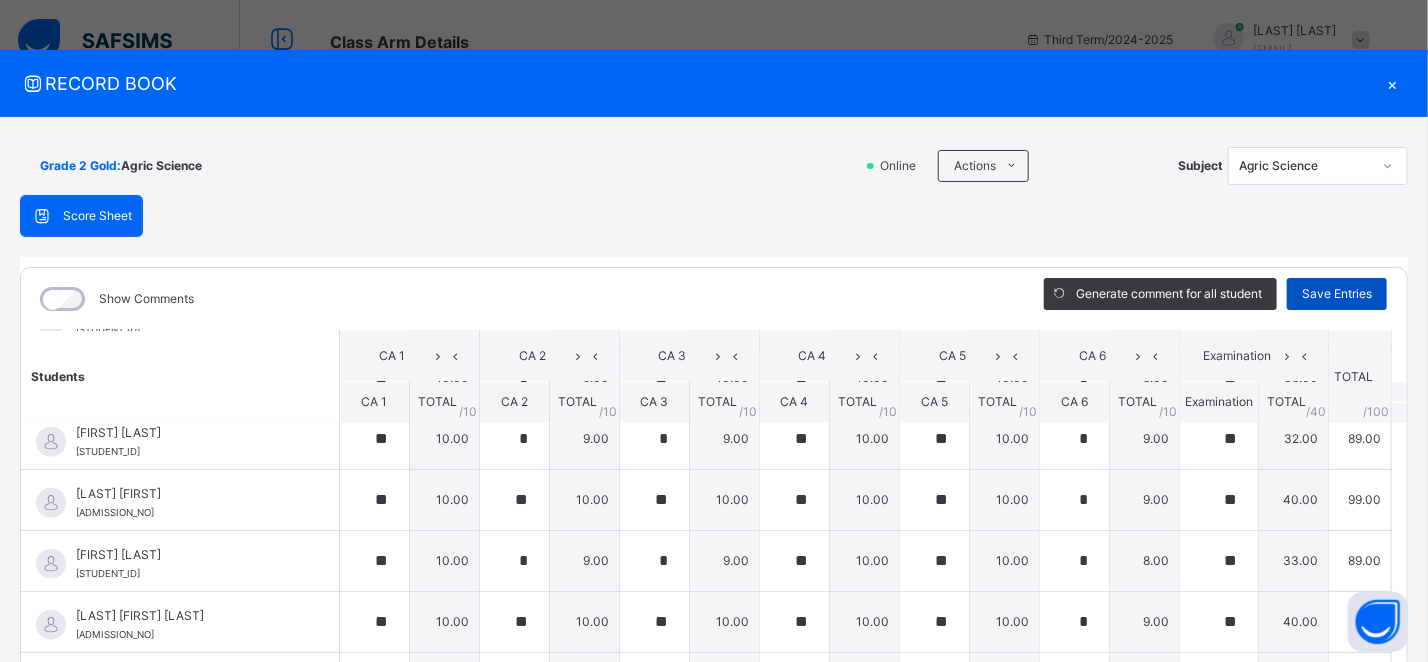 click on "Save Entries" at bounding box center (1337, 294) 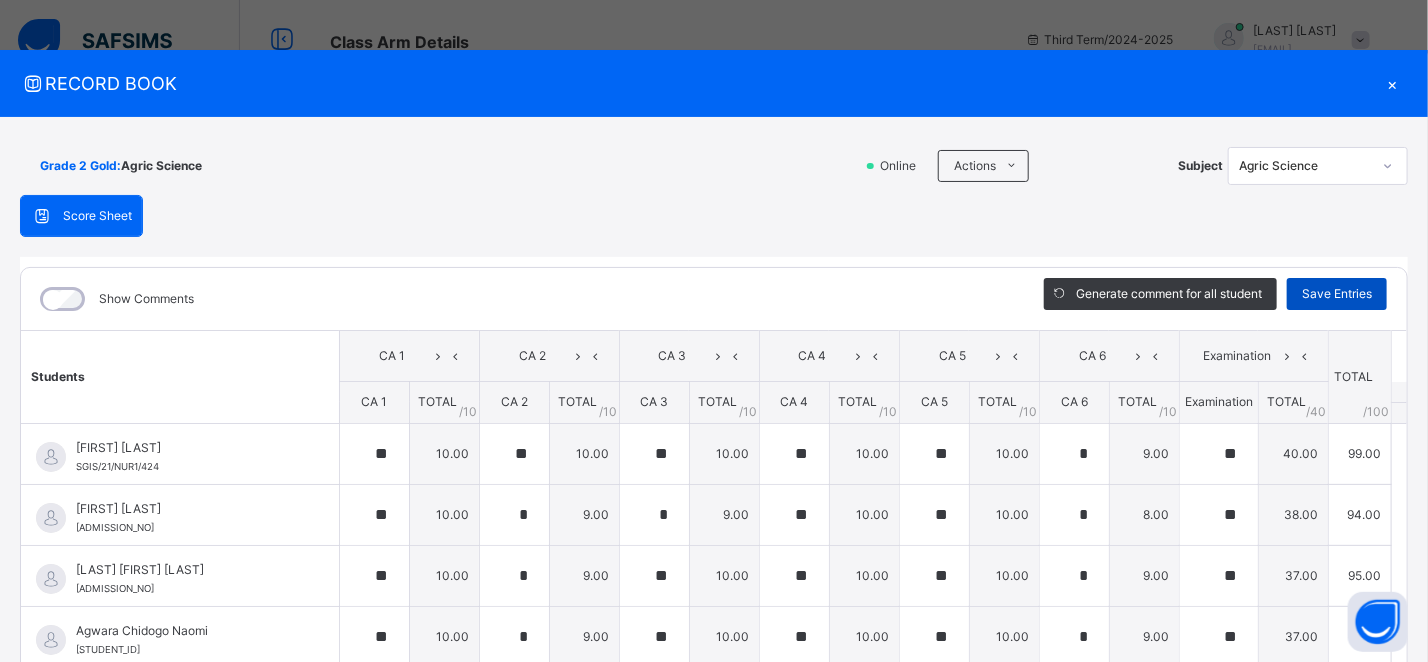 click on "Save Entries" at bounding box center [1337, 294] 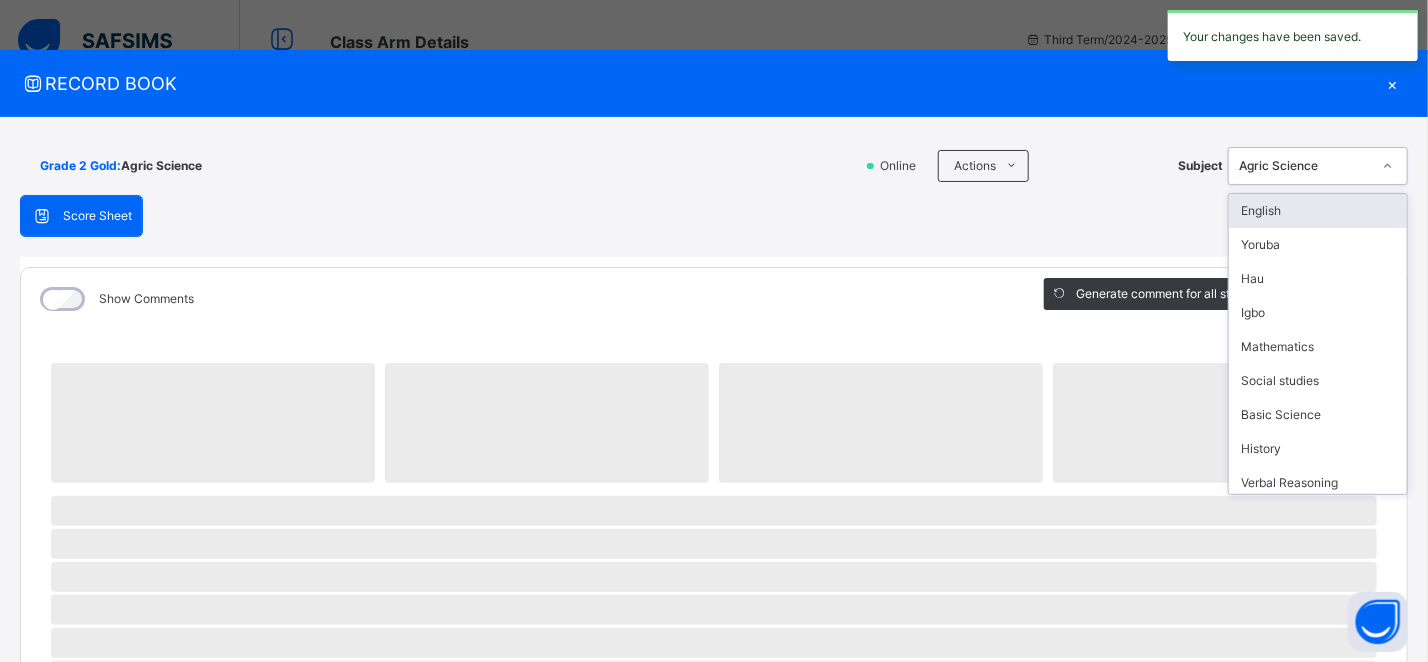 click 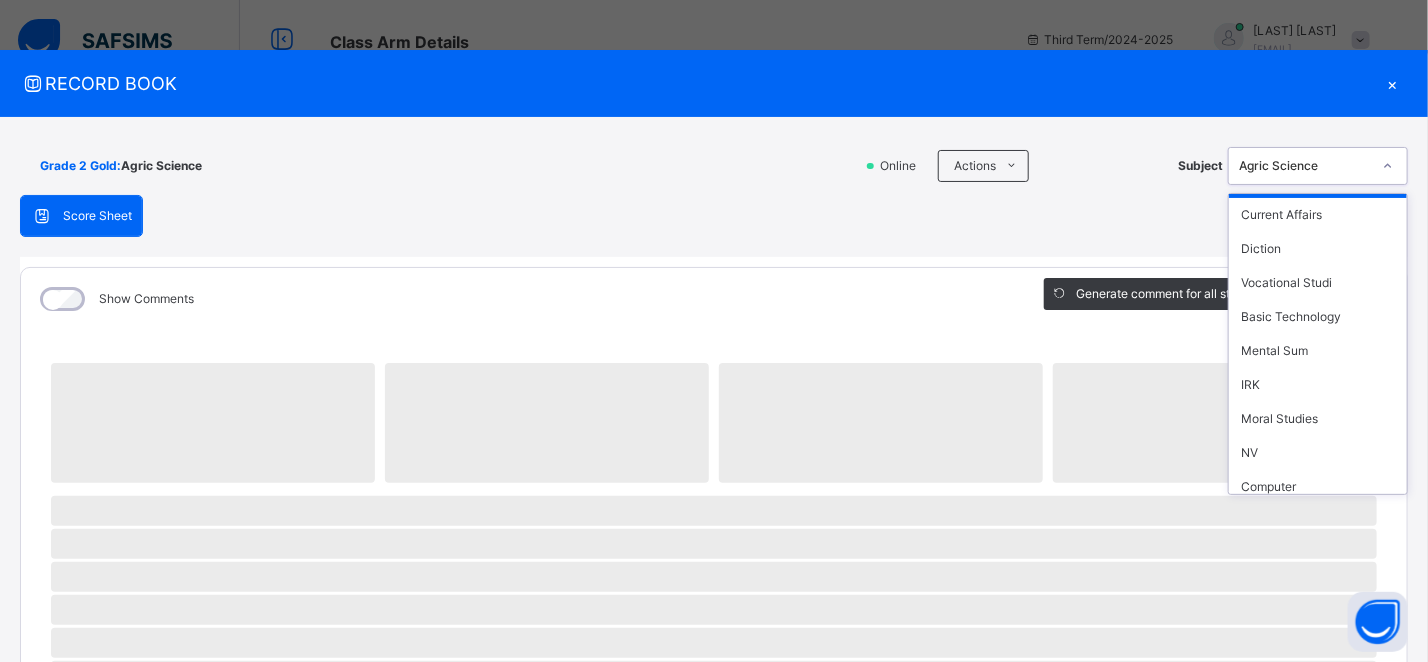 scroll, scrollTop: 583, scrollLeft: 0, axis: vertical 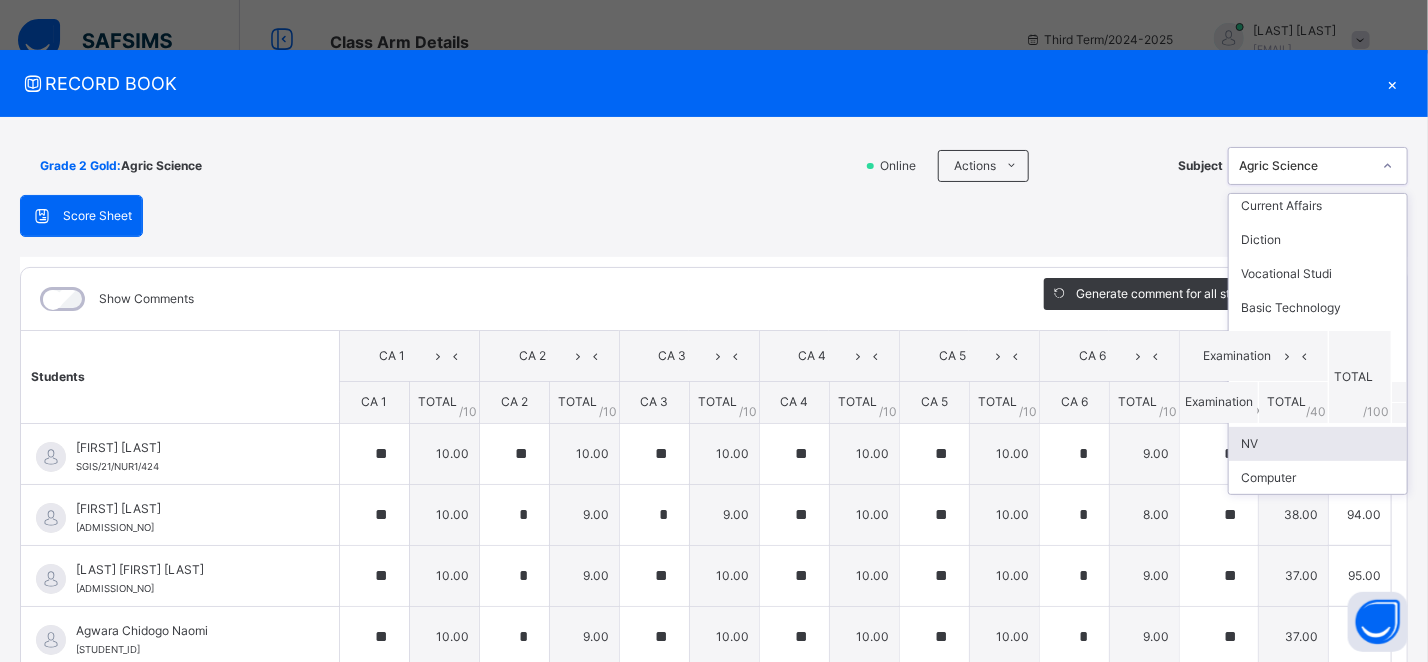 click on "NV" at bounding box center [1318, 444] 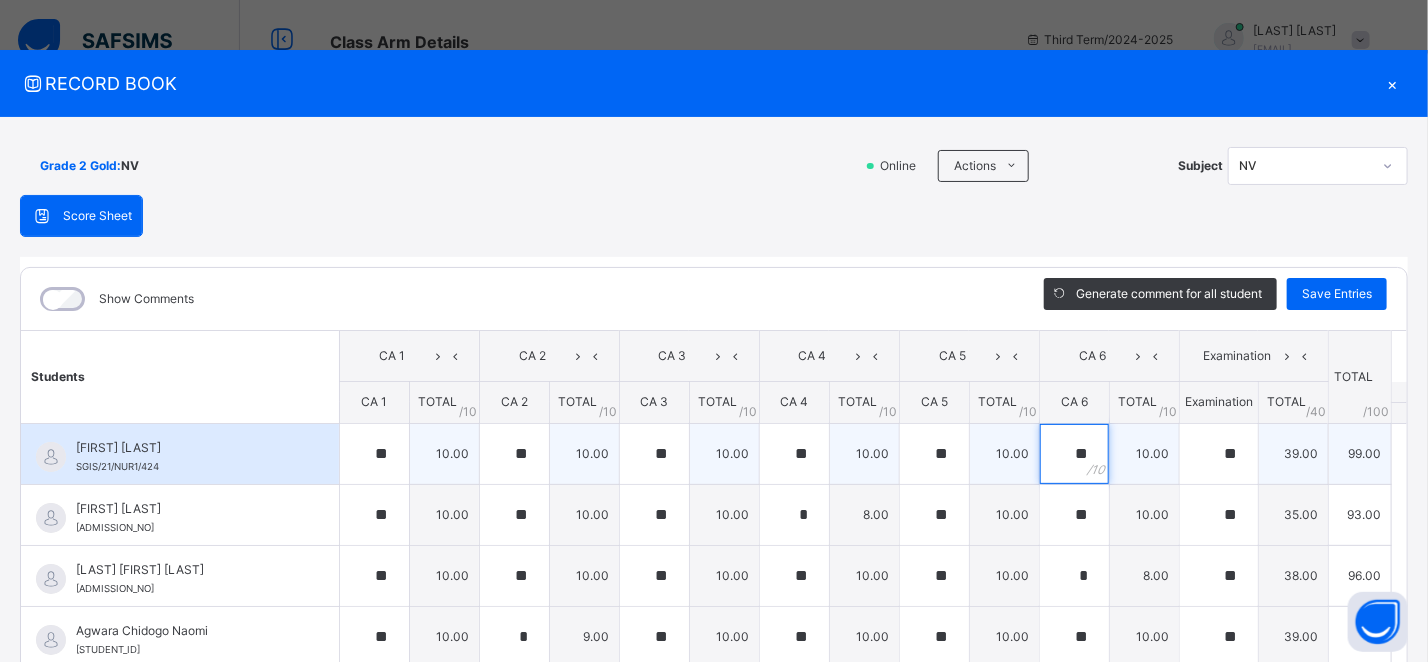 click on "**" at bounding box center [1074, 454] 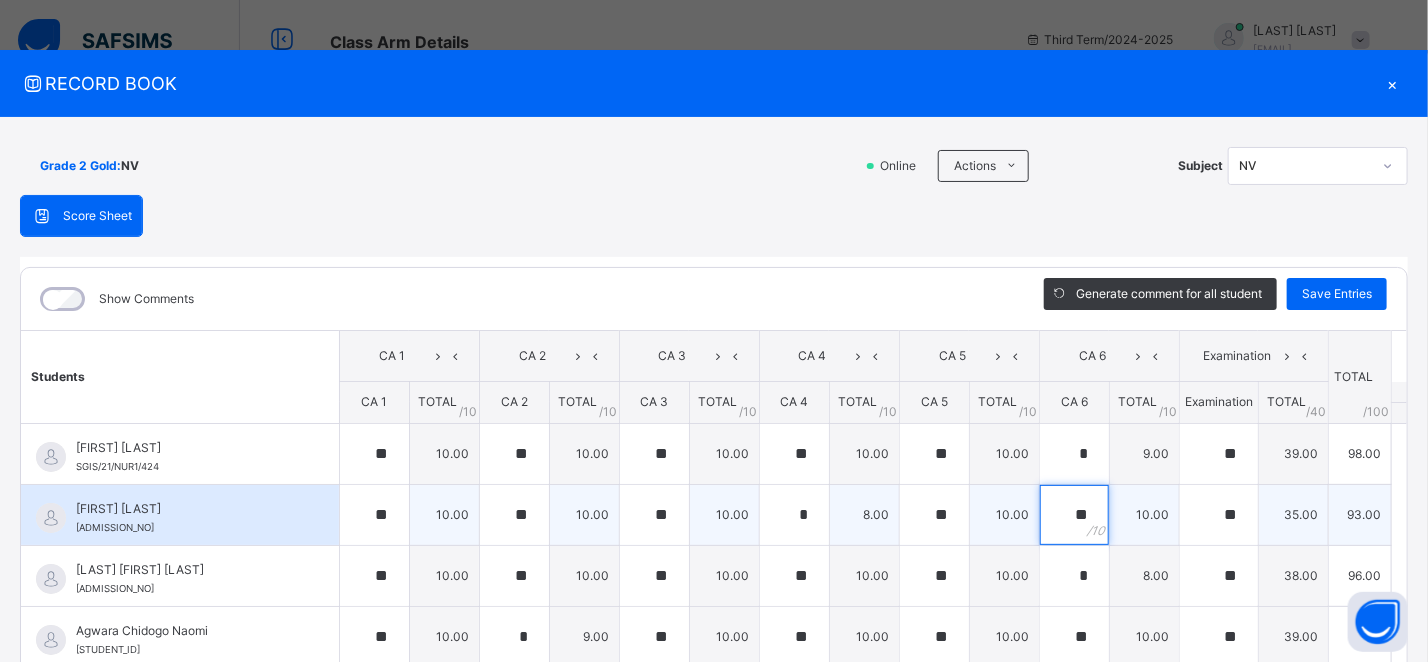 click on "**" at bounding box center [1074, 515] 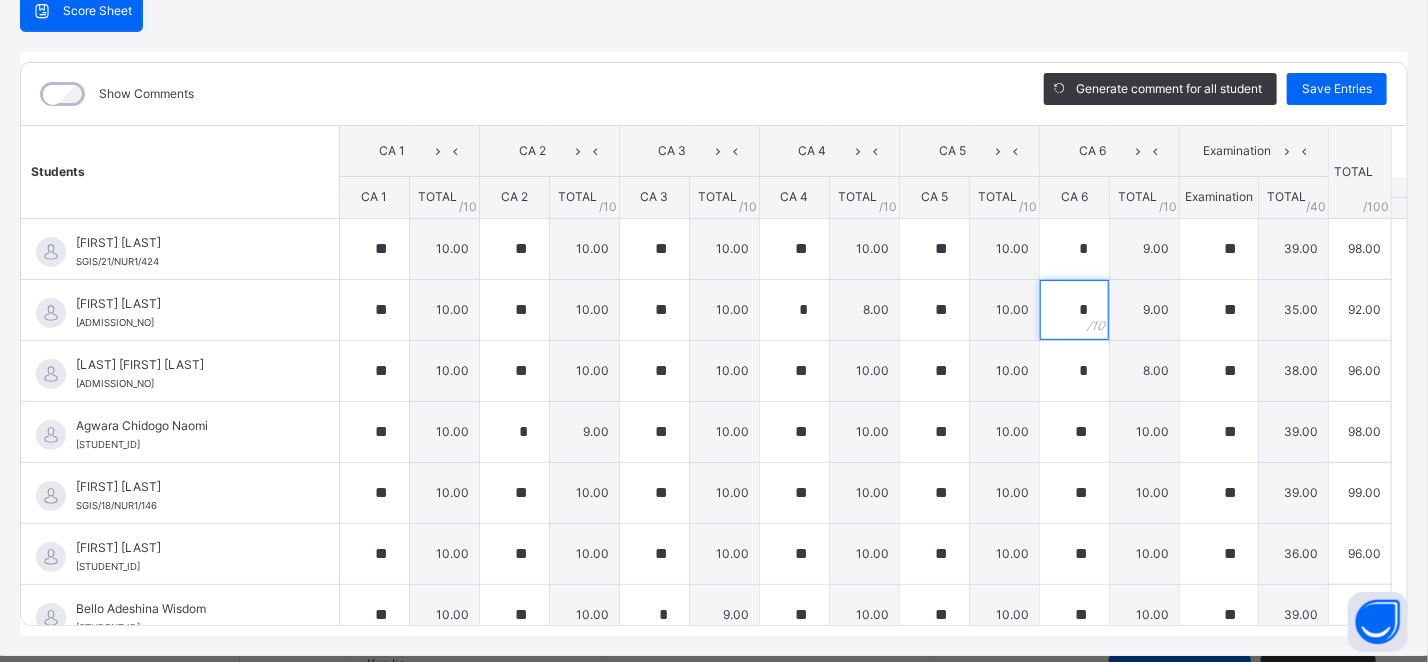 scroll, scrollTop: 212, scrollLeft: 0, axis: vertical 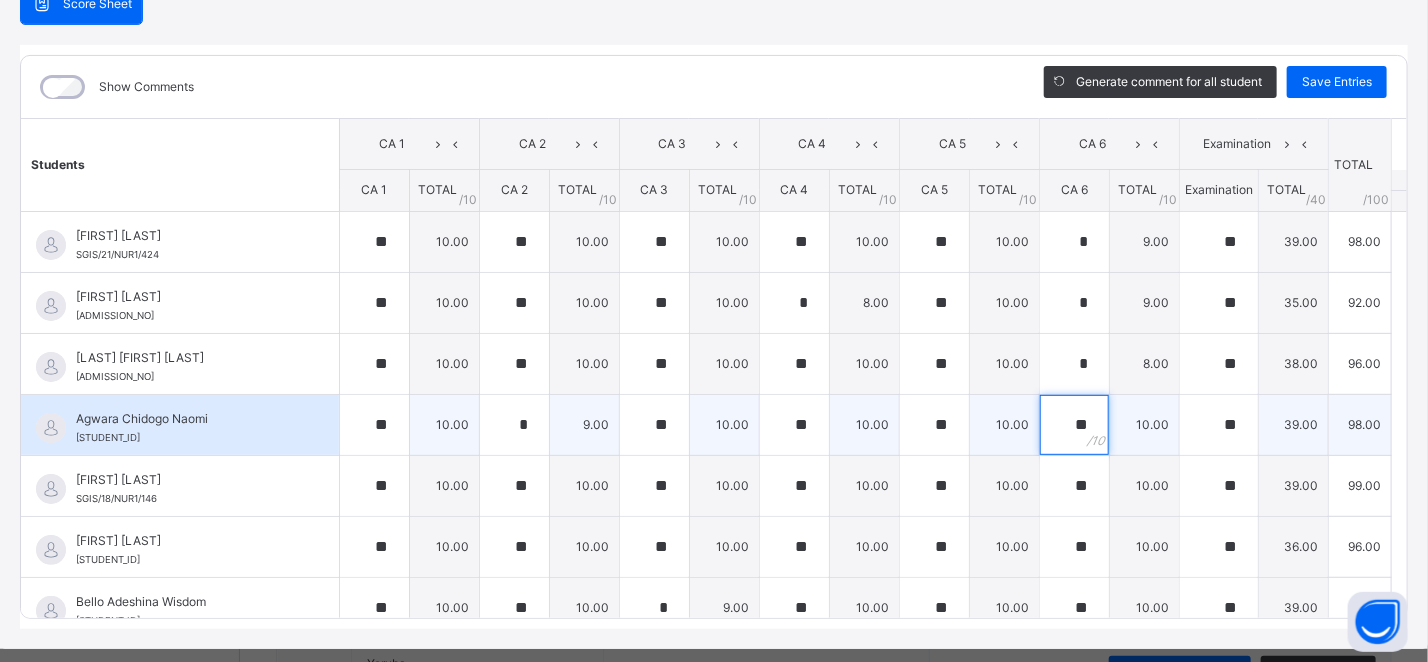 click on "**" at bounding box center [1074, 425] 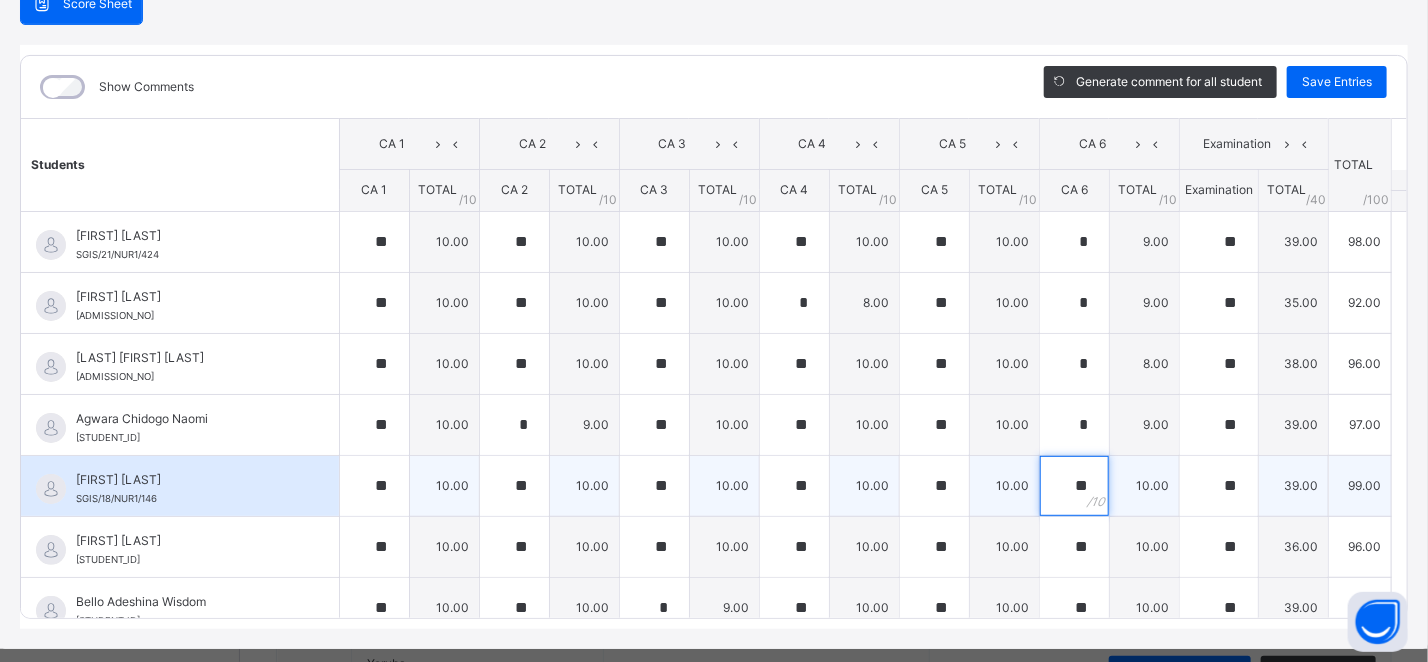 click on "**" at bounding box center (1074, 486) 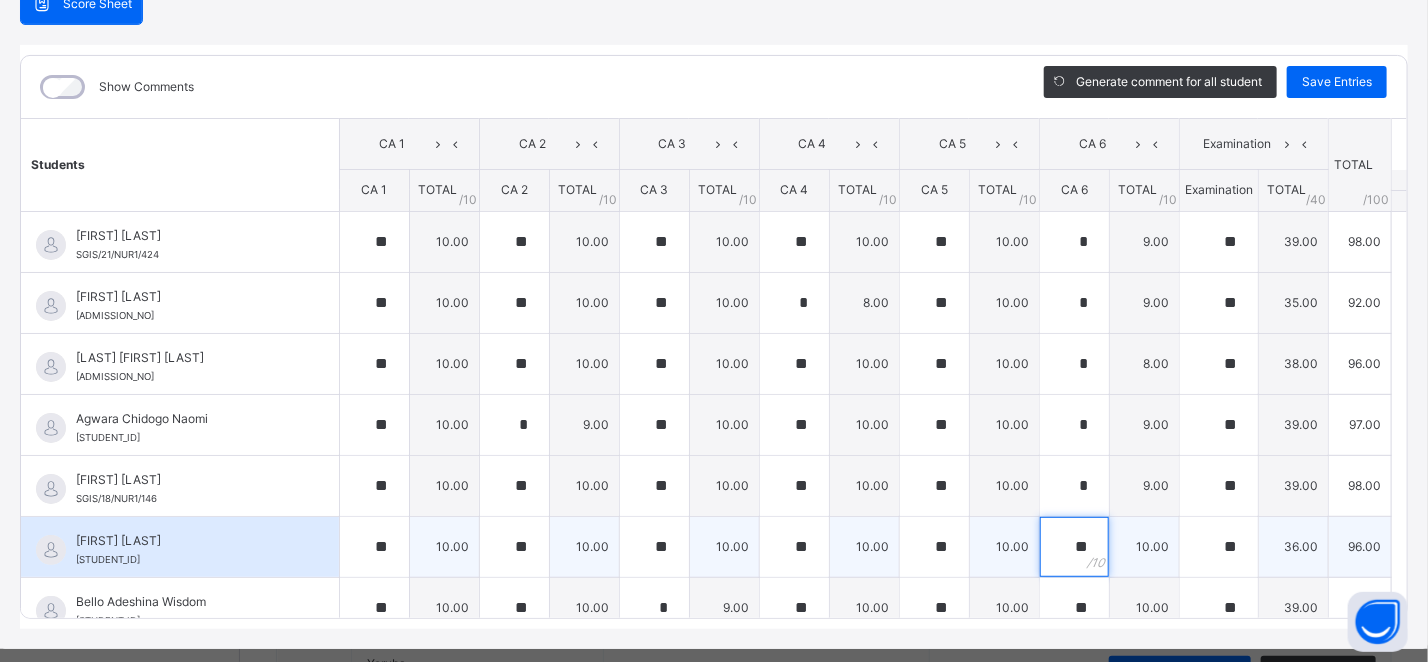 click on "**" at bounding box center (1074, 547) 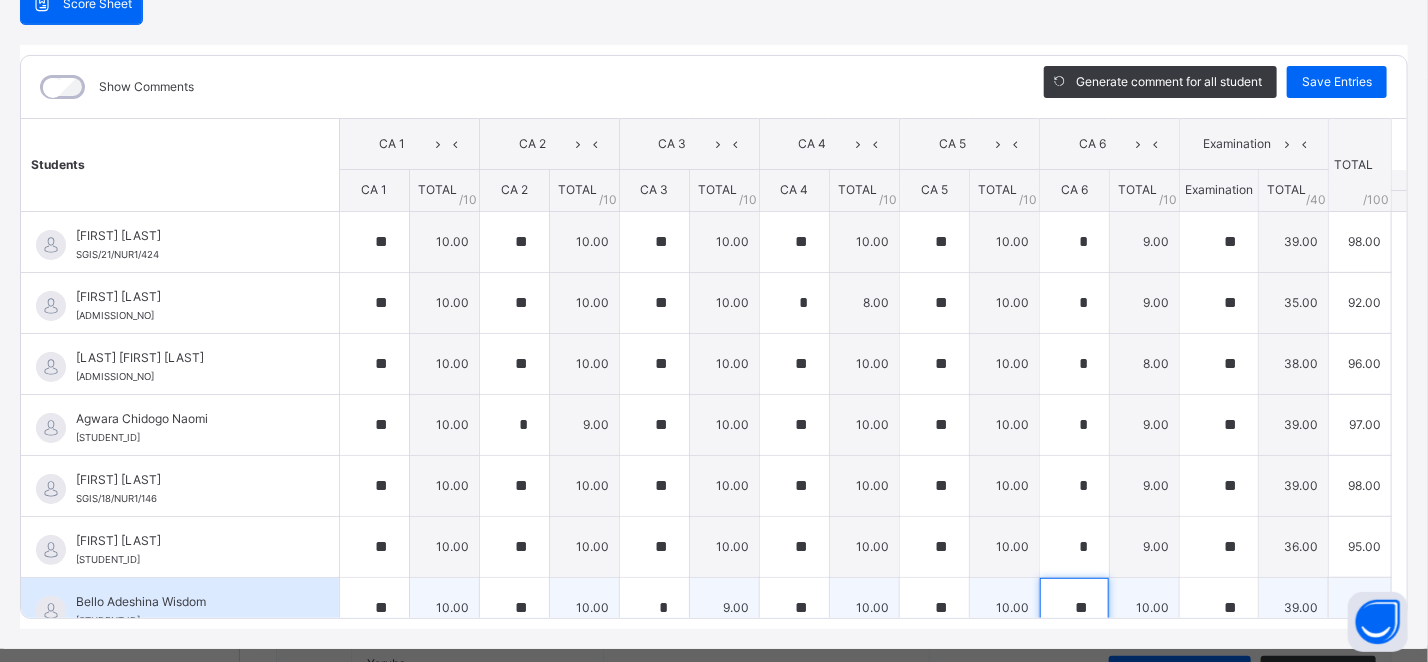 click on "**" at bounding box center [1074, 608] 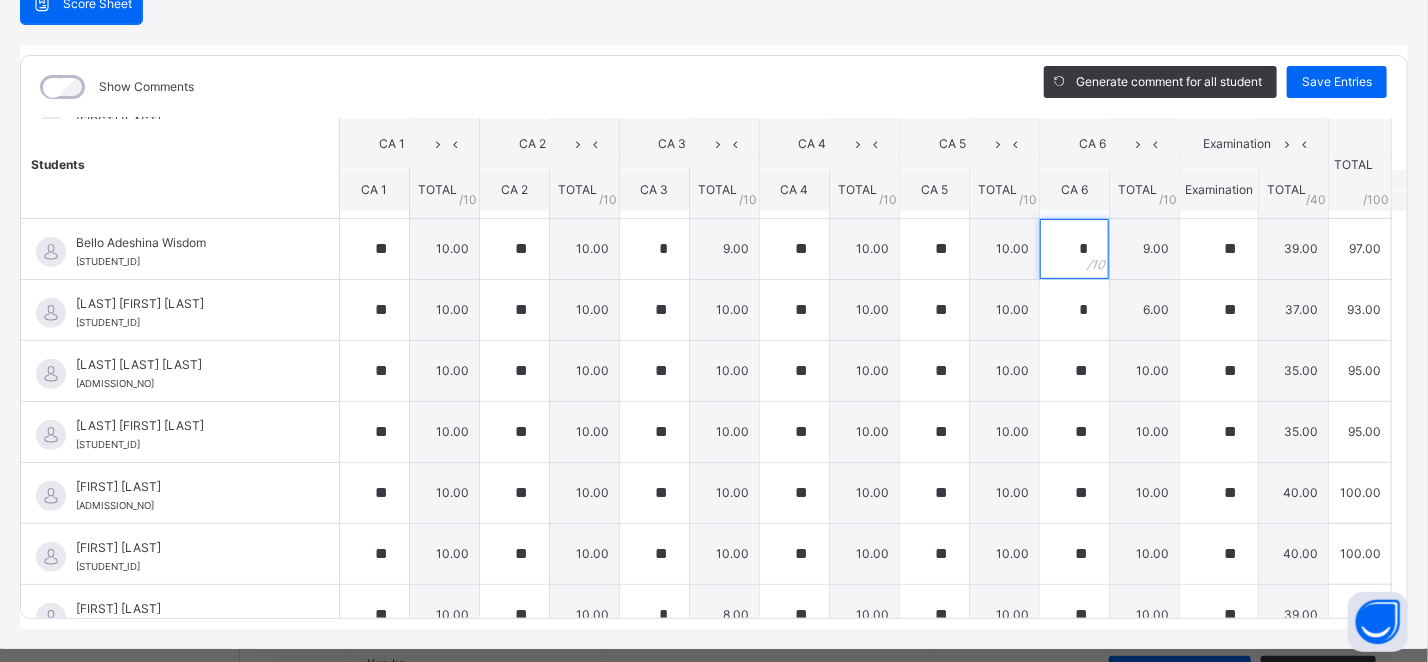 scroll, scrollTop: 493, scrollLeft: 0, axis: vertical 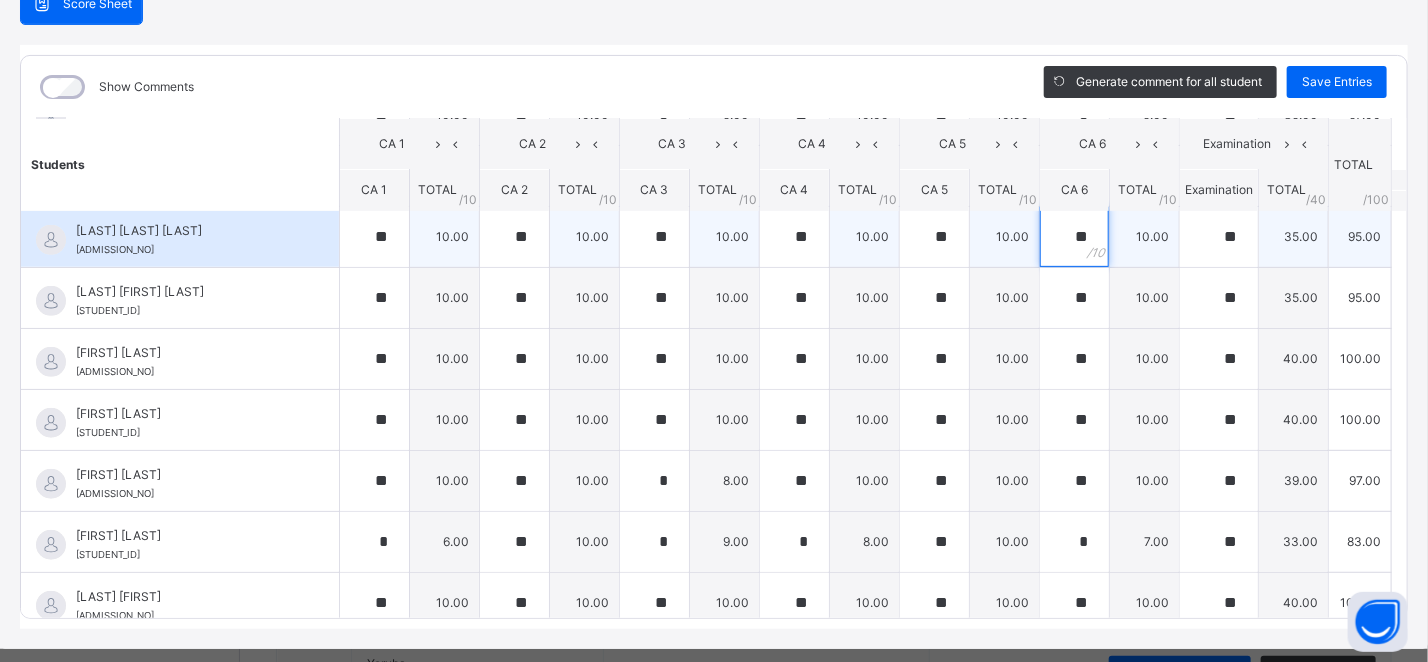 click on "**" at bounding box center (1074, 237) 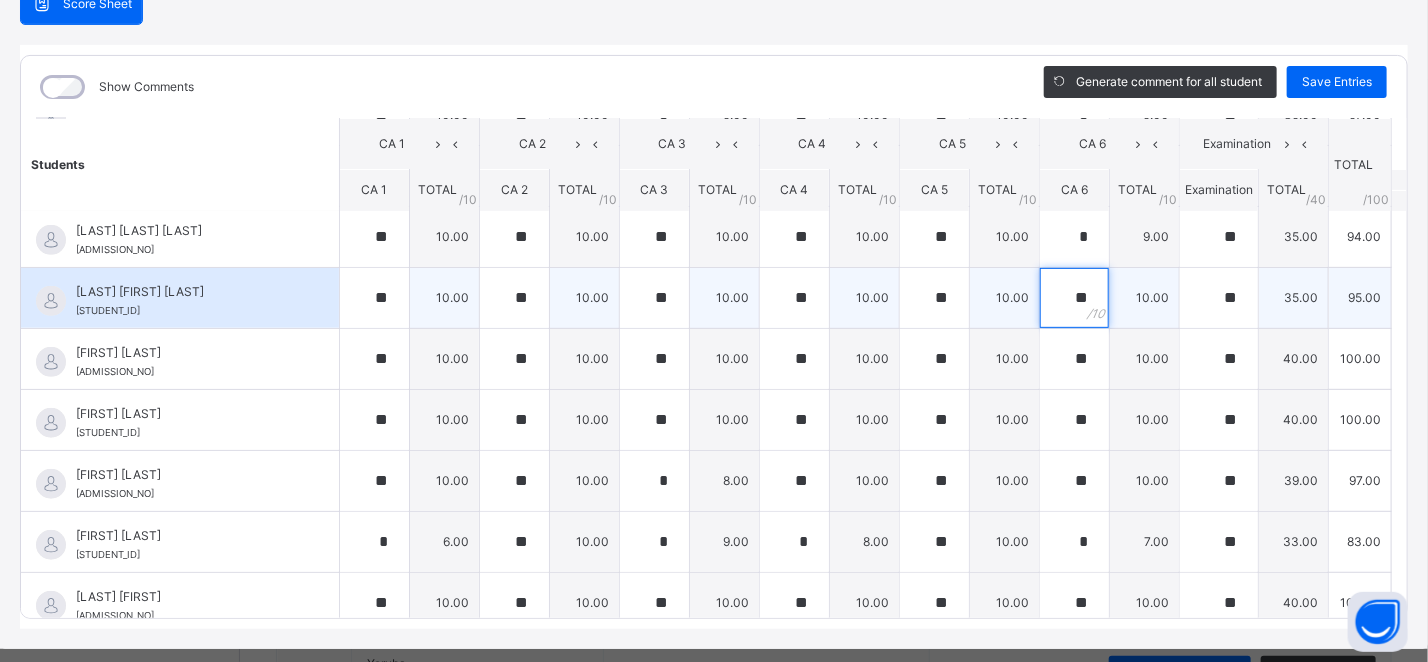 click on "**" at bounding box center (1074, 298) 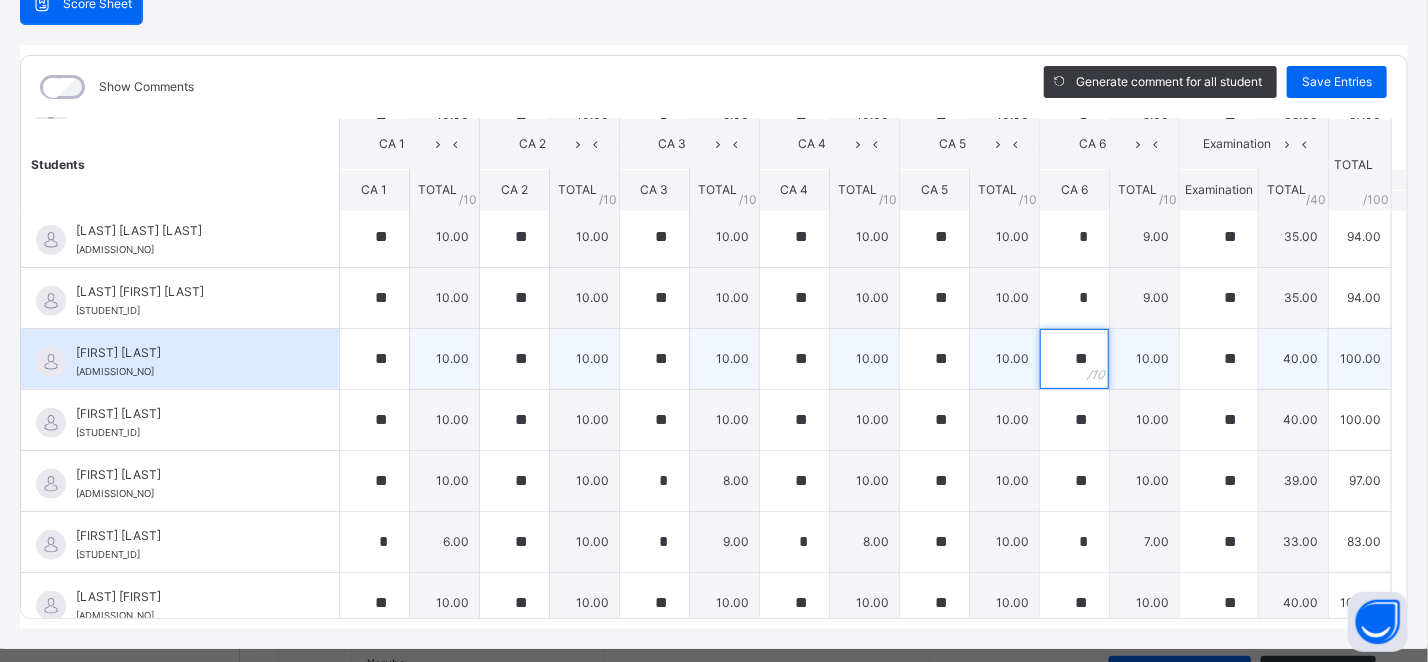 click on "**" at bounding box center (1074, 359) 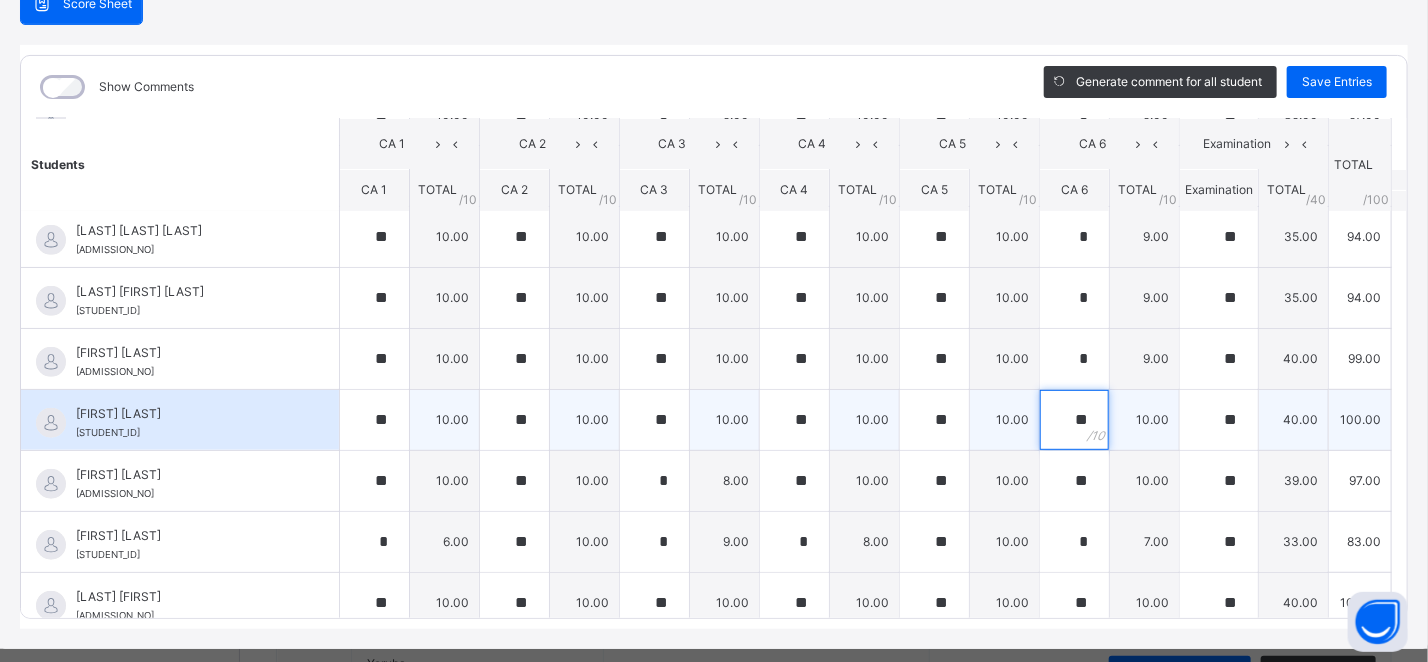 click on "**" at bounding box center [1074, 420] 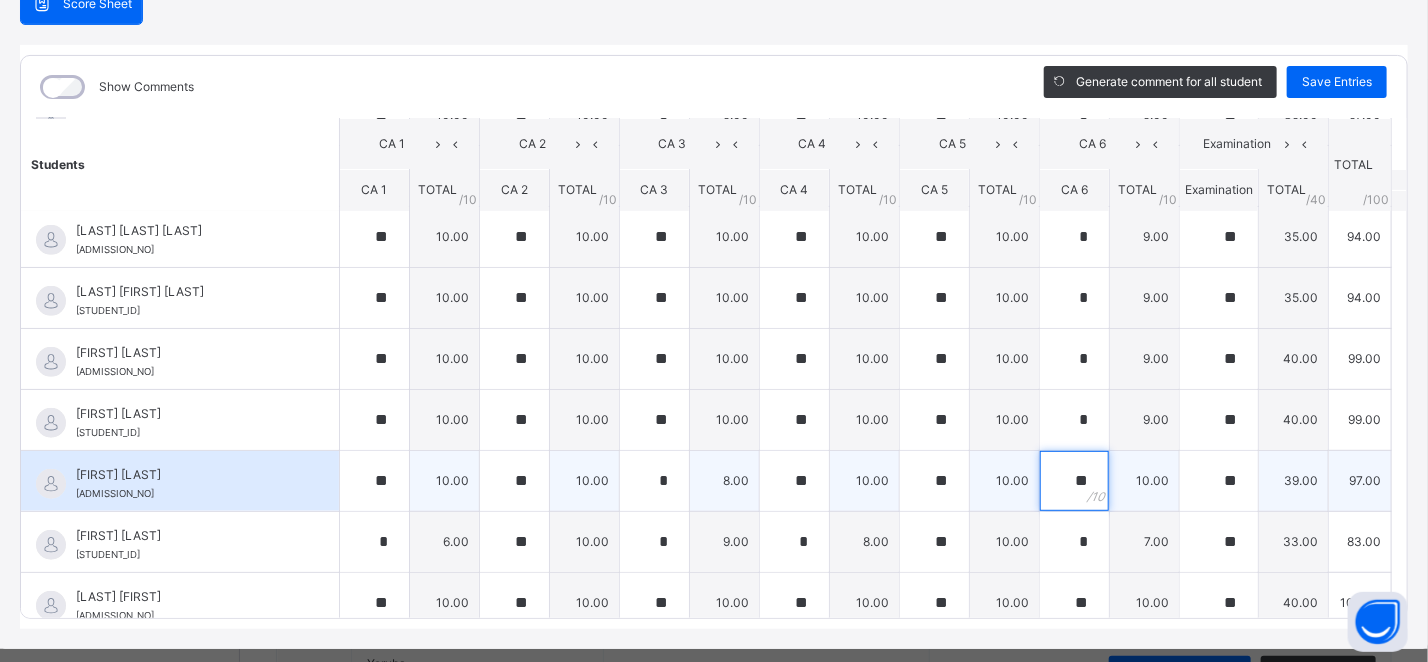 click on "**" at bounding box center [1074, 481] 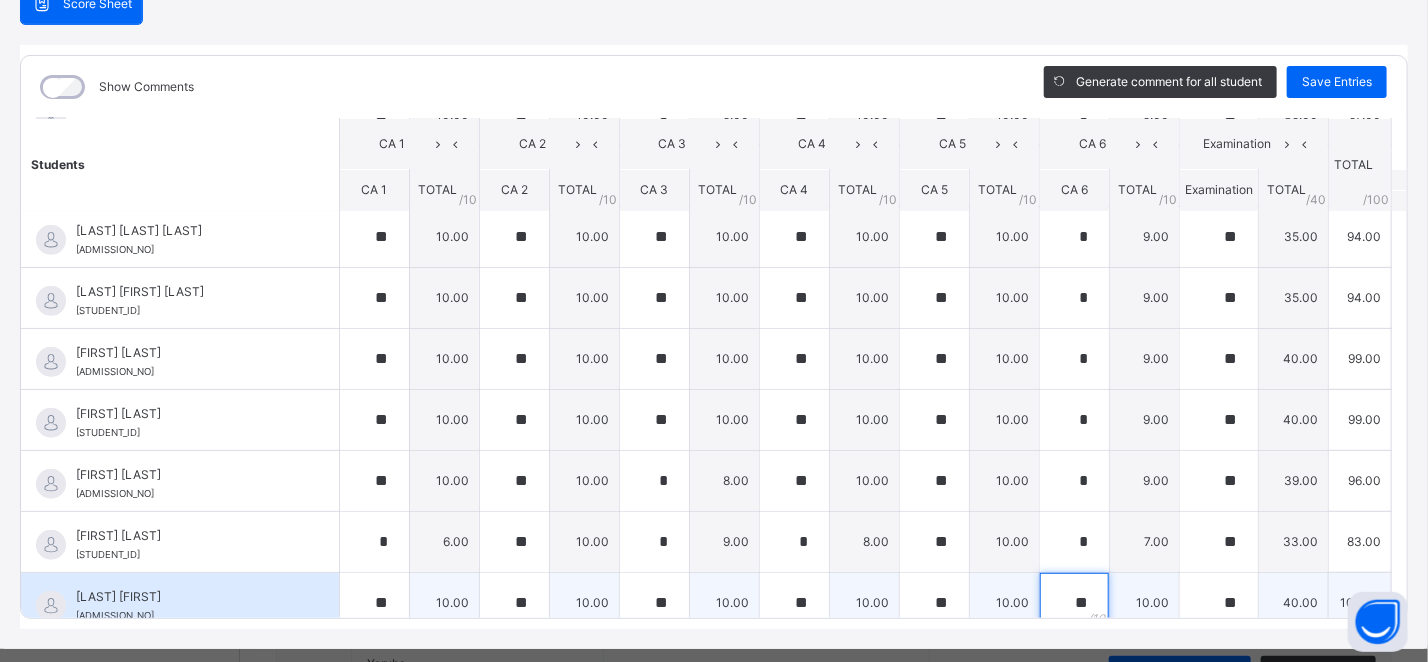 click on "**" at bounding box center [1074, 603] 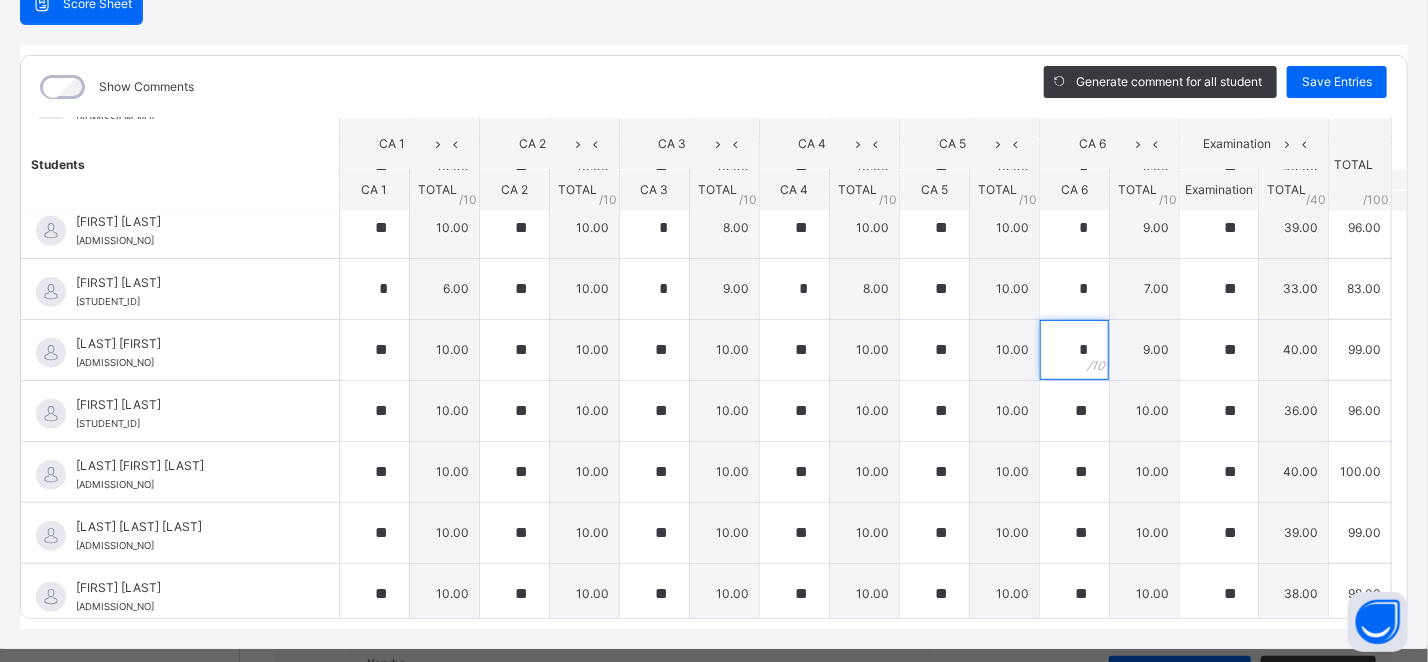 scroll, scrollTop: 808, scrollLeft: 0, axis: vertical 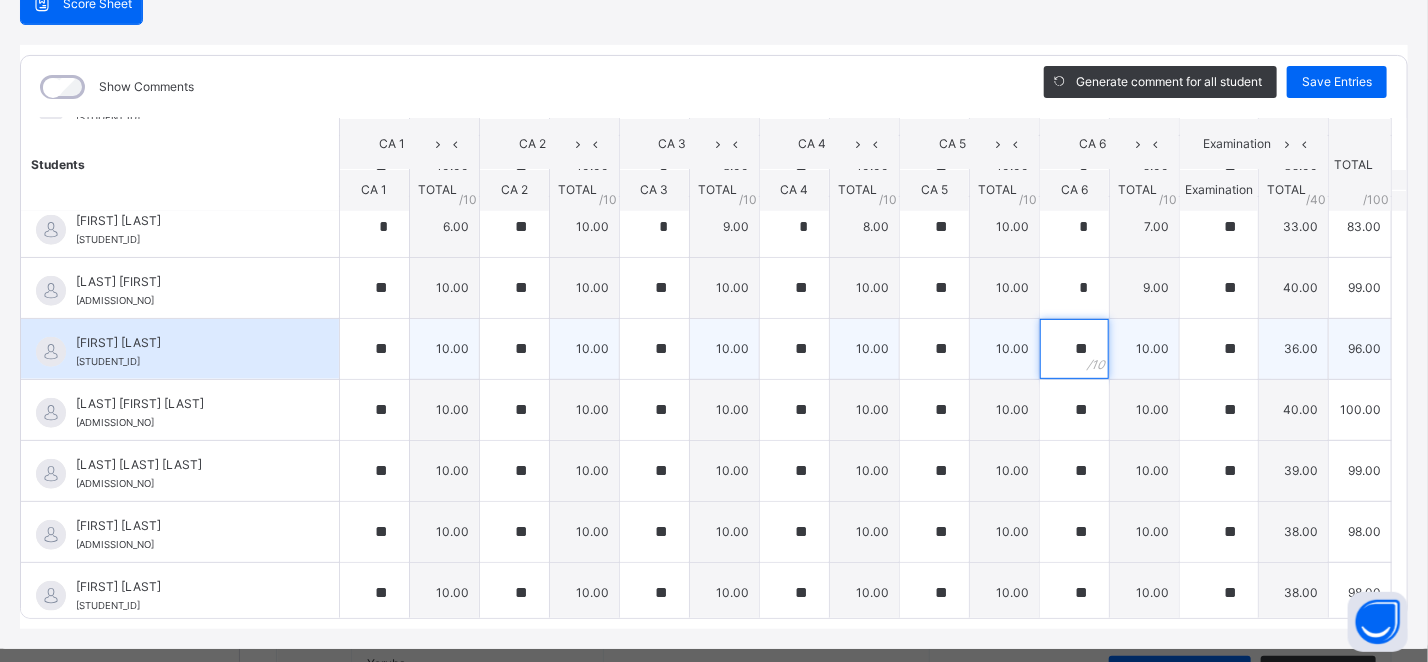 click on "**" at bounding box center (1074, 349) 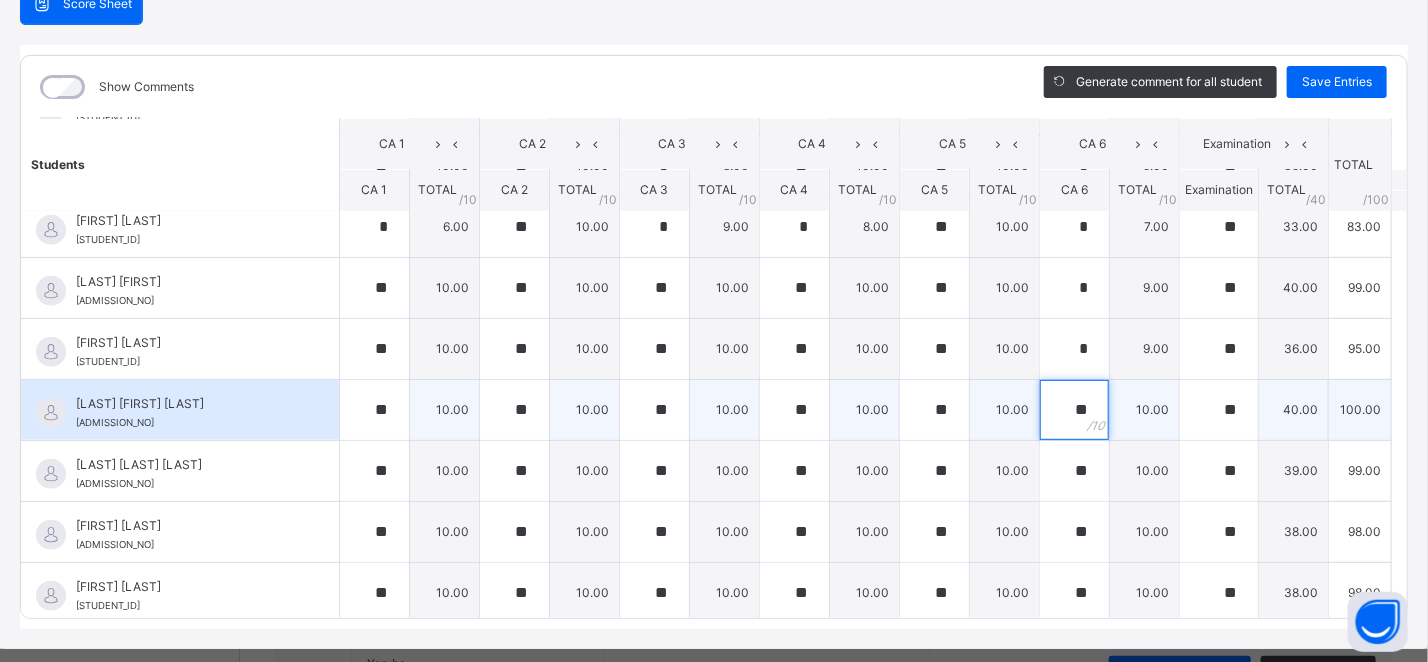 click on "**" at bounding box center [1074, 410] 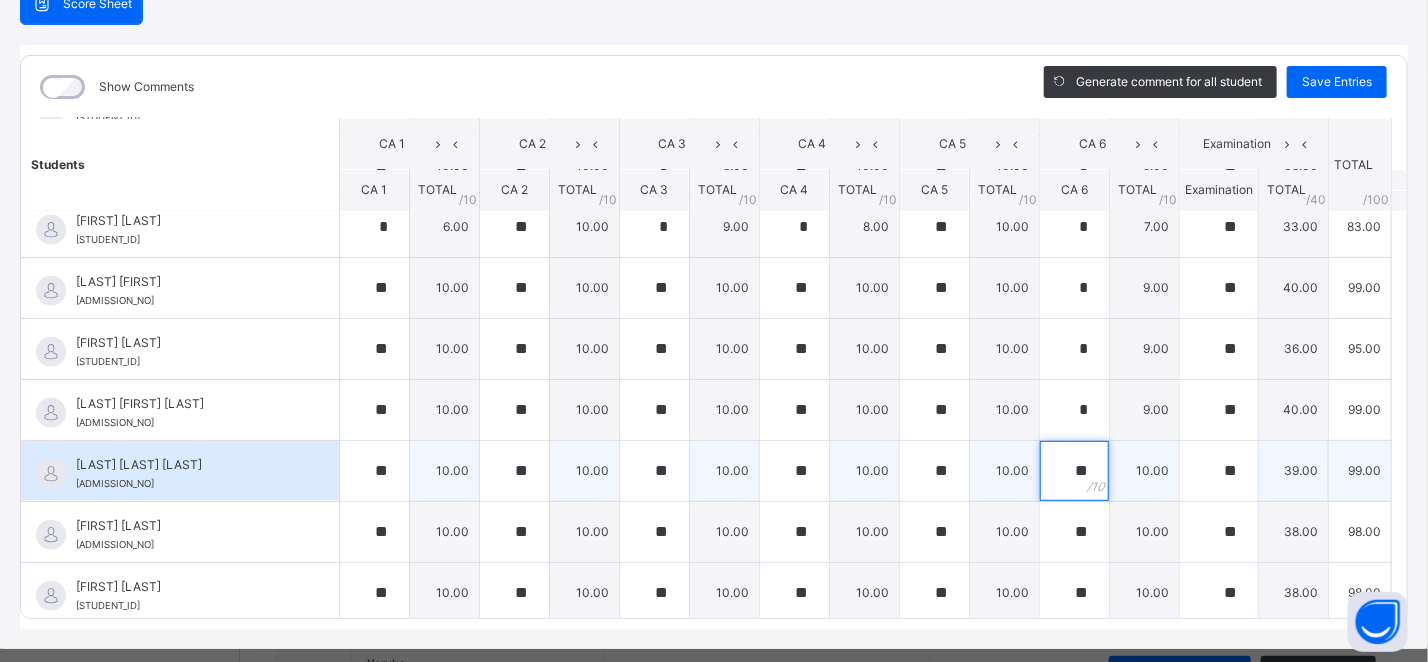 click on "**" at bounding box center [1074, 471] 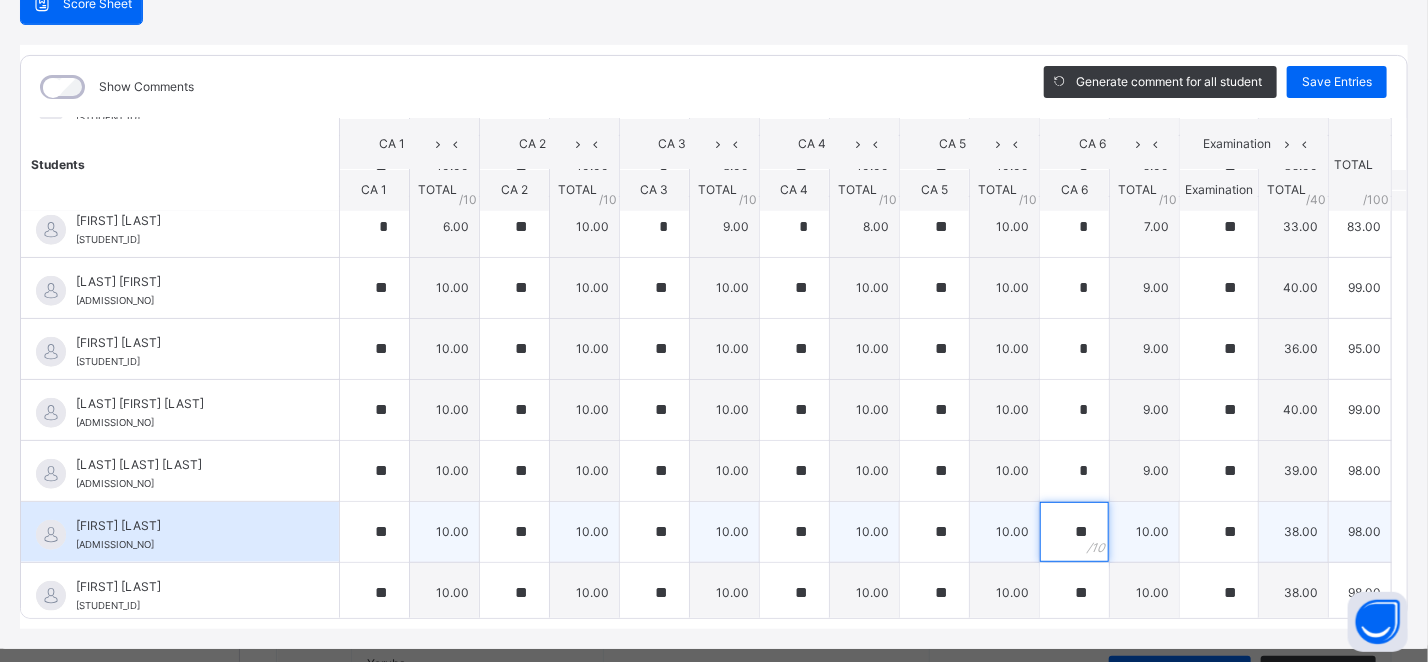 click on "**" at bounding box center (1074, 532) 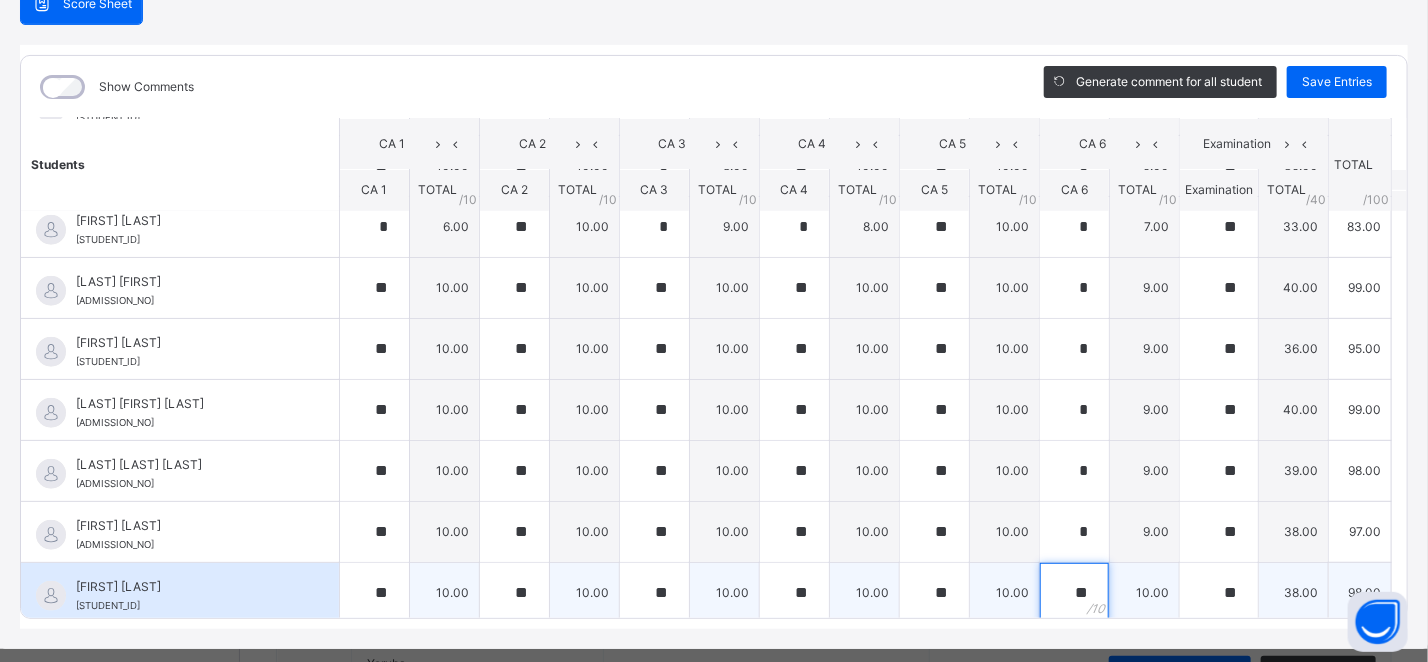 click on "**" at bounding box center [1074, 593] 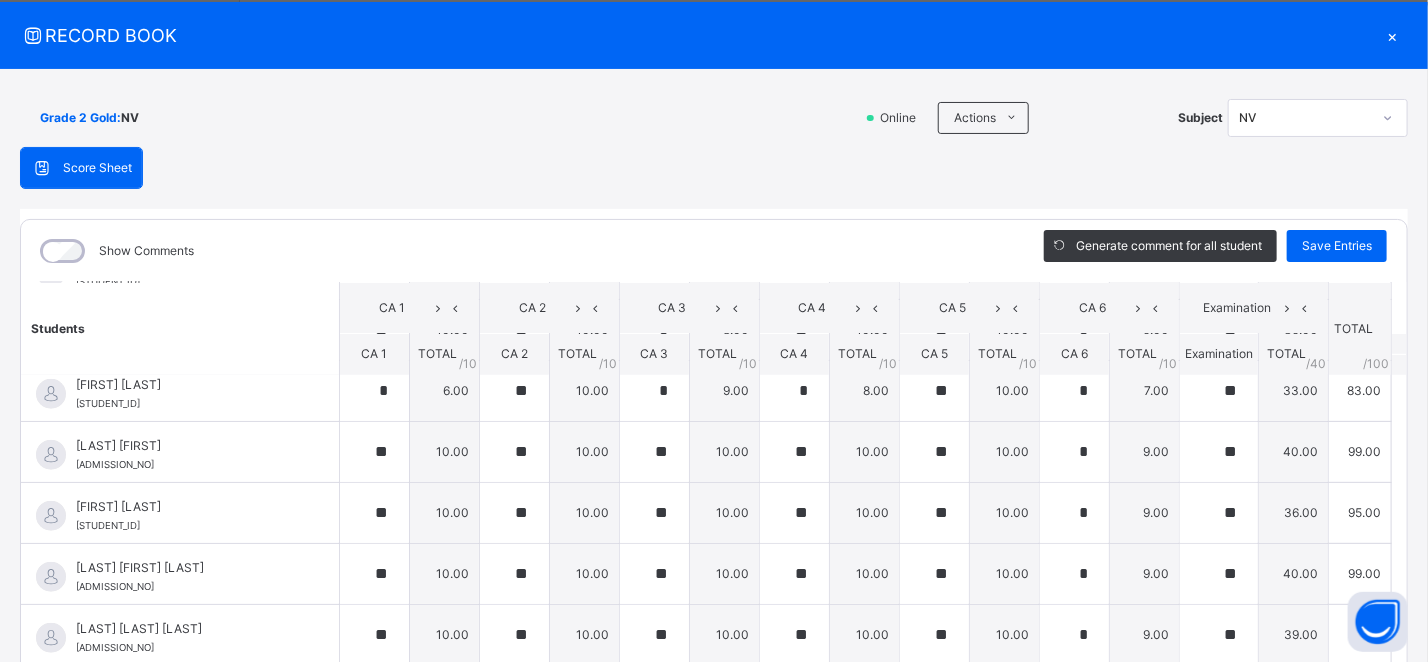 scroll, scrollTop: 0, scrollLeft: 0, axis: both 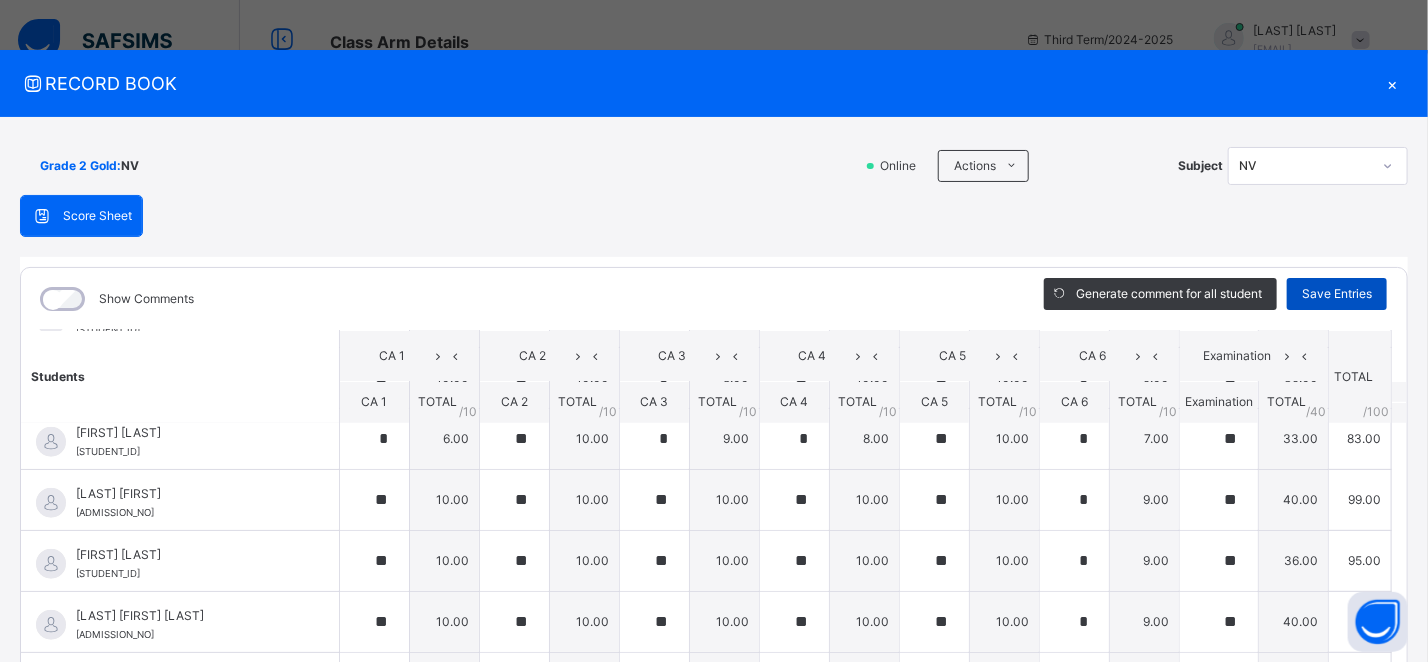 click on "Save Entries" at bounding box center (1337, 294) 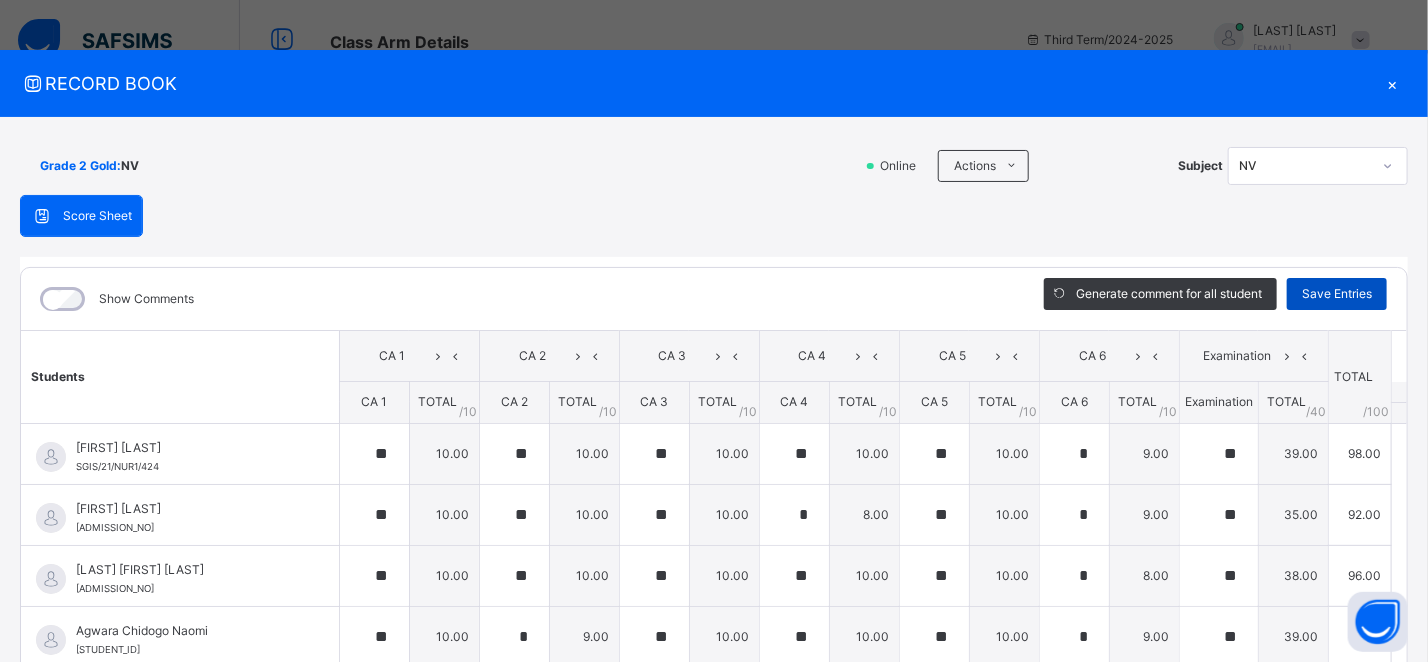 click on "Save Entries" at bounding box center [1337, 294] 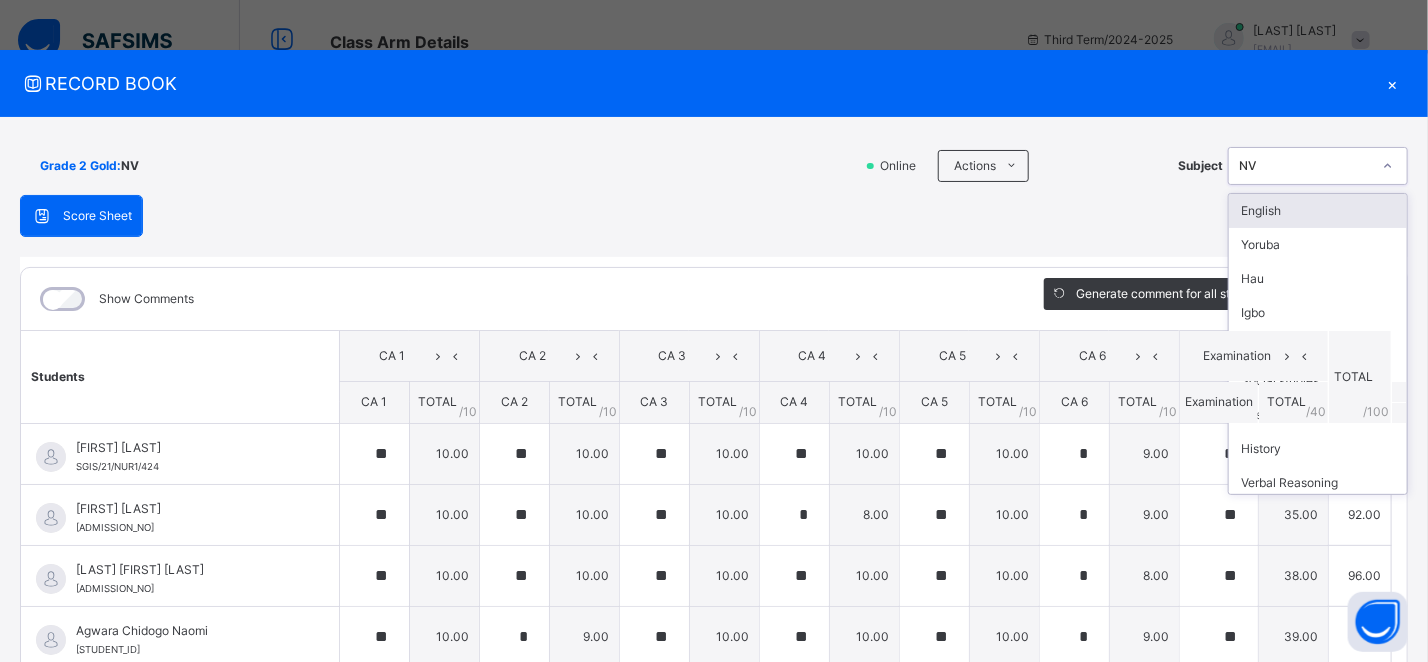 click 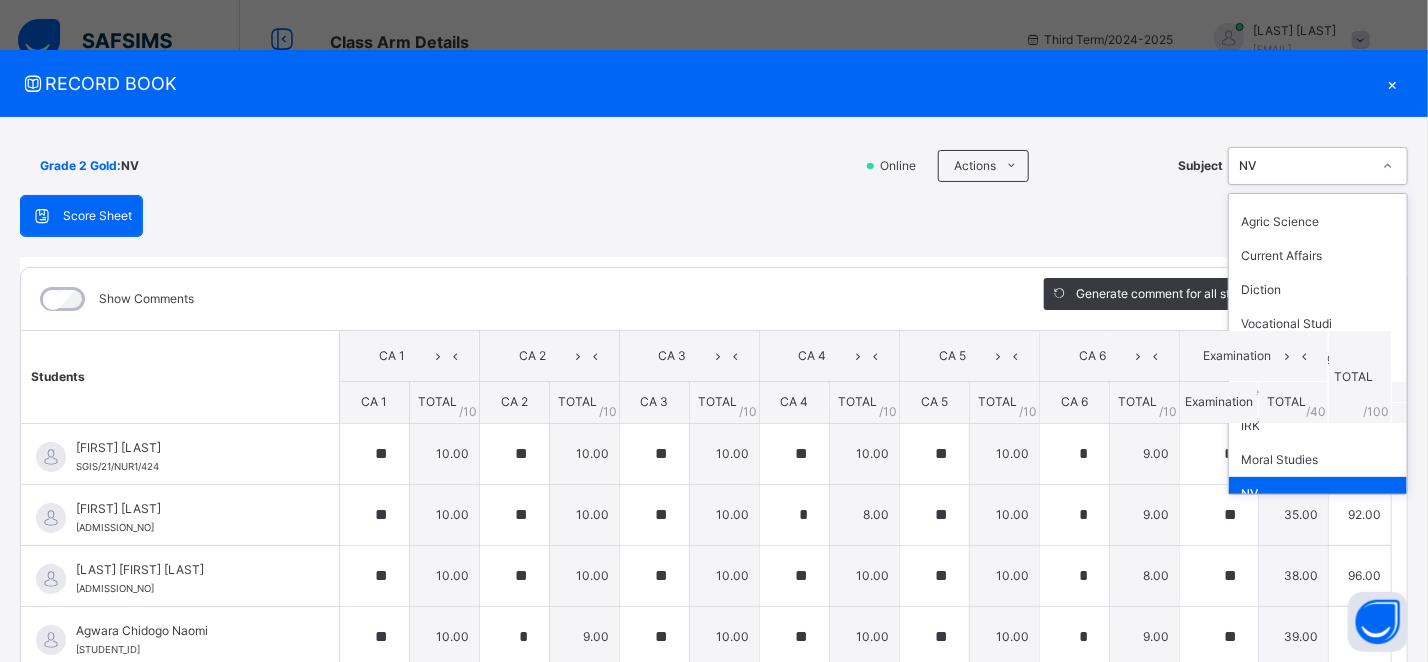 scroll, scrollTop: 583, scrollLeft: 0, axis: vertical 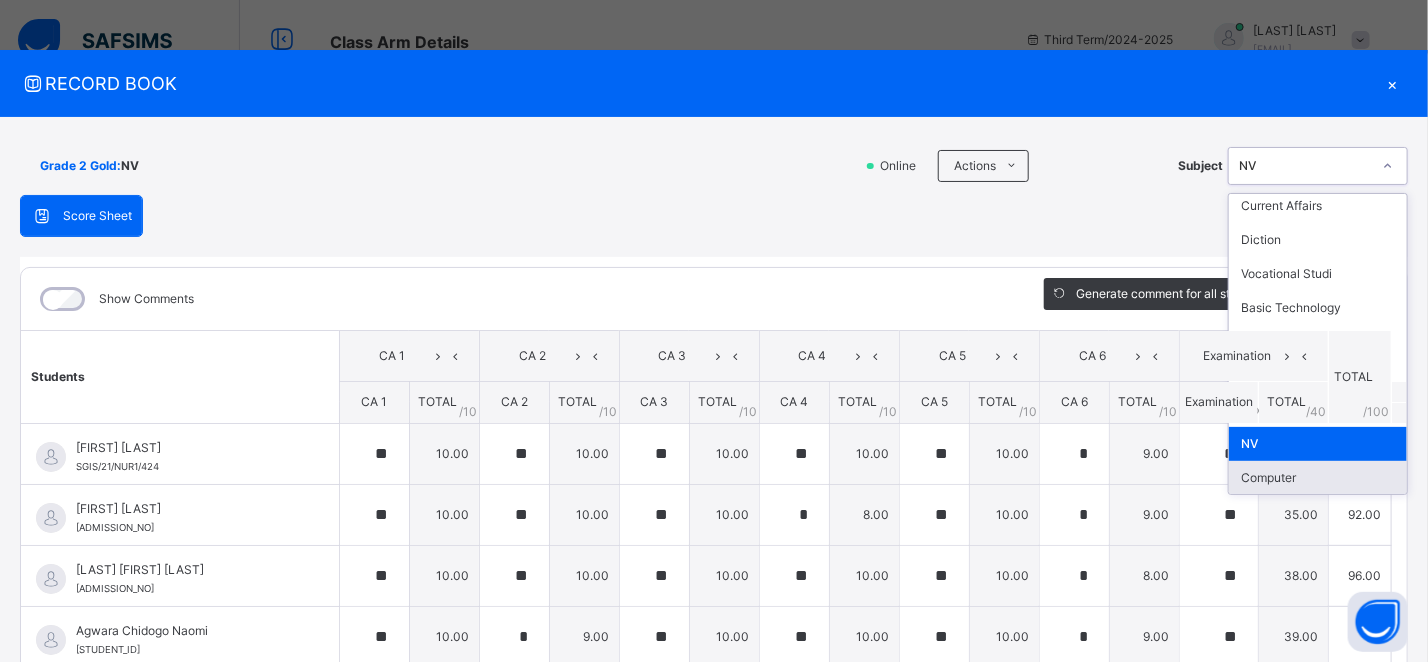 click on "Computer" at bounding box center [1318, 478] 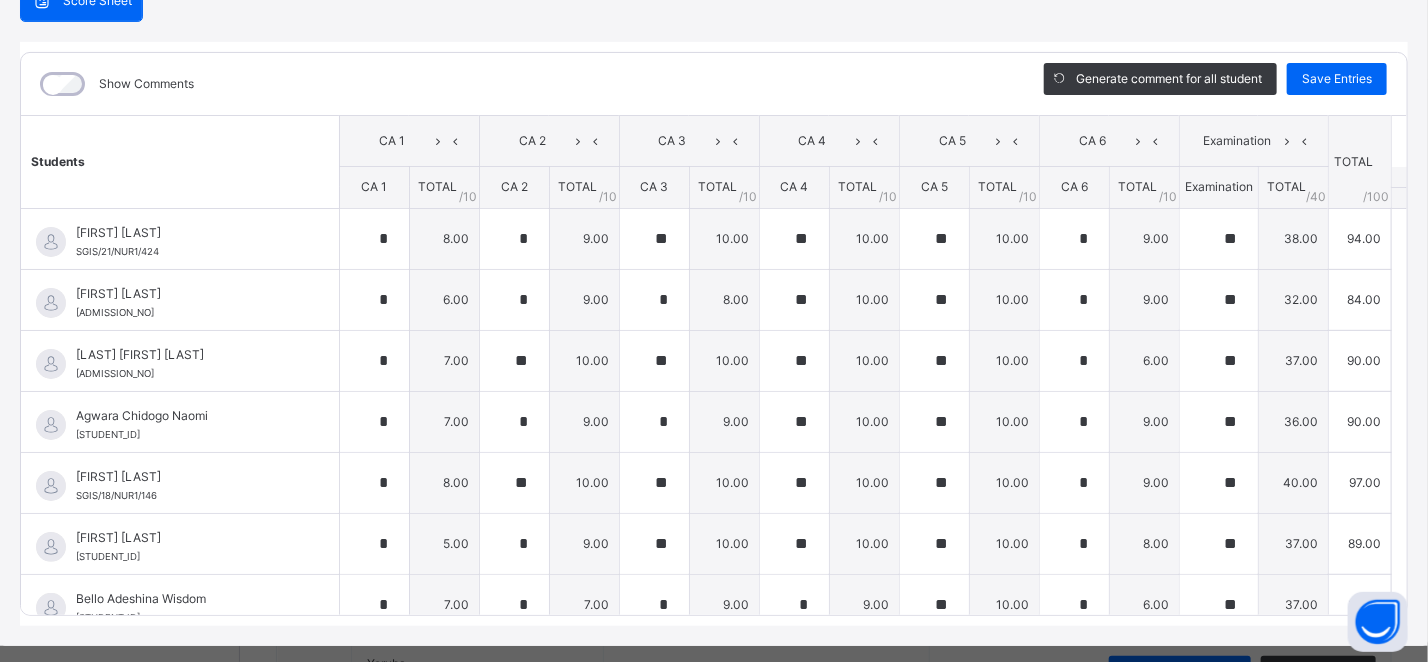 scroll, scrollTop: 223, scrollLeft: 0, axis: vertical 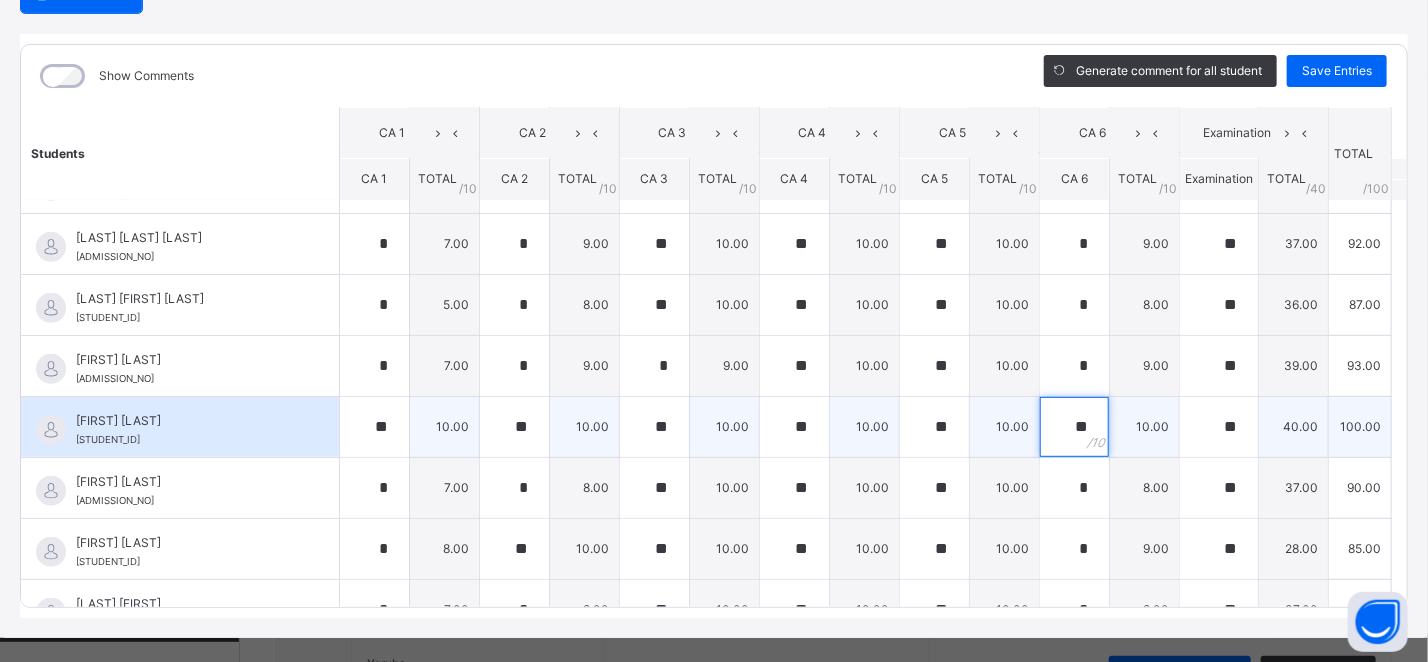 click on "**" at bounding box center [1074, 427] 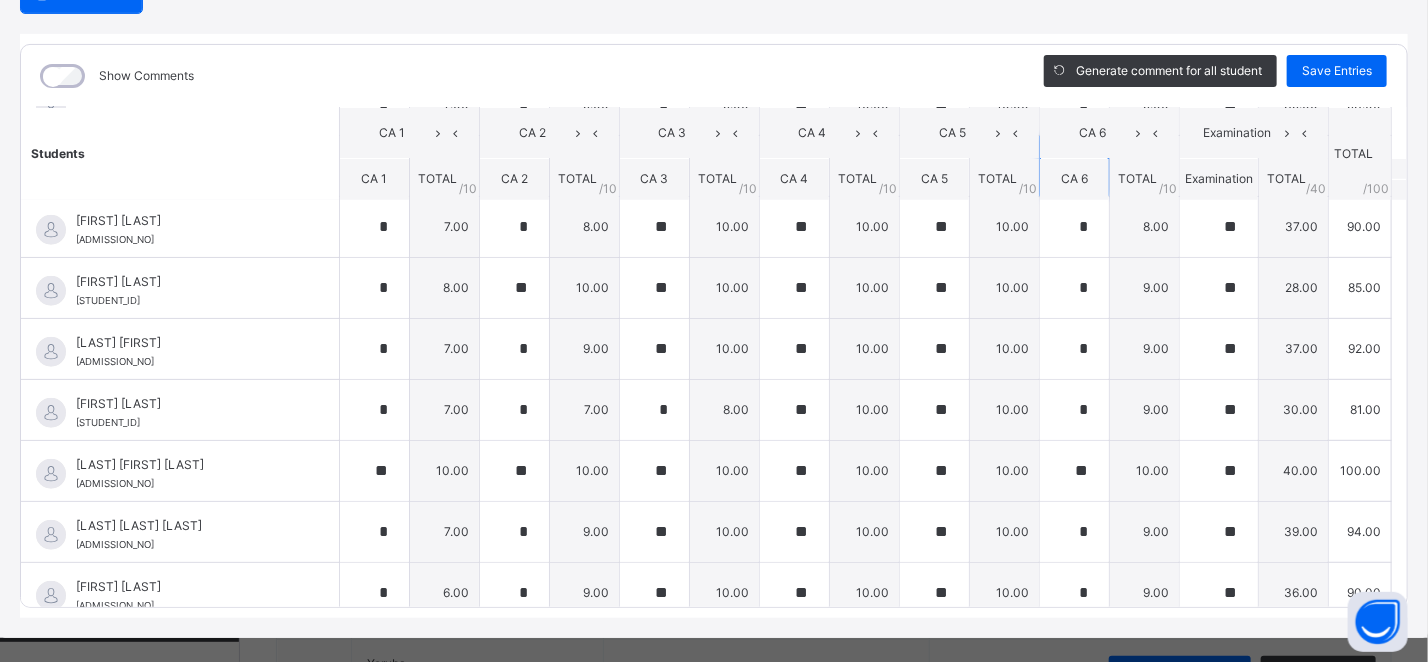 scroll, scrollTop: 748, scrollLeft: 0, axis: vertical 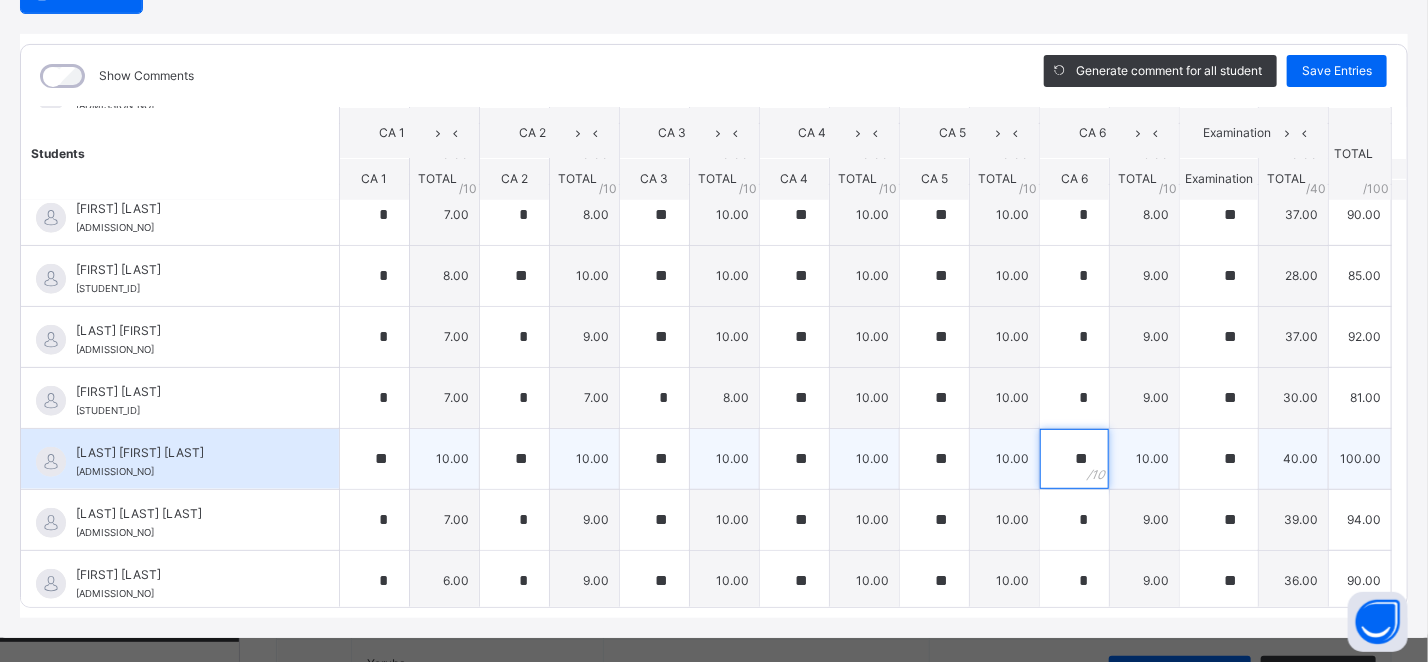 click on "**" at bounding box center [1074, 459] 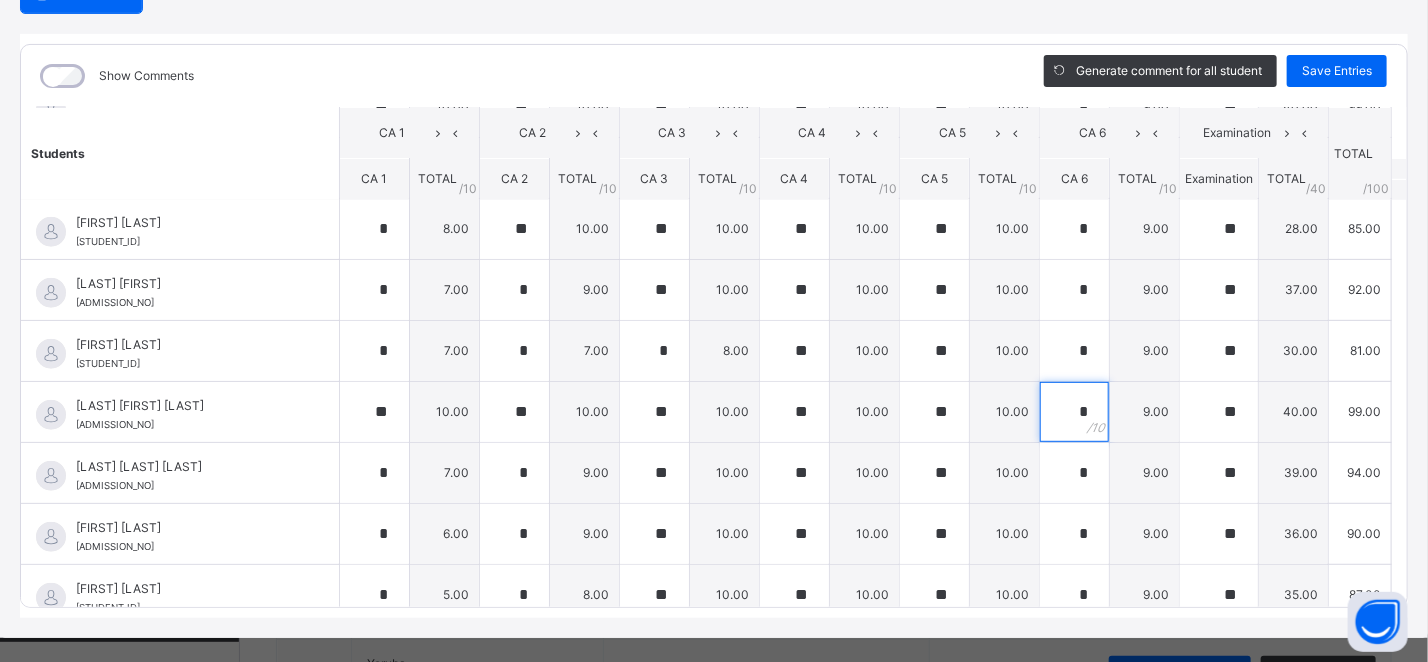 scroll, scrollTop: 808, scrollLeft: 0, axis: vertical 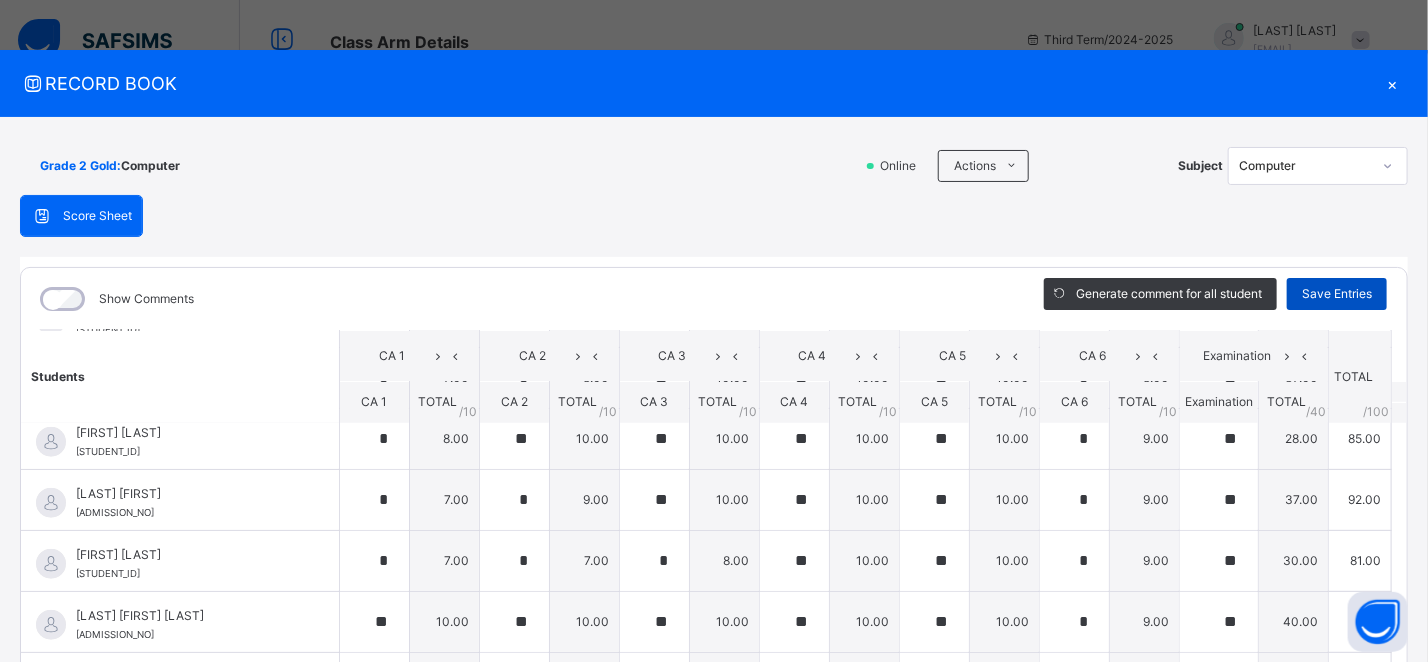 click on "Save Entries" at bounding box center [1337, 294] 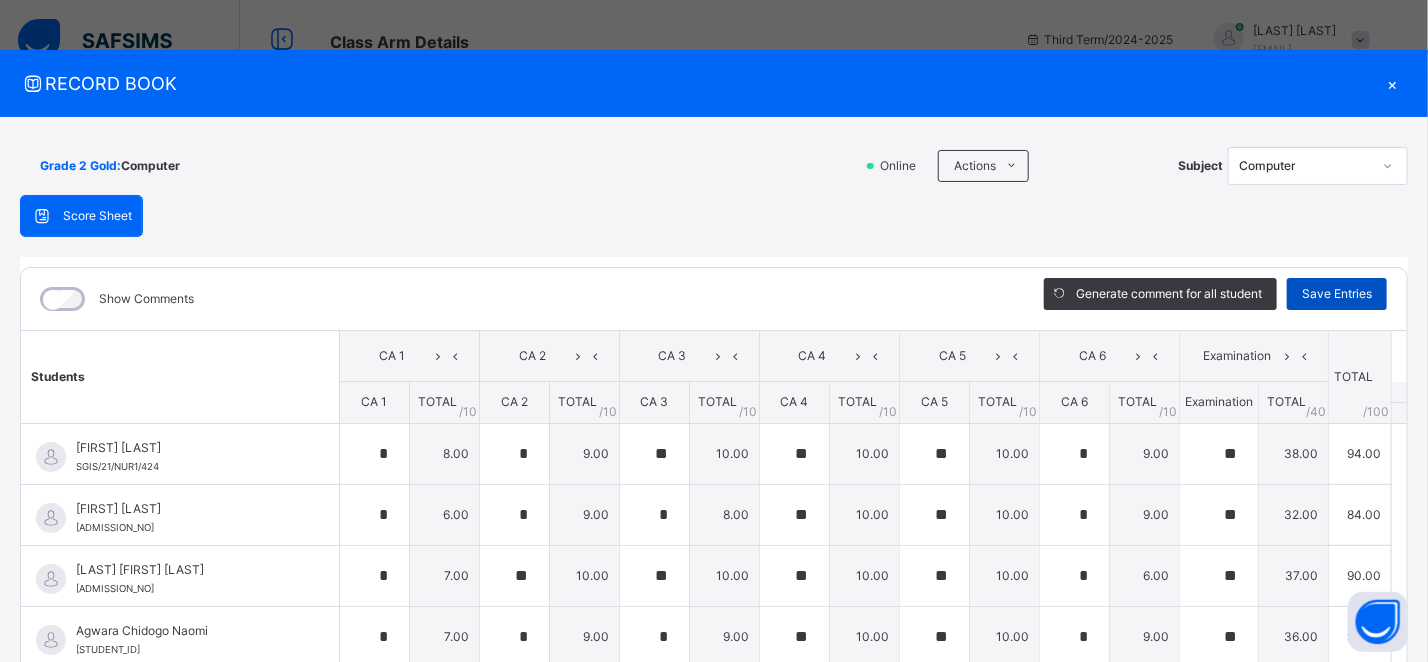 click on "Save Entries" at bounding box center (1337, 294) 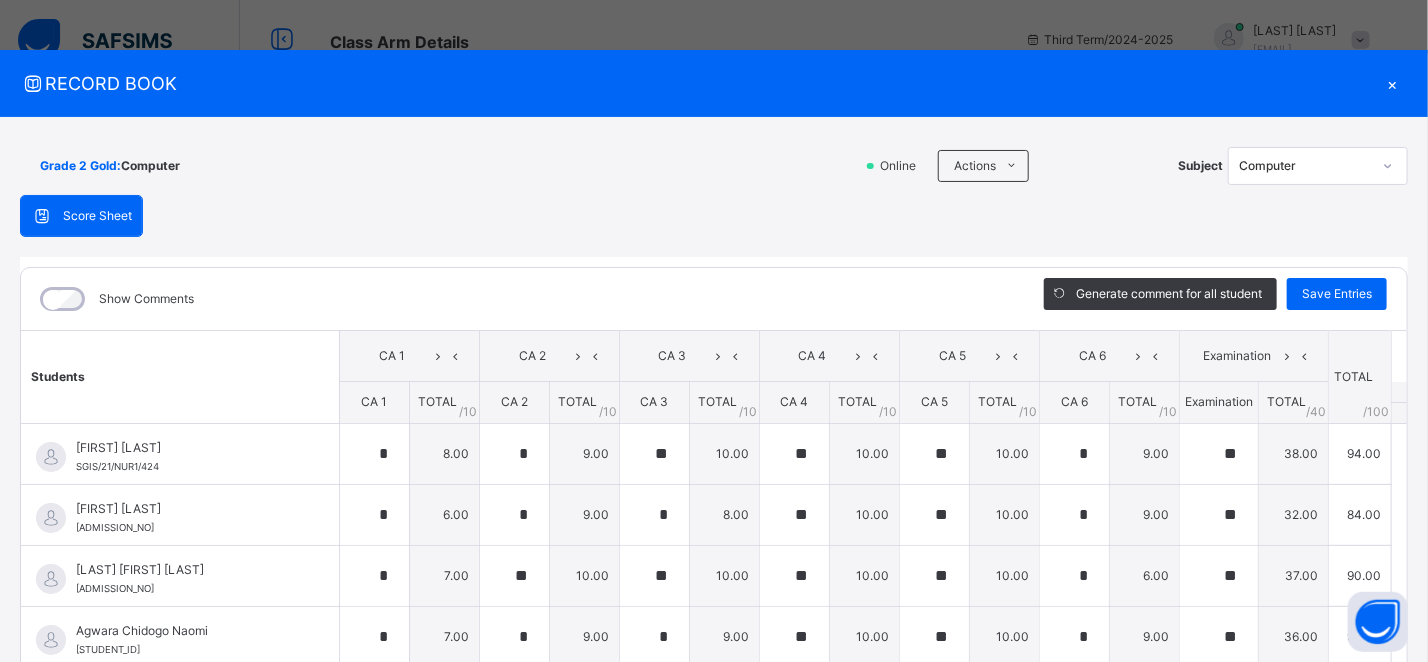click on "×" at bounding box center [1393, 83] 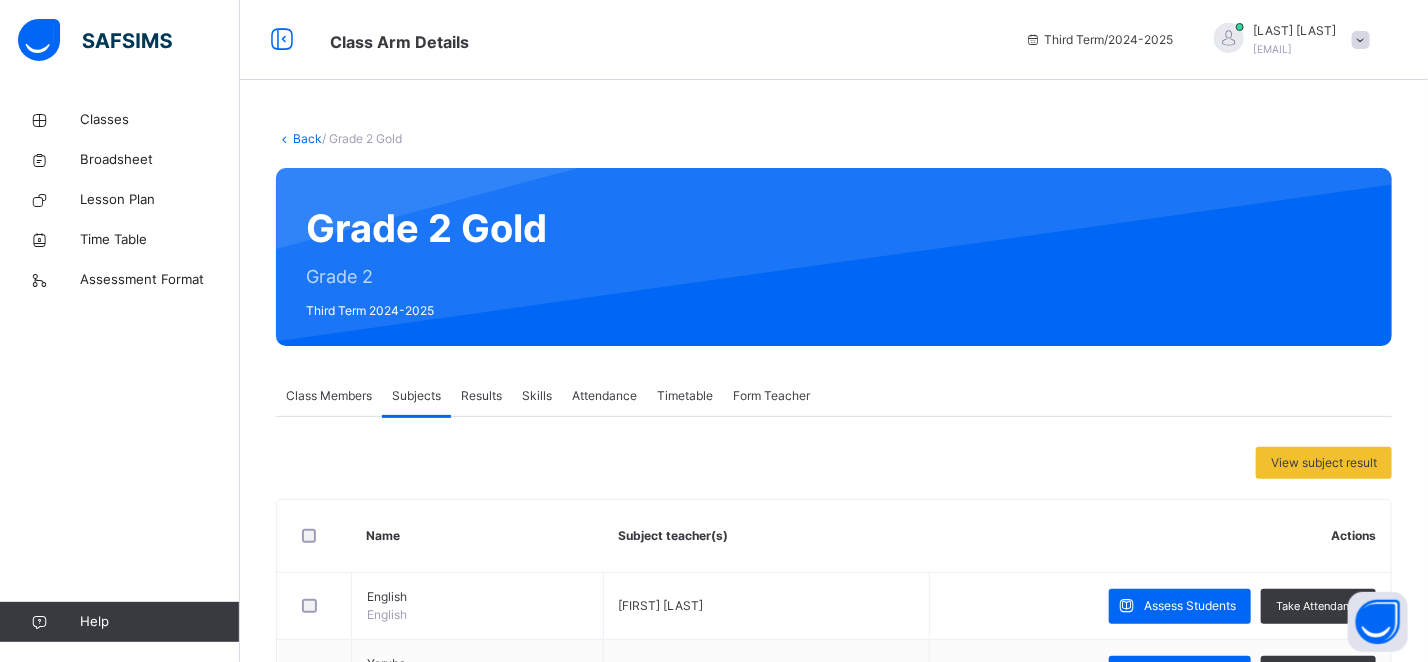 click on "Results" at bounding box center (481, 396) 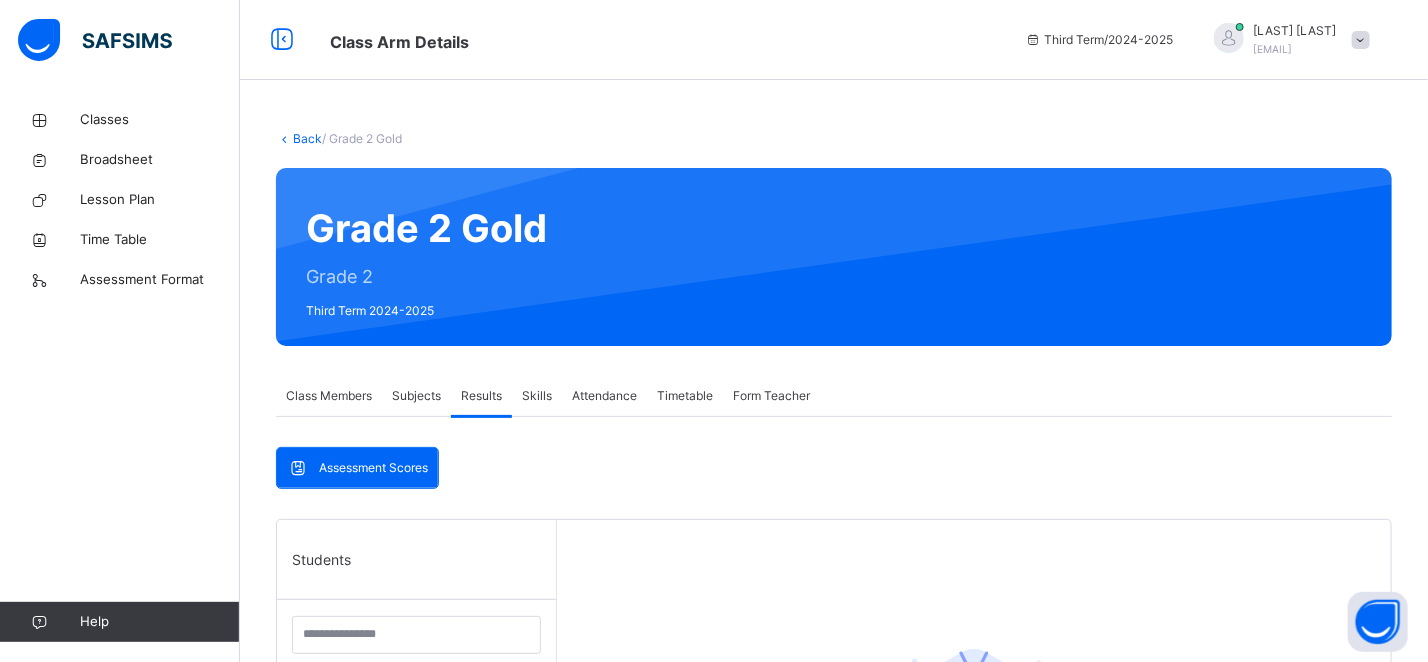 scroll, scrollTop: 578, scrollLeft: 0, axis: vertical 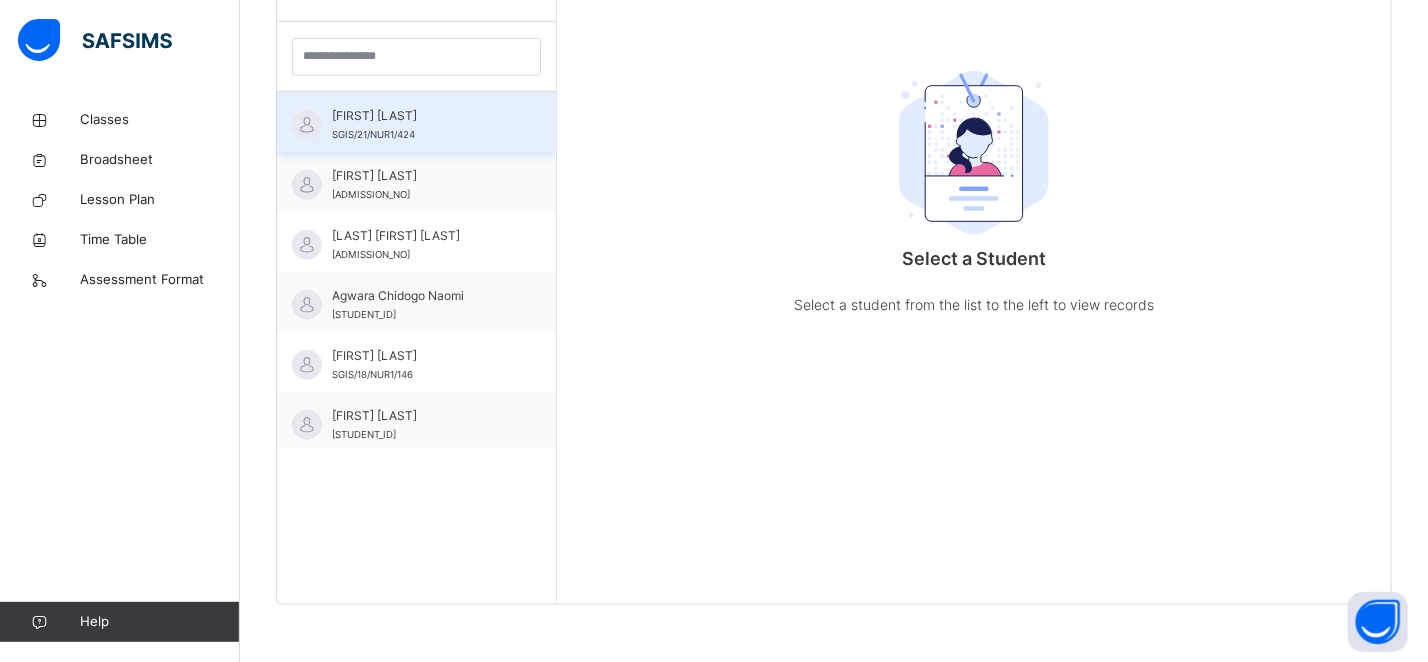 click on "Abdulrazak  Idris" at bounding box center (421, 116) 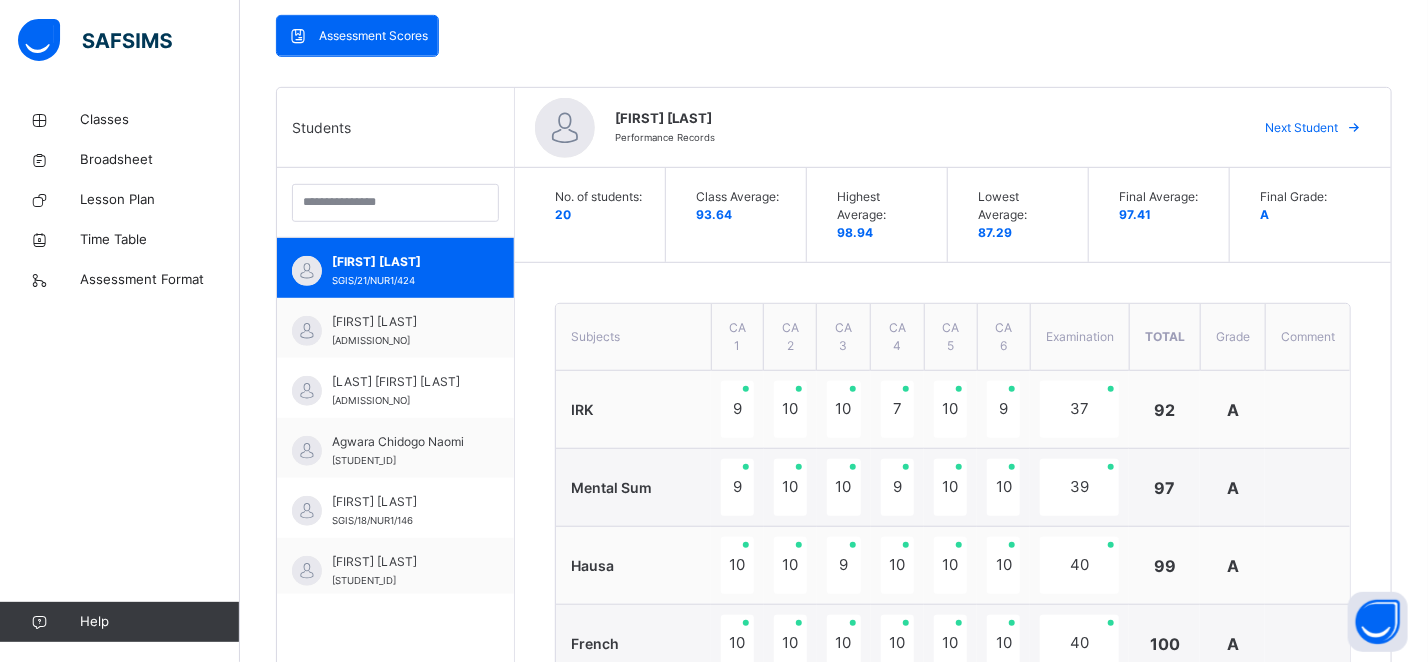 scroll, scrollTop: 413, scrollLeft: 0, axis: vertical 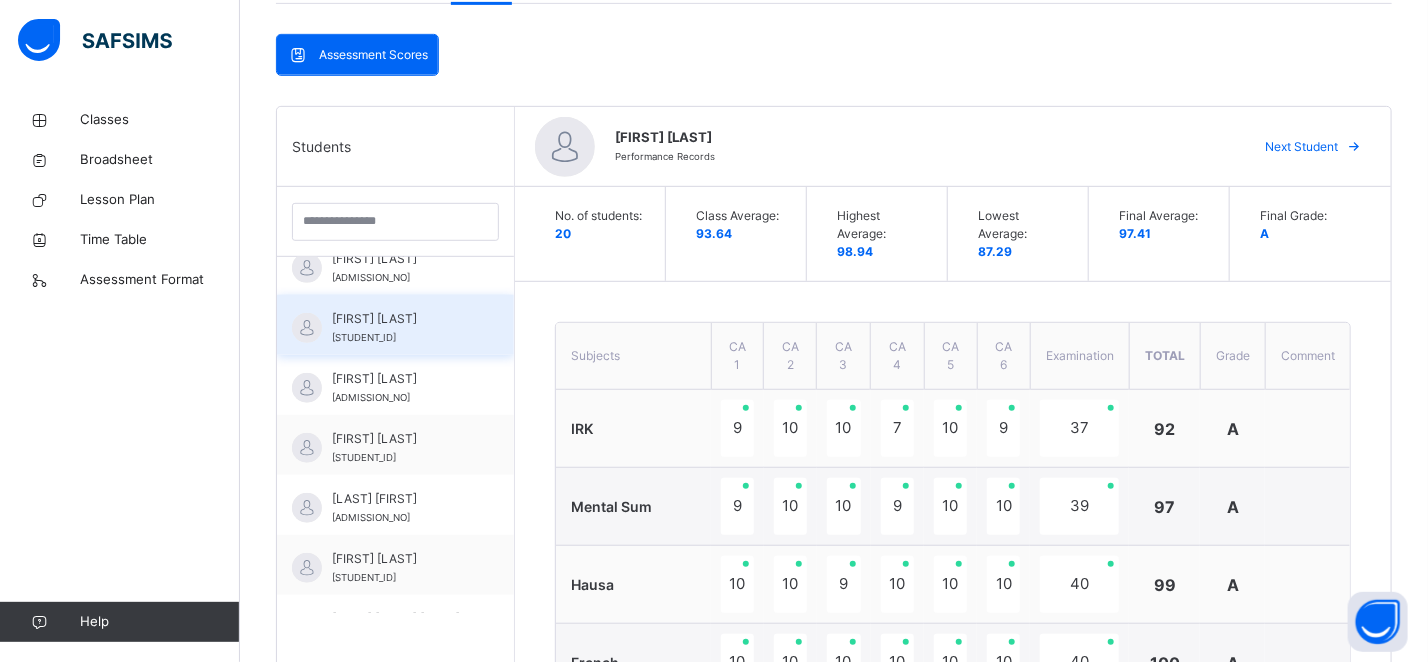 click on "Ida Ufedo-ojo Bernice" at bounding box center (400, 319) 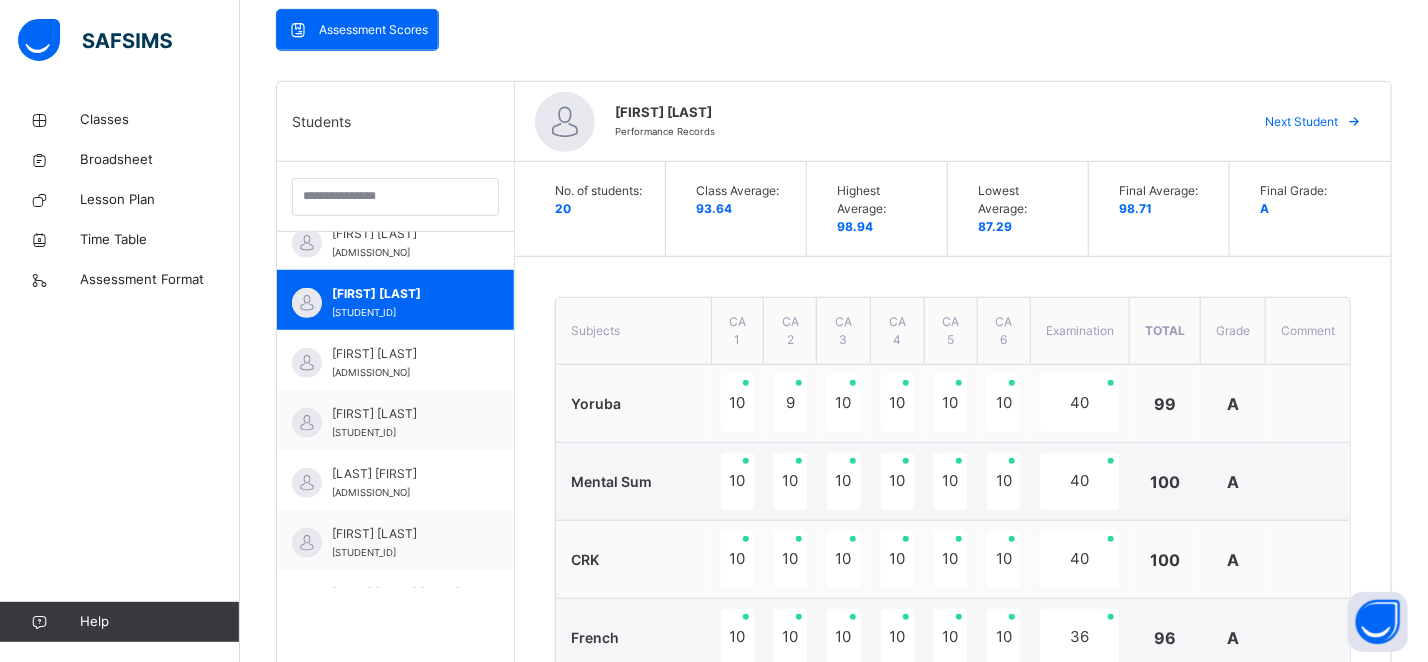 scroll, scrollTop: 405, scrollLeft: 0, axis: vertical 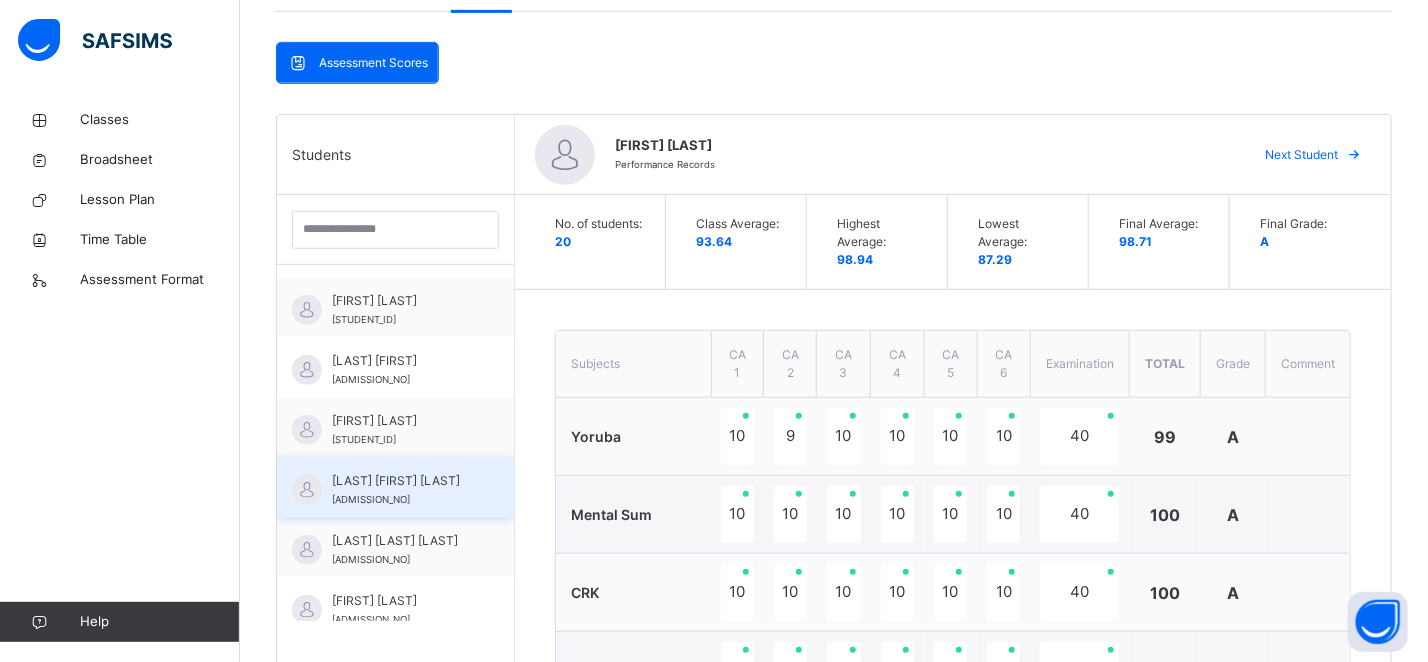 click on "Odoeme Michelle Chidiogo SGIS/22/Nur2/459" at bounding box center (395, 487) 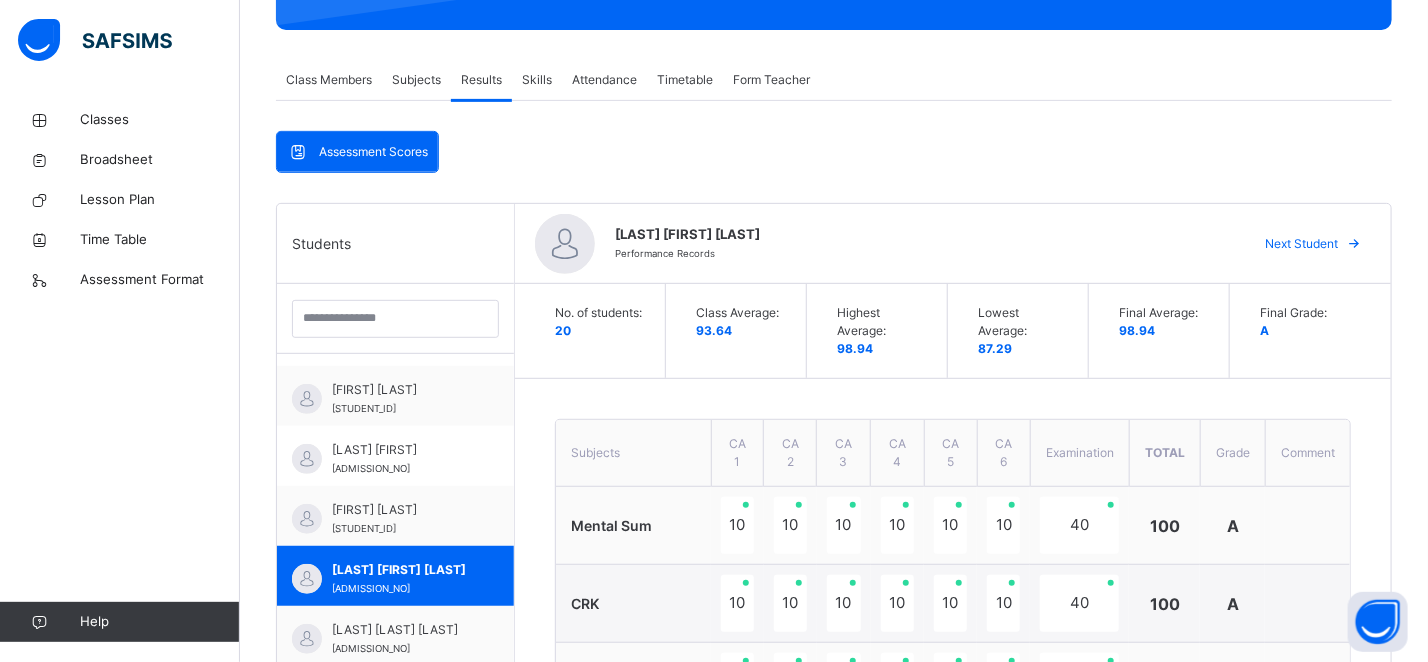 scroll, scrollTop: 98, scrollLeft: 0, axis: vertical 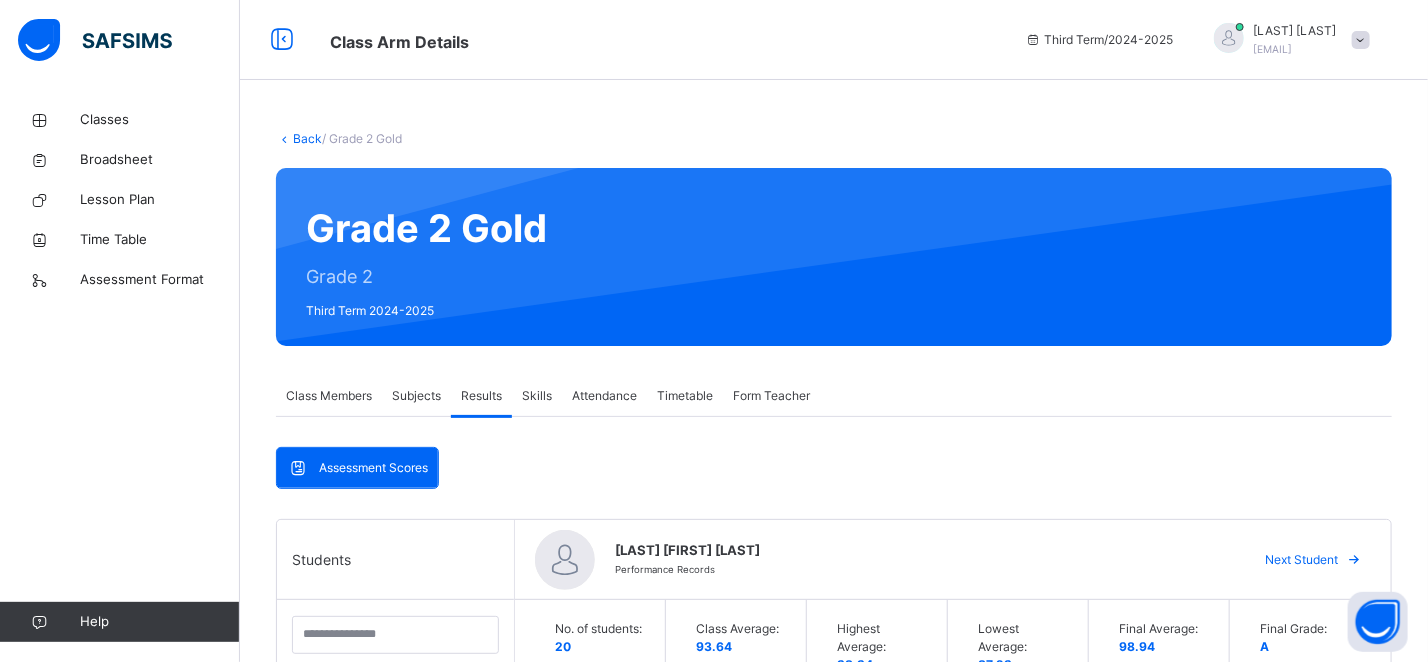 click at bounding box center [1361, 40] 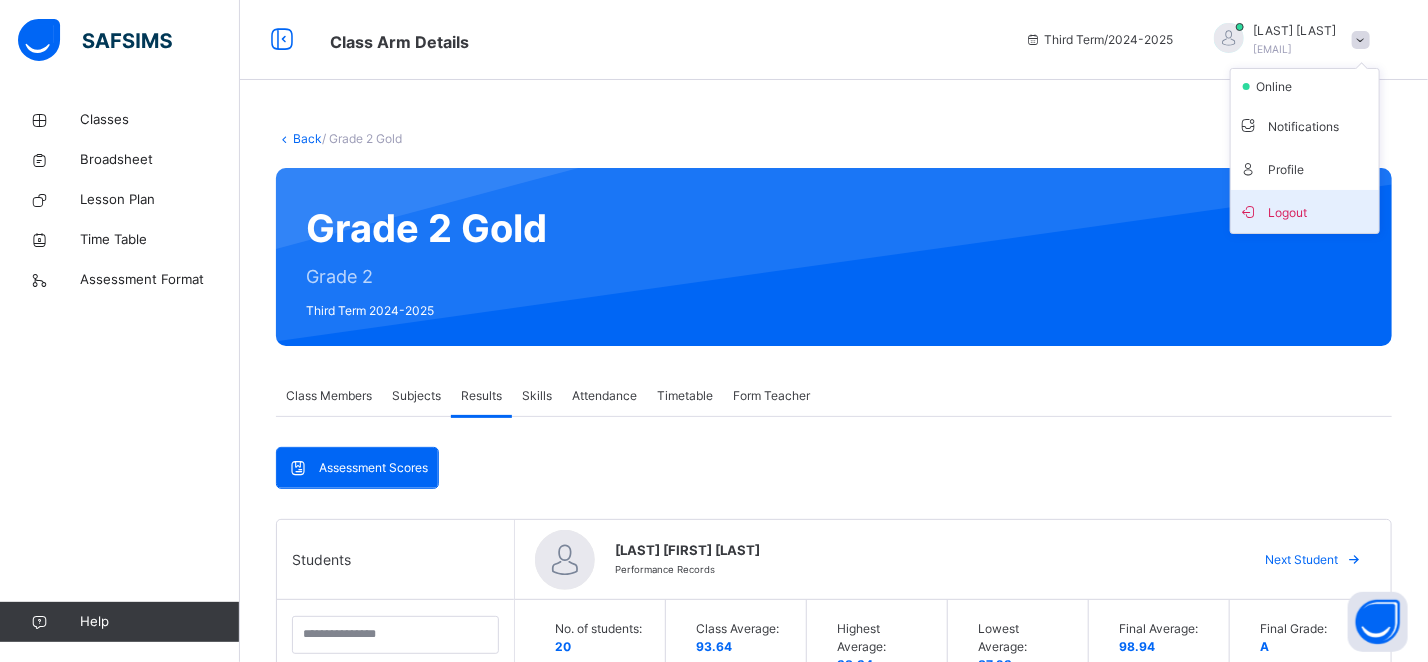 click on "Logout" at bounding box center (1305, 211) 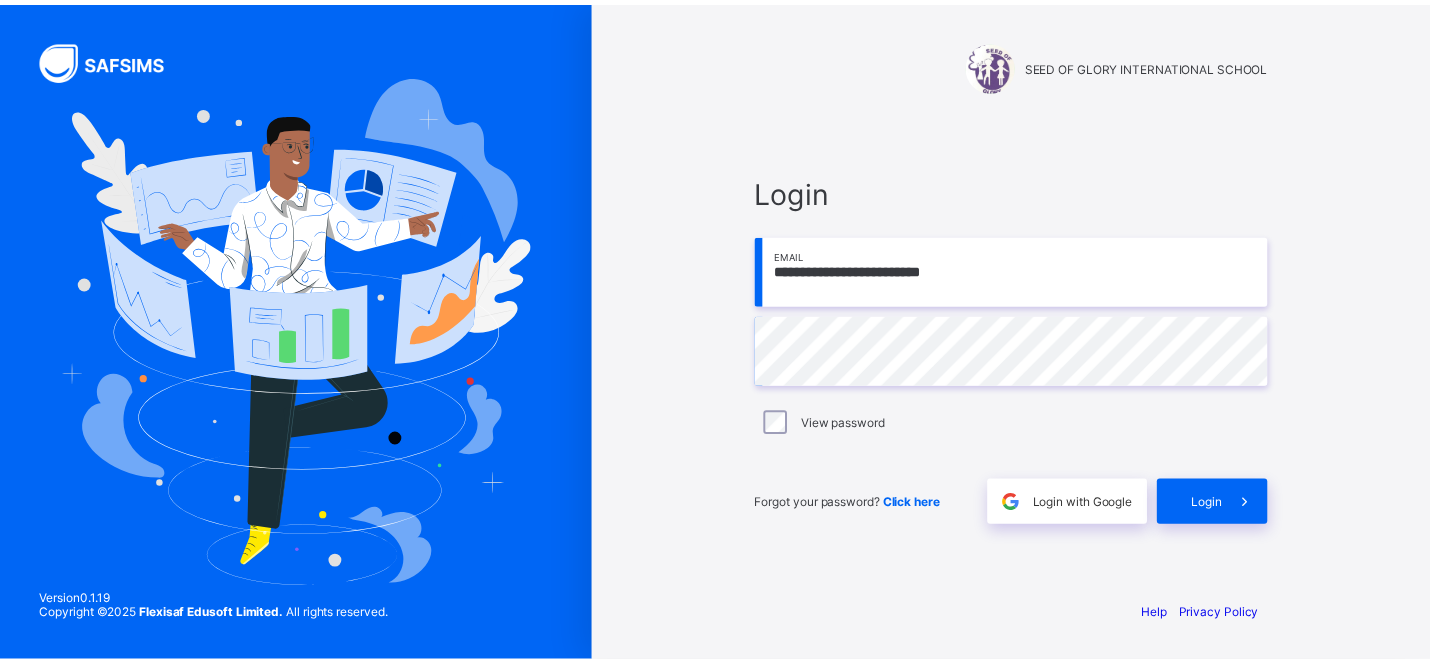 scroll, scrollTop: 0, scrollLeft: 0, axis: both 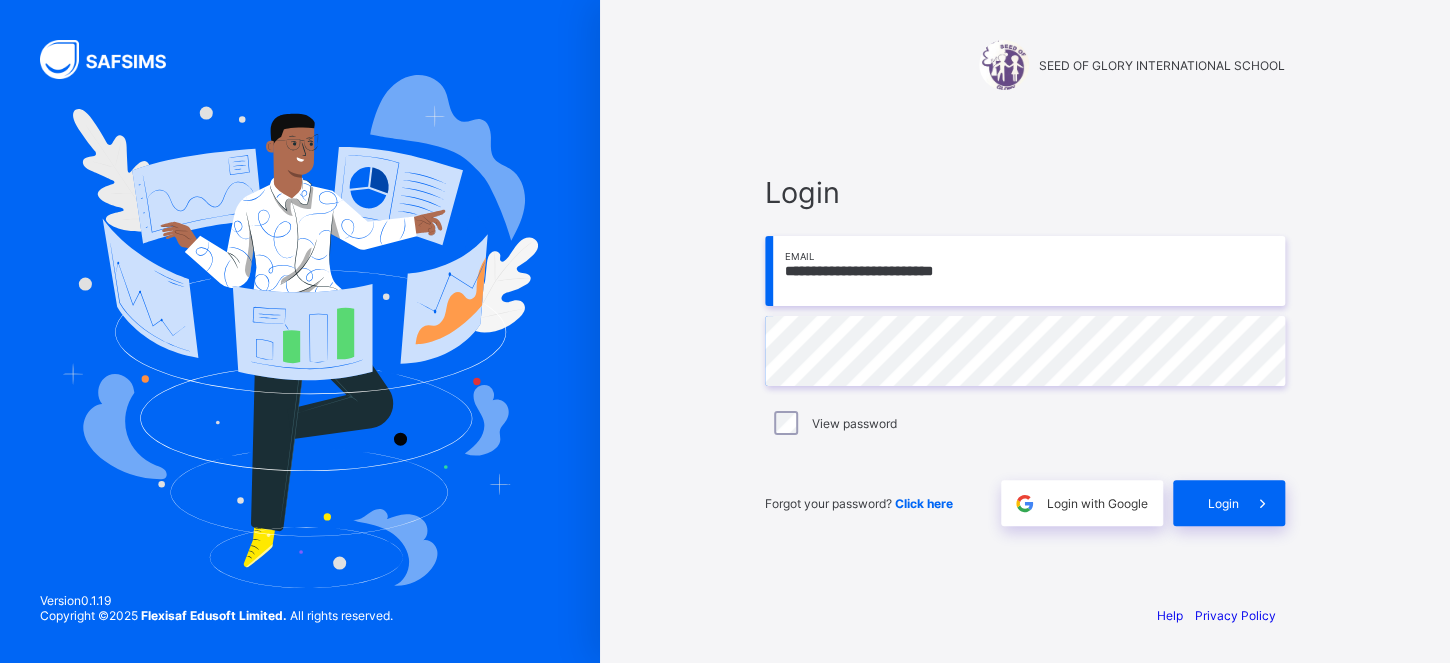 type on "**********" 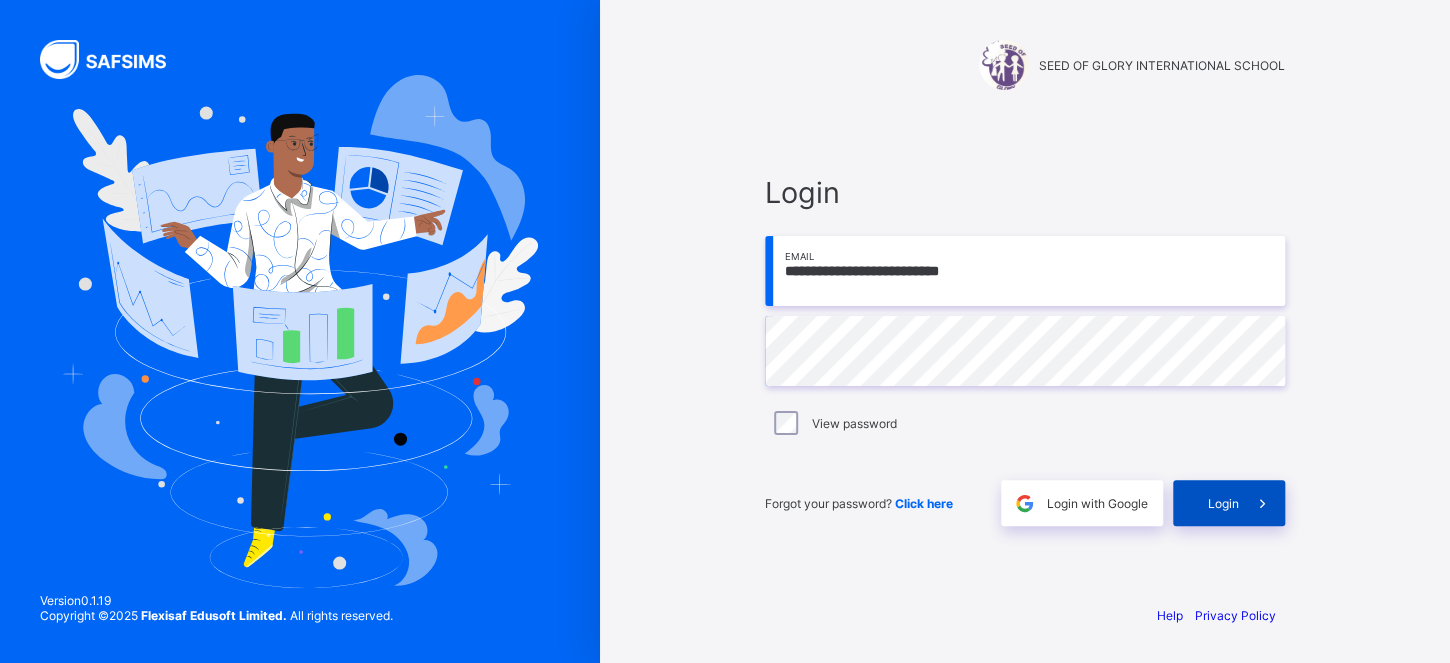 click on "Login" at bounding box center [1229, 503] 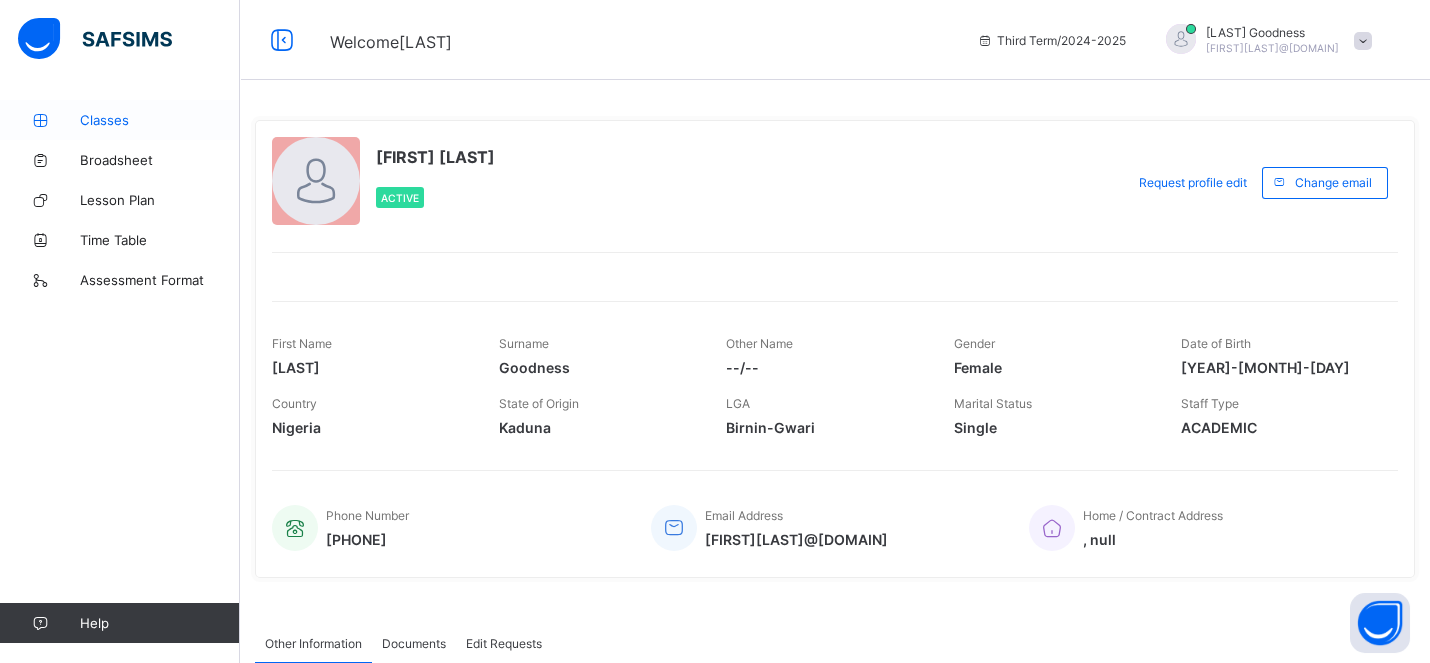 click on "Classes" at bounding box center (120, 120) 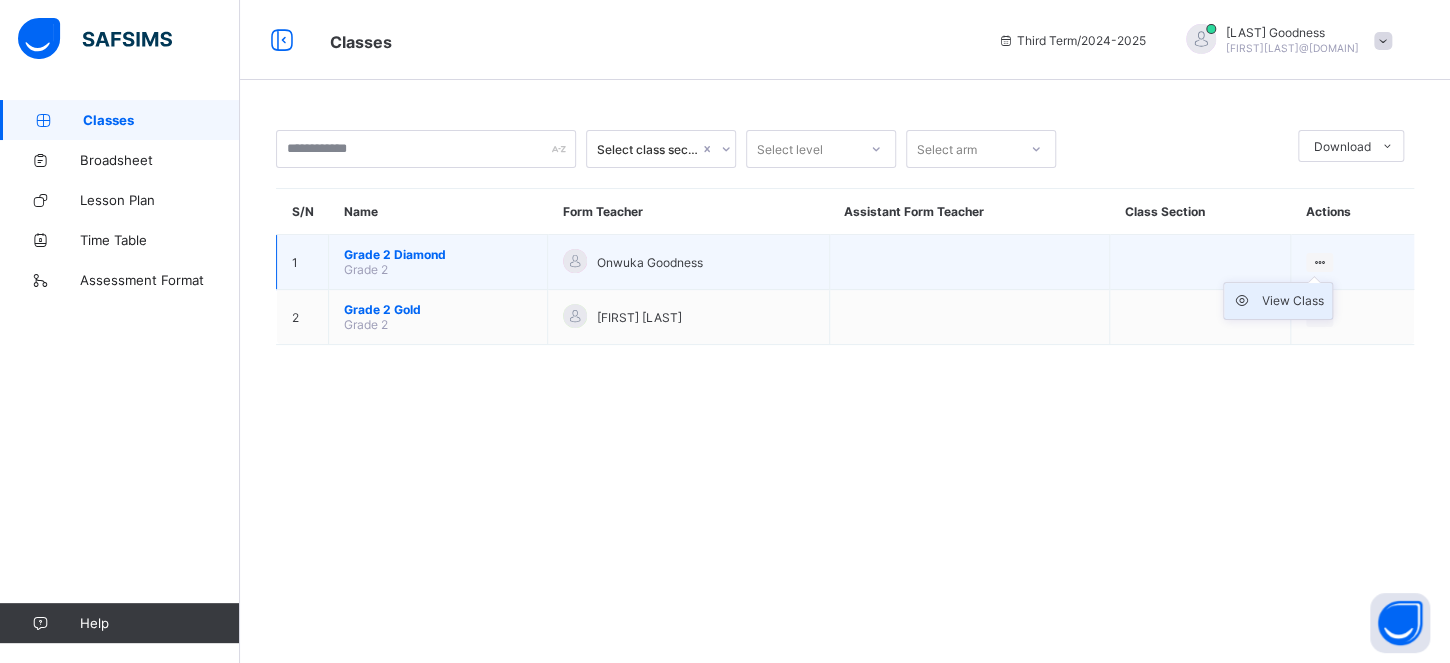 click on "View Class" at bounding box center (1293, 301) 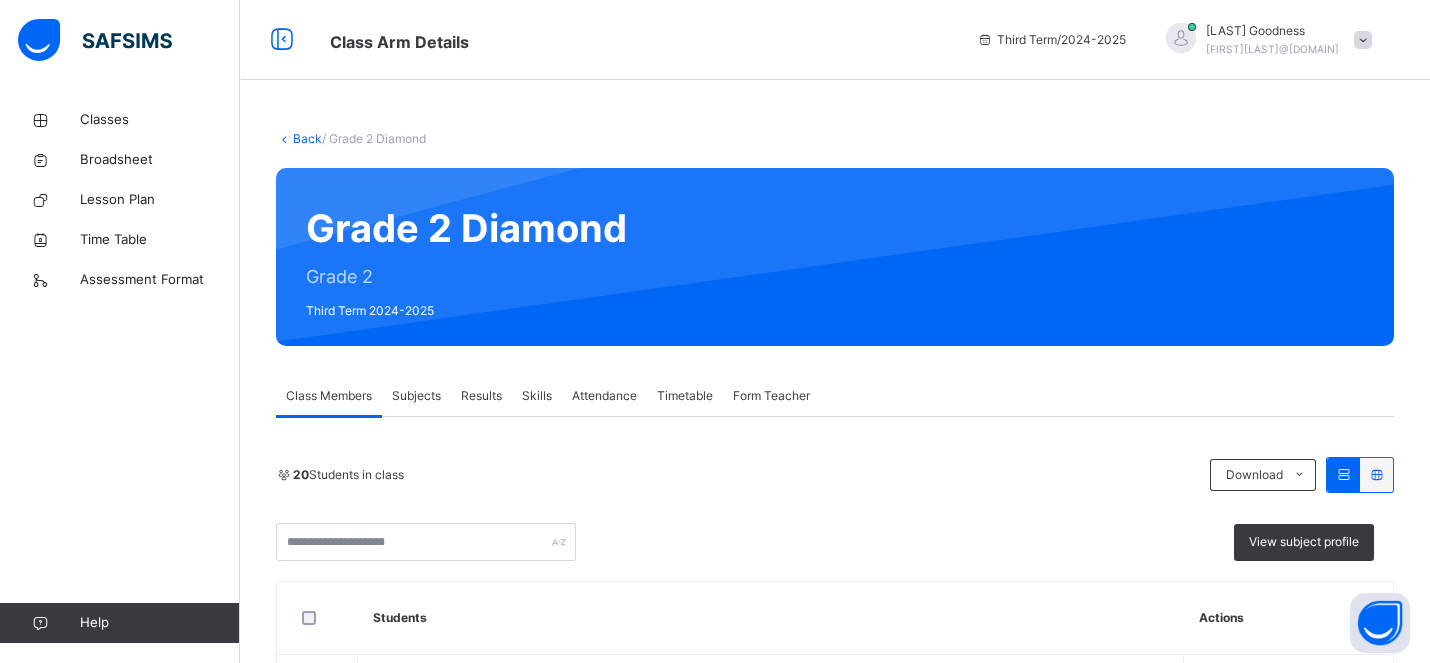 click on "Results" at bounding box center (481, 396) 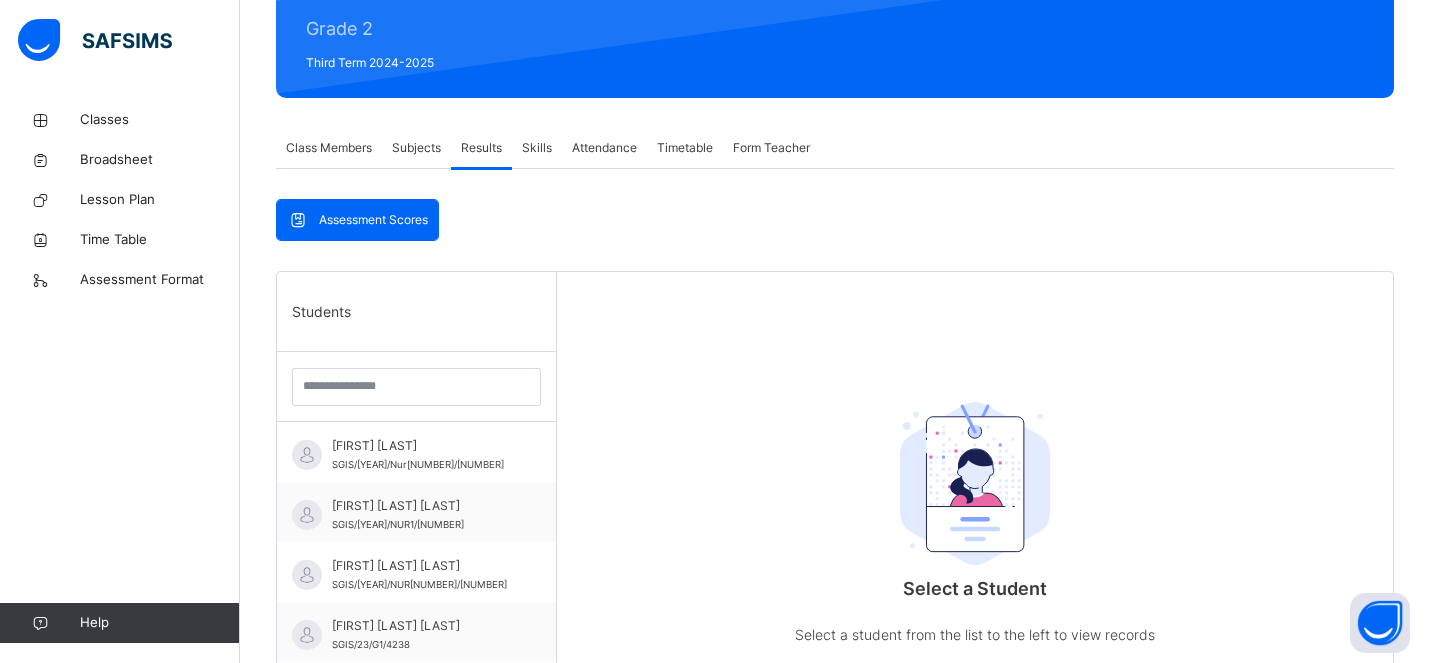 scroll, scrollTop: 337, scrollLeft: 0, axis: vertical 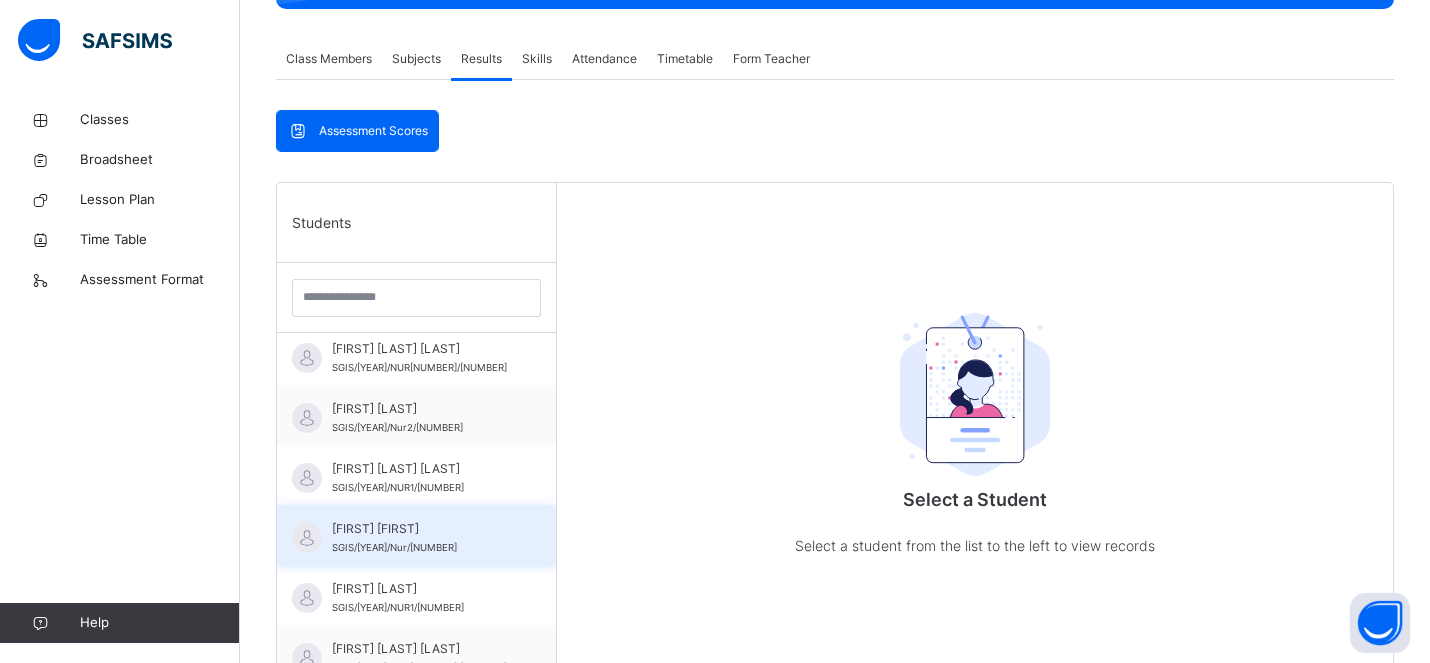 click on "Mercy   Yohana SGIS/24/Nur/4056" at bounding box center (416, 535) 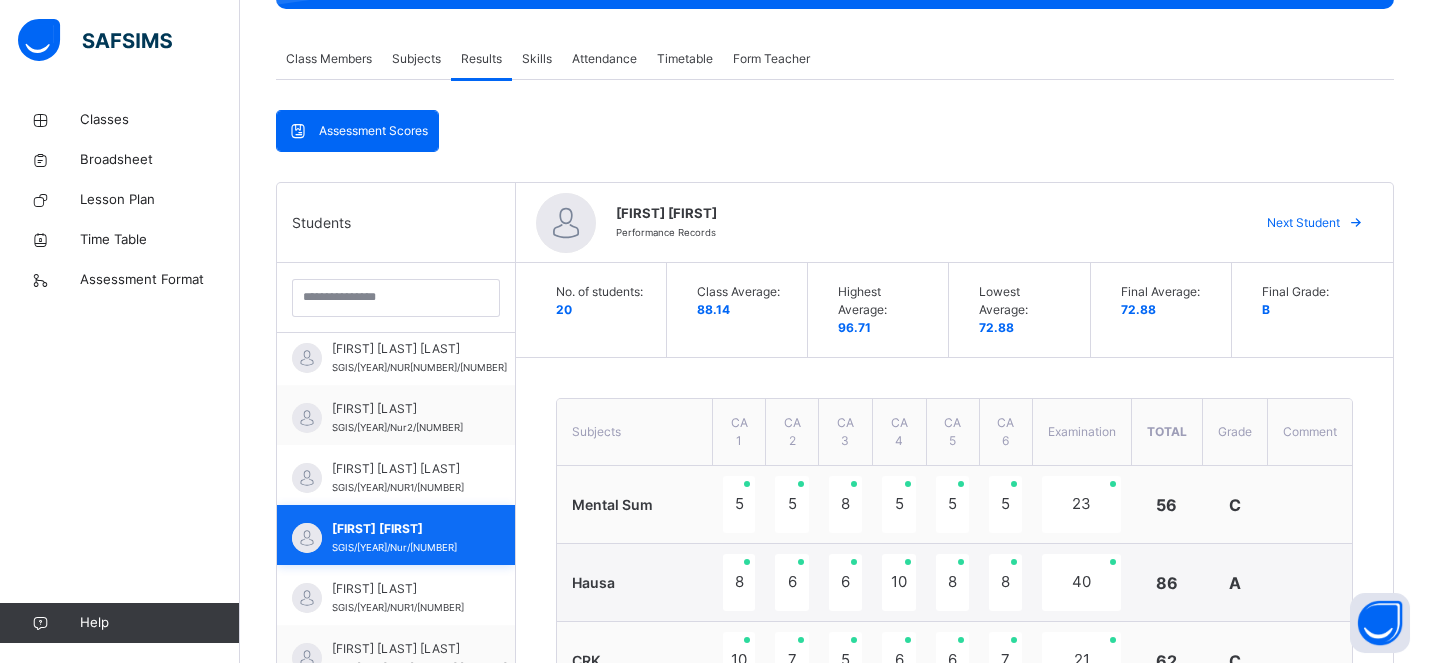 scroll, scrollTop: 497, scrollLeft: 0, axis: vertical 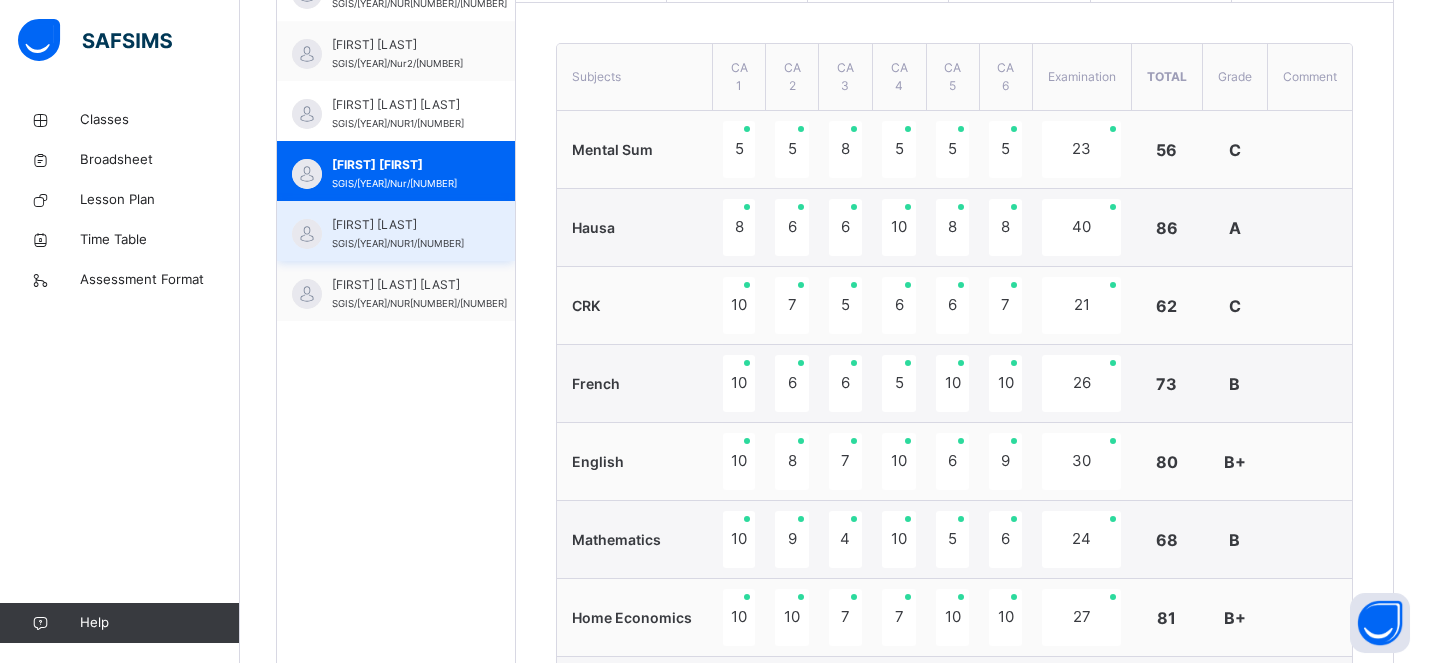 click on "Nasamu  Chizaram SGIS/18/NUR1/188" at bounding box center [401, 234] 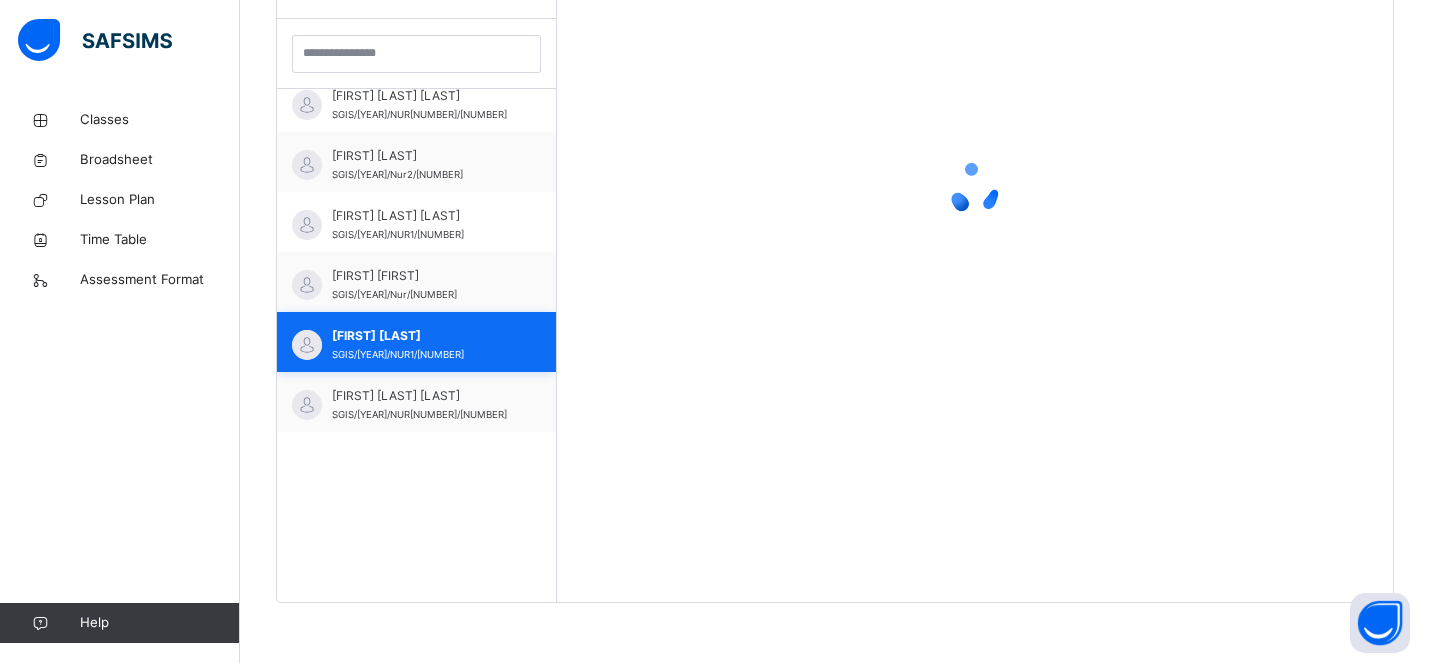 scroll, scrollTop: 579, scrollLeft: 0, axis: vertical 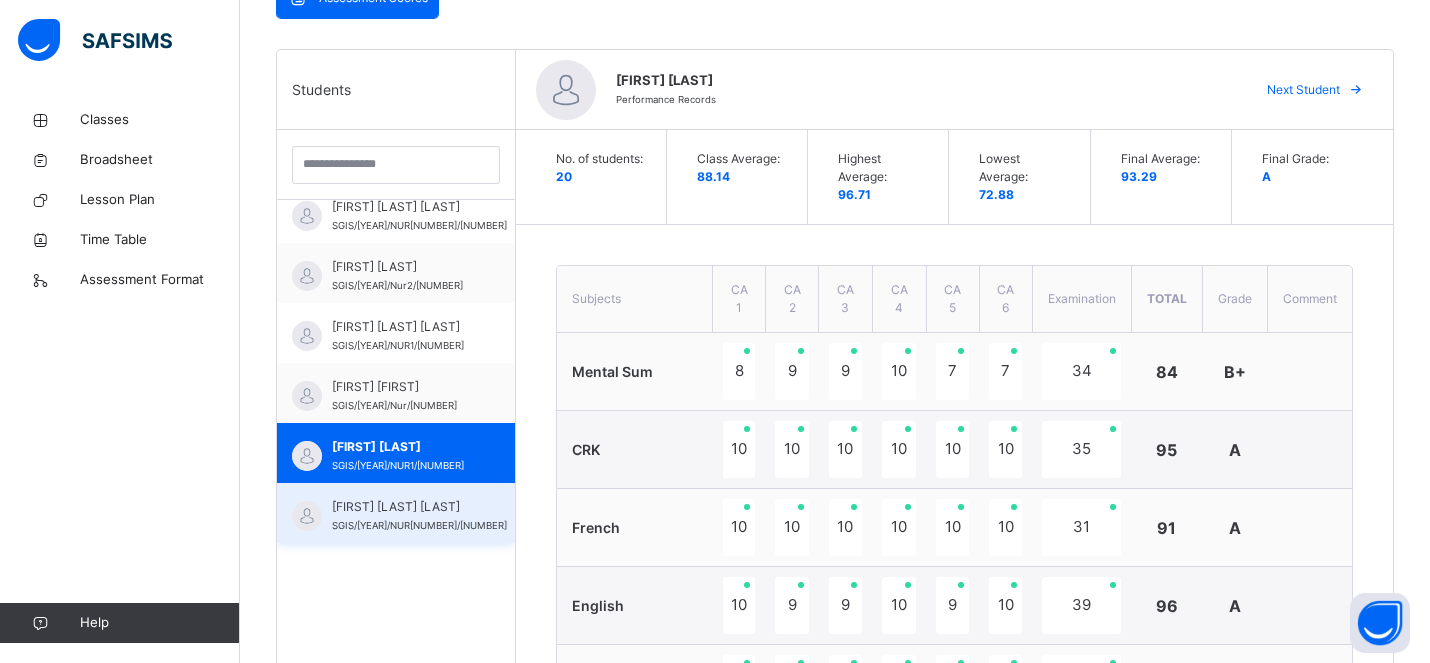 click on "Nnamdi Eliora Zikora" at bounding box center [419, 507] 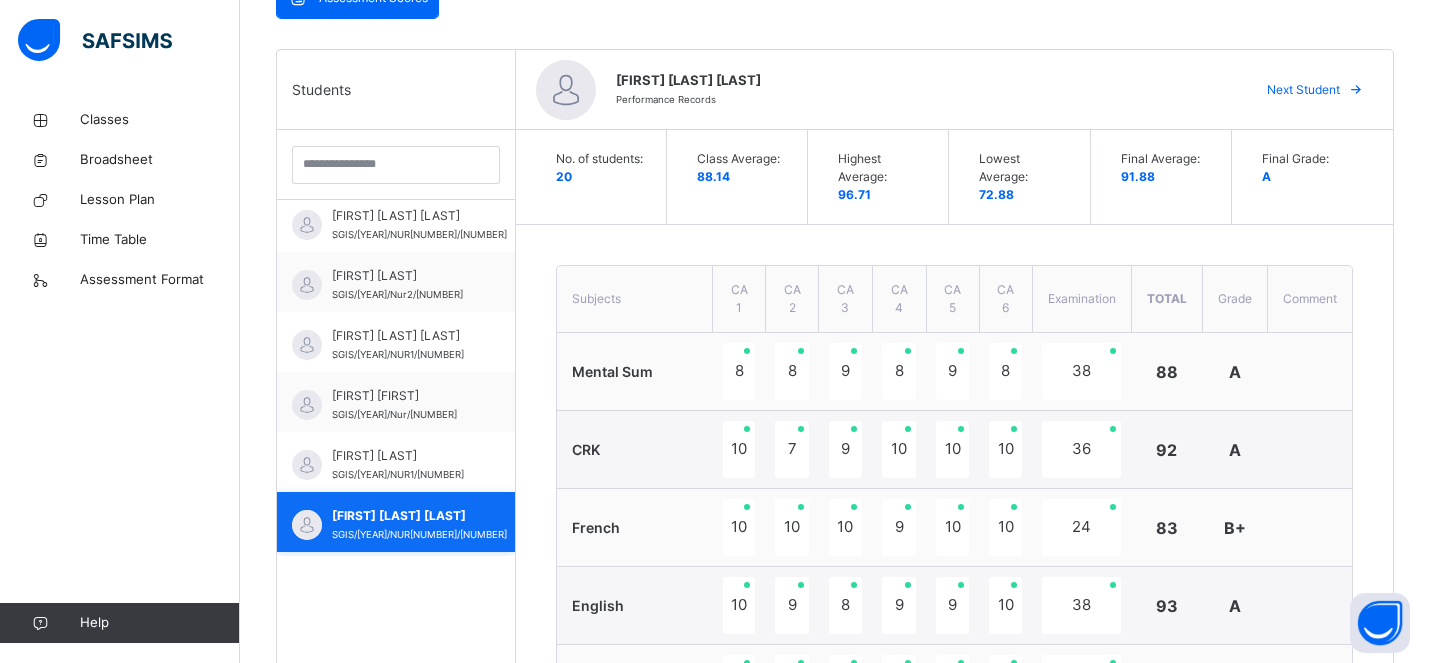 scroll, scrollTop: 497, scrollLeft: 0, axis: vertical 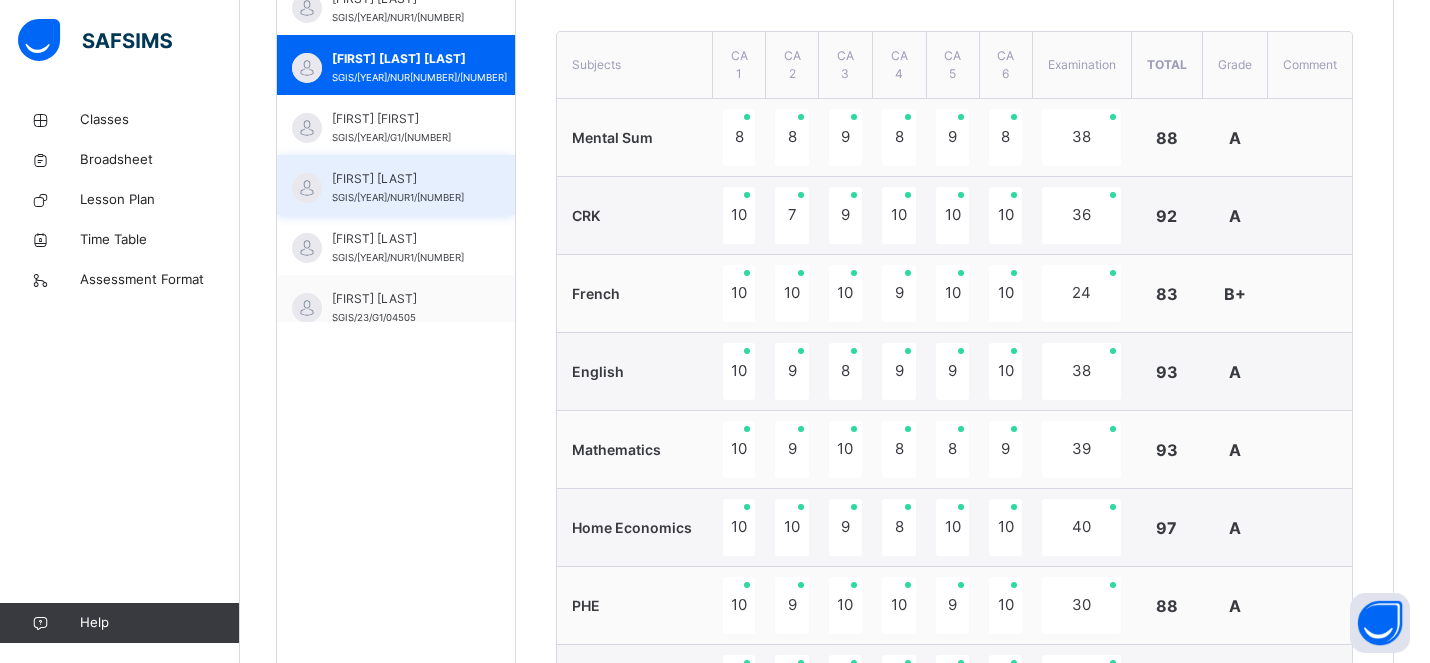 click on "Okpara  Gabrielle SGIS/20/NUR1/423" at bounding box center [396, 185] 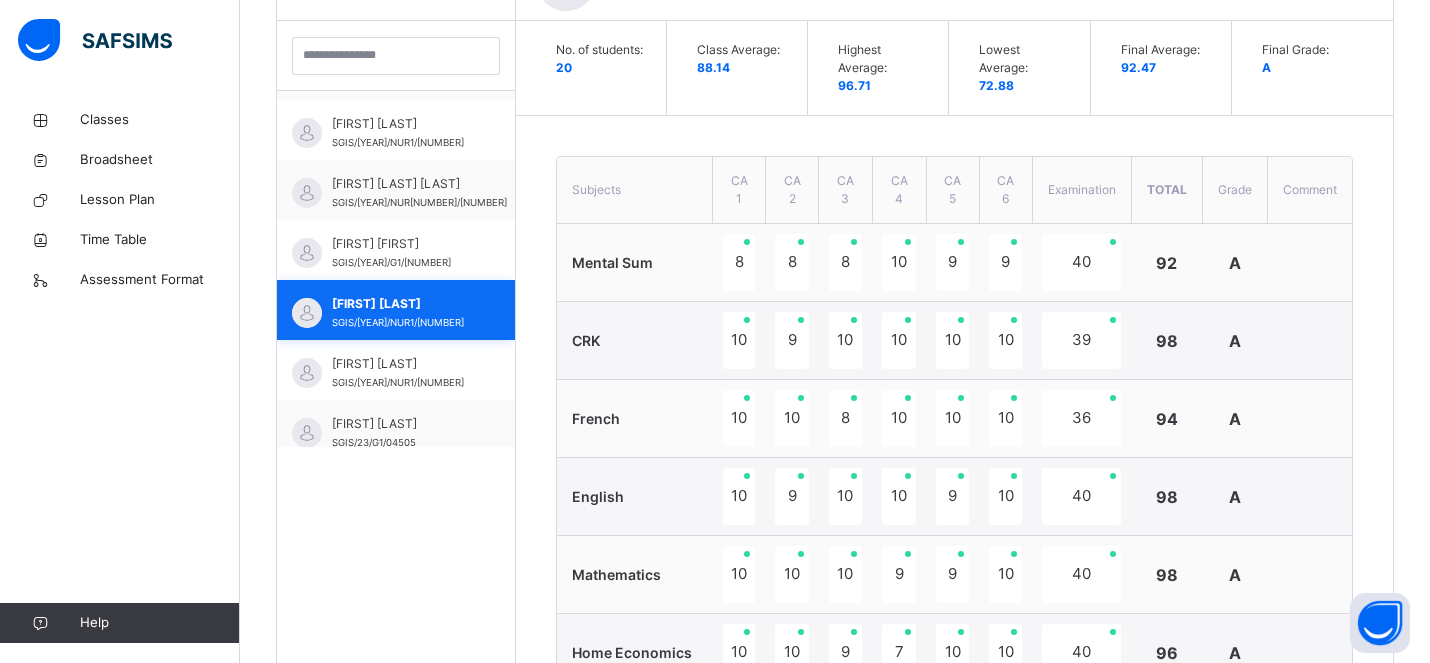 scroll, scrollTop: 704, scrollLeft: 0, axis: vertical 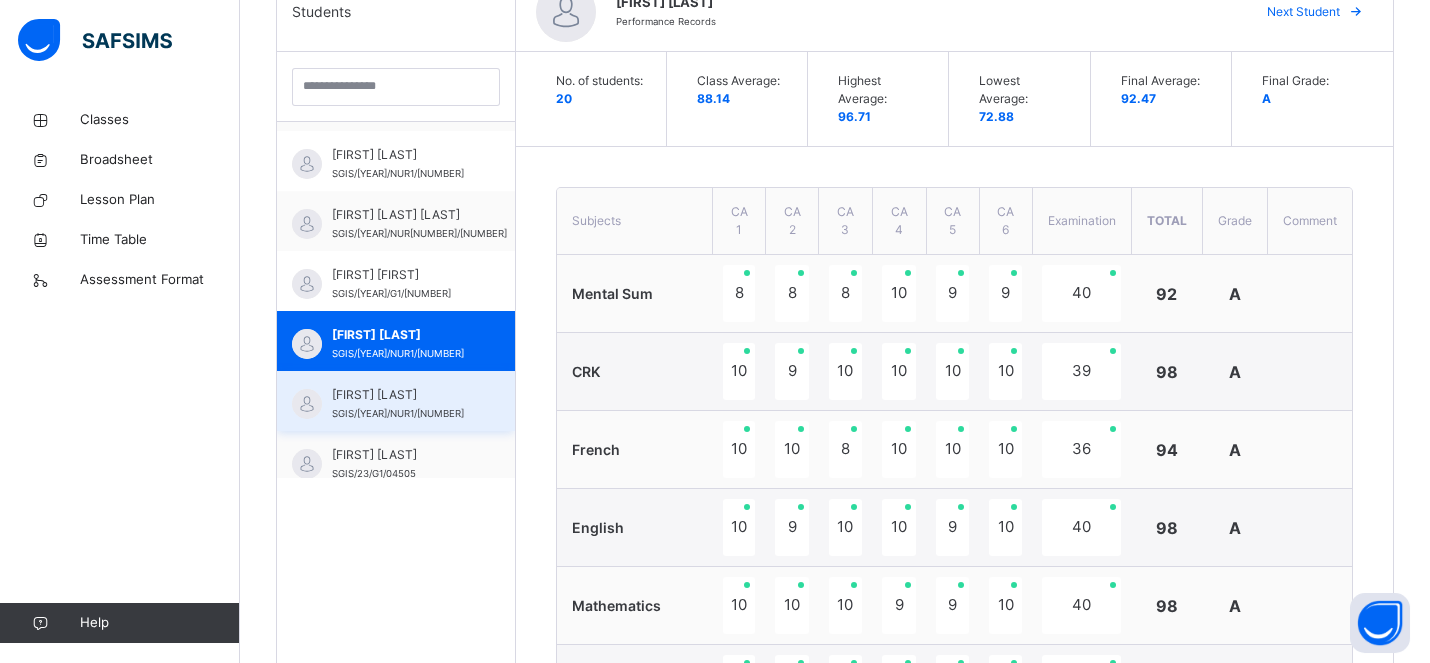 click on "Oluyi  Eniola SGIS/20/NUR1/281" at bounding box center (401, 404) 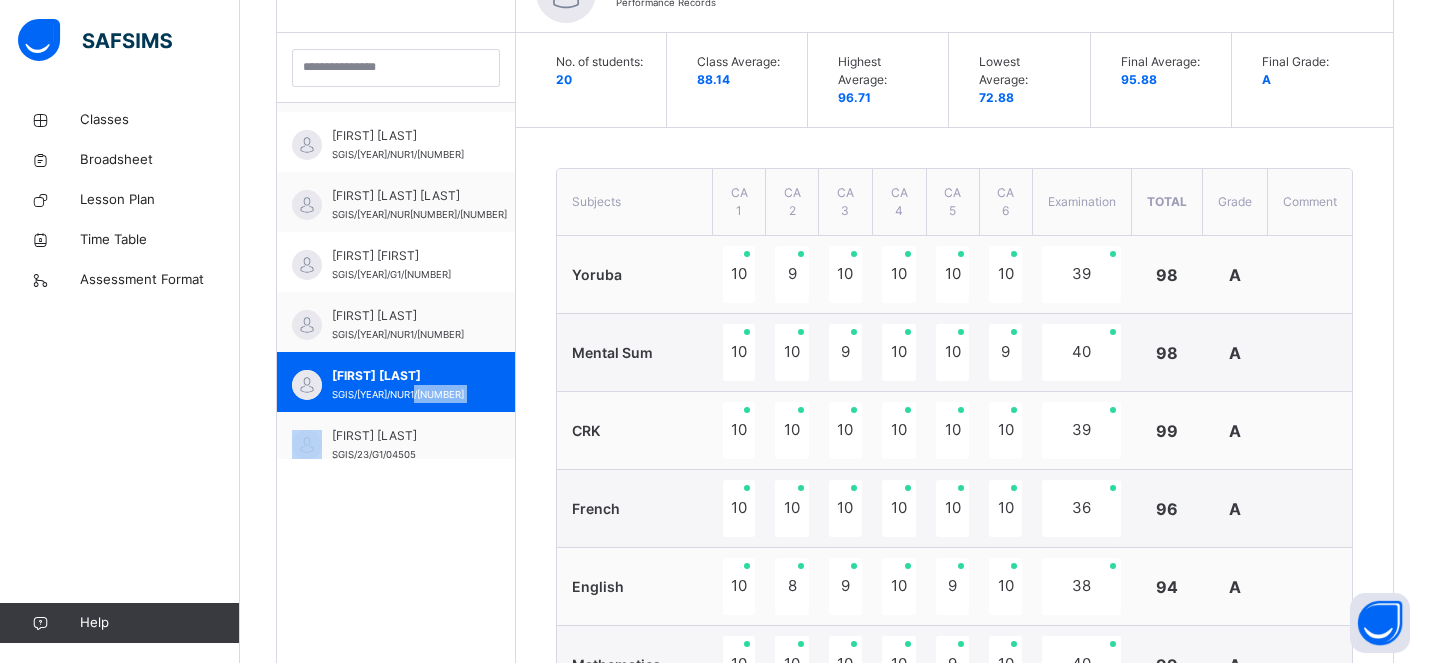 scroll, scrollTop: 574, scrollLeft: 0, axis: vertical 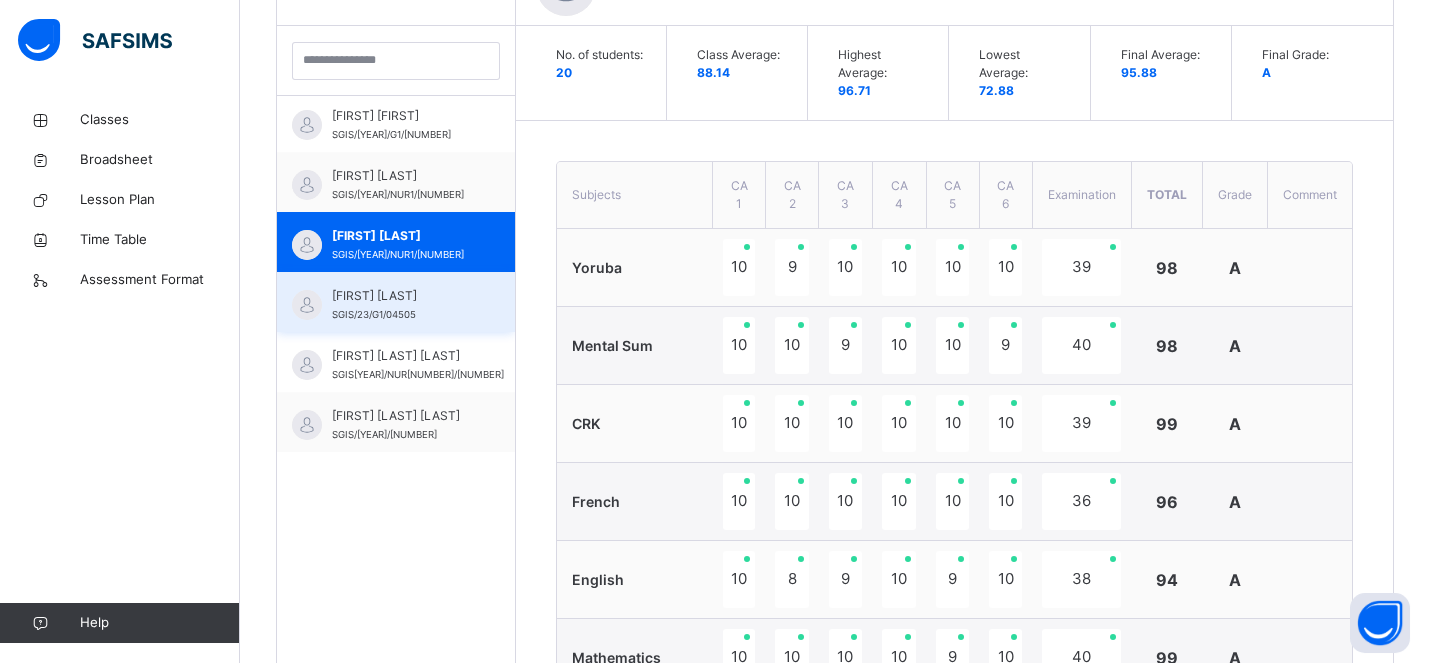 click on "Uche  Jasper SGIS/23/G1/04505" at bounding box center (401, 305) 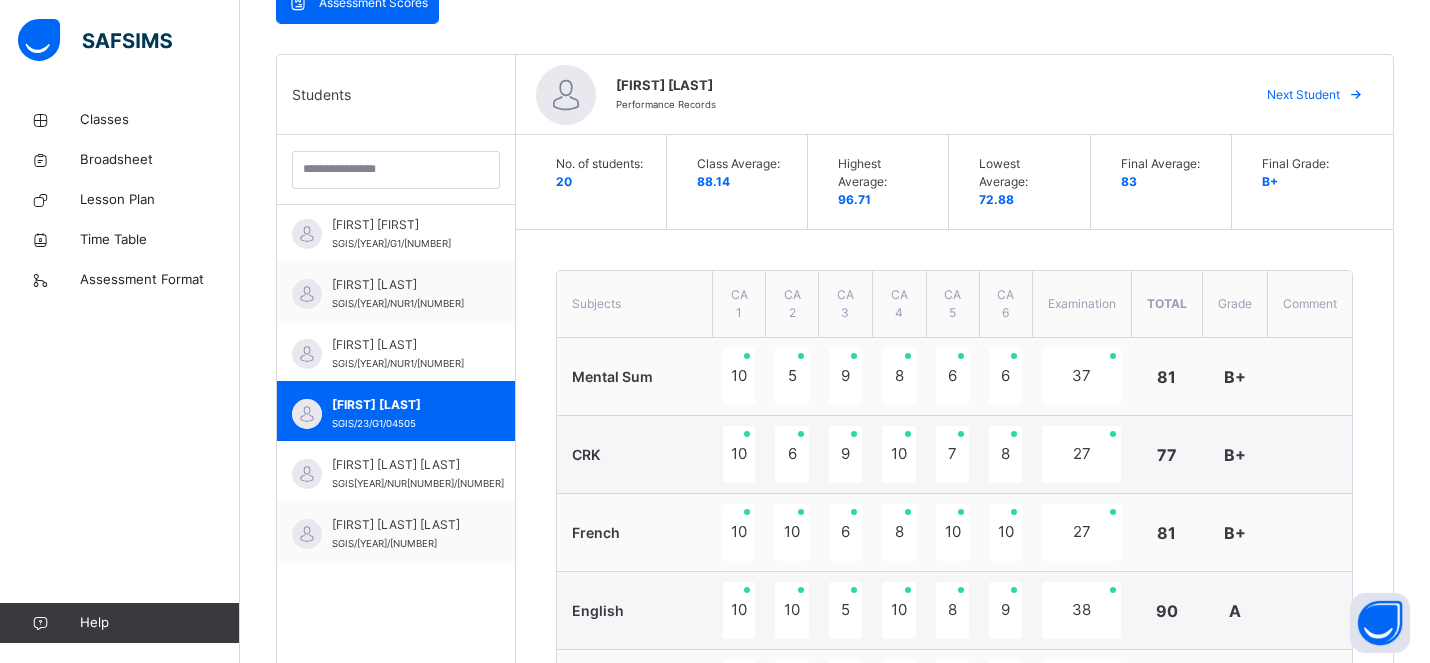 scroll, scrollTop: 495, scrollLeft: 0, axis: vertical 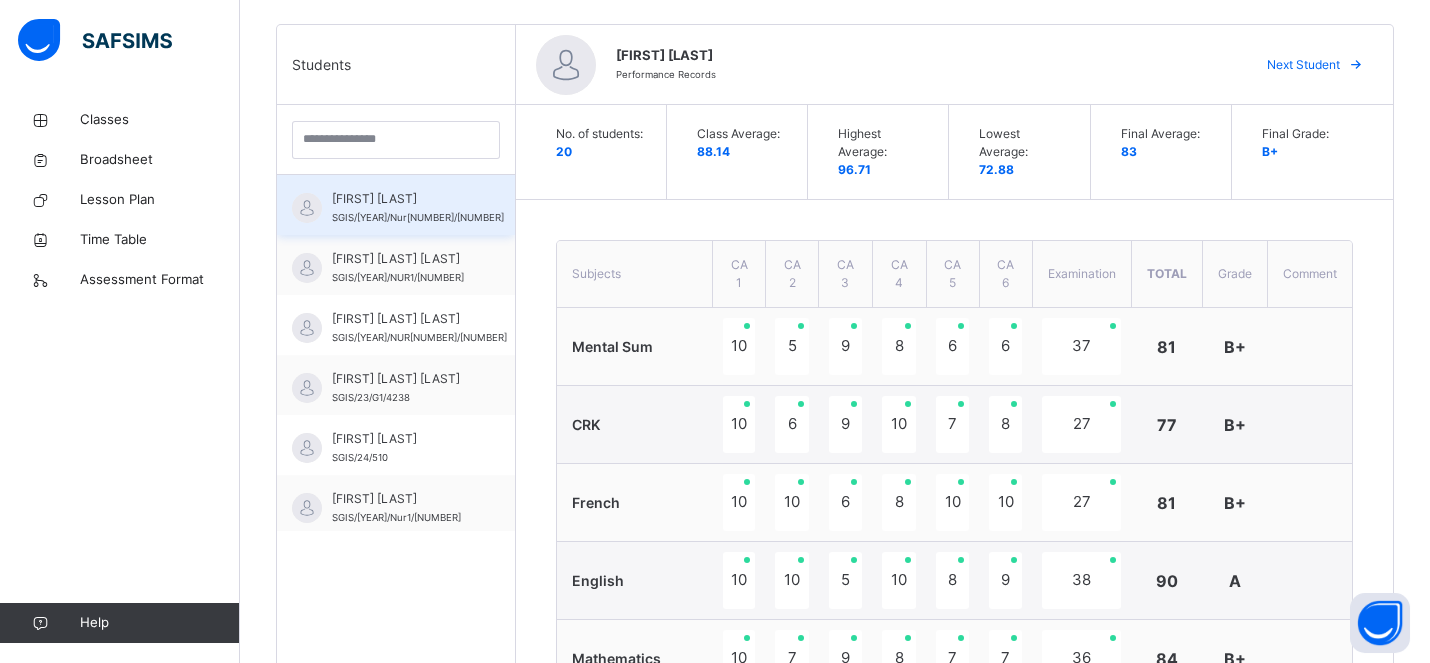 click on "Abarike  Aria SGIS/22/Nur2/474" at bounding box center (418, 208) 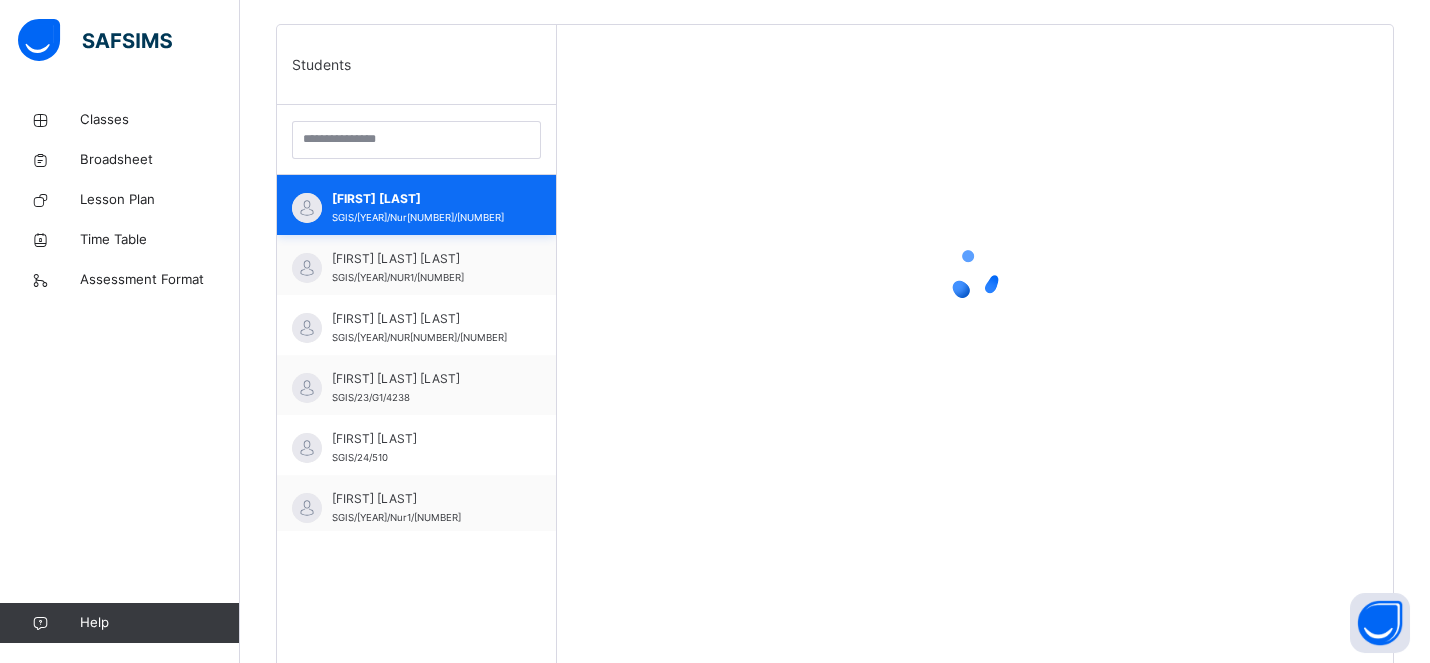 click on "Abarike  Aria SGIS/22/Nur2/474" at bounding box center [421, 208] 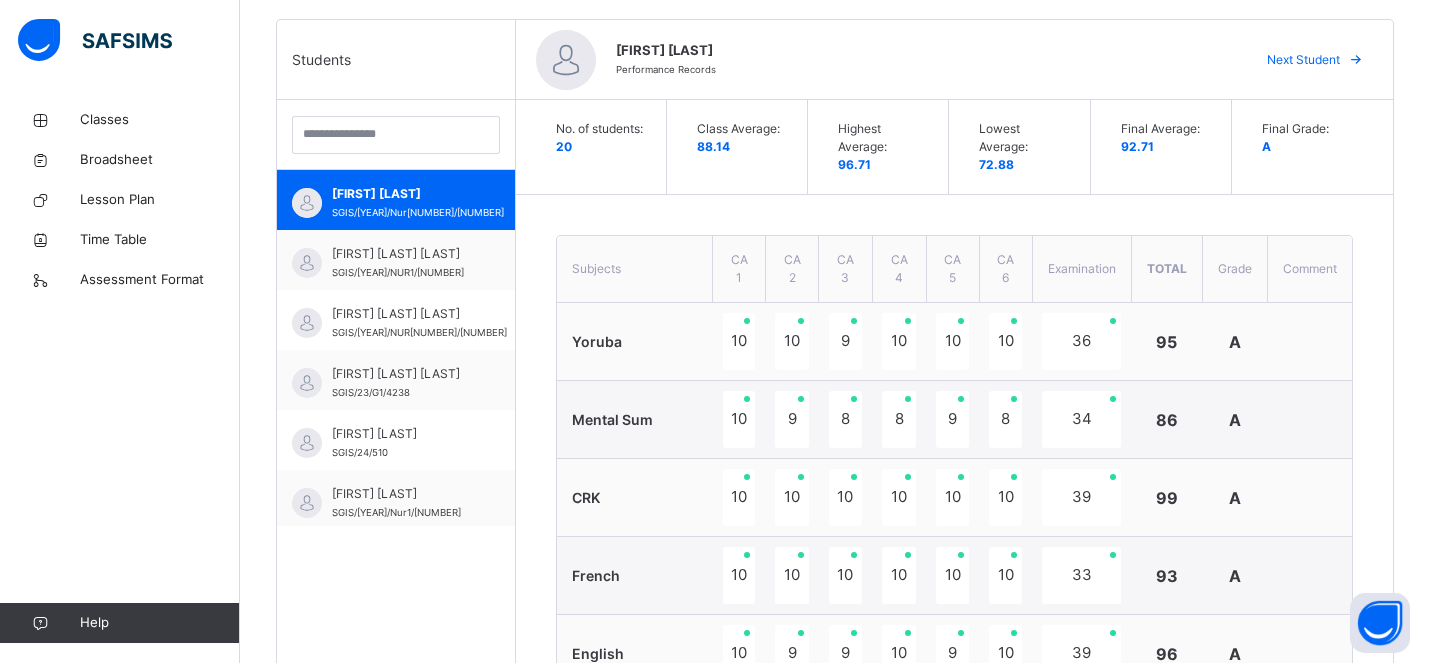 scroll, scrollTop: 587, scrollLeft: 0, axis: vertical 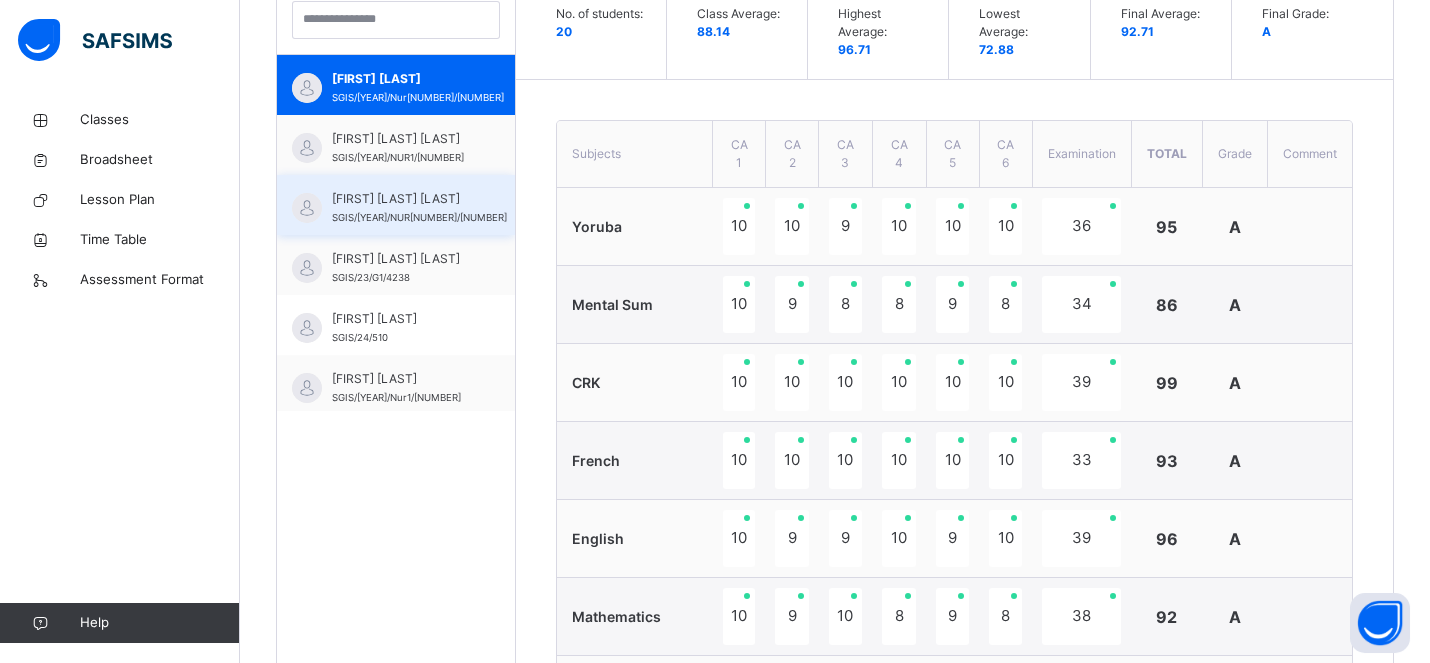 click on "[LAST] [FIRST] [MIDDLE]" at bounding box center (419, 199) 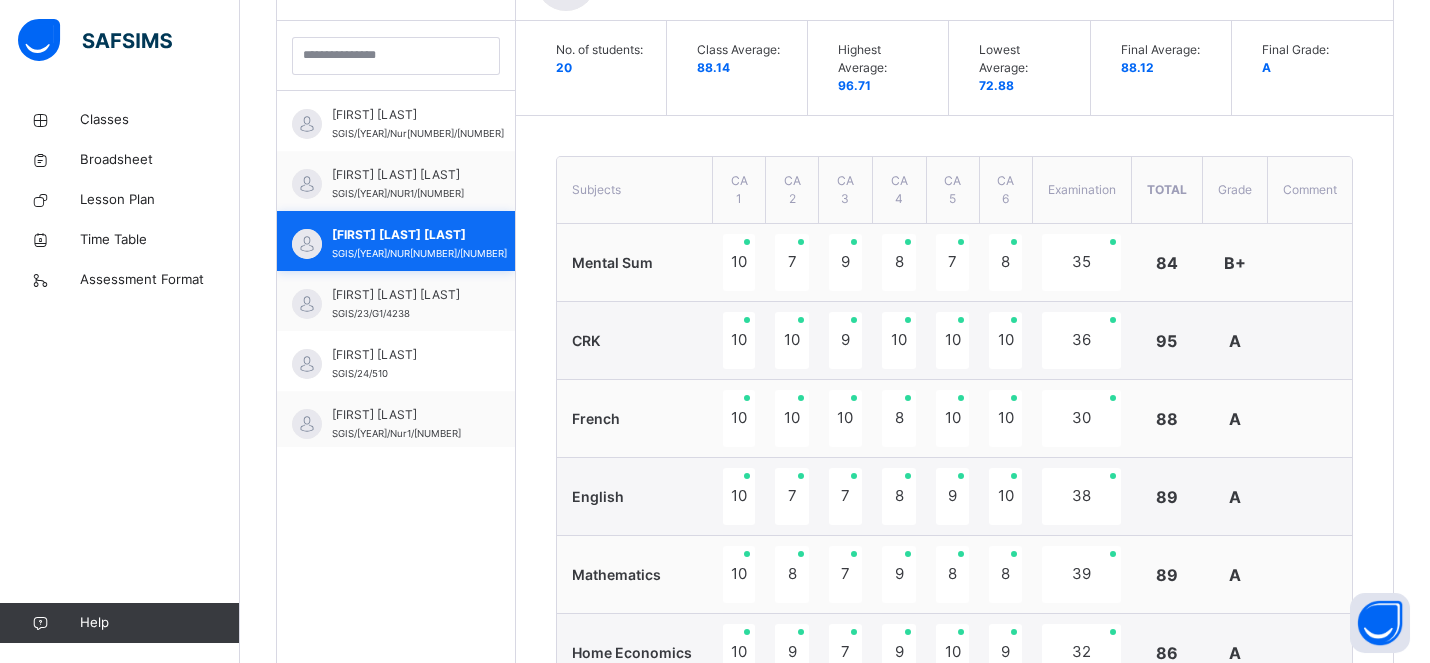 scroll, scrollTop: 615, scrollLeft: 0, axis: vertical 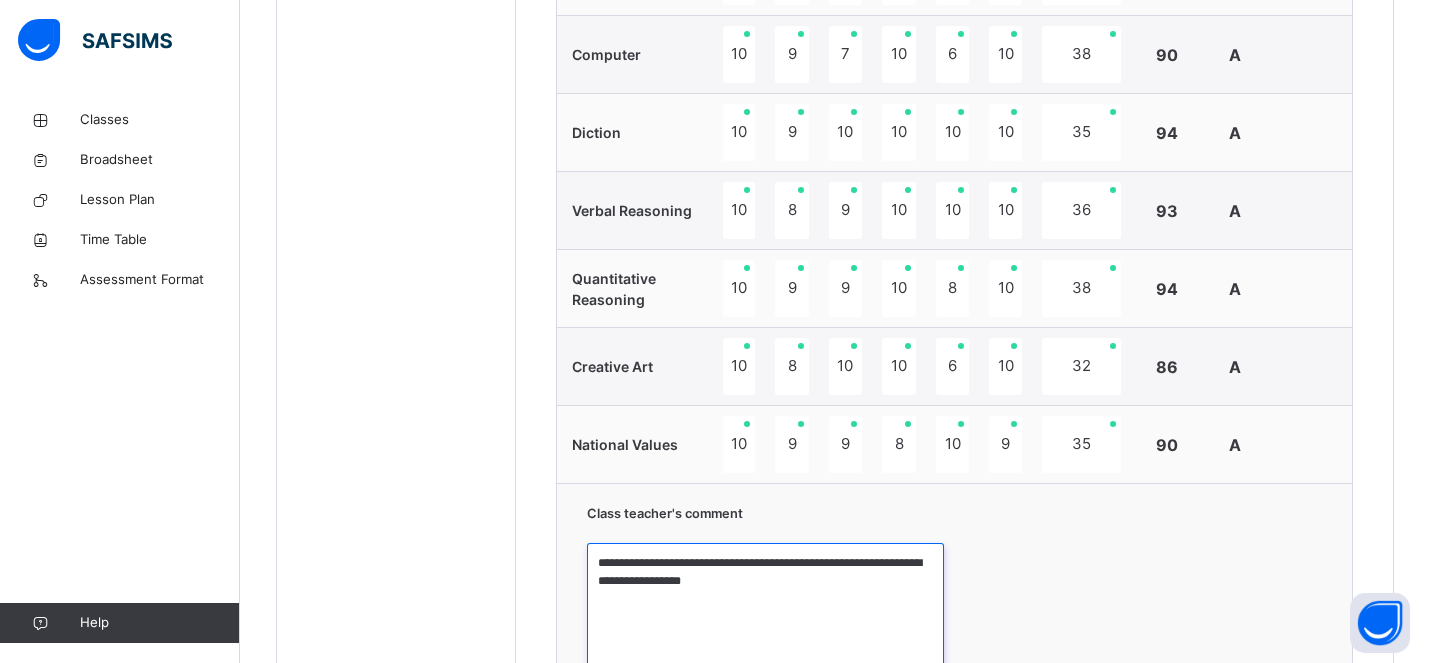 click on "**********" at bounding box center [765, 618] 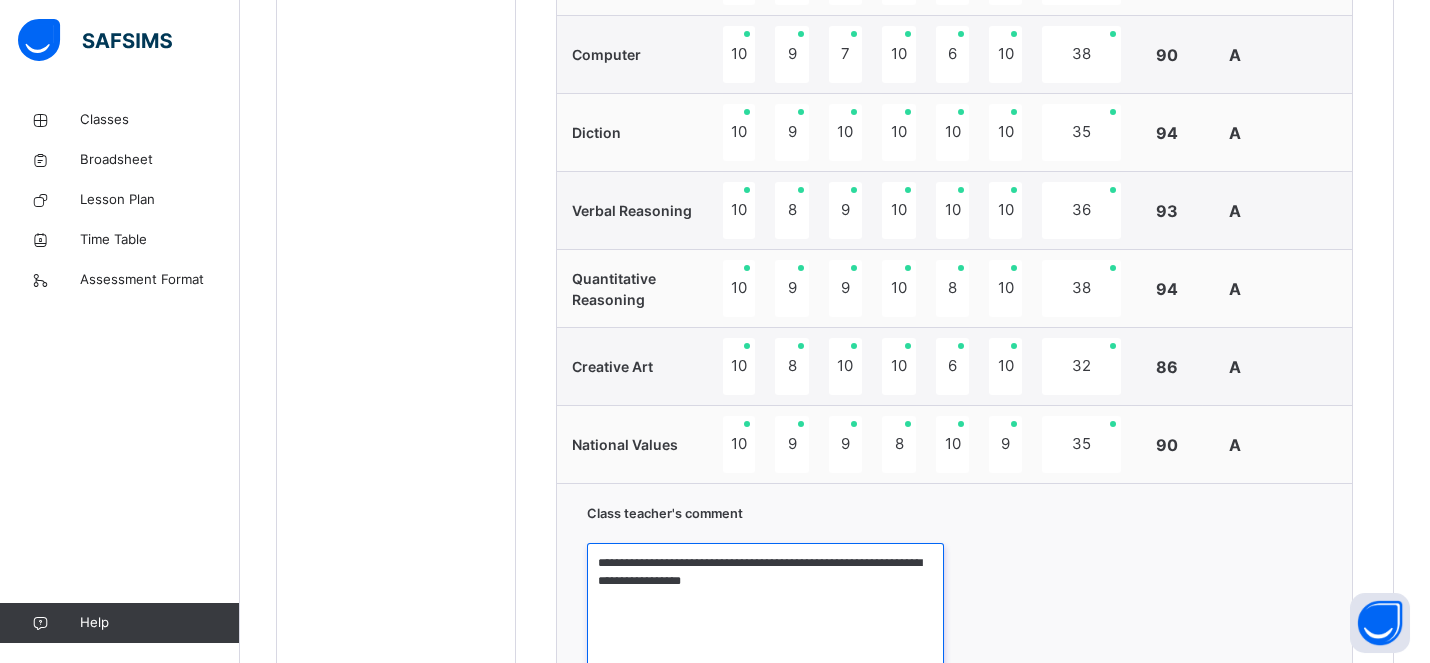 click on "**********" at bounding box center (765, 618) 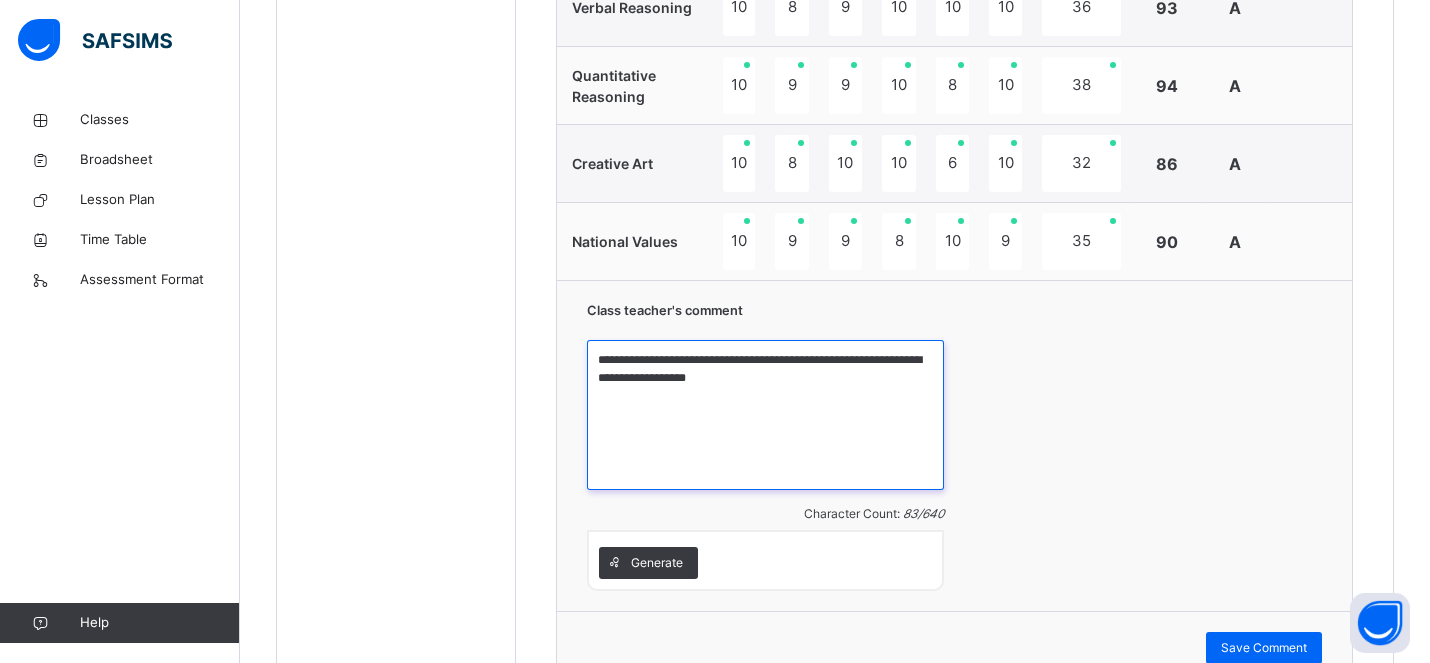 scroll, scrollTop: 1912, scrollLeft: 0, axis: vertical 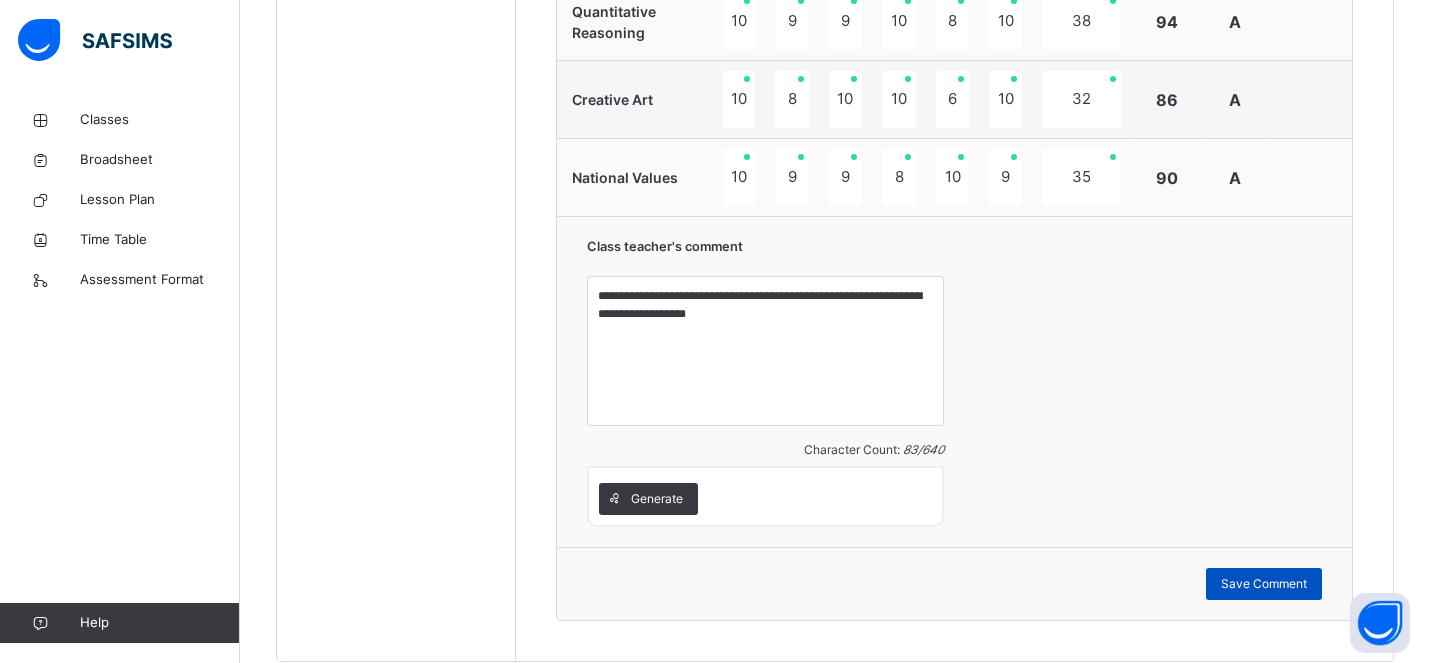 click on "Save Comment" at bounding box center (1264, 584) 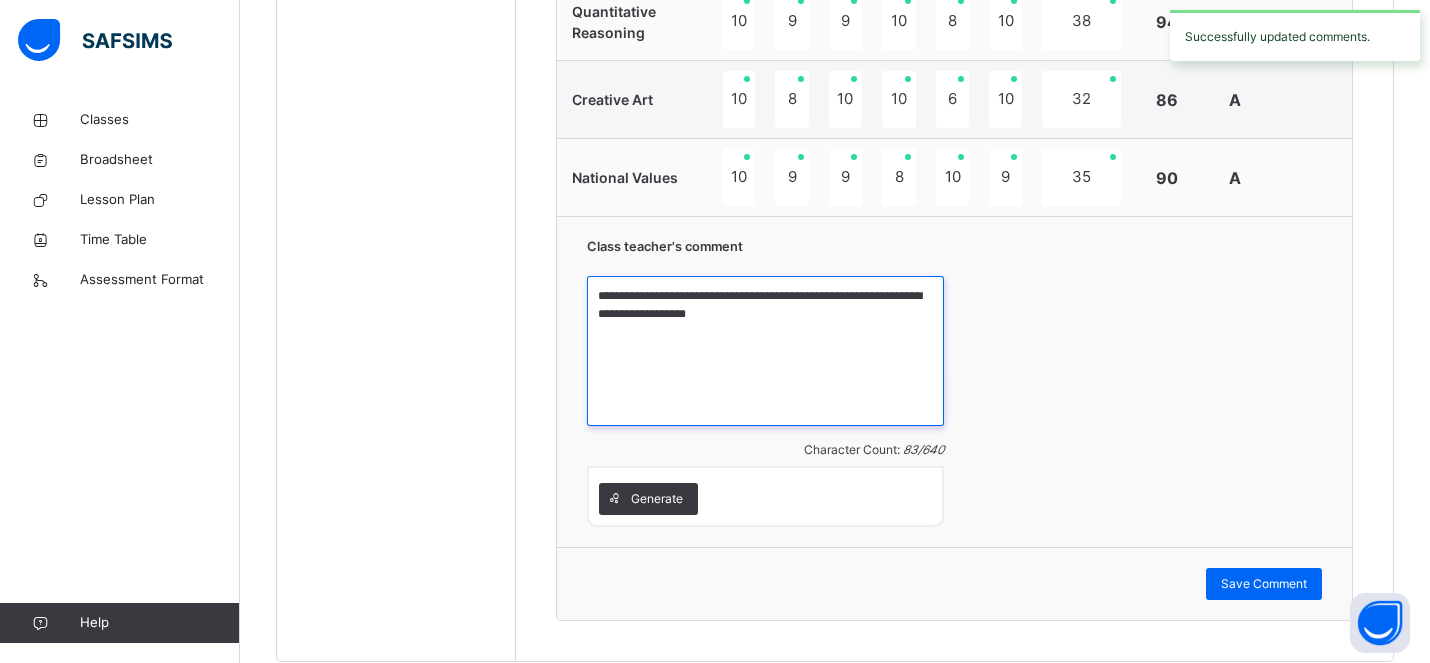 click on "**********" at bounding box center [765, 351] 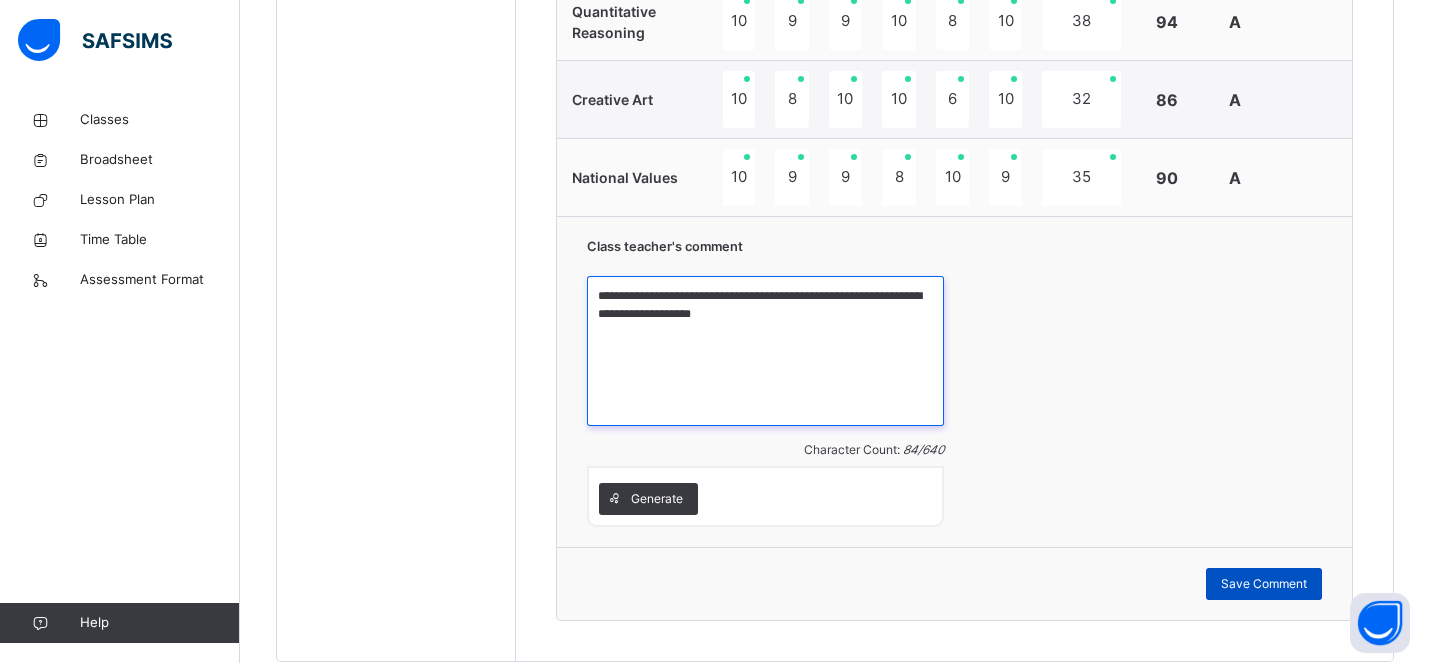 type on "**********" 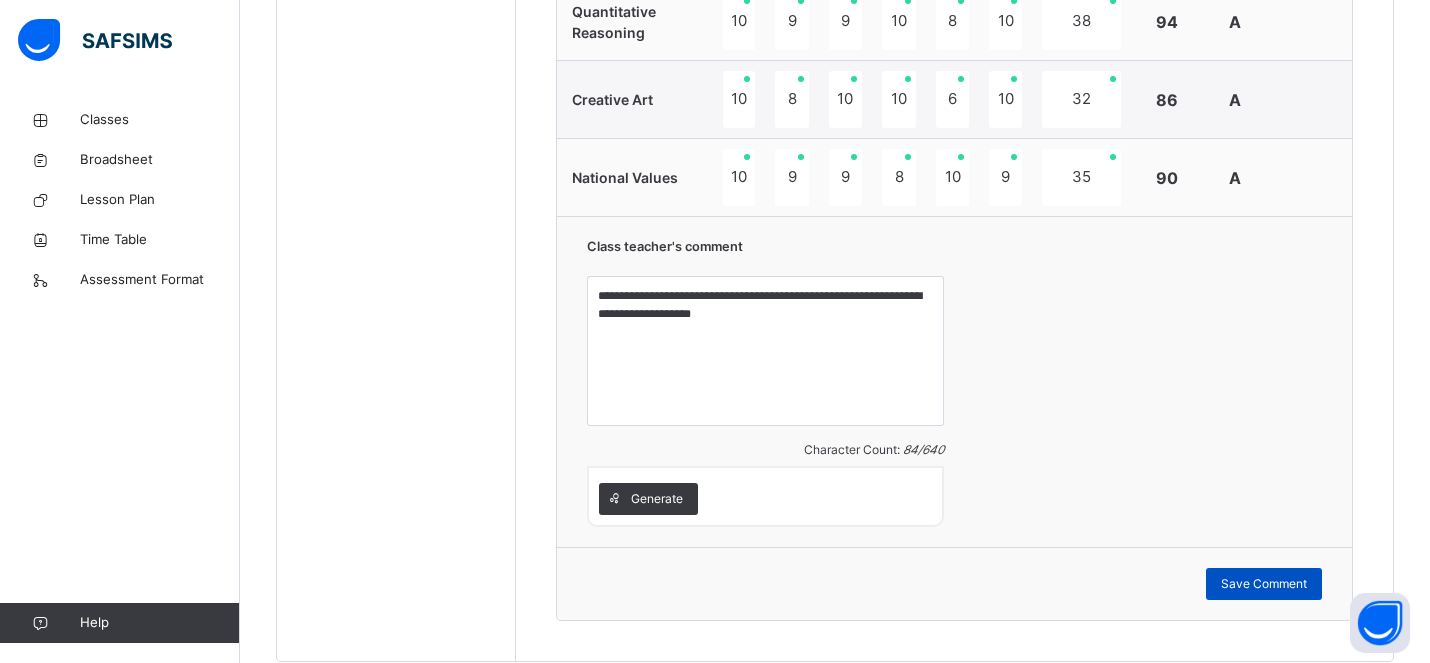 click on "Save Comment" at bounding box center (1264, 584) 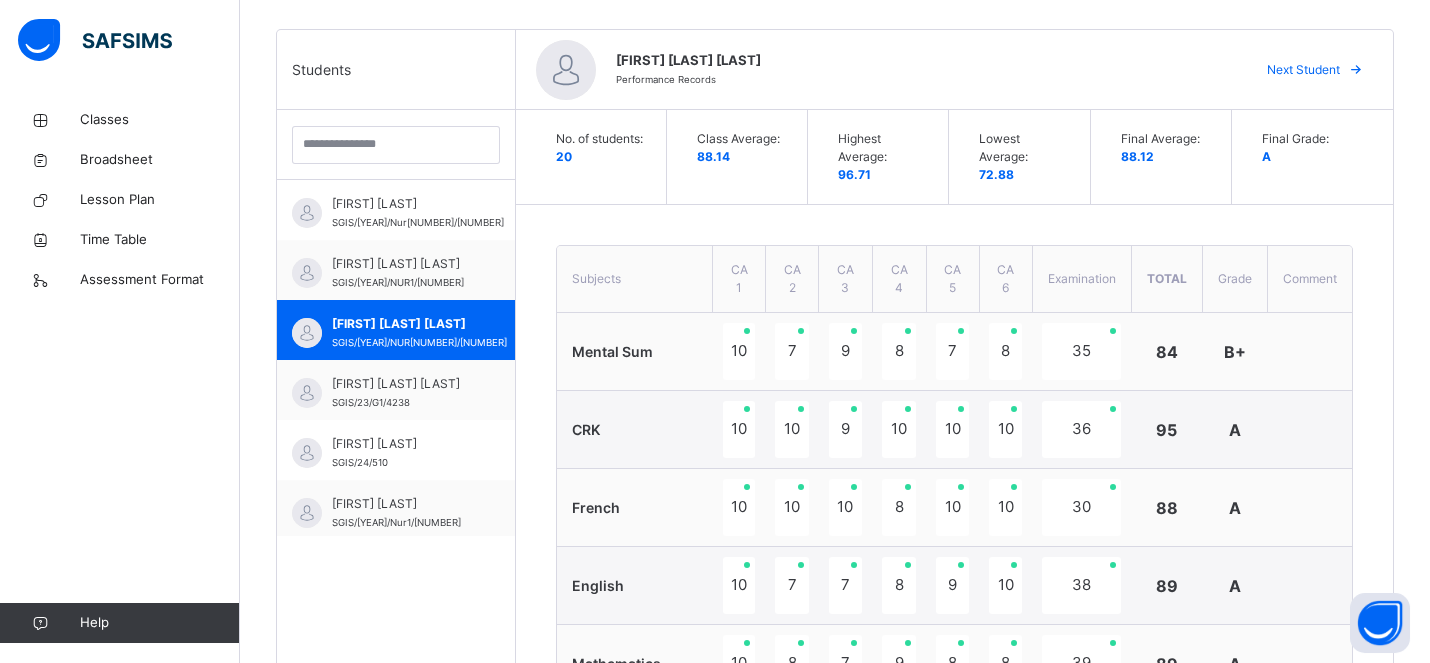 scroll, scrollTop: 454, scrollLeft: 0, axis: vertical 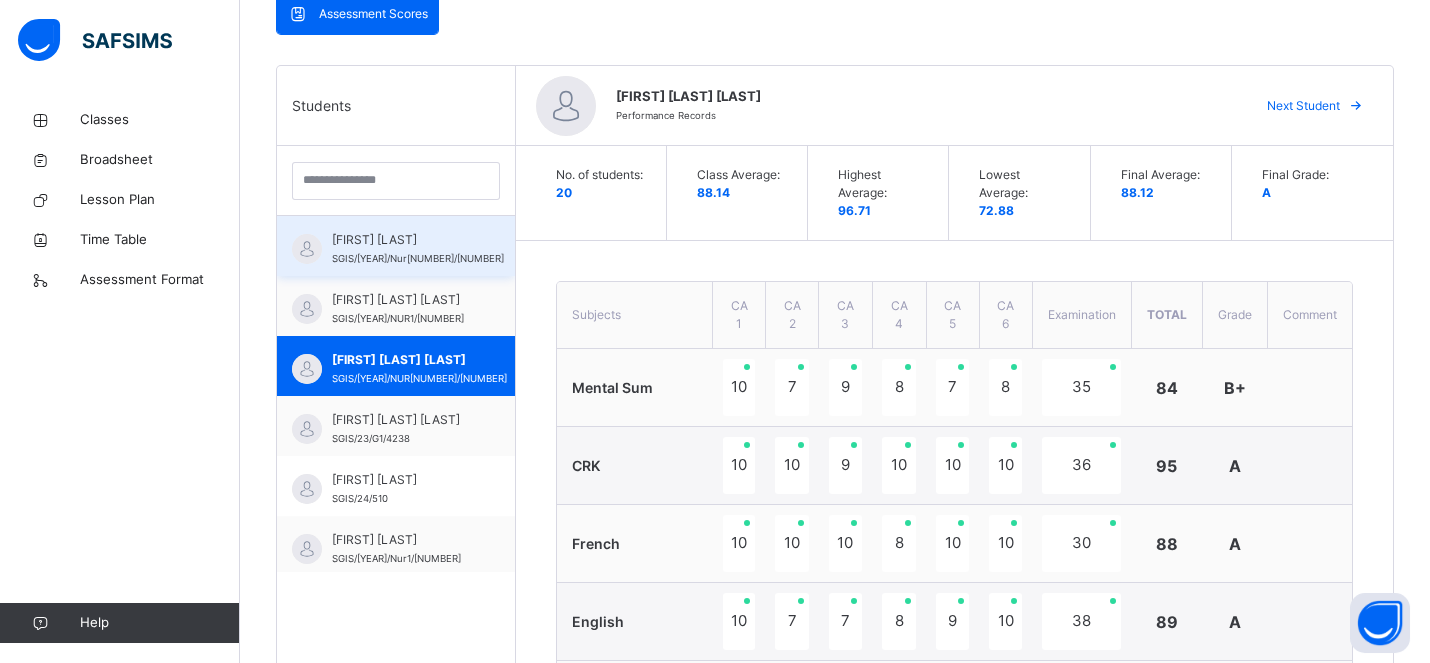 click on "[LAST] [FIRST]" at bounding box center (418, 240) 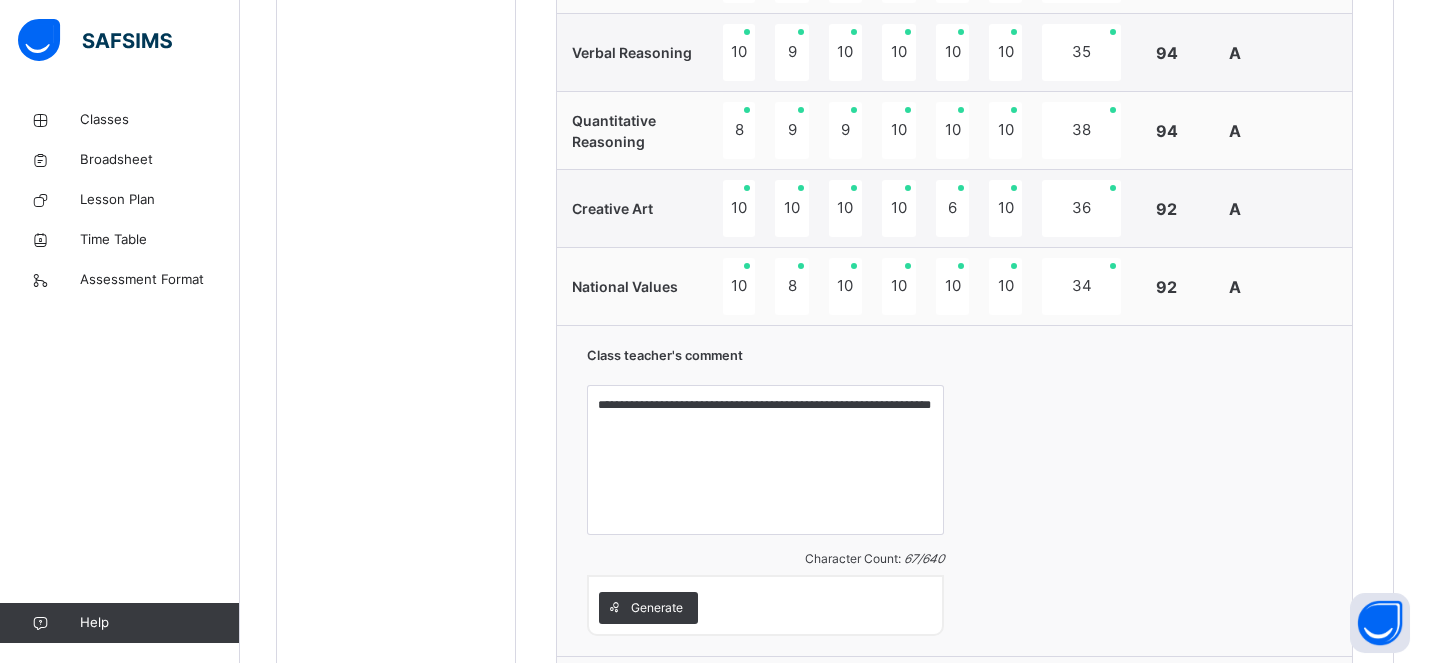 scroll, scrollTop: 1850, scrollLeft: 0, axis: vertical 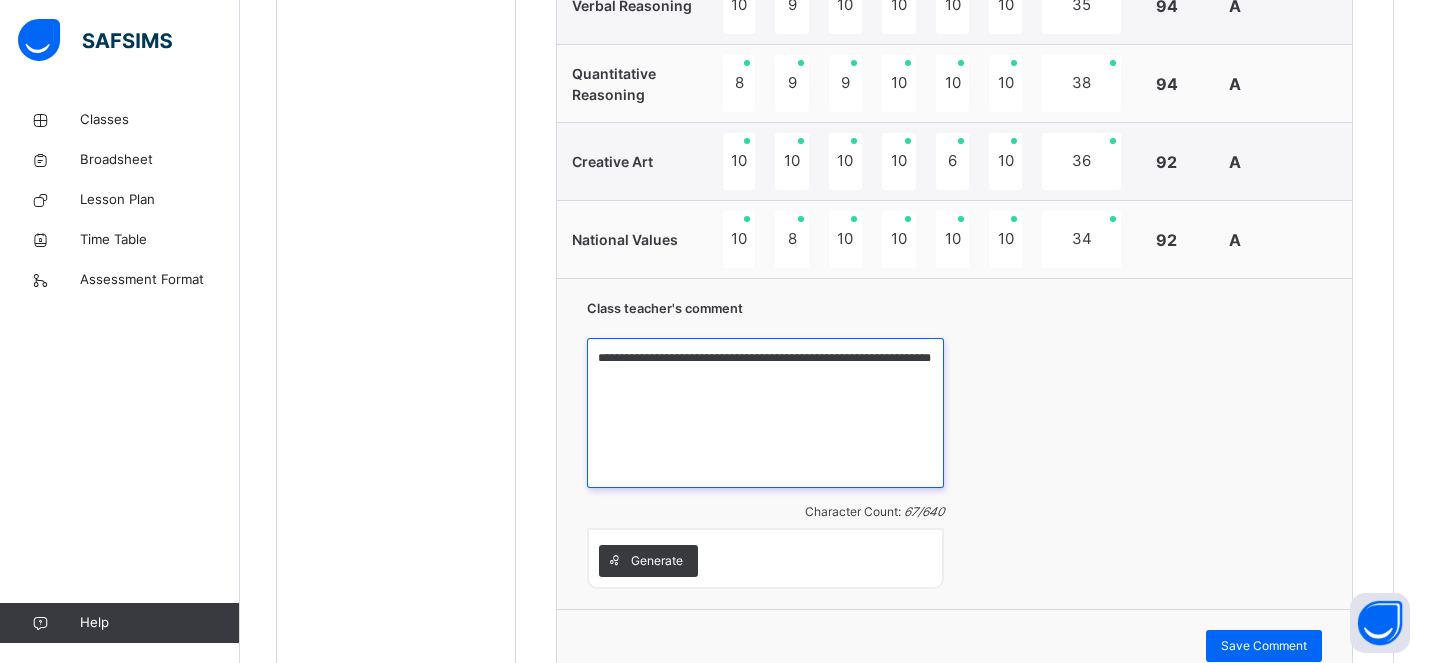 click on "**********" at bounding box center [765, 413] 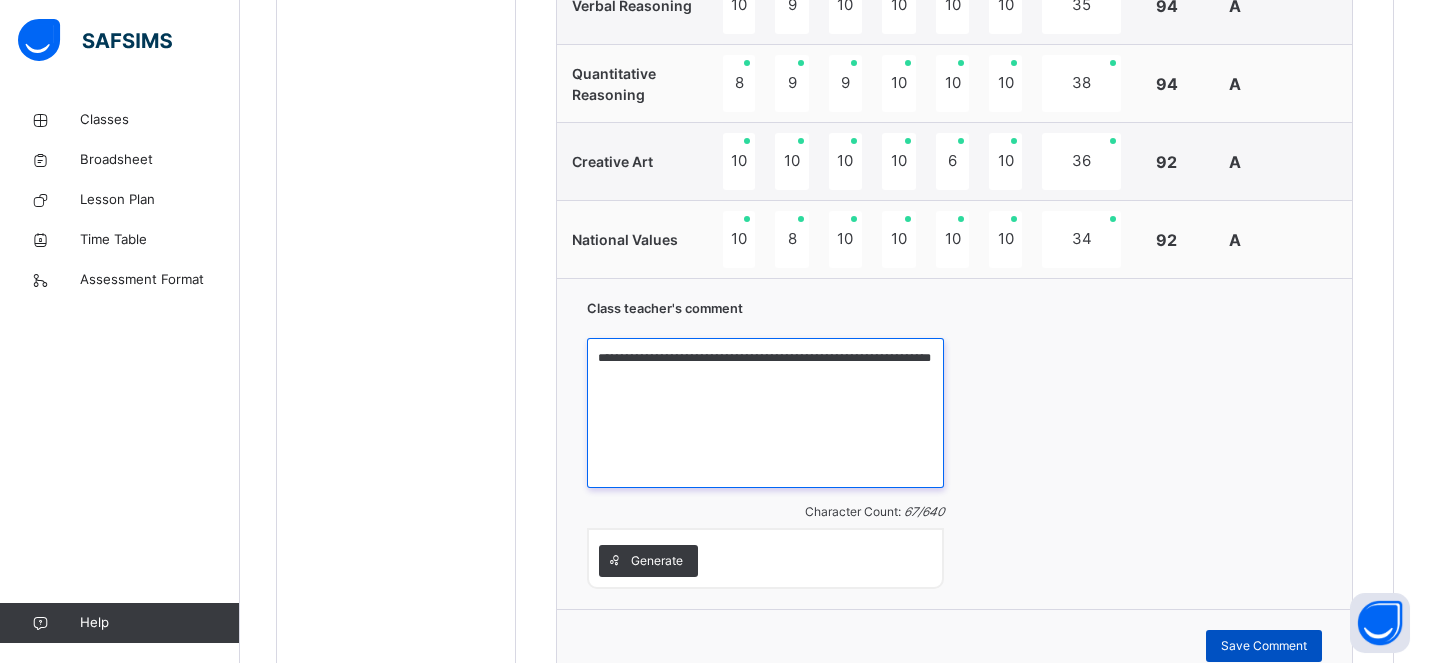 type on "**********" 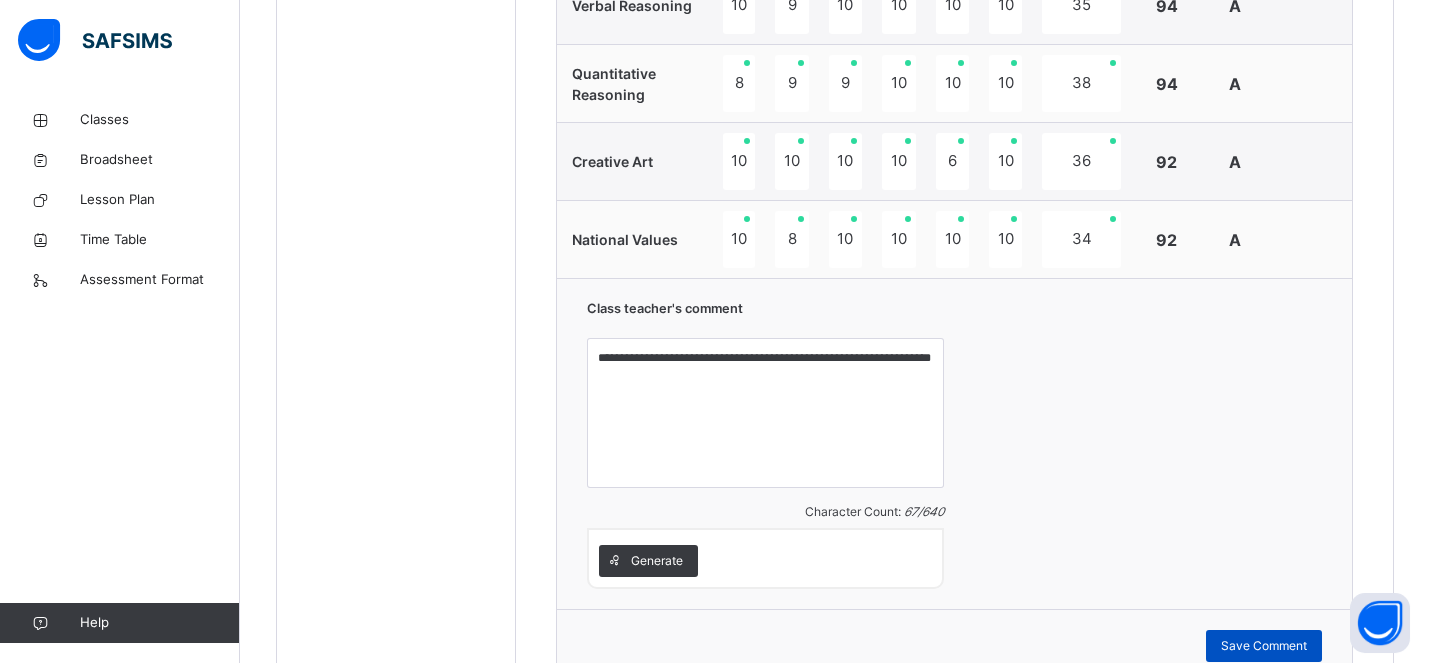 click on "Save Comment" at bounding box center [1264, 646] 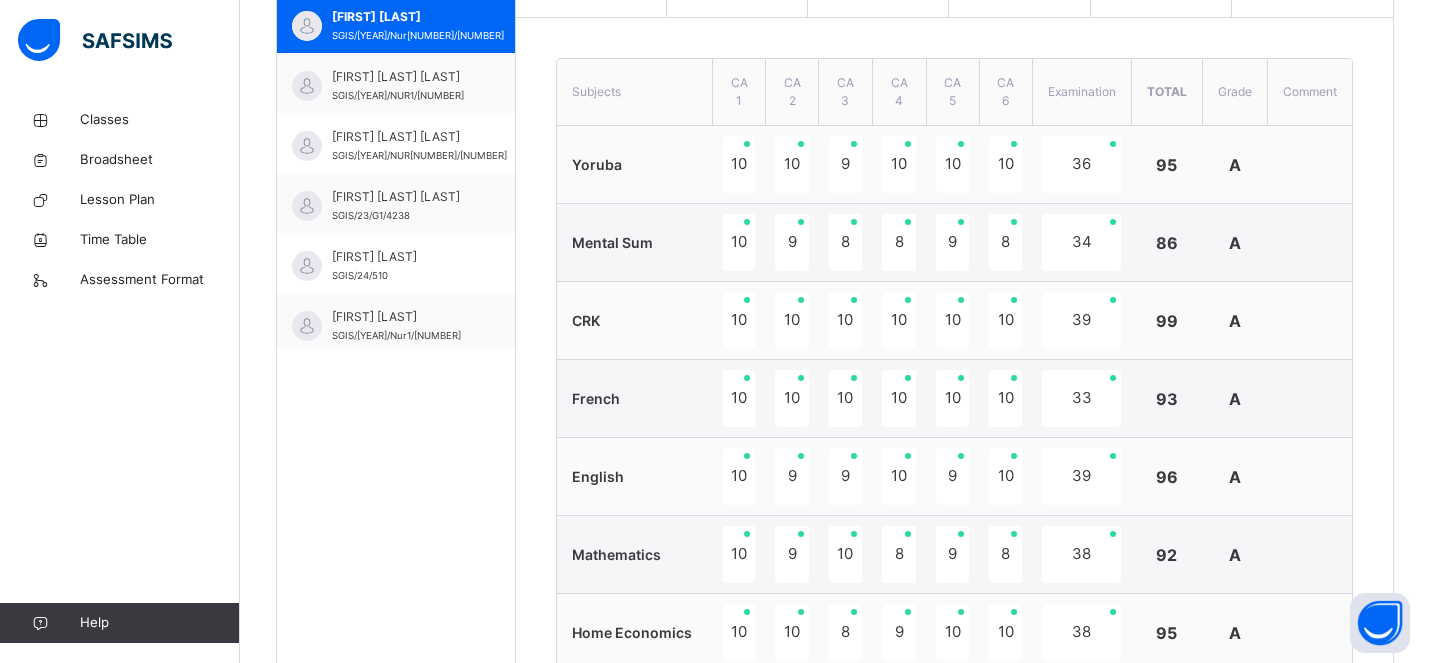 scroll, scrollTop: 624, scrollLeft: 0, axis: vertical 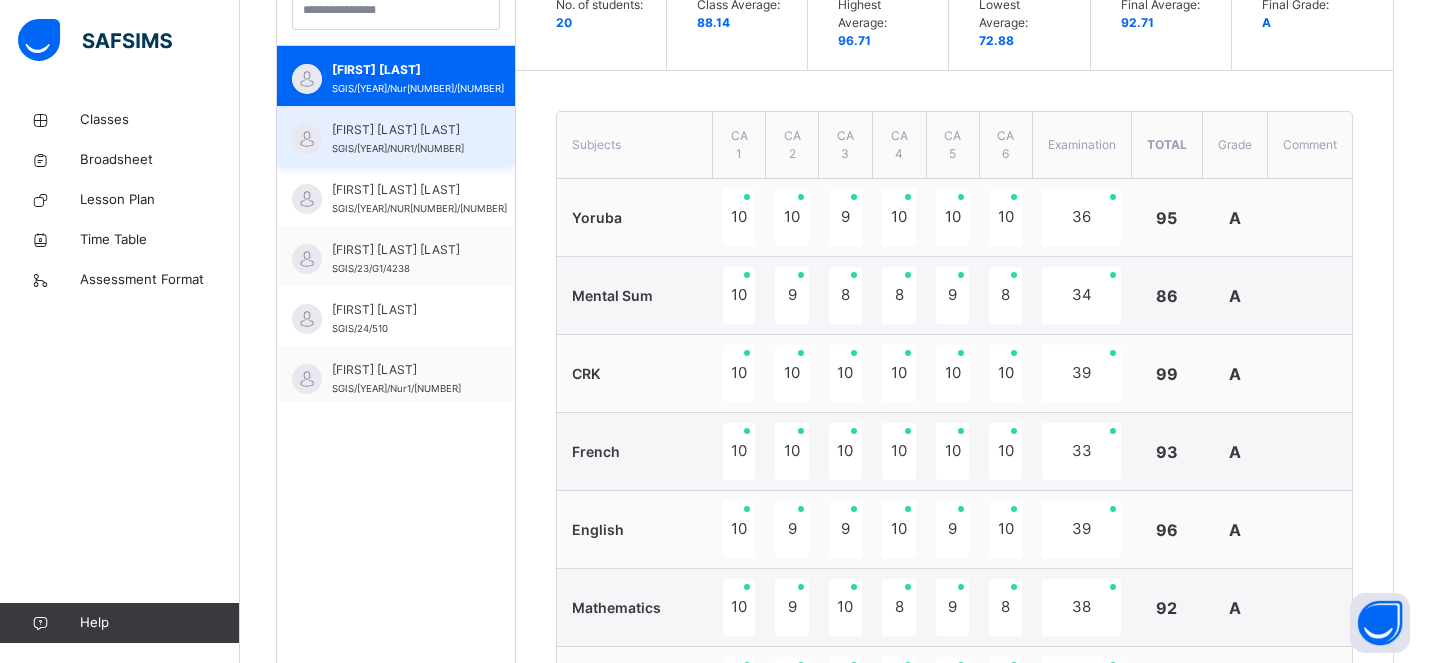 click on "[LAST] [FIRST] [MIDDLE]" at bounding box center (401, 130) 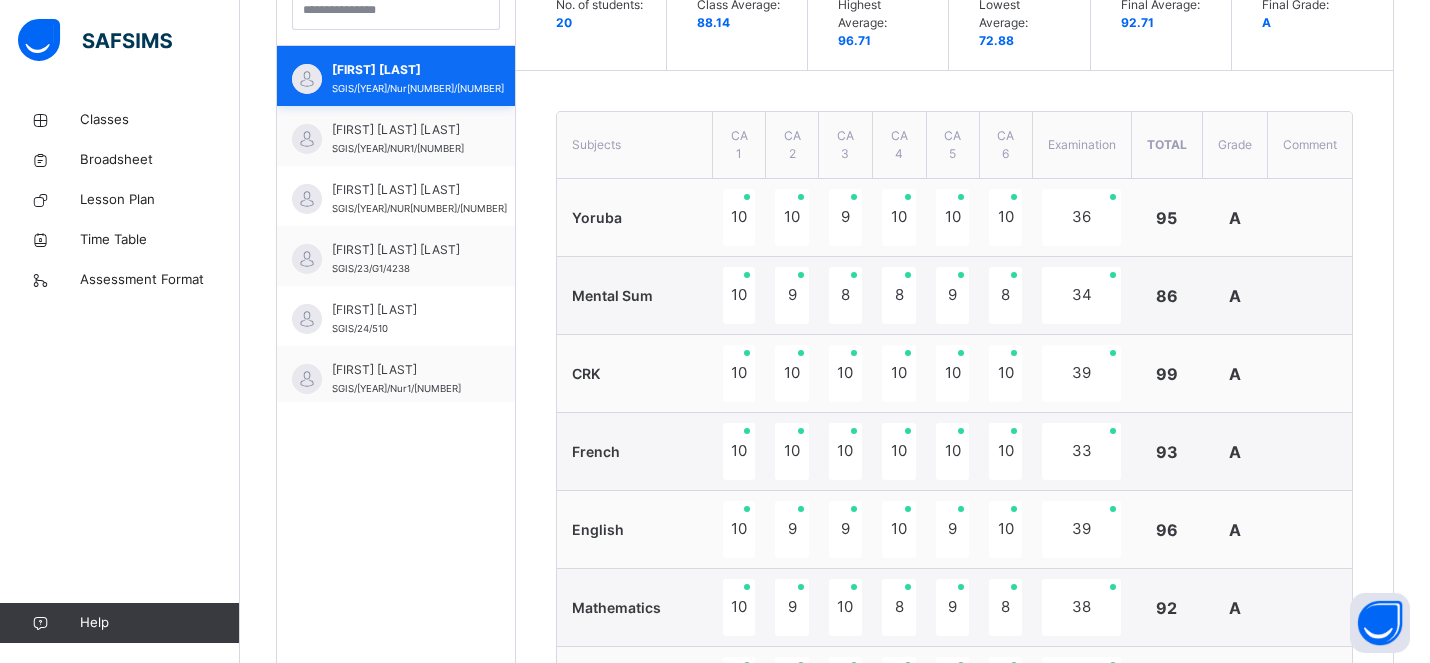 click on "Abarike  Aria SGIS/22/Nur2/474" at bounding box center [418, 79] 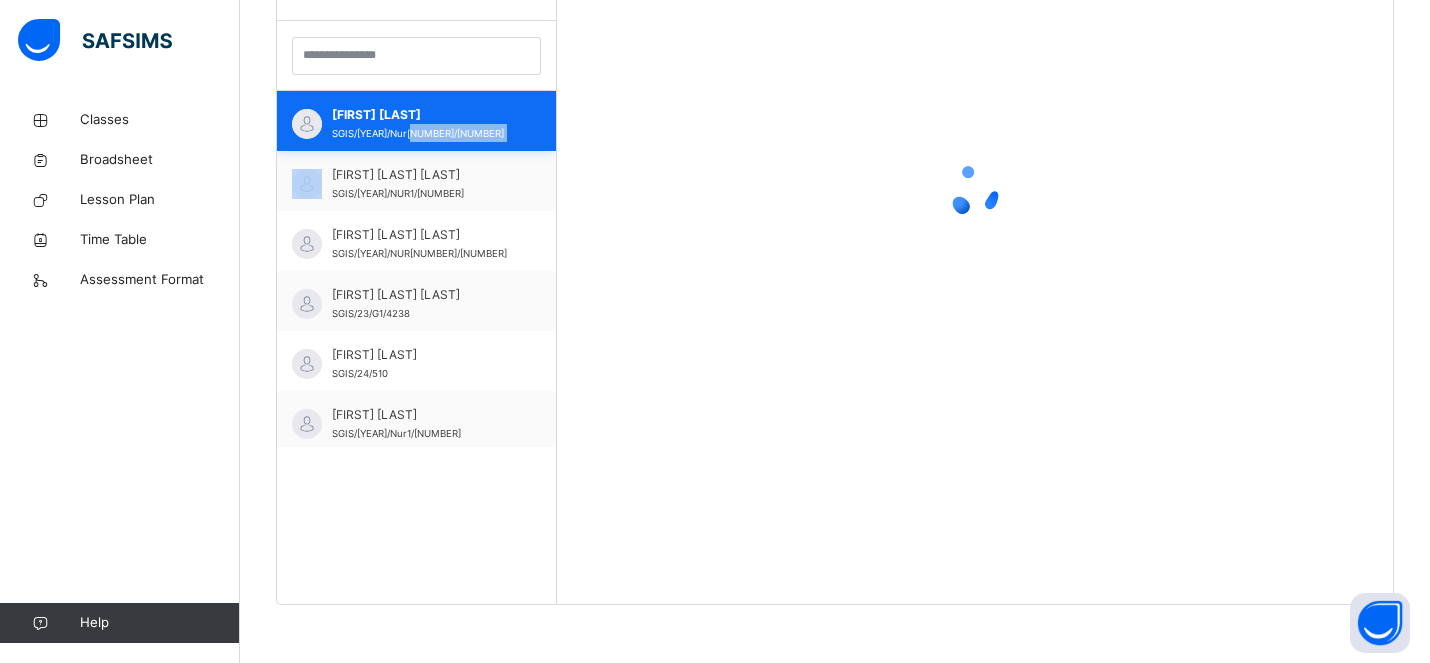 scroll, scrollTop: 624, scrollLeft: 0, axis: vertical 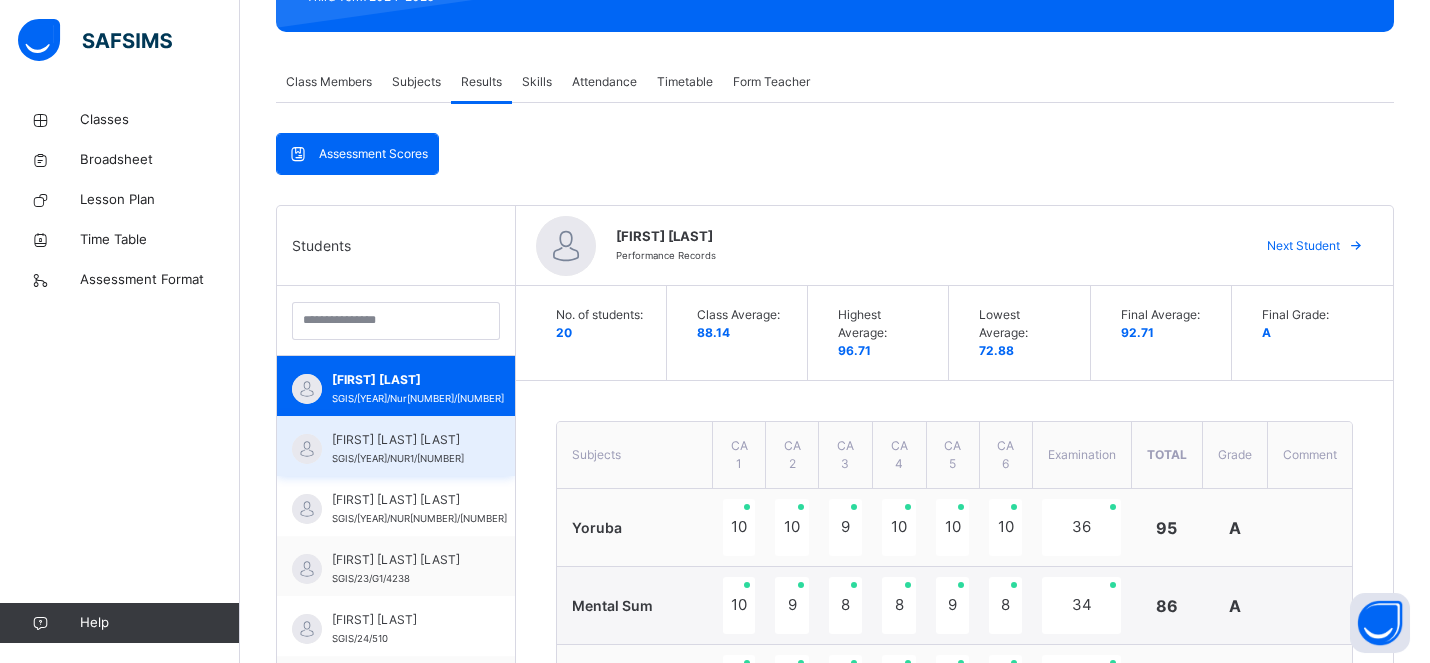 click on "[LAST] [FIRST] [MIDDLE]" at bounding box center (401, 440) 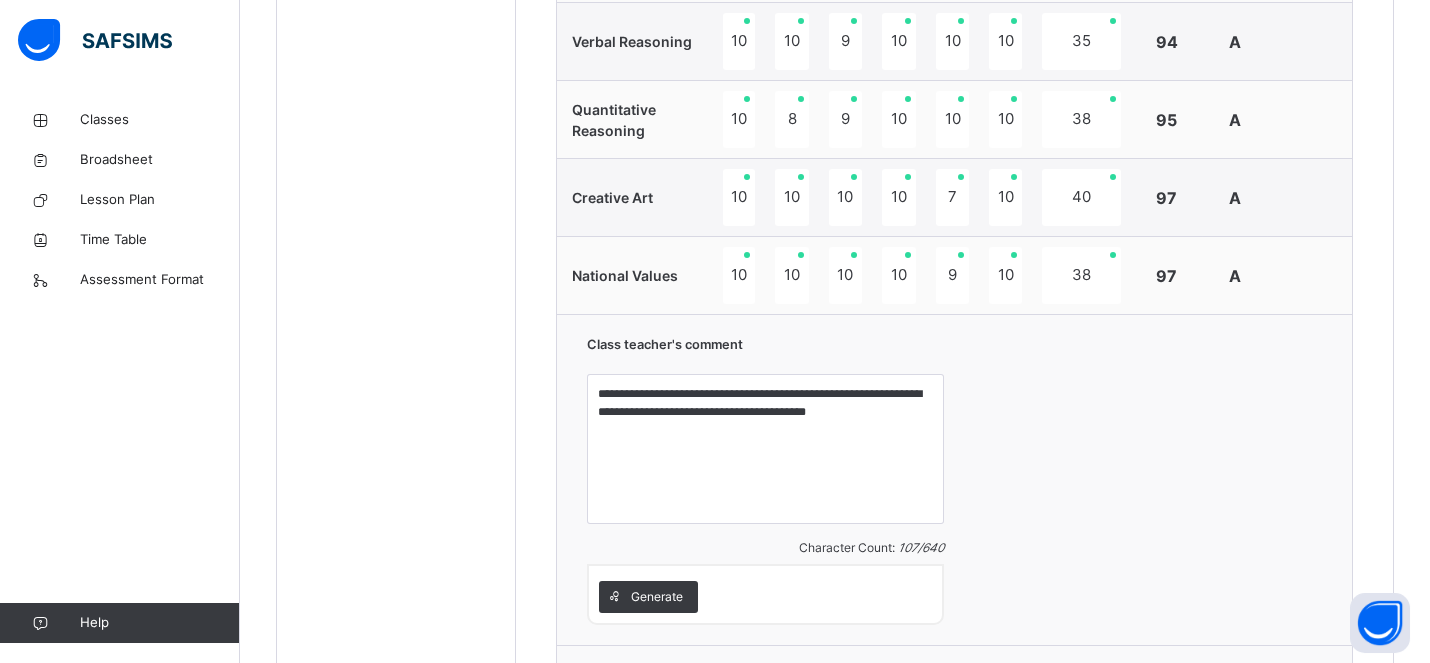 scroll, scrollTop: 1831, scrollLeft: 0, axis: vertical 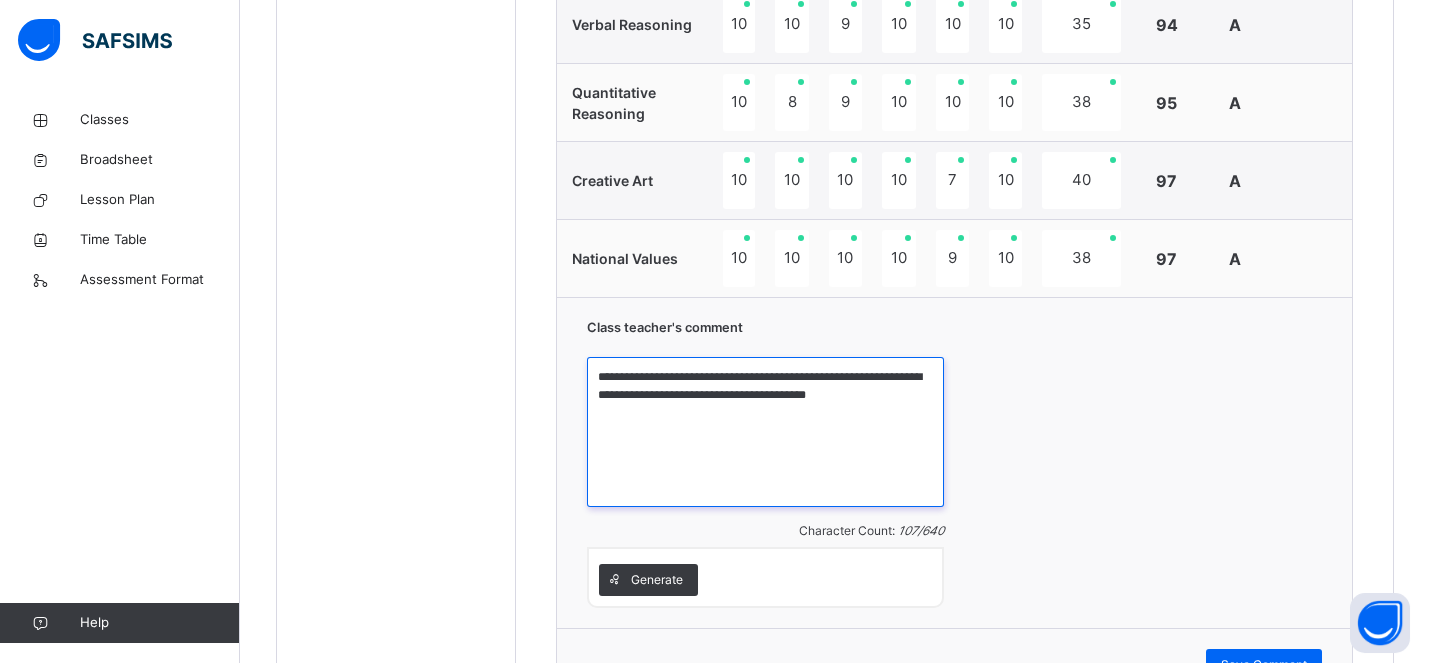 click on "**********" at bounding box center (765, 432) 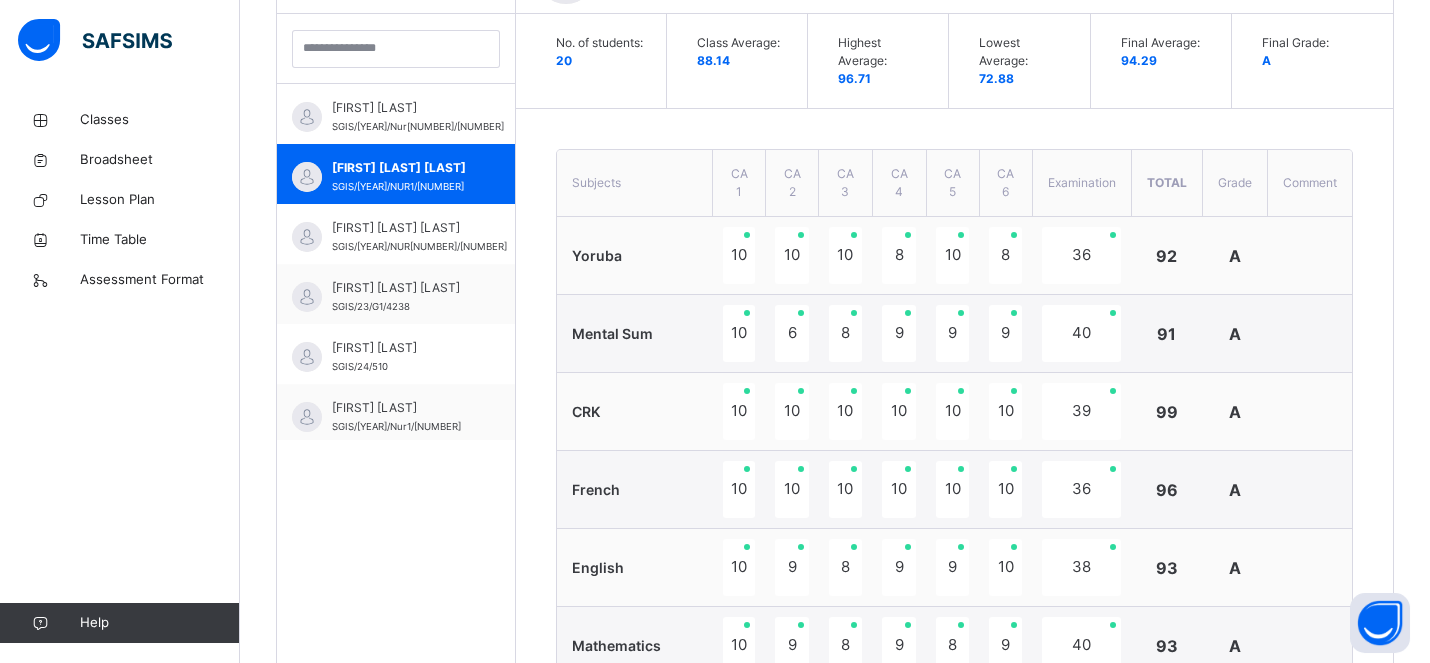 scroll, scrollTop: 515, scrollLeft: 0, axis: vertical 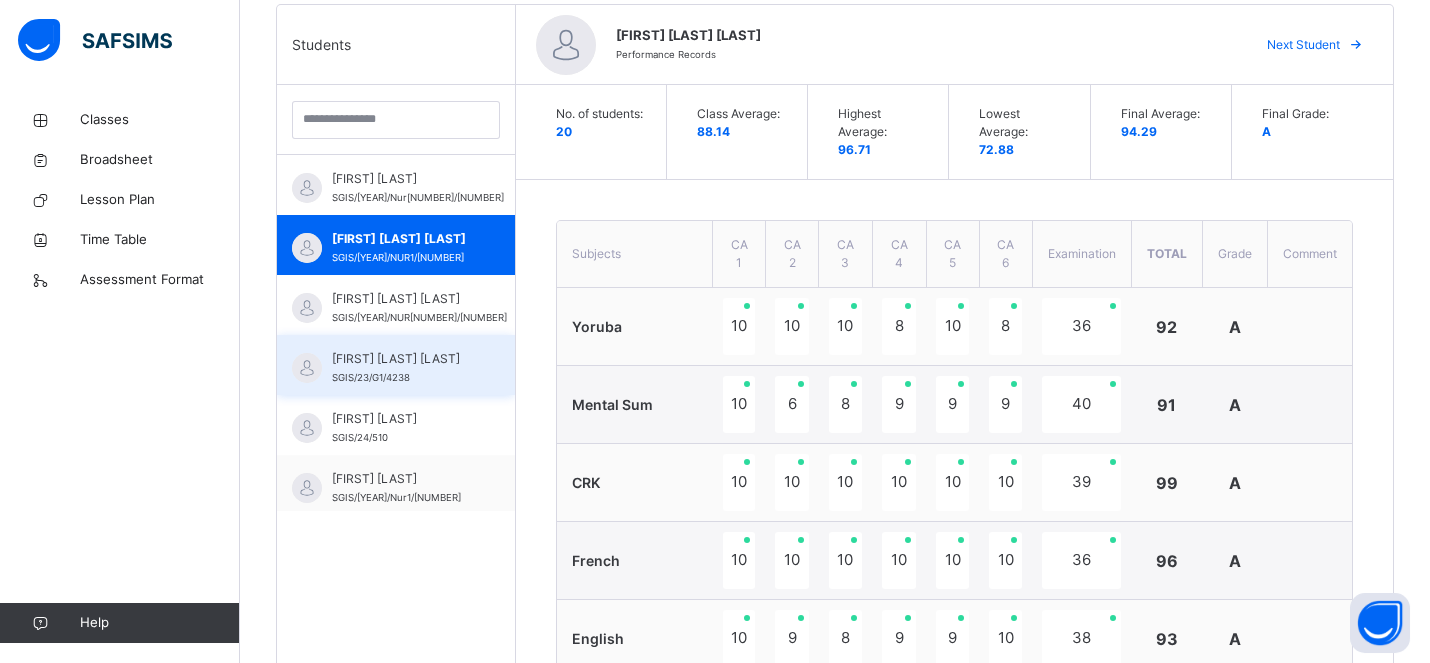 click on "[LAST] [FIRST] [MIDDLE]" at bounding box center [401, 359] 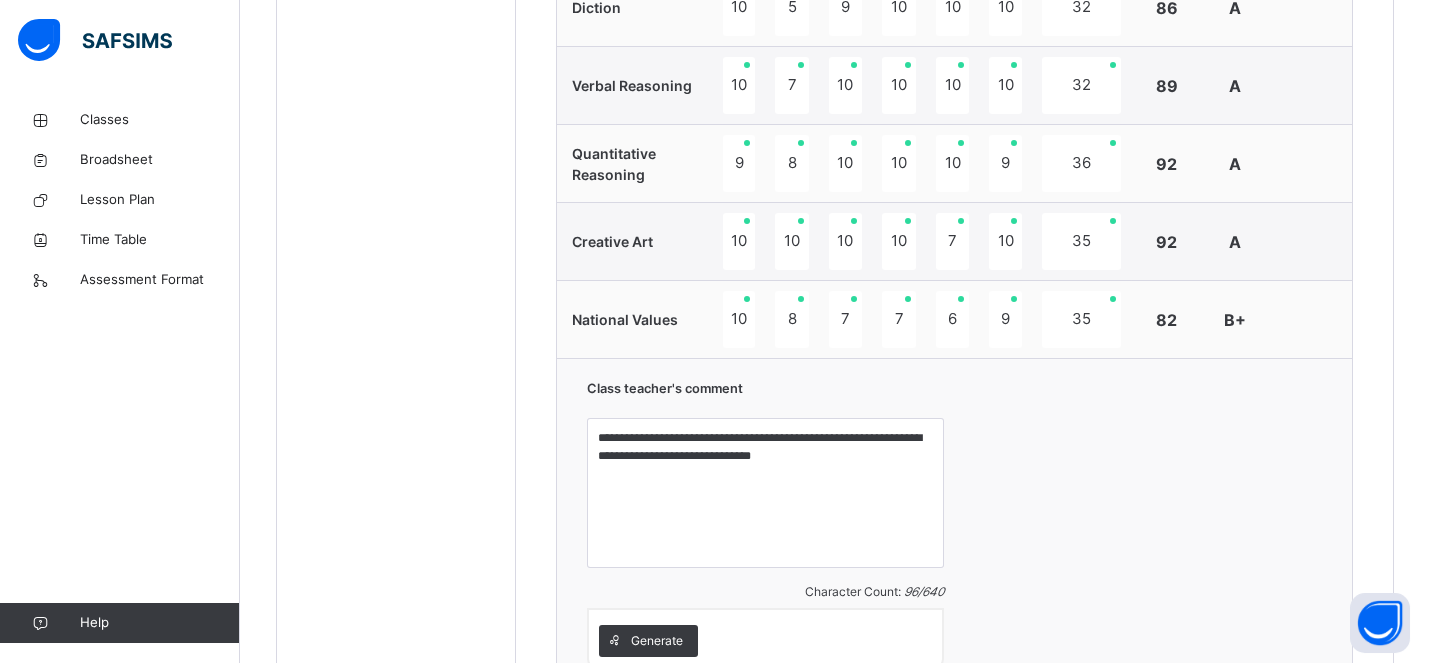 scroll, scrollTop: 1733, scrollLeft: 0, axis: vertical 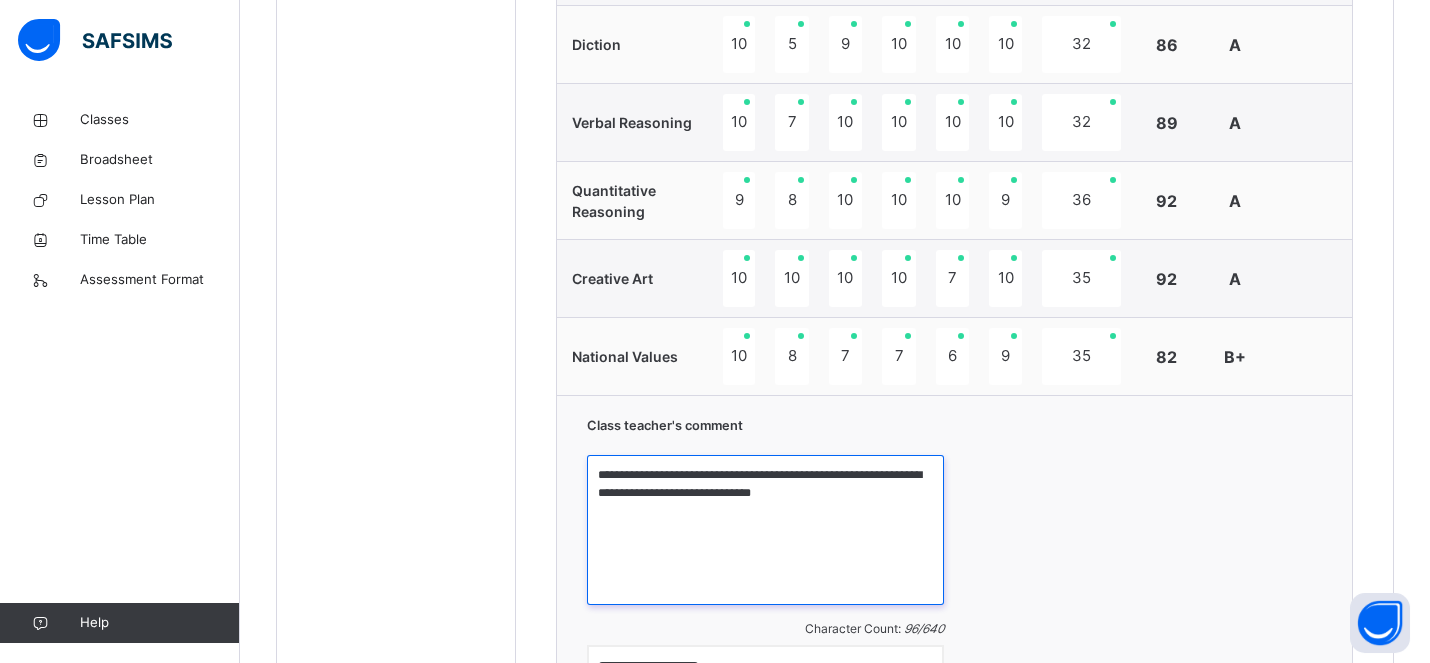 click on "**********" at bounding box center (765, 530) 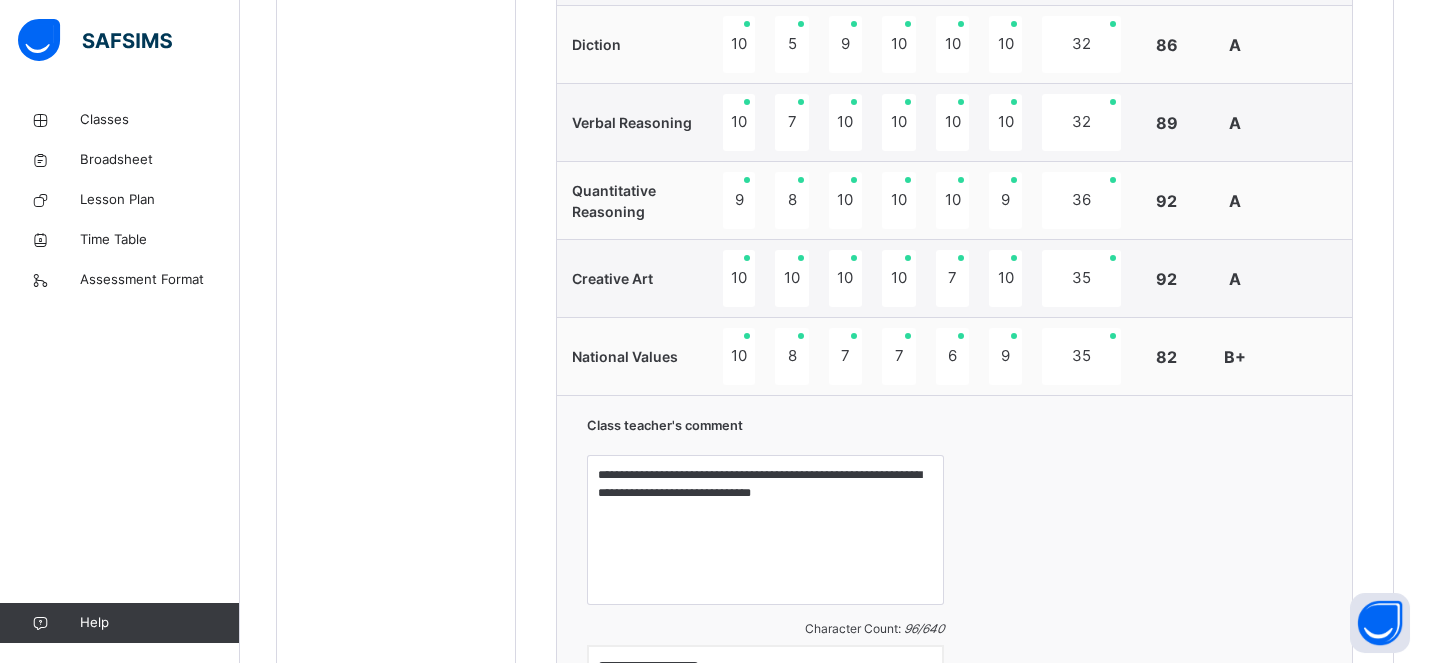 click on "**********" at bounding box center [954, 560] 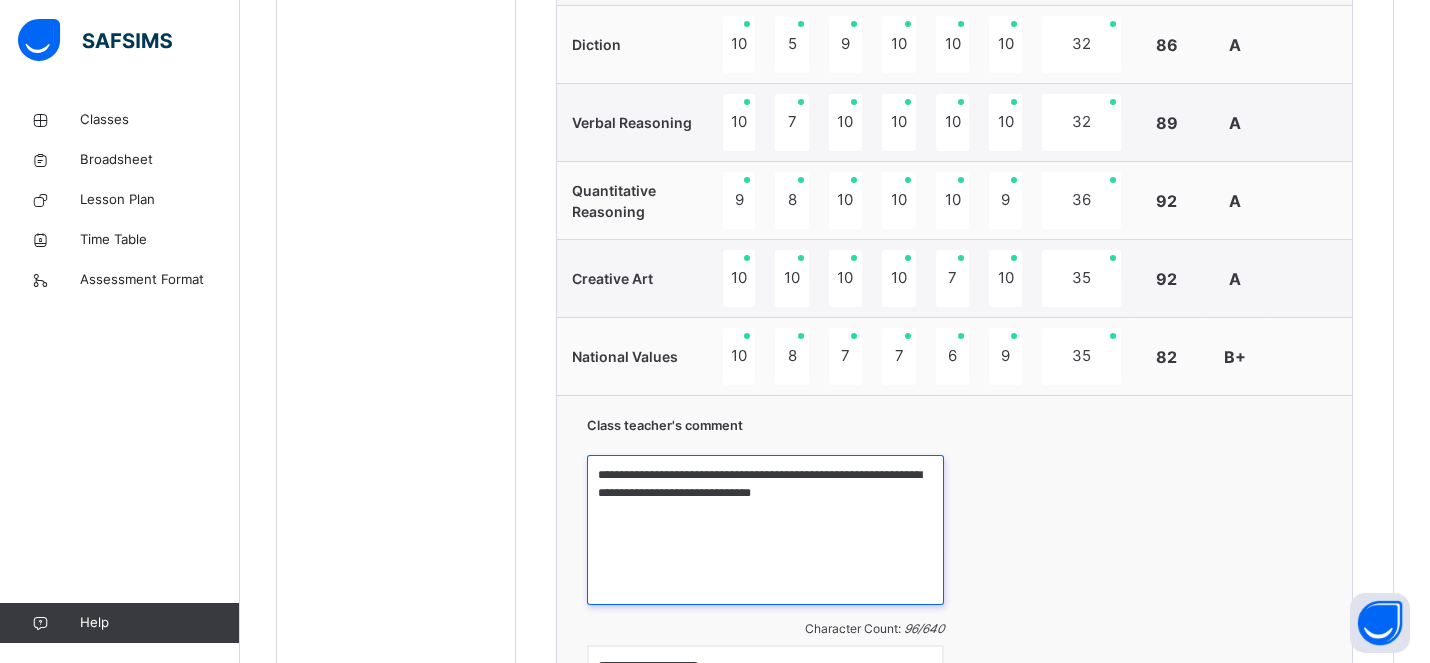click on "**********" at bounding box center (765, 530) 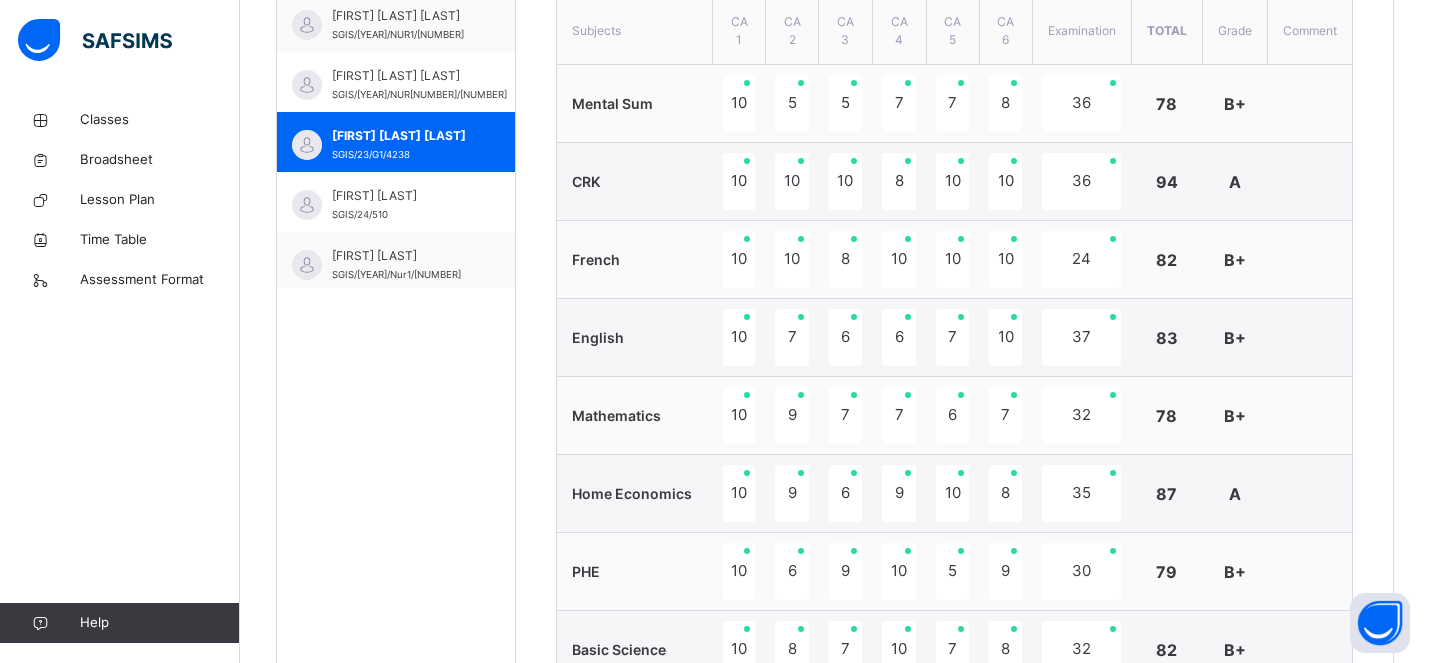 scroll, scrollTop: 649, scrollLeft: 0, axis: vertical 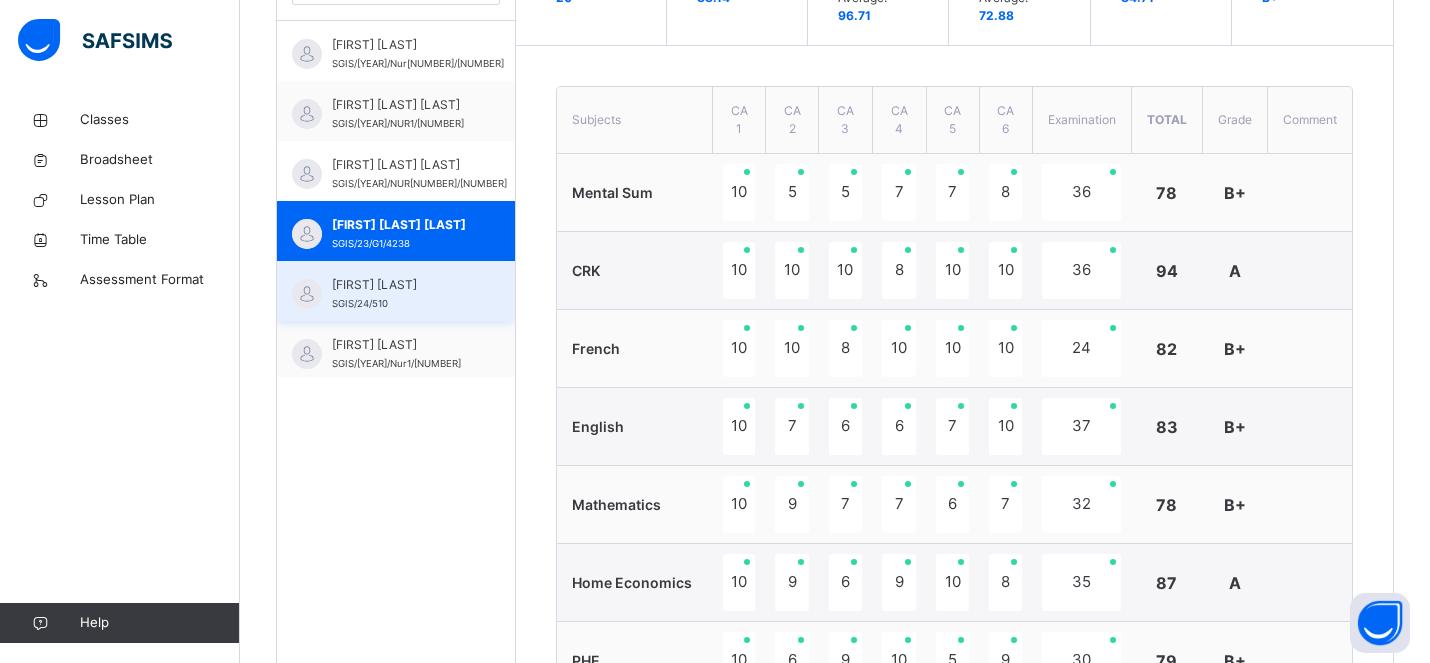 click on "[FIRST] [MIDDLE] [LAST]" at bounding box center [401, 285] 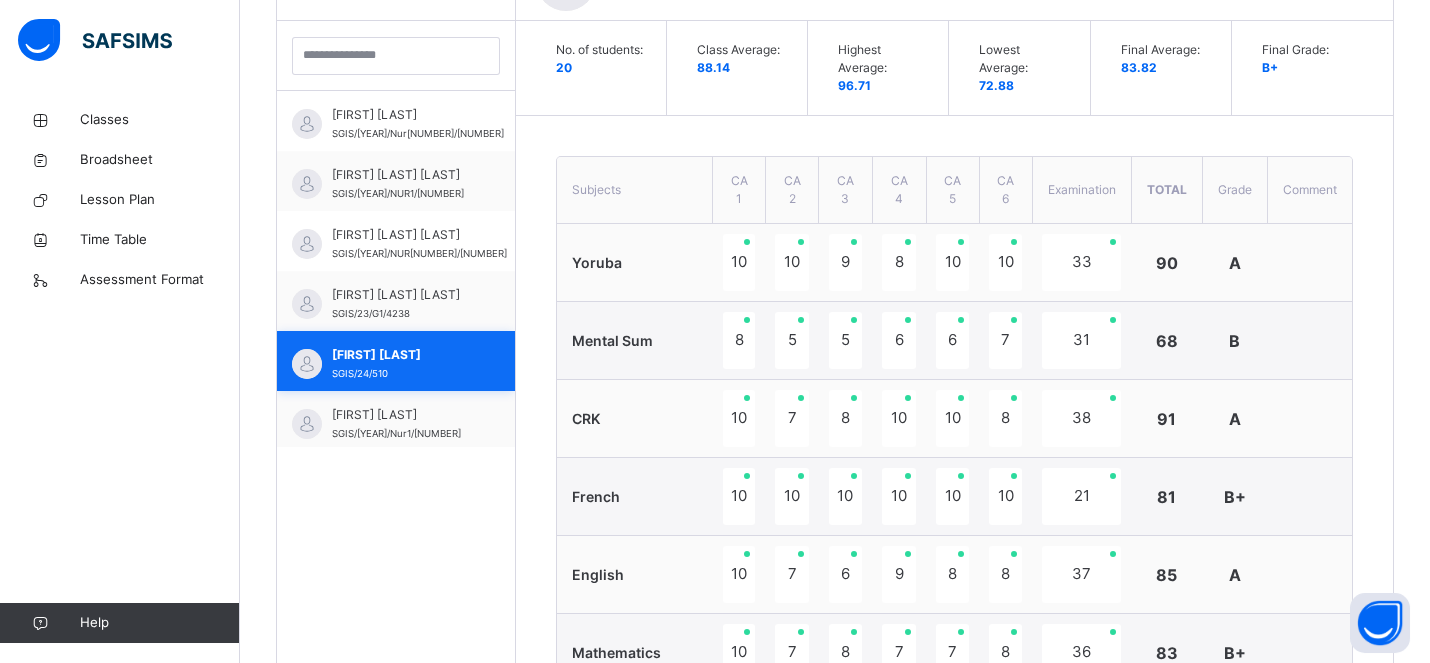 scroll, scrollTop: 649, scrollLeft: 0, axis: vertical 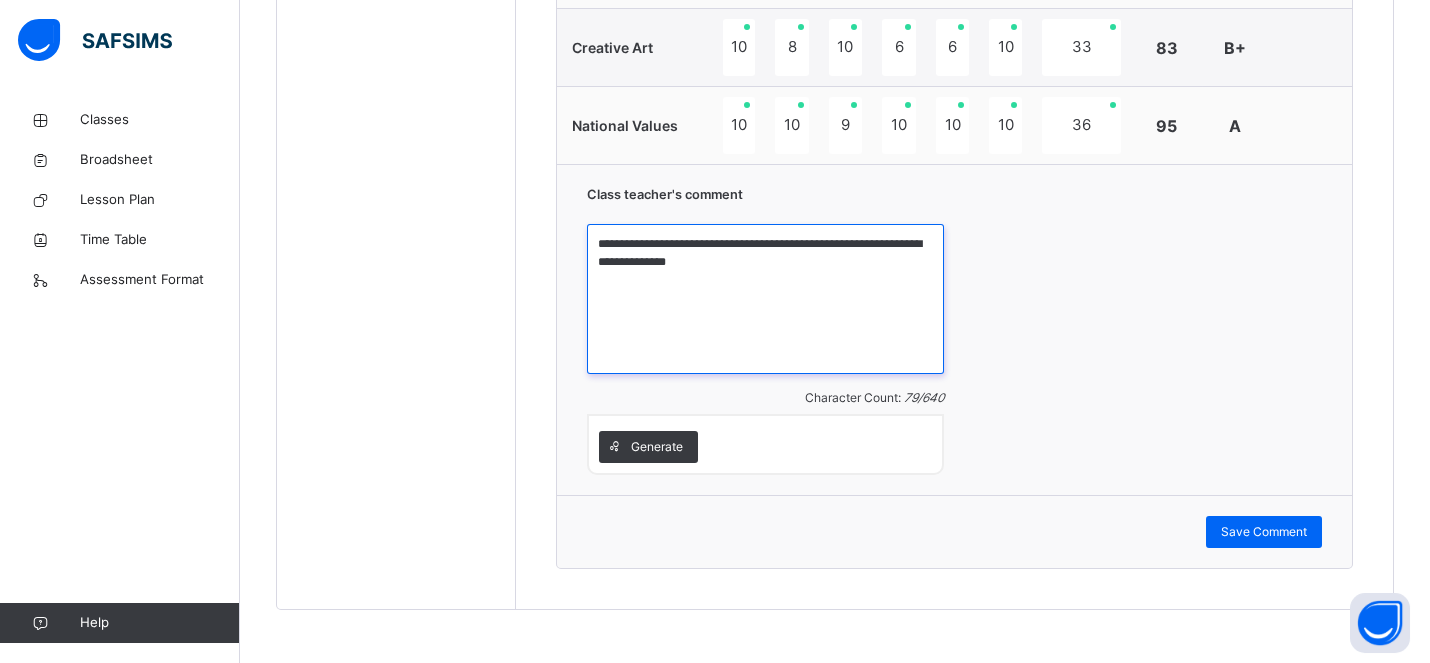 click on "**********" at bounding box center (765, 299) 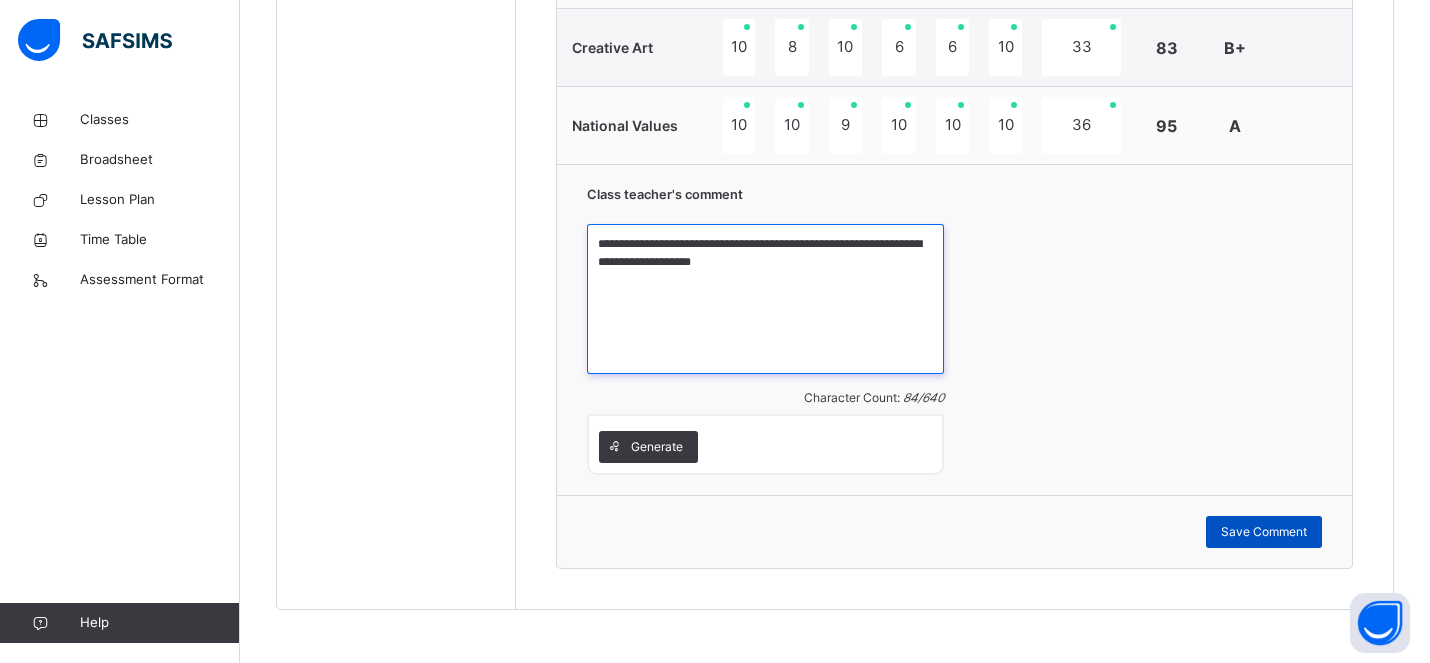 type on "**********" 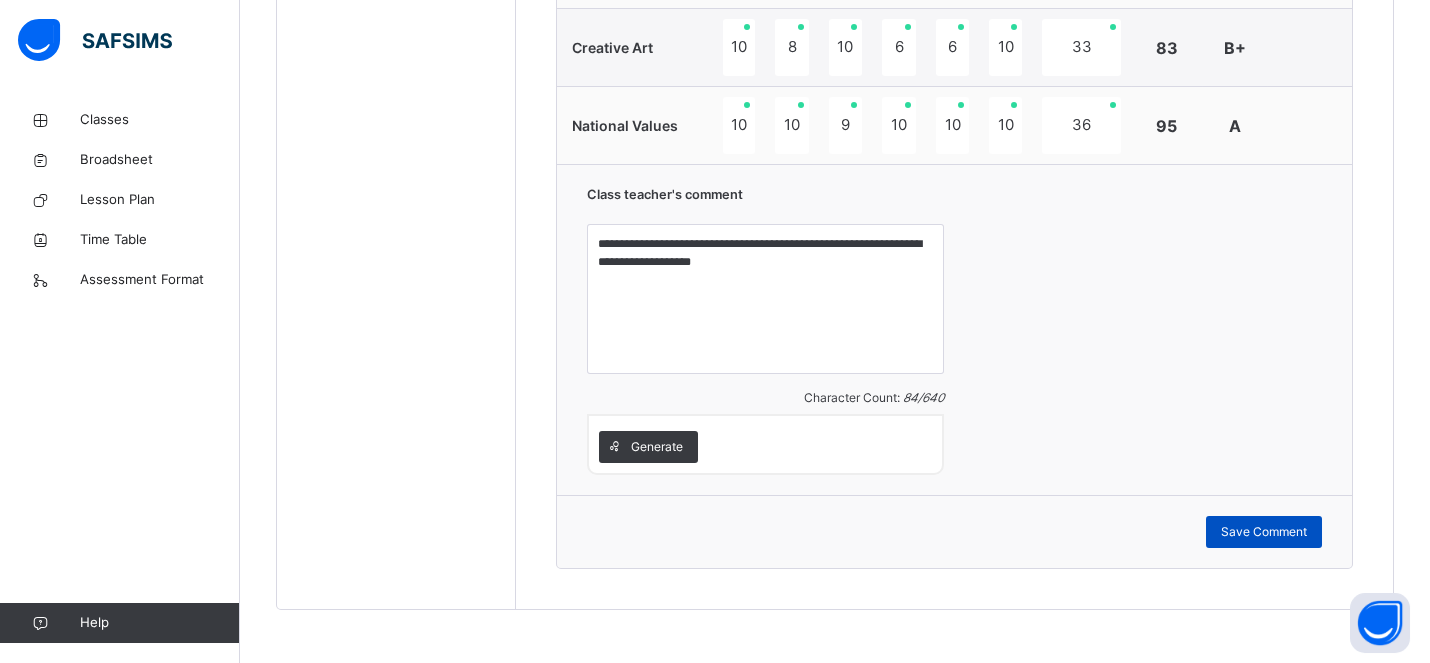 click on "Save Comment" at bounding box center (1264, 532) 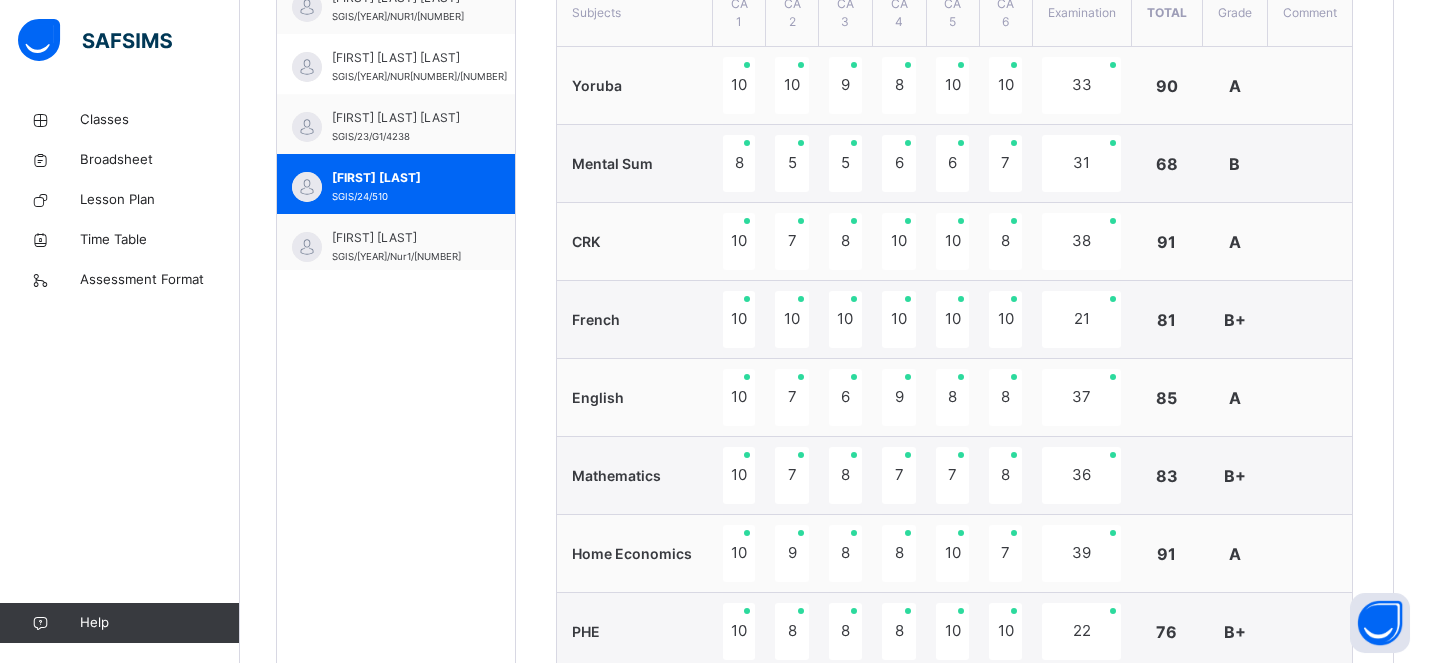 scroll, scrollTop: 684, scrollLeft: 0, axis: vertical 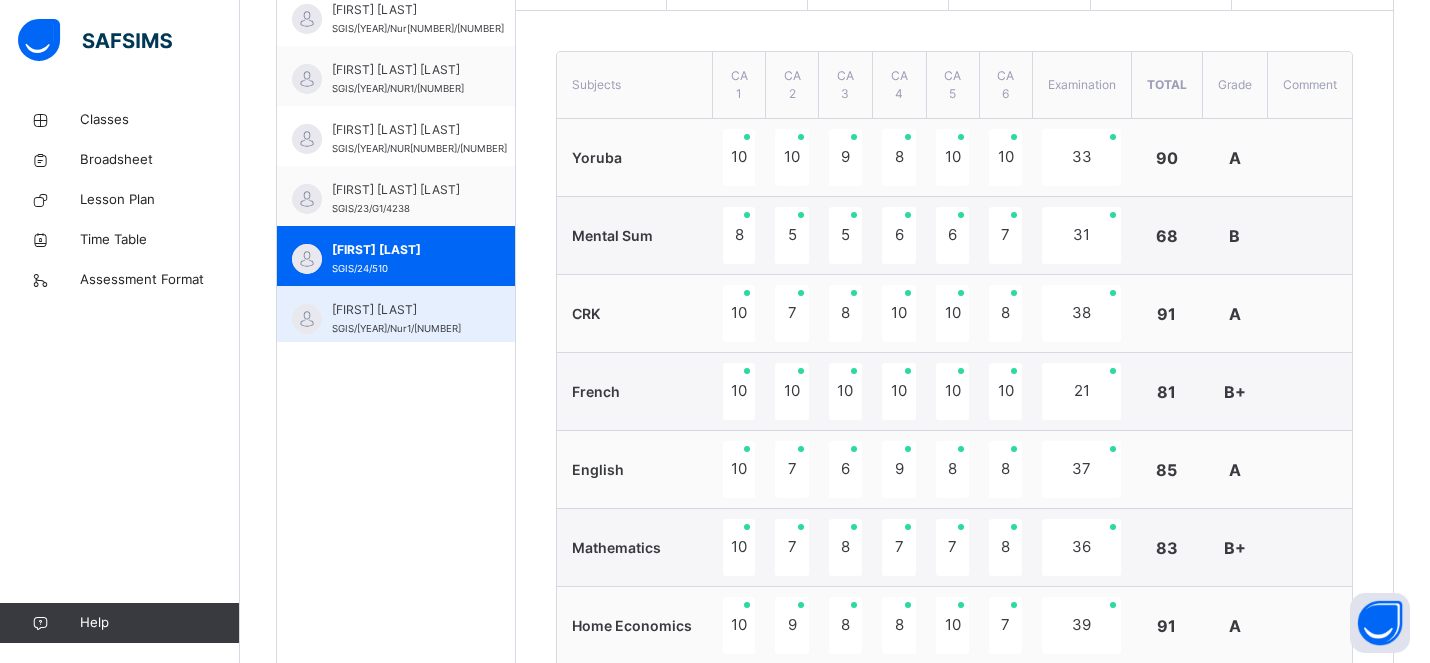 click on "[LAST] [FIRST] [MIDDLE]" at bounding box center (401, 310) 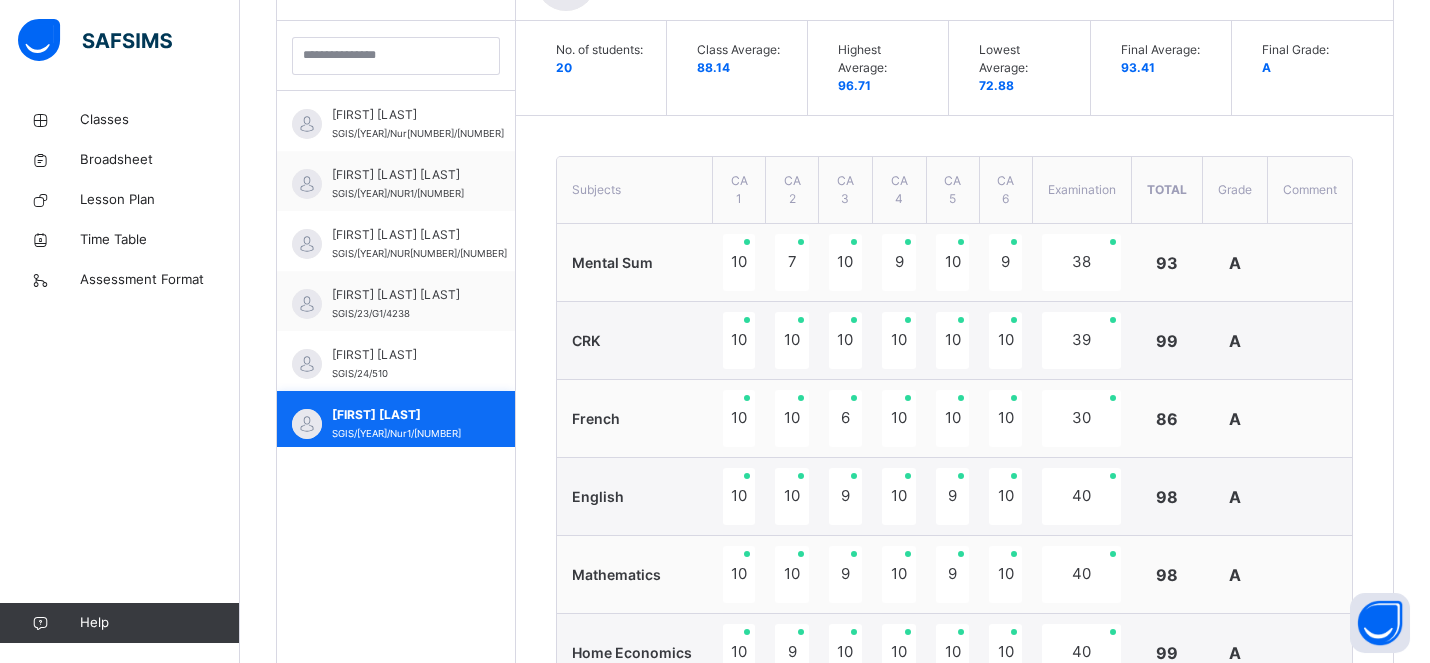 scroll, scrollTop: 684, scrollLeft: 0, axis: vertical 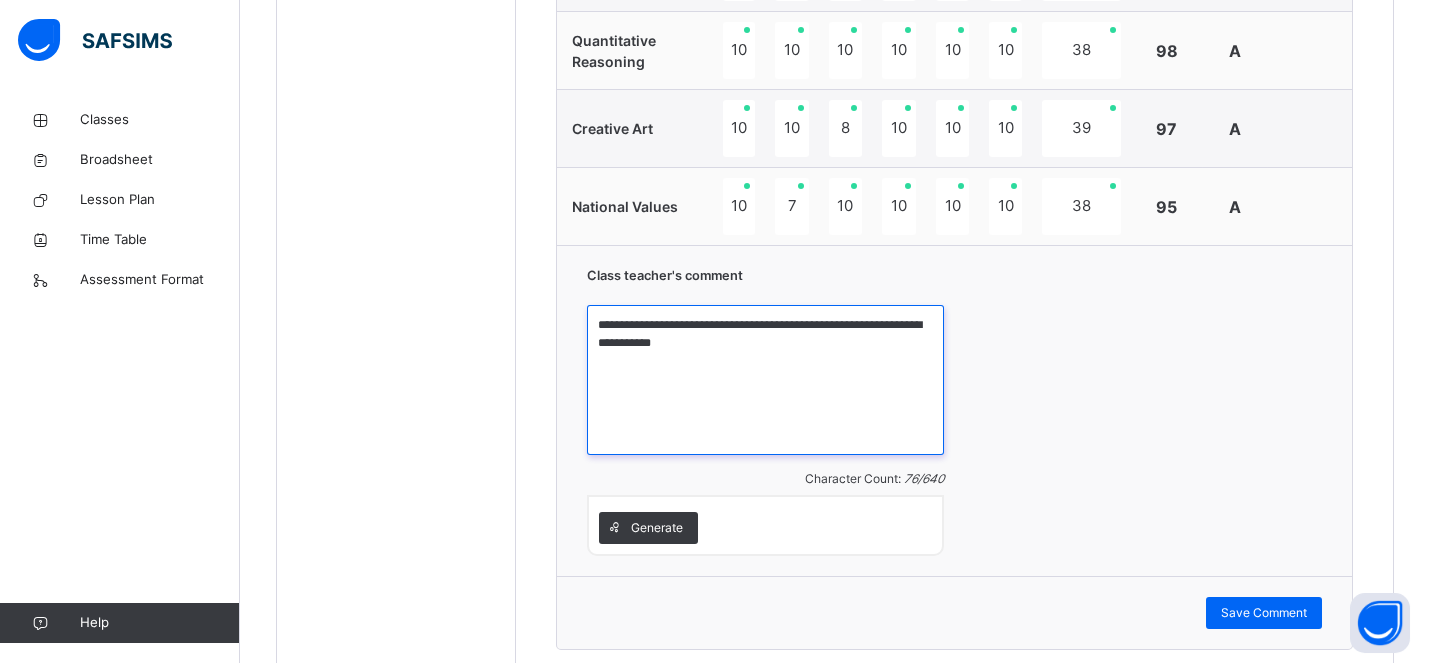 click on "**********" at bounding box center [765, 380] 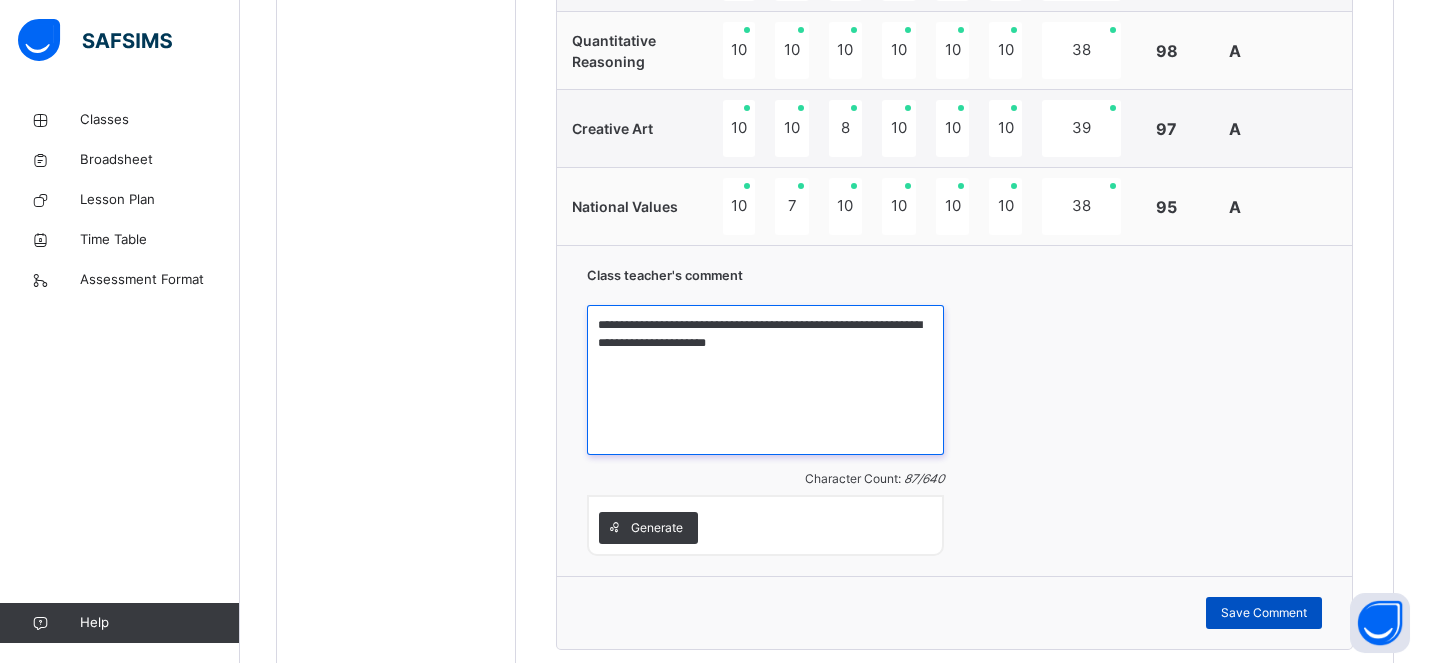 type on "**********" 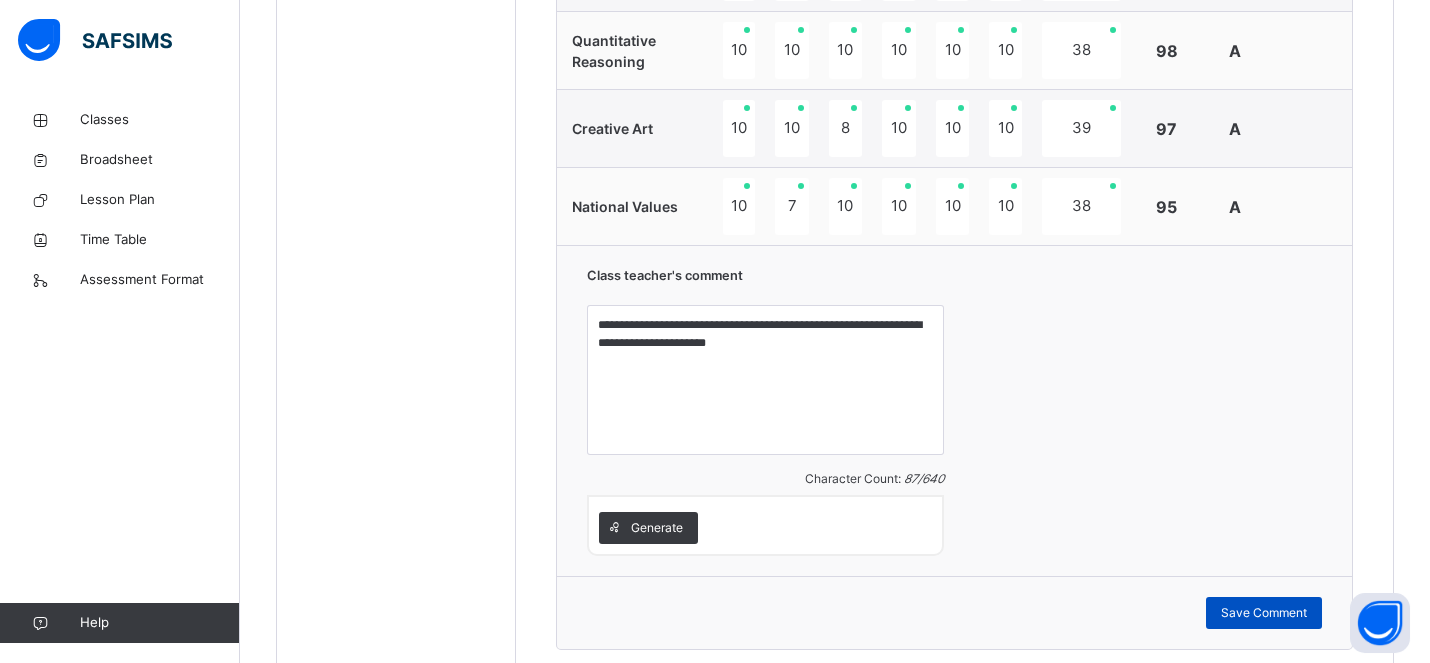 click on "Save Comment" at bounding box center (1264, 613) 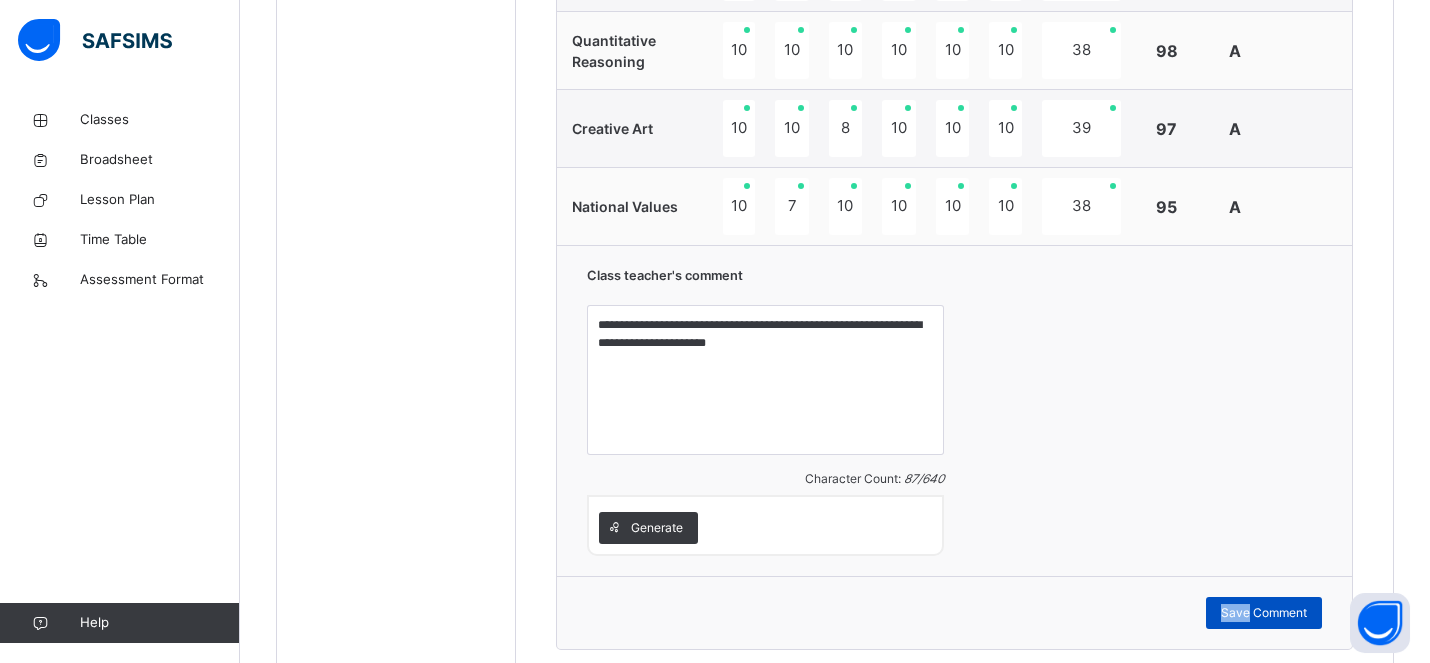 click on "Save Comment" at bounding box center (1264, 613) 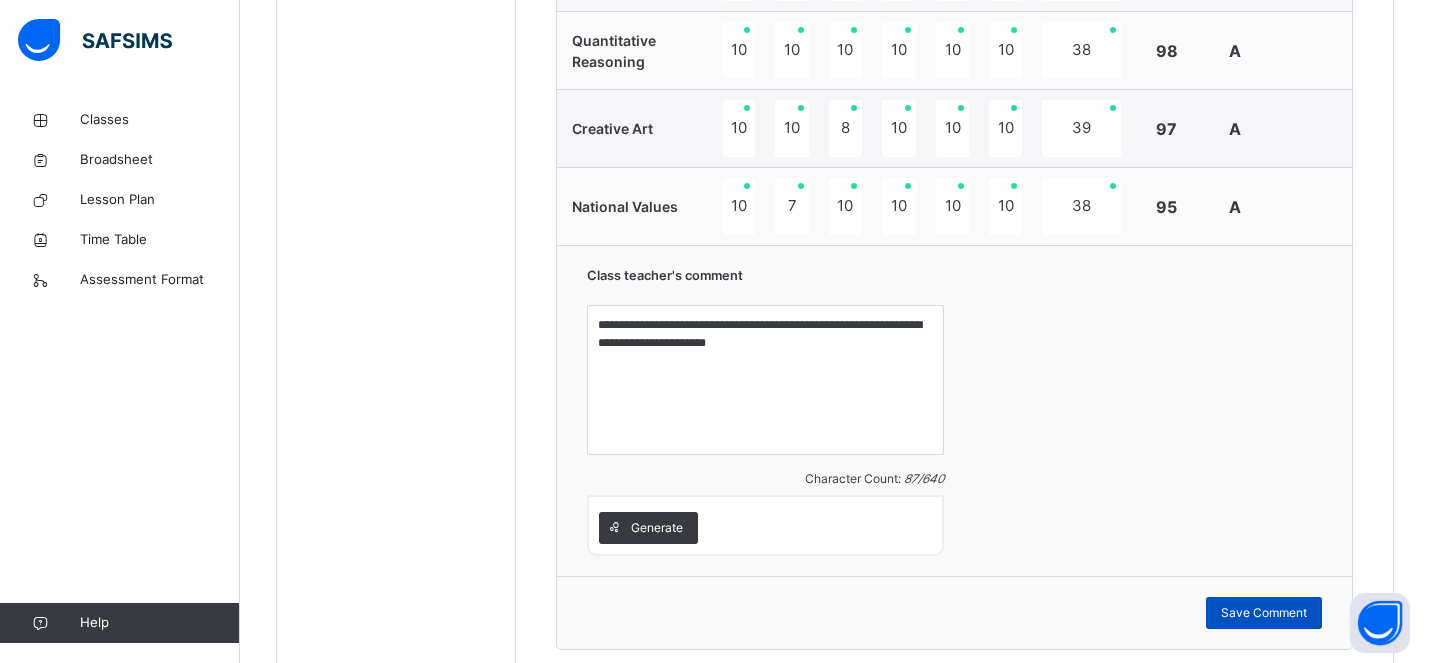 click on "Save Comment" at bounding box center (1264, 613) 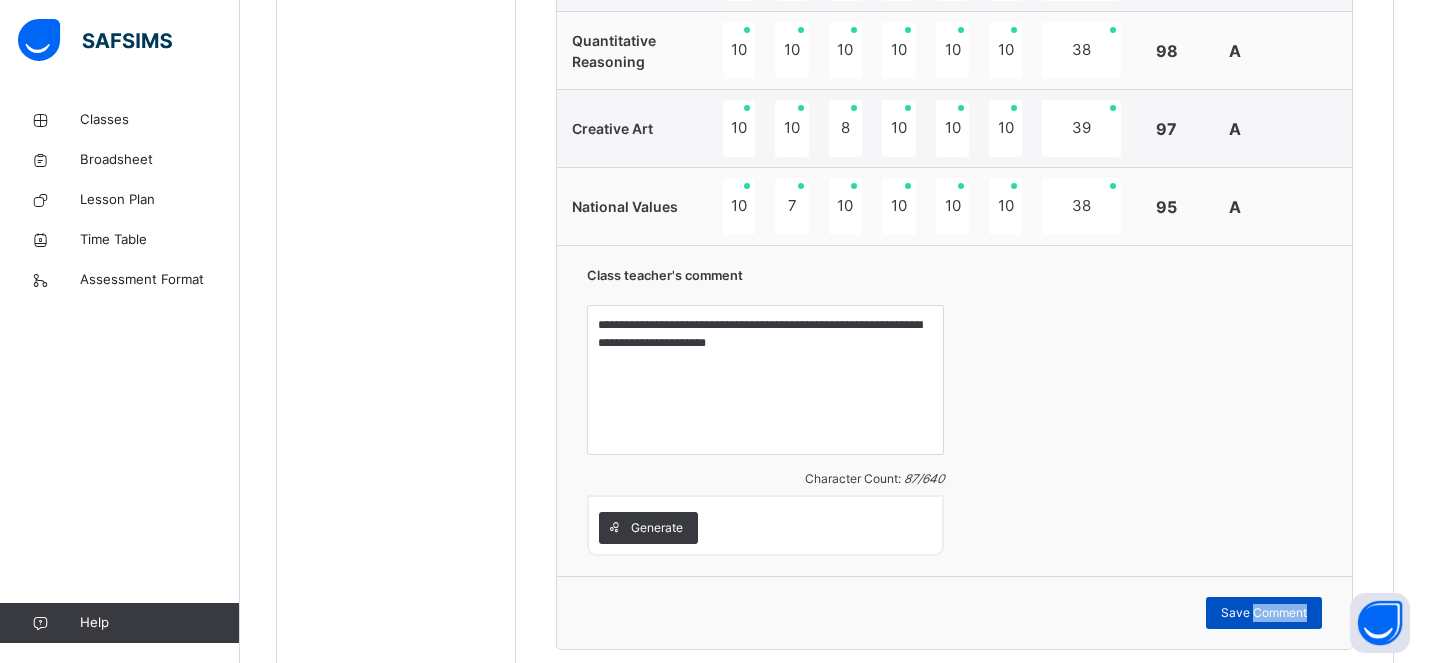 click on "Save Comment" at bounding box center (1264, 613) 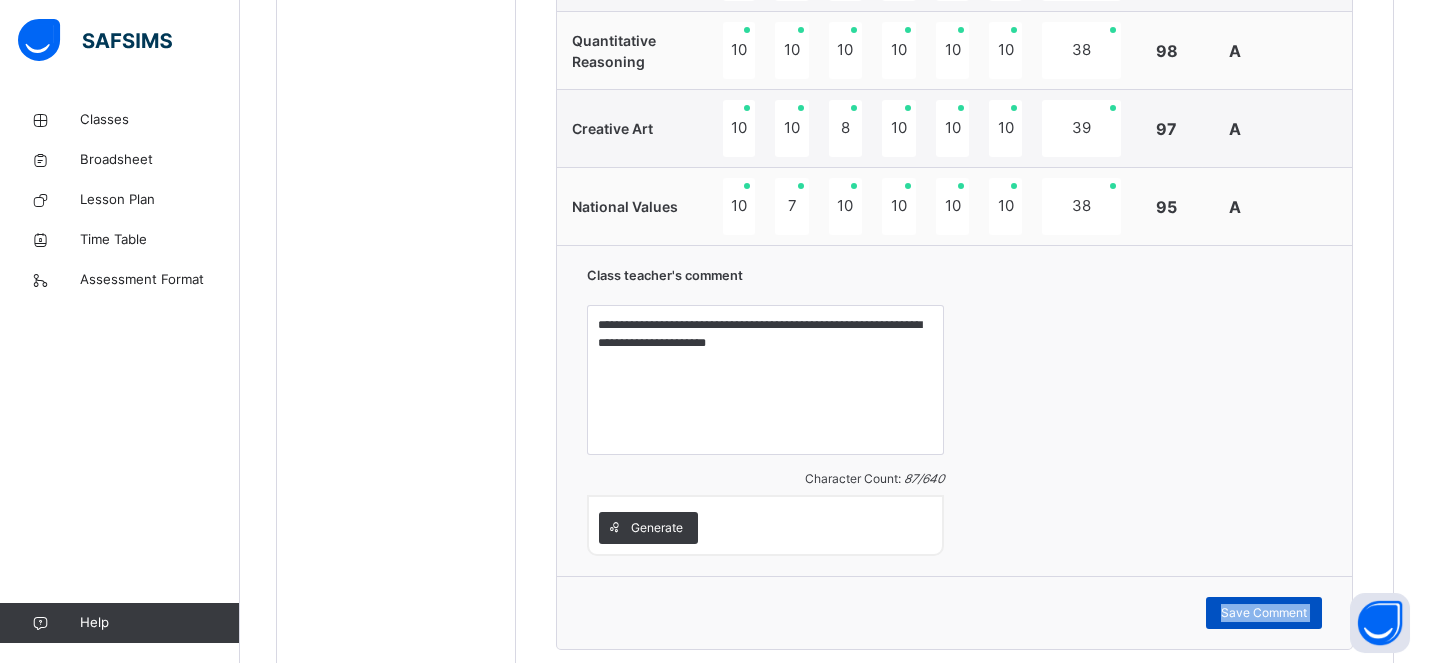 click on "Save Comment" at bounding box center (1264, 613) 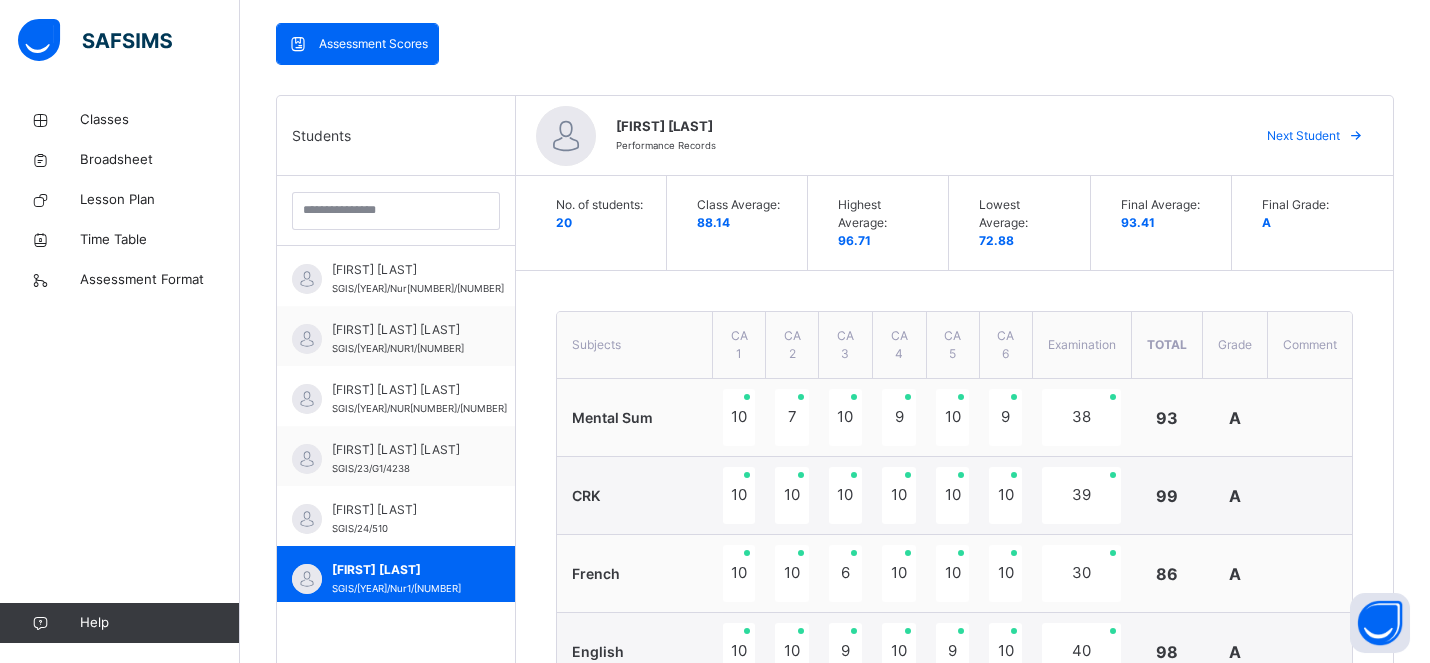 scroll, scrollTop: 300, scrollLeft: 0, axis: vertical 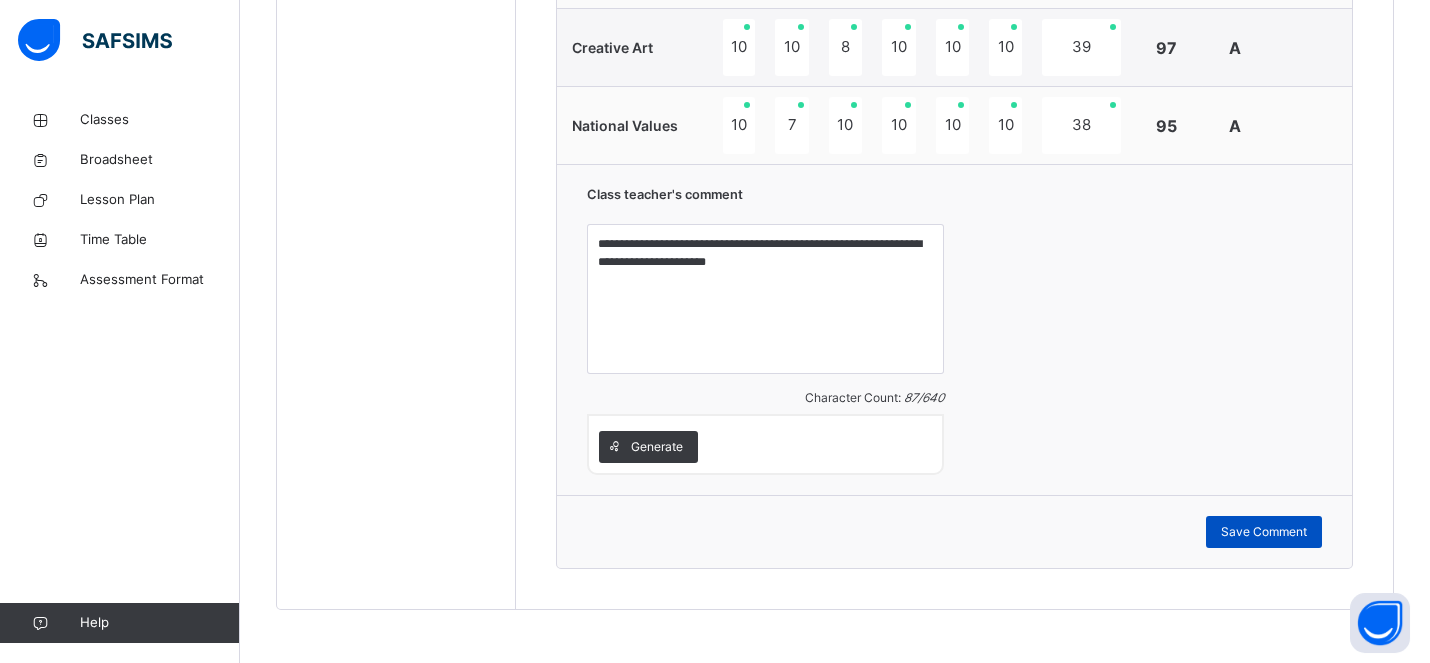 click on "Save Comment" at bounding box center [1264, 532] 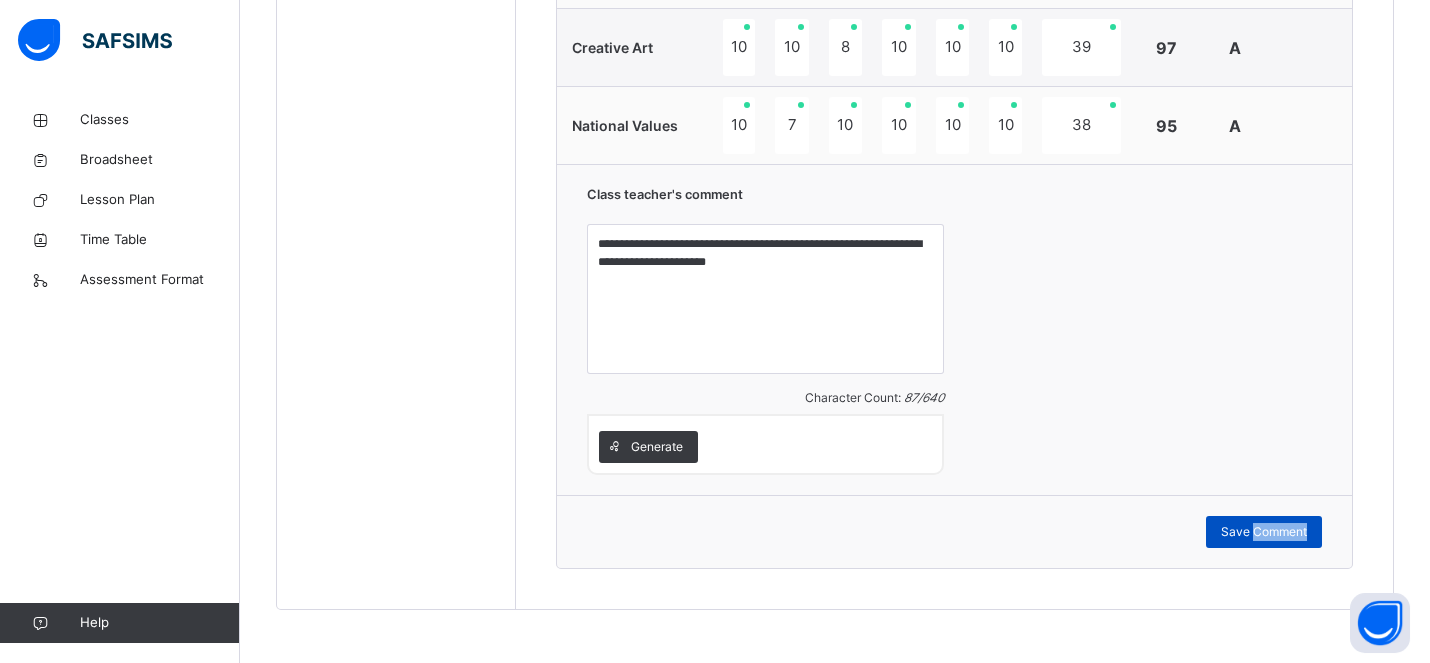 click on "Save Comment" at bounding box center [1264, 532] 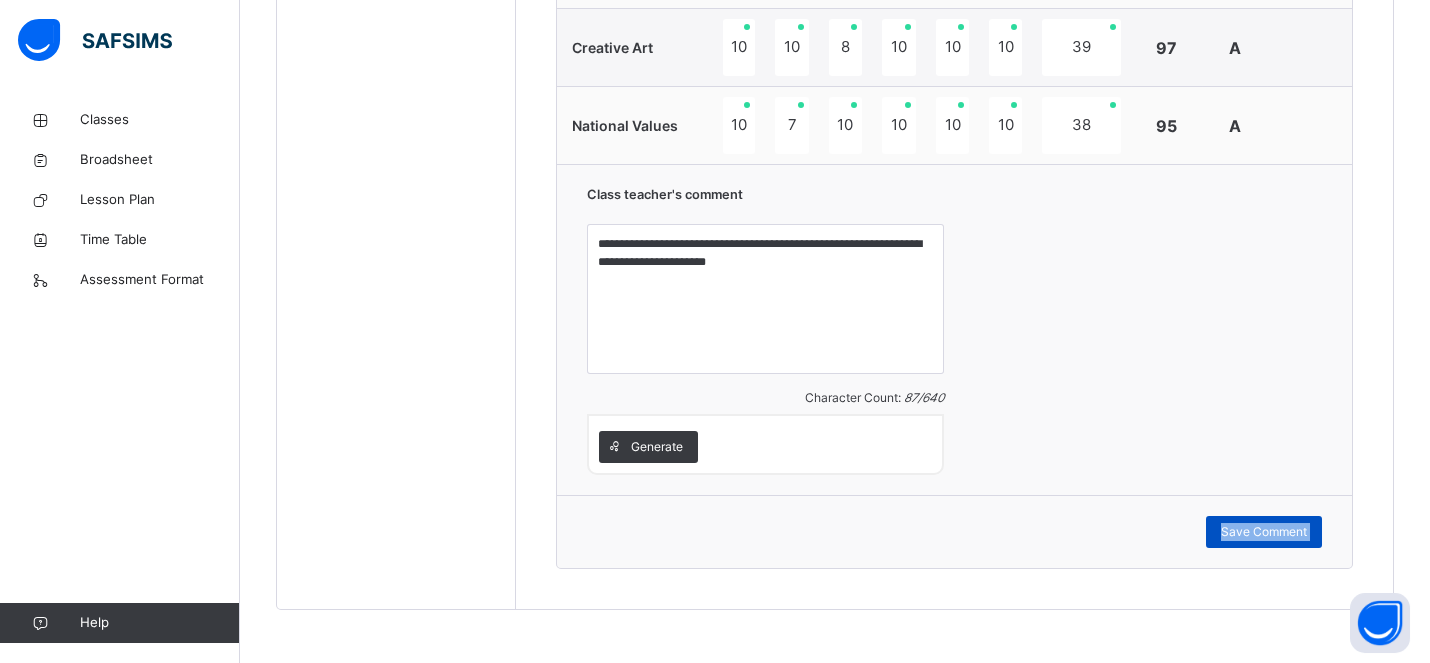 click on "Save Comment" at bounding box center (1264, 532) 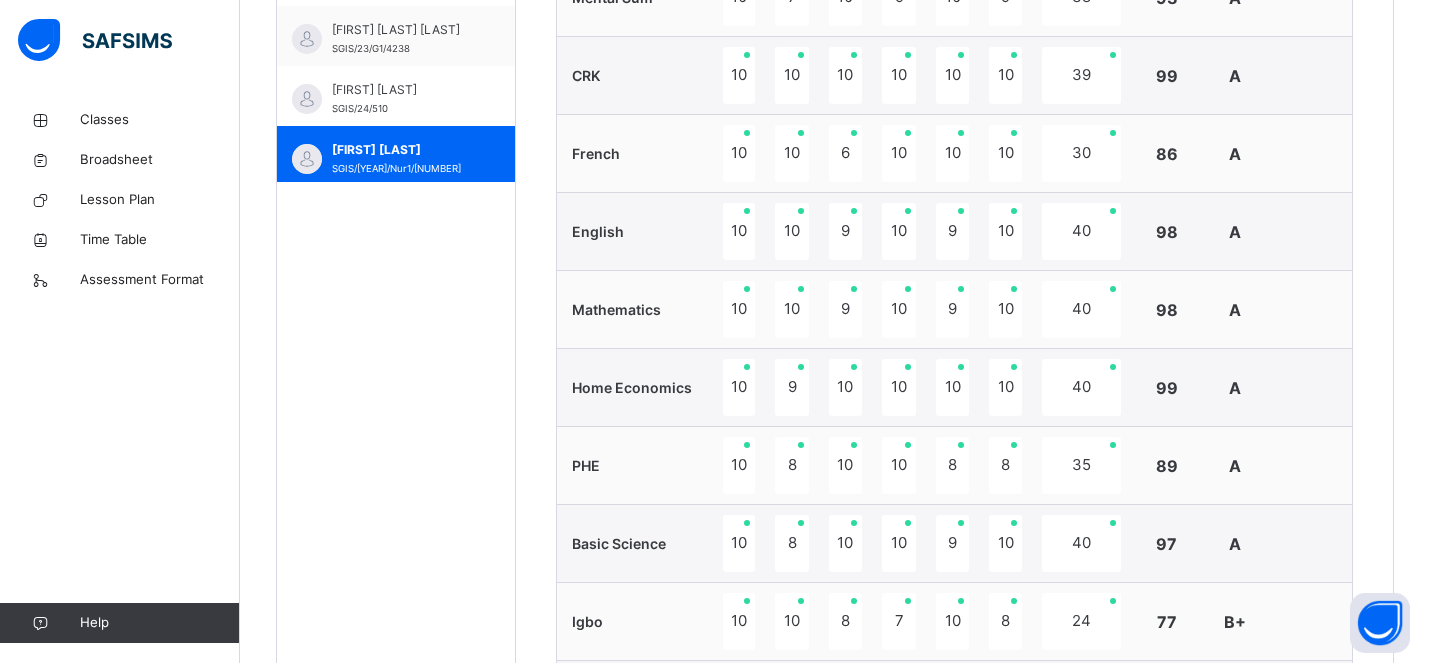 scroll, scrollTop: 596, scrollLeft: 0, axis: vertical 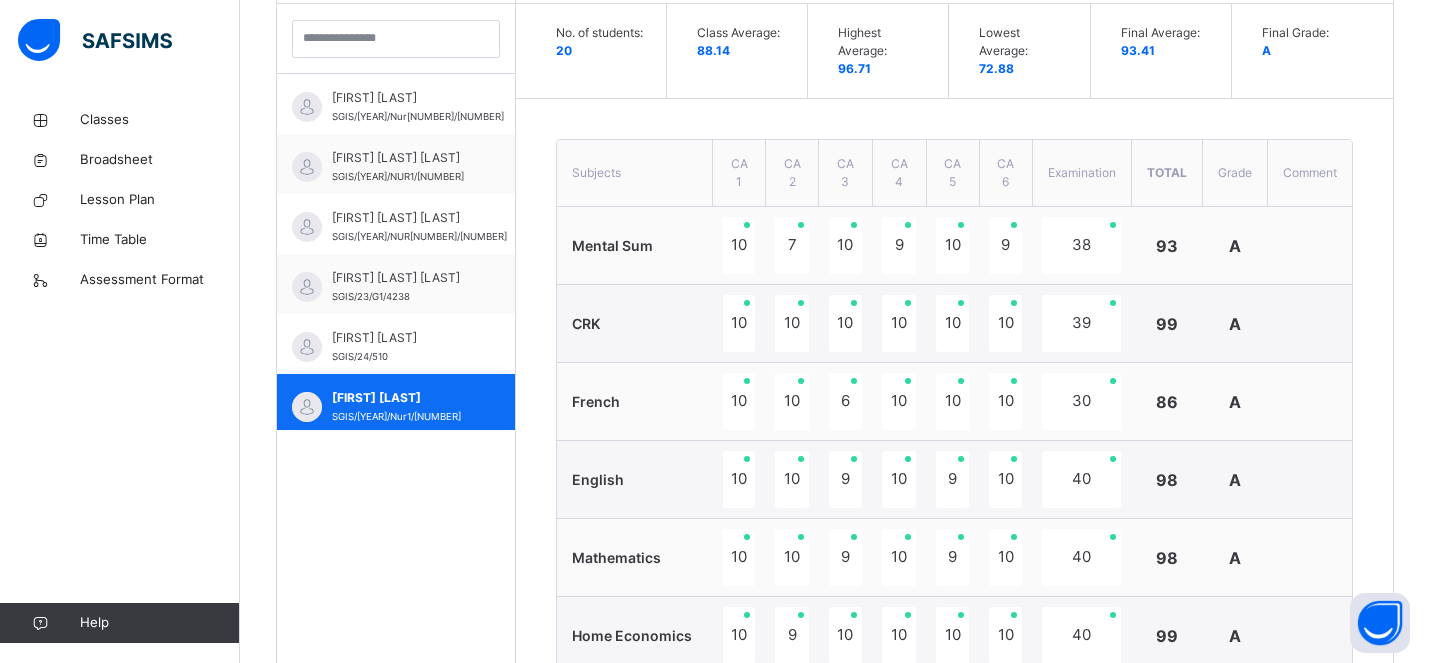 click on "[LAST] [FIRST] [MIDDLE]" at bounding box center (401, 398) 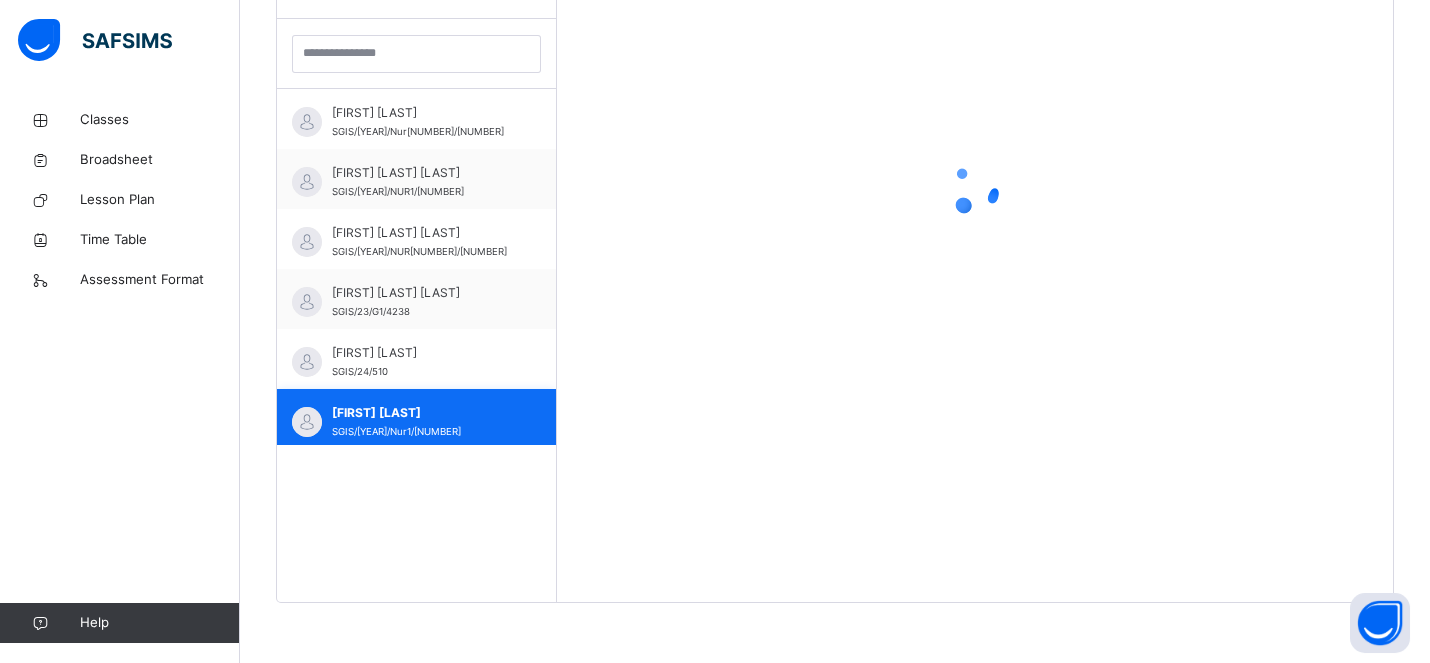 scroll, scrollTop: 579, scrollLeft: 0, axis: vertical 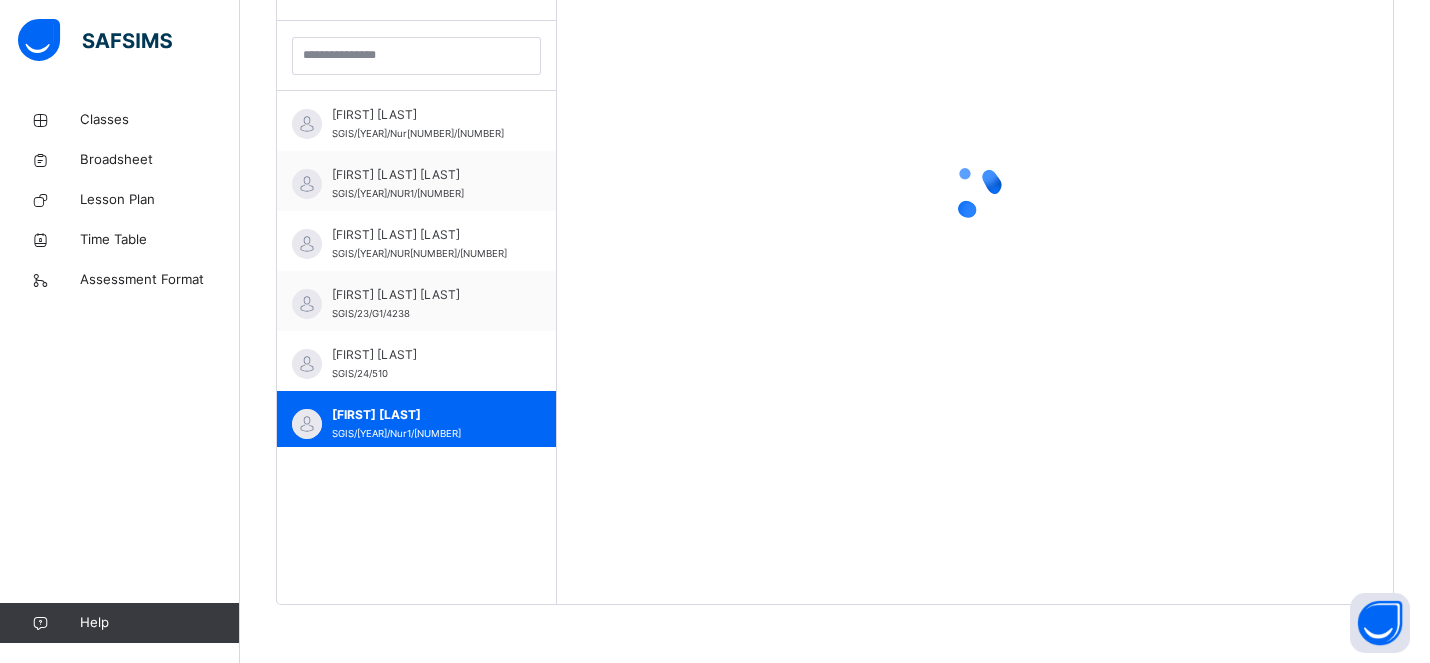 drag, startPoint x: 1019, startPoint y: 268, endPoint x: 1151, endPoint y: 389, distance: 179.06703 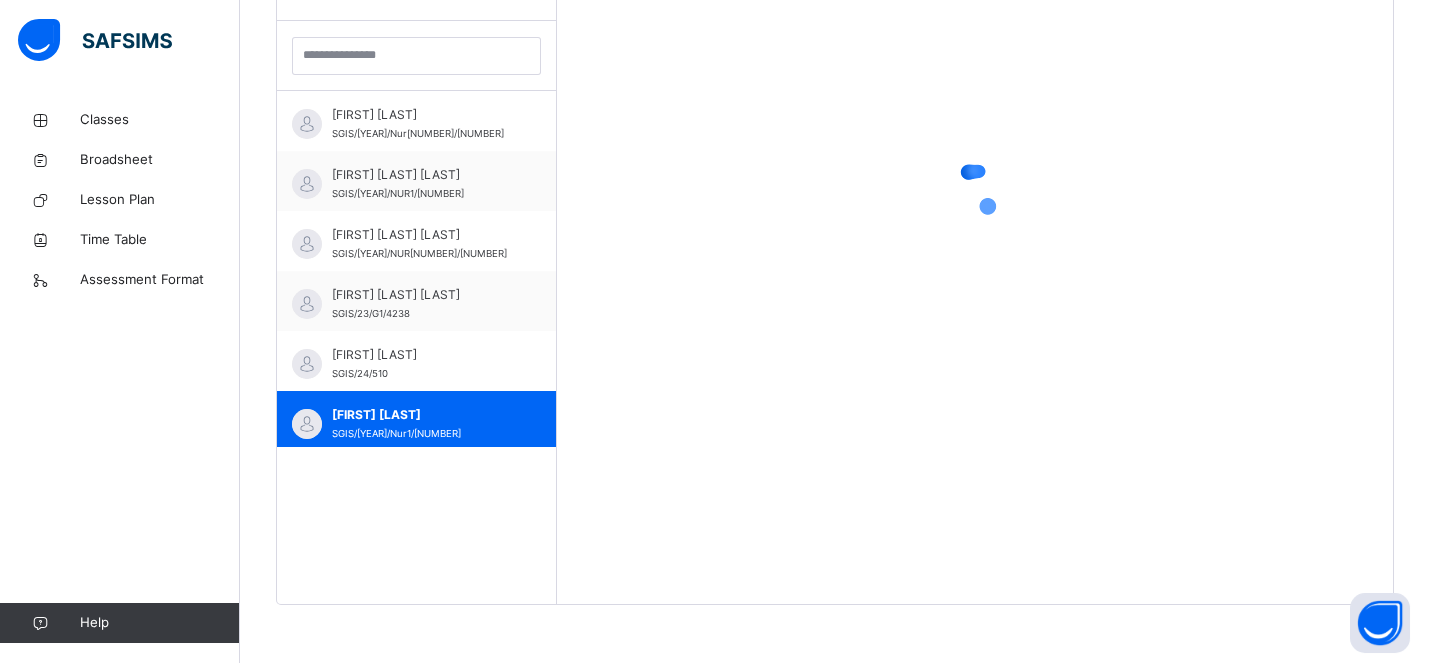 click at bounding box center (975, 191) 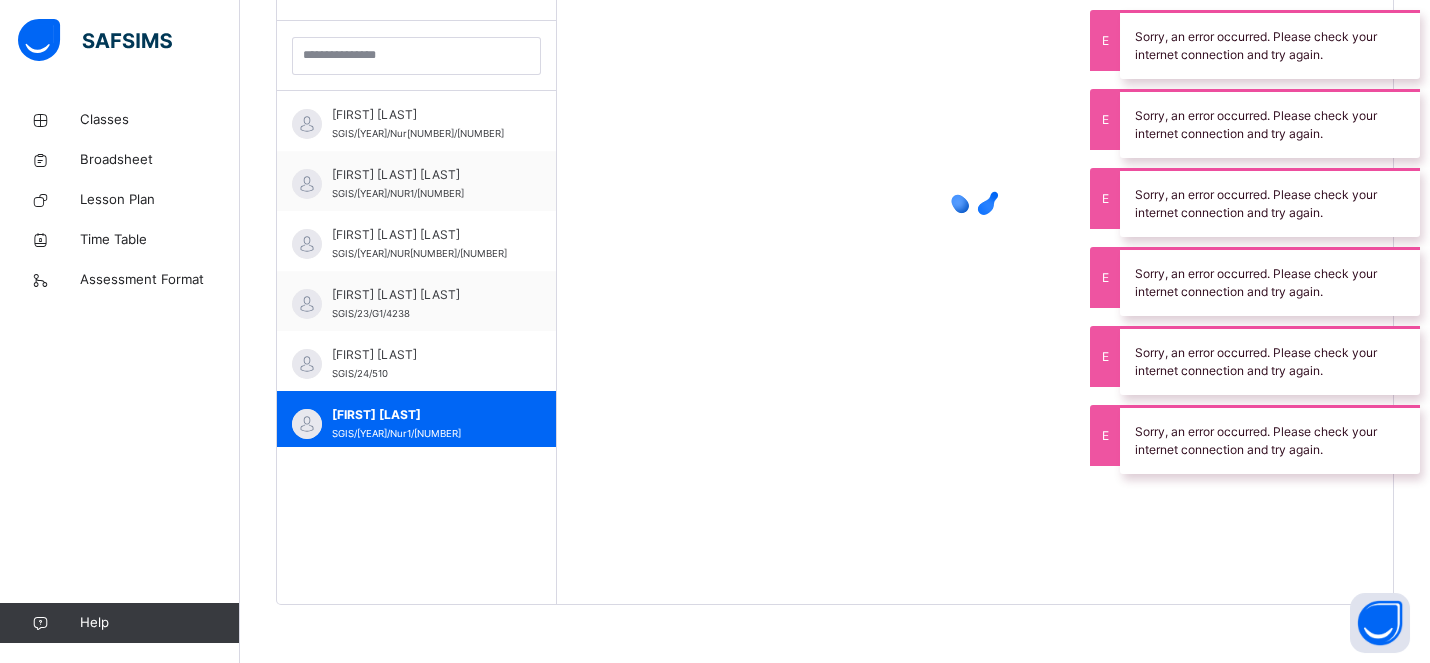 click at bounding box center [975, 272] 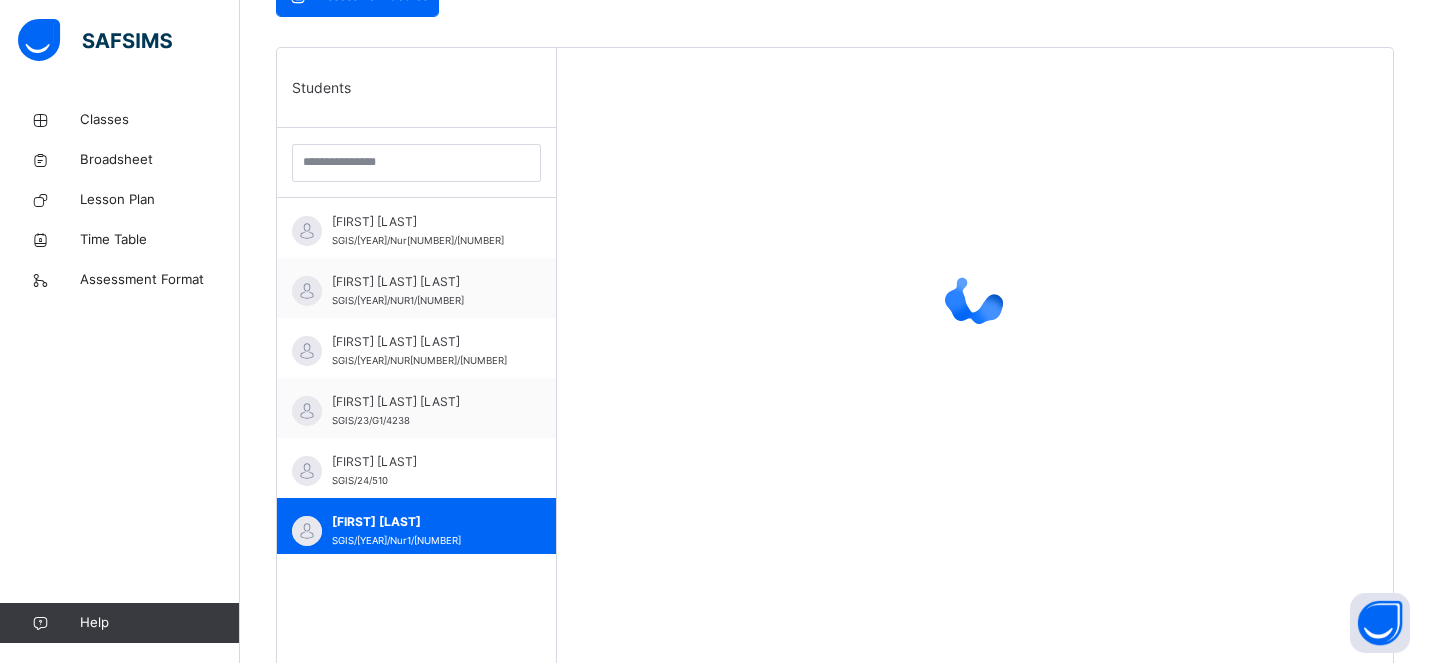 scroll, scrollTop: 579, scrollLeft: 0, axis: vertical 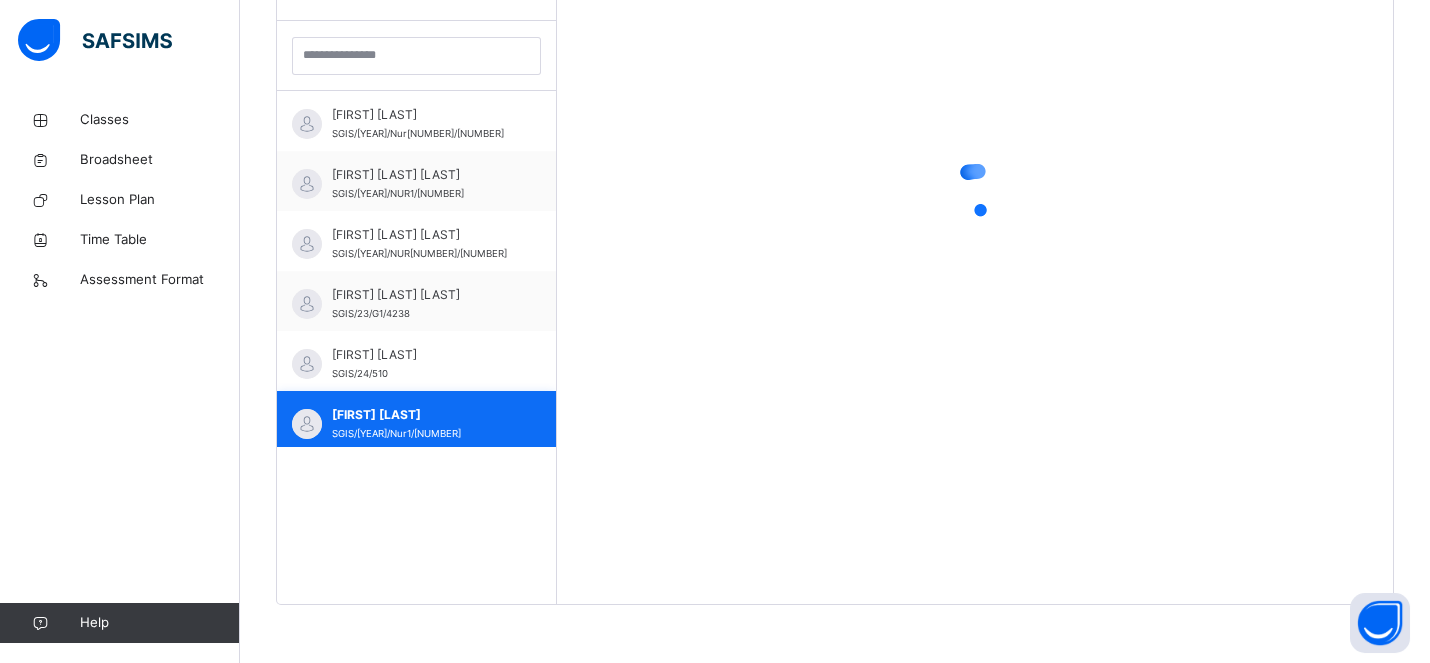 click on "David O Ikechukwu SGIS/21/Nur1/428" at bounding box center (416, 421) 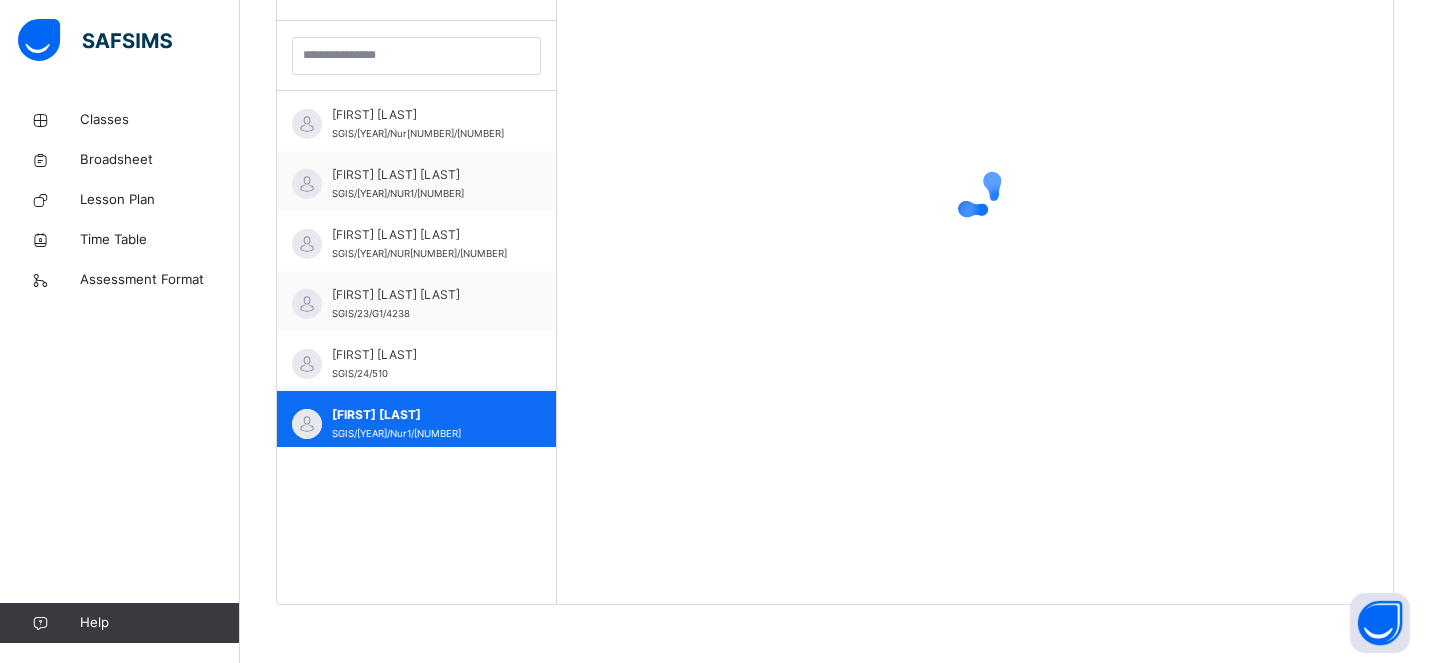 click on "David O Ikechukwu SGIS/21/Nur1/428" at bounding box center [416, 421] 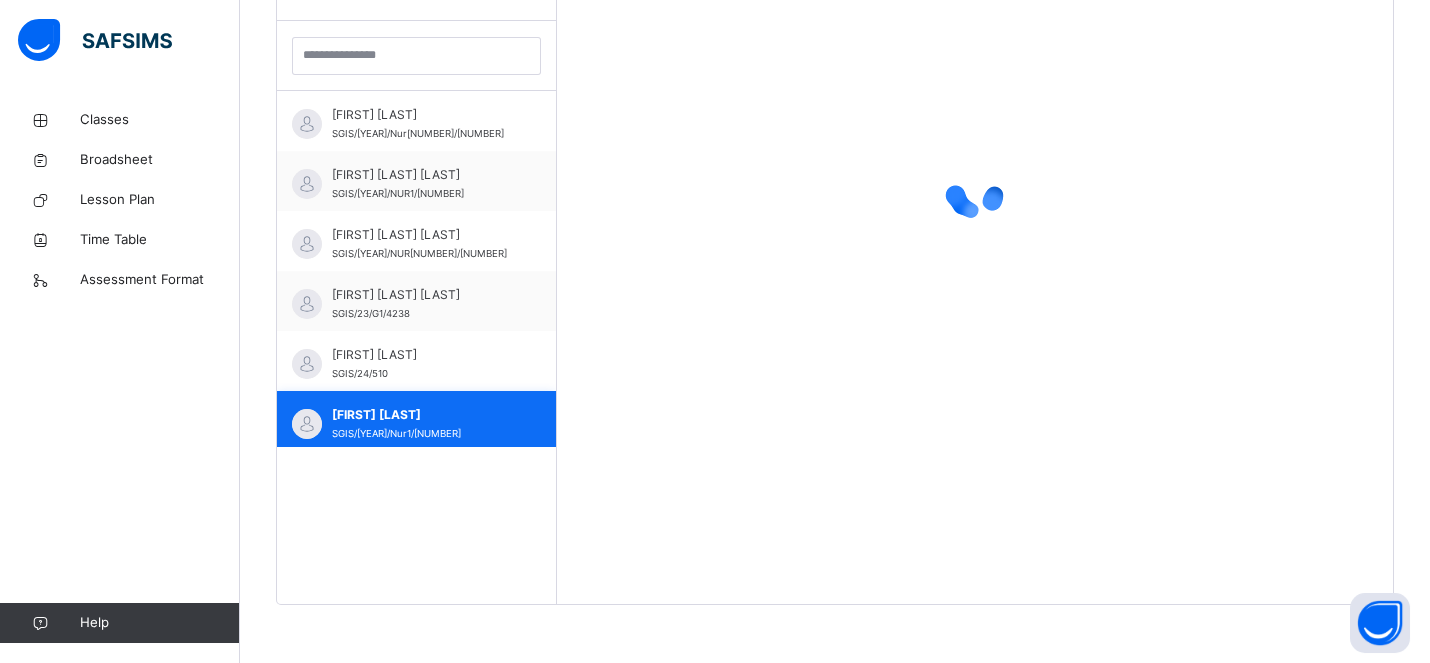 click on "David O Ikechukwu SGIS/21/Nur1/428" at bounding box center [416, 421] 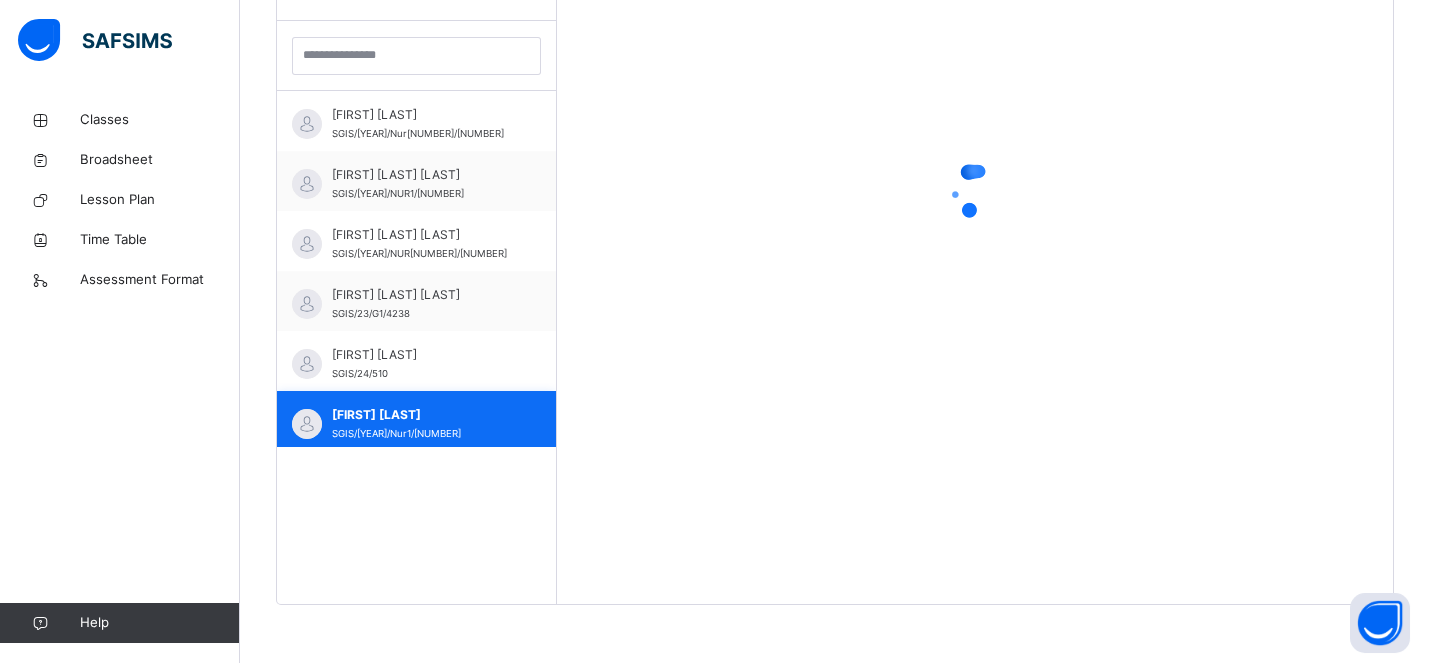 click on "David O Ikechukwu SGIS/21/Nur1/428" at bounding box center (416, 421) 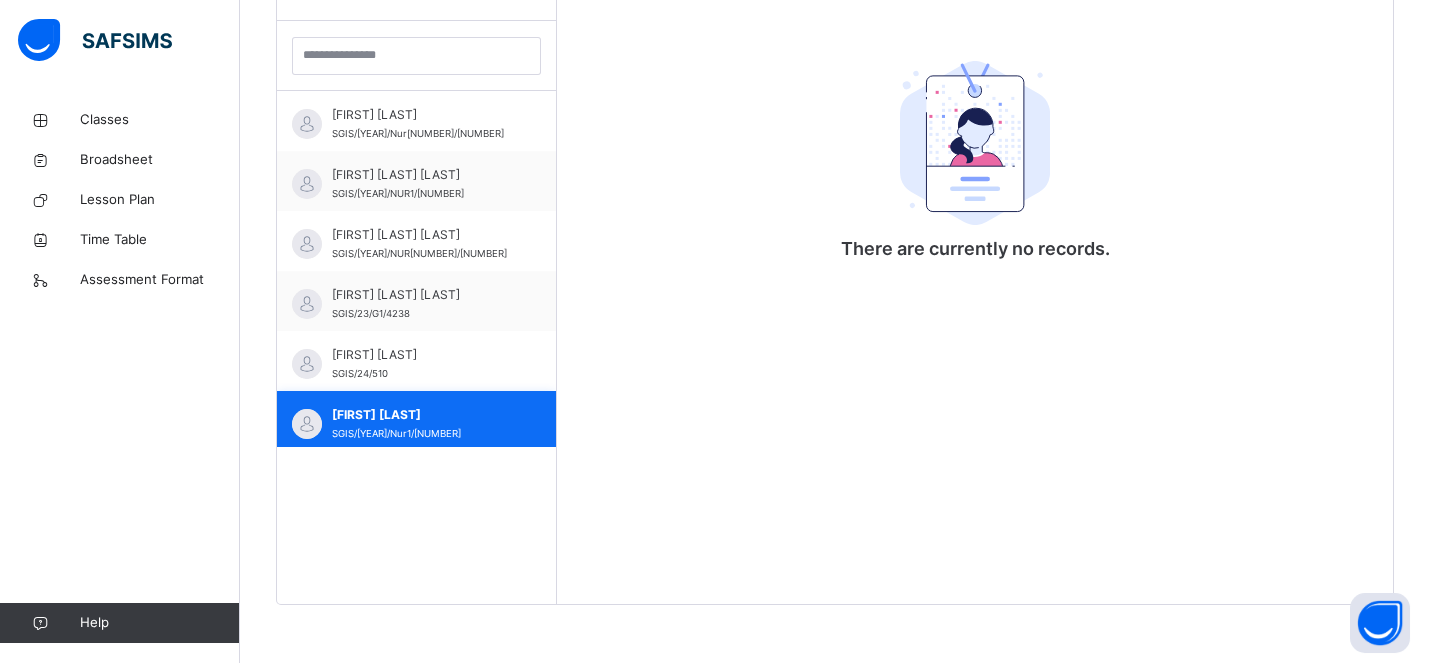 click on "David O Ikechukwu SGIS/21/Nur1/428" at bounding box center [416, 421] 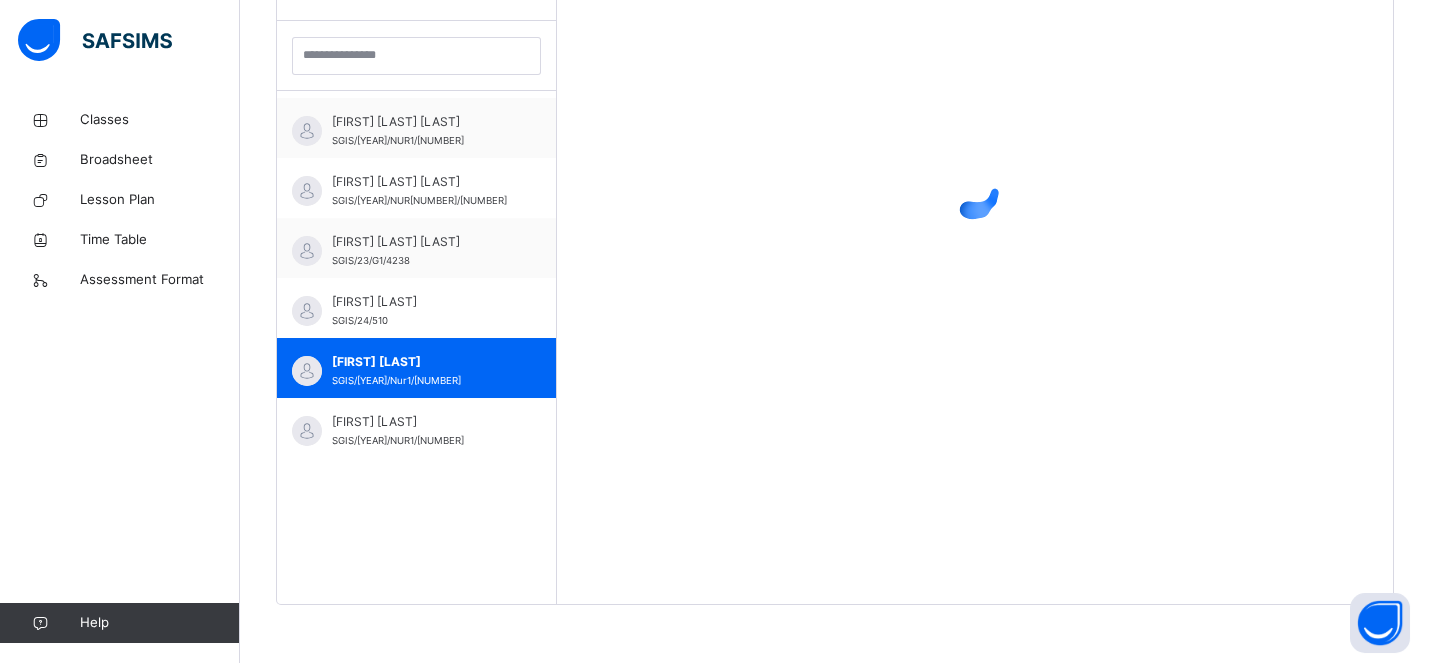 scroll, scrollTop: 106, scrollLeft: 0, axis: vertical 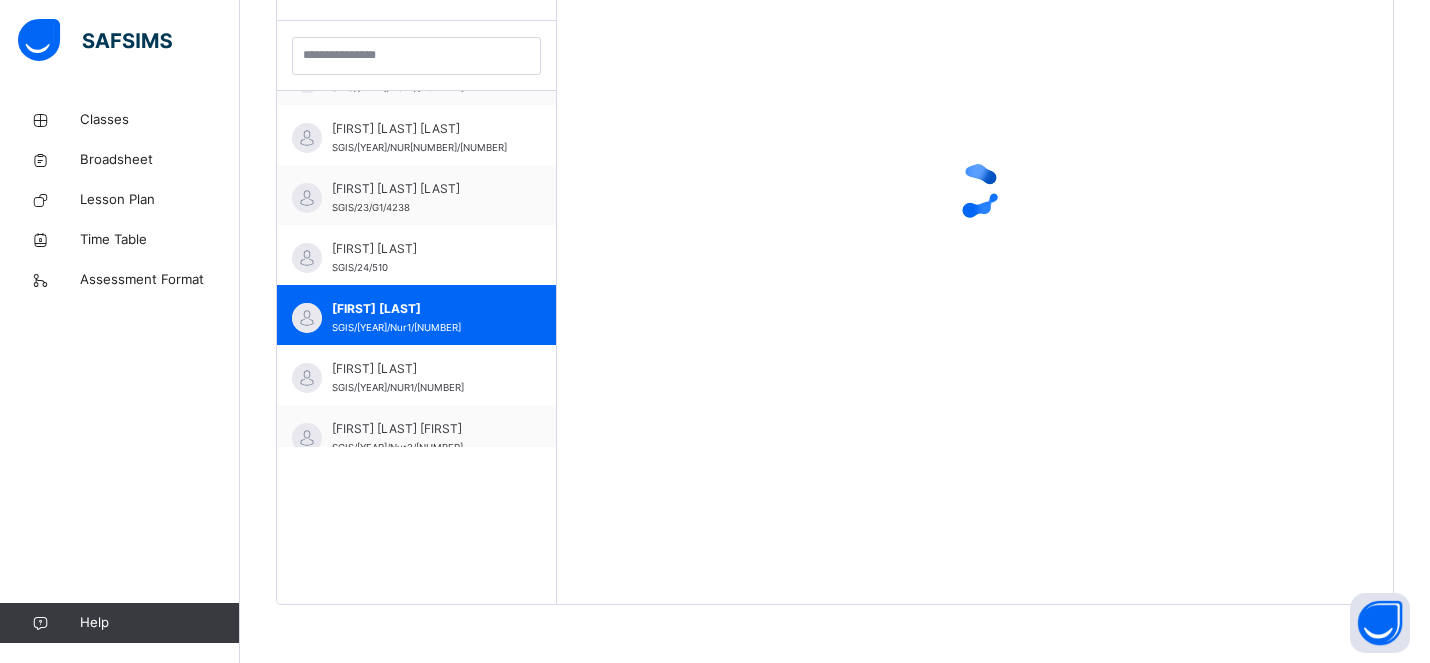click at bounding box center (975, 191) 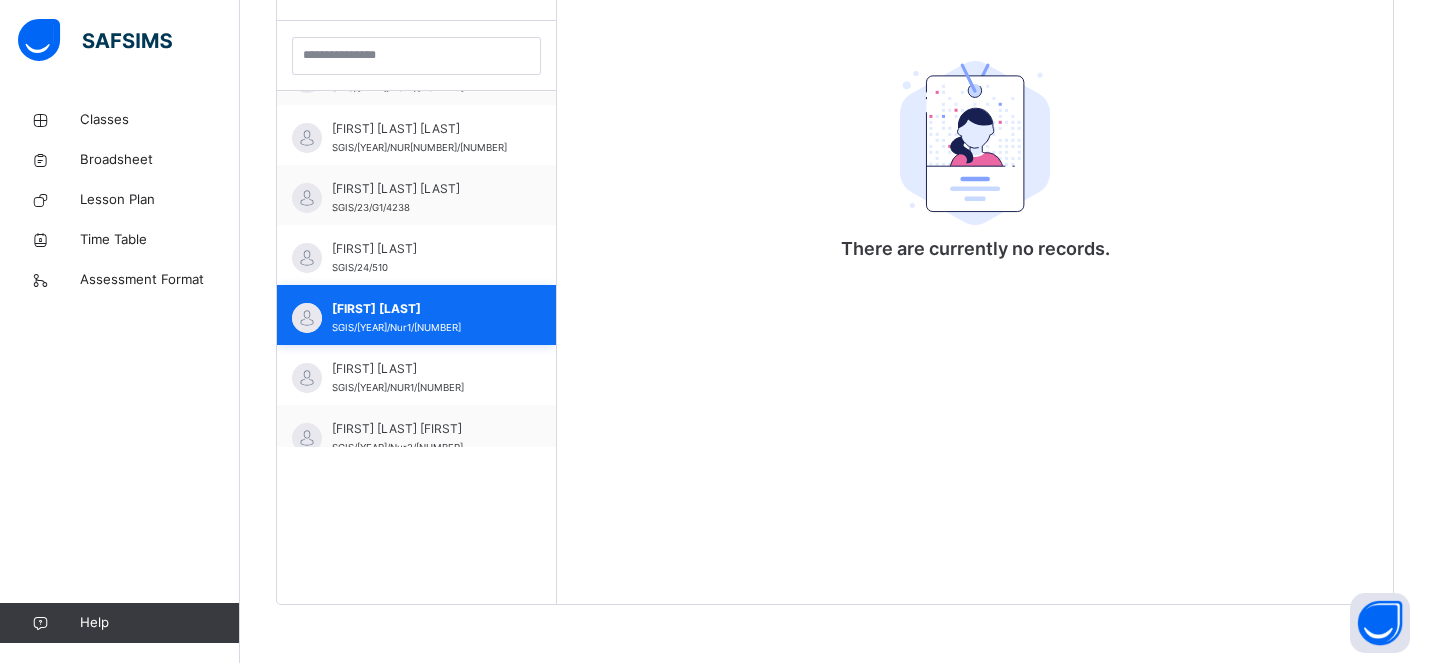 click on "David O Ikechukwu SGIS/21/Nur1/428" at bounding box center (416, 315) 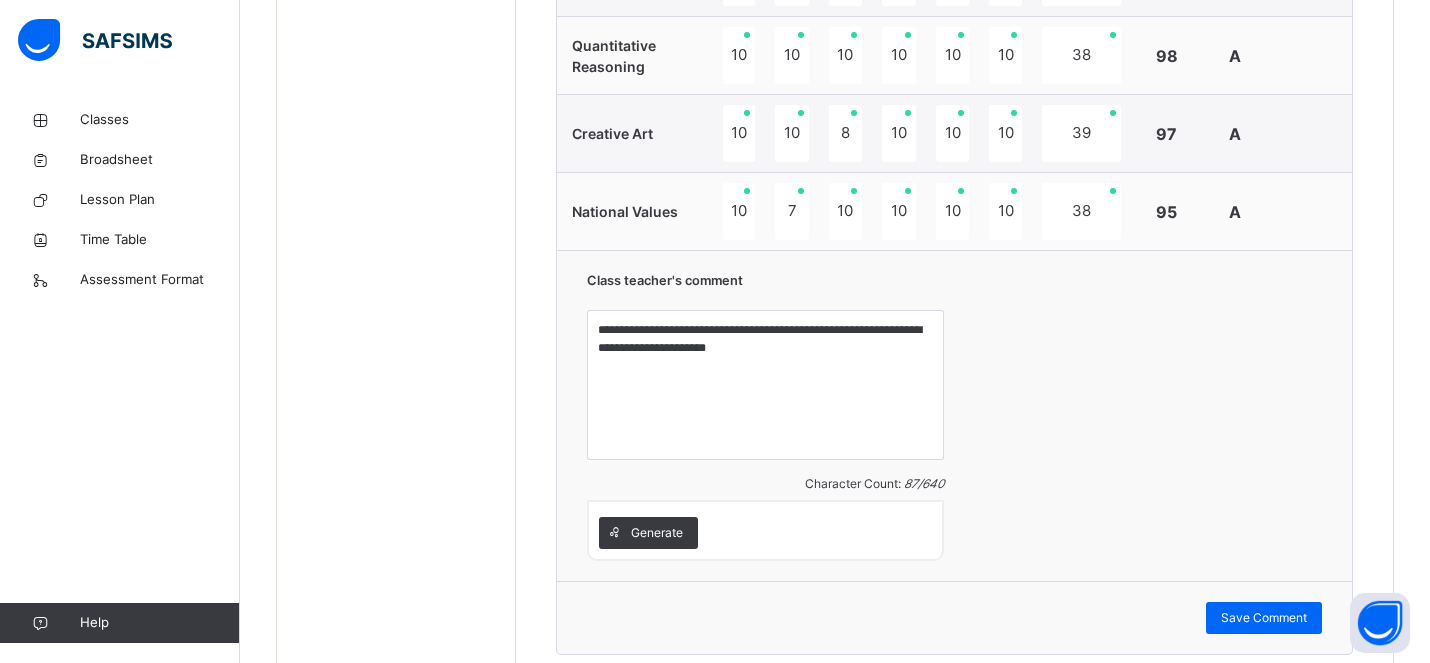 scroll, scrollTop: 579, scrollLeft: 0, axis: vertical 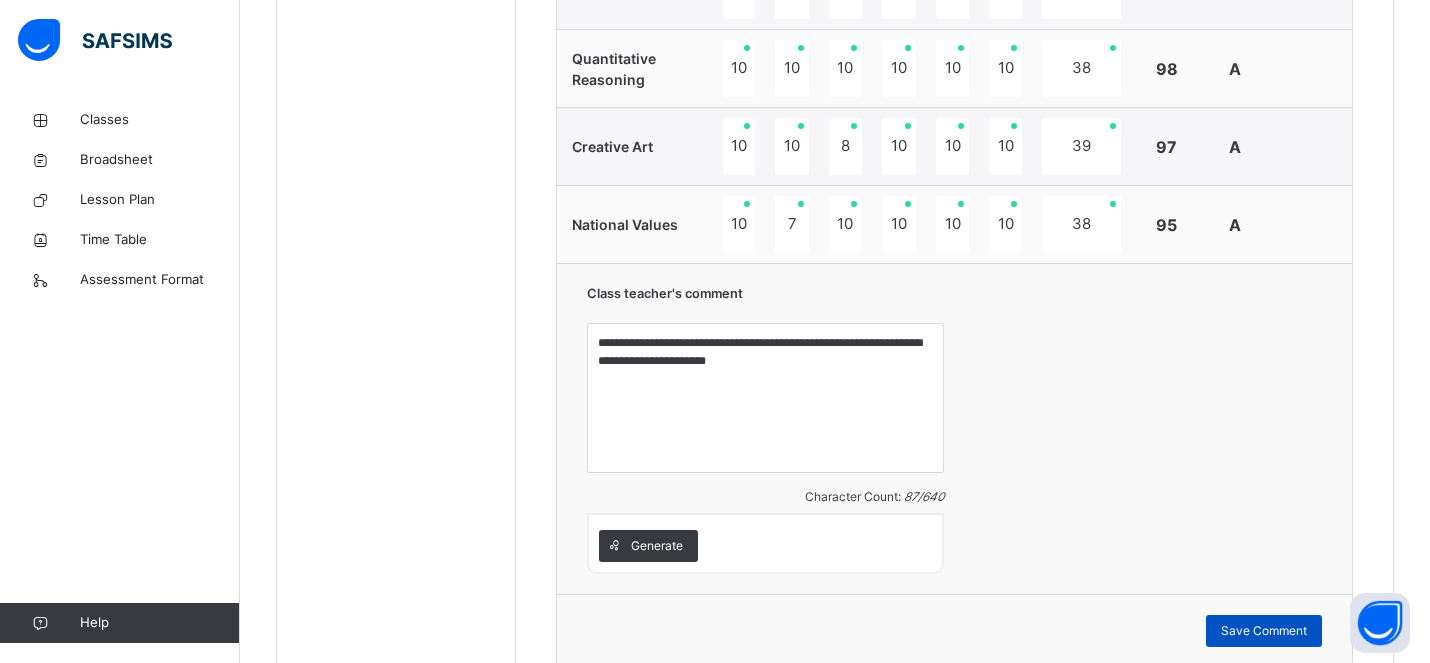 click on "Save Comment" at bounding box center (1264, 631) 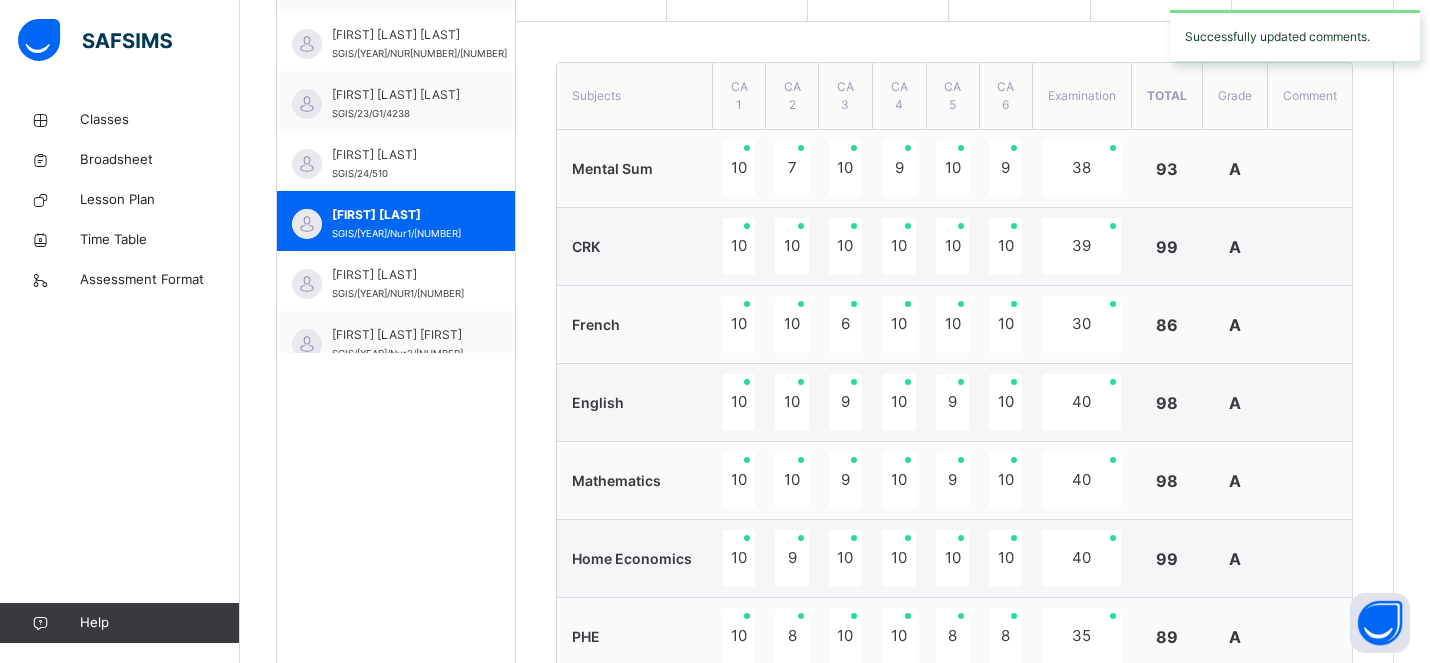 scroll, scrollTop: 655, scrollLeft: 0, axis: vertical 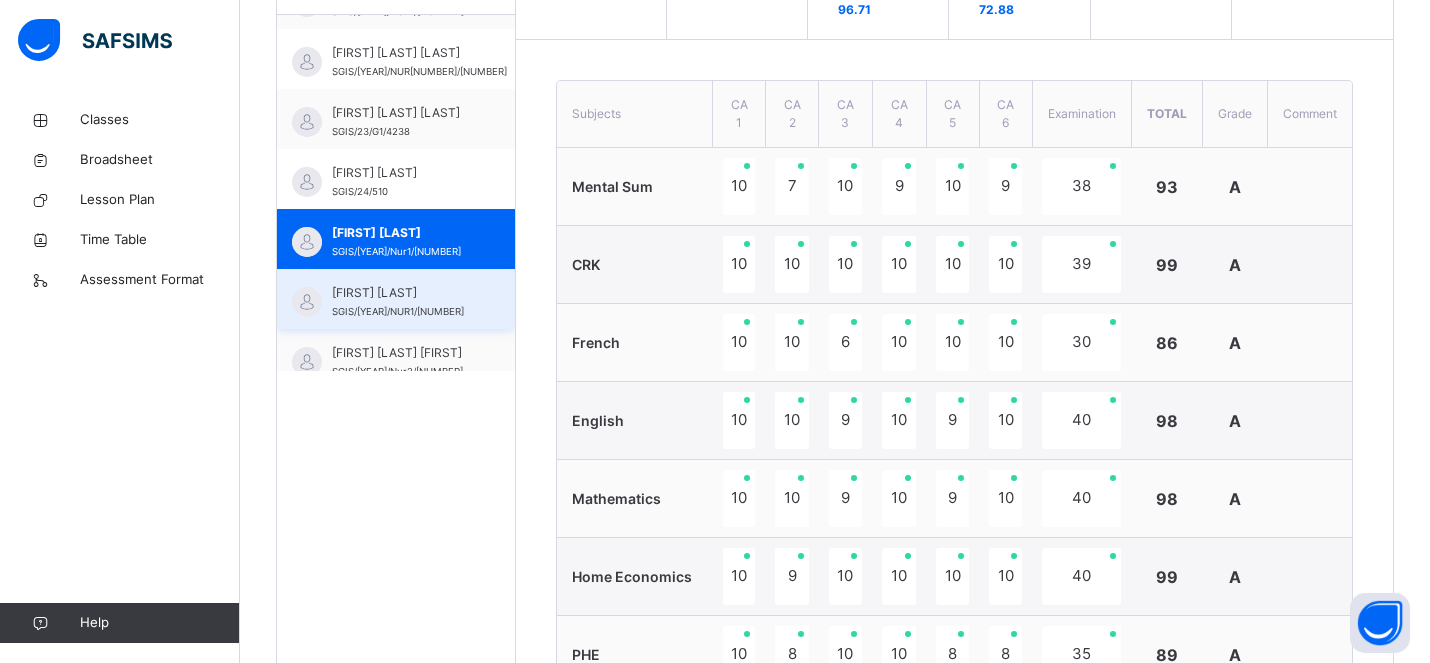 click on "Fabunmi  Tehillah SGIS/20/NUR1/308" at bounding box center (396, 299) 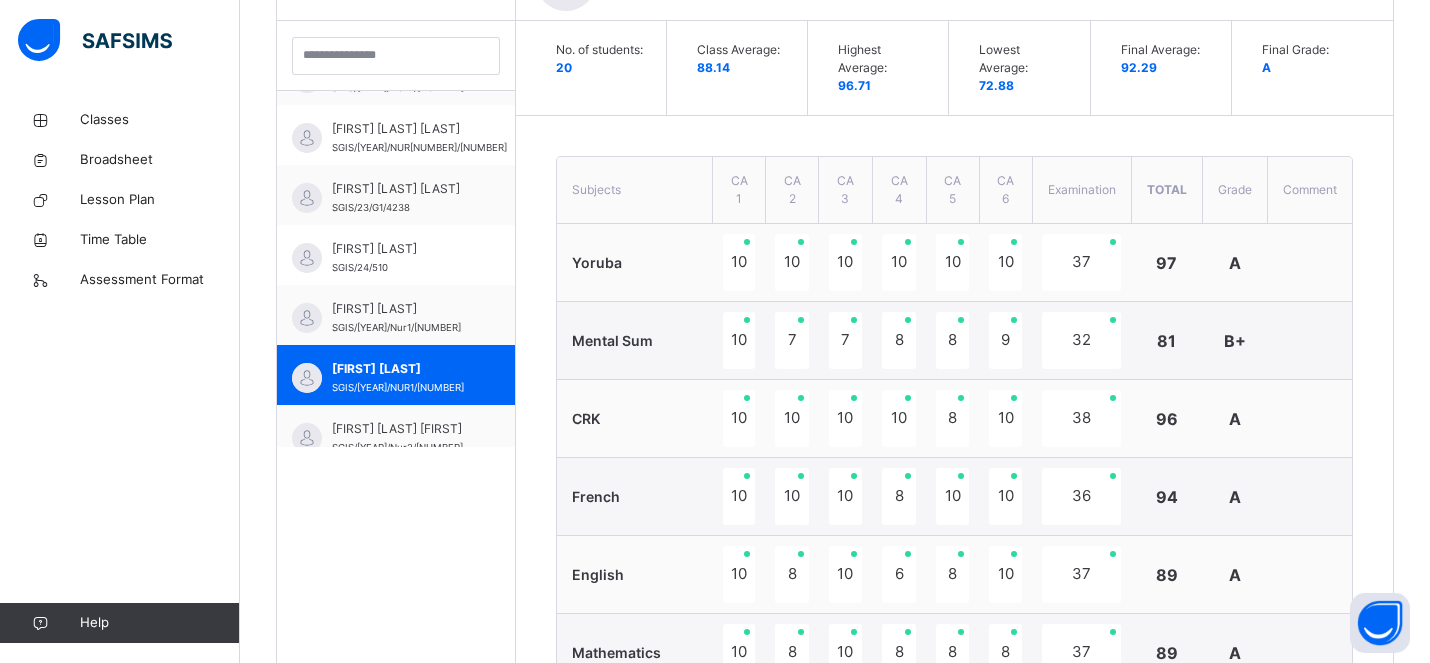 scroll, scrollTop: 655, scrollLeft: 0, axis: vertical 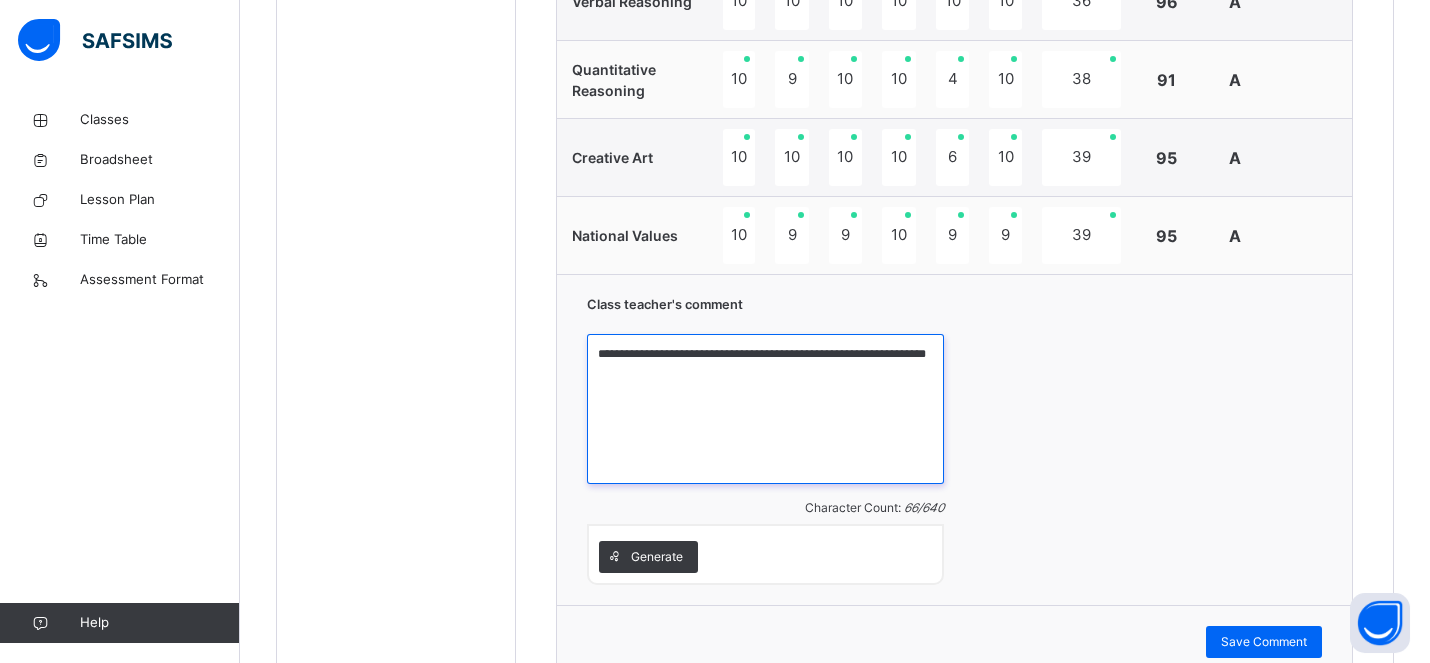 click on "**********" at bounding box center (765, 409) 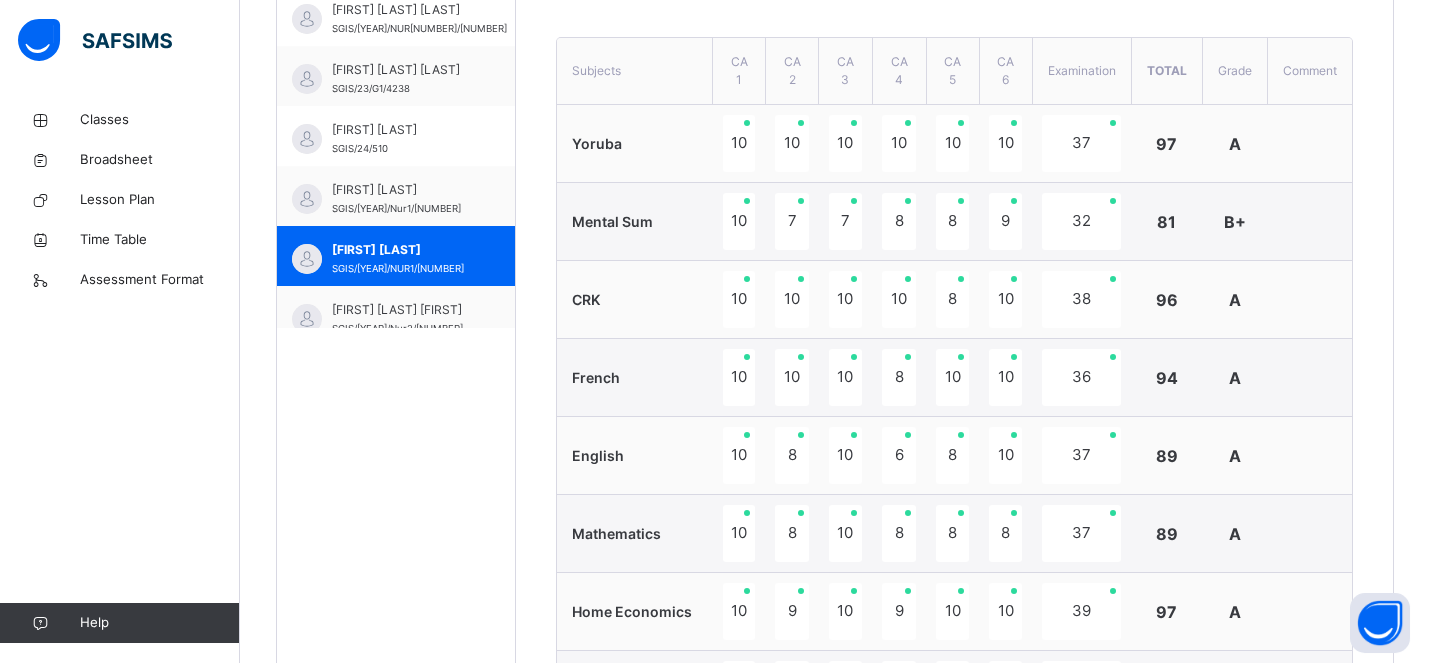 scroll, scrollTop: 609, scrollLeft: 0, axis: vertical 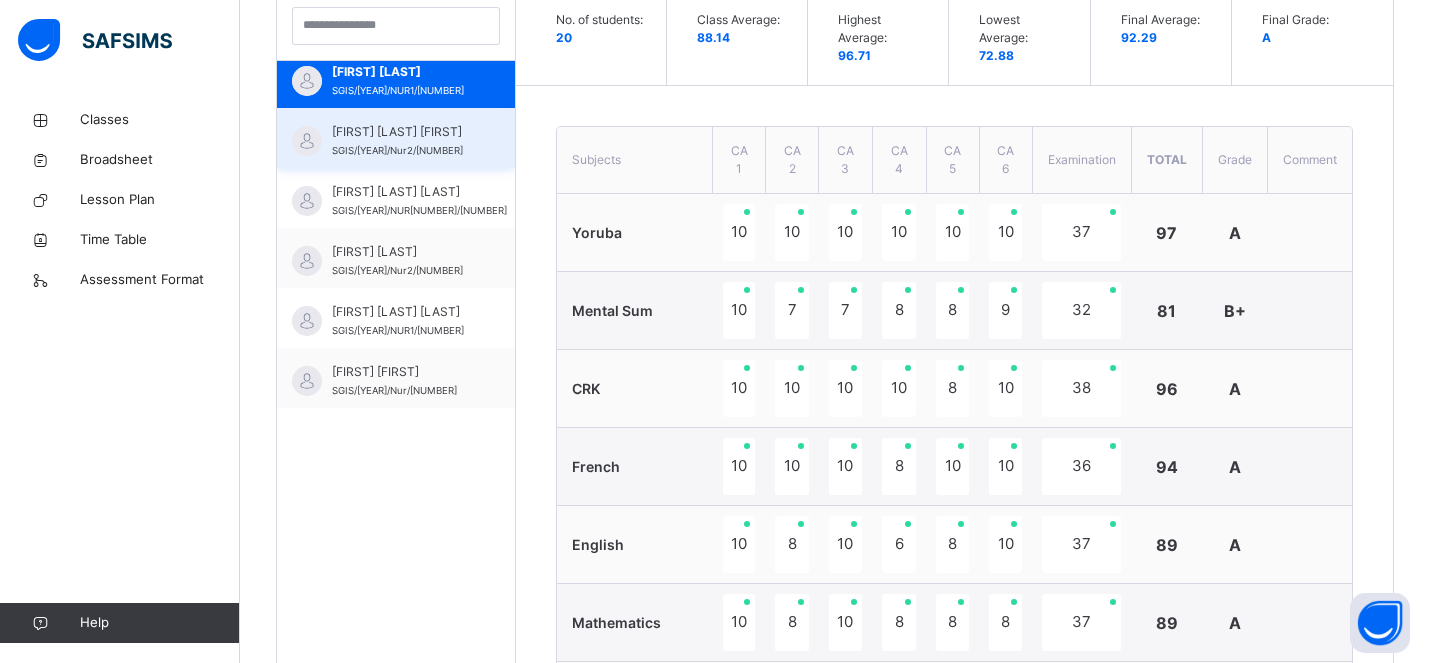 click on "Igwe Nelly Omasirichi SGIS/22/Nur2/453" at bounding box center (401, 141) 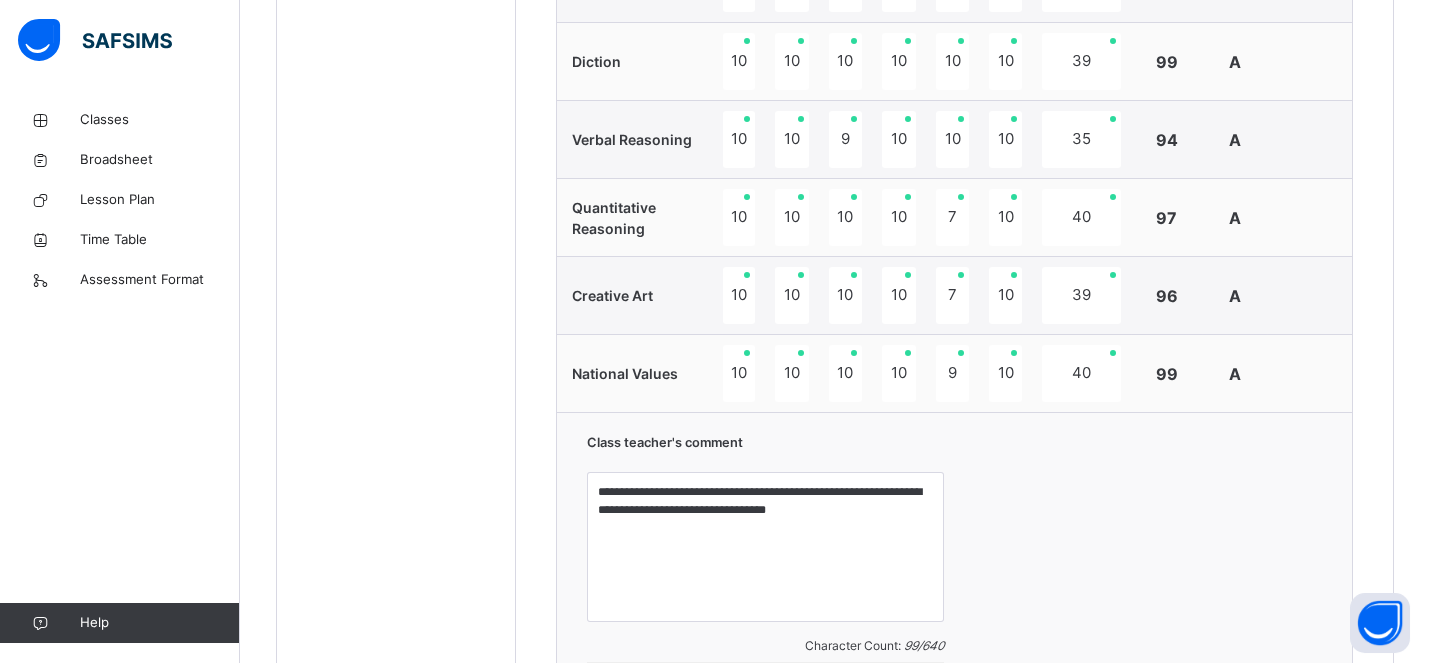 scroll, scrollTop: 1743, scrollLeft: 0, axis: vertical 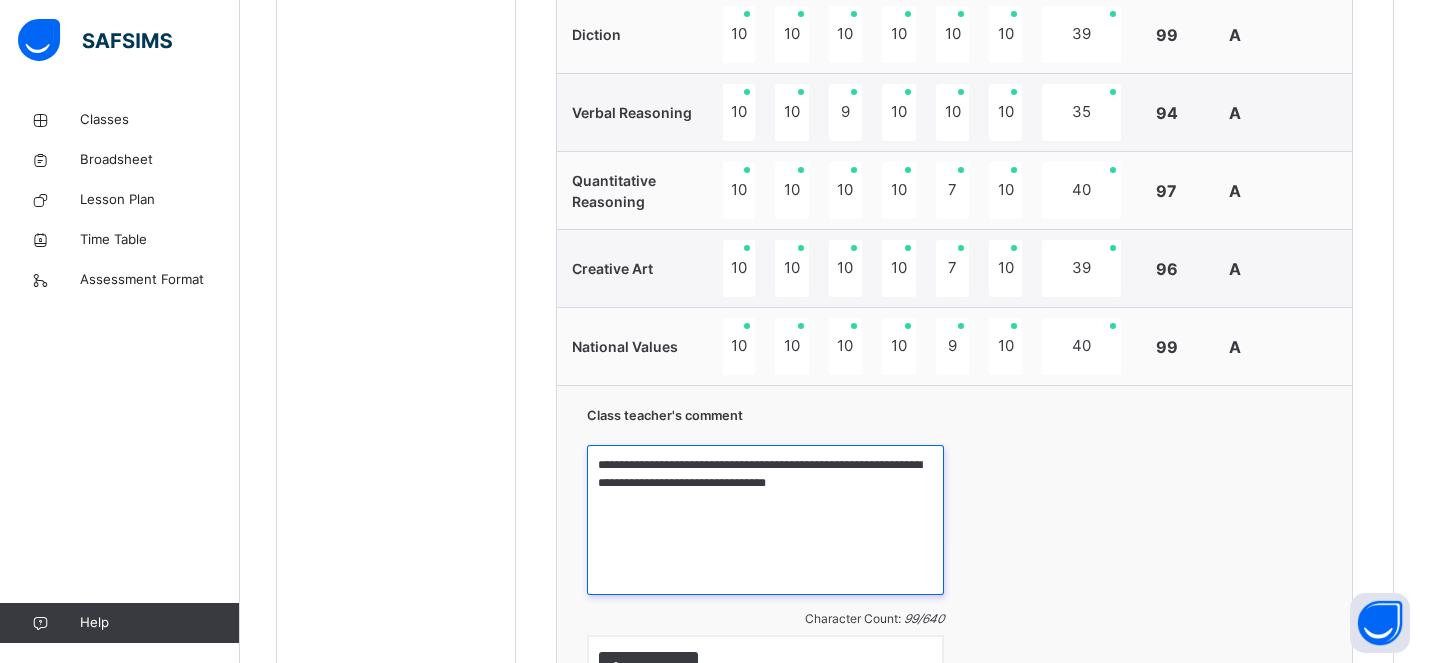 click on "**********" at bounding box center [765, 520] 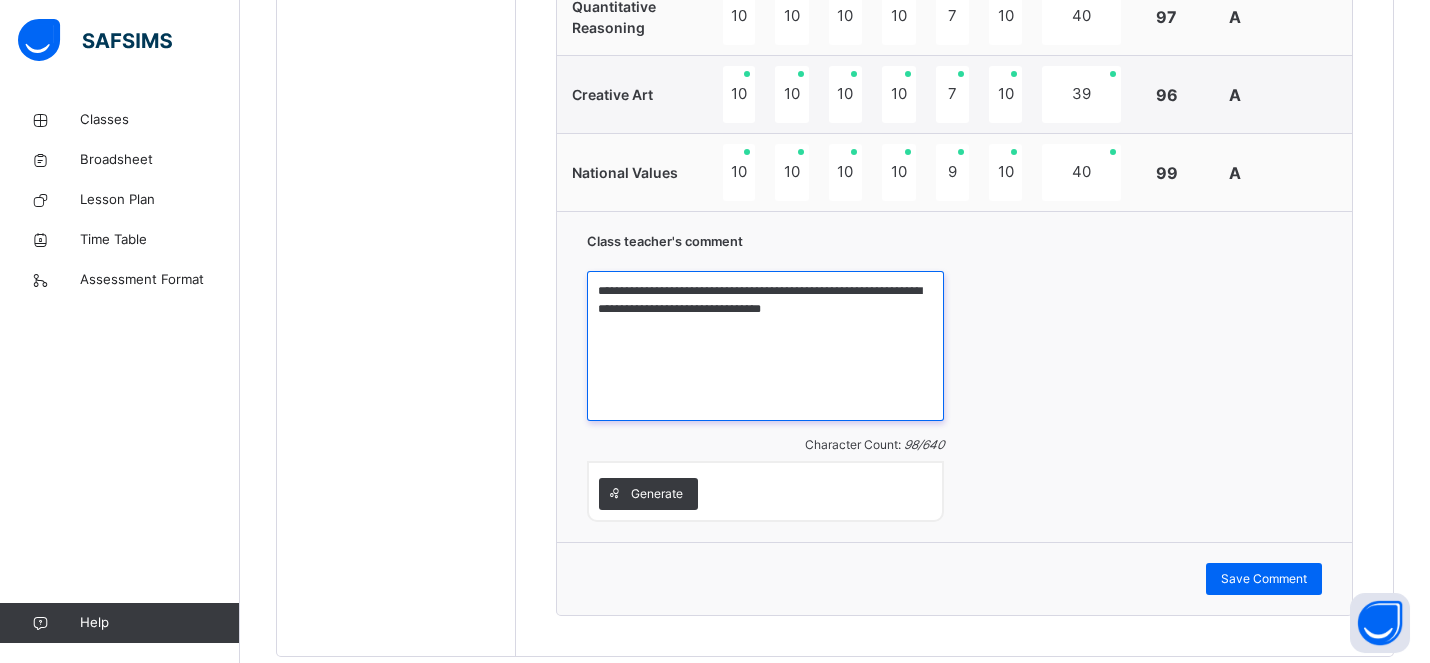 scroll, scrollTop: 1964, scrollLeft: 0, axis: vertical 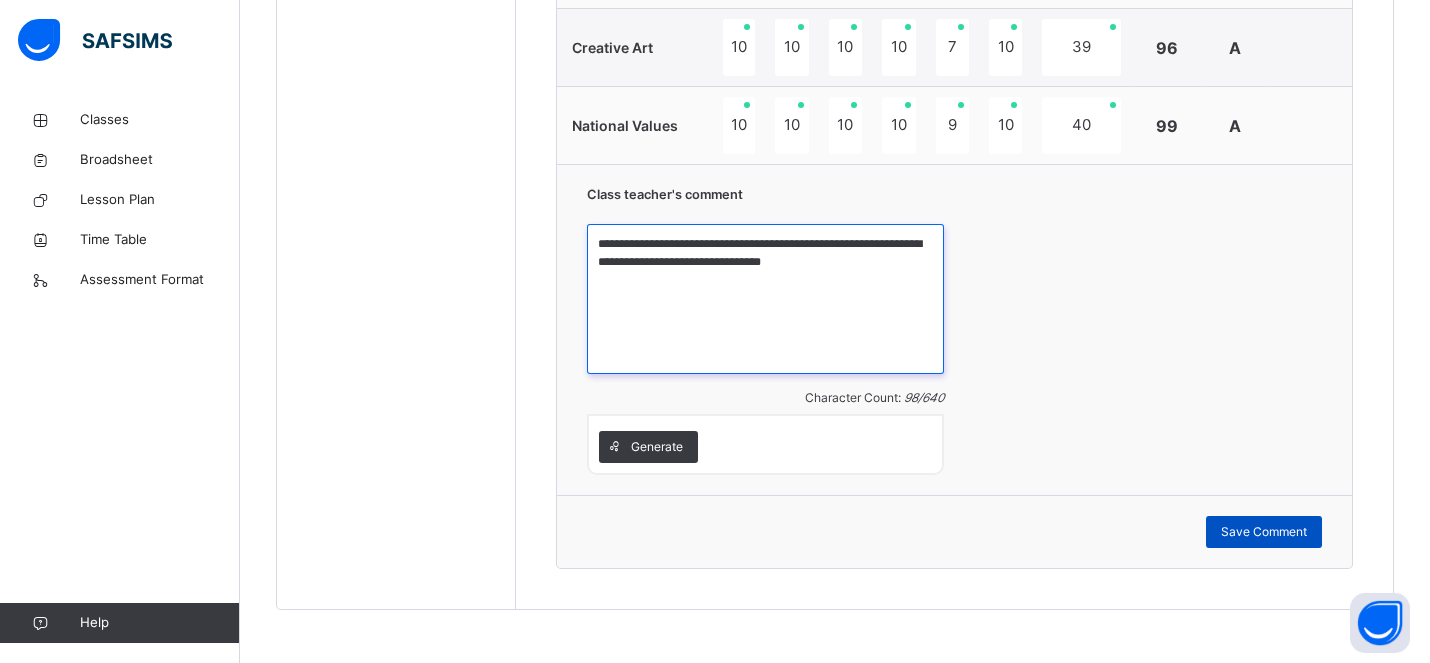 type on "**********" 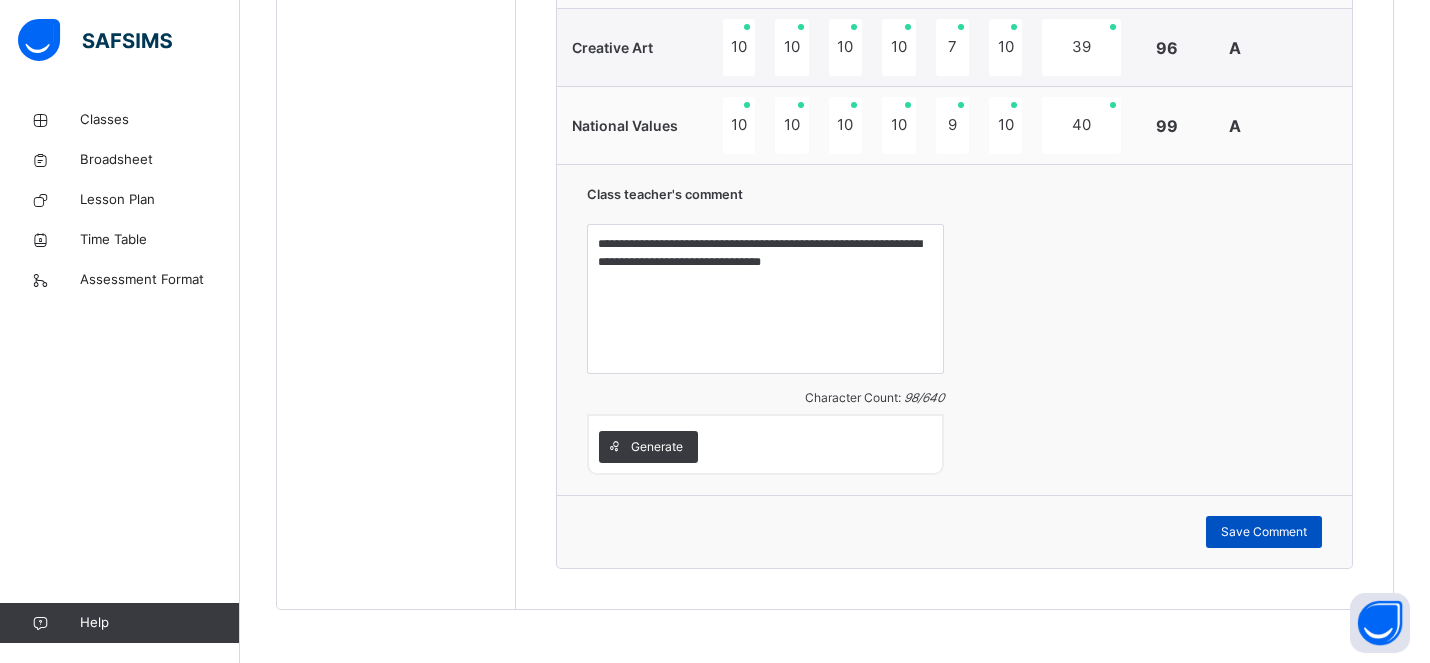 click on "Save Comment" at bounding box center [1264, 532] 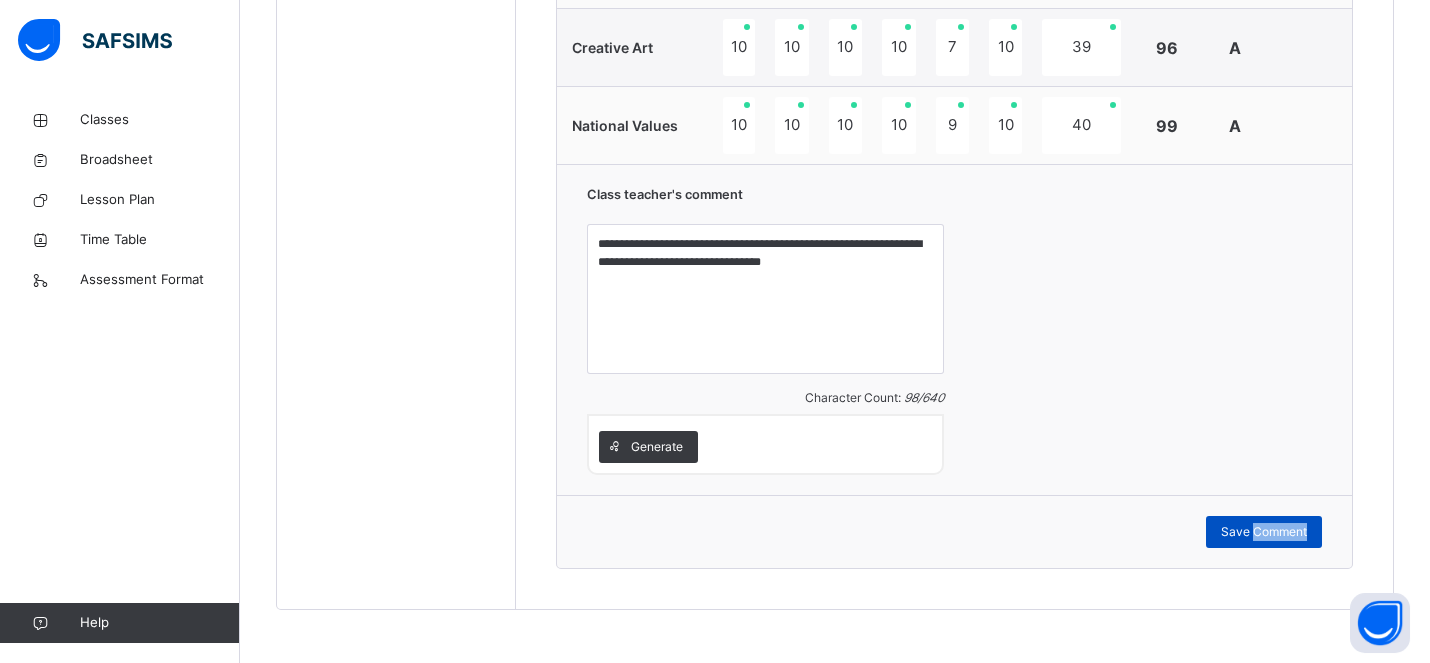 click on "Save Comment" at bounding box center (1264, 532) 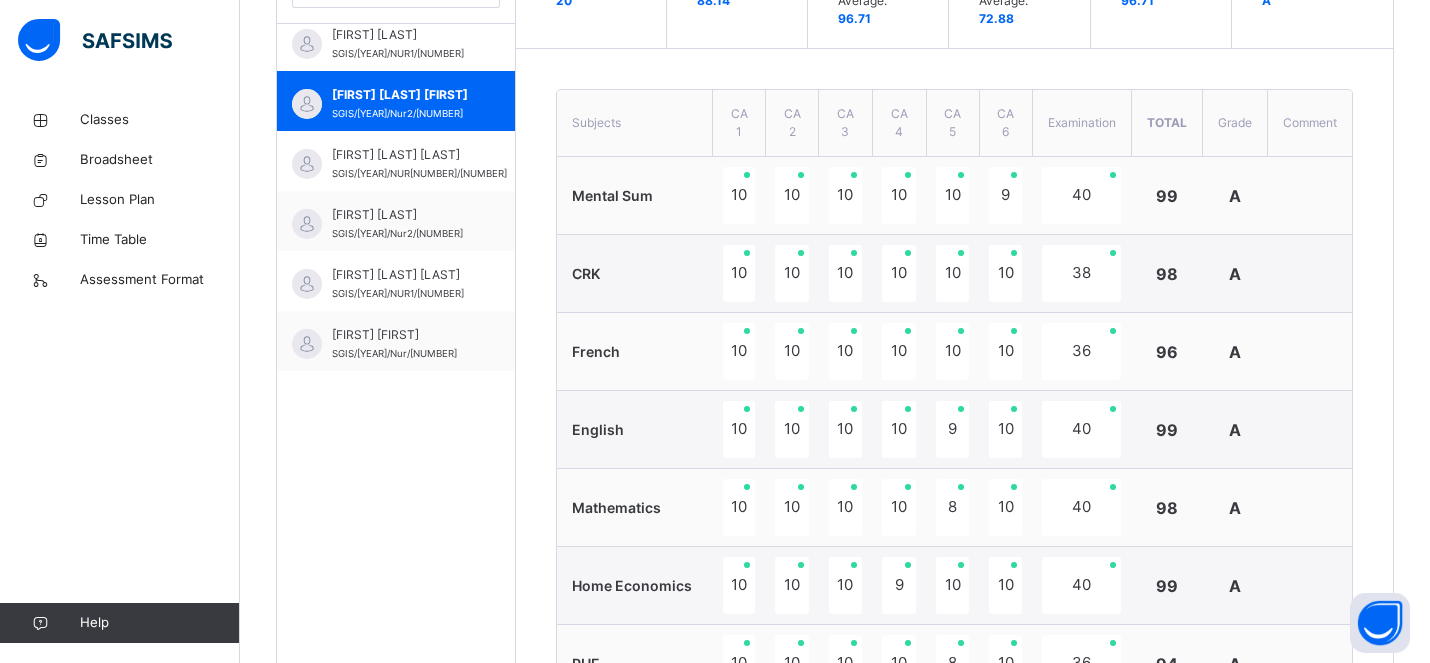 scroll, scrollTop: 631, scrollLeft: 0, axis: vertical 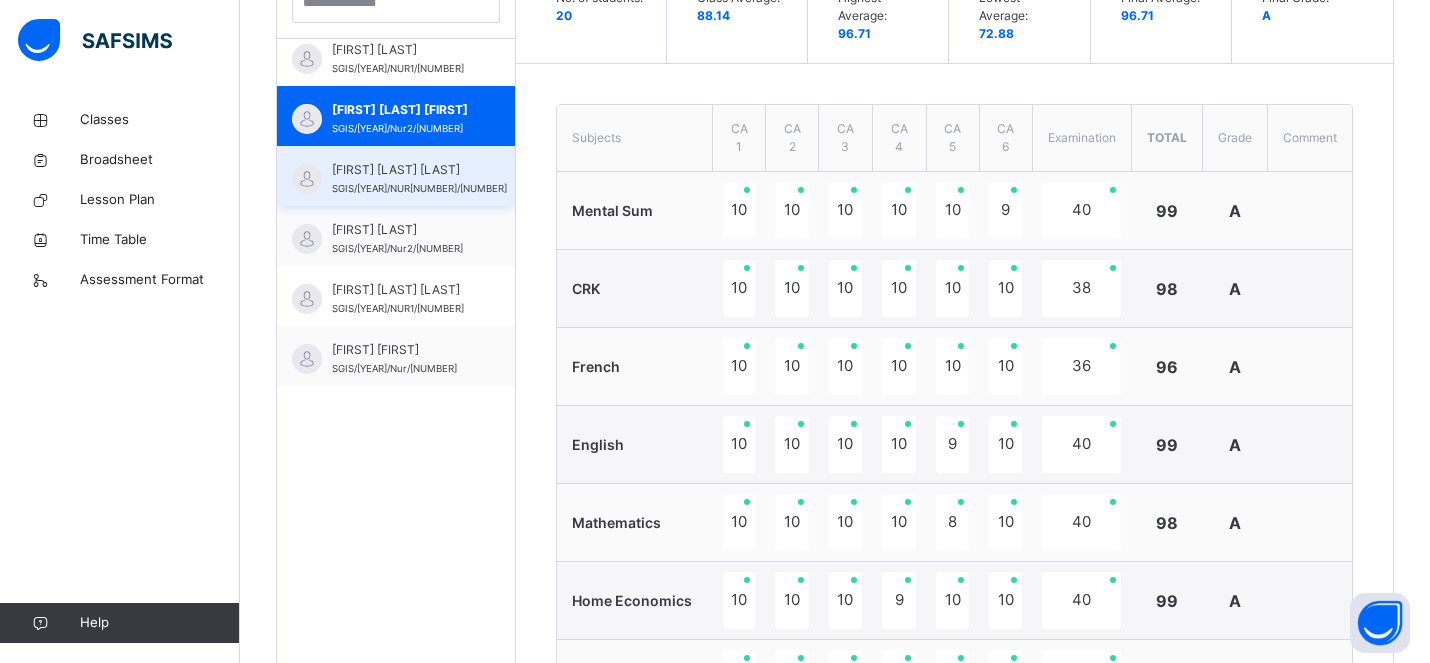 click on "[LAST] [FIRST] [MIDDLE]" at bounding box center (419, 170) 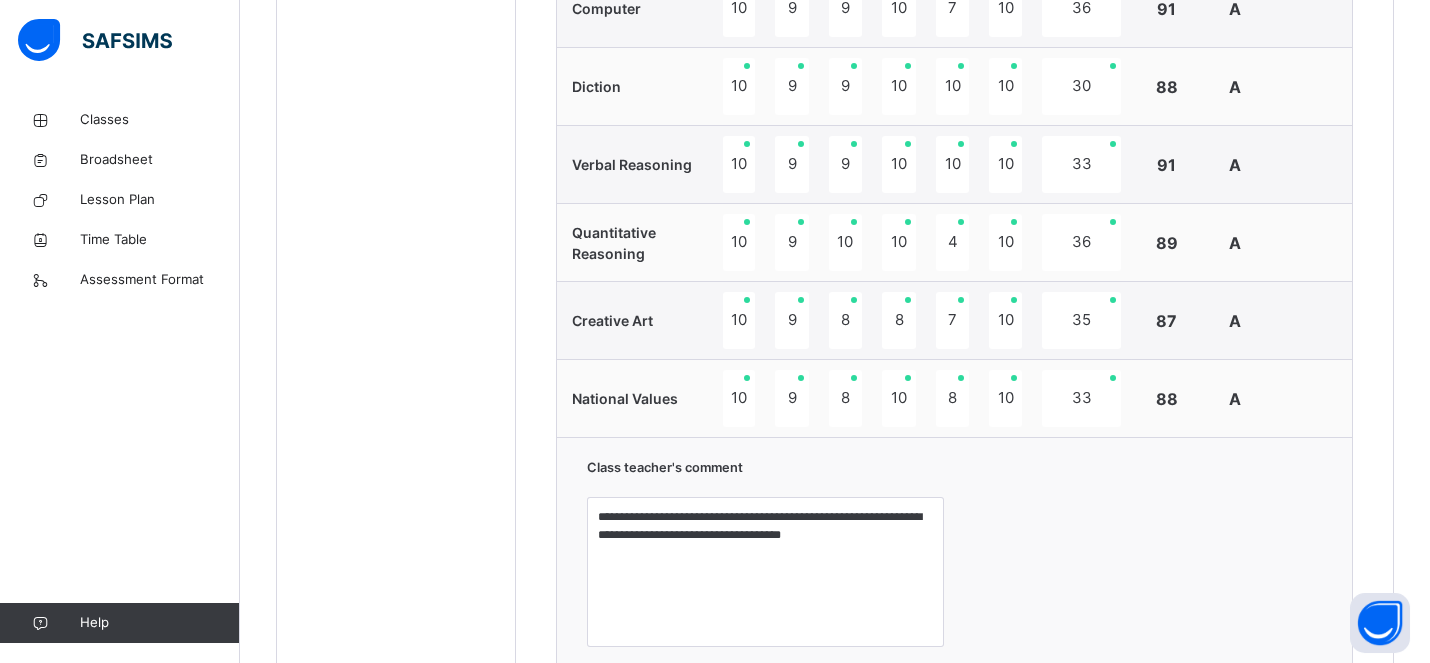 scroll, scrollTop: 1715, scrollLeft: 0, axis: vertical 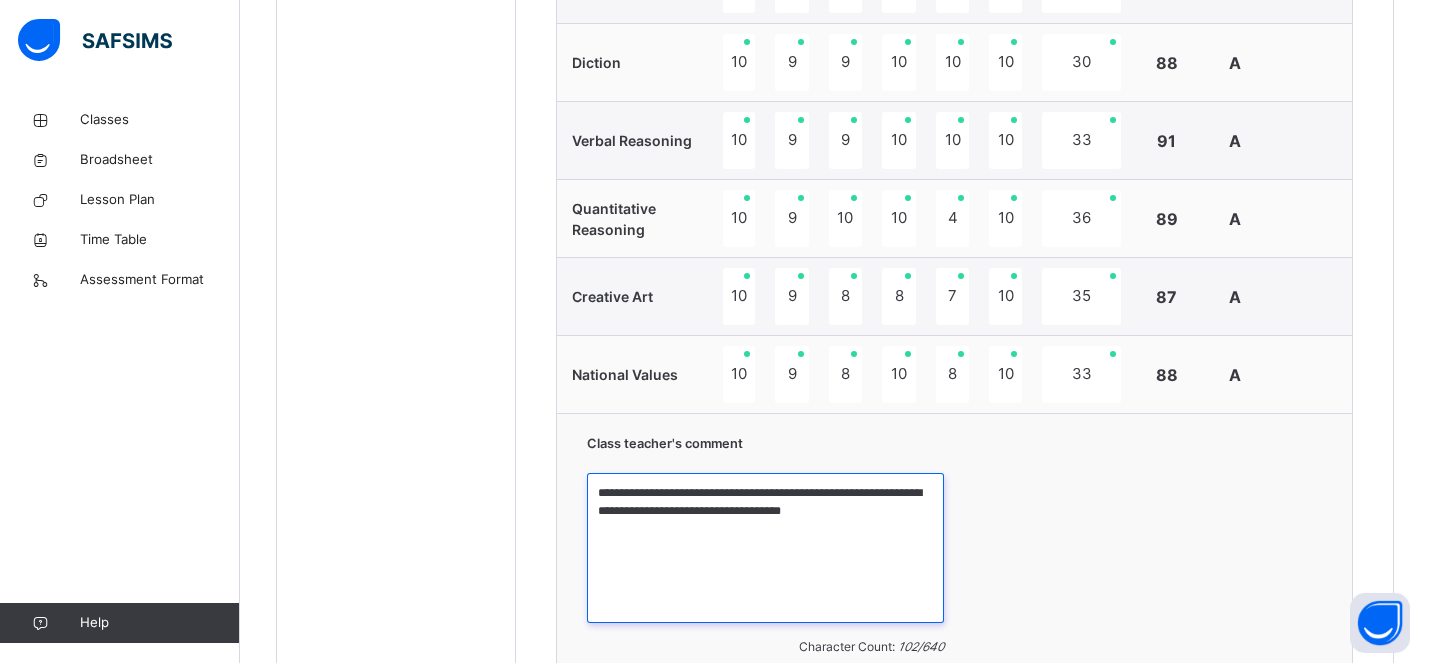 click on "**********" at bounding box center (765, 548) 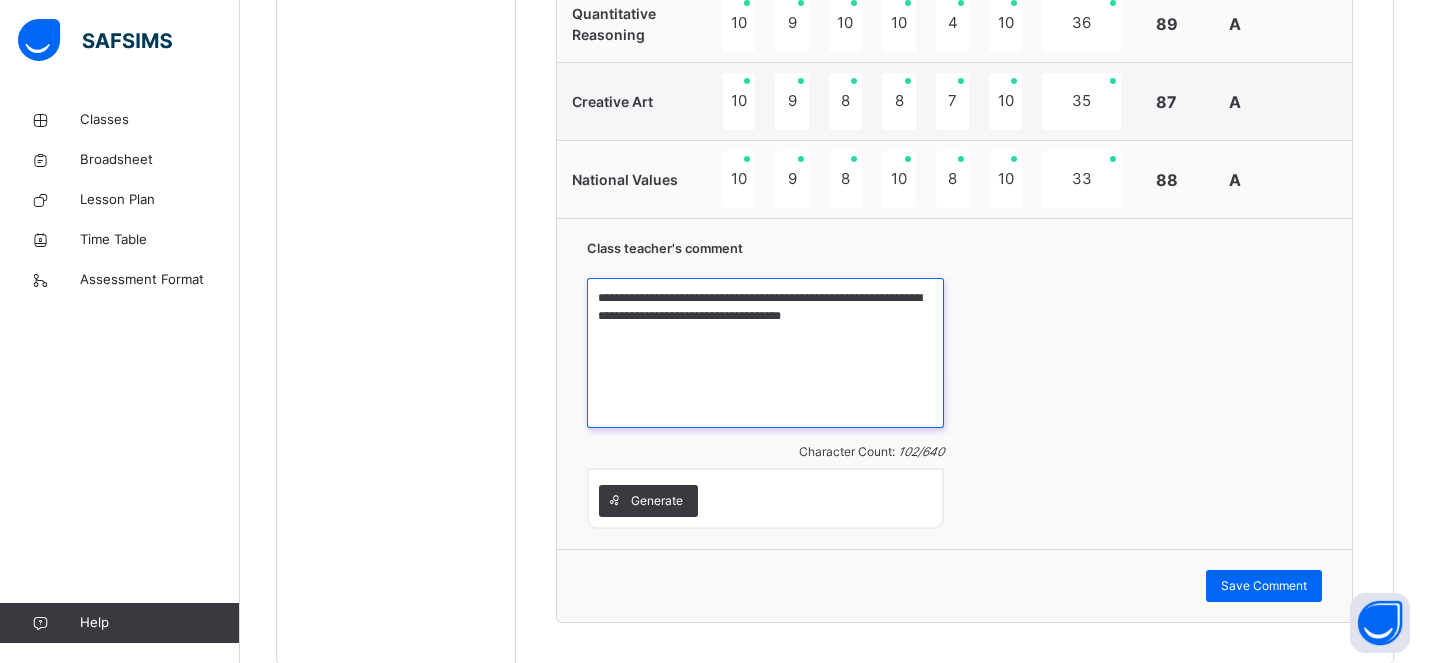 scroll, scrollTop: 1964, scrollLeft: 0, axis: vertical 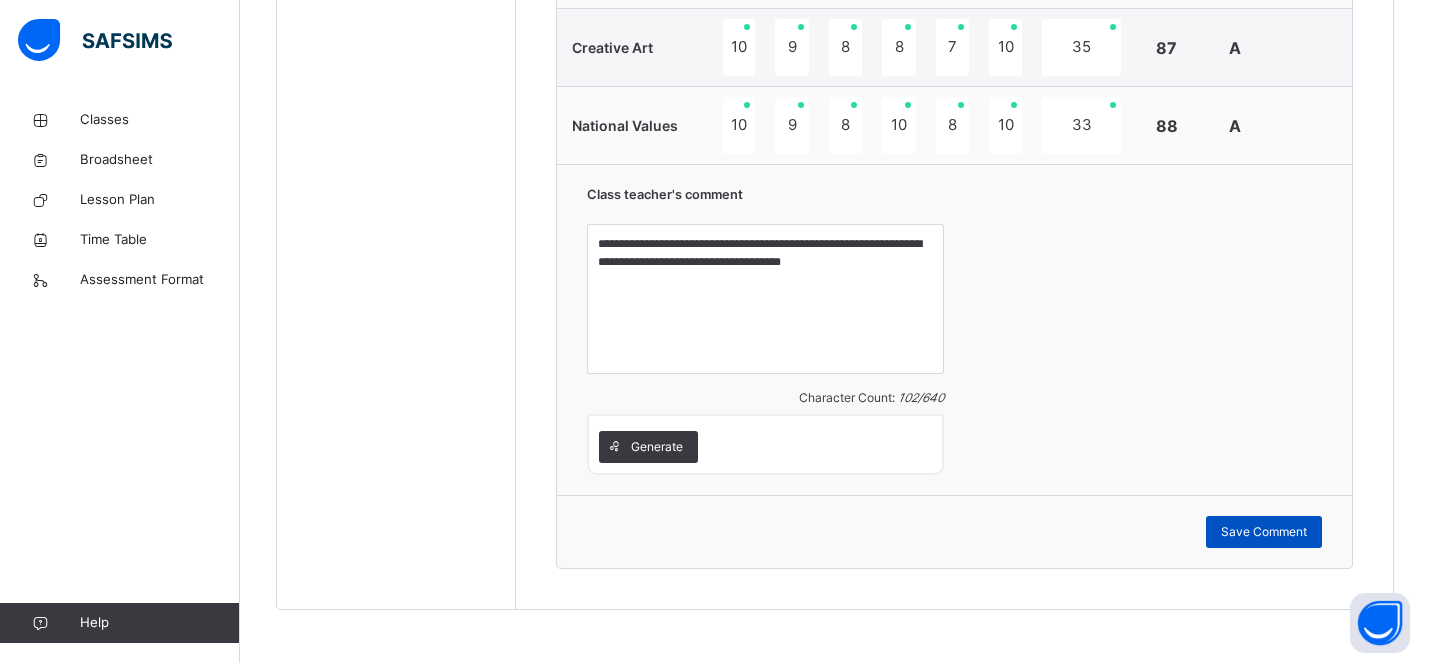 click on "Save Comment" at bounding box center (1264, 532) 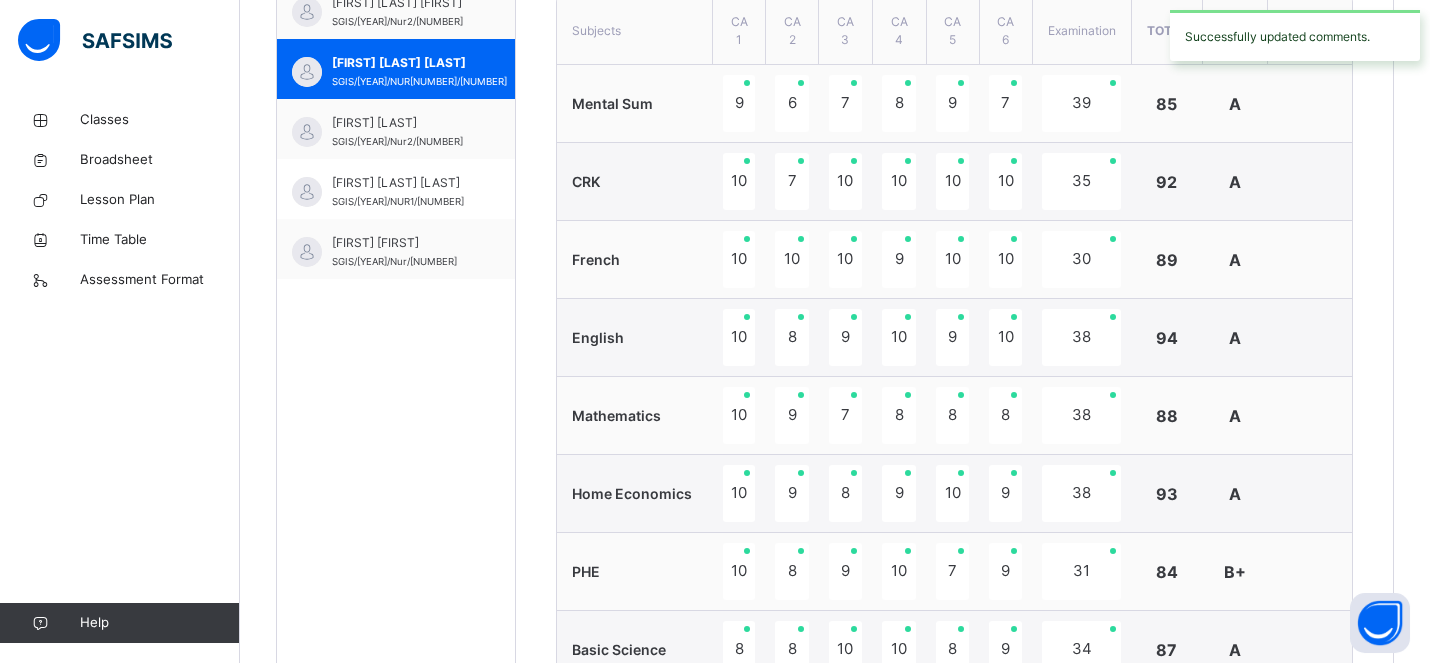 scroll, scrollTop: 631, scrollLeft: 0, axis: vertical 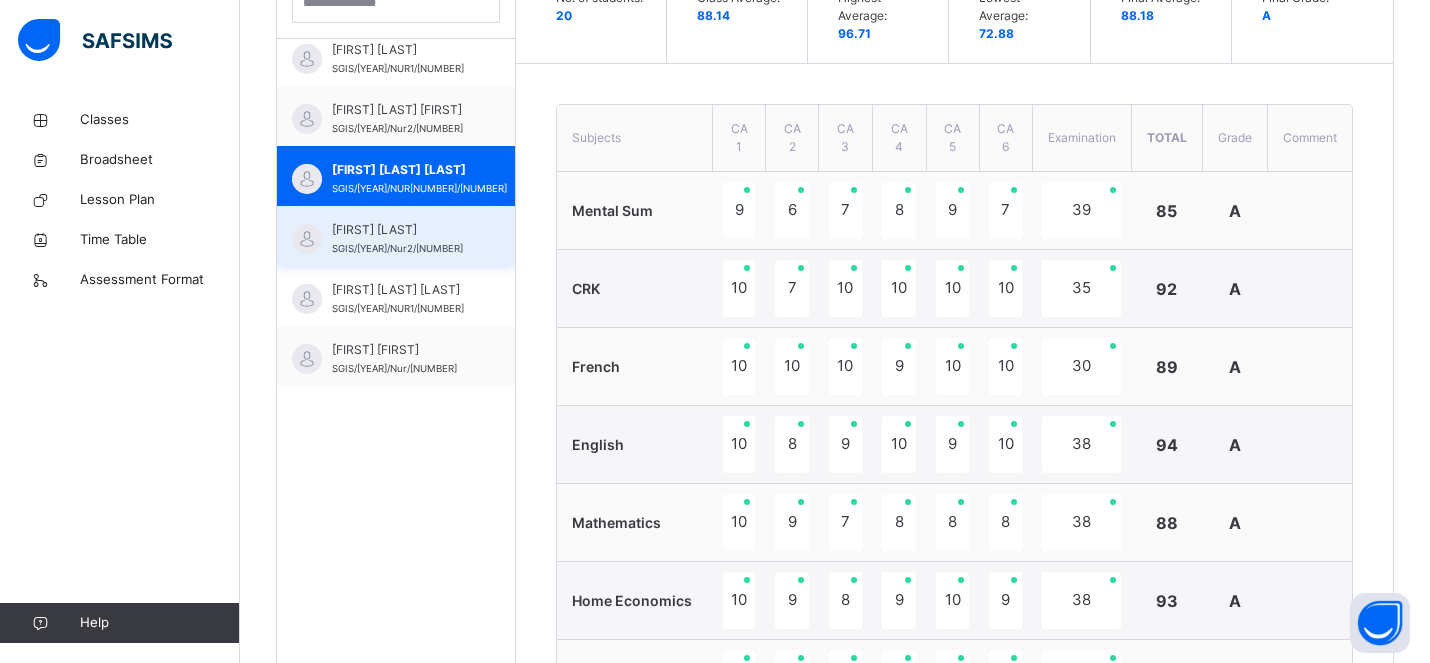 click on "SGIS/[NUMBER]/Nur2/[NUMBER]" at bounding box center (397, 248) 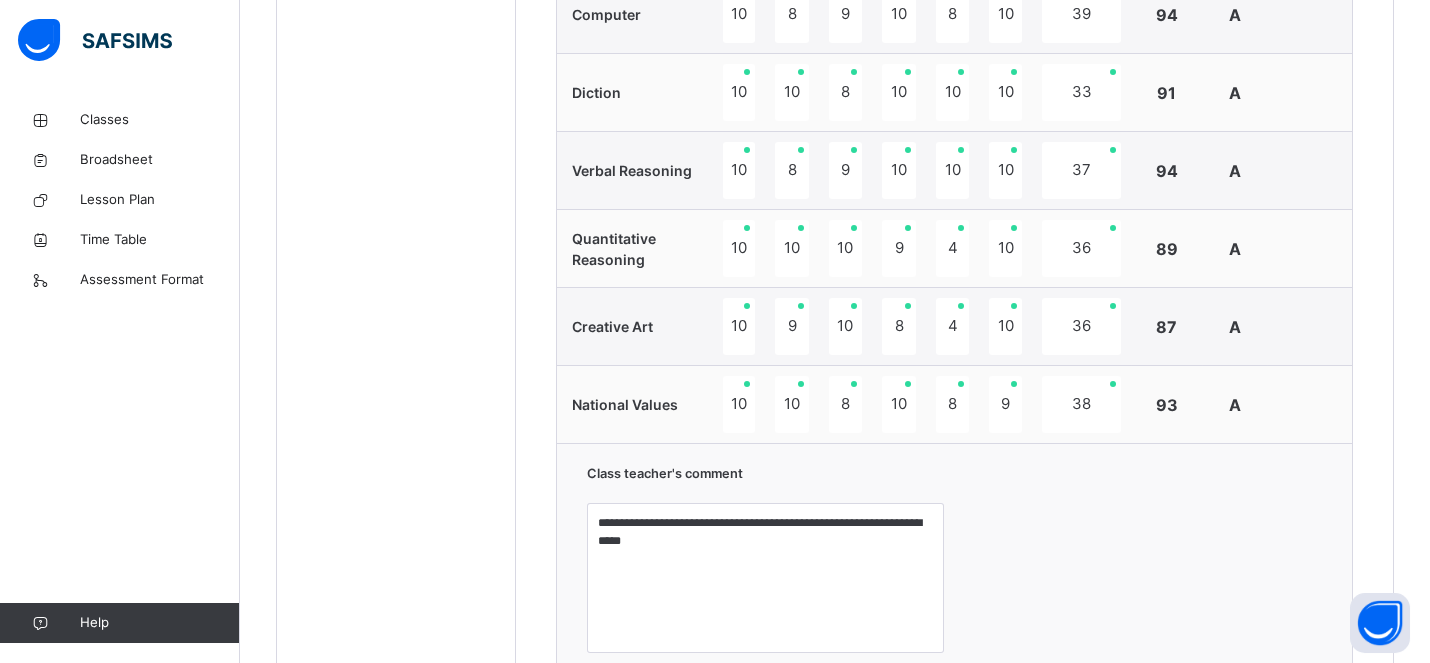 scroll, scrollTop: 1708, scrollLeft: 0, axis: vertical 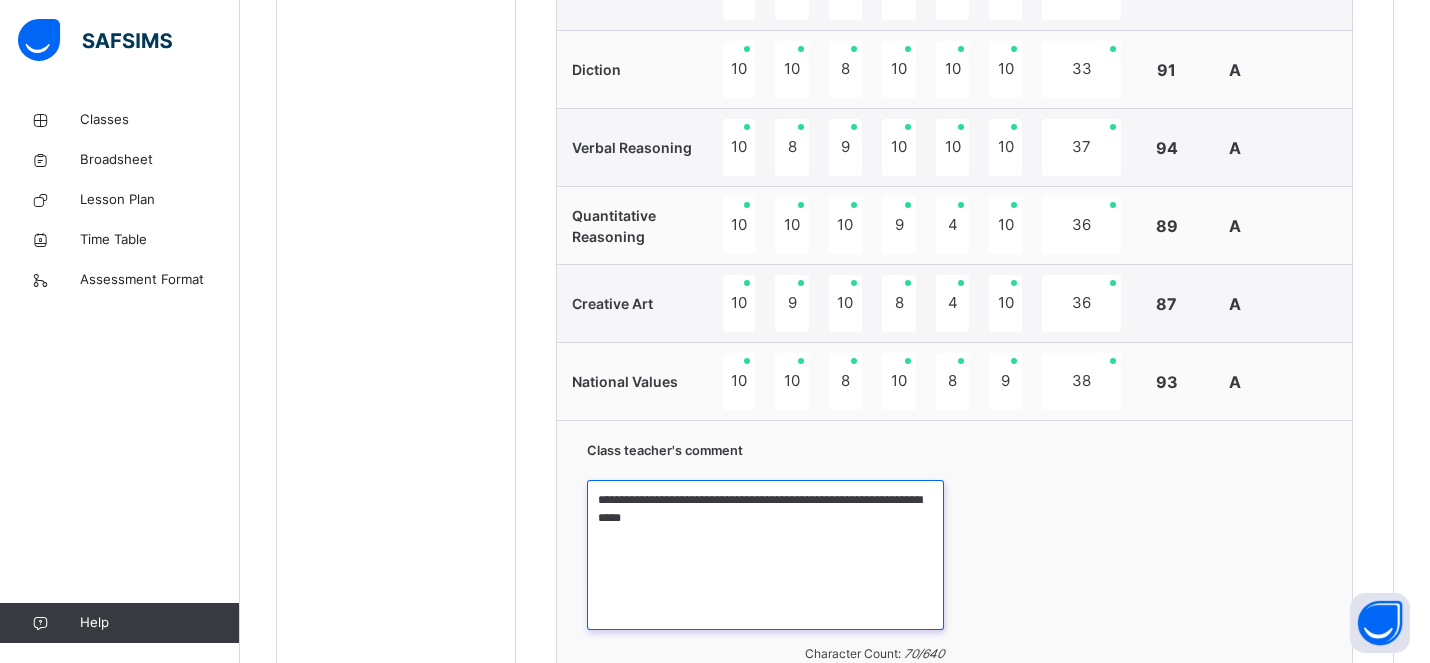 click on "**********" at bounding box center [765, 555] 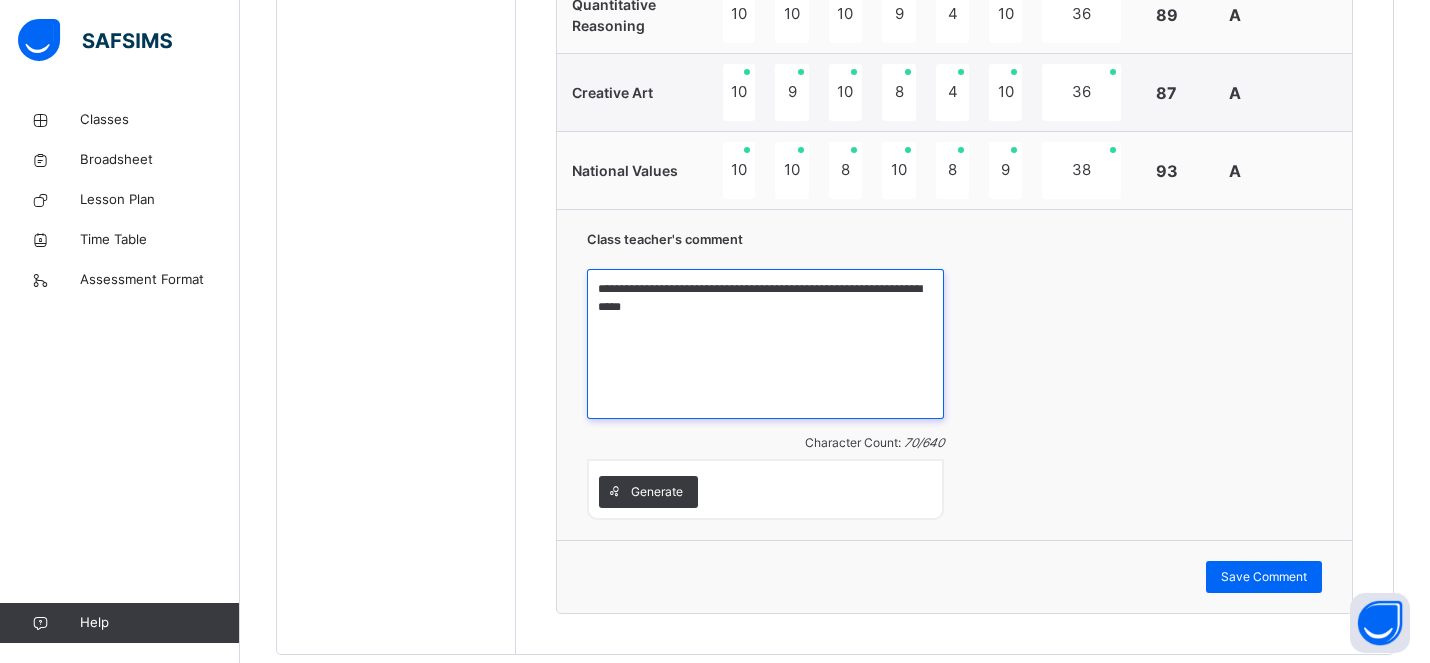 scroll, scrollTop: 1925, scrollLeft: 0, axis: vertical 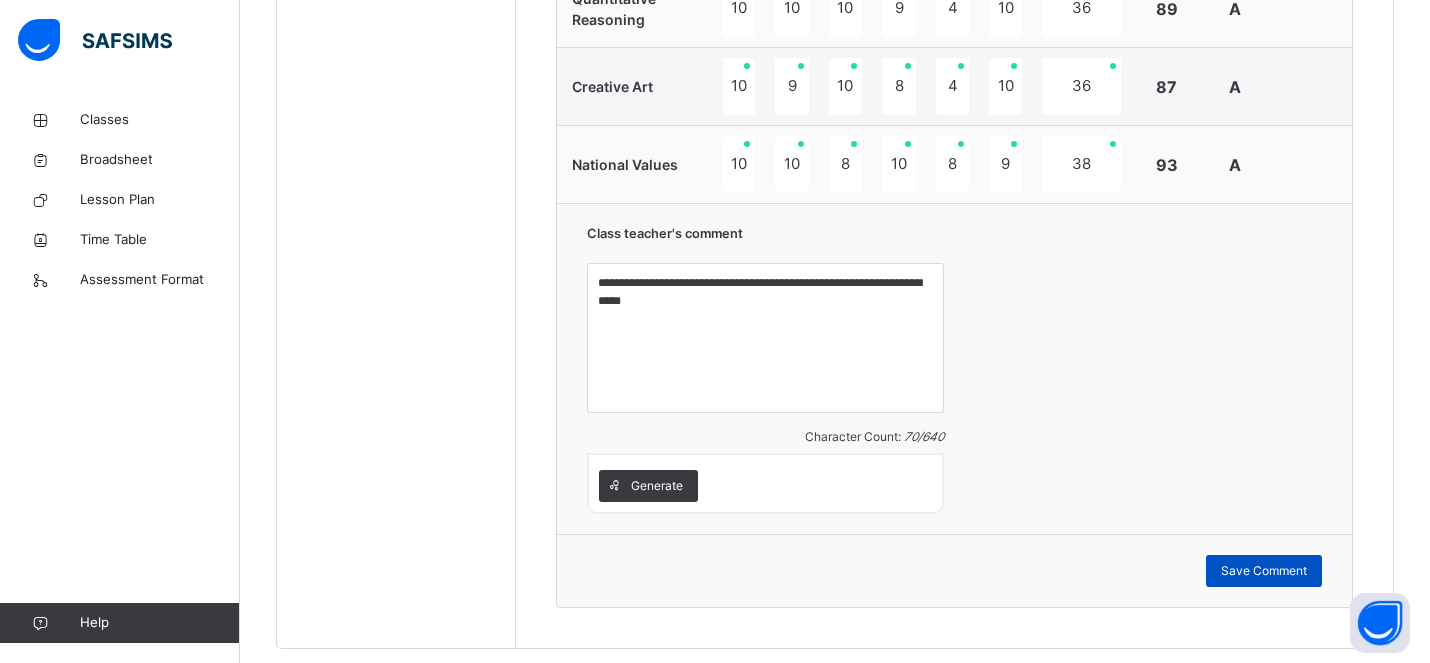 click on "Save Comment" at bounding box center (1264, 571) 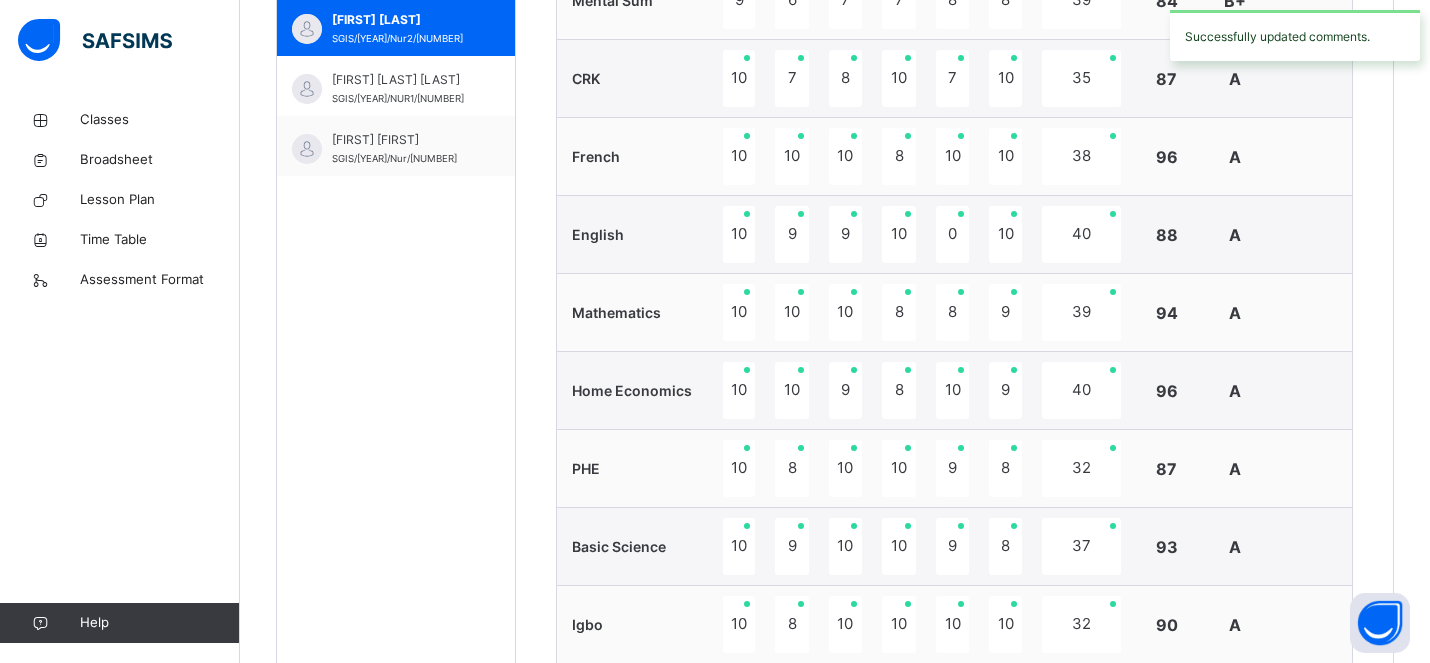 scroll, scrollTop: 645, scrollLeft: 0, axis: vertical 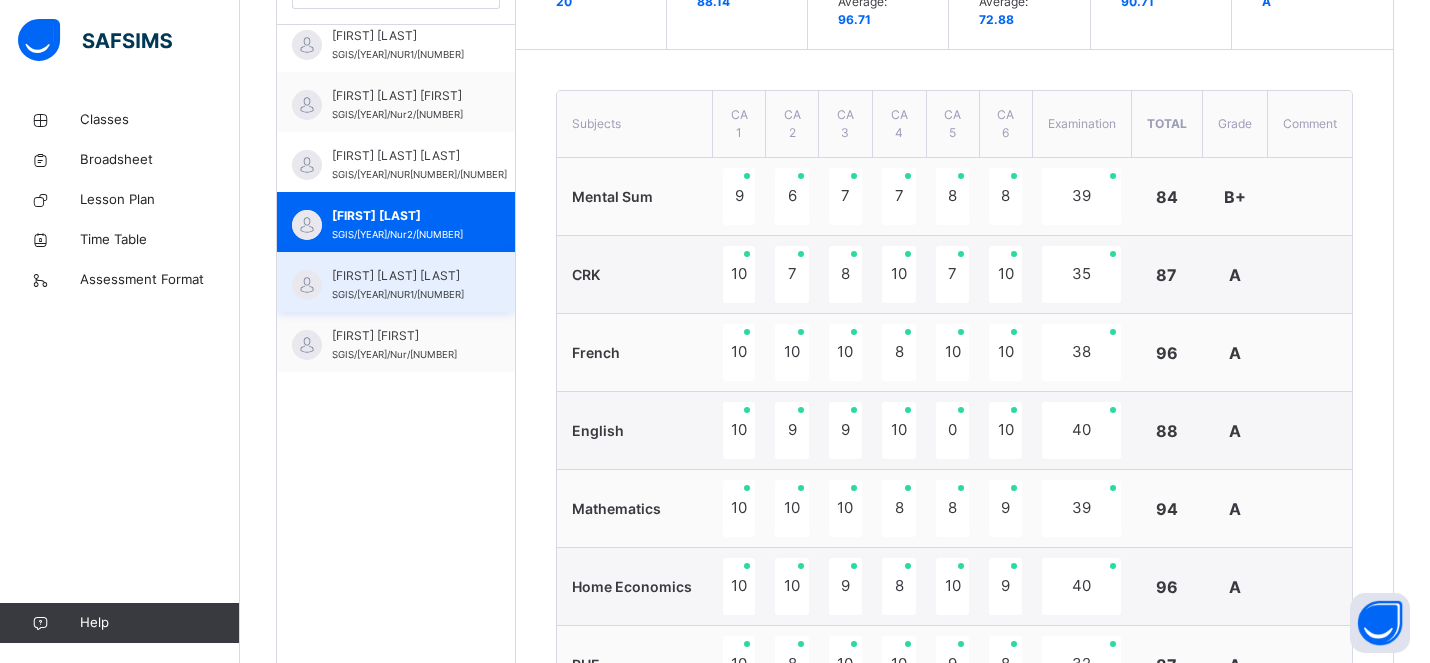 click on "Maxwell Baba Nathan SGIS/20/NUR1/260" at bounding box center [396, 282] 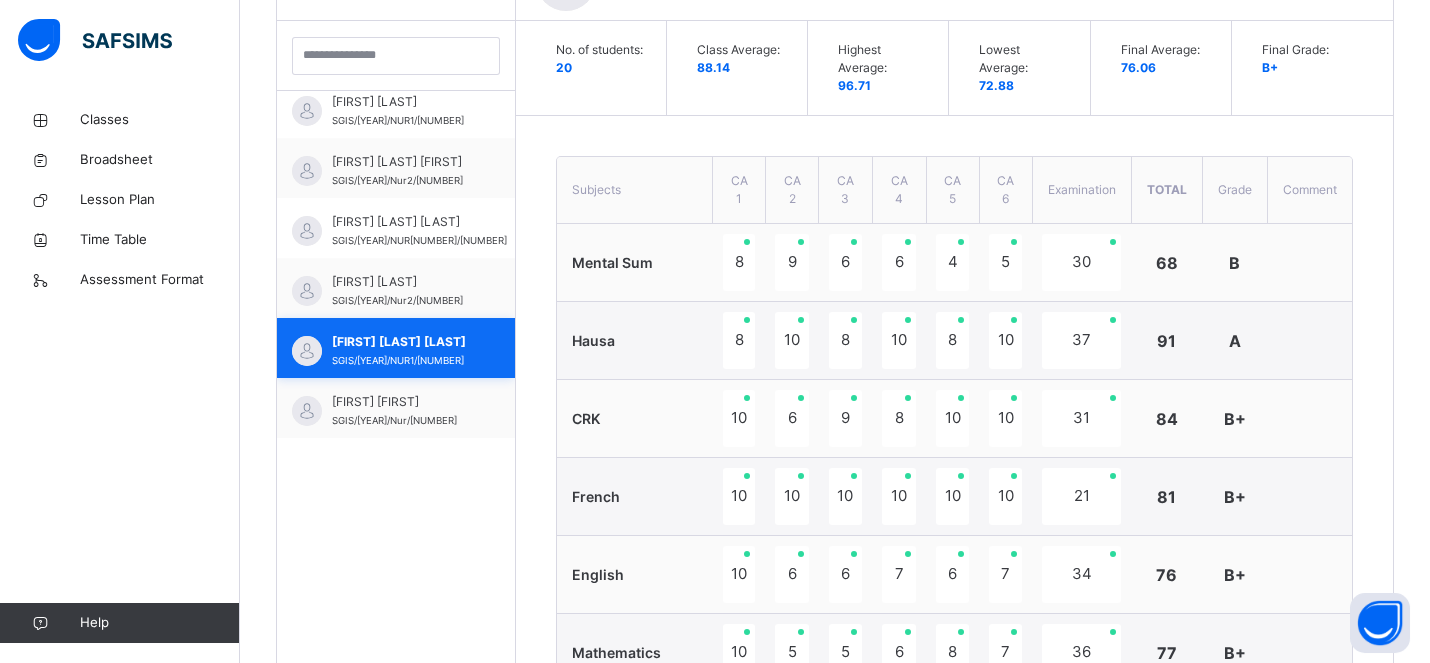 scroll, scrollTop: 645, scrollLeft: 0, axis: vertical 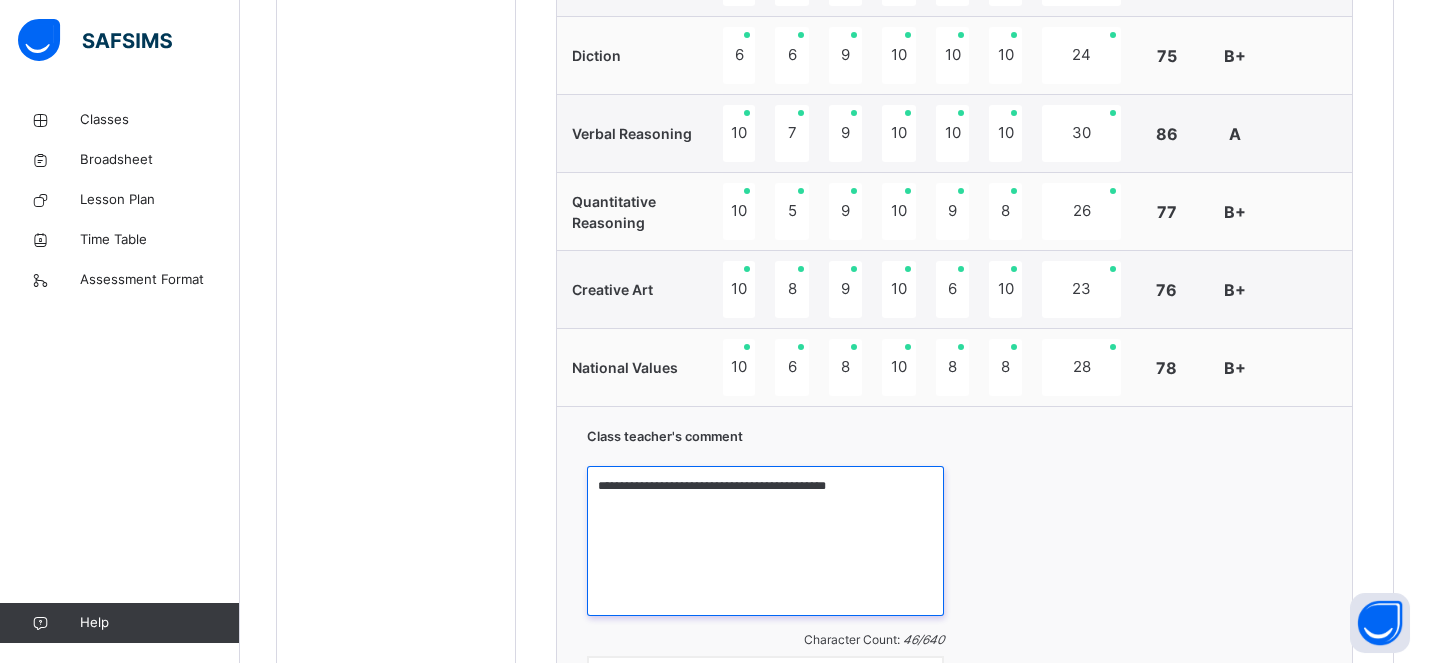 click on "**********" at bounding box center [765, 541] 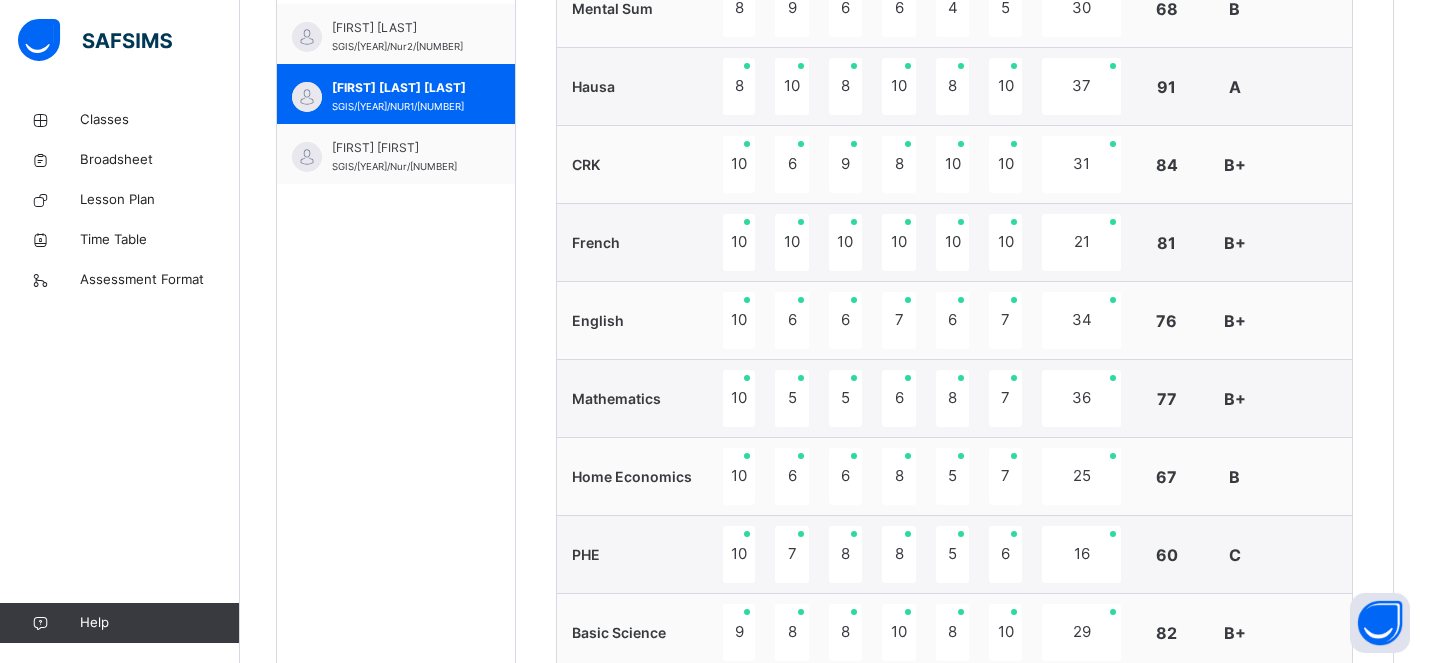 scroll, scrollTop: 815, scrollLeft: 0, axis: vertical 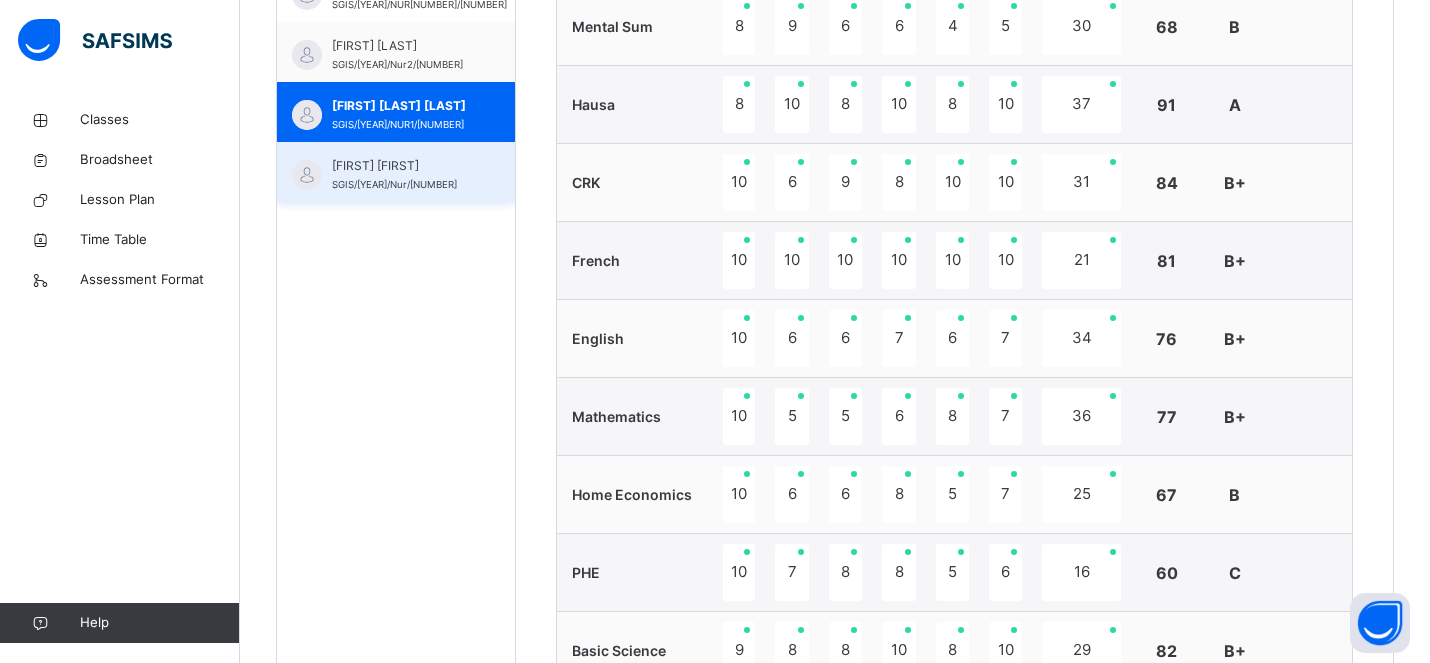 click on "Mercy   Yohana SGIS/24/Nur/4056" at bounding box center (396, 172) 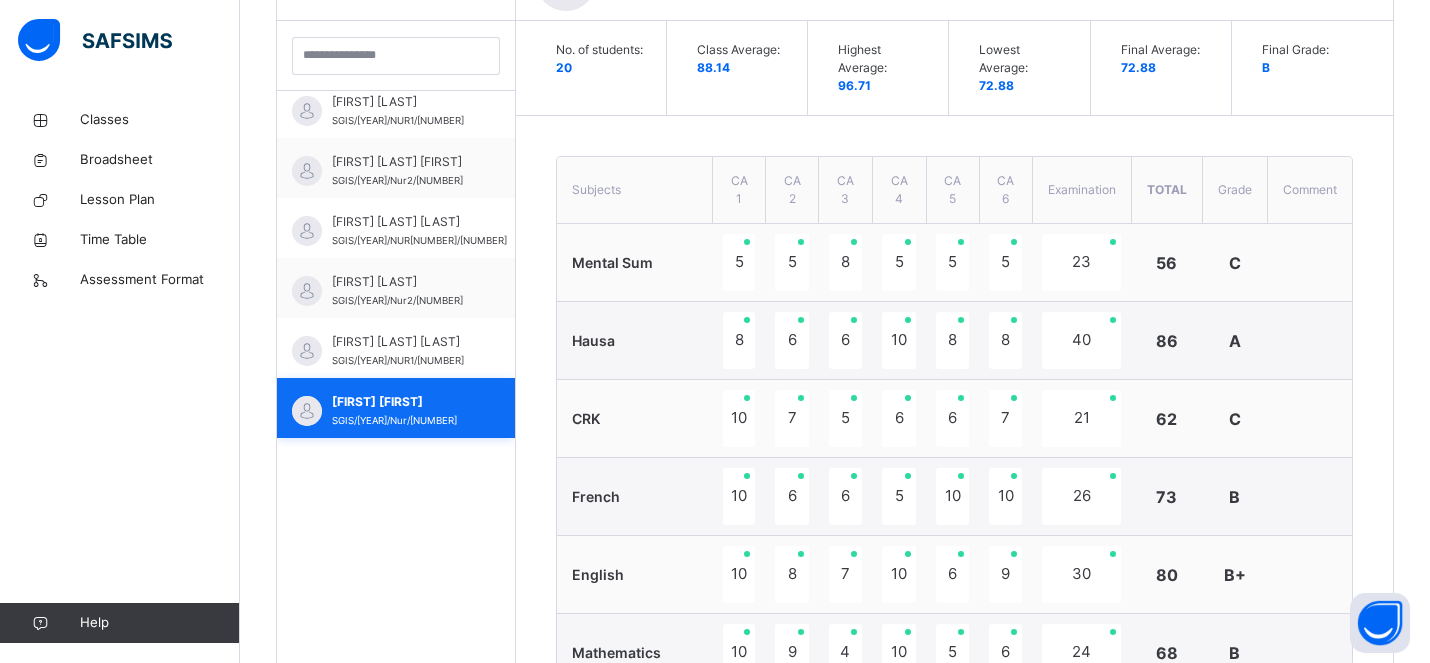 scroll, scrollTop: 815, scrollLeft: 0, axis: vertical 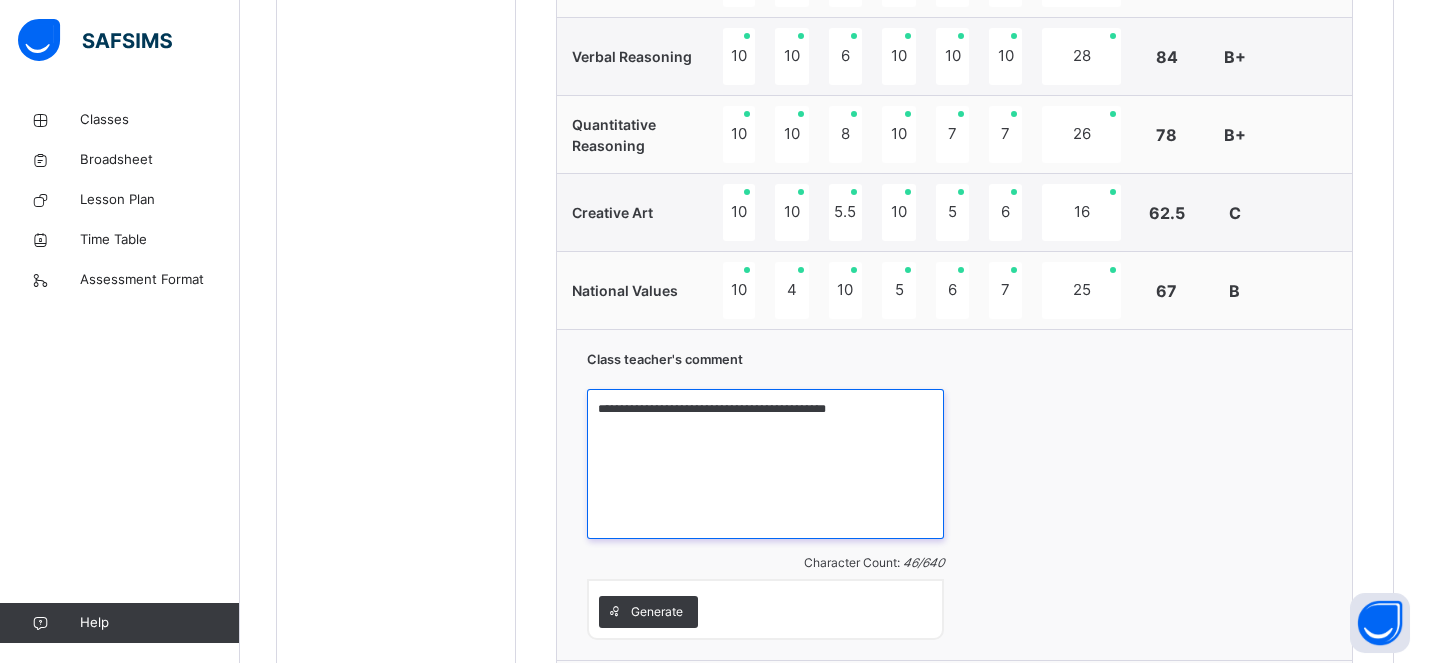 click on "**********" at bounding box center [765, 464] 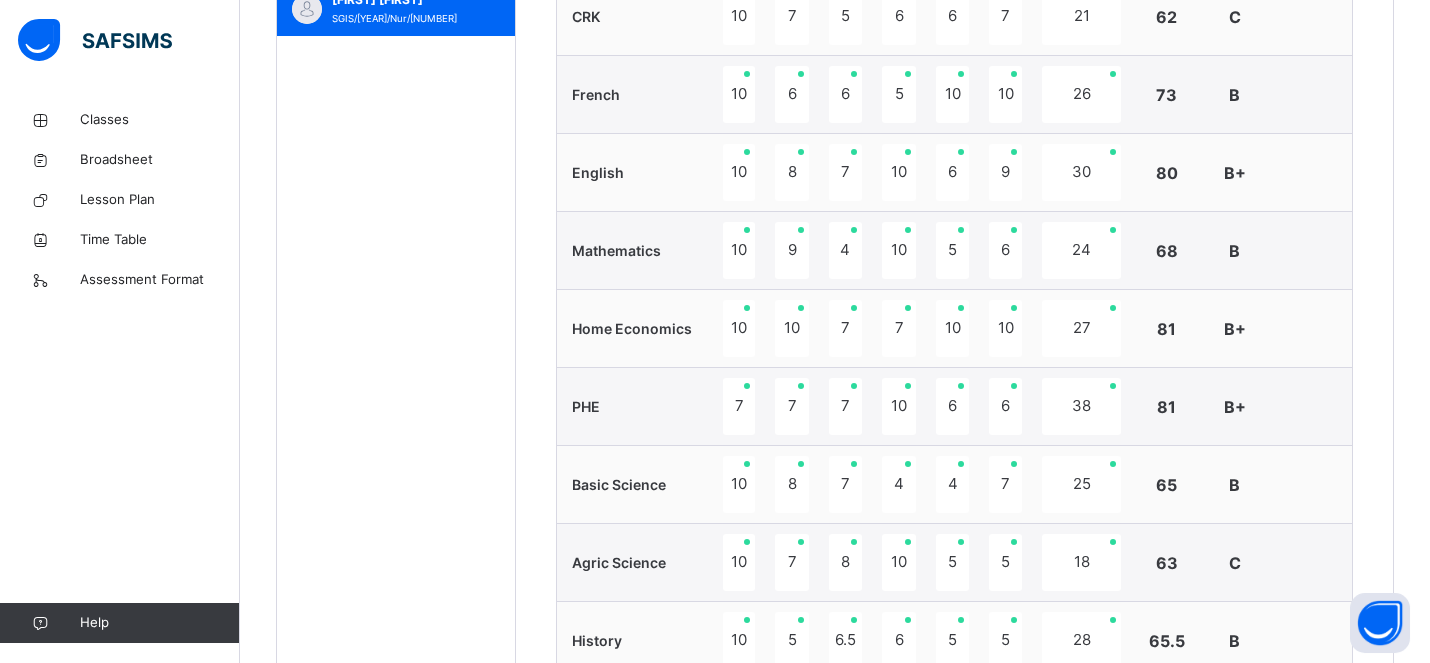 scroll, scrollTop: 874, scrollLeft: 0, axis: vertical 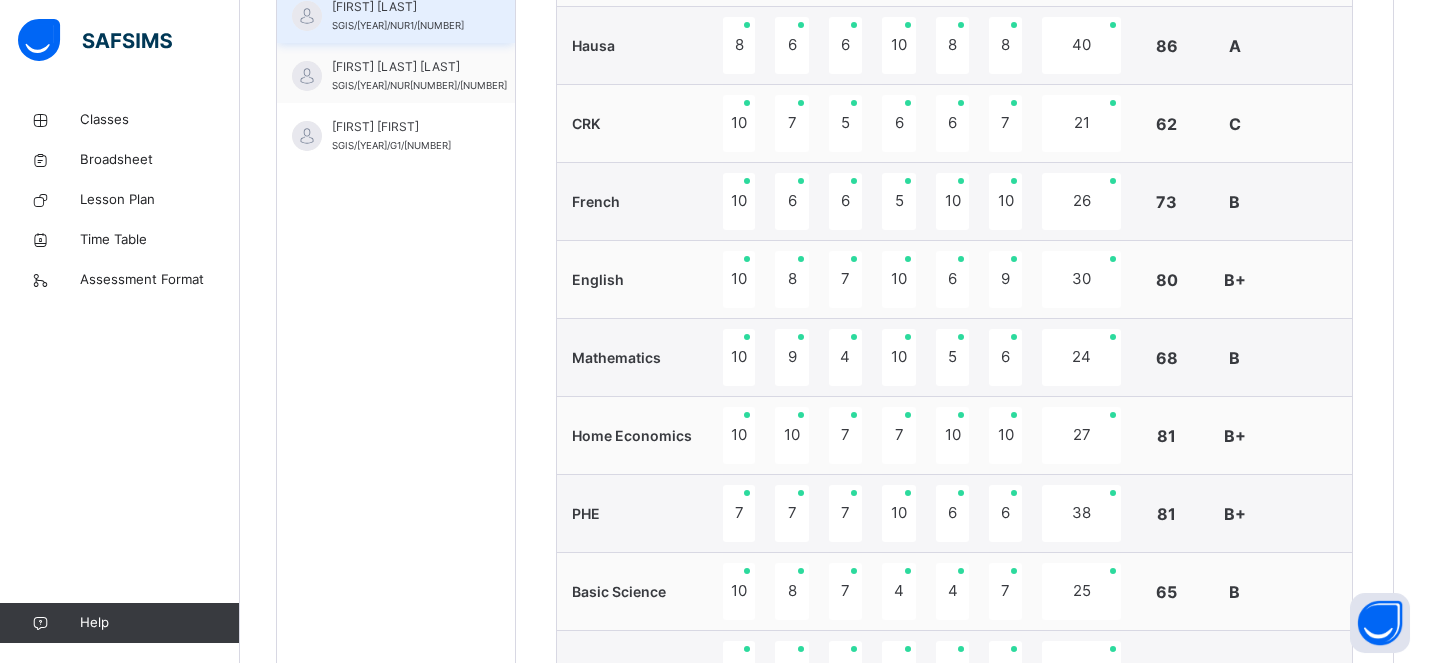 click on "Nasamu  Chizaram SGIS/18/NUR1/188" at bounding box center (396, 13) 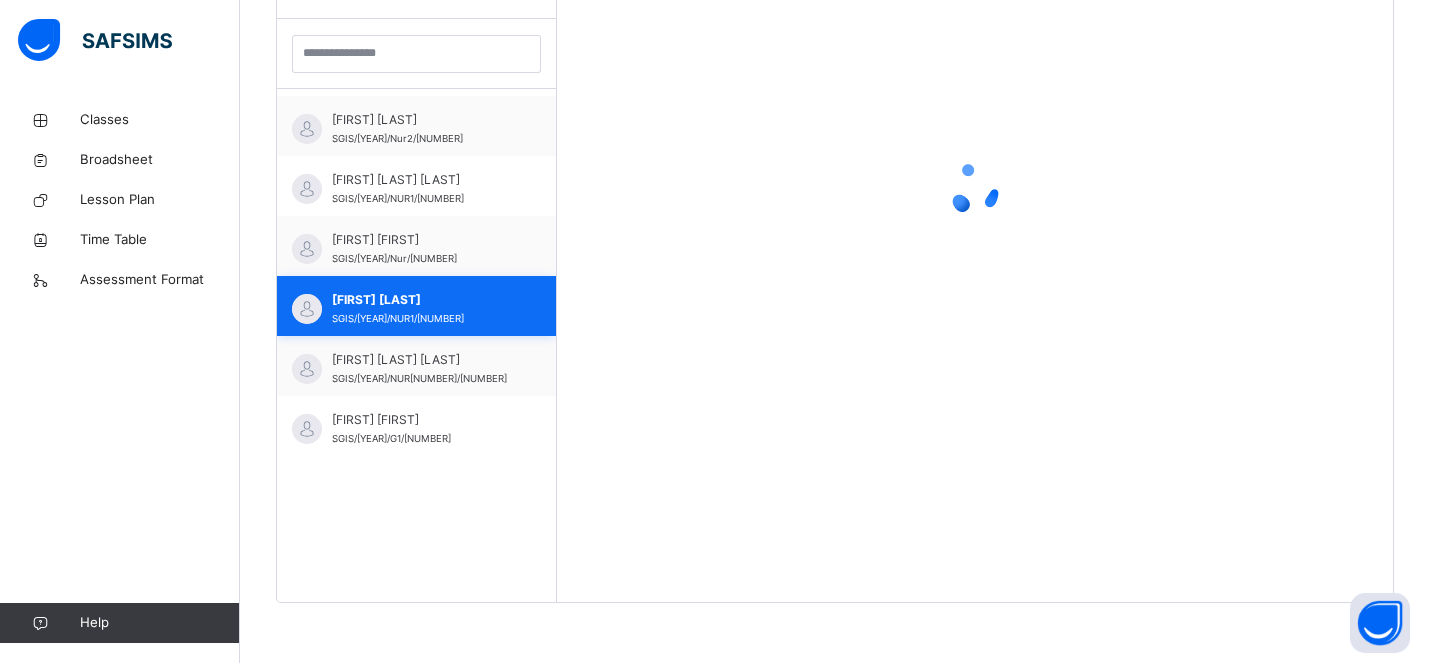 scroll, scrollTop: 579, scrollLeft: 0, axis: vertical 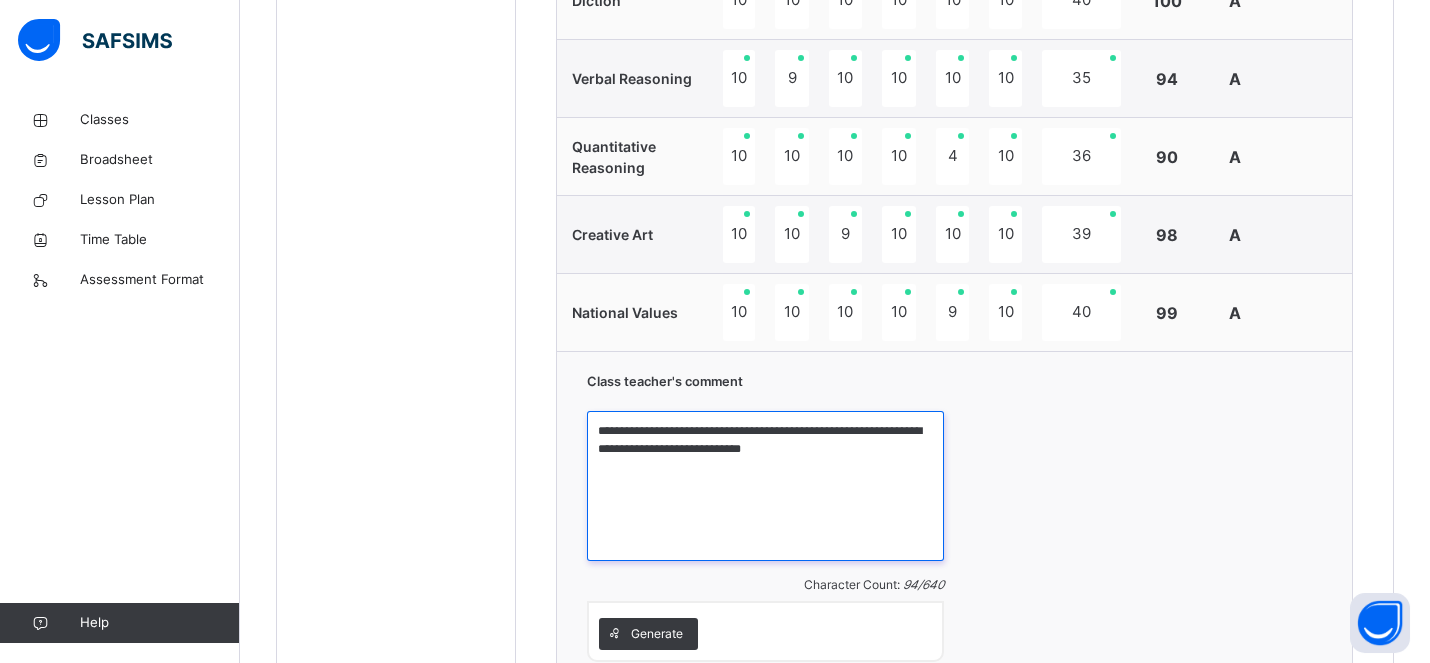click on "**********" at bounding box center [765, 486] 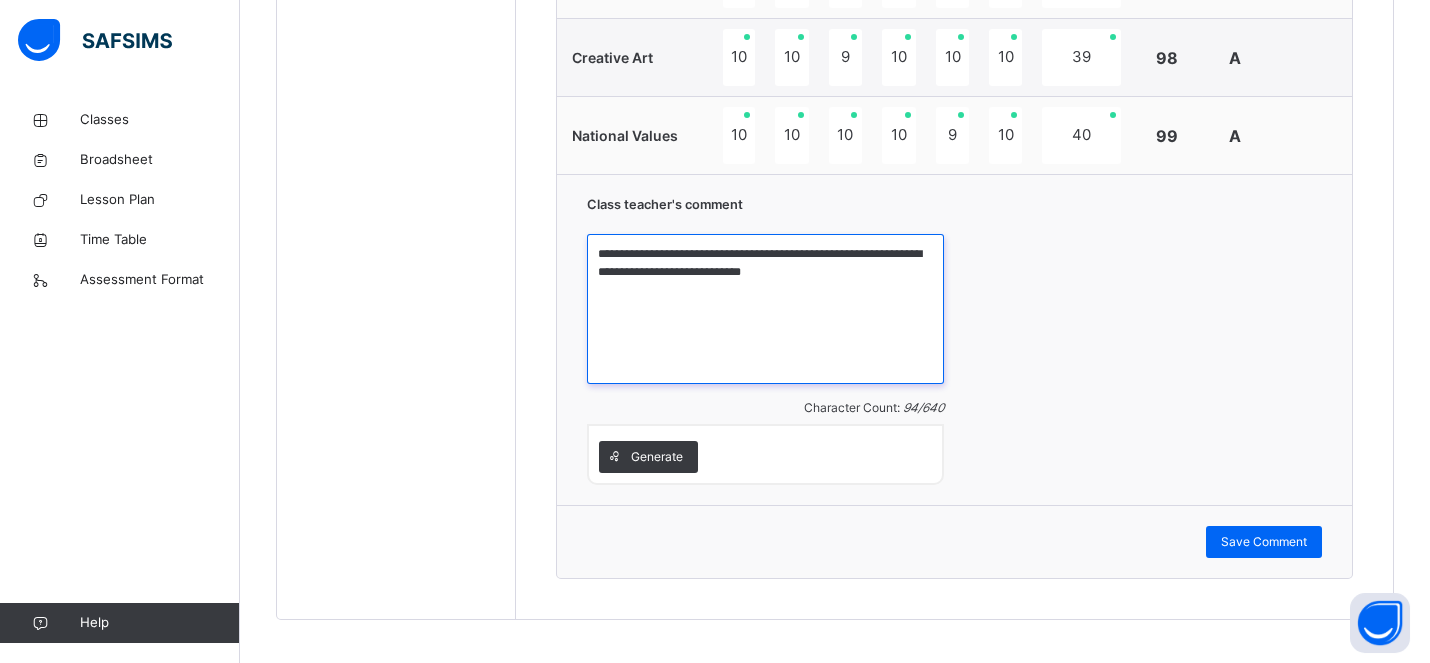 scroll, scrollTop: 1964, scrollLeft: 0, axis: vertical 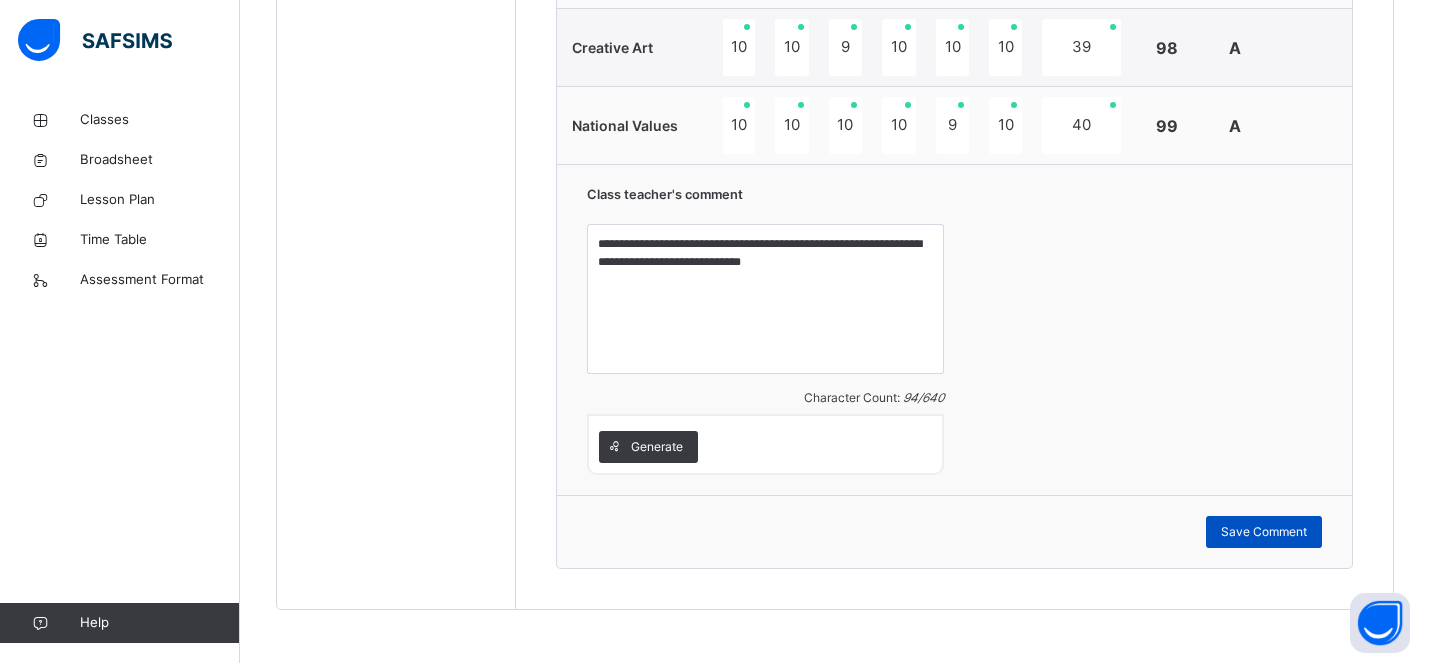 click on "Save Comment" at bounding box center [1264, 532] 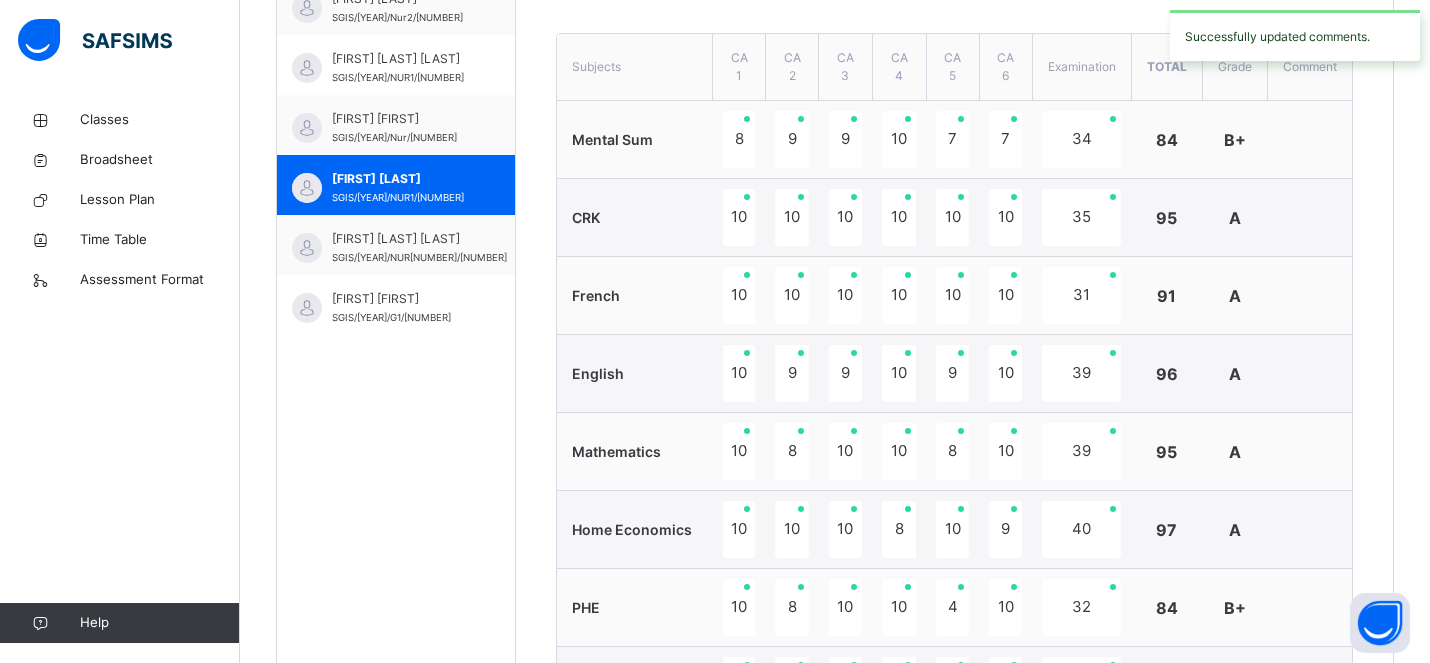 scroll, scrollTop: 613, scrollLeft: 0, axis: vertical 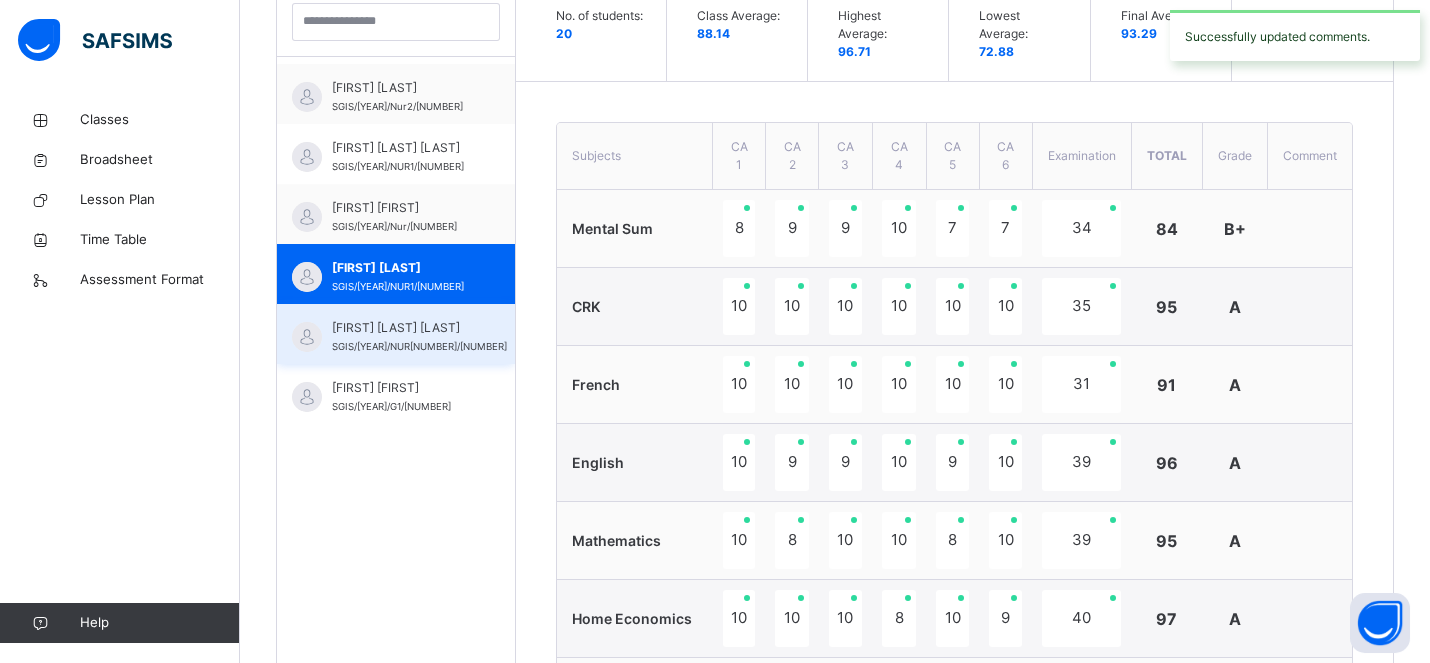 click on "[LAST] [FIRST] [MIDDLE]" at bounding box center [419, 328] 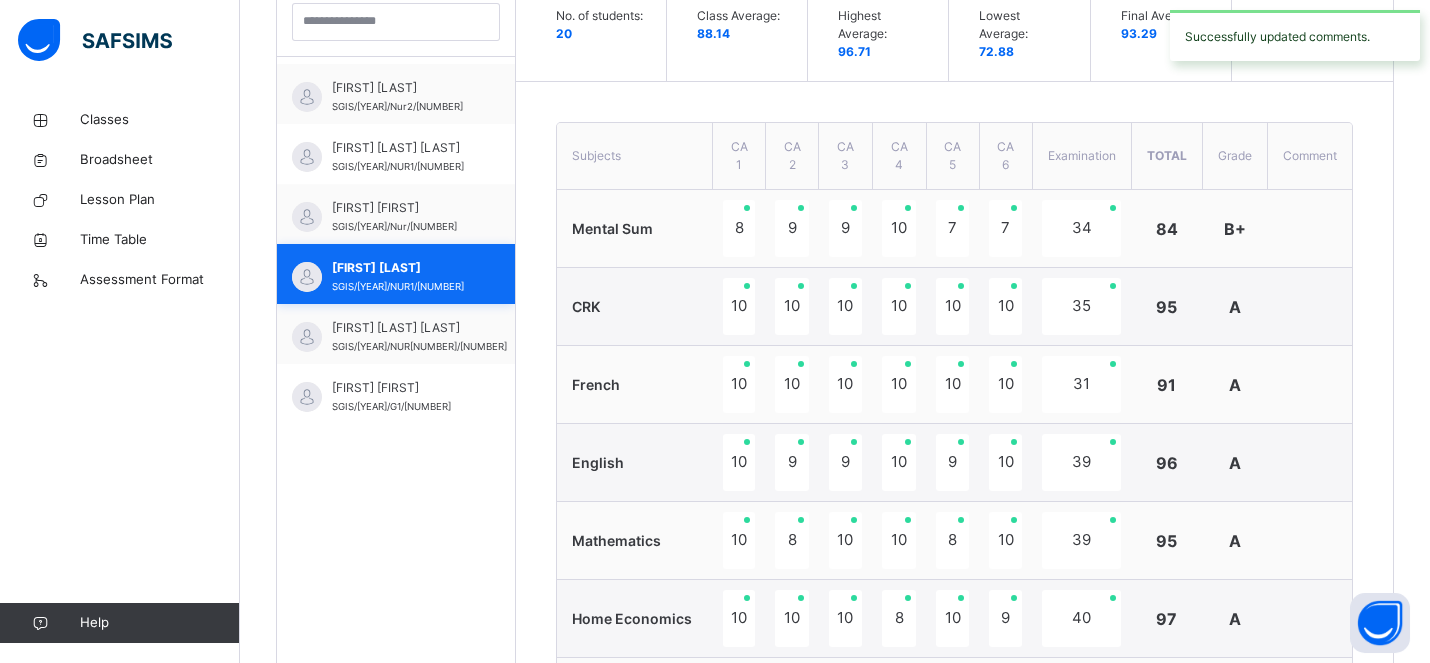 click on "Nasamu  Chizaram SGIS/18/NUR1/188" at bounding box center (401, 277) 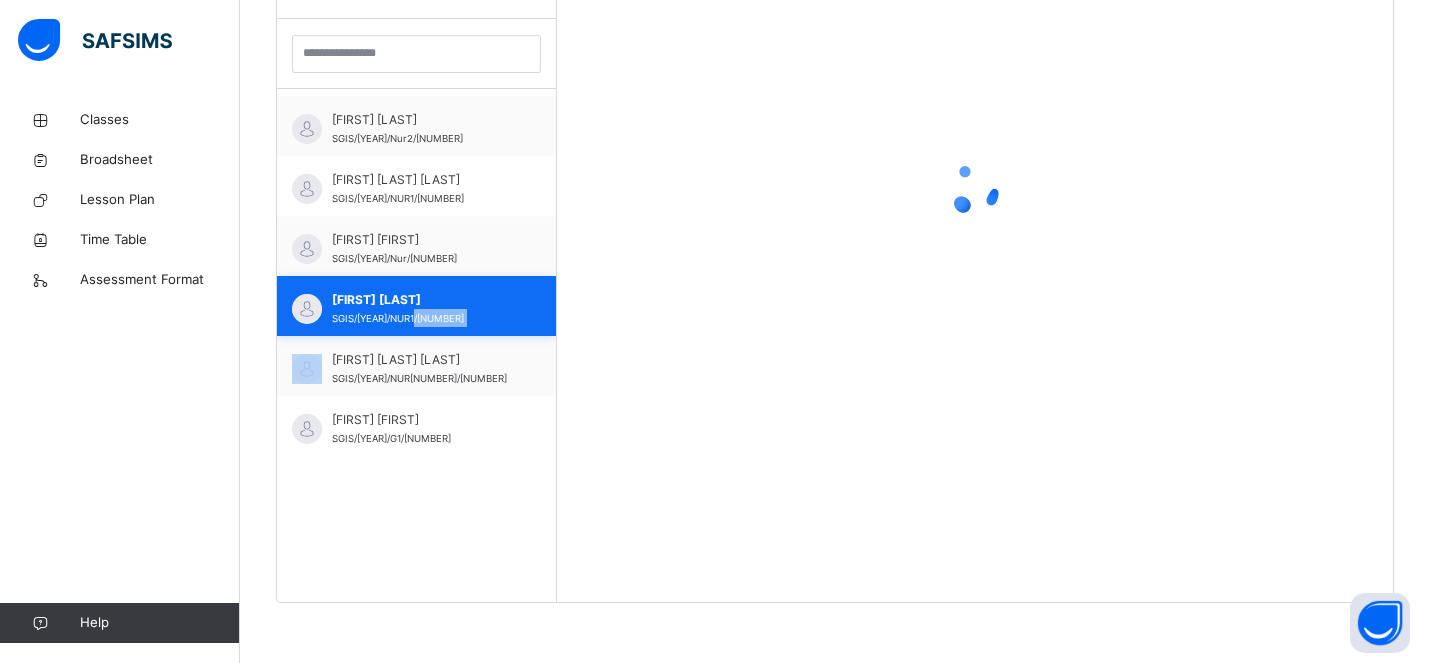 scroll, scrollTop: 579, scrollLeft: 0, axis: vertical 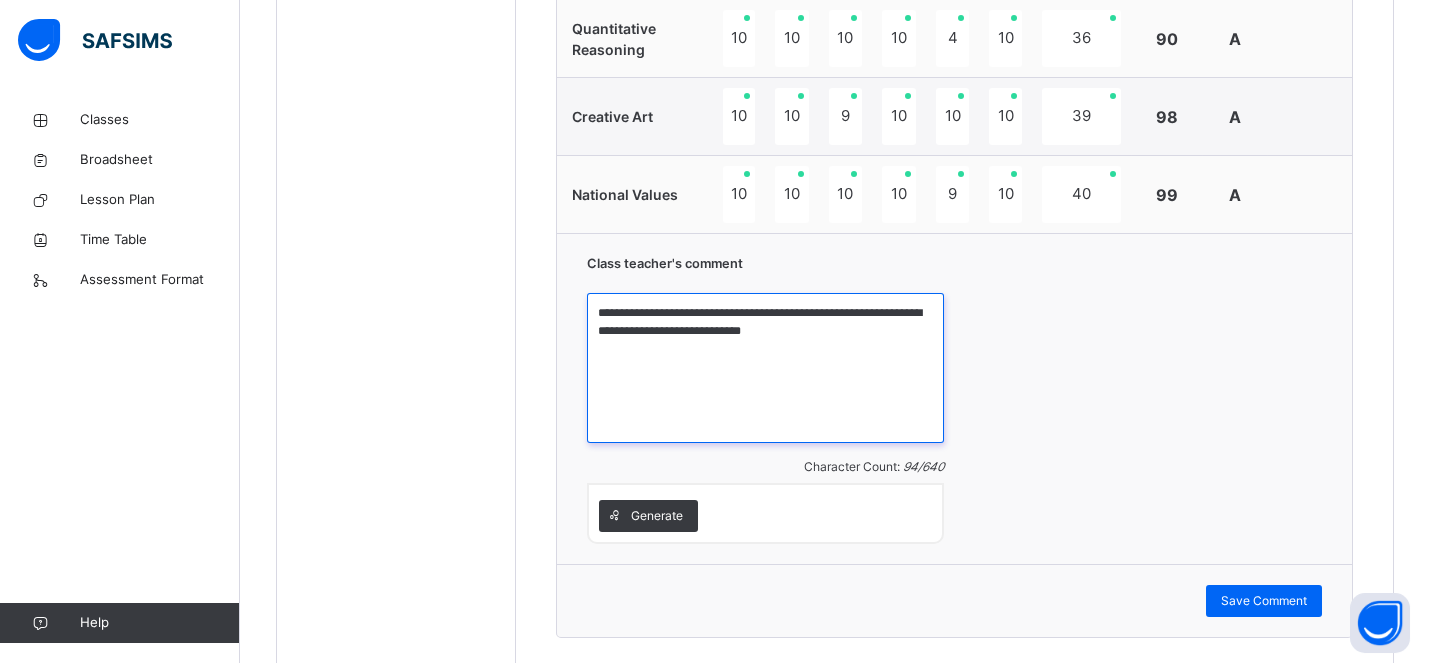 click on "**********" at bounding box center [765, 368] 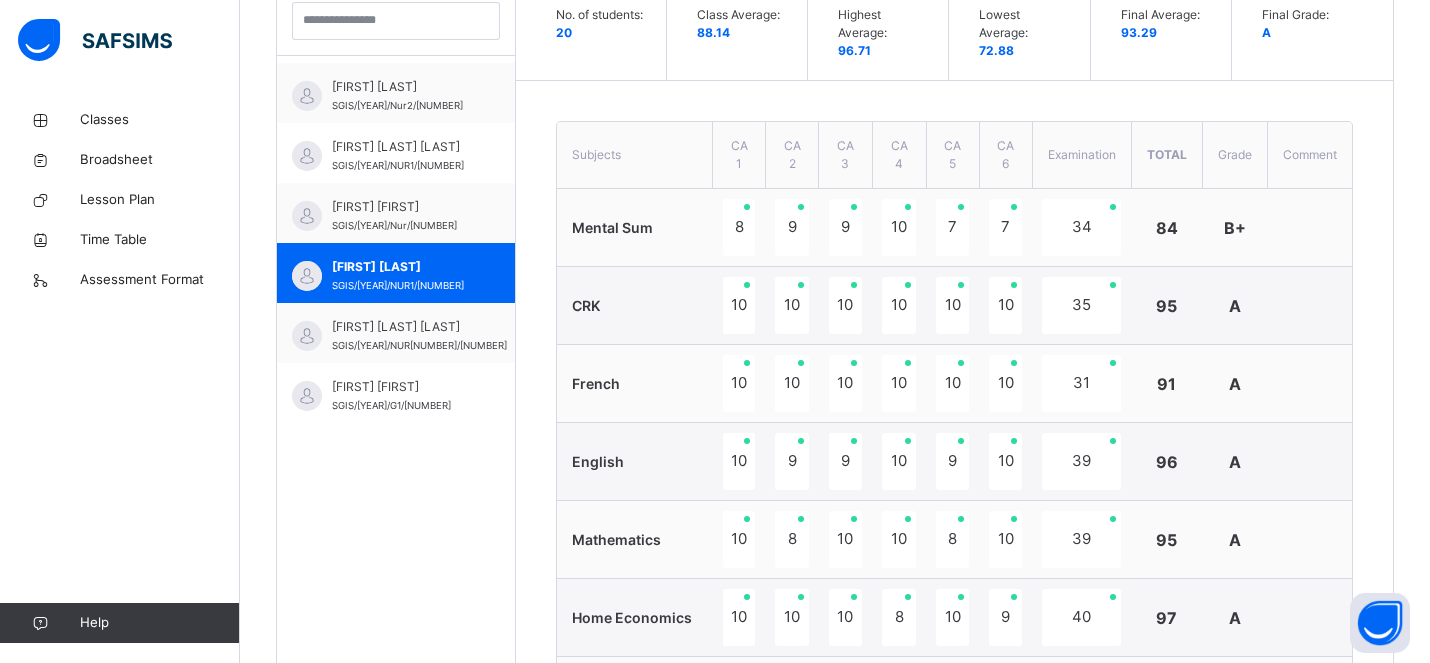 scroll, scrollTop: 597, scrollLeft: 0, axis: vertical 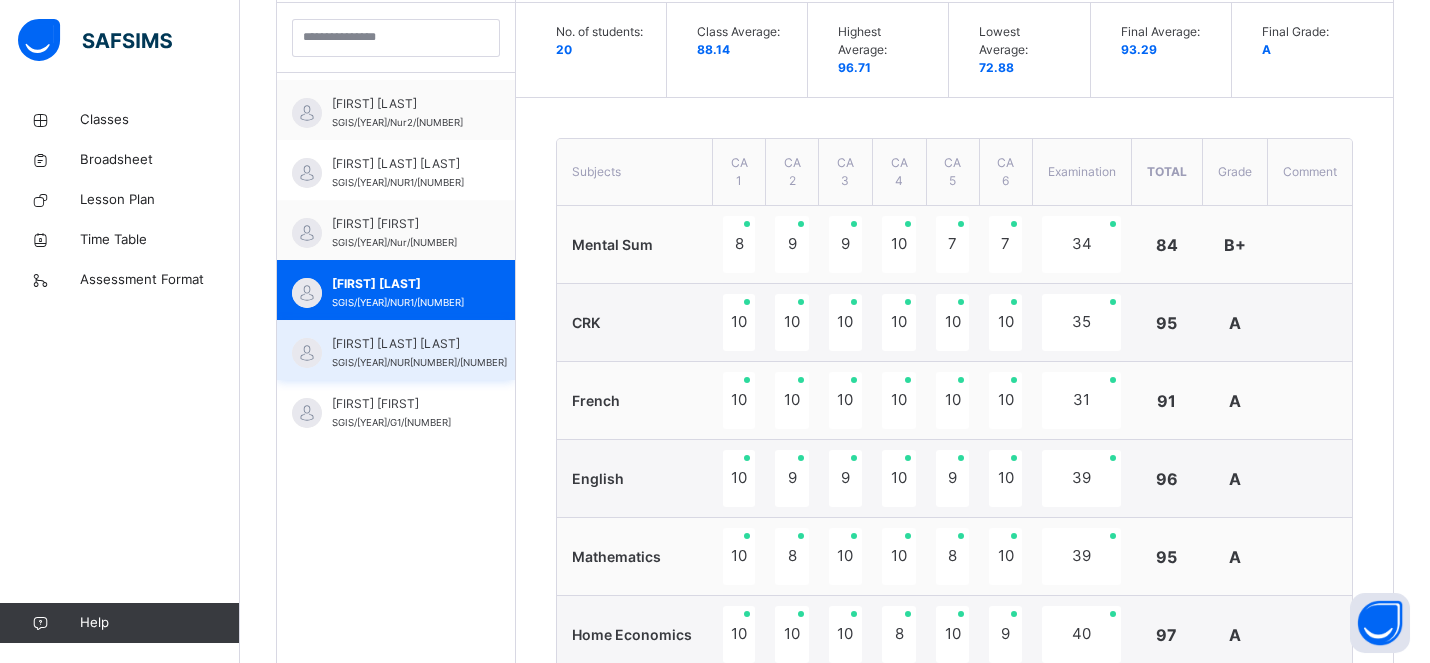 click on "[LAST] [FIRST] [MIDDLE]" at bounding box center [419, 344] 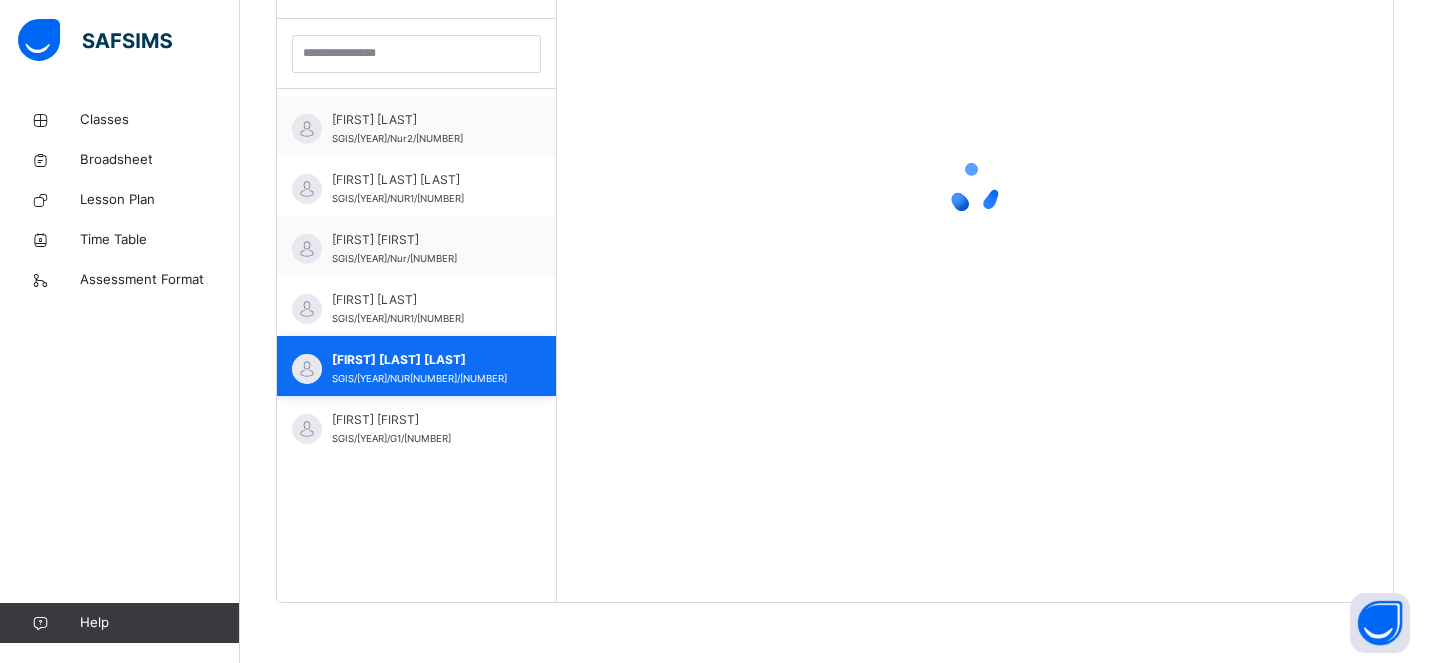scroll, scrollTop: 579, scrollLeft: 0, axis: vertical 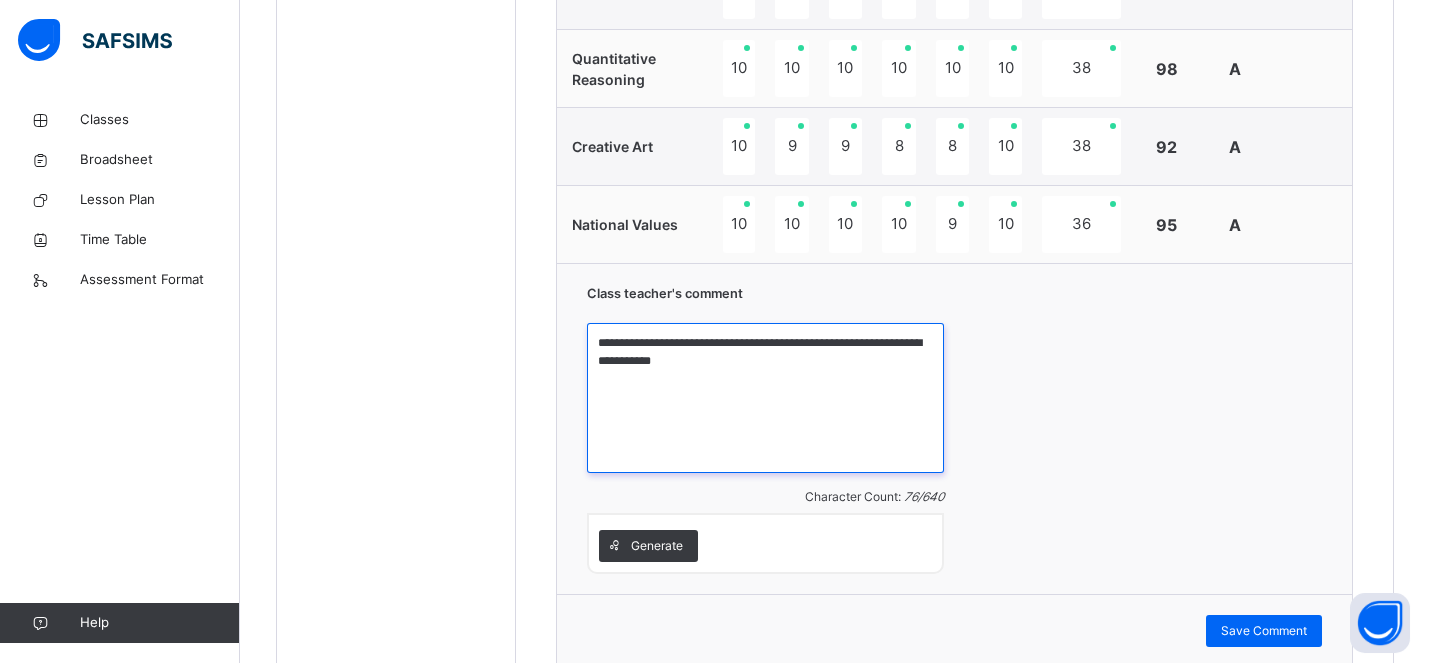 click on "**********" at bounding box center (765, 398) 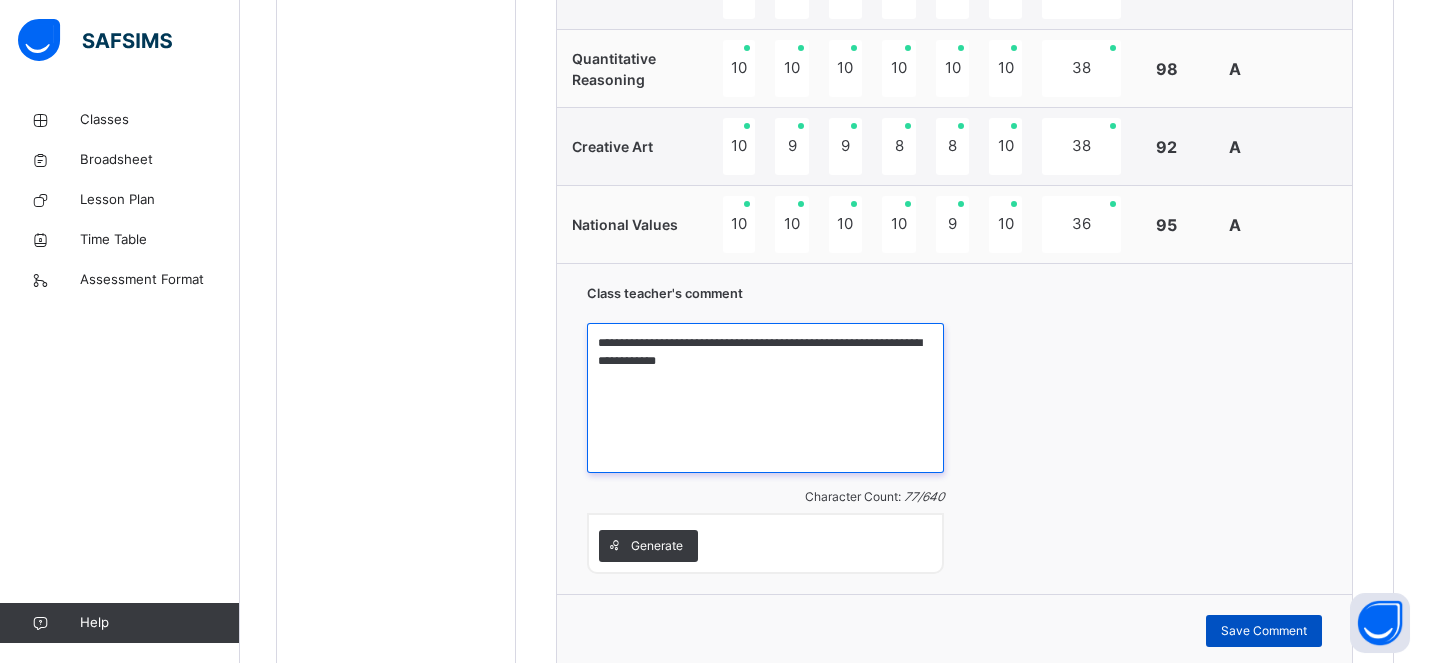type on "**********" 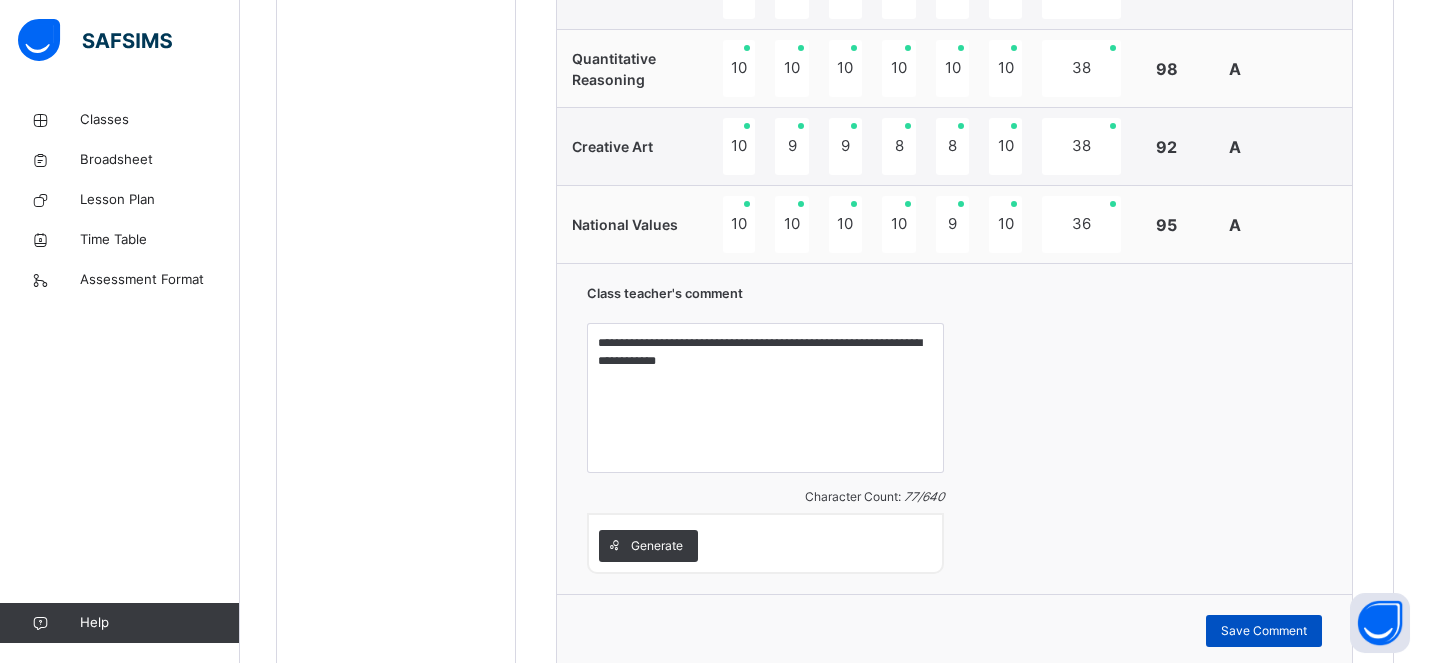 click on "Save Comment" at bounding box center (1264, 631) 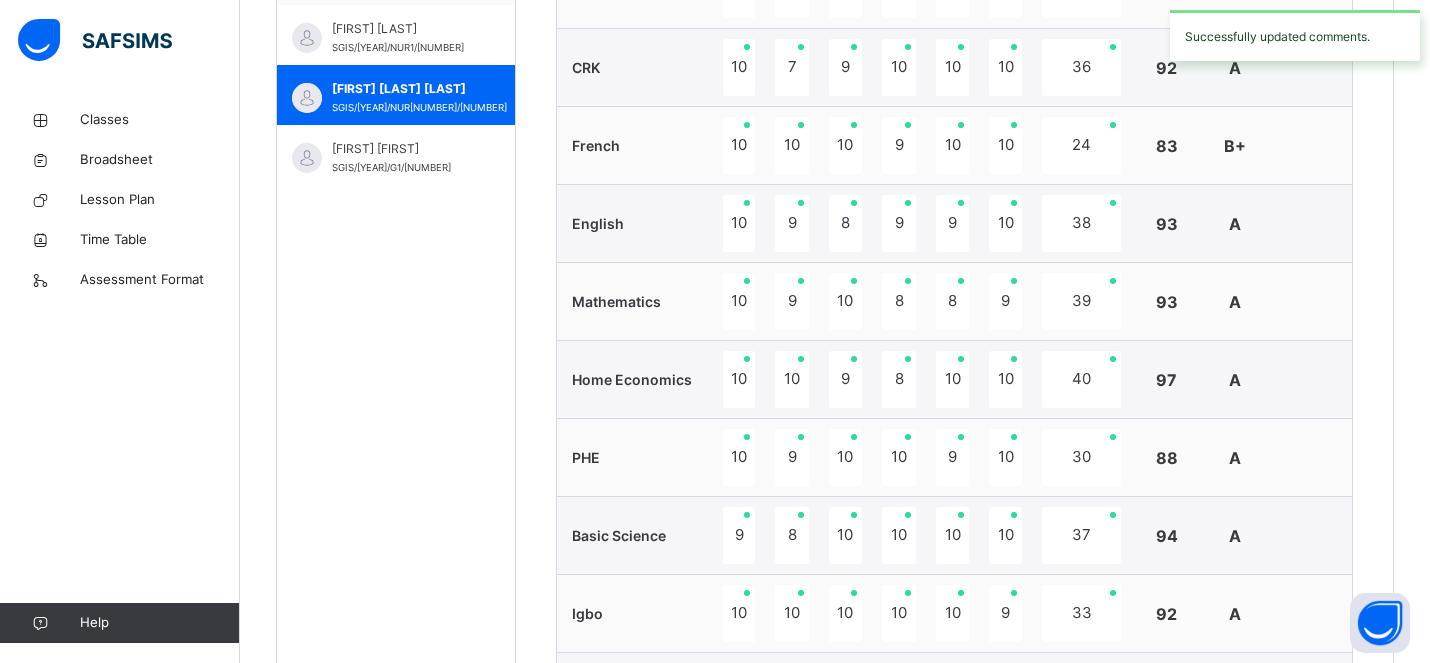 scroll, scrollTop: 675, scrollLeft: 0, axis: vertical 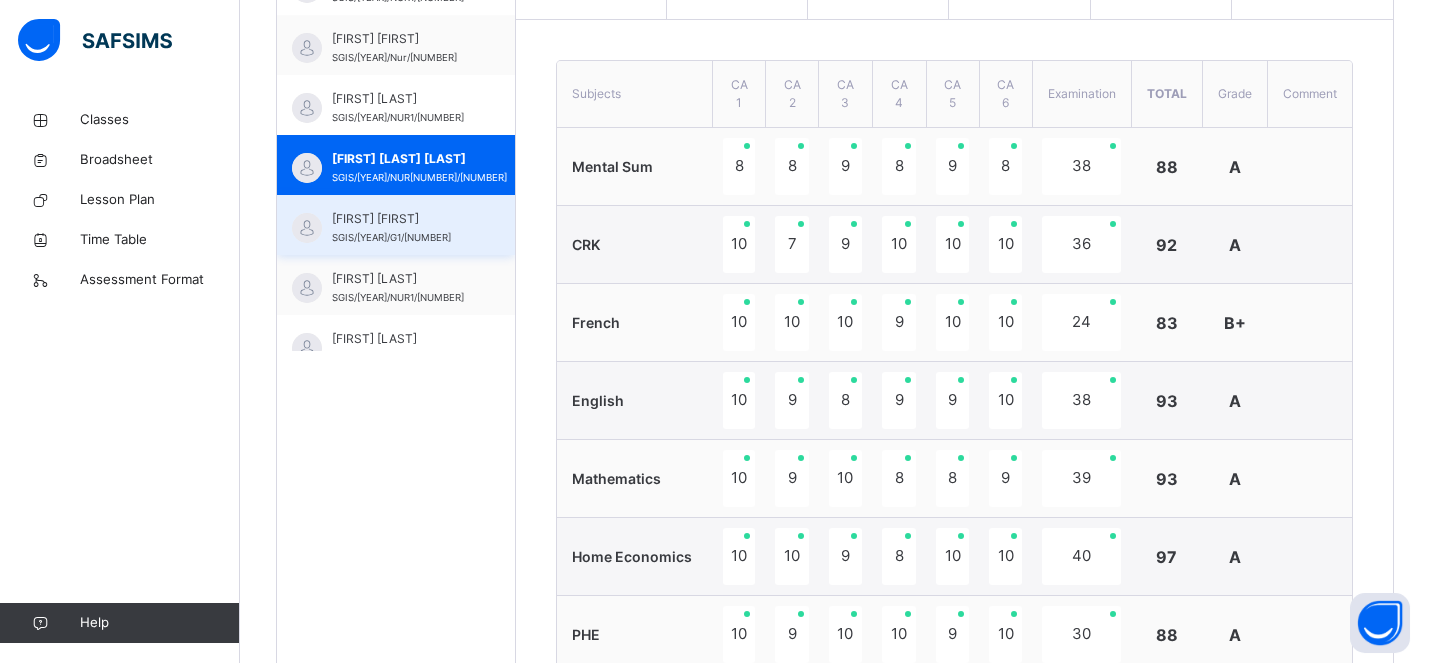 click on "Okoro  Miracle SGIS/23/G1/0857" at bounding box center (396, 225) 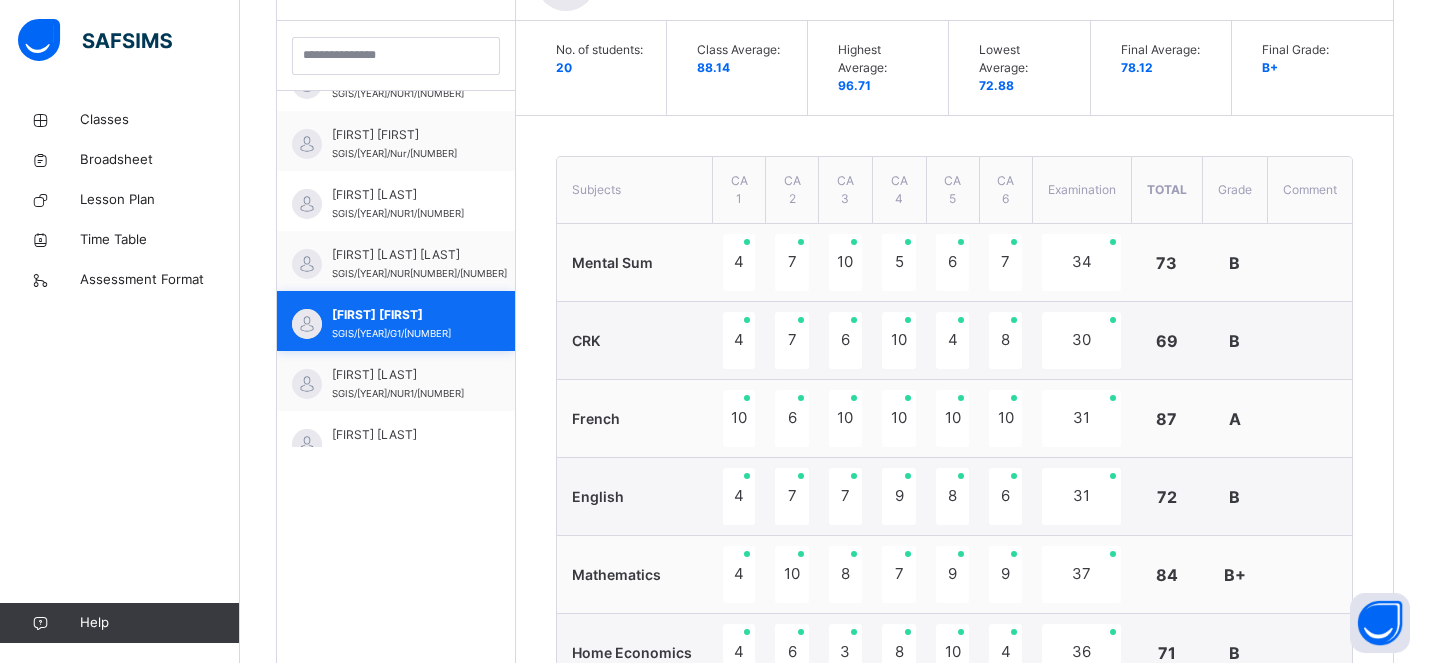 scroll, scrollTop: 675, scrollLeft: 0, axis: vertical 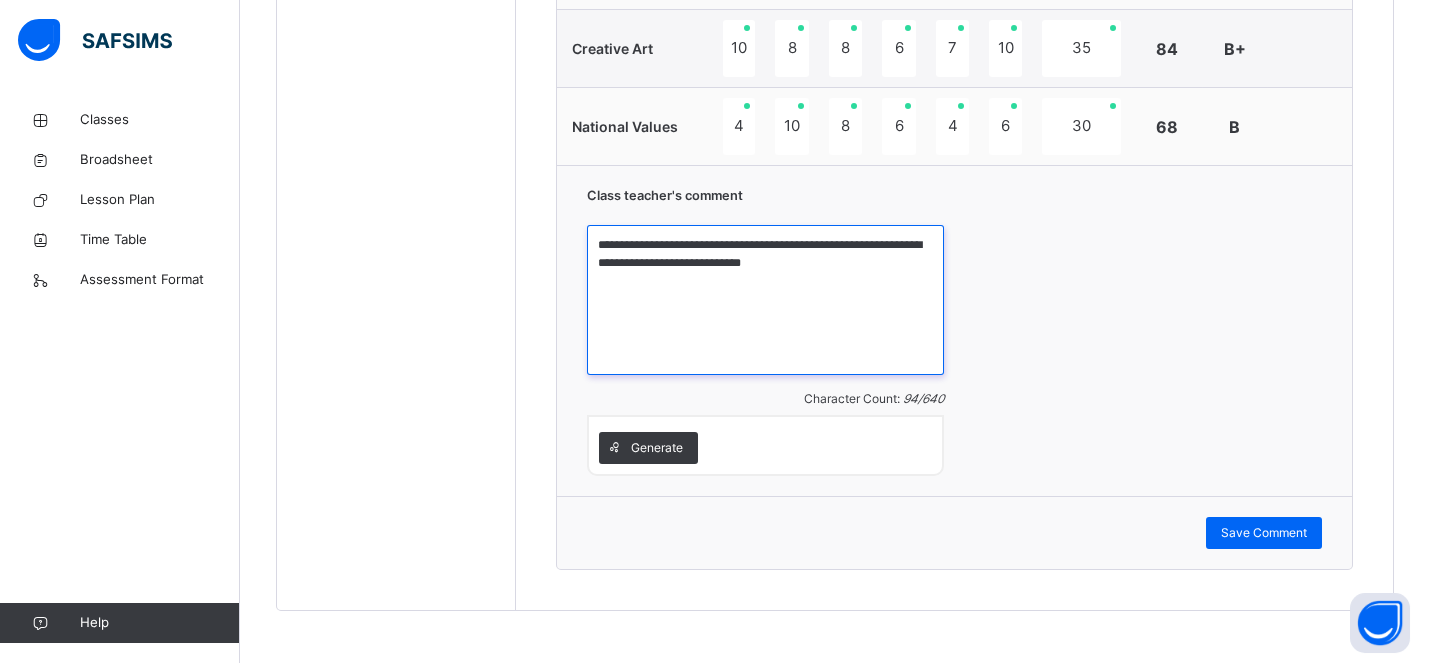 click on "**********" at bounding box center [765, 300] 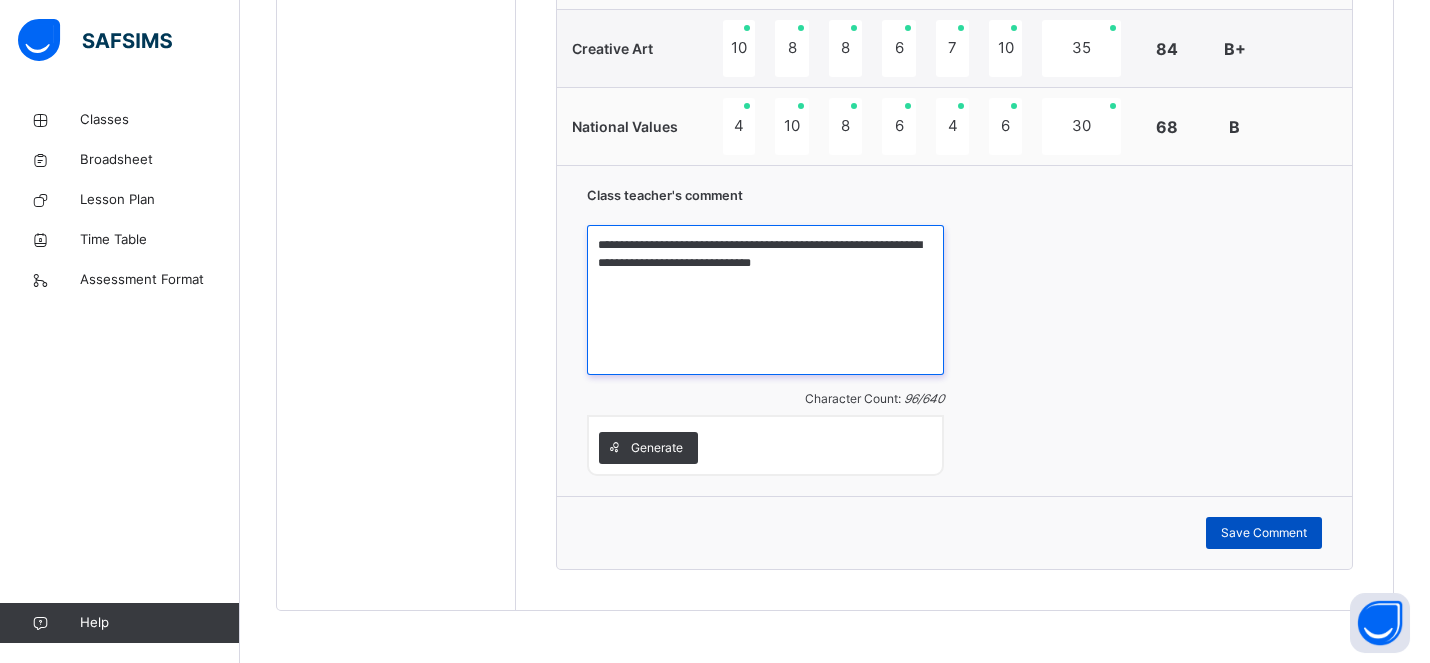 type on "**********" 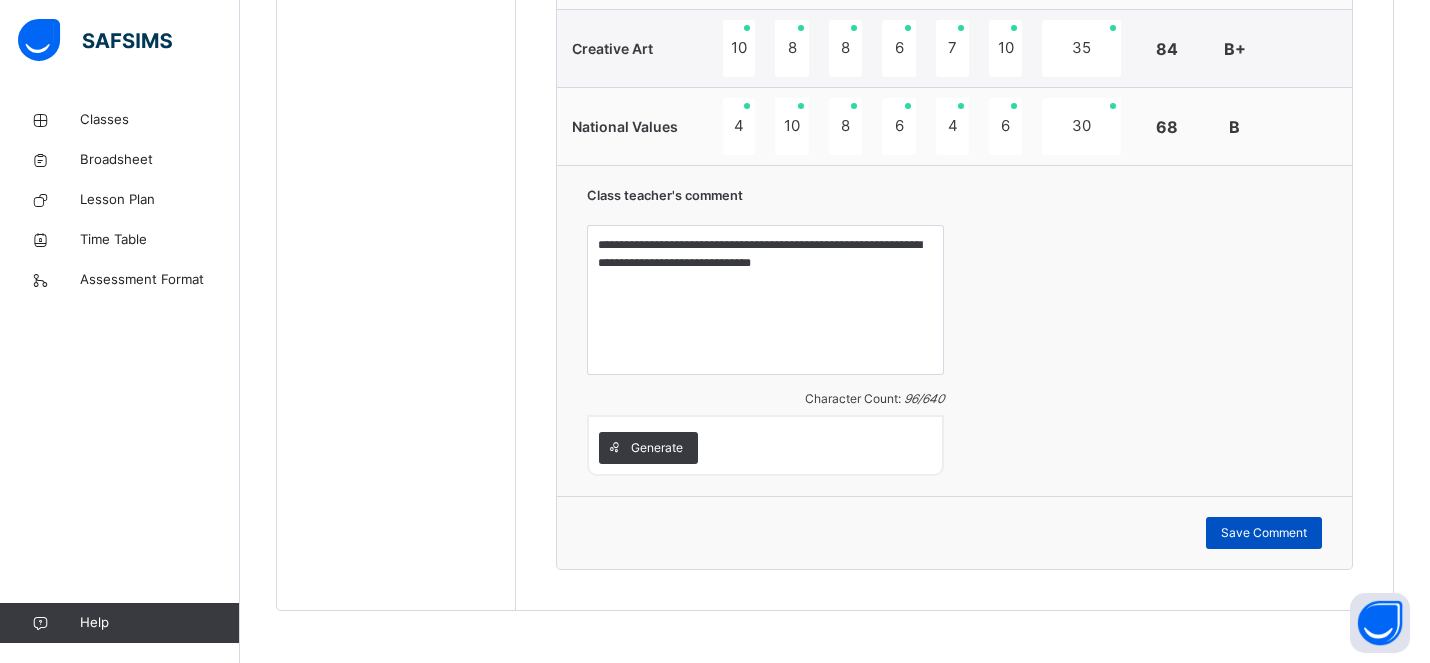 click on "Save Comment" at bounding box center [1264, 533] 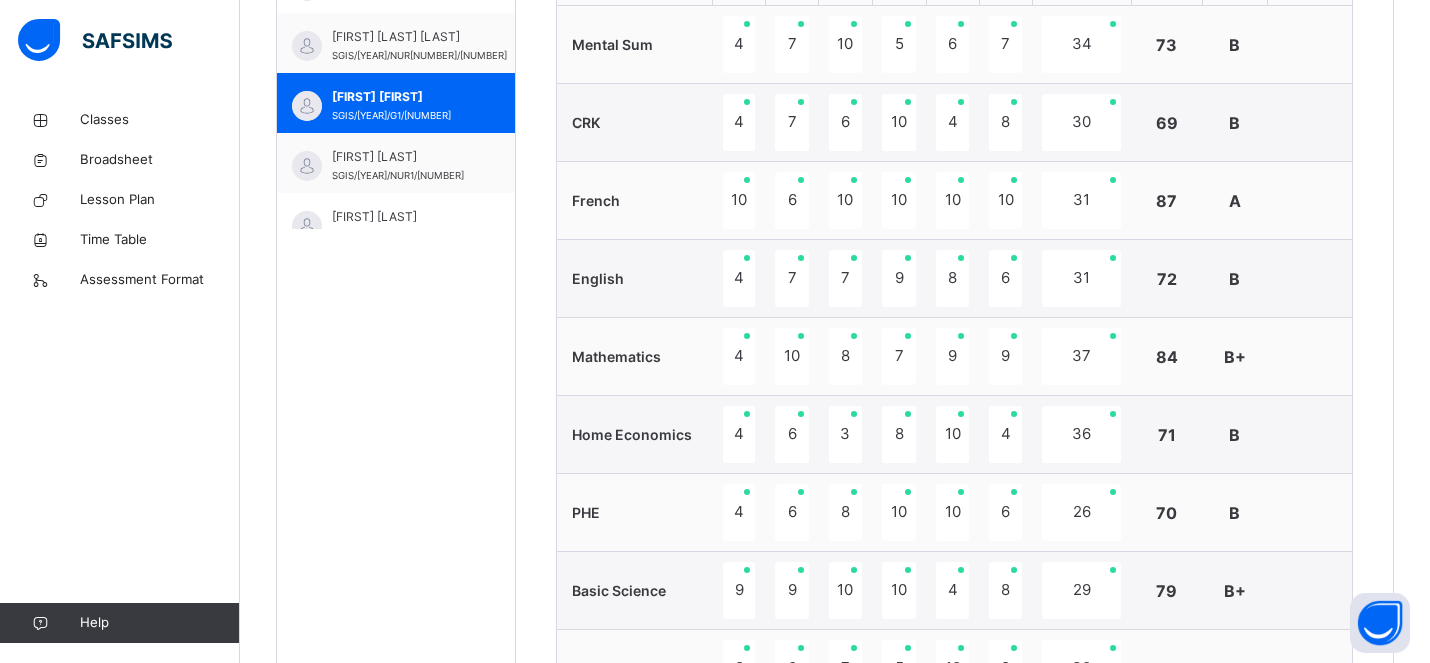 scroll, scrollTop: 789, scrollLeft: 0, axis: vertical 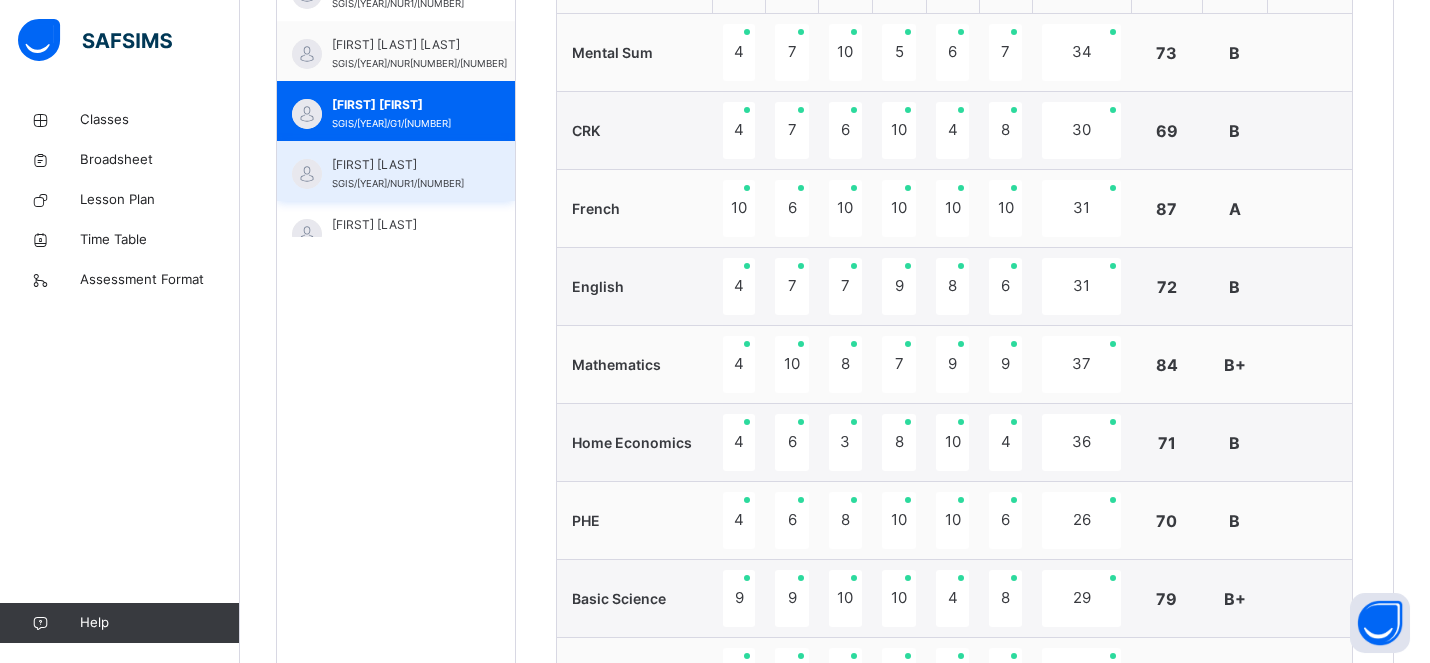 click on "Okpara  Gabrielle SGIS/20/NUR1/423" at bounding box center (396, 171) 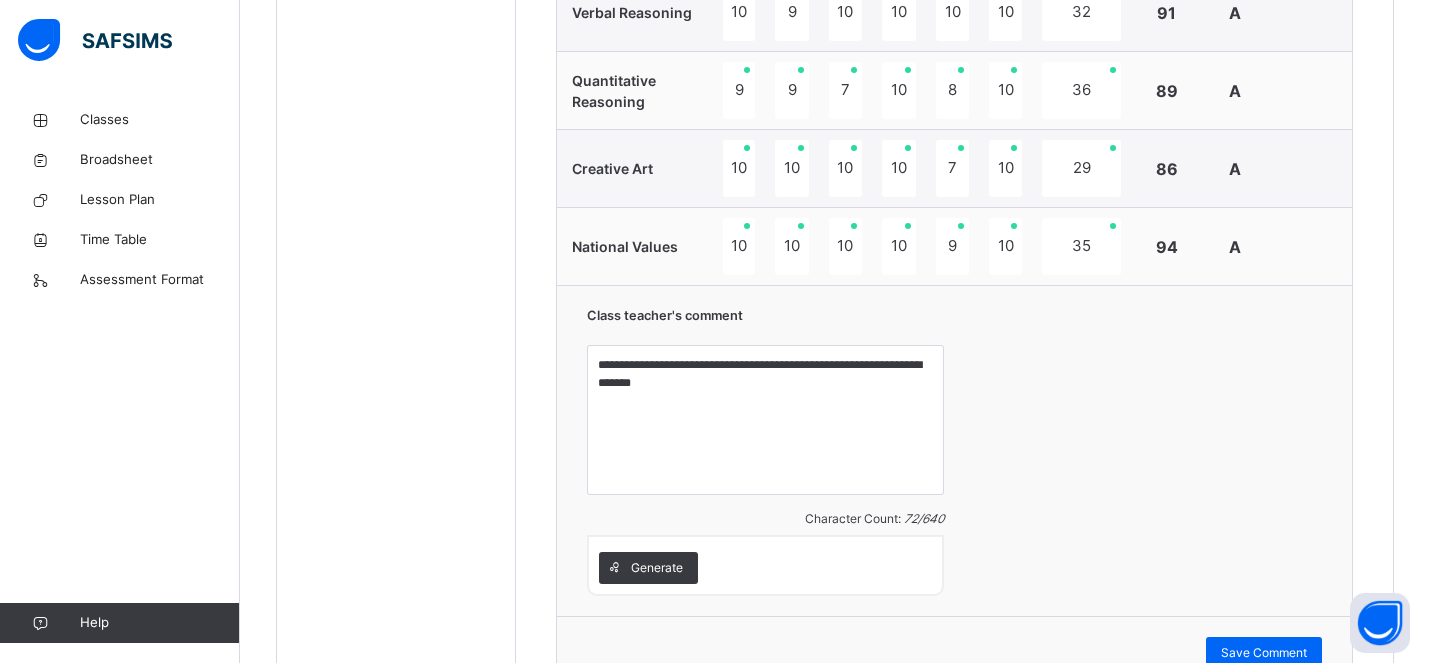 scroll, scrollTop: 1964, scrollLeft: 0, axis: vertical 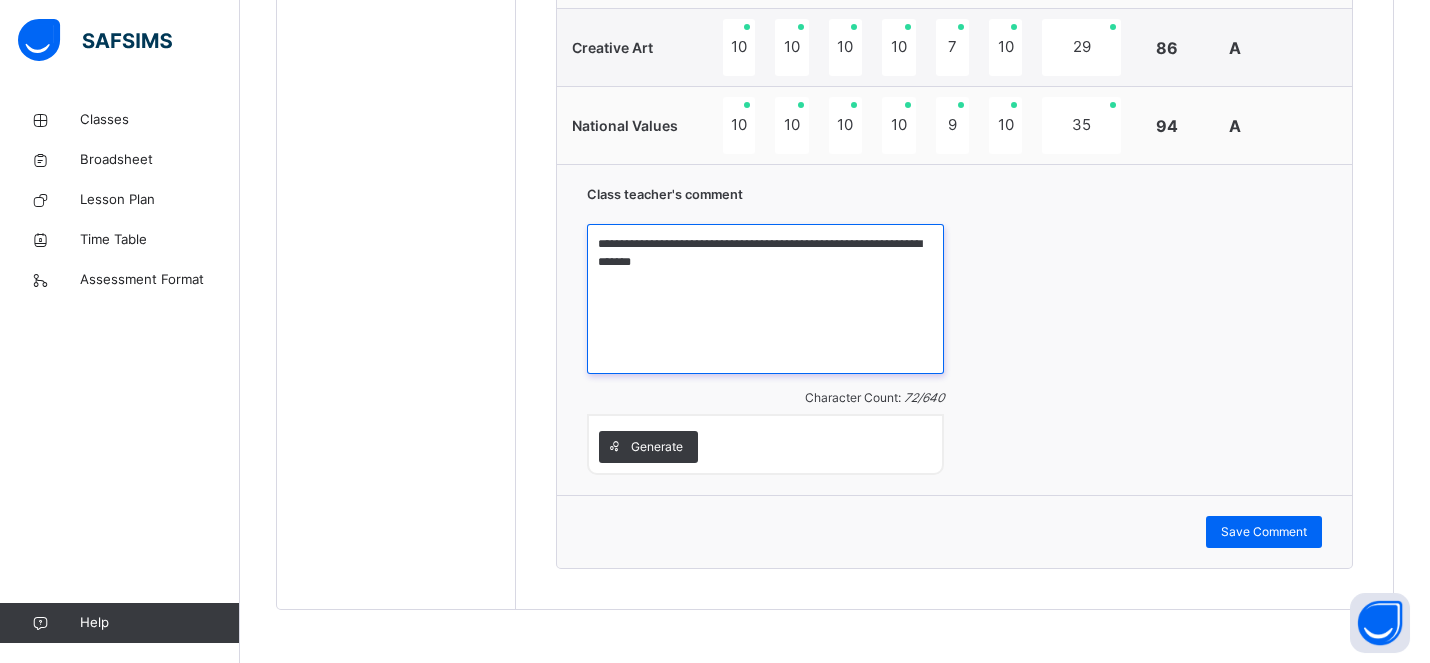 click on "**********" at bounding box center (765, 299) 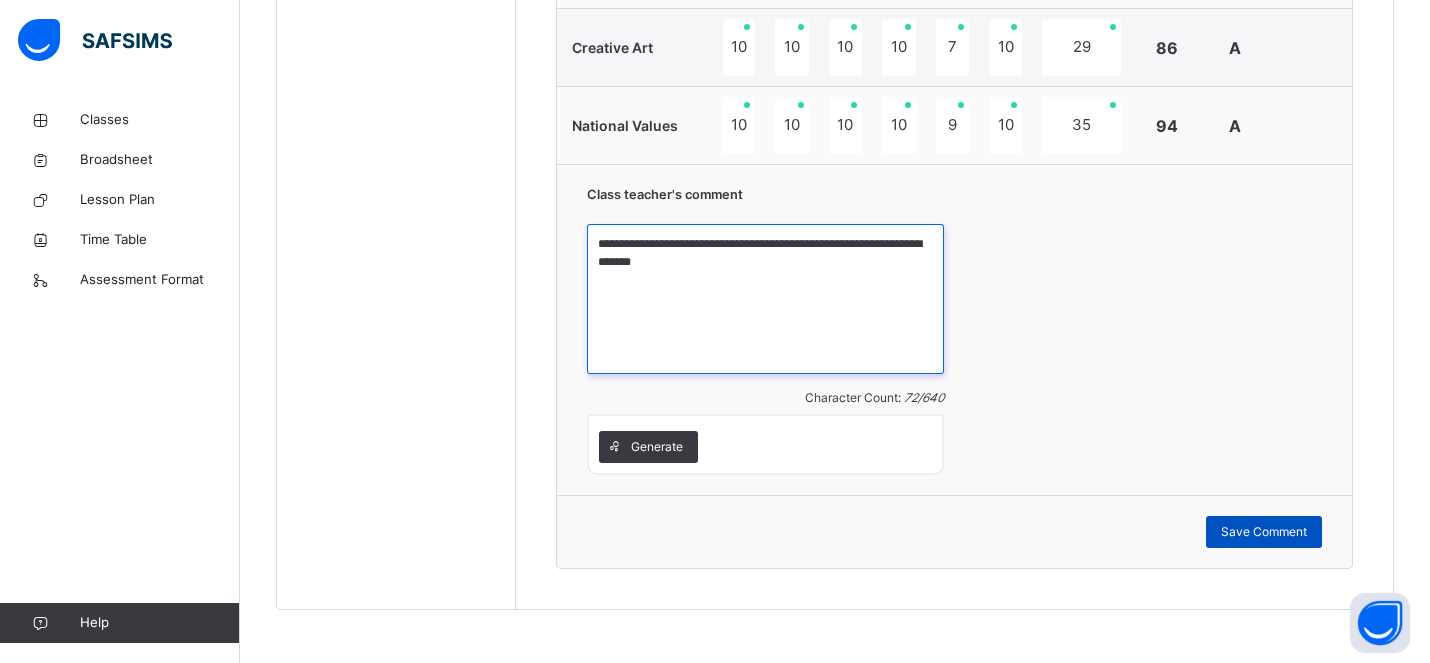 type on "**********" 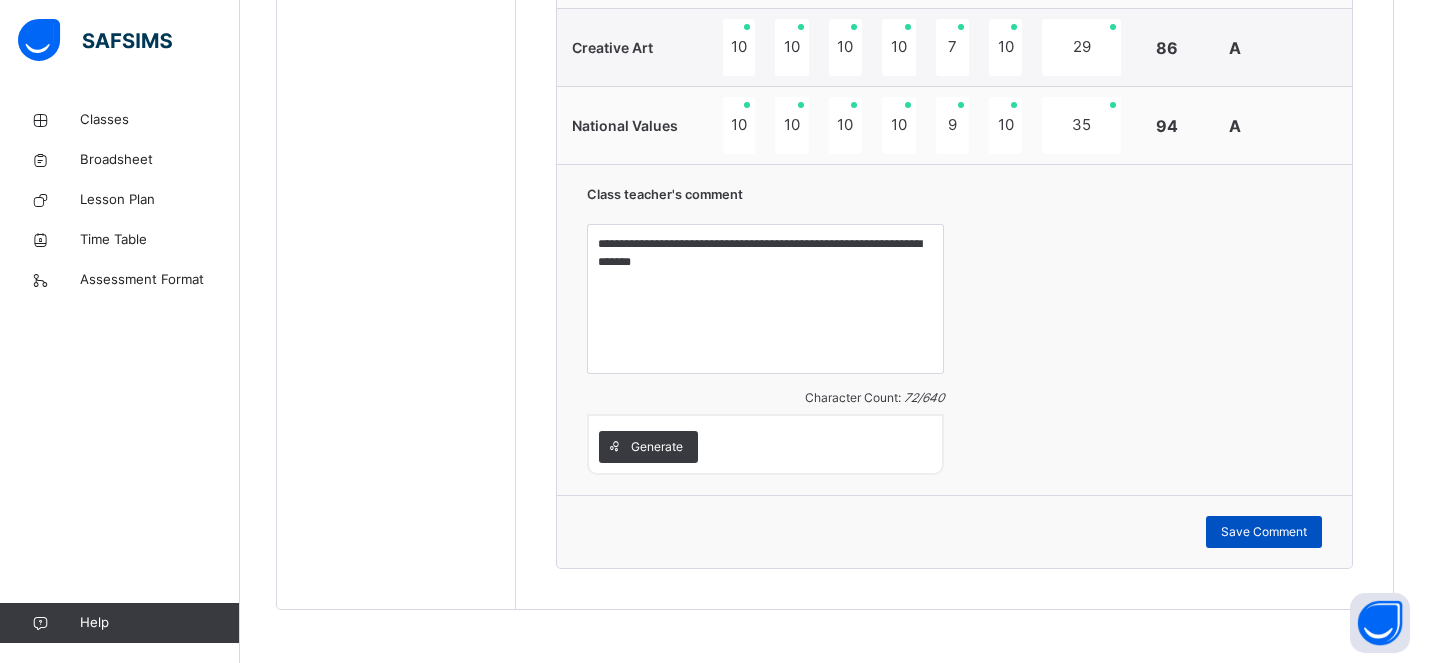 click on "Save Comment" at bounding box center [1264, 532] 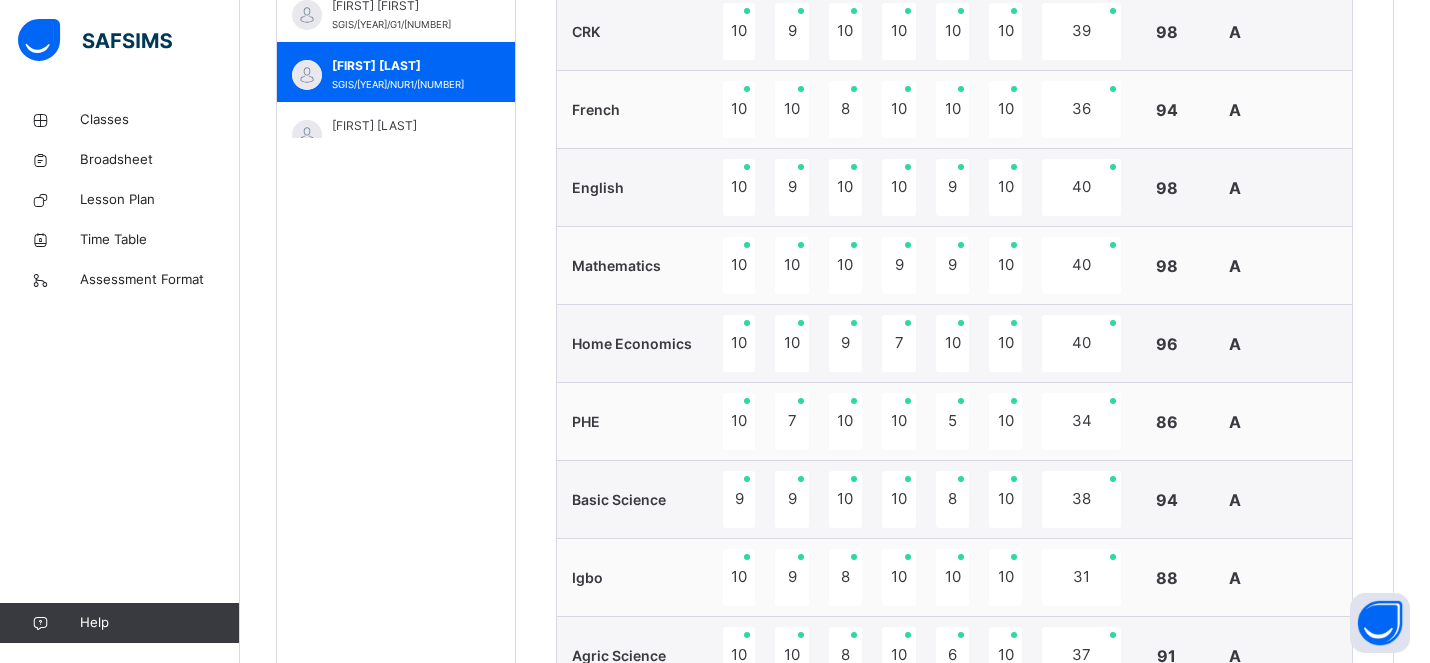 scroll, scrollTop: 862, scrollLeft: 0, axis: vertical 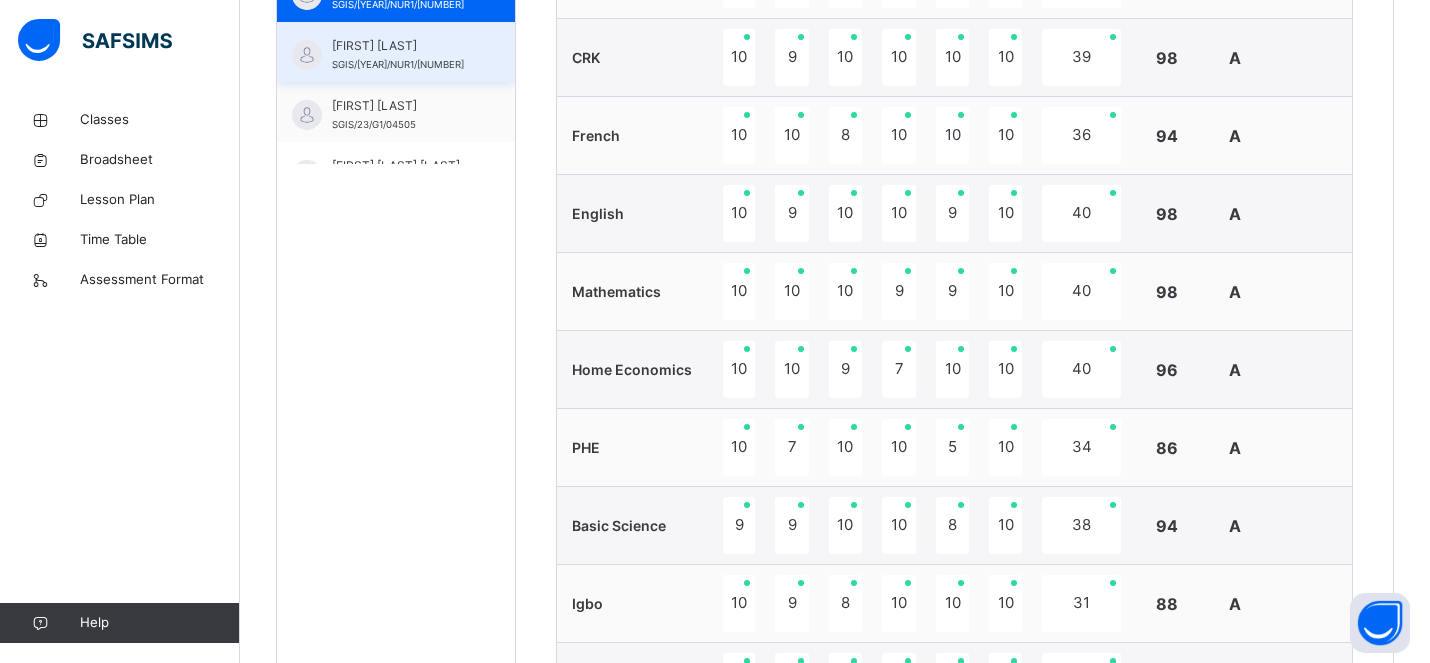 click on "[LAST] [FIRST]" at bounding box center (401, 46) 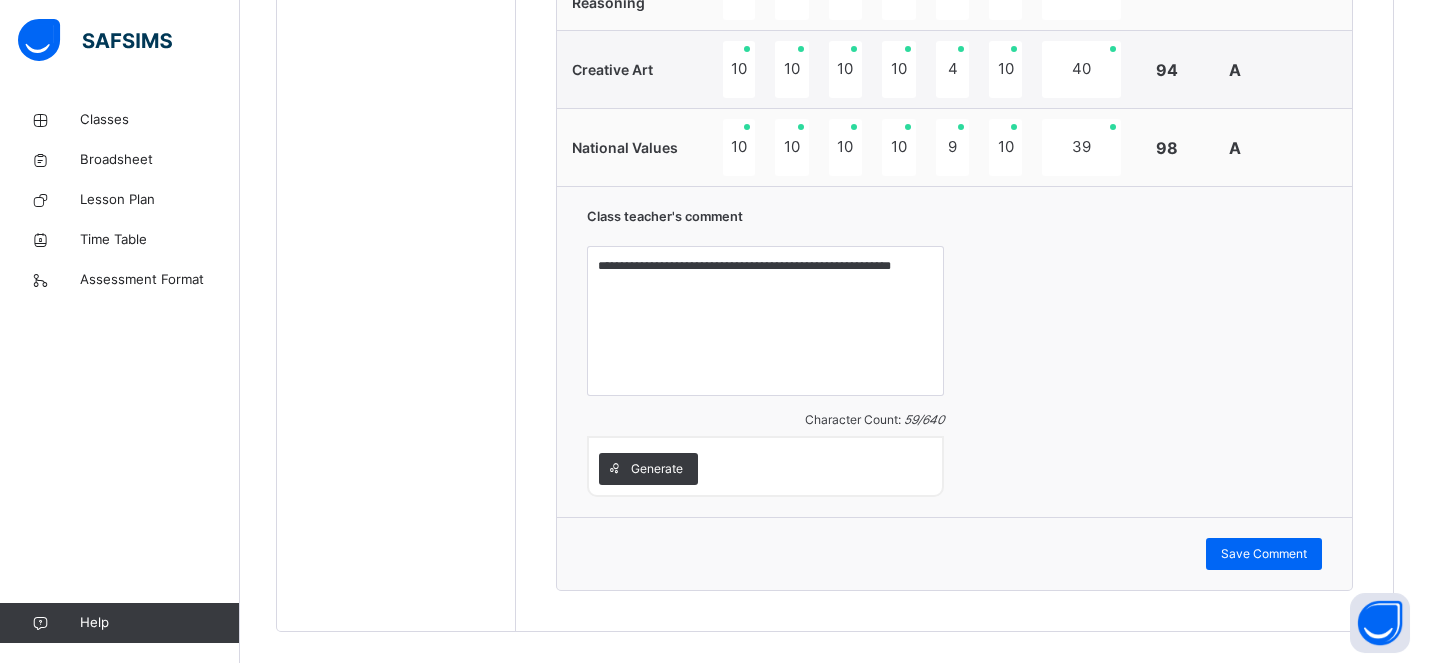 scroll, scrollTop: 1926, scrollLeft: 0, axis: vertical 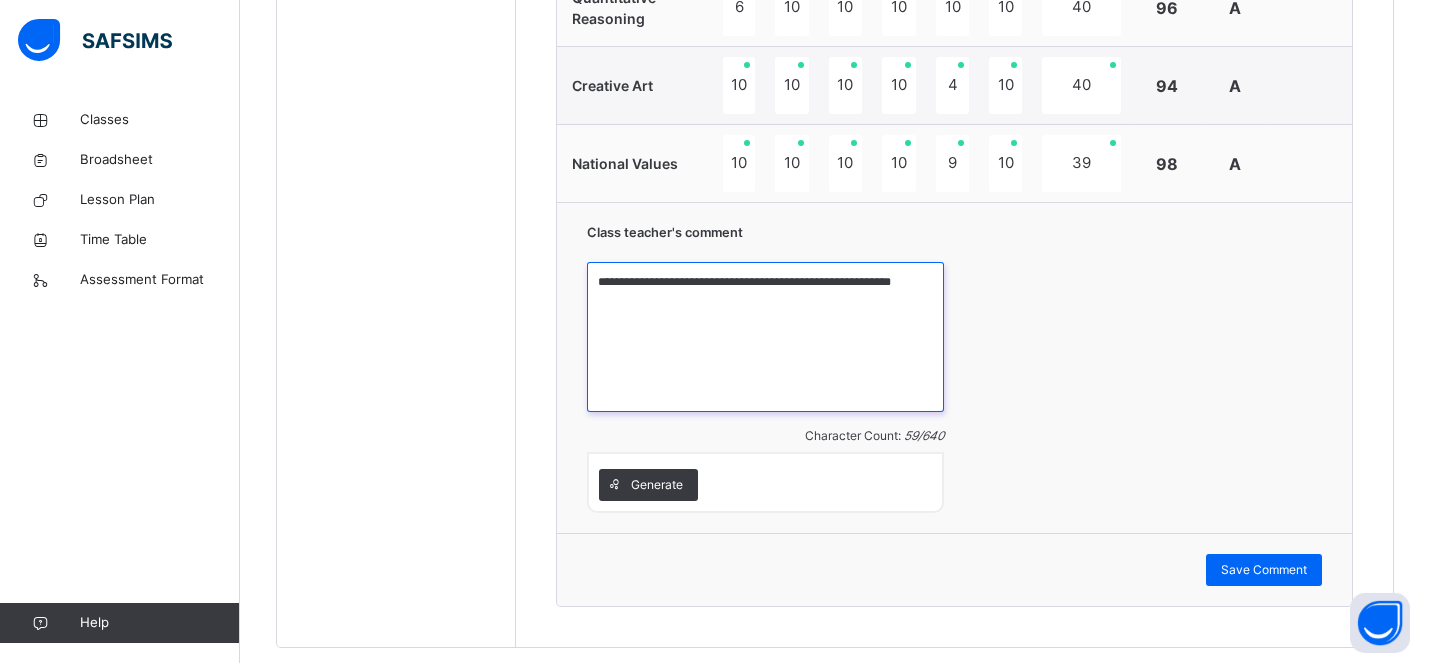 click on "**********" at bounding box center (765, 337) 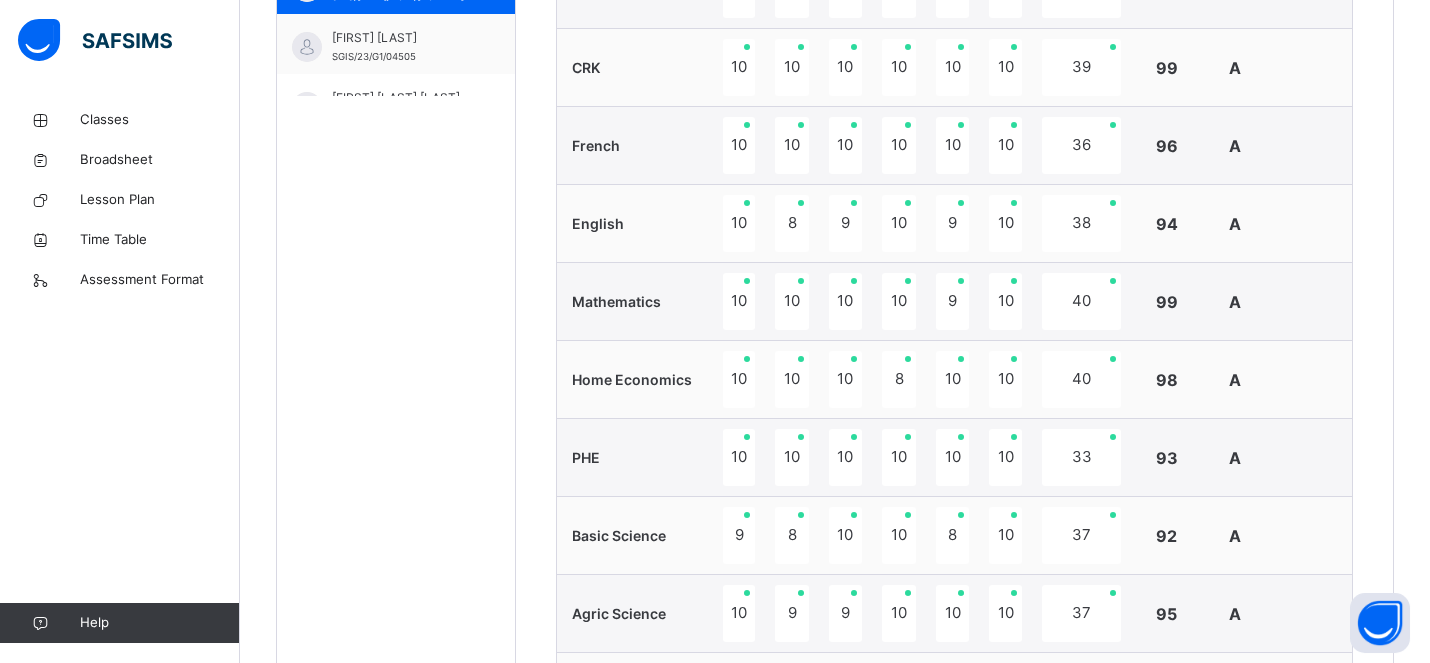 scroll, scrollTop: 841, scrollLeft: 0, axis: vertical 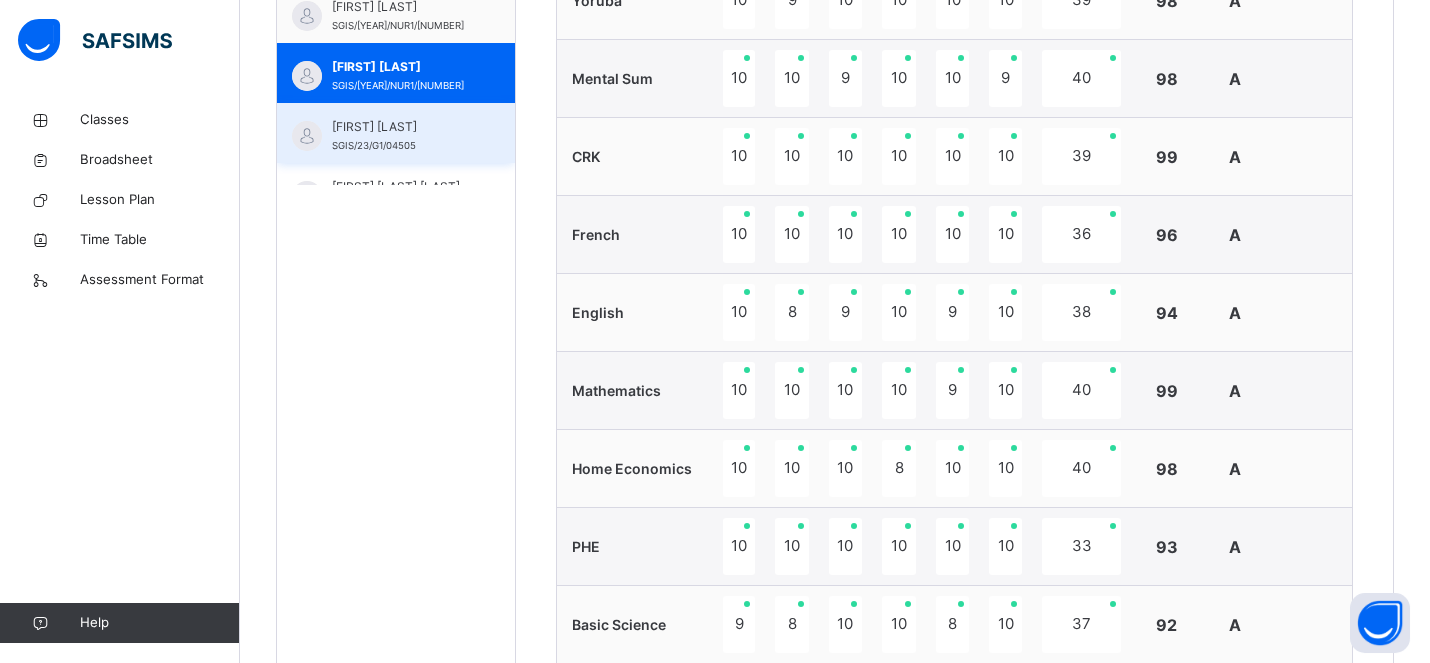 click on "[LAST] [FIRST]" at bounding box center [401, 127] 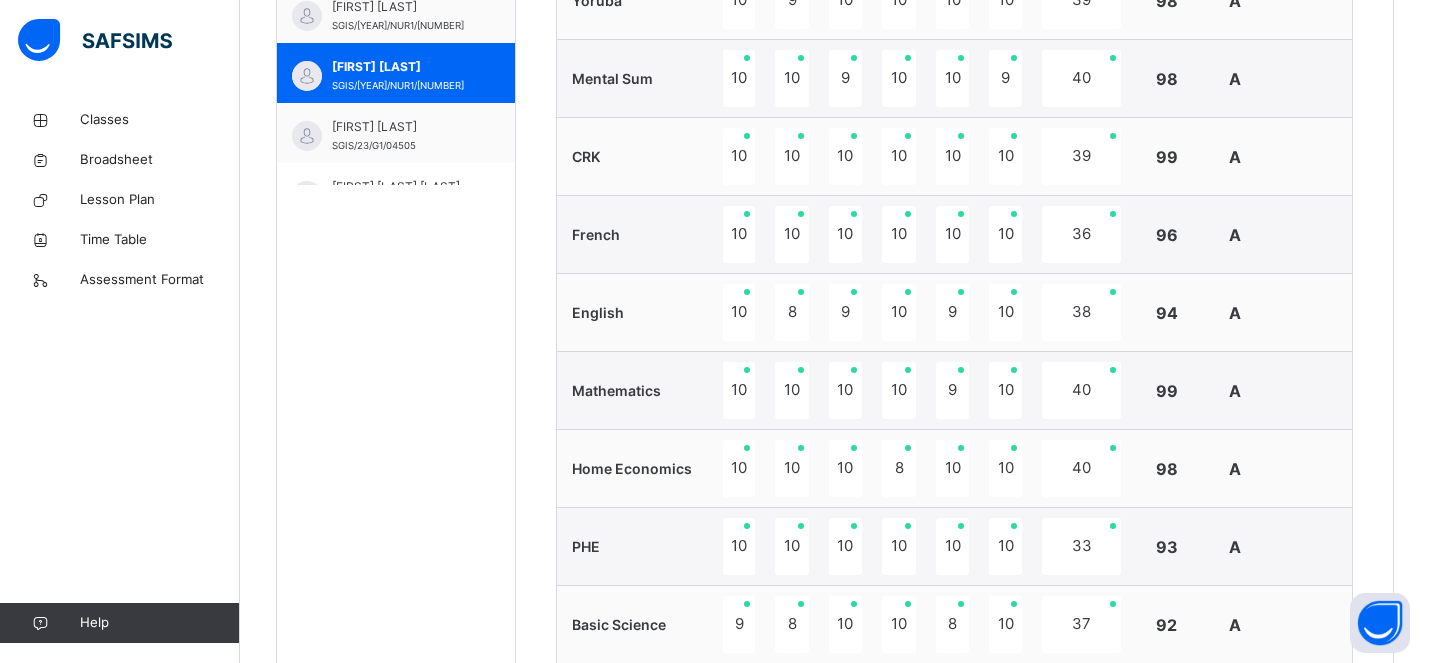 click on "Nasamu  Chizaram SGIS/18/NUR1/188" at bounding box center (396, -167) 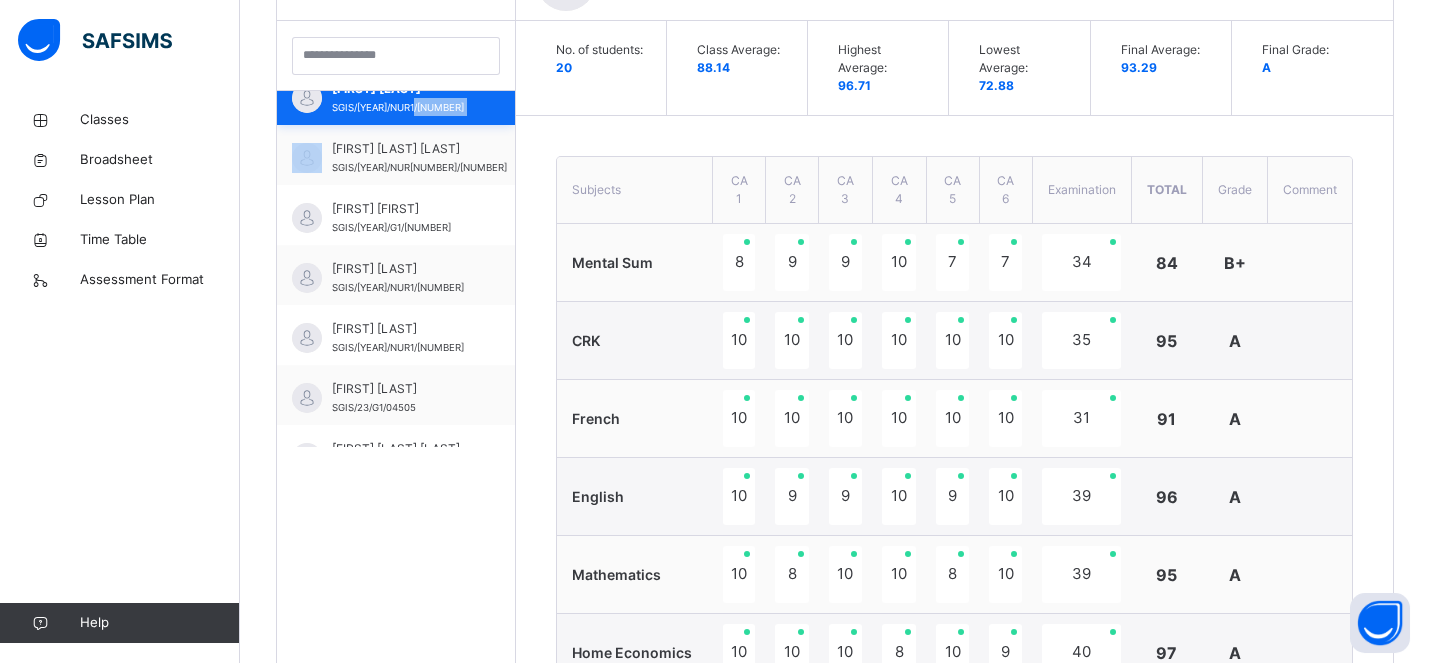 scroll, scrollTop: 841, scrollLeft: 0, axis: vertical 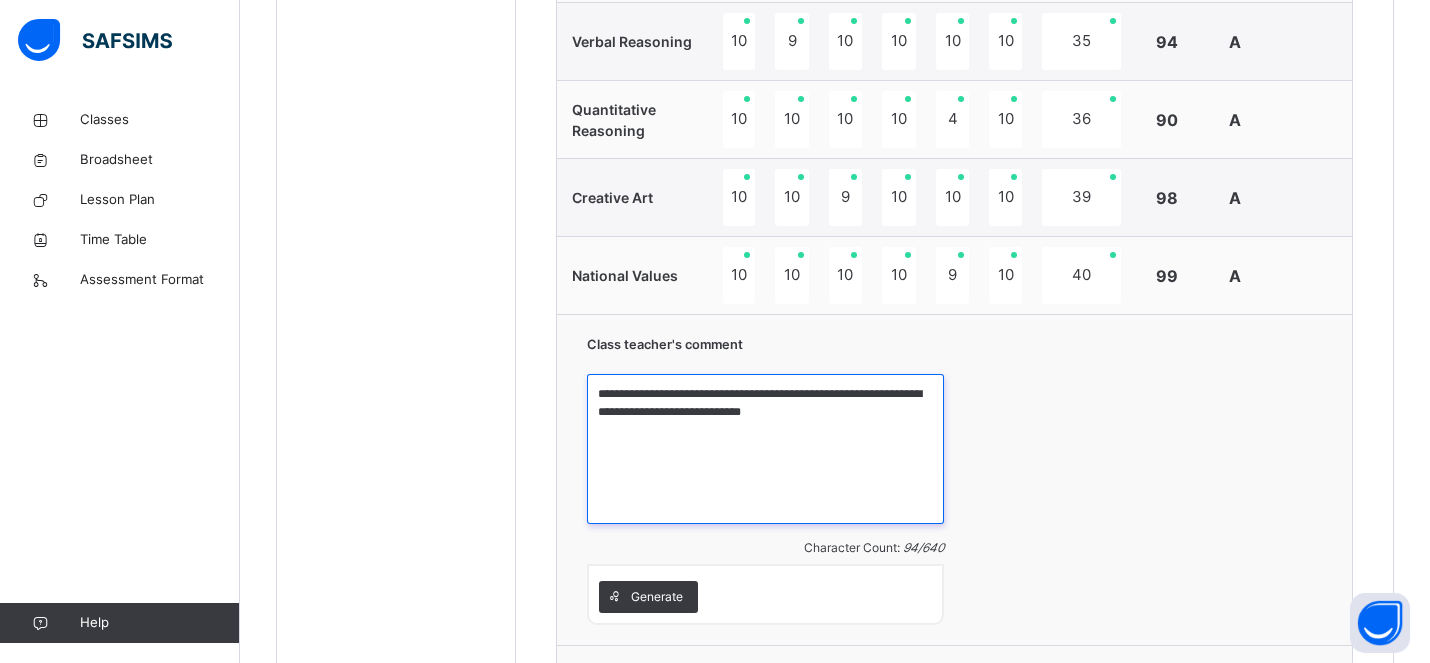 click on "**********" at bounding box center [765, 449] 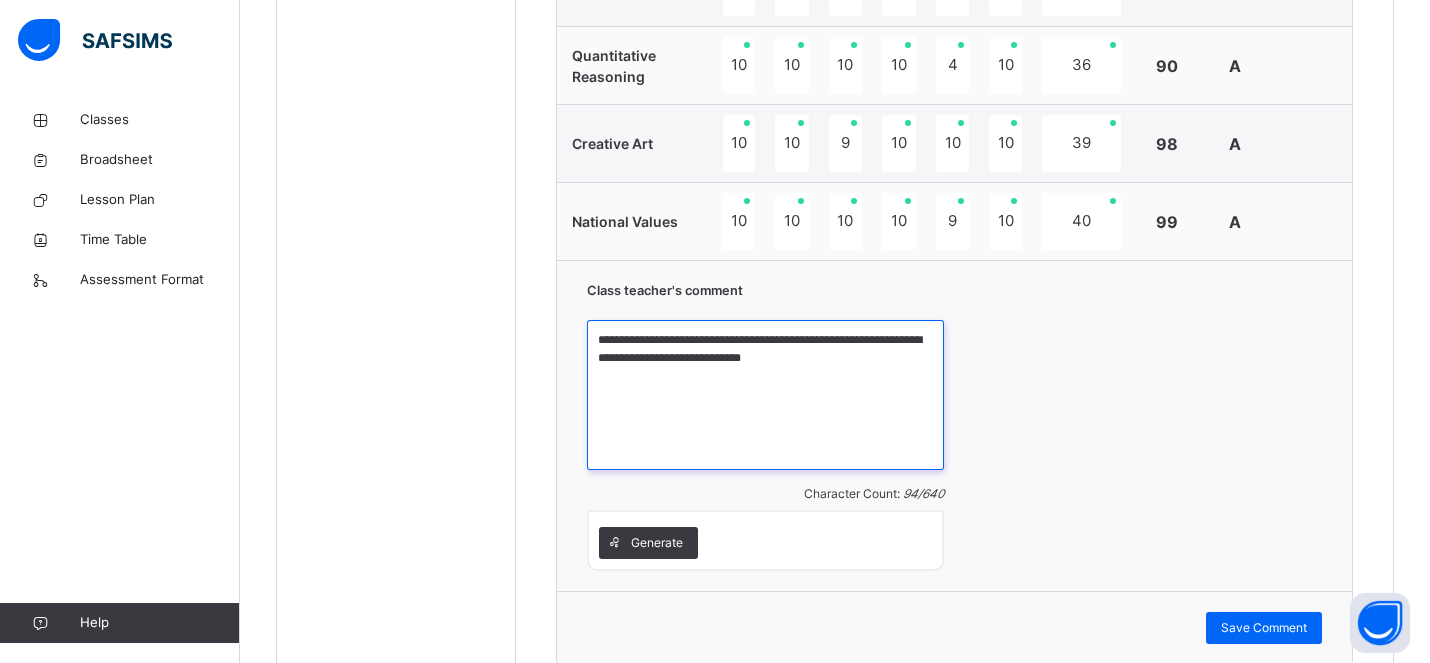 scroll, scrollTop: 1964, scrollLeft: 0, axis: vertical 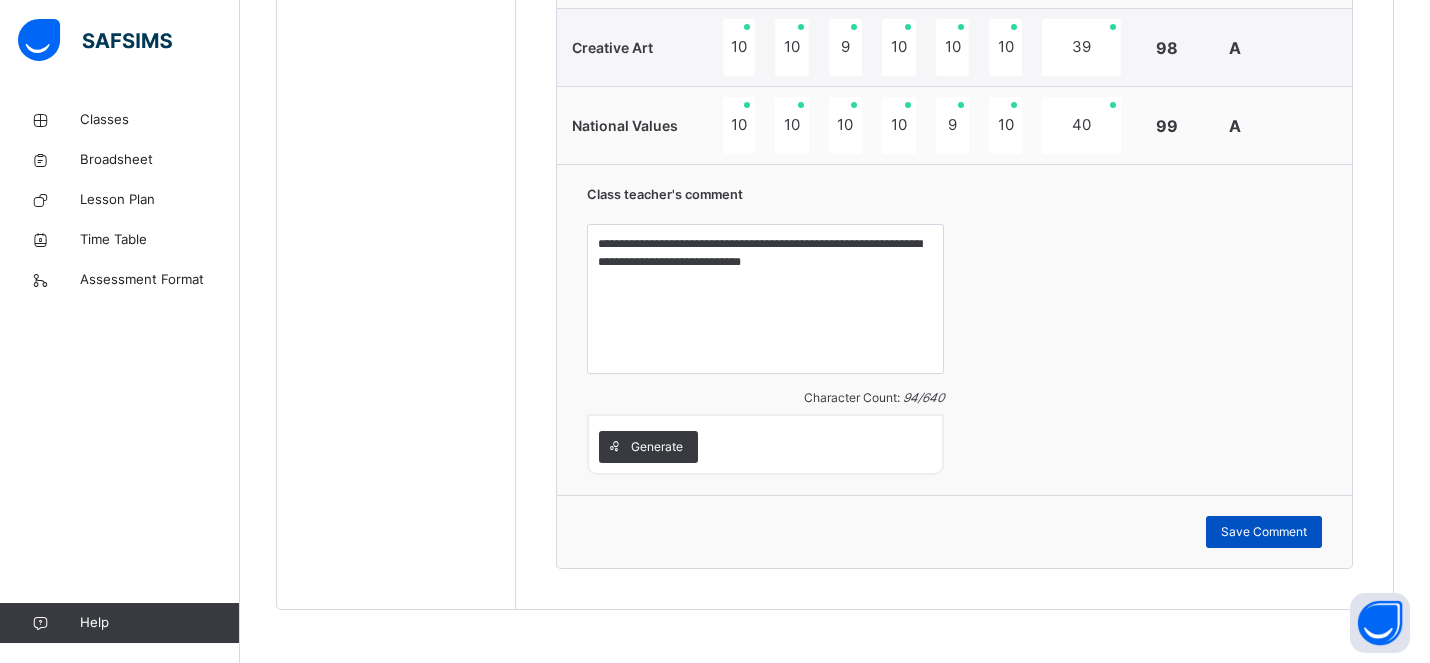 click on "Save Comment" at bounding box center (1264, 532) 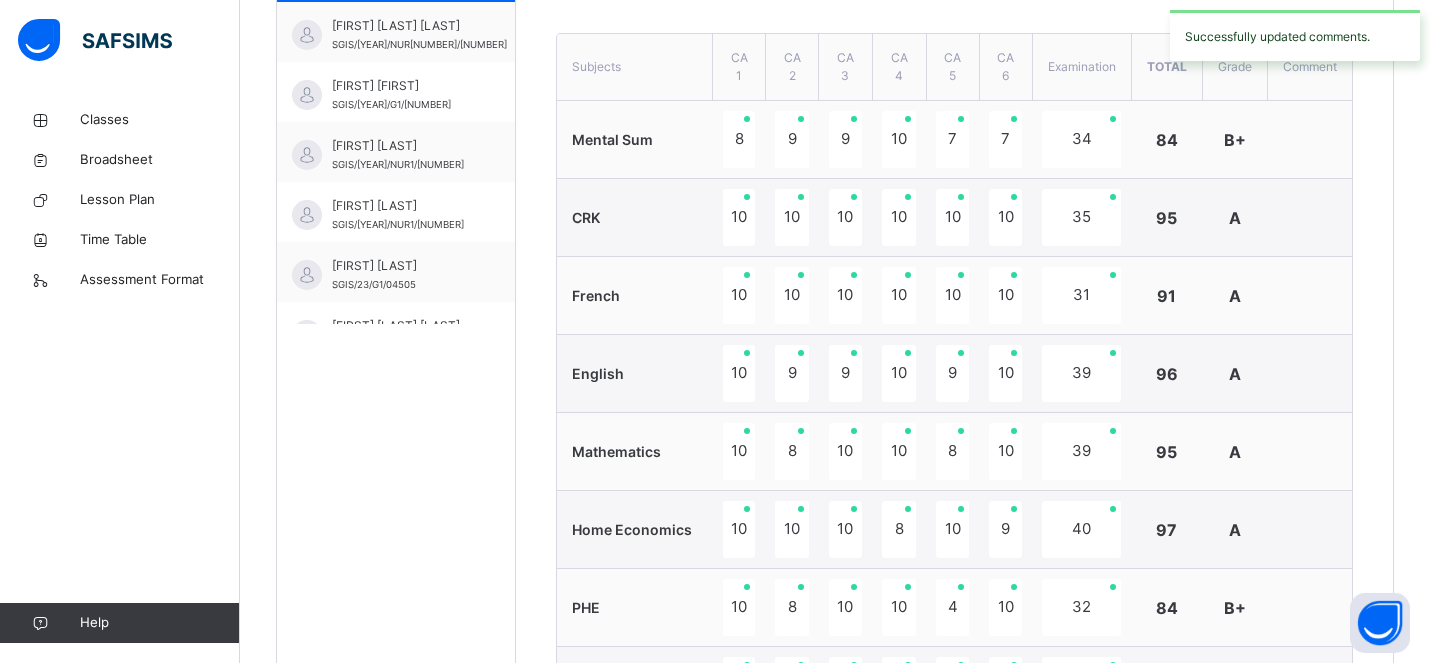 scroll, scrollTop: 649, scrollLeft: 0, axis: vertical 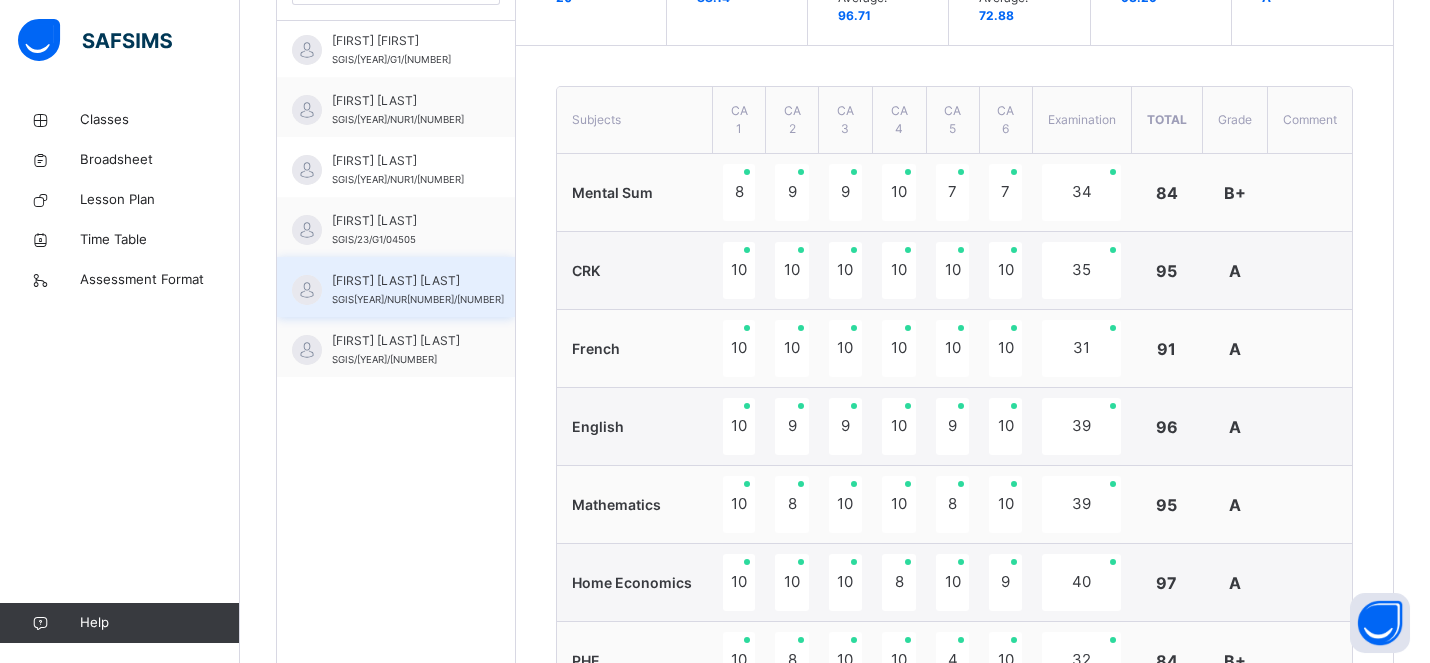 click on "[LAST] [FIRST] [MIDDLE]" at bounding box center (418, 281) 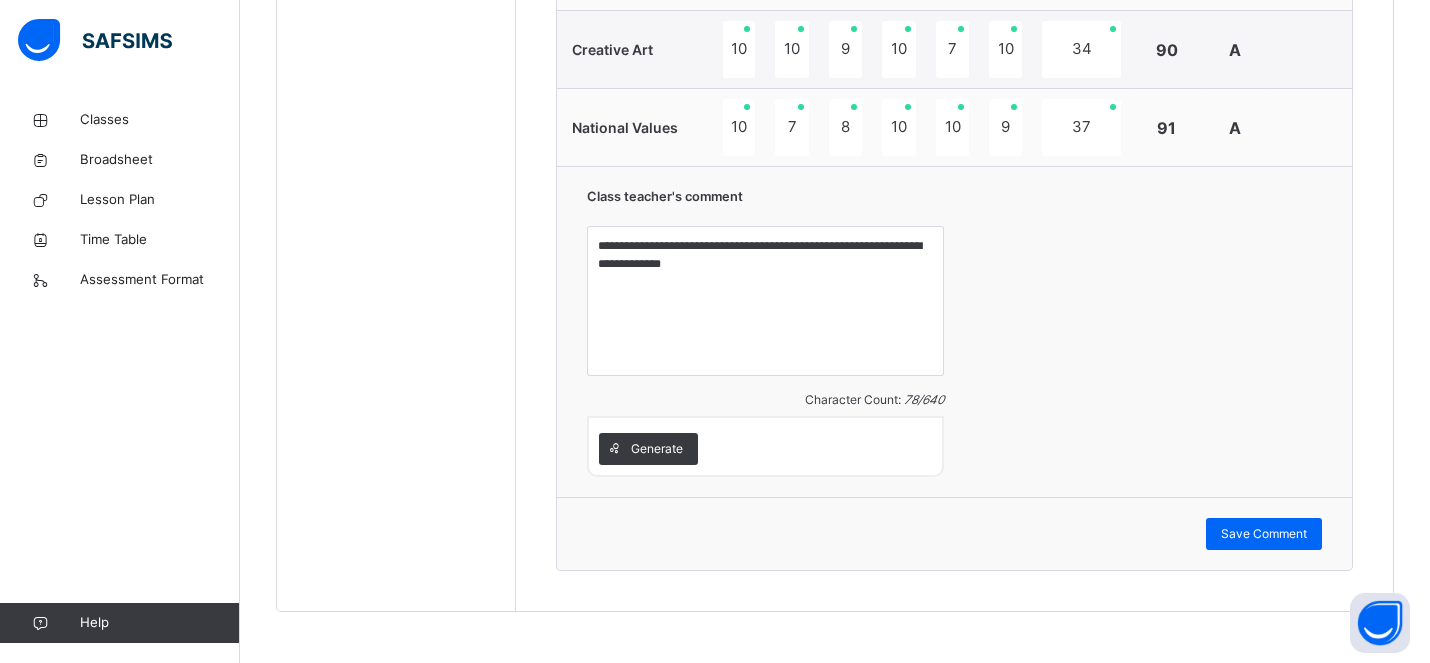 scroll, scrollTop: 1964, scrollLeft: 0, axis: vertical 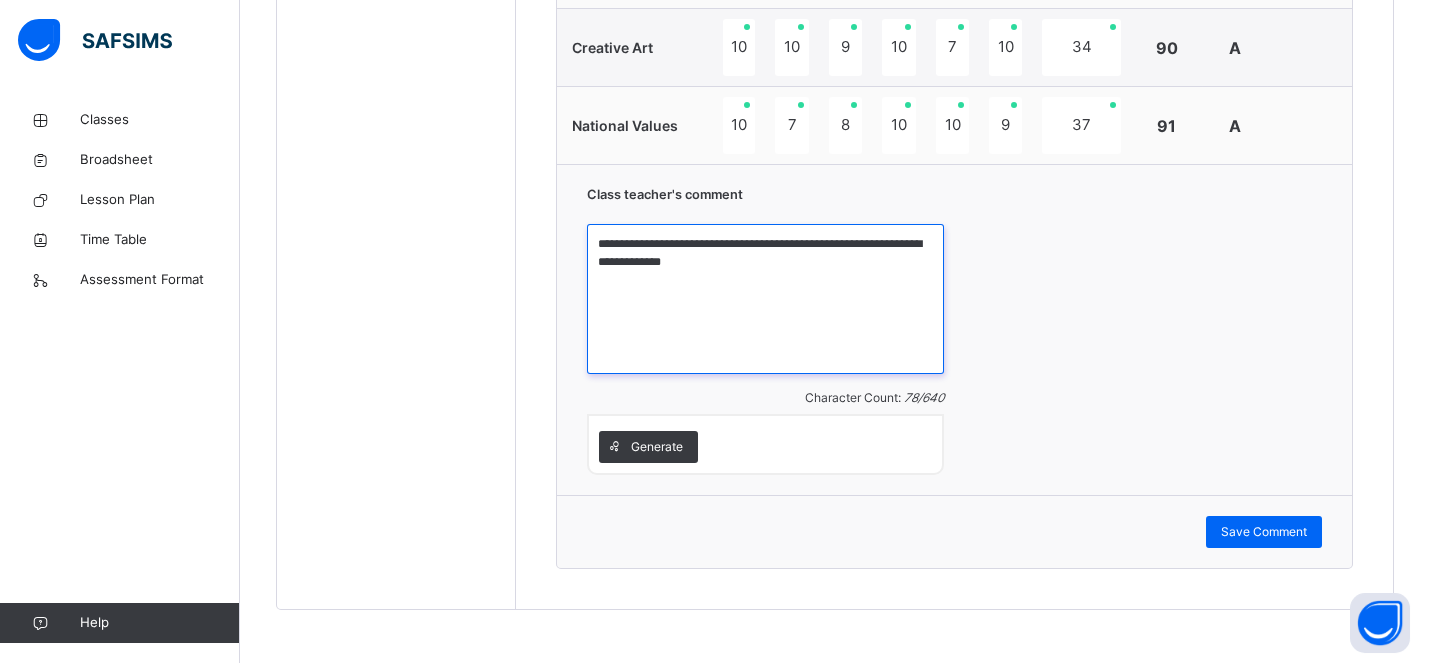 click on "**********" at bounding box center [765, 299] 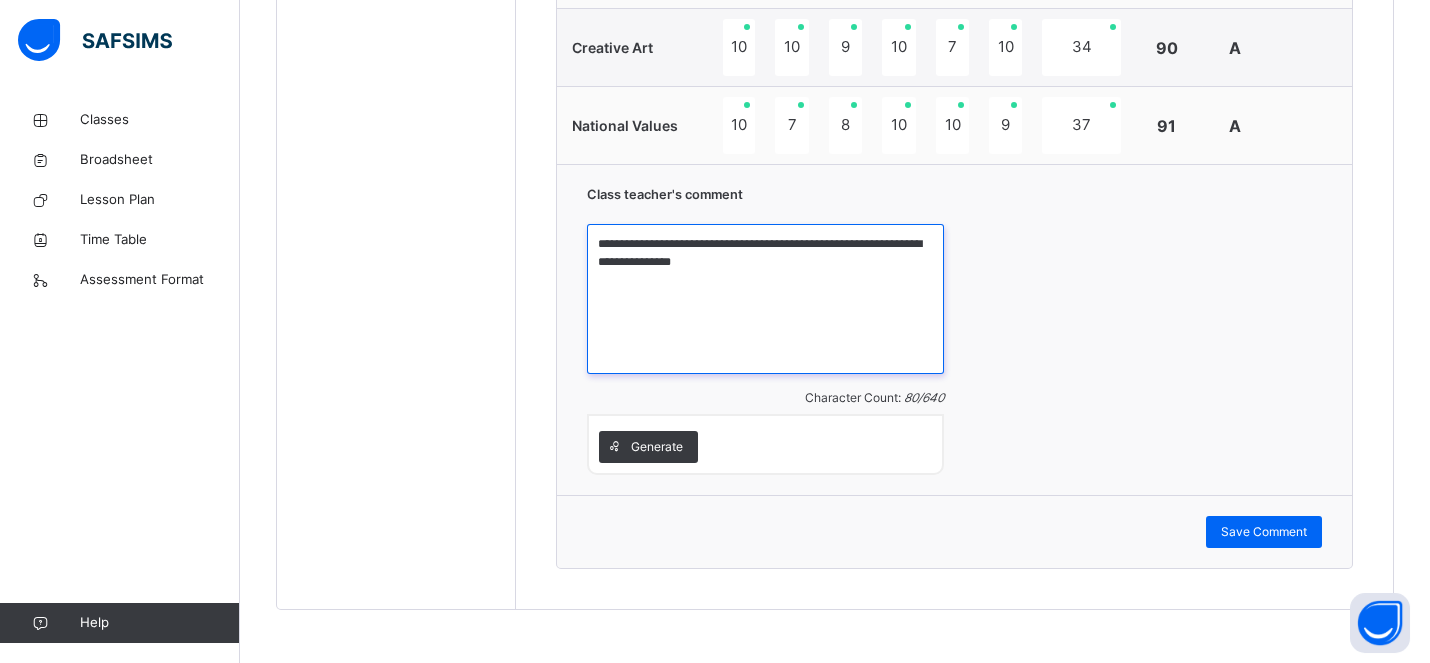 paste on "**********" 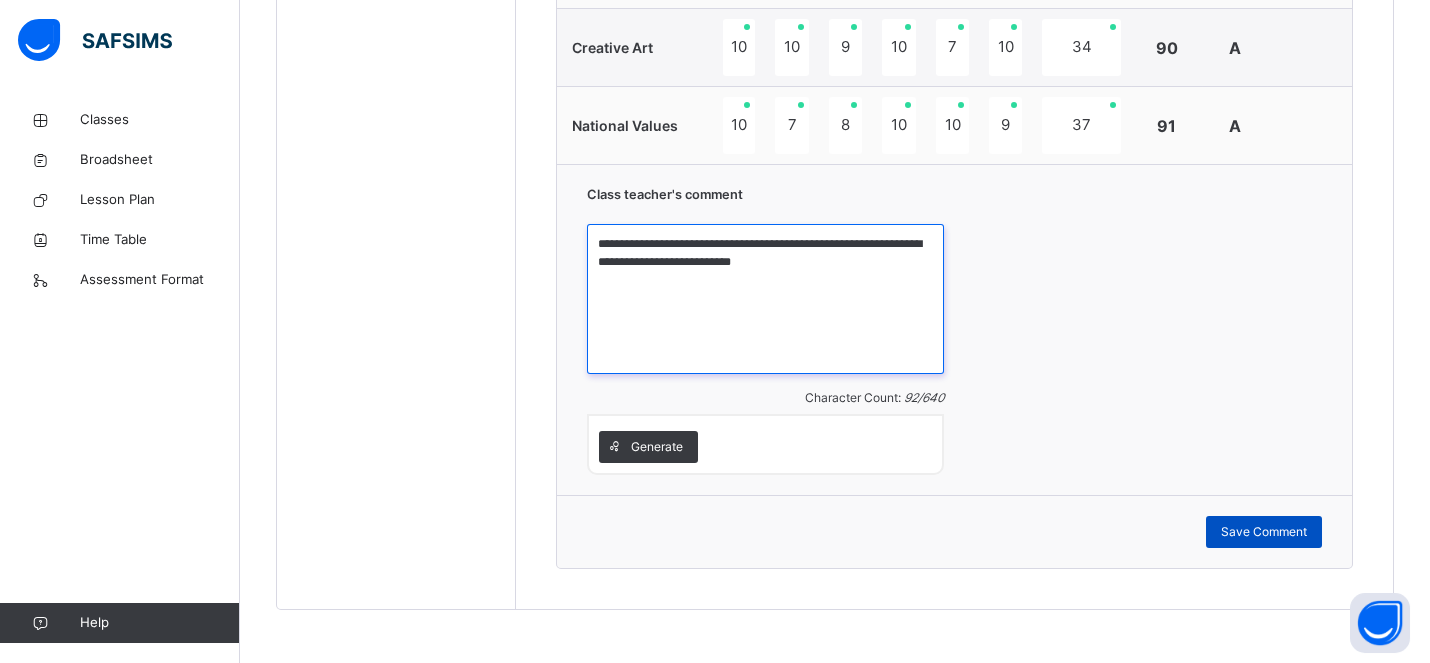 type on "**********" 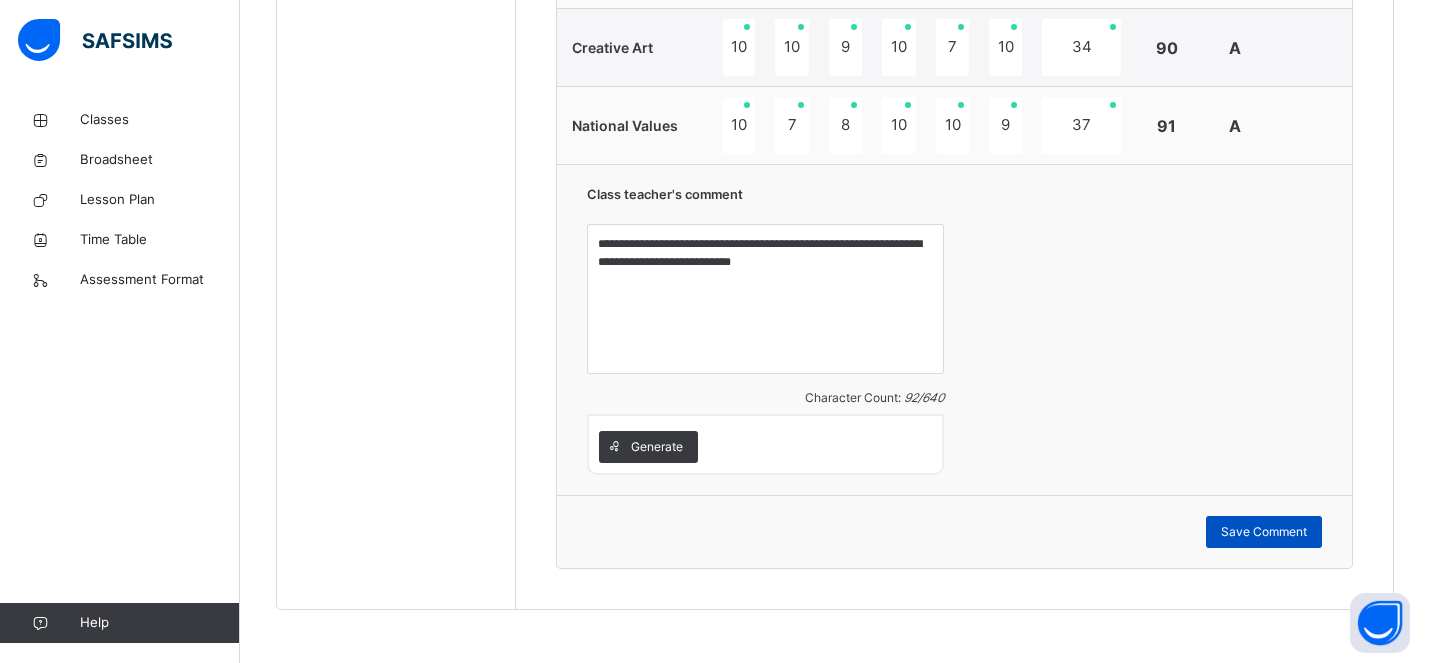 click on "Save Comment" at bounding box center (1264, 532) 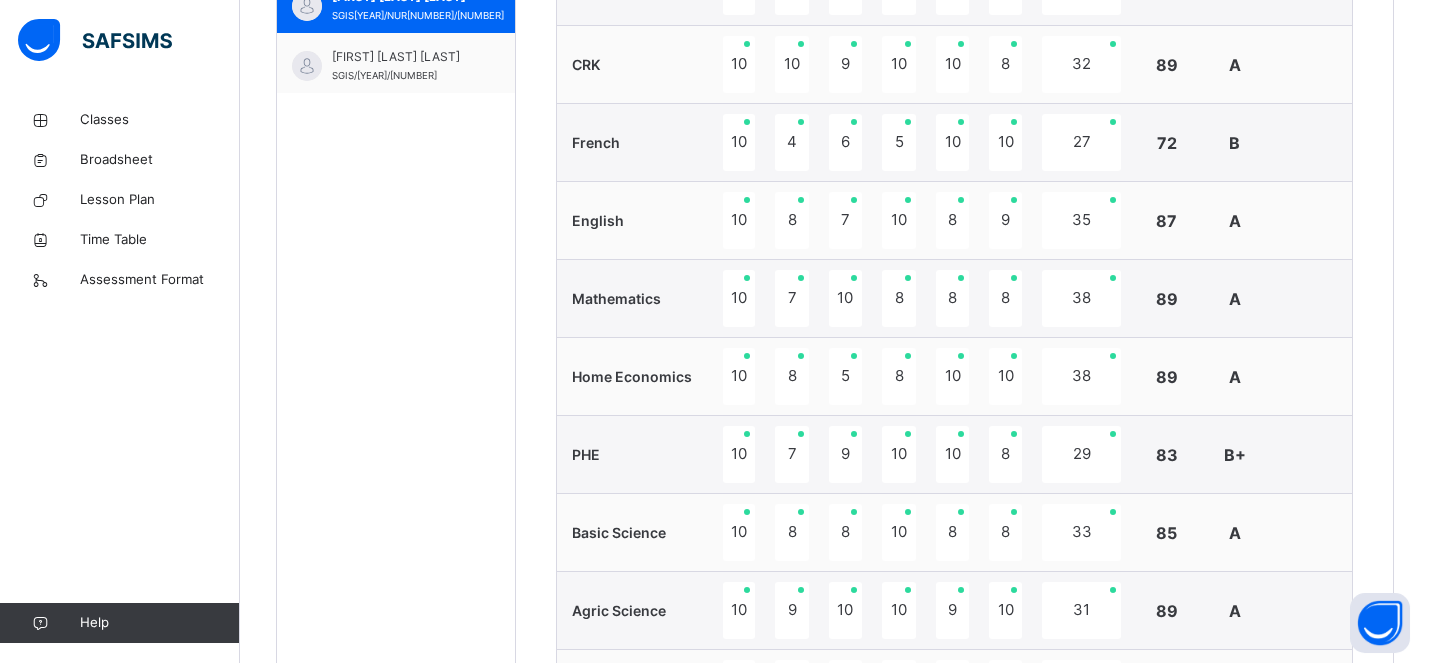 scroll, scrollTop: 898, scrollLeft: 0, axis: vertical 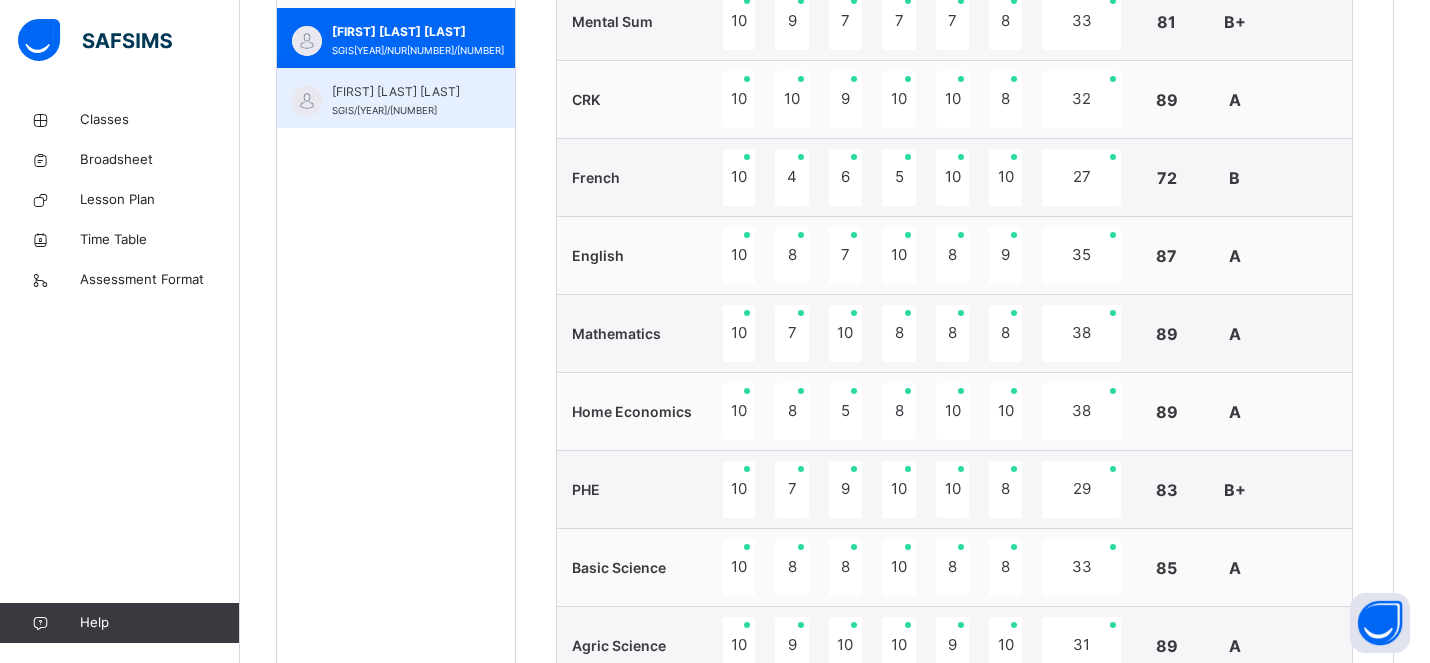 click on "[LAST] [FIRST] [MIDDLE]" at bounding box center [401, 92] 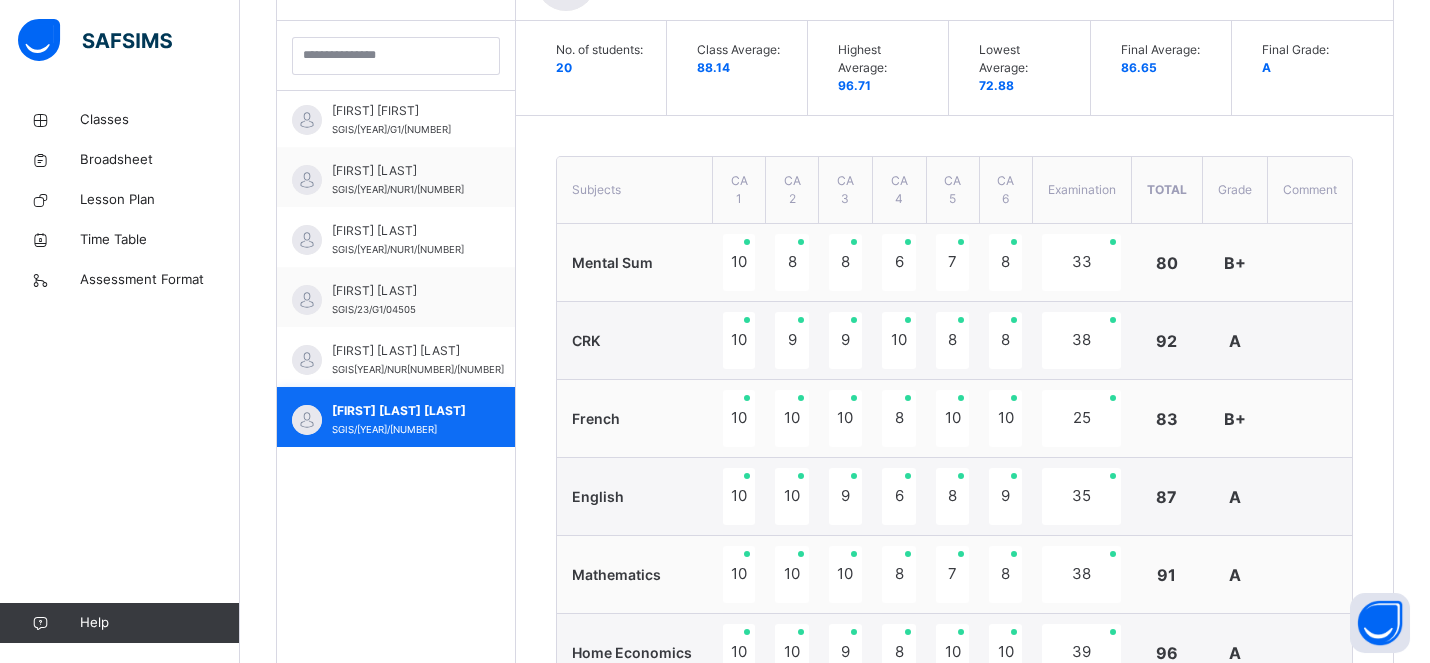 scroll, scrollTop: 898, scrollLeft: 0, axis: vertical 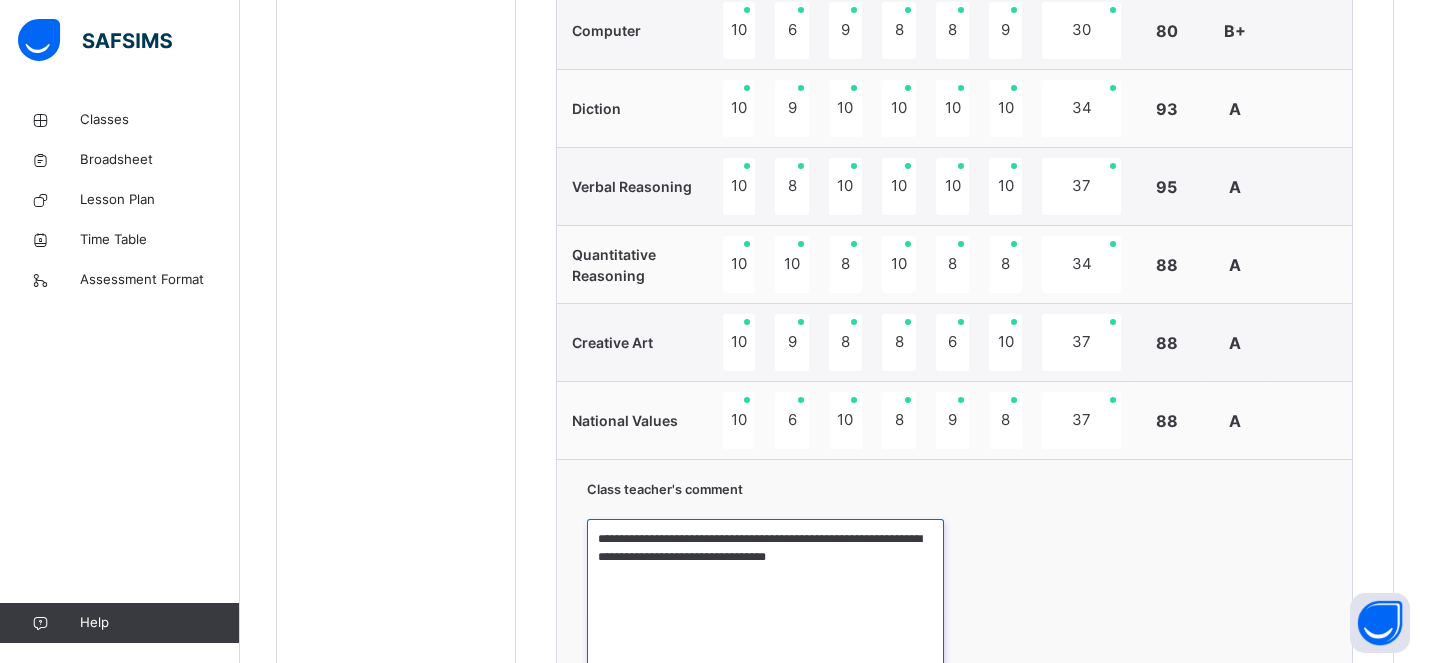 click on "**********" at bounding box center (765, 594) 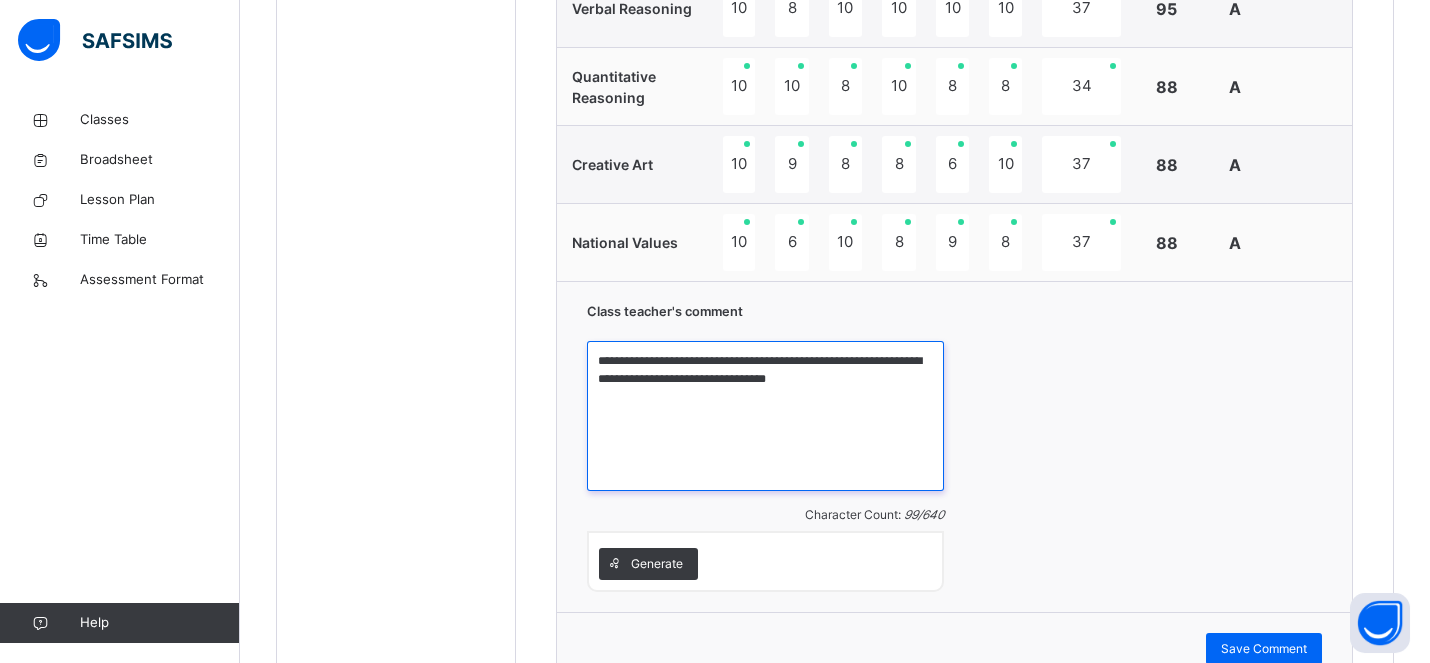 scroll, scrollTop: 1964, scrollLeft: 0, axis: vertical 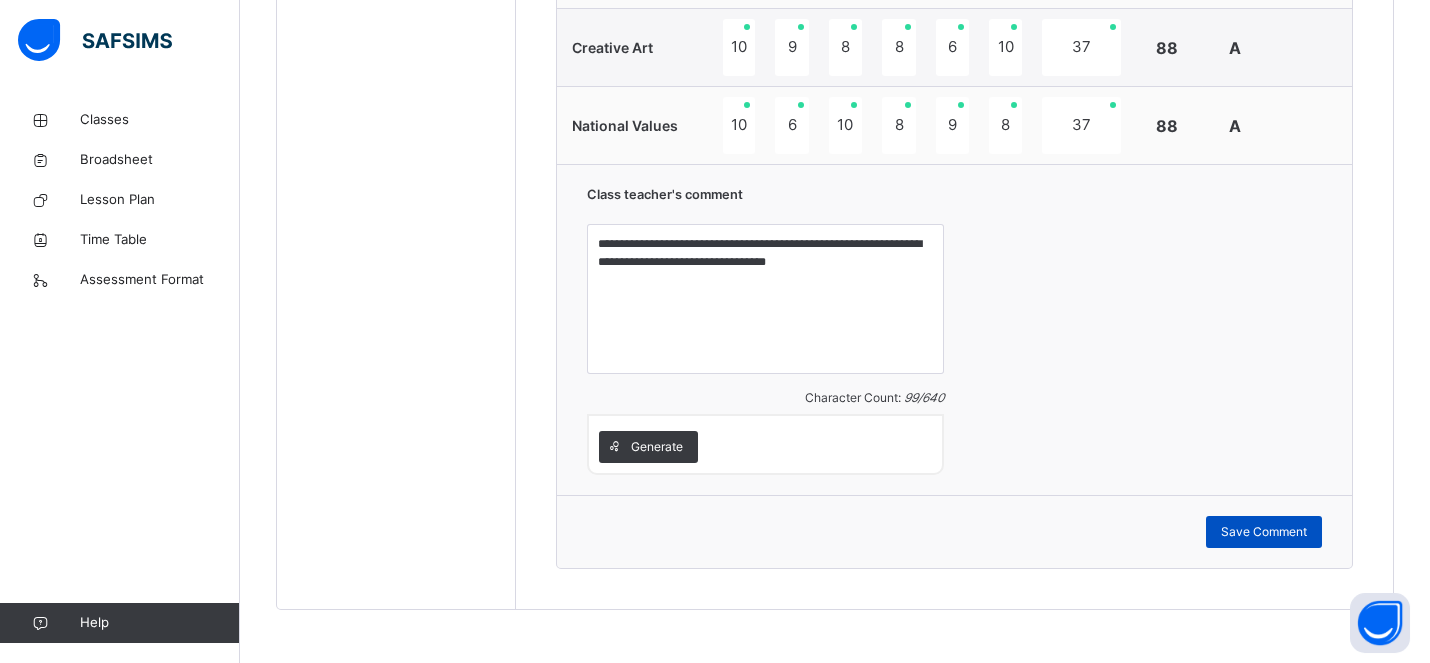 click on "Save Comment" at bounding box center (1264, 532) 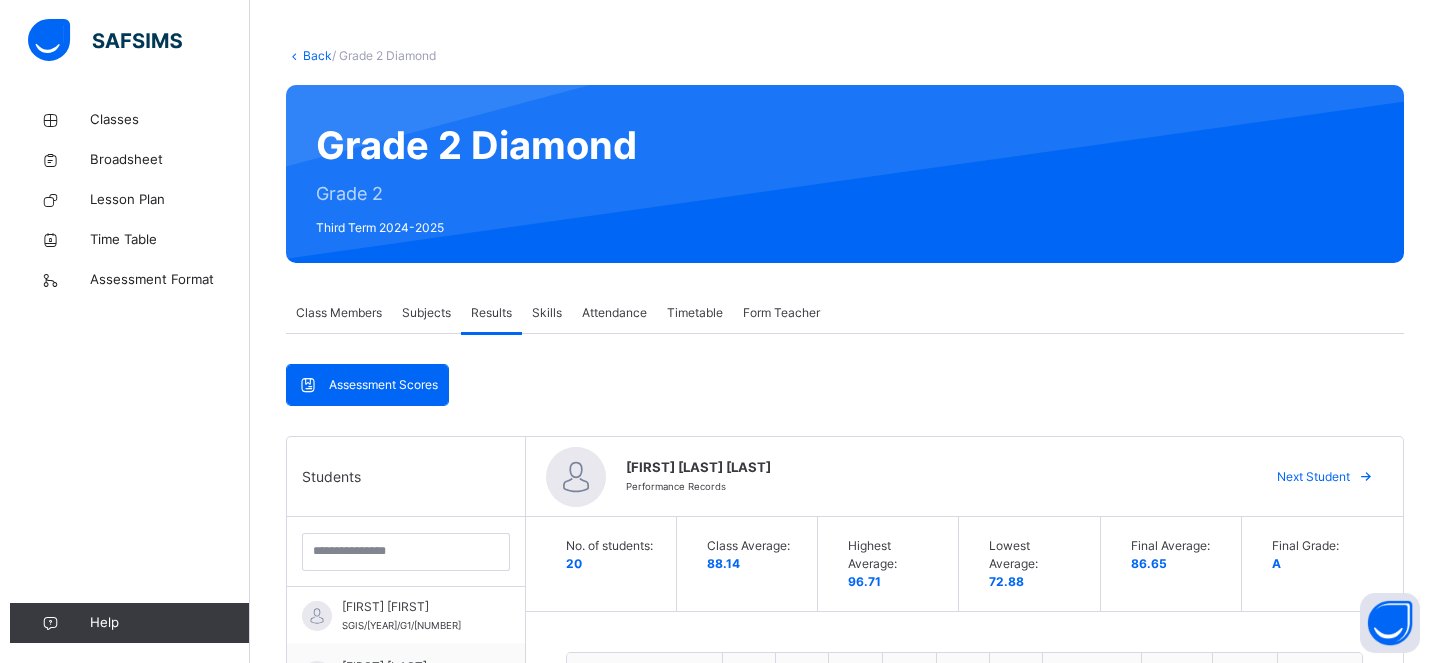 scroll, scrollTop: 0, scrollLeft: 0, axis: both 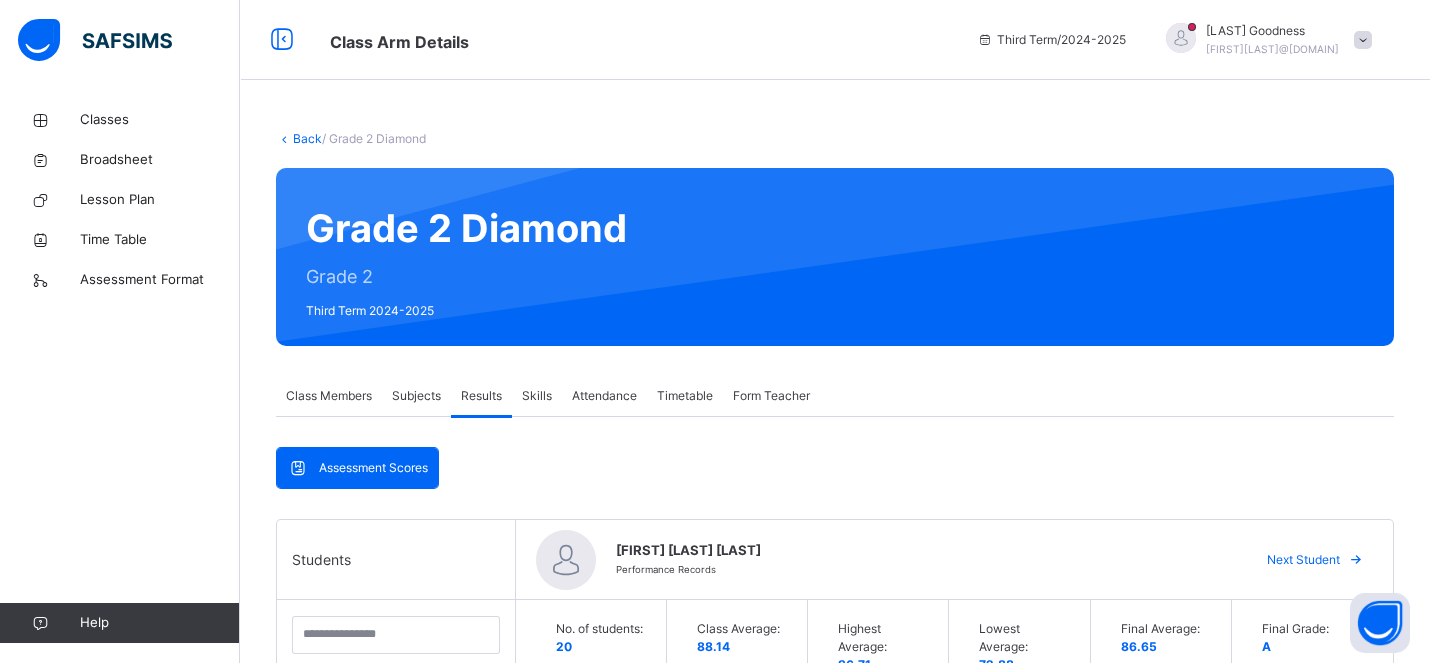 click at bounding box center (1363, 40) 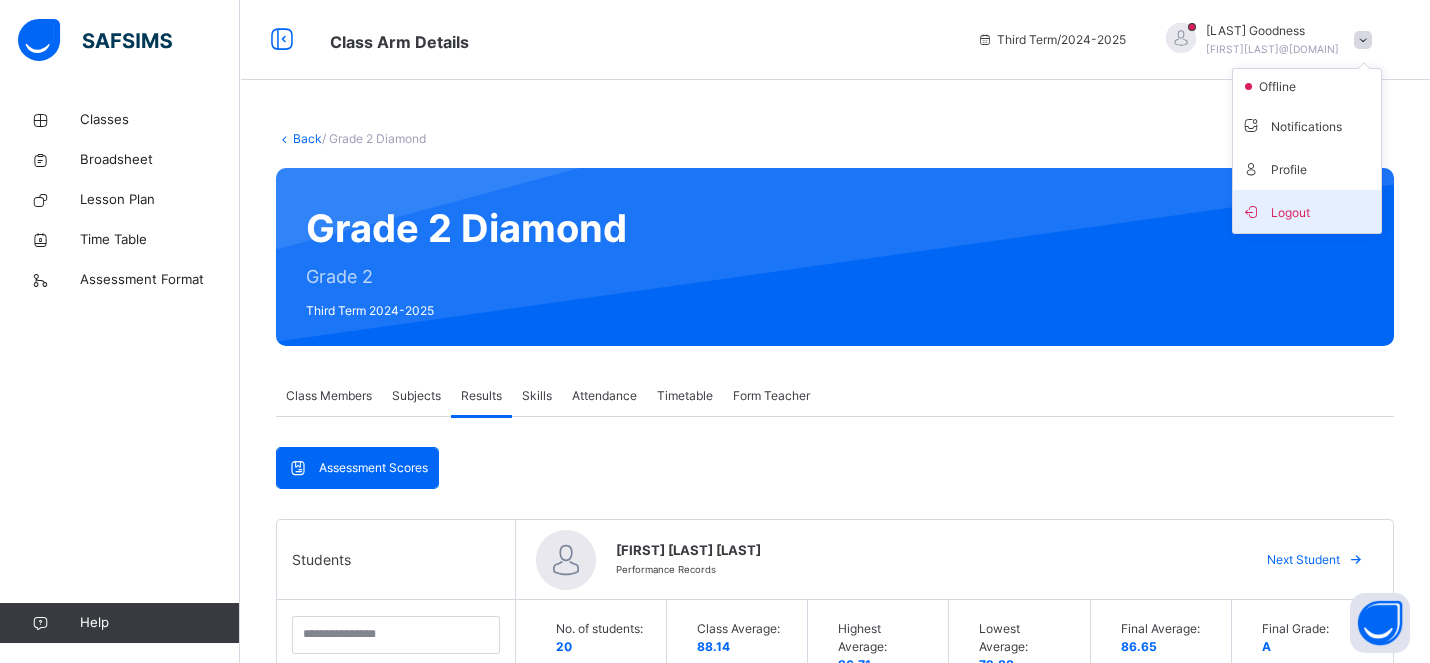 click on "Logout" at bounding box center [1307, 211] 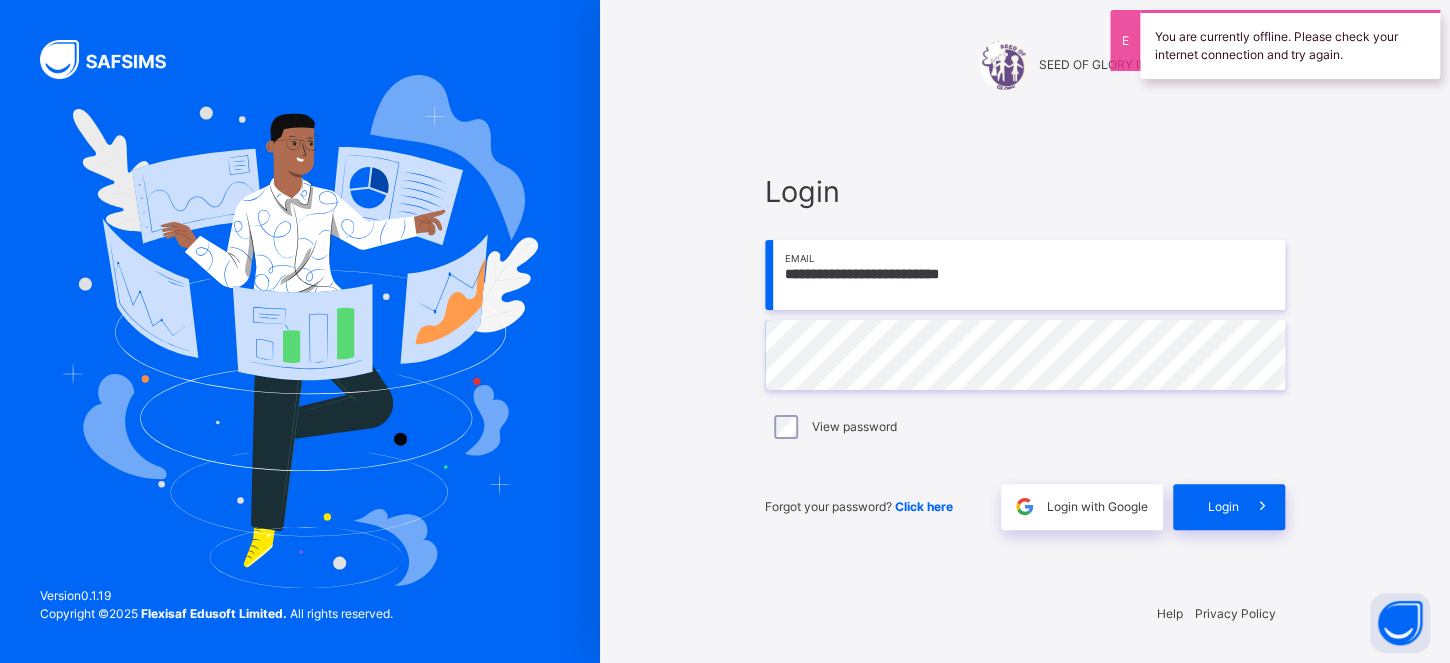 click on "**********" at bounding box center (1025, 275) 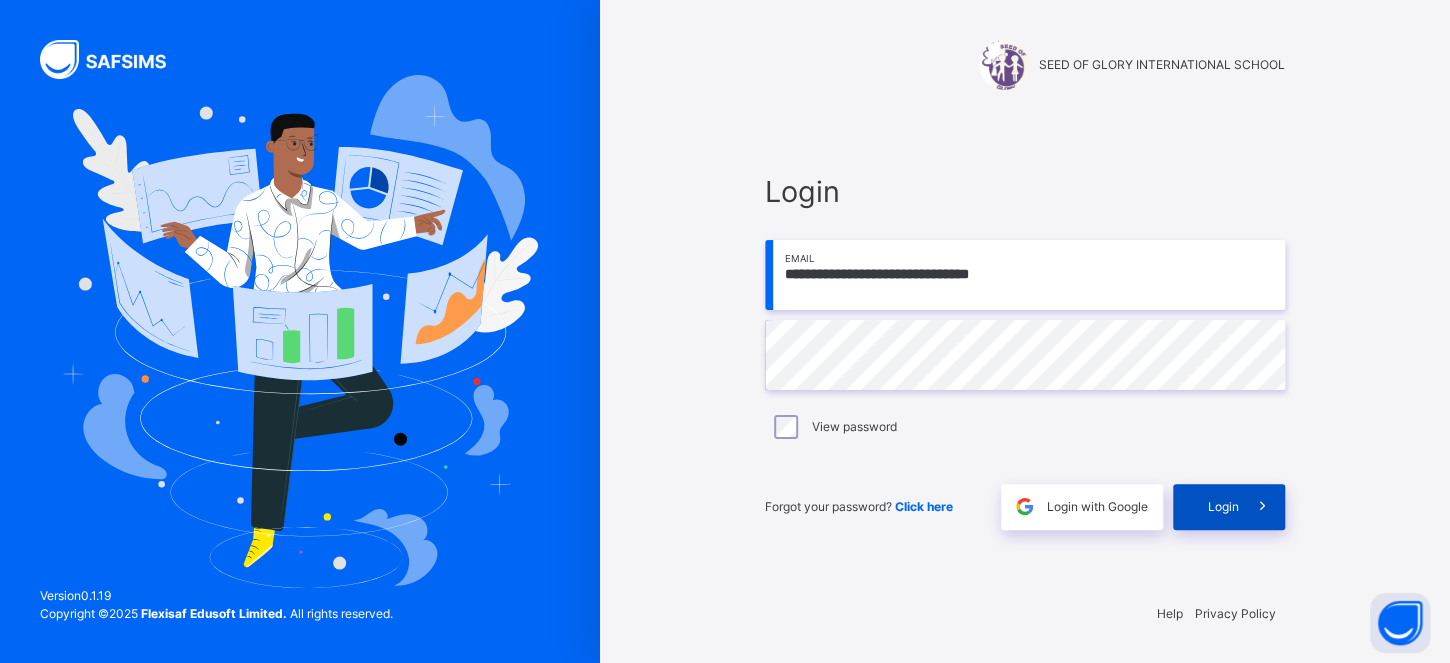 click on "Login" at bounding box center [1229, 507] 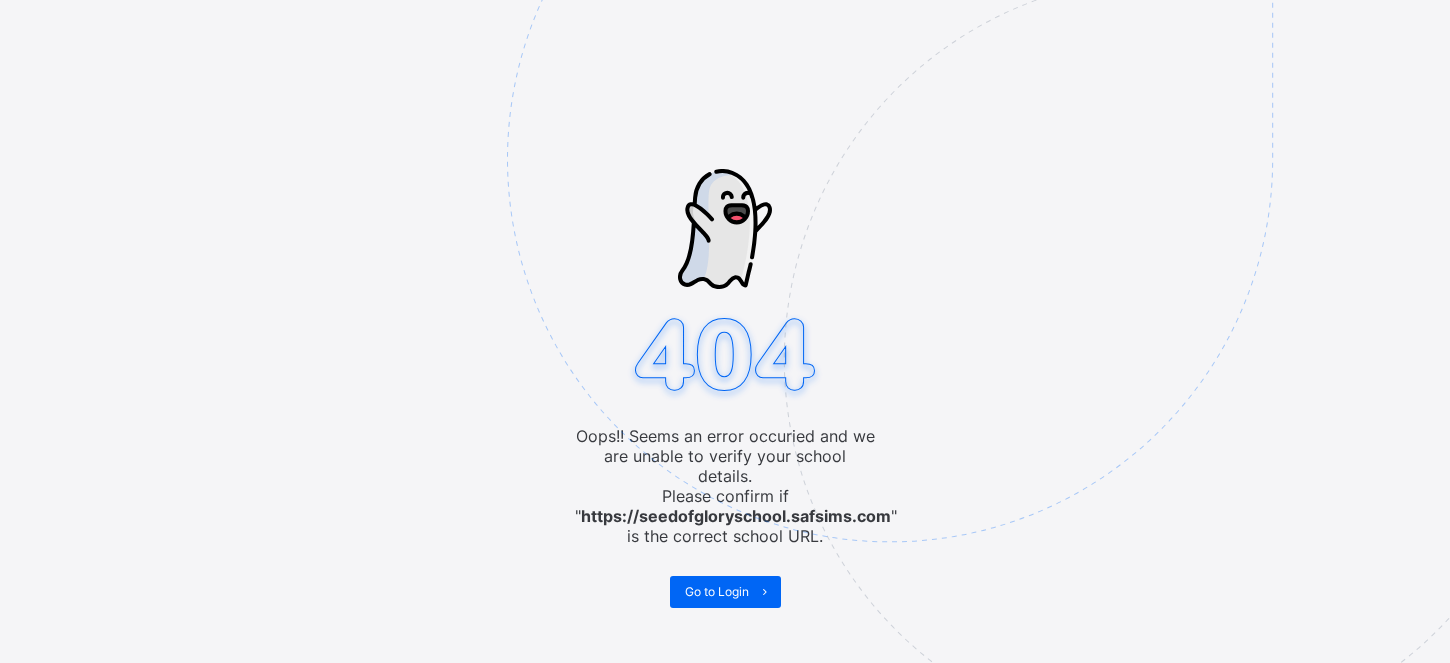 scroll, scrollTop: 0, scrollLeft: 0, axis: both 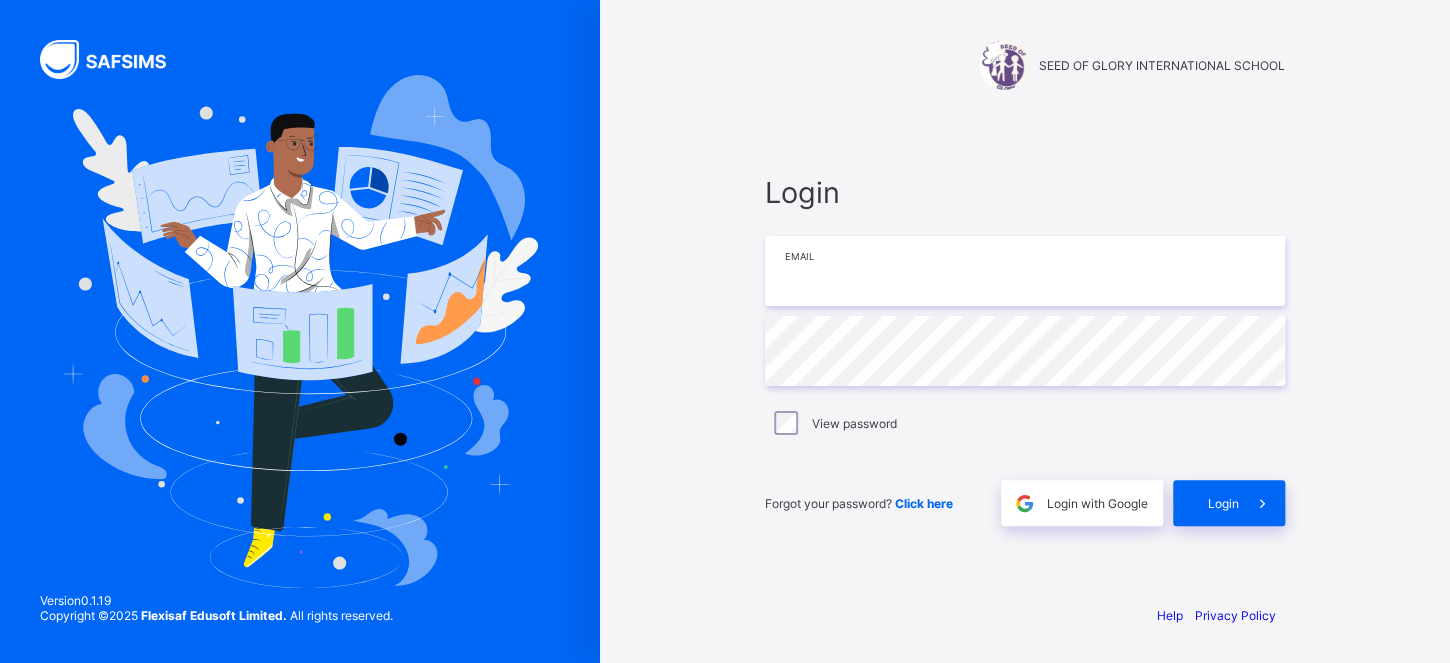 type on "**********" 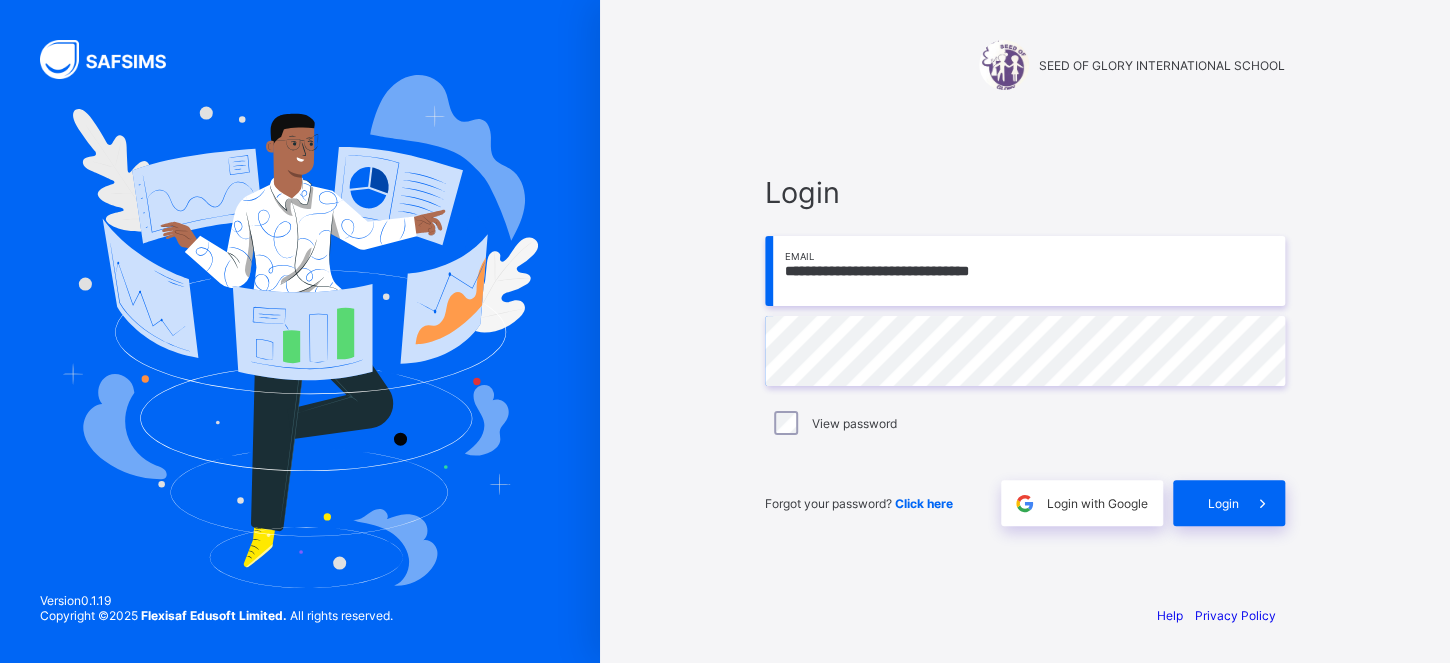 click on "Login" at bounding box center [1229, 503] 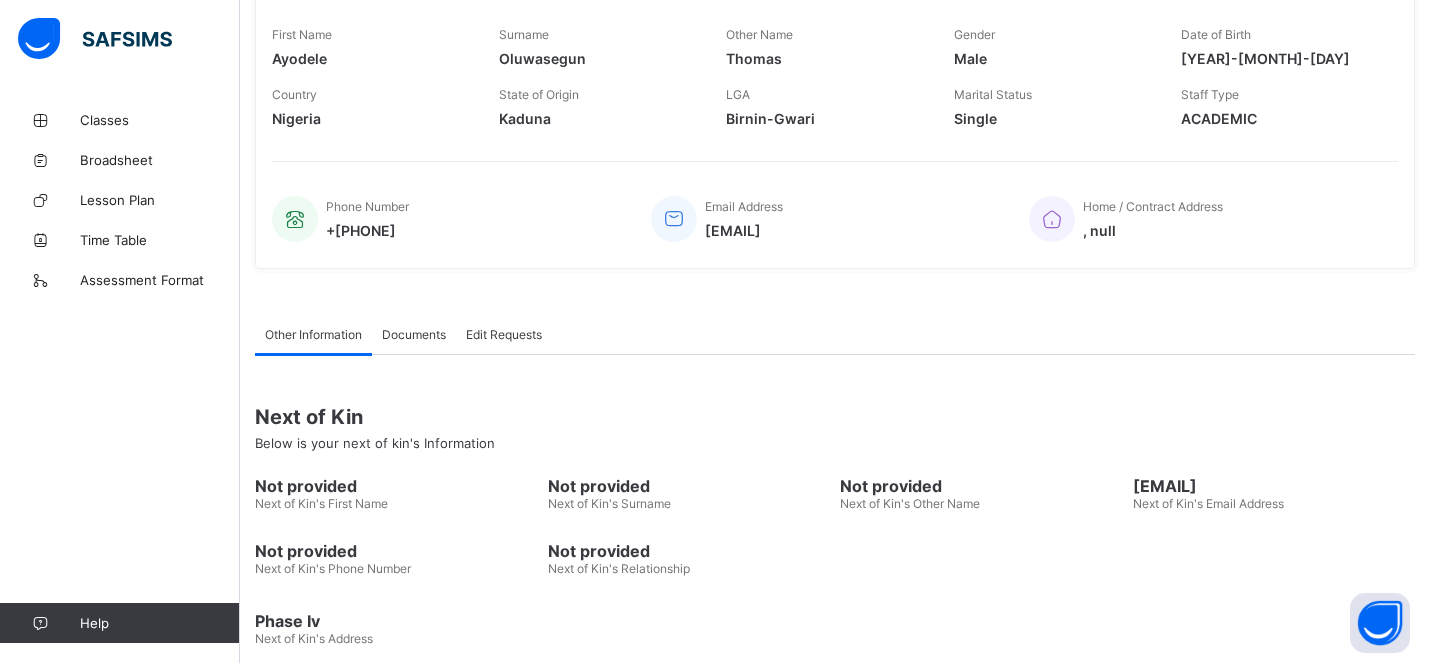 scroll, scrollTop: 0, scrollLeft: 0, axis: both 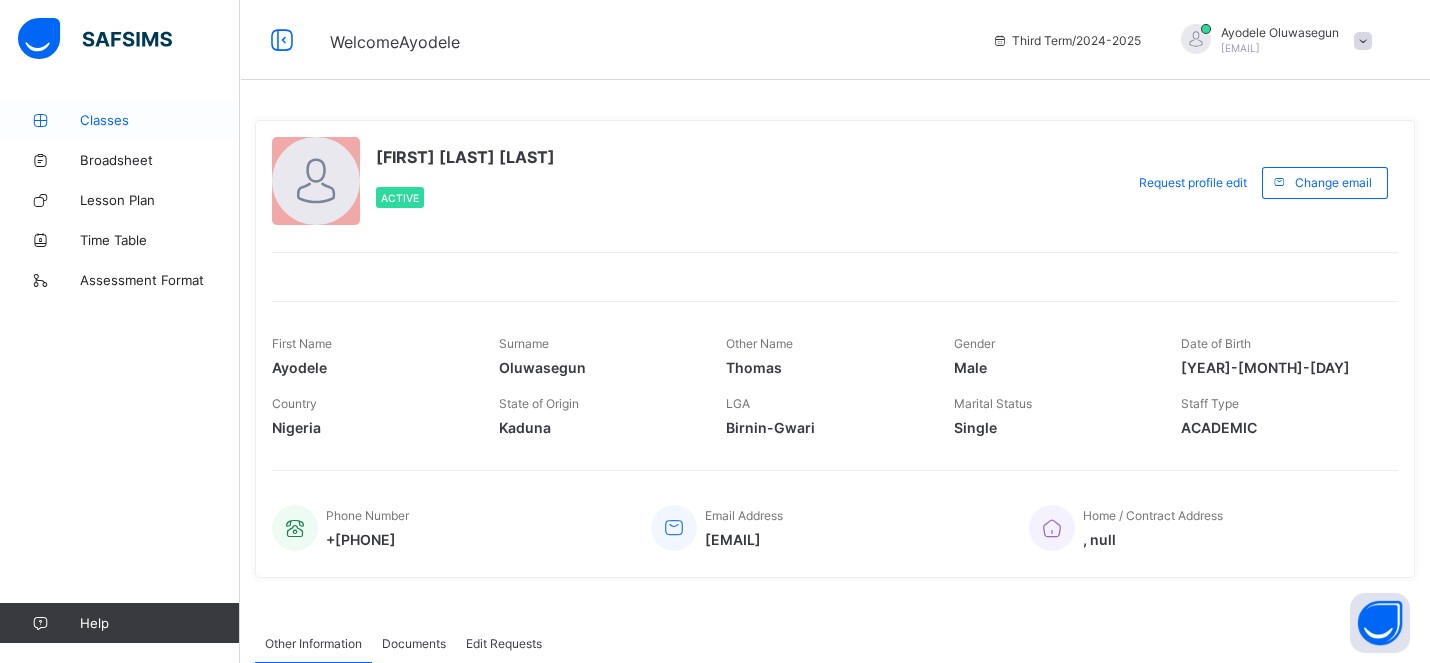 click on "Classes" at bounding box center (120, 120) 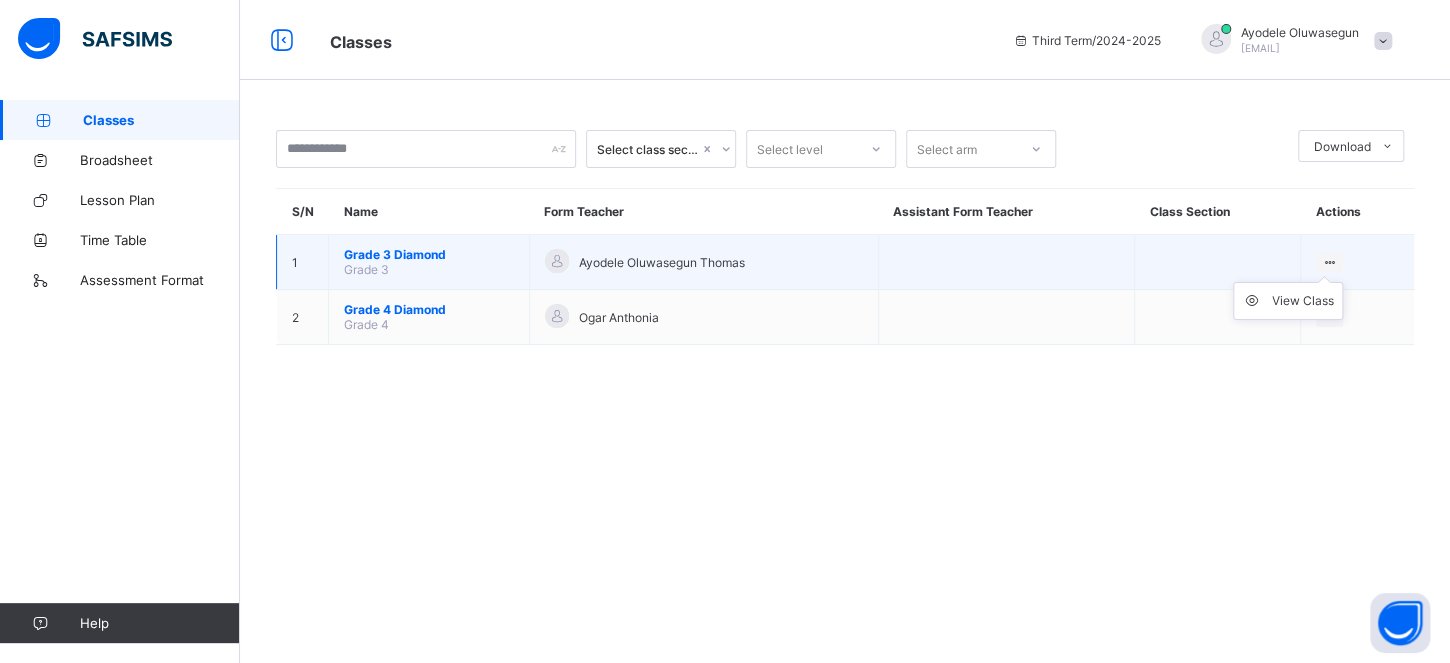click on "View Class" at bounding box center (1288, 301) 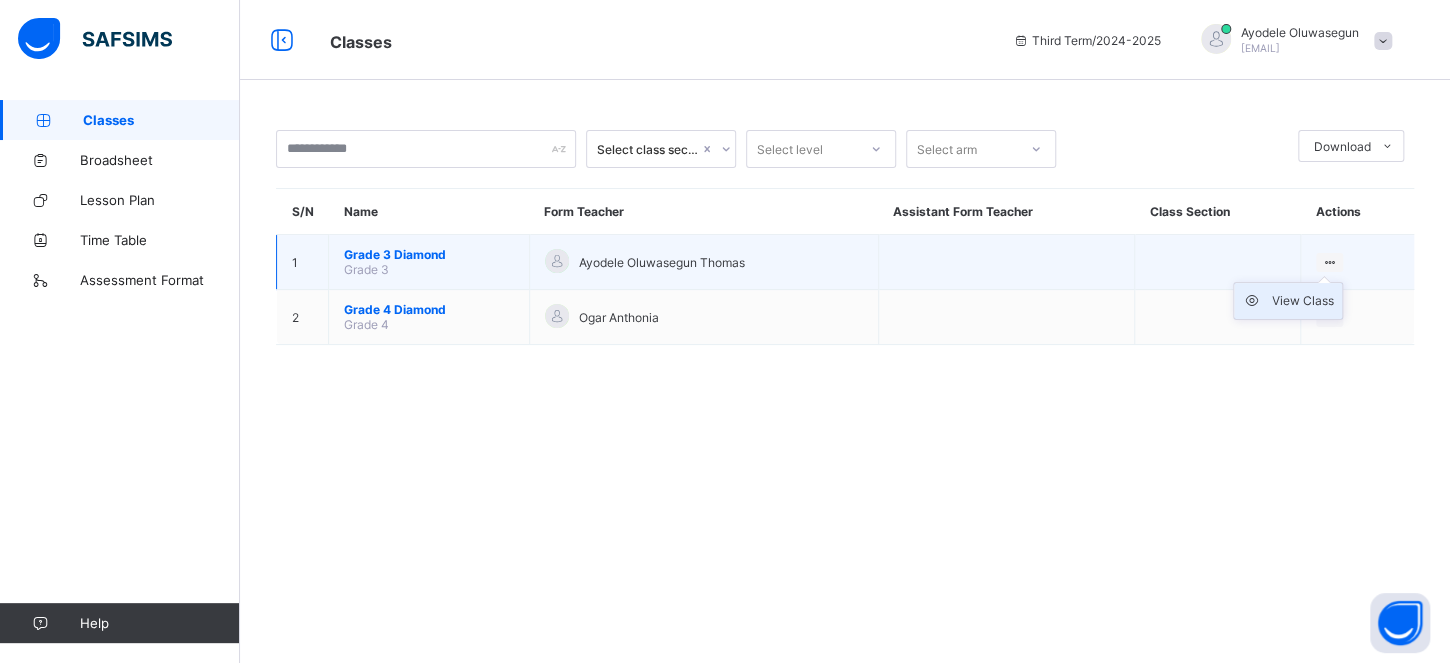 click on "View Class" at bounding box center (1303, 301) 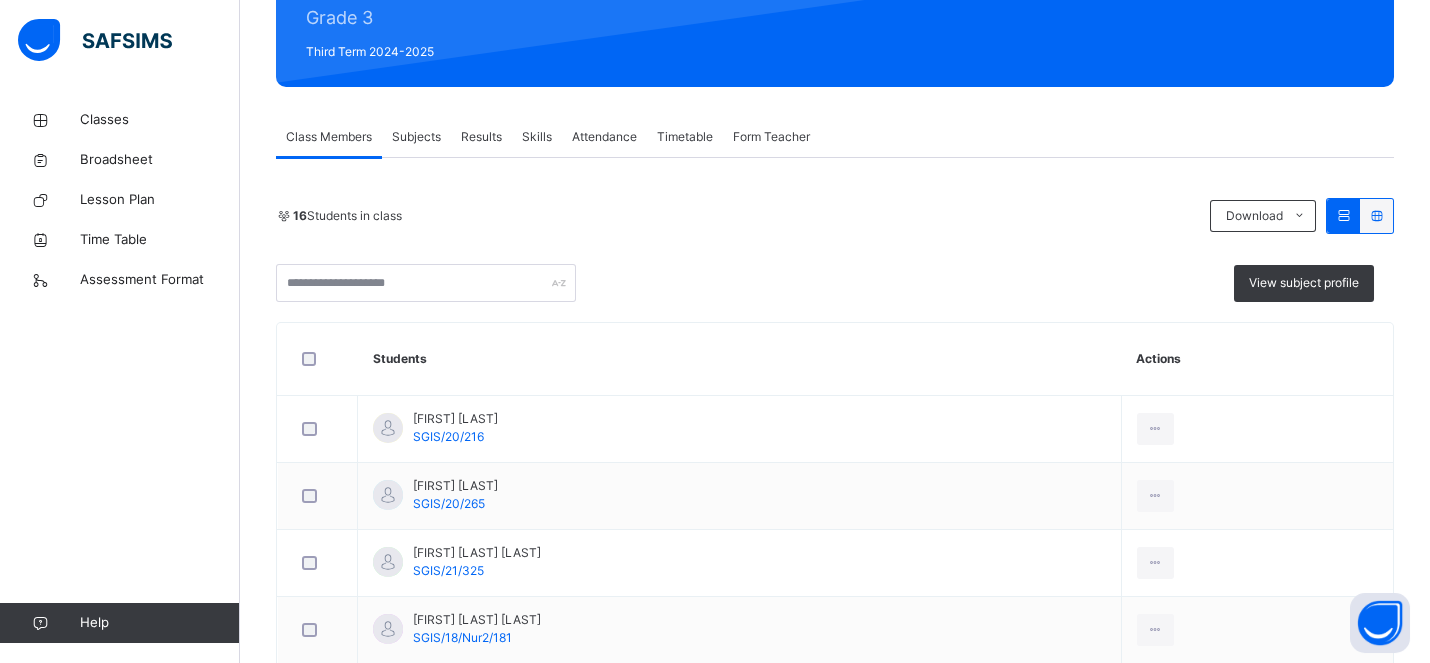 scroll, scrollTop: 257, scrollLeft: 0, axis: vertical 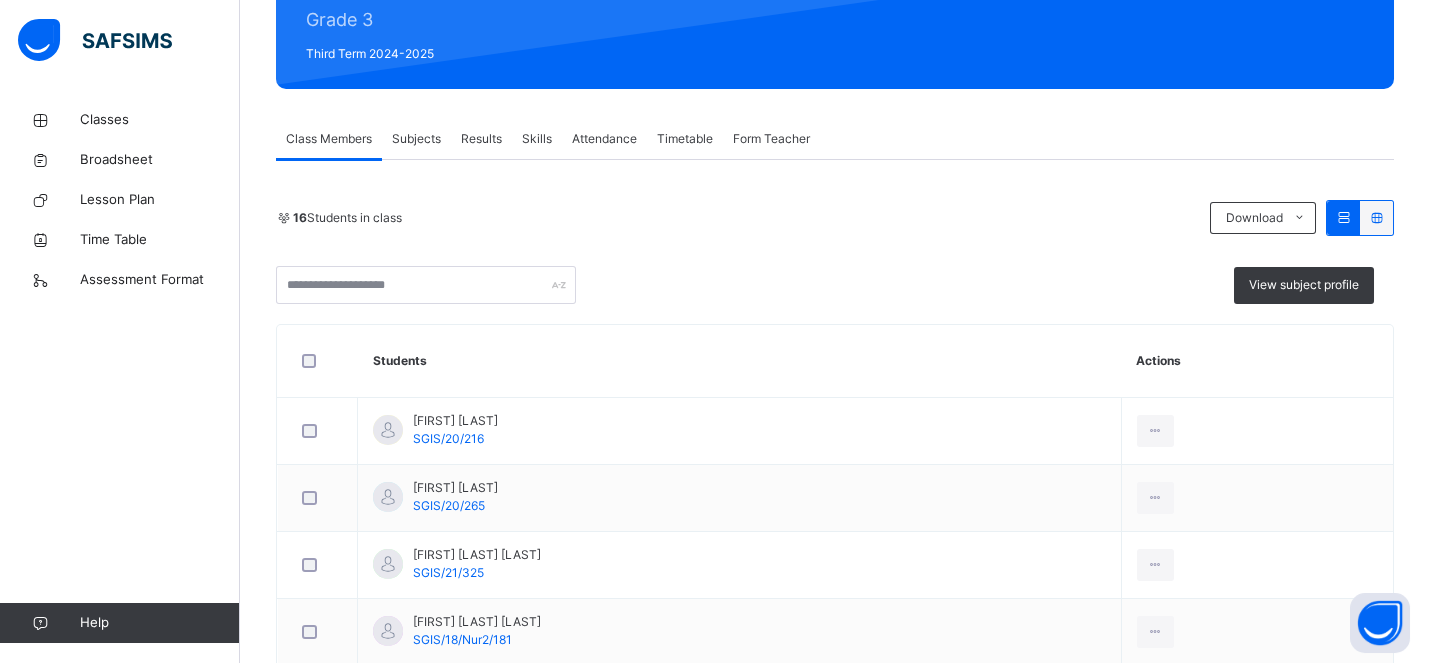 click on "Results" at bounding box center (481, 139) 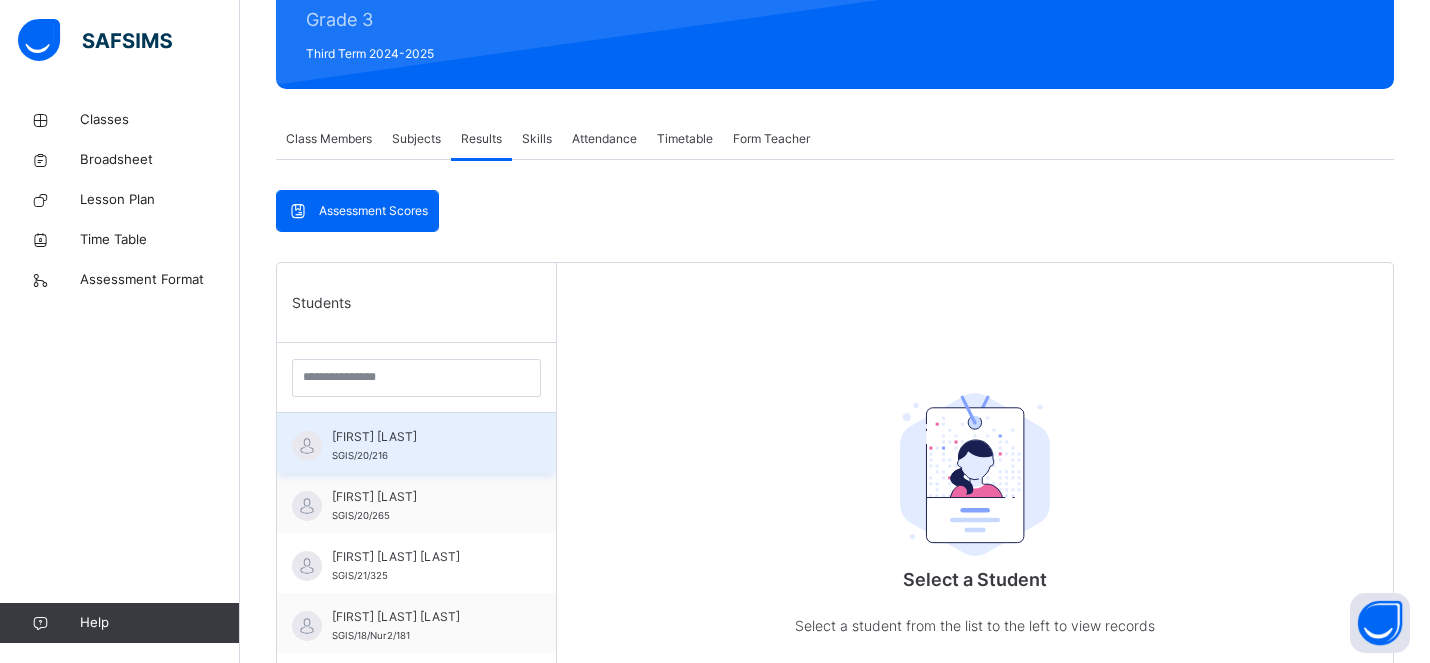 click on "April  Adiele" at bounding box center (421, 437) 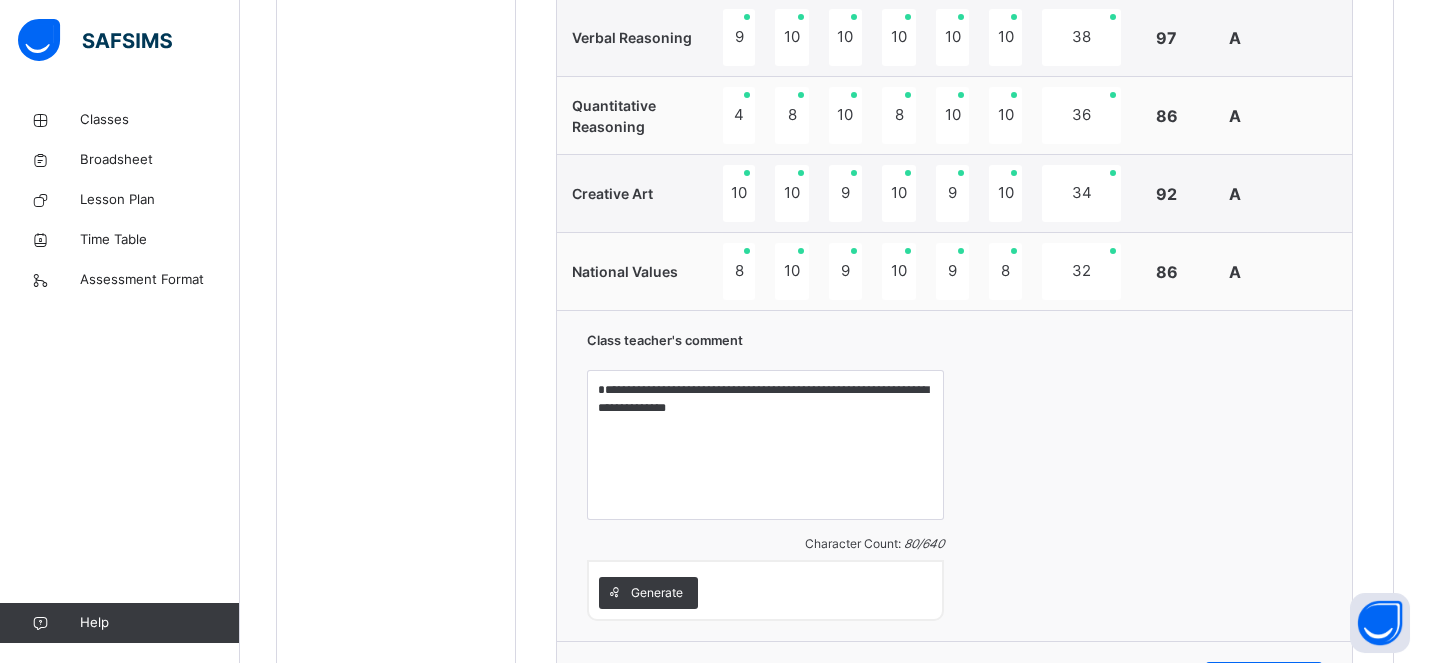 scroll, scrollTop: 1809, scrollLeft: 0, axis: vertical 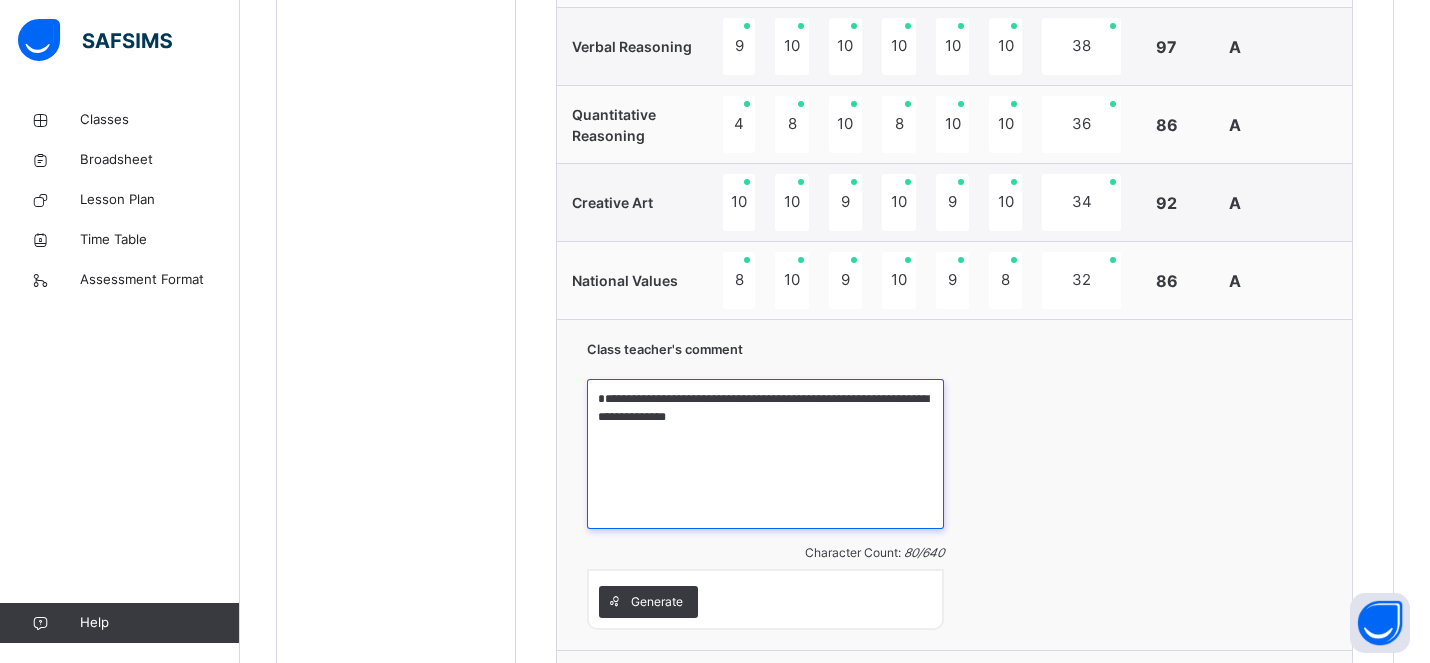 click on "**********" at bounding box center [765, 454] 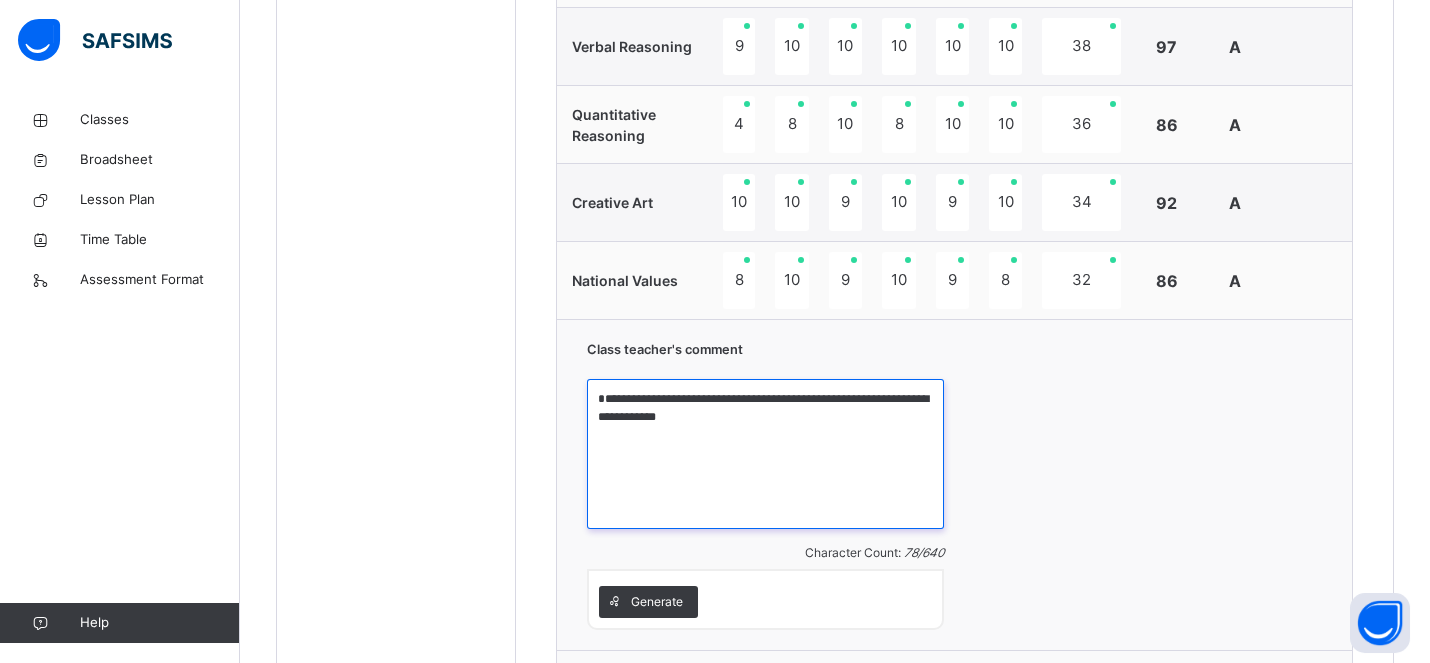 click on "**********" at bounding box center (765, 454) 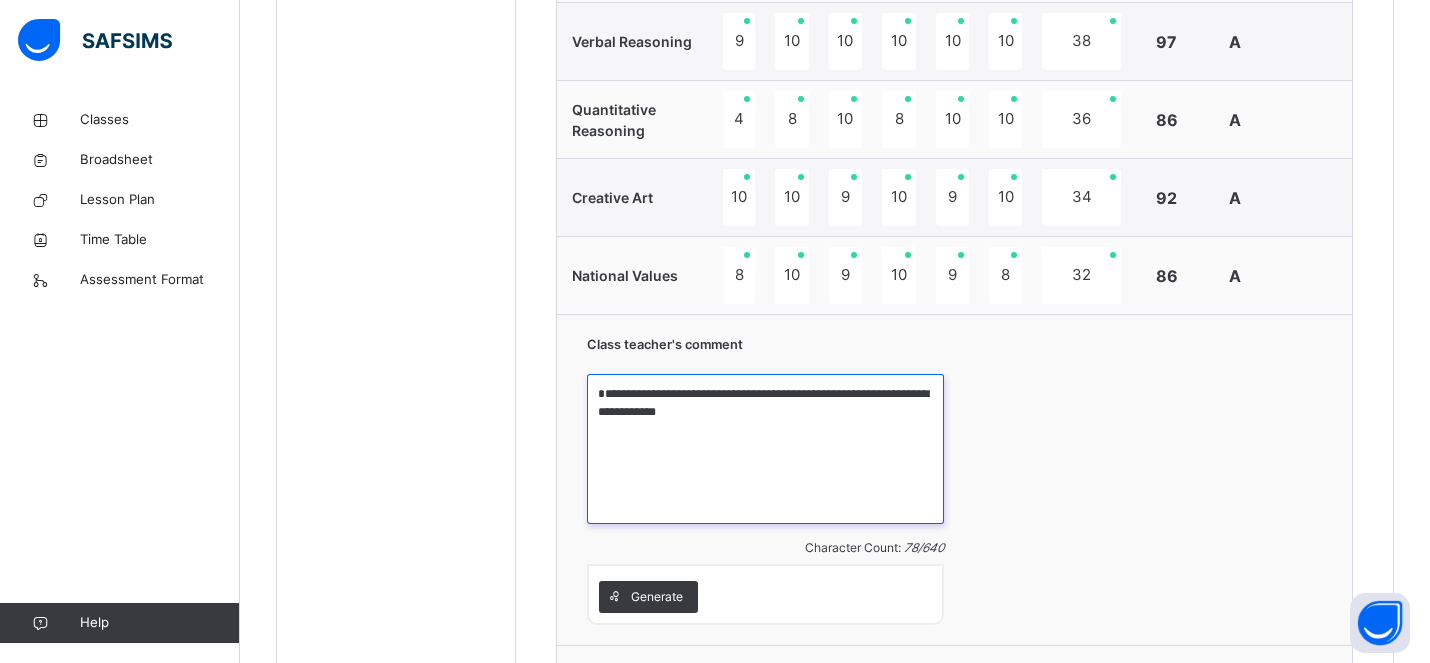 scroll, scrollTop: 1964, scrollLeft: 0, axis: vertical 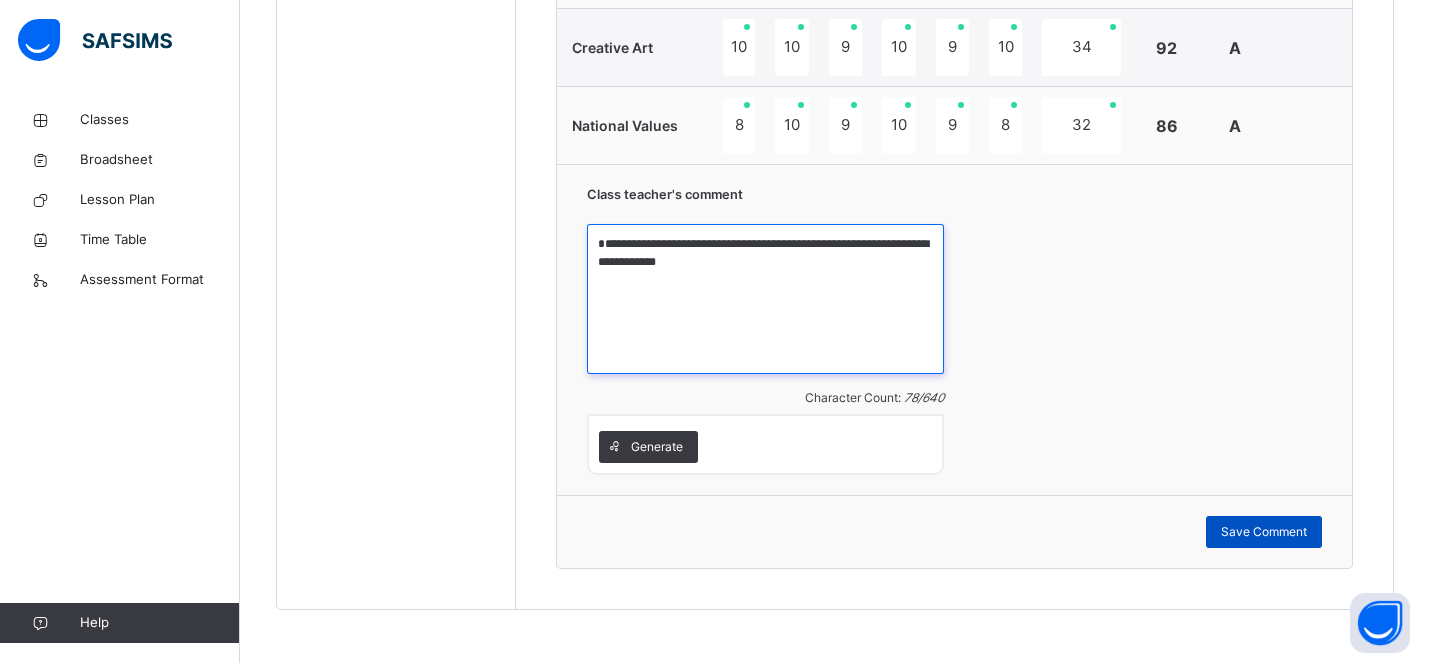 type on "**********" 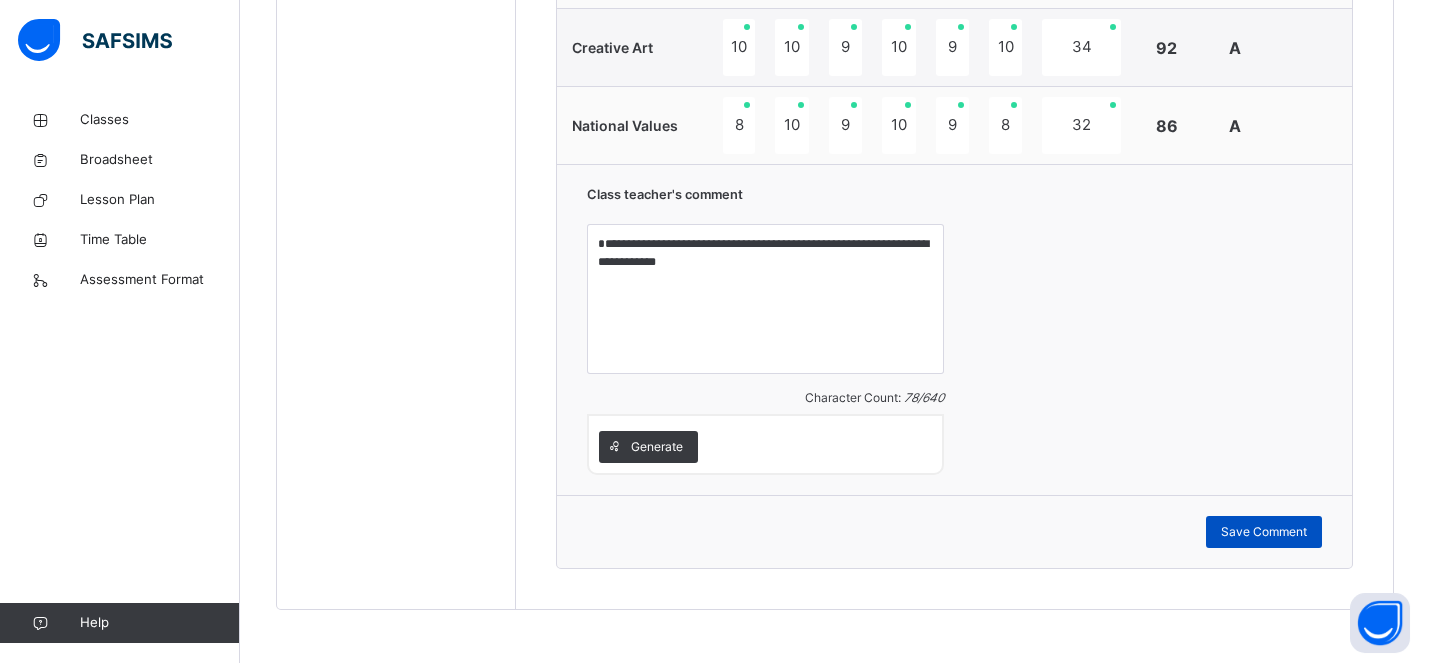 click on "Save Comment" at bounding box center [1264, 532] 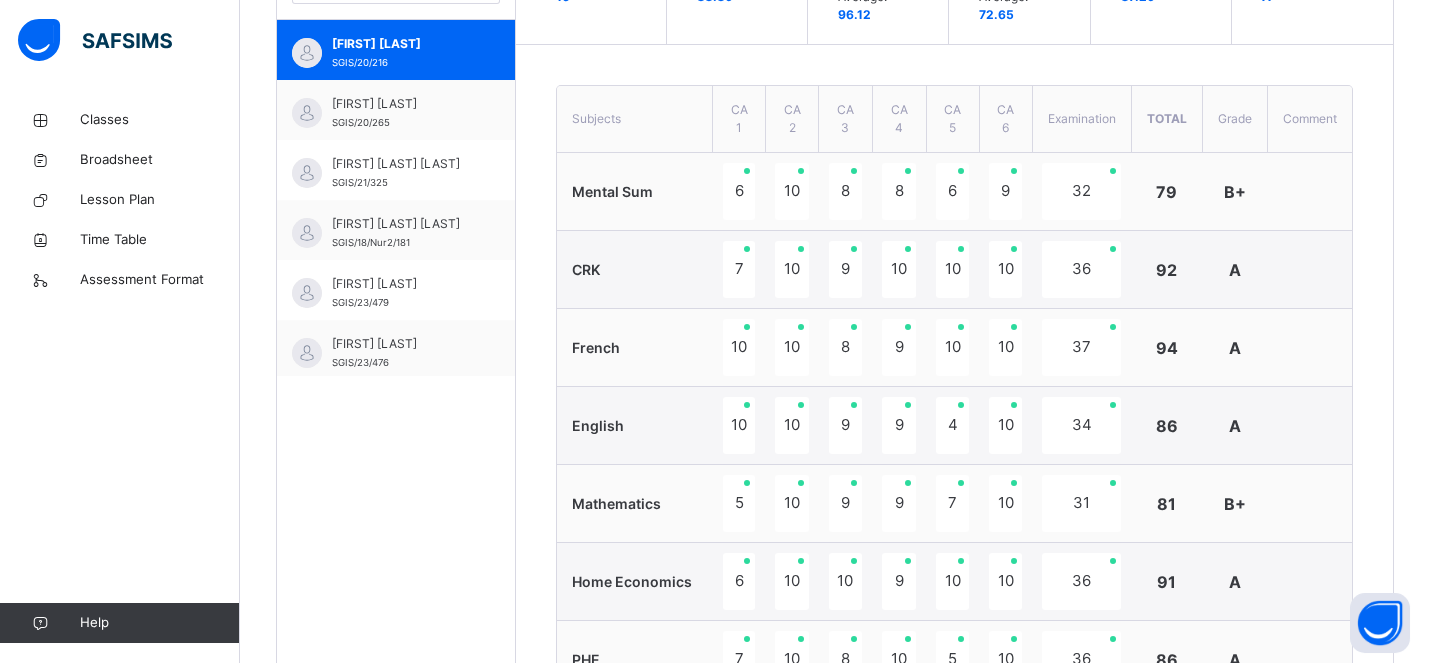 scroll, scrollTop: 654, scrollLeft: 0, axis: vertical 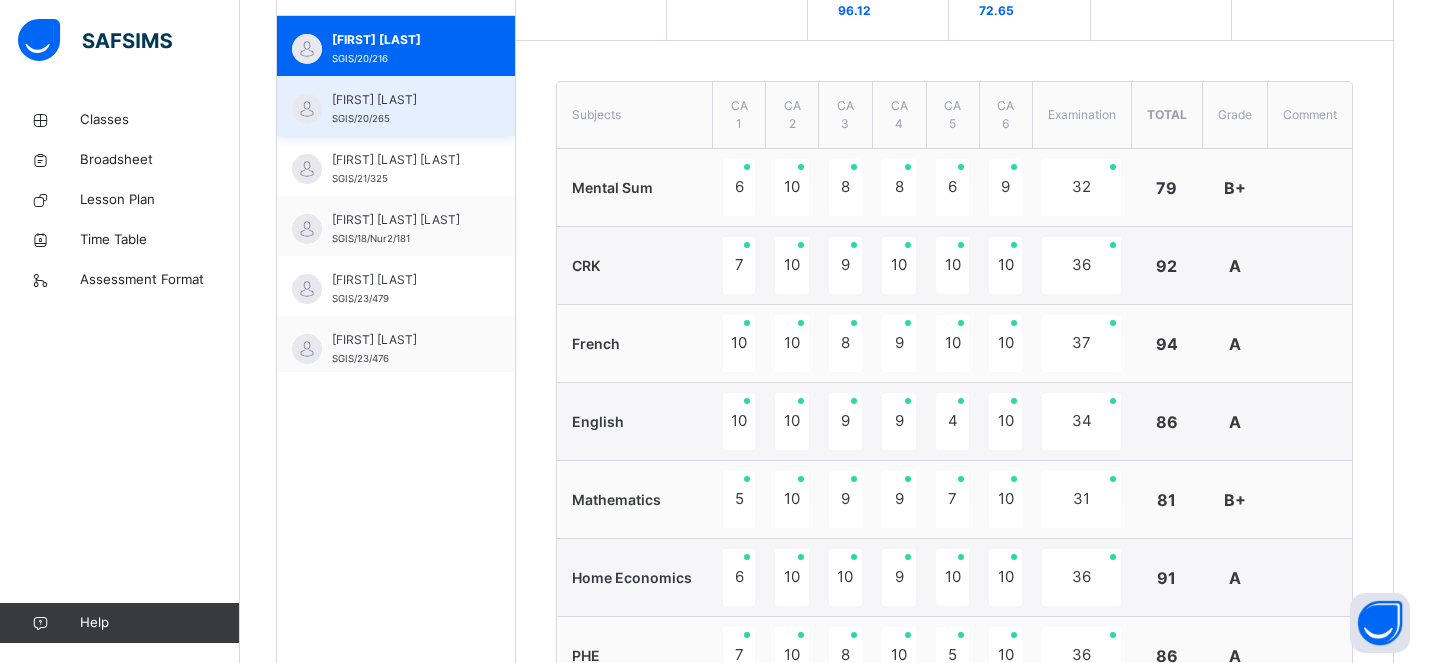 click on "Chimamanda  Mgbemele" at bounding box center [401, 100] 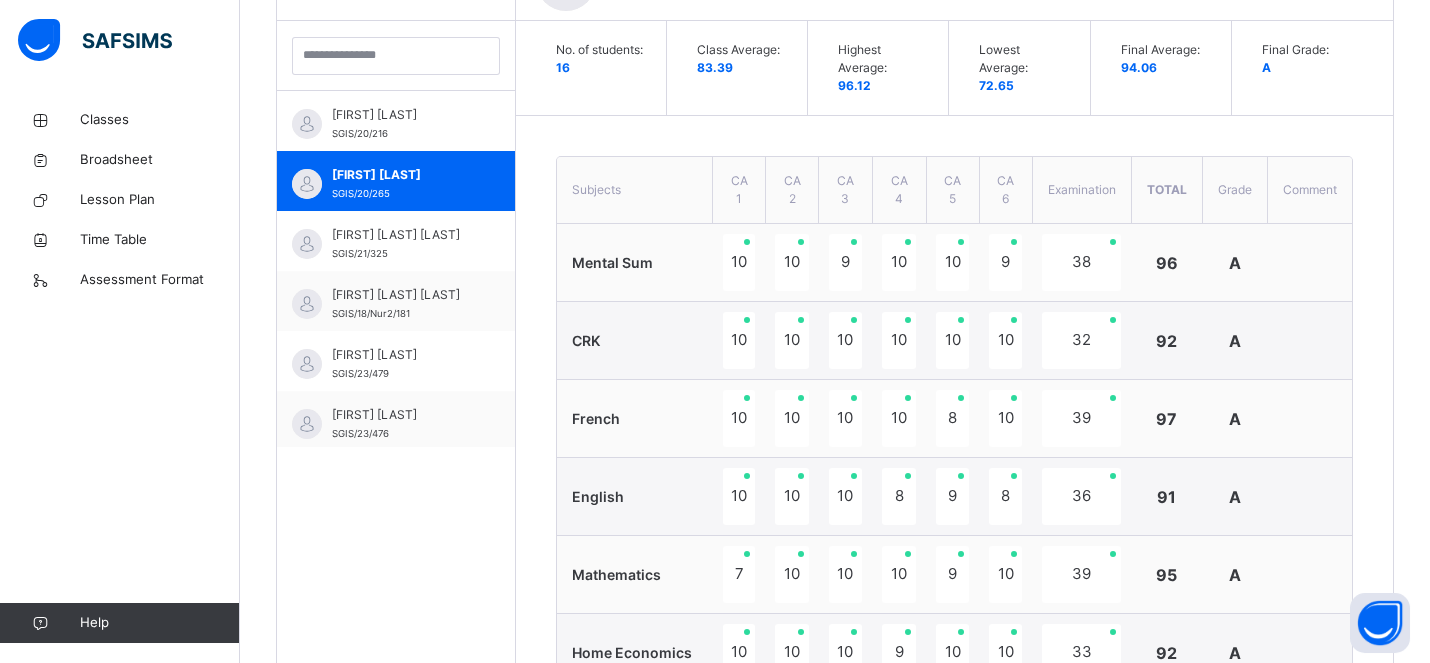 scroll, scrollTop: 654, scrollLeft: 0, axis: vertical 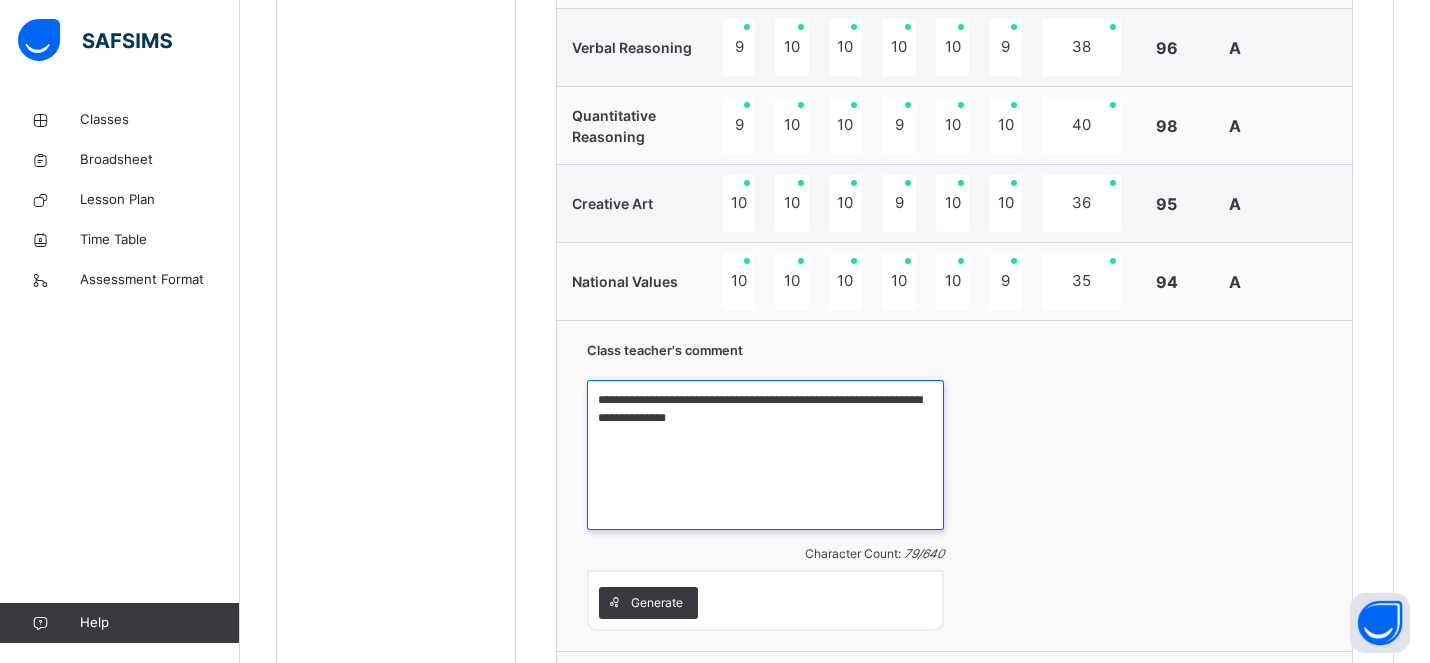 click on "**********" at bounding box center (765, 455) 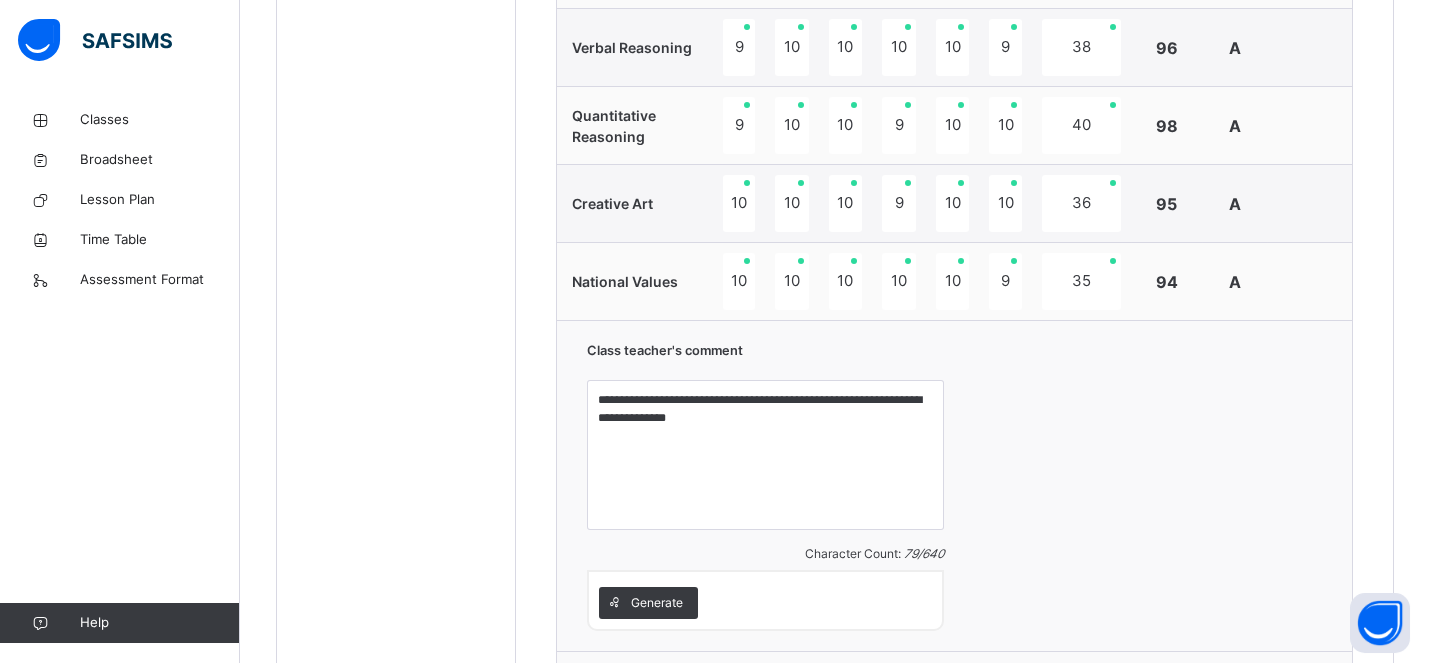 click on "**********" at bounding box center (954, 485) 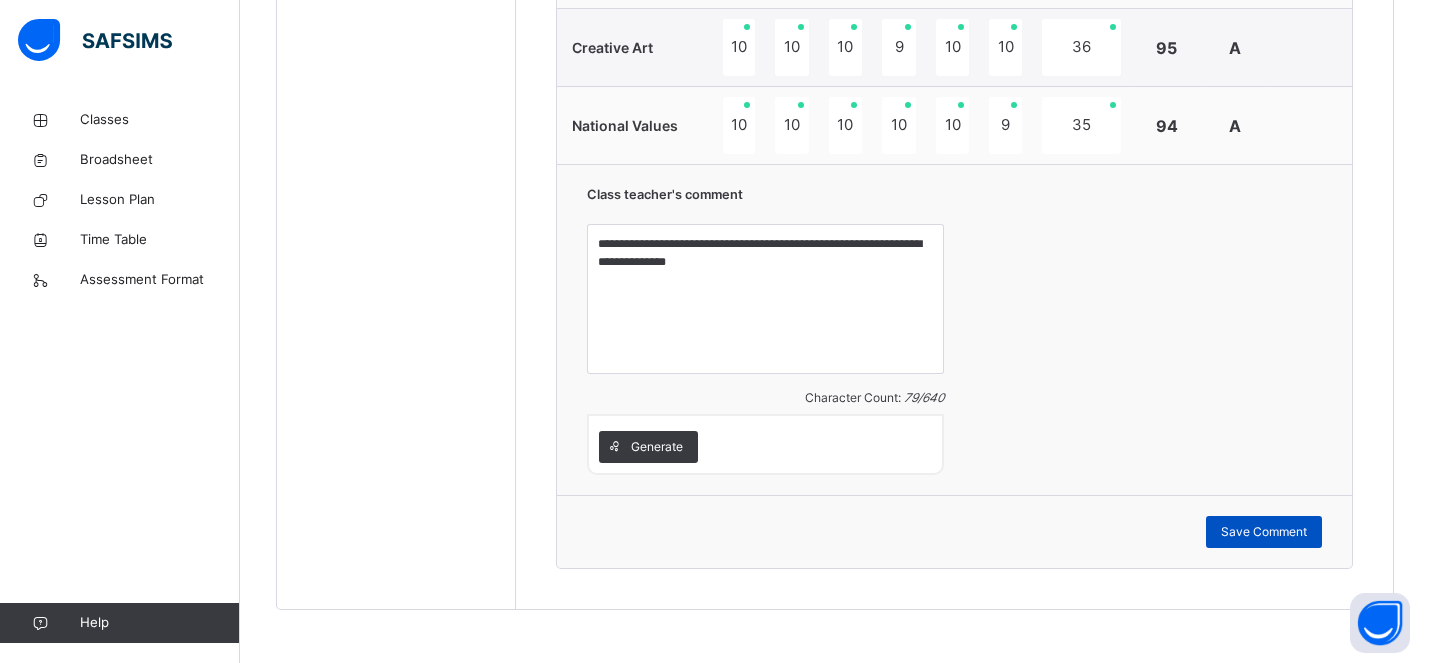 click on "Save Comment" at bounding box center (1264, 532) 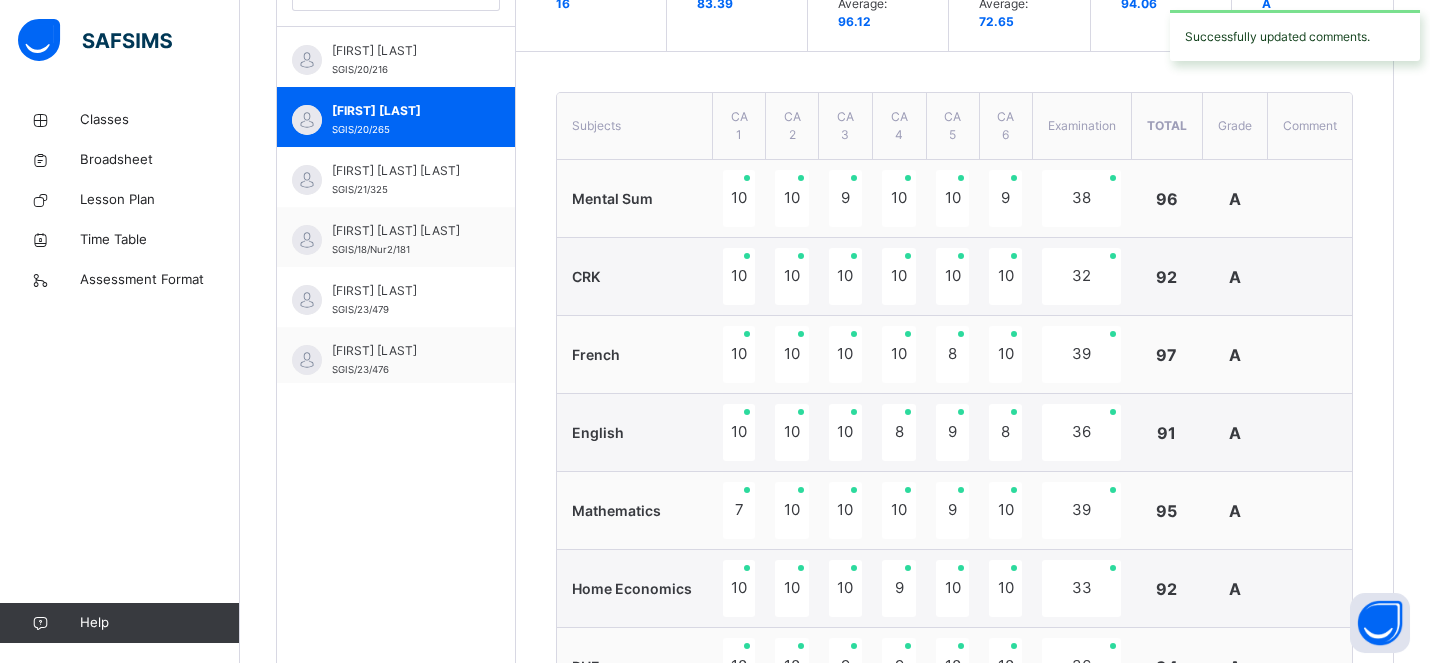 scroll, scrollTop: 670, scrollLeft: 0, axis: vertical 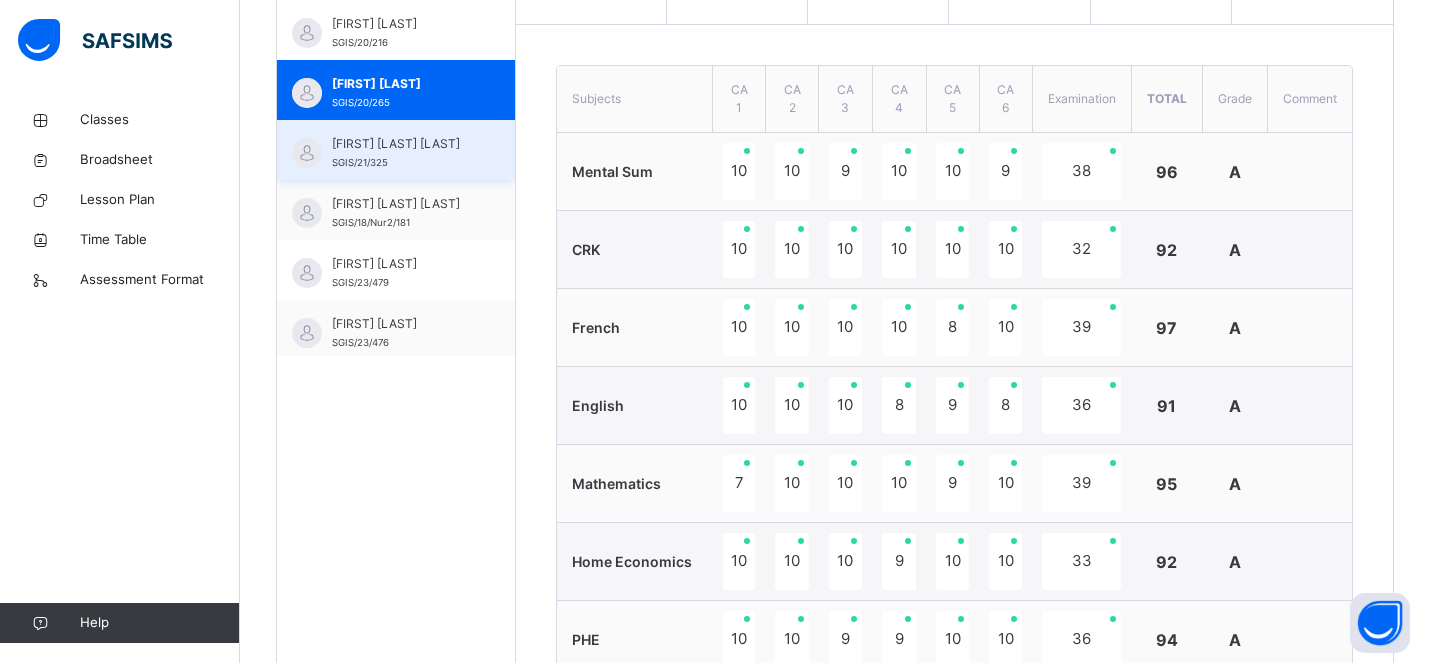 click on "Chimamanda C Ezenne" at bounding box center (401, 144) 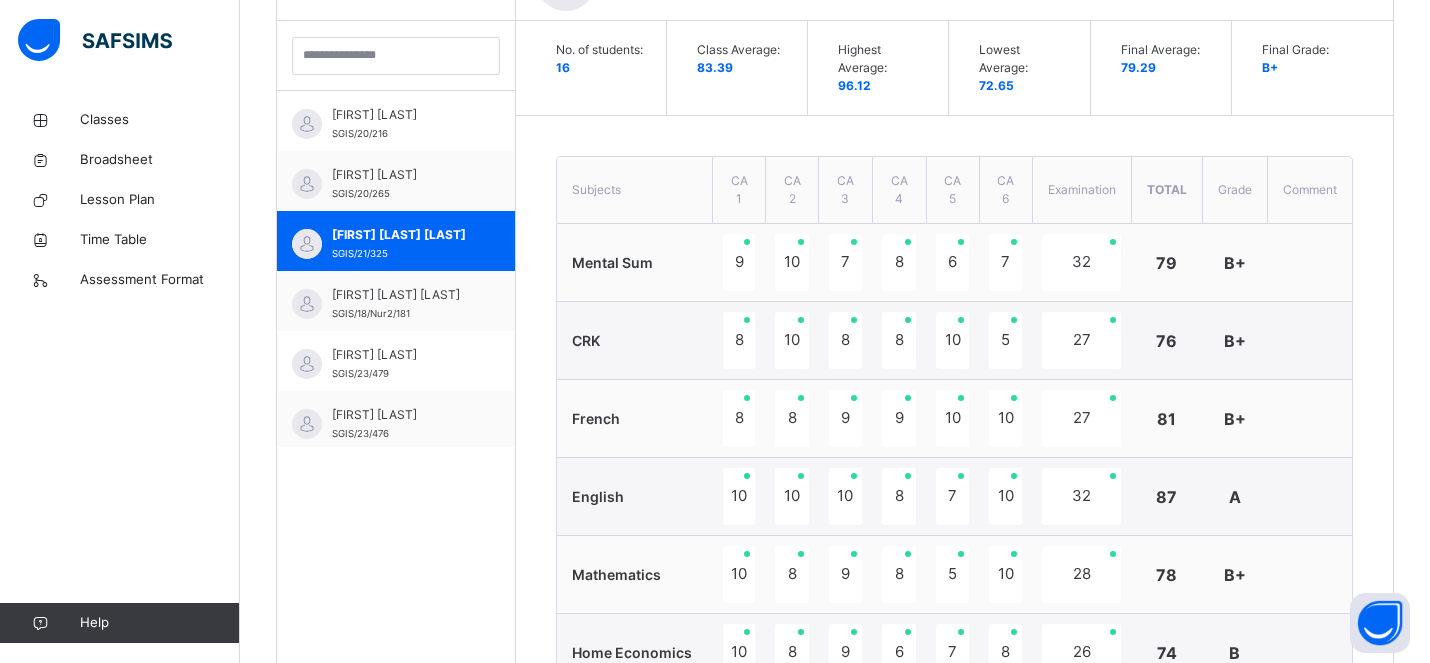 scroll, scrollTop: 670, scrollLeft: 0, axis: vertical 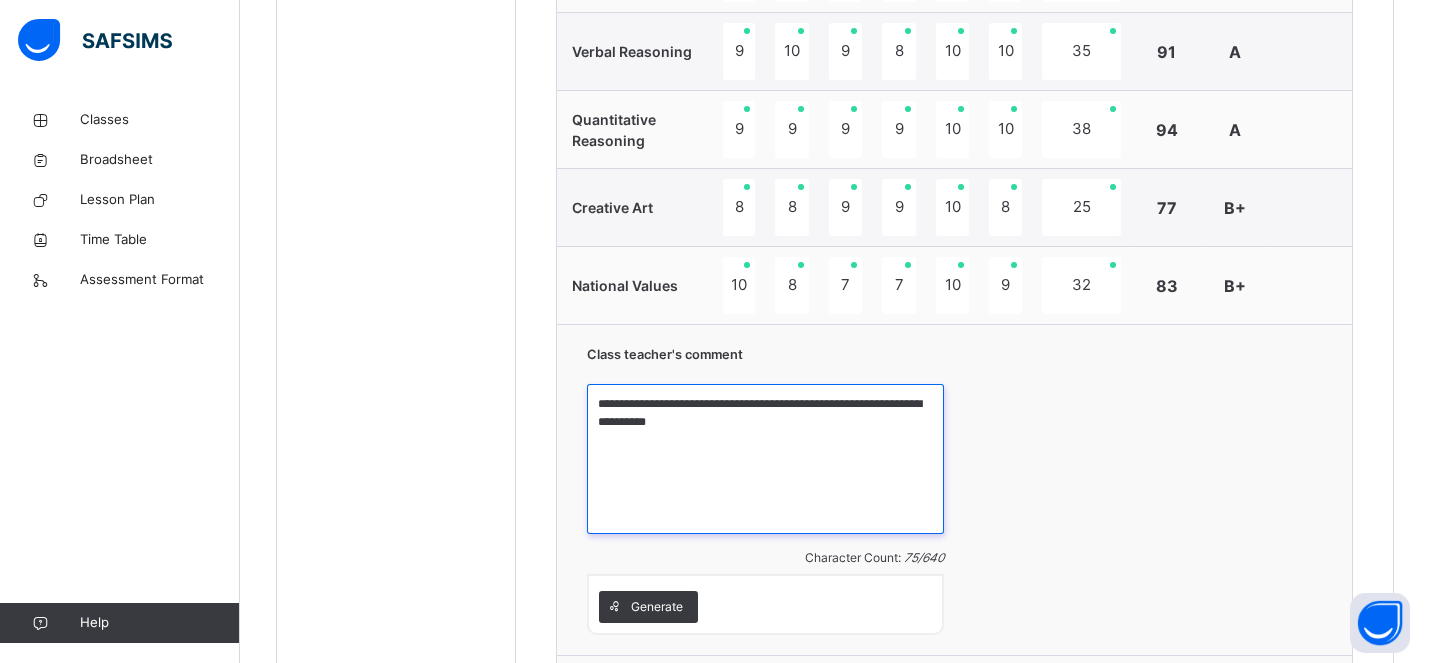 click on "**********" at bounding box center [765, 459] 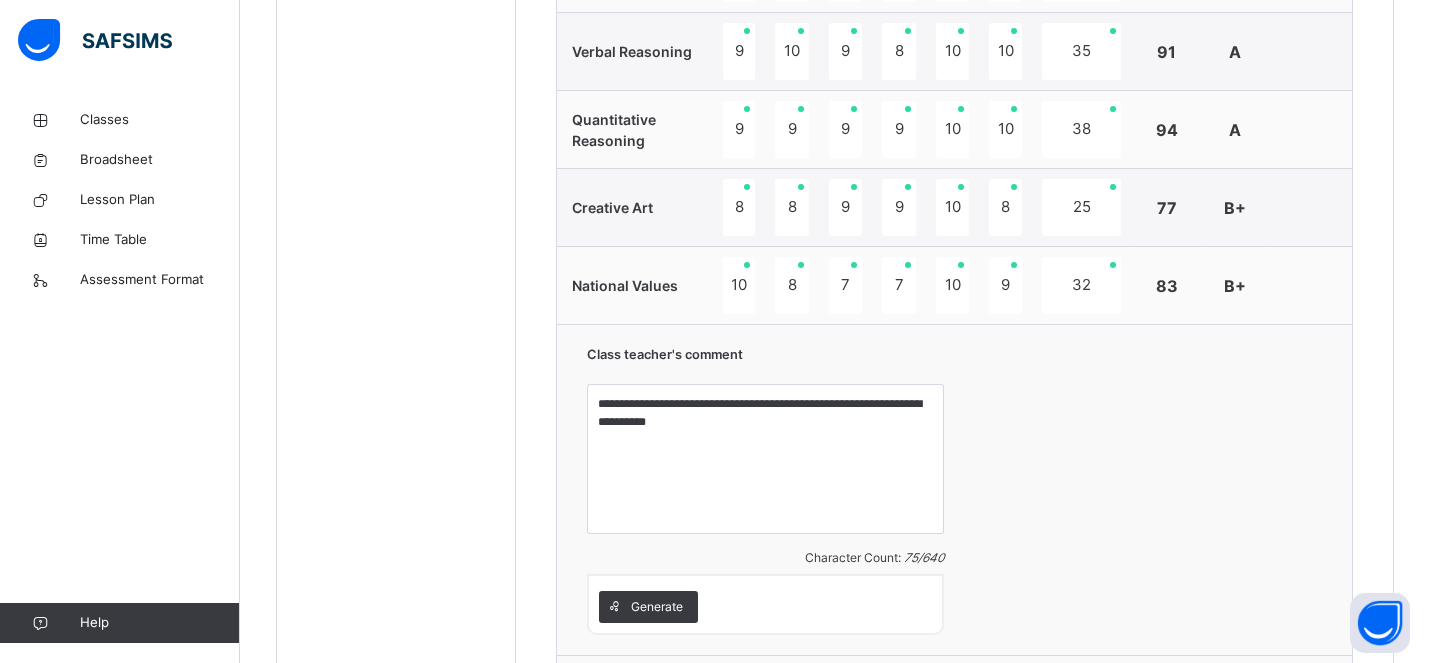 click on "**********" at bounding box center [954, 489] 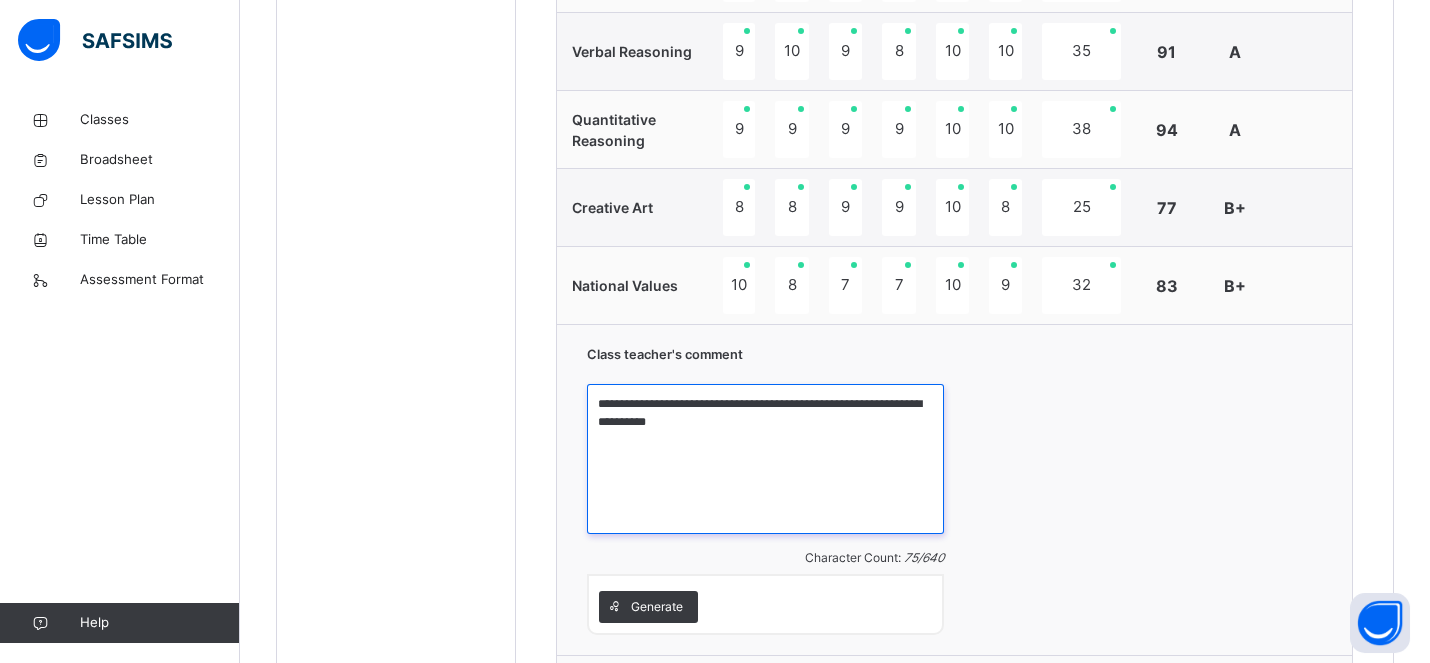 click on "**********" at bounding box center [765, 459] 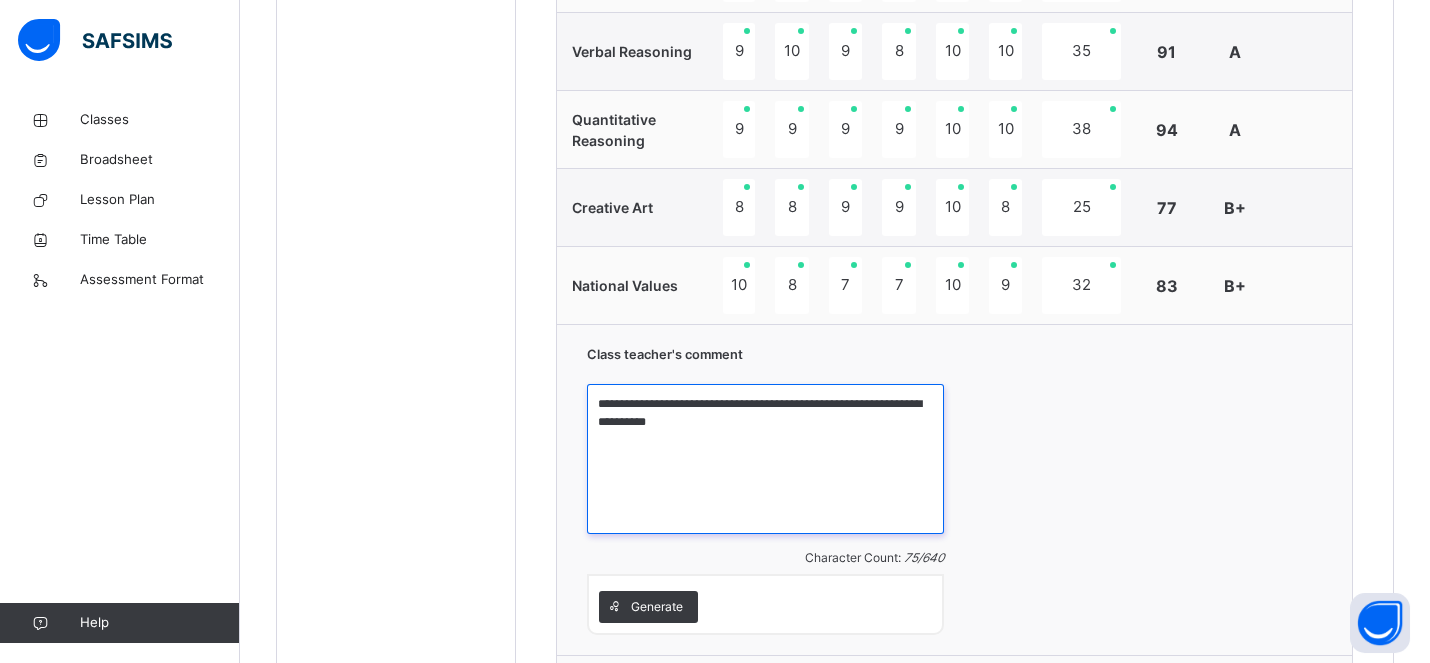 type on "**********" 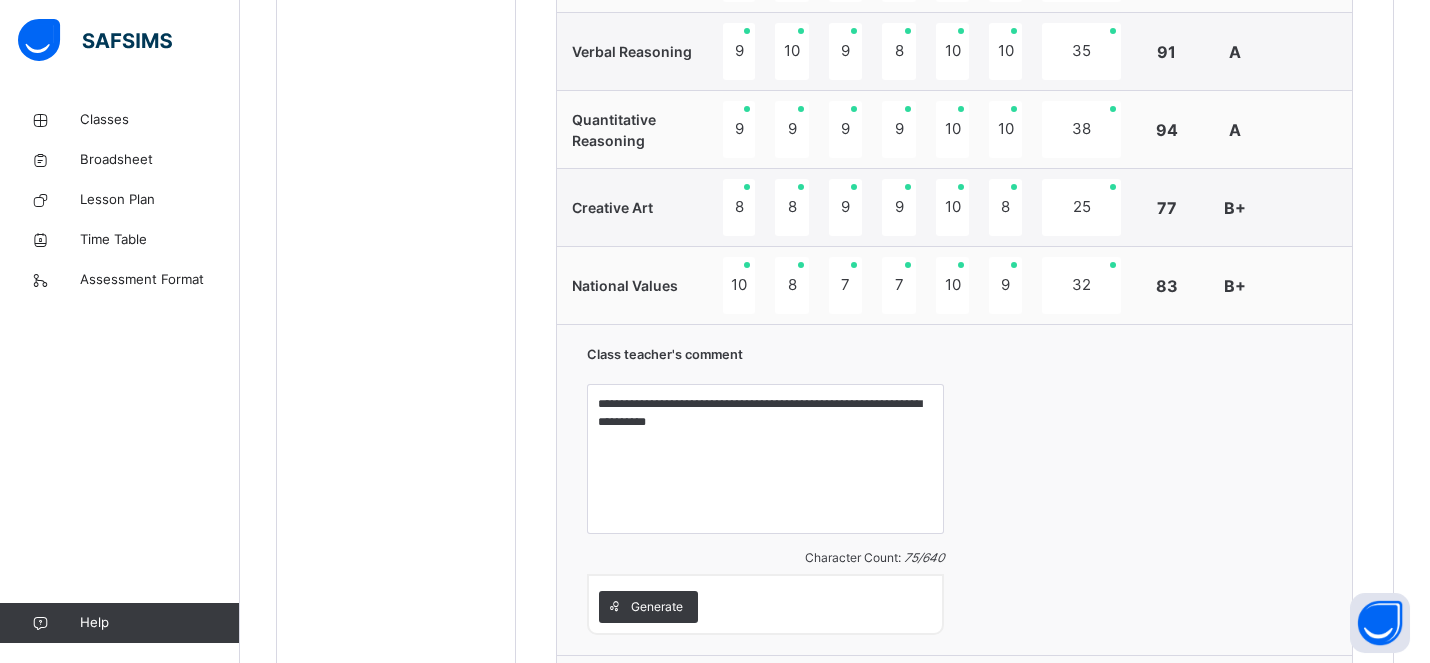 click on "**********" at bounding box center (954, 489) 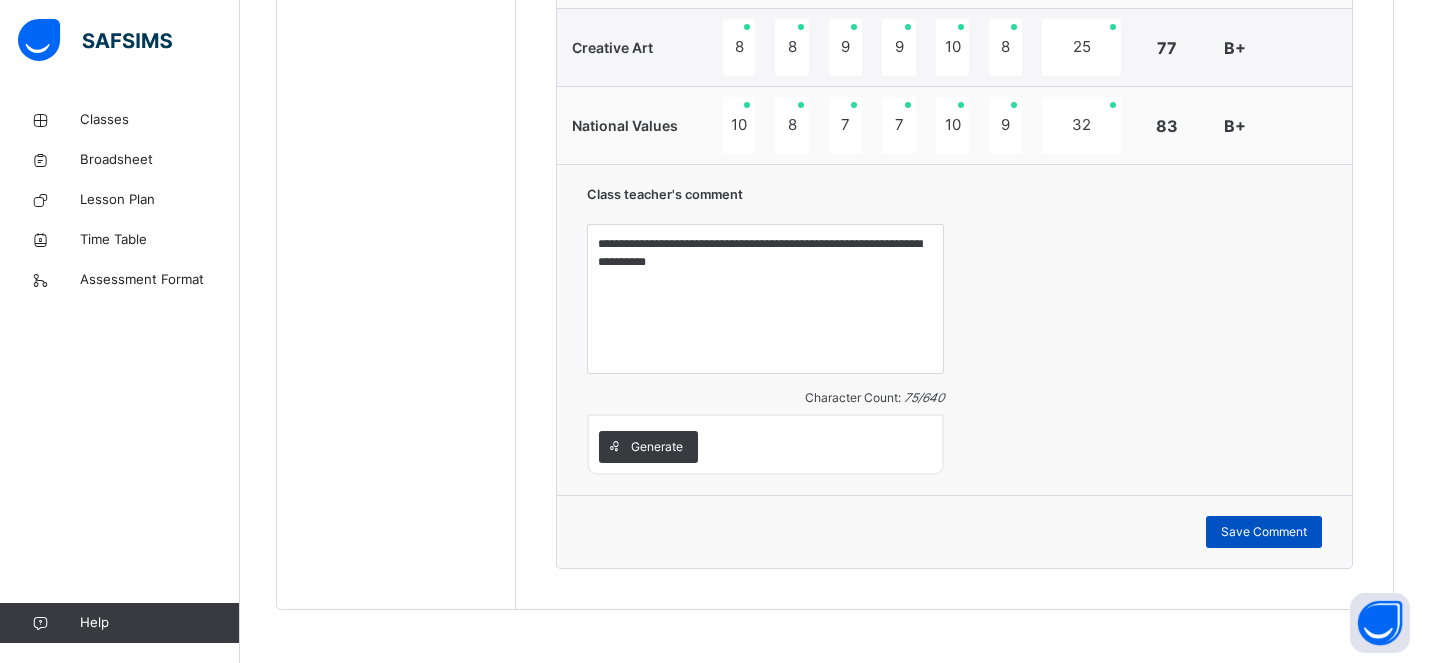 click on "Save Comment" at bounding box center [1264, 532] 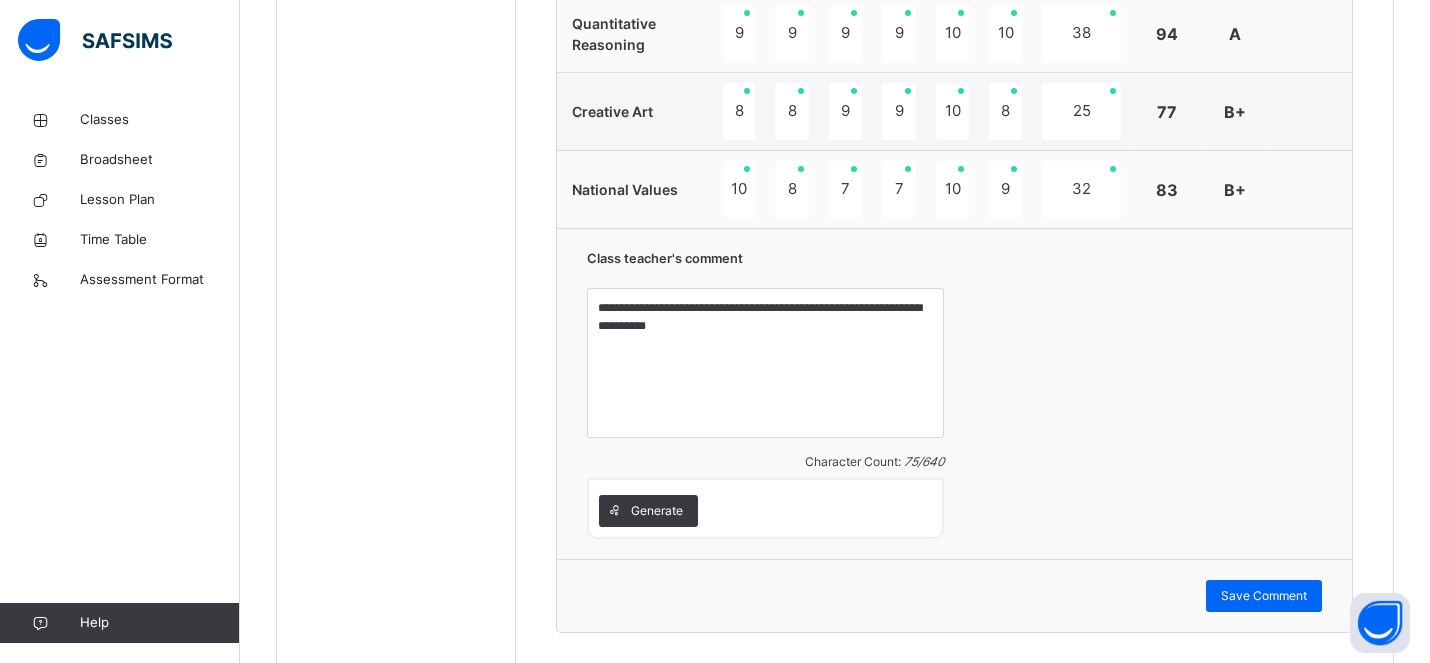 scroll, scrollTop: 1913, scrollLeft: 0, axis: vertical 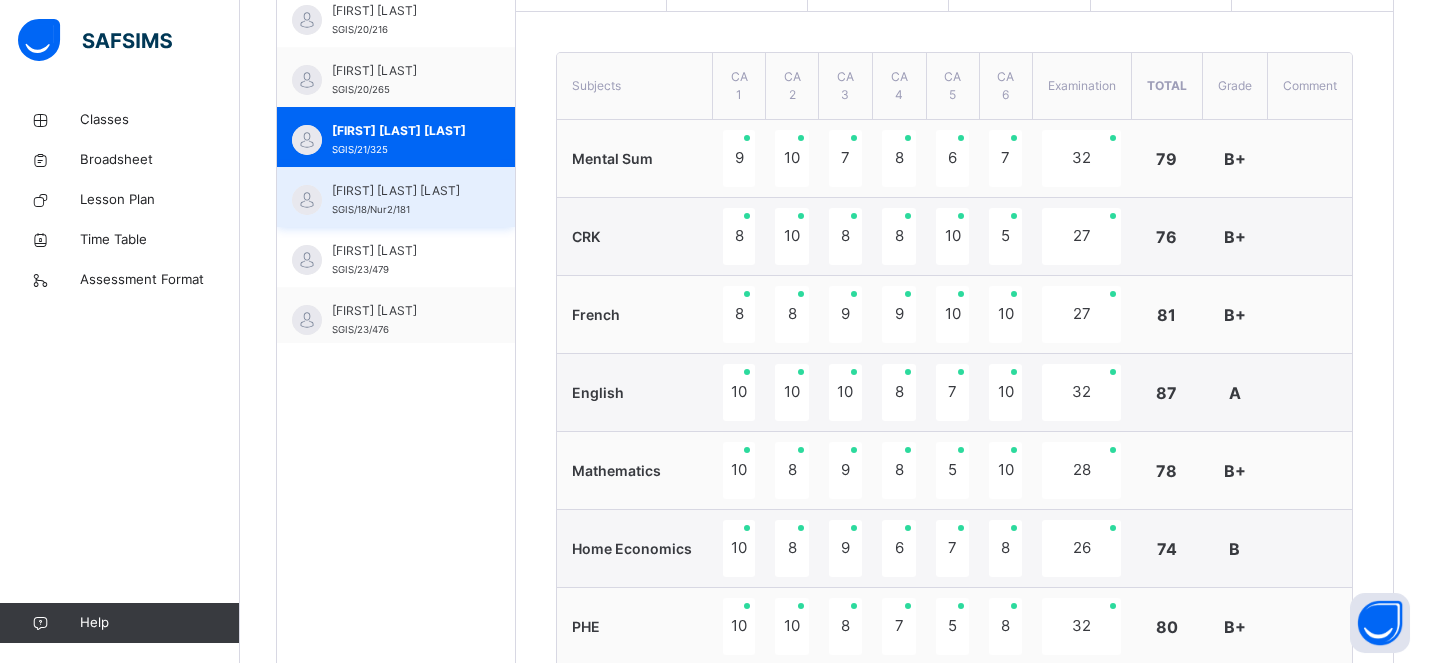 click on "Chinedu Alfred Chukwuemeka" at bounding box center (401, 191) 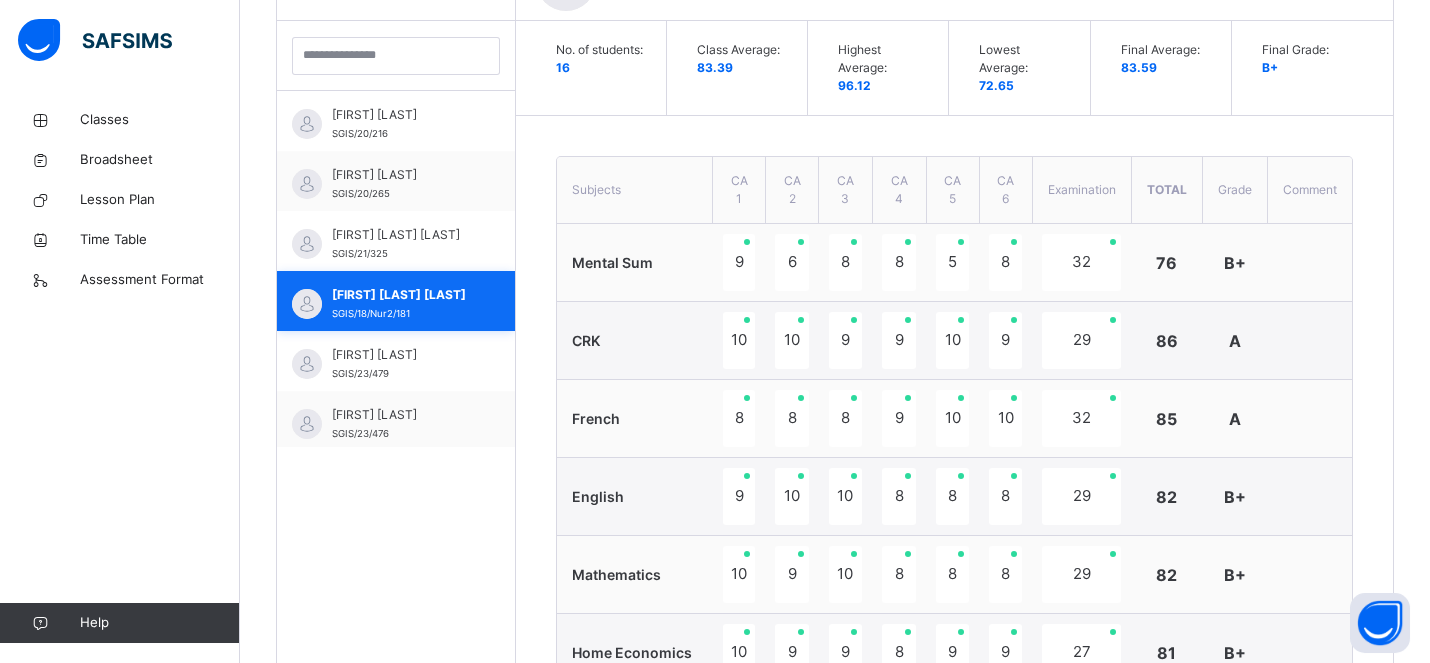 scroll, scrollTop: 683, scrollLeft: 0, axis: vertical 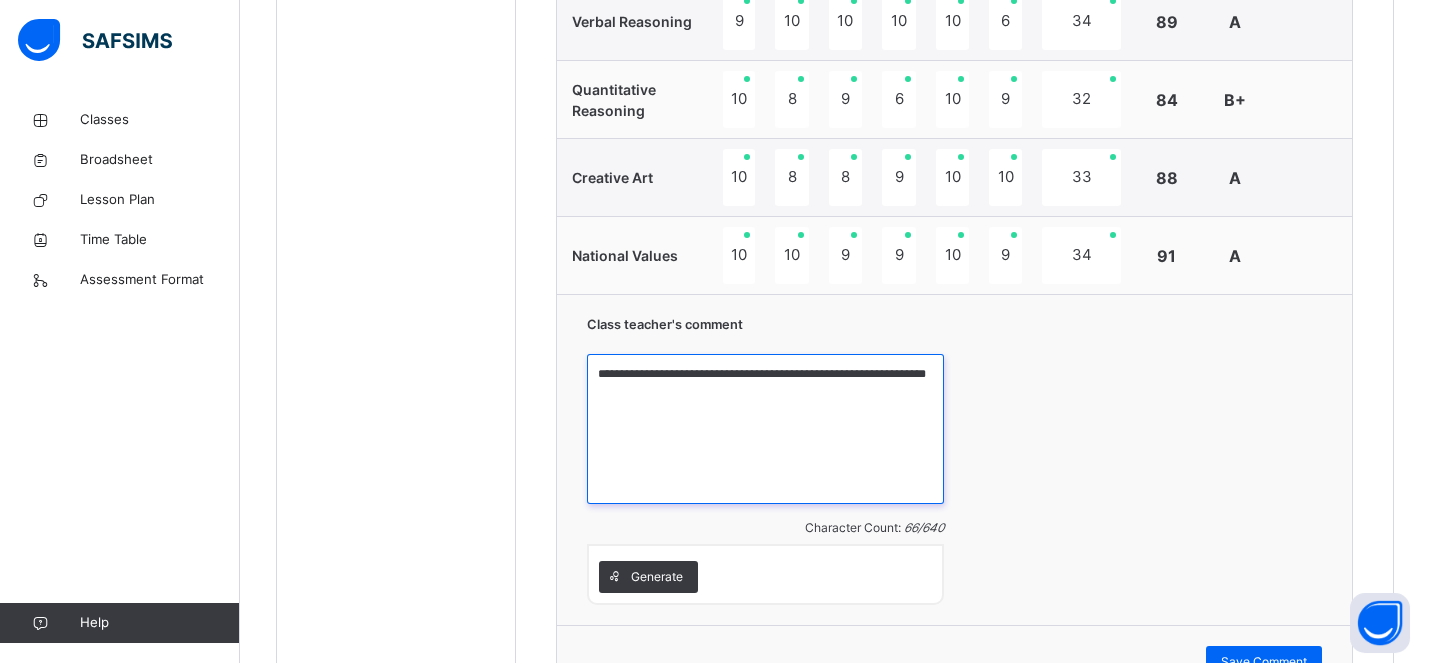 click on "**********" at bounding box center (765, 429) 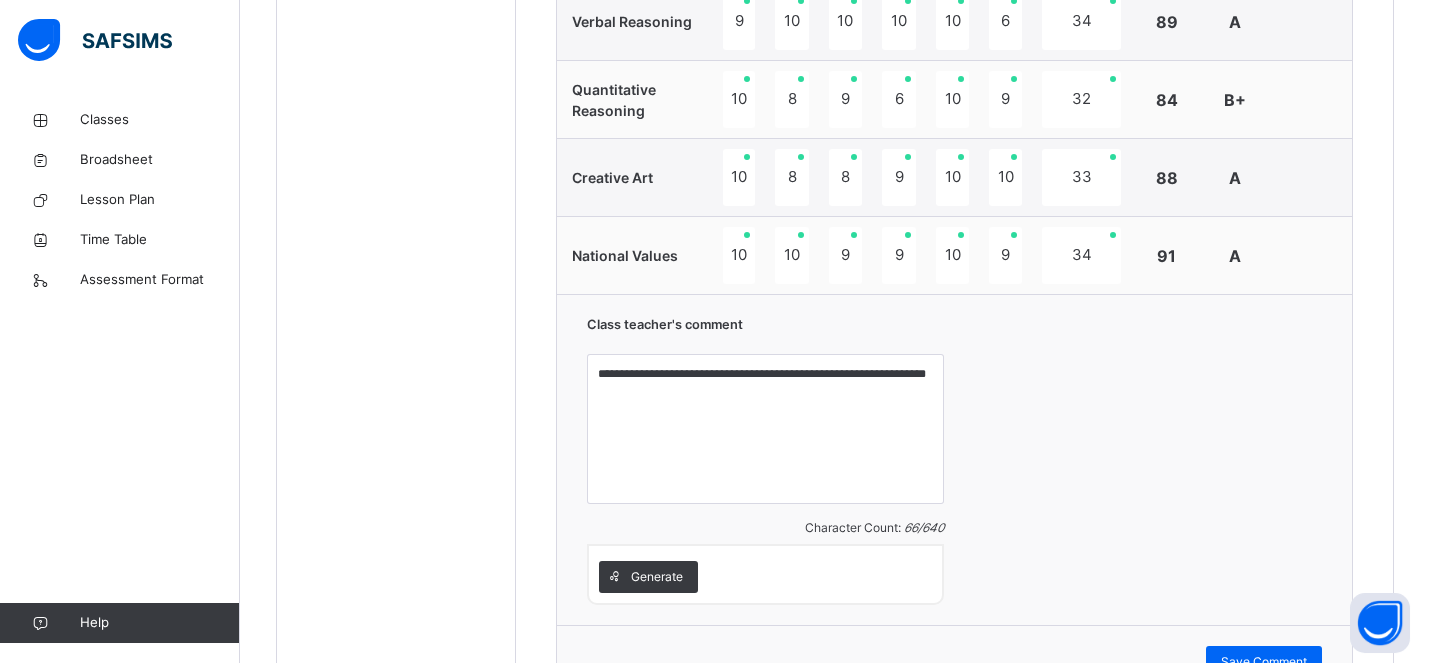 click on "**********" at bounding box center [954, 459] 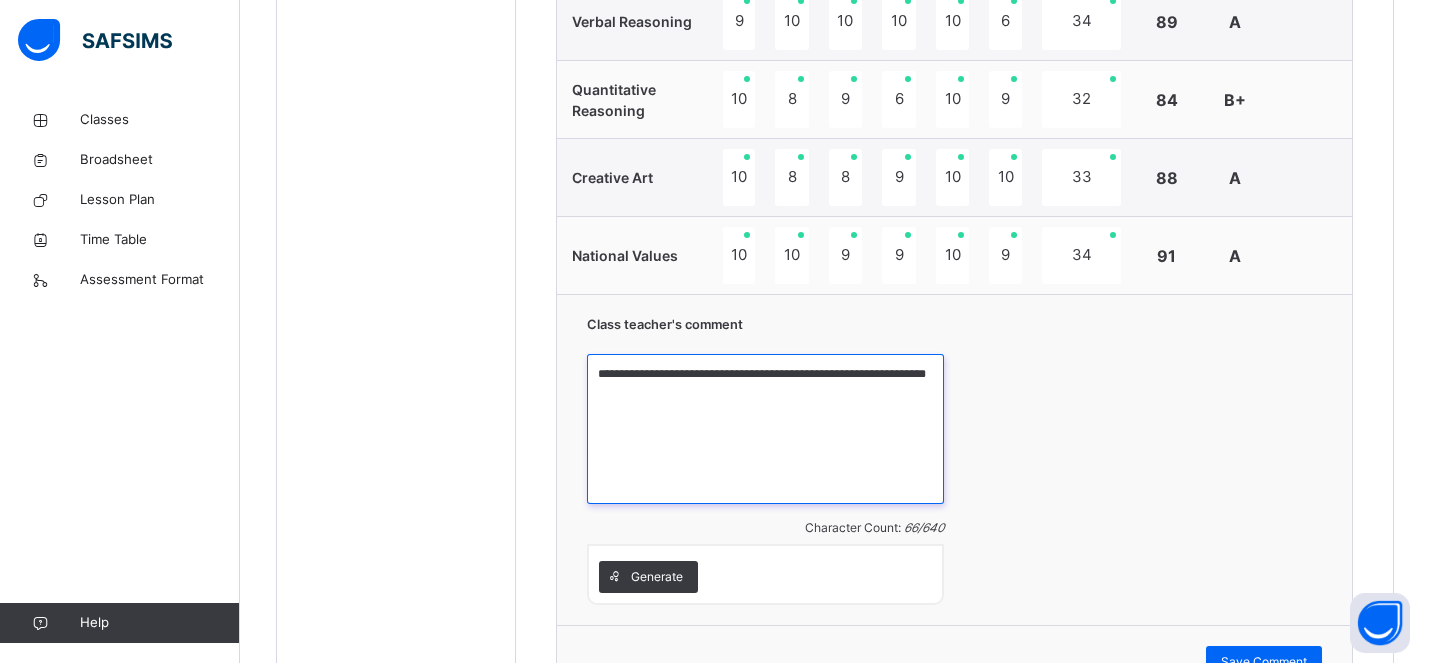 drag, startPoint x: 731, startPoint y: 369, endPoint x: 676, endPoint y: 374, distance: 55.226807 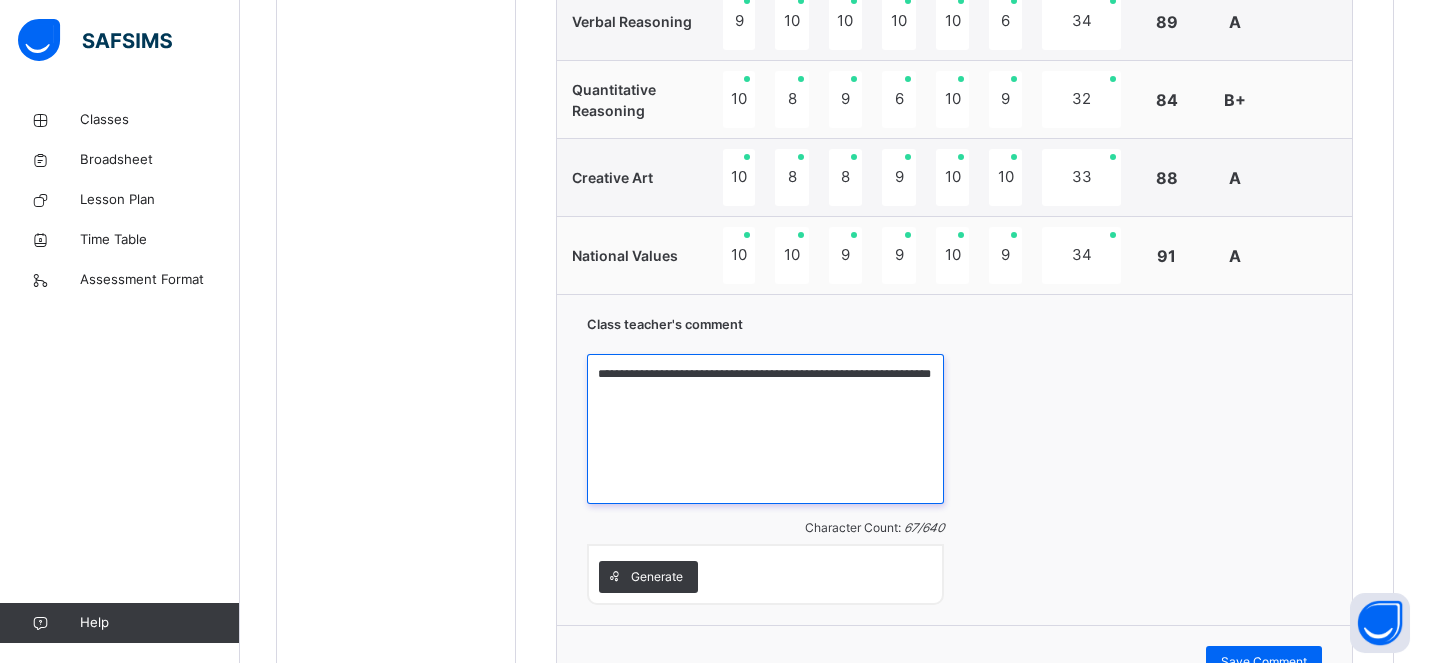 click on "**********" at bounding box center (765, 429) 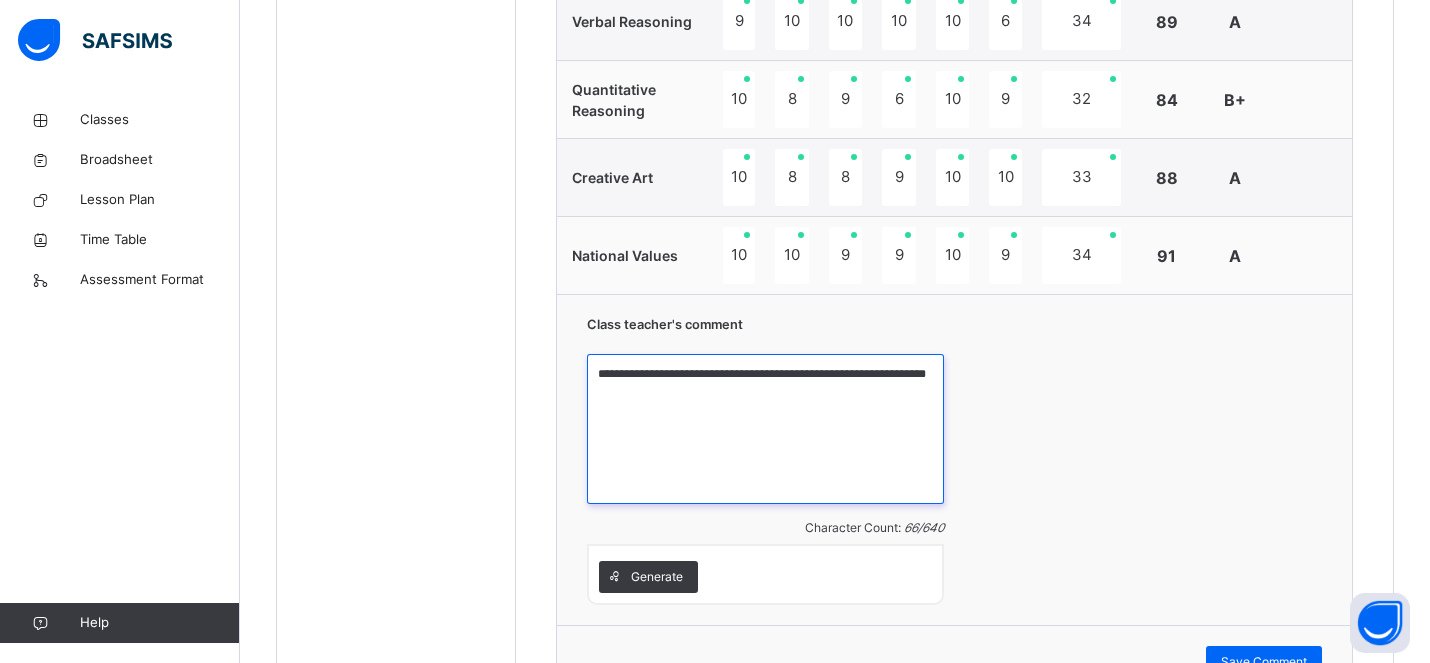 click on "**********" at bounding box center [765, 429] 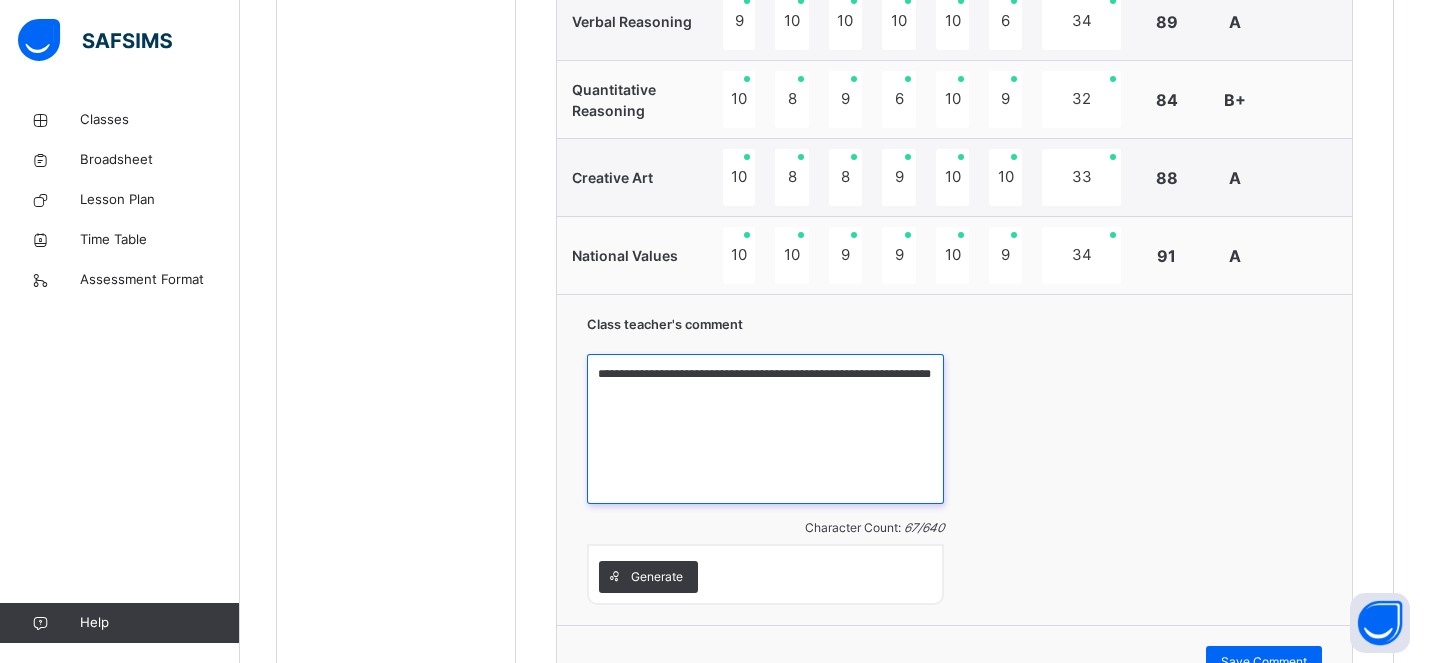 type on "**********" 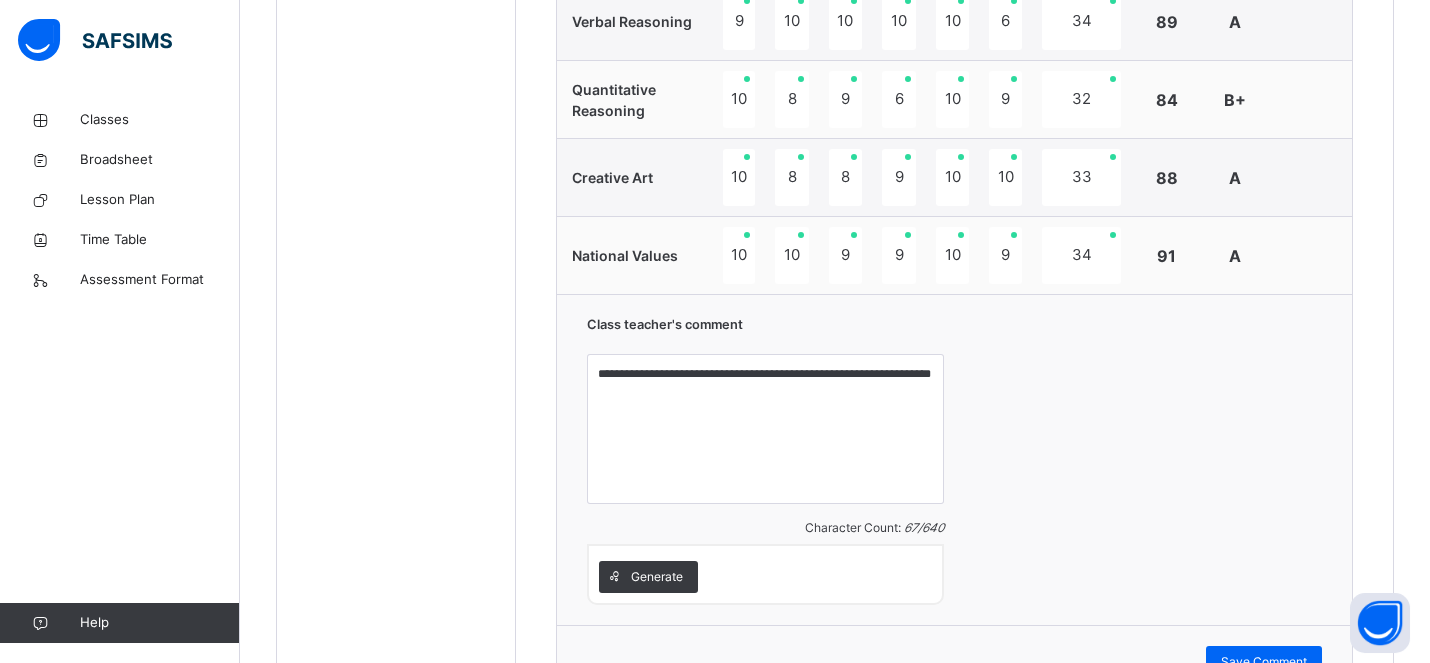 click on "**********" at bounding box center [954, 459] 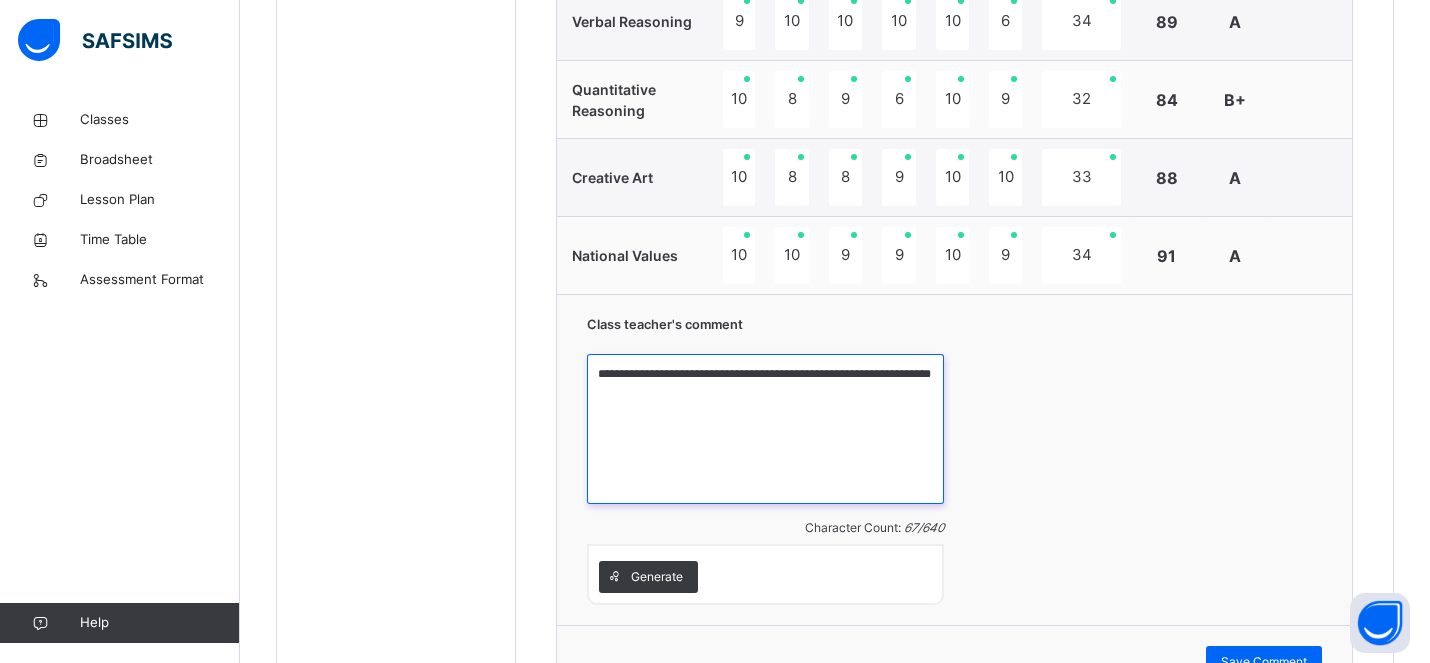click on "**********" at bounding box center [765, 429] 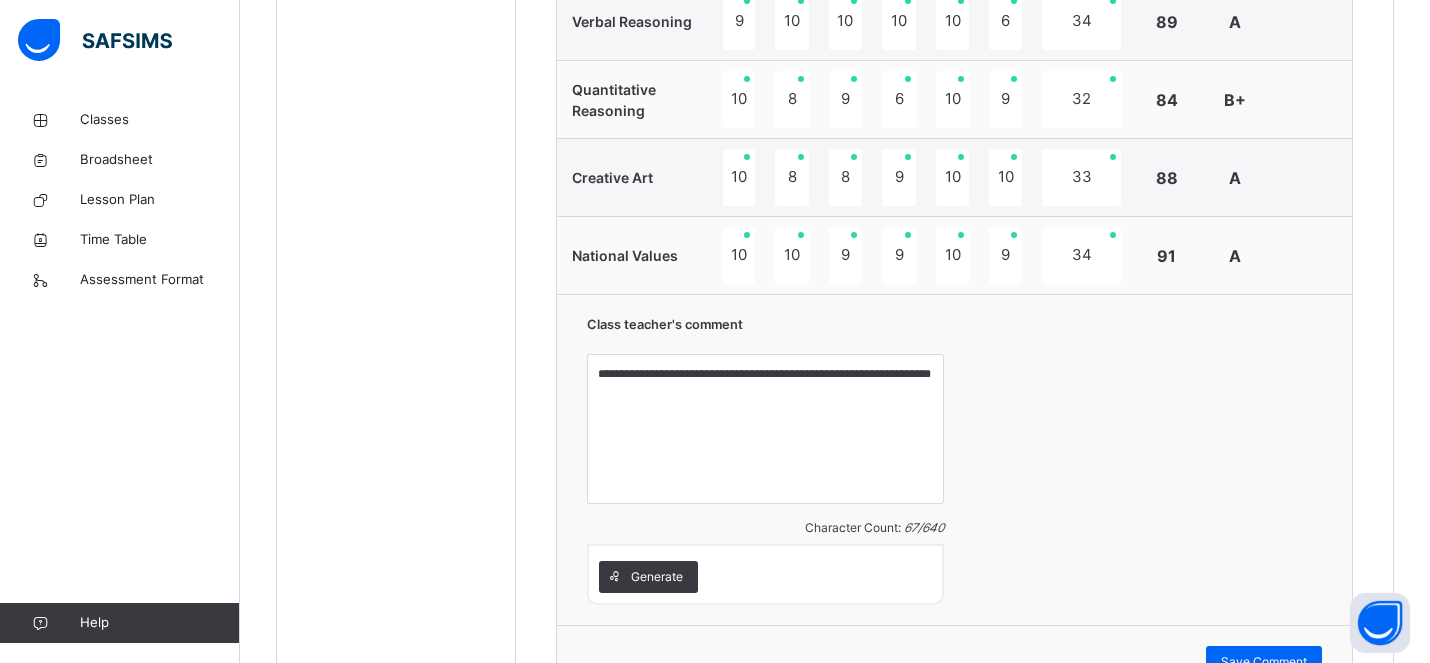 click on "**********" at bounding box center [954, 459] 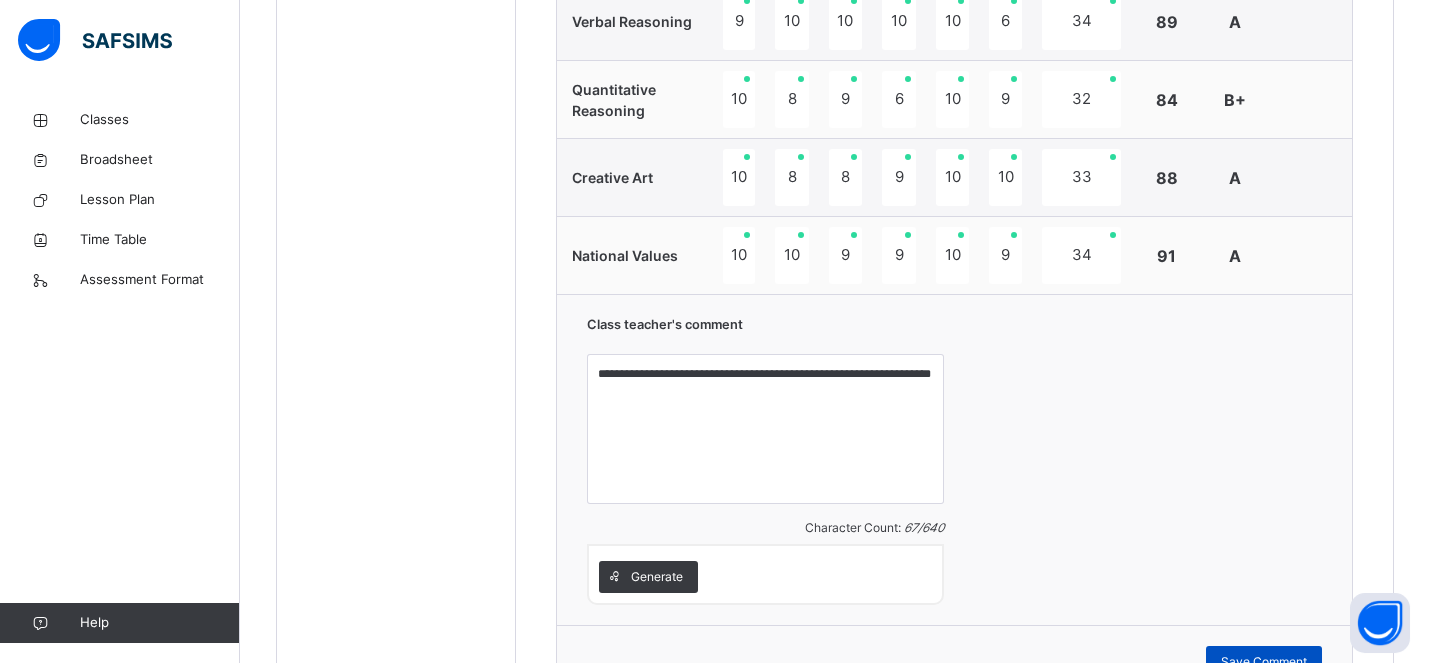 click on "Save Comment" at bounding box center [1264, 662] 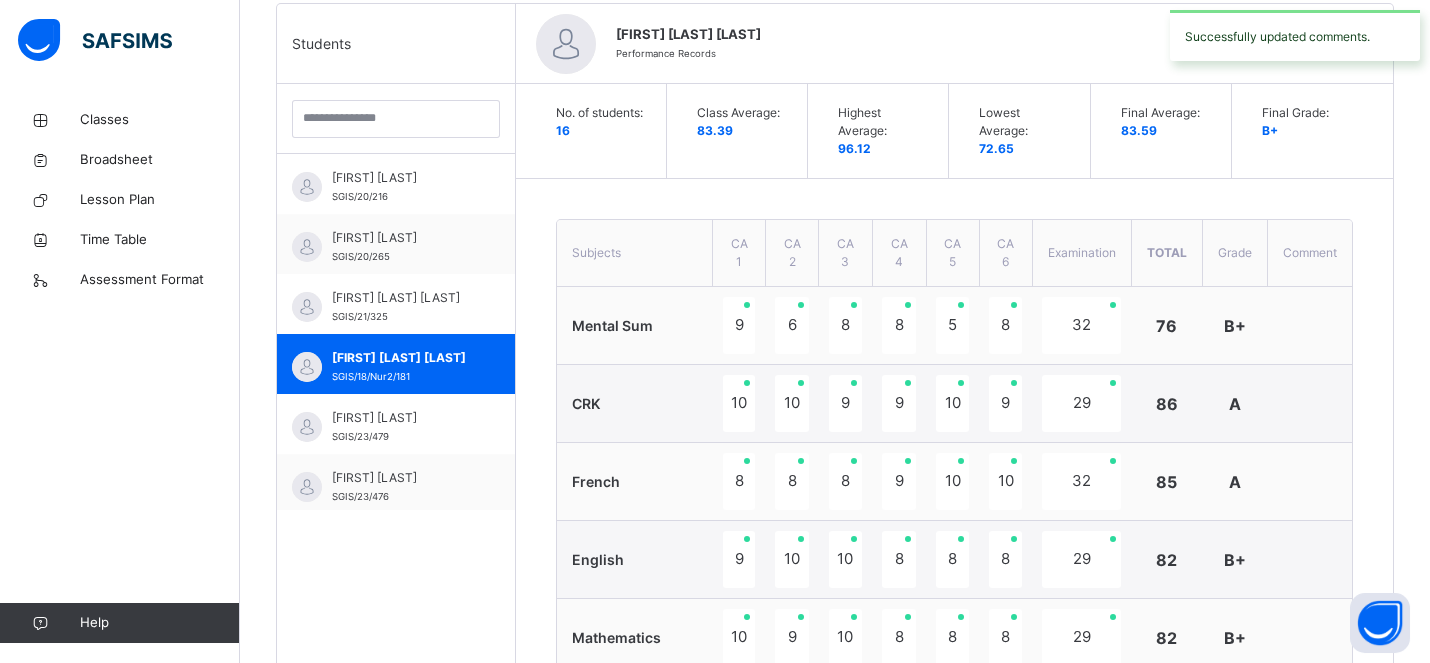 scroll, scrollTop: 456, scrollLeft: 0, axis: vertical 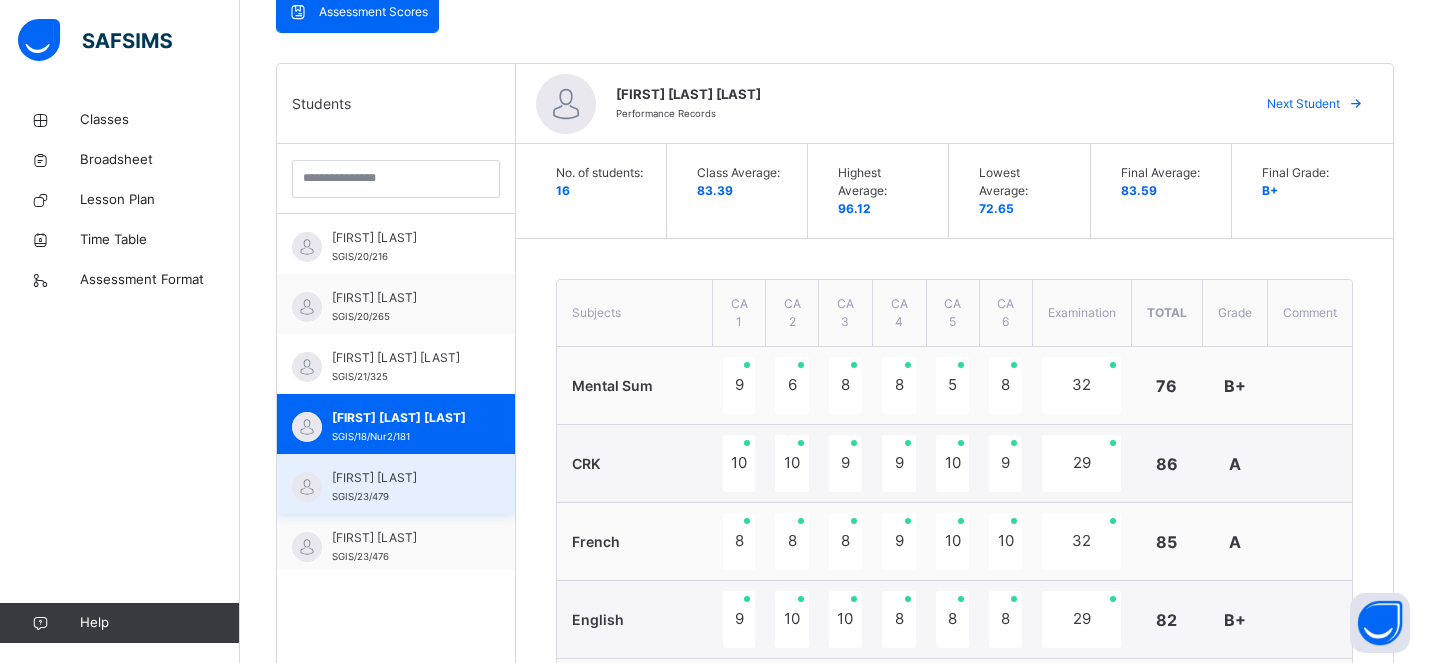 click on "SGIS/23/479" at bounding box center (360, 496) 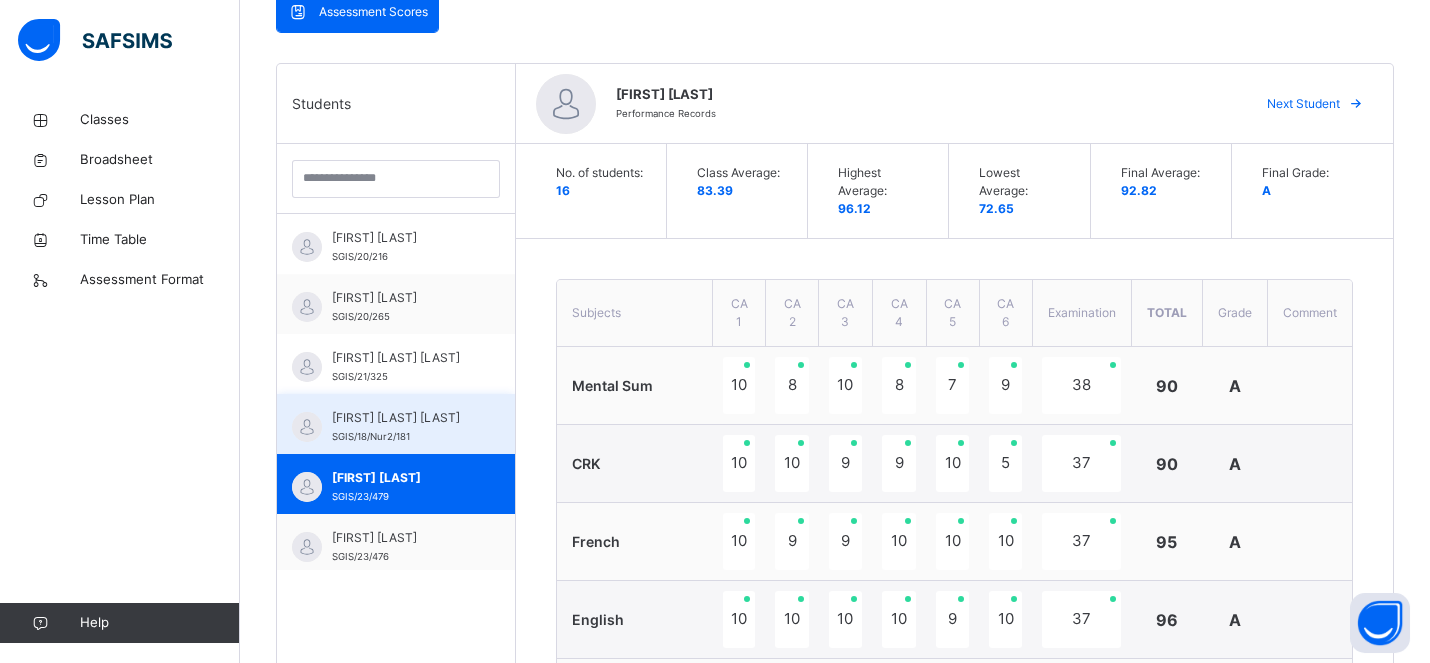 click on "Chinedu Alfred Chukwuemeka" at bounding box center (401, 418) 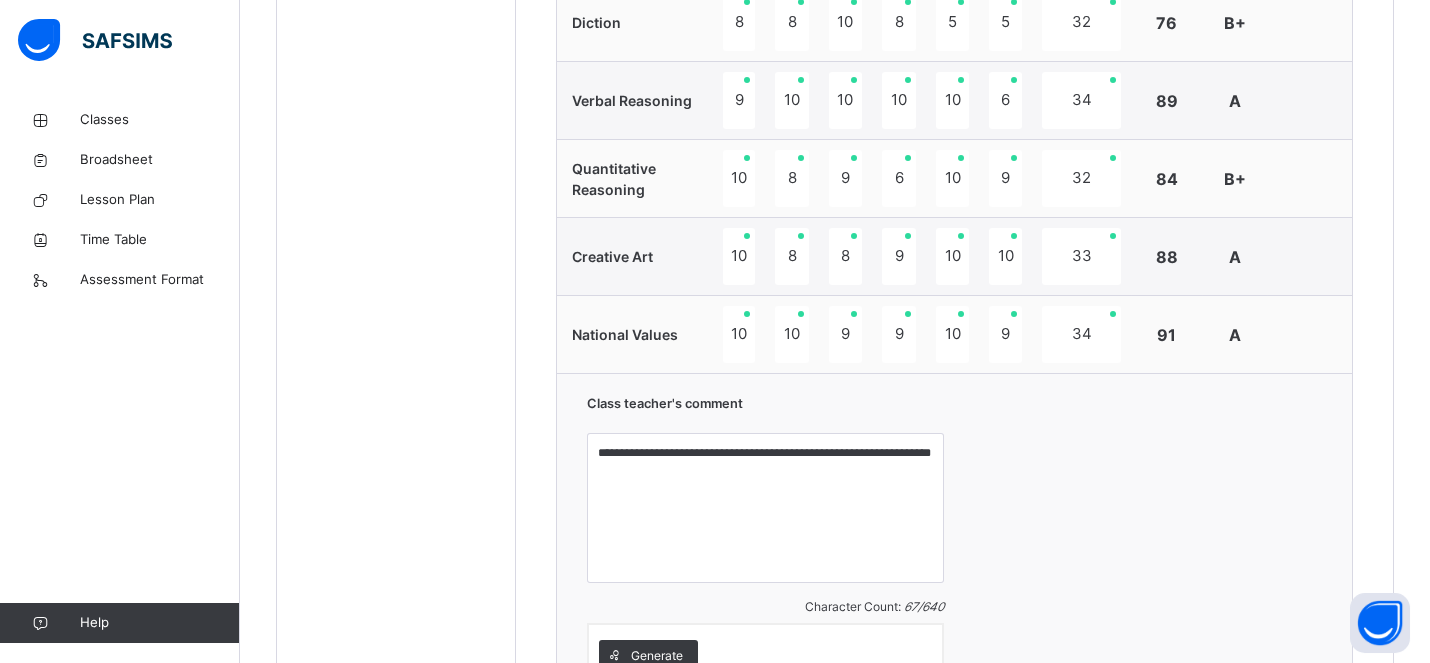 scroll, scrollTop: 1758, scrollLeft: 0, axis: vertical 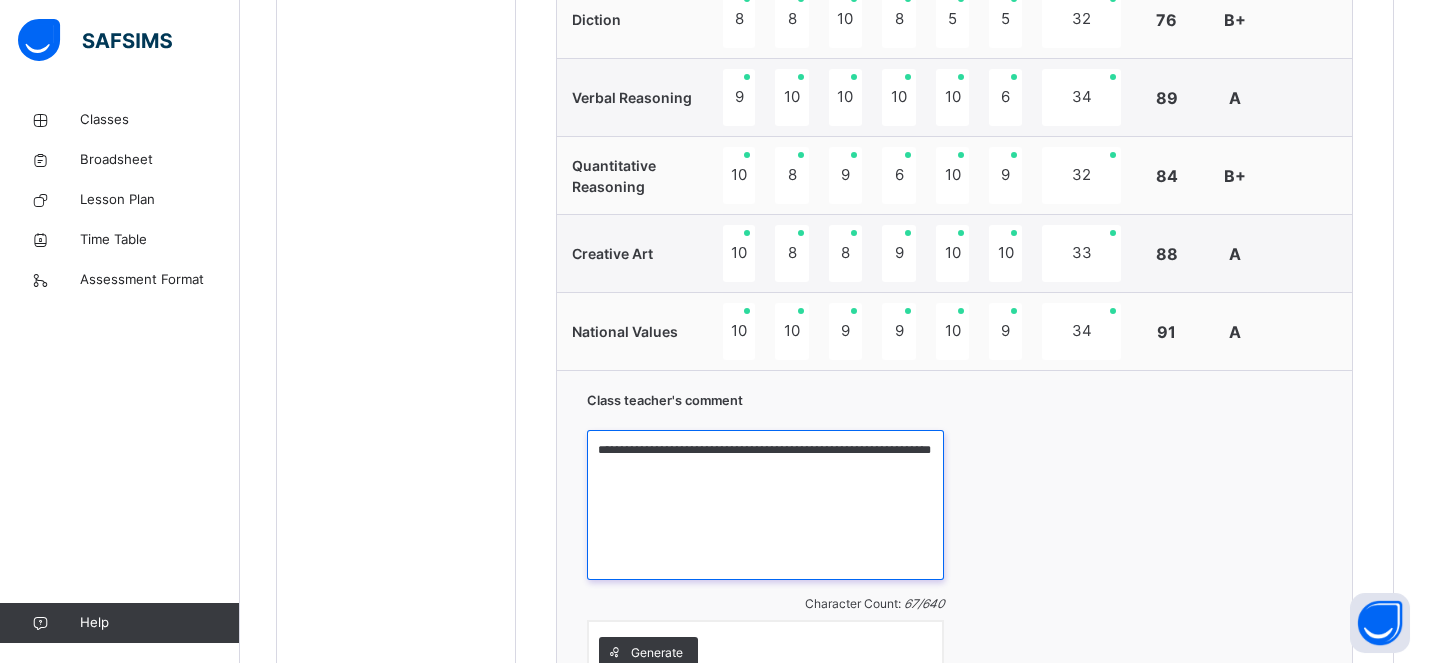 click on "**********" at bounding box center [765, 505] 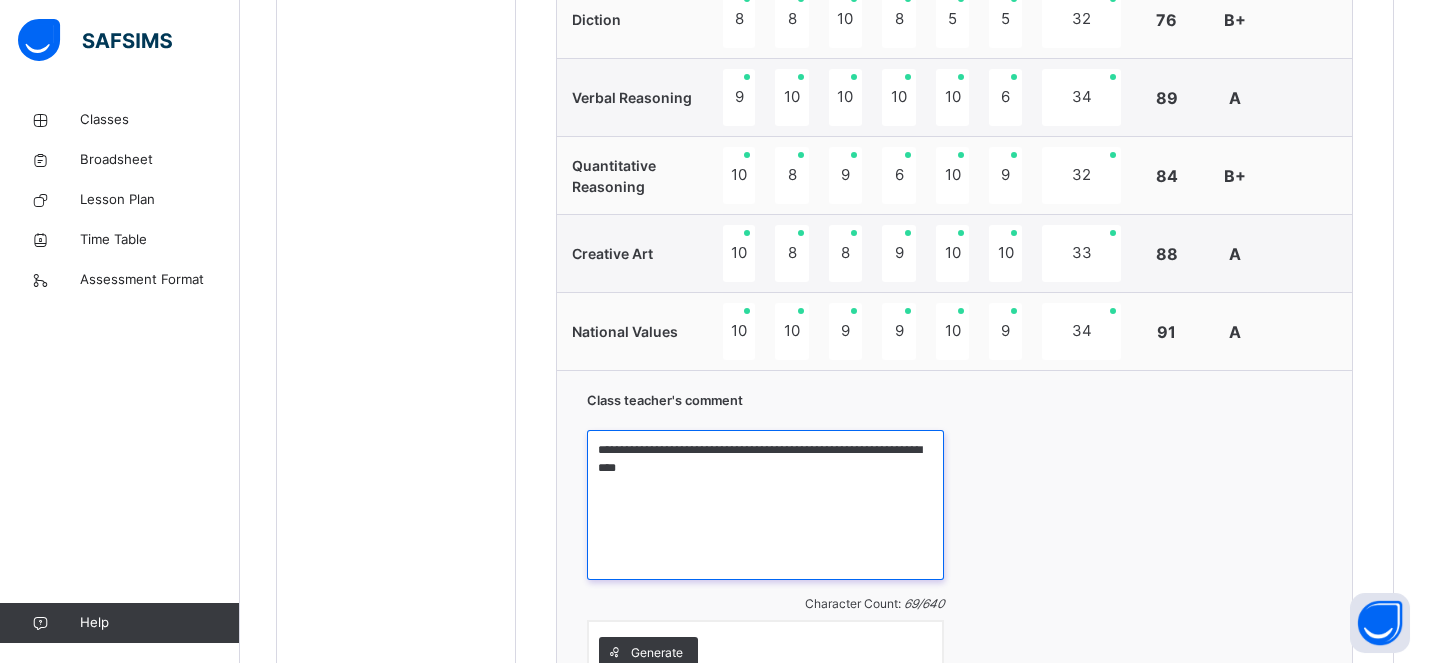 type on "**********" 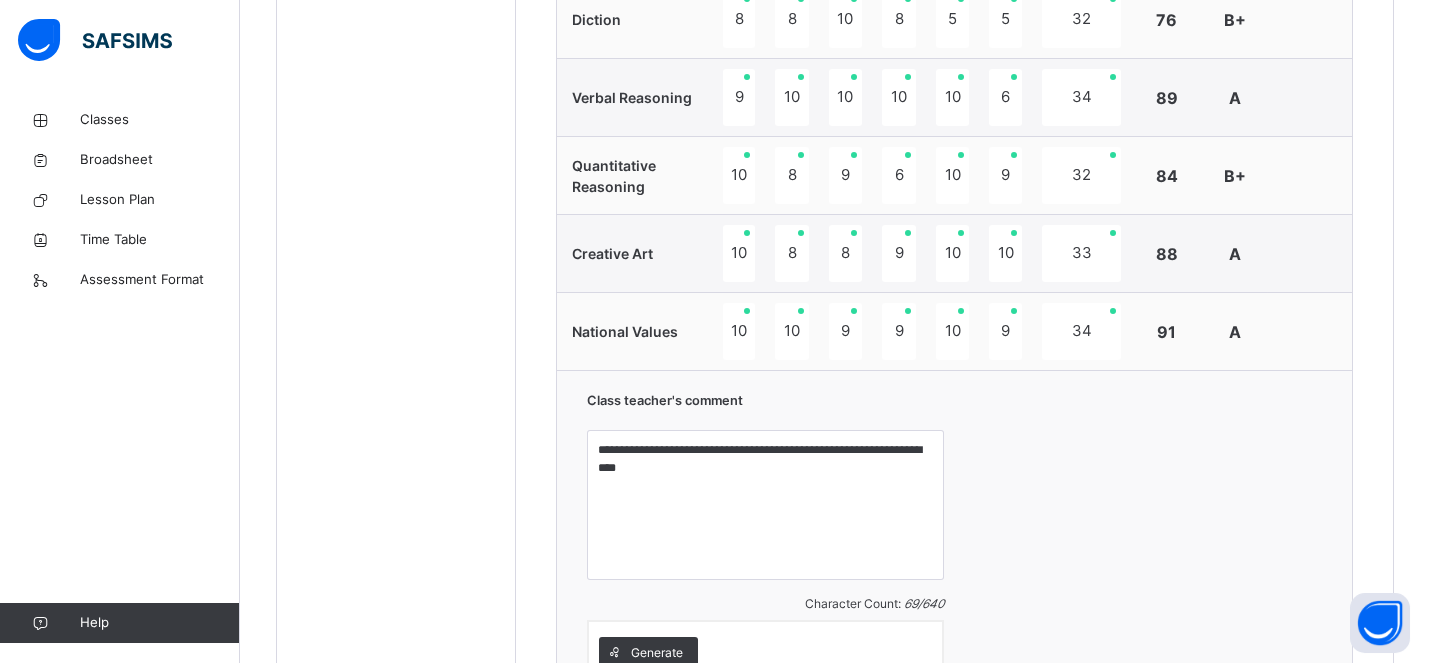 click on "**********" at bounding box center [954, 535] 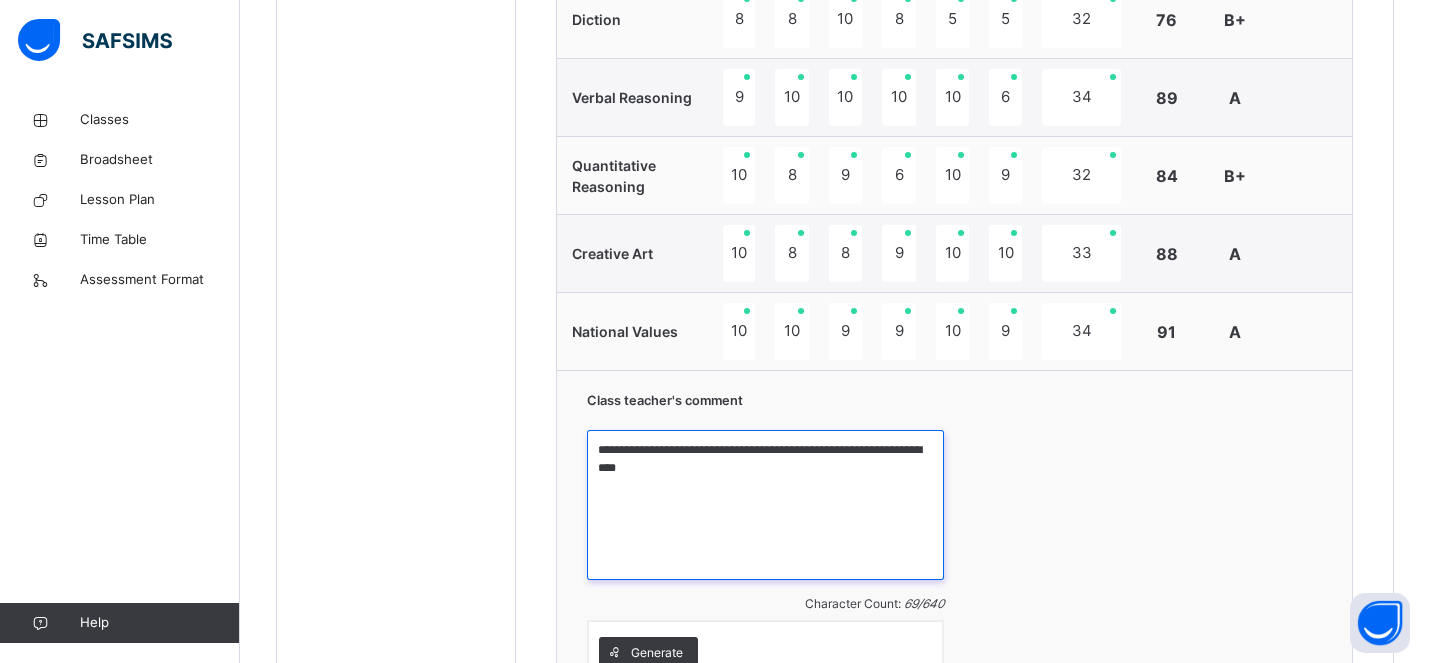 click on "**********" at bounding box center [765, 505] 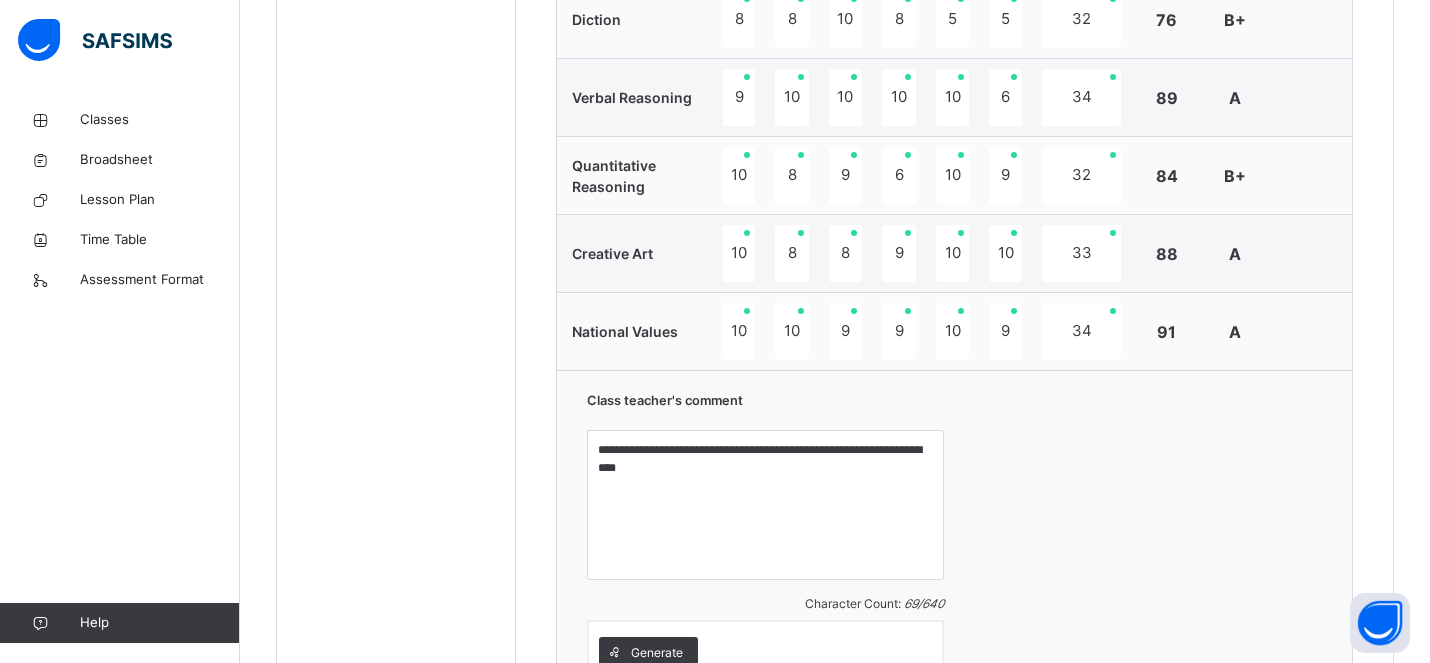 click on "**********" at bounding box center (954, 535) 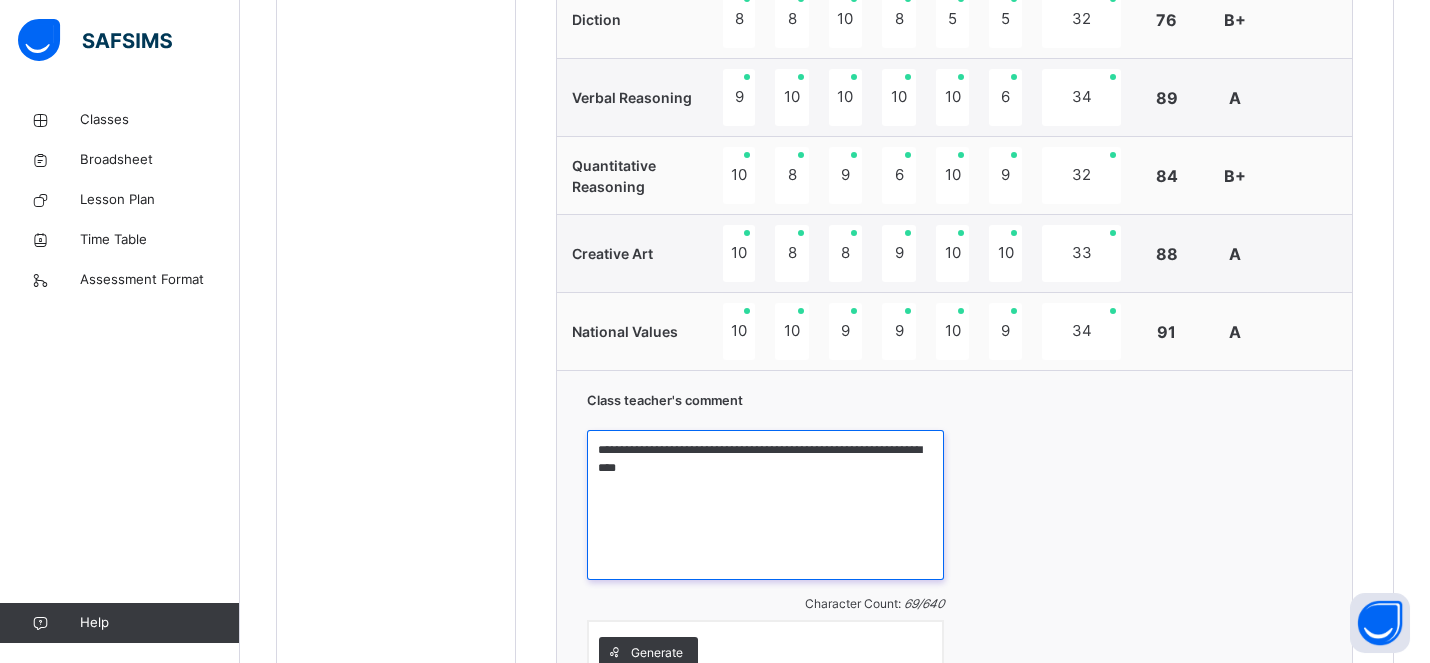 click on "**********" at bounding box center (765, 505) 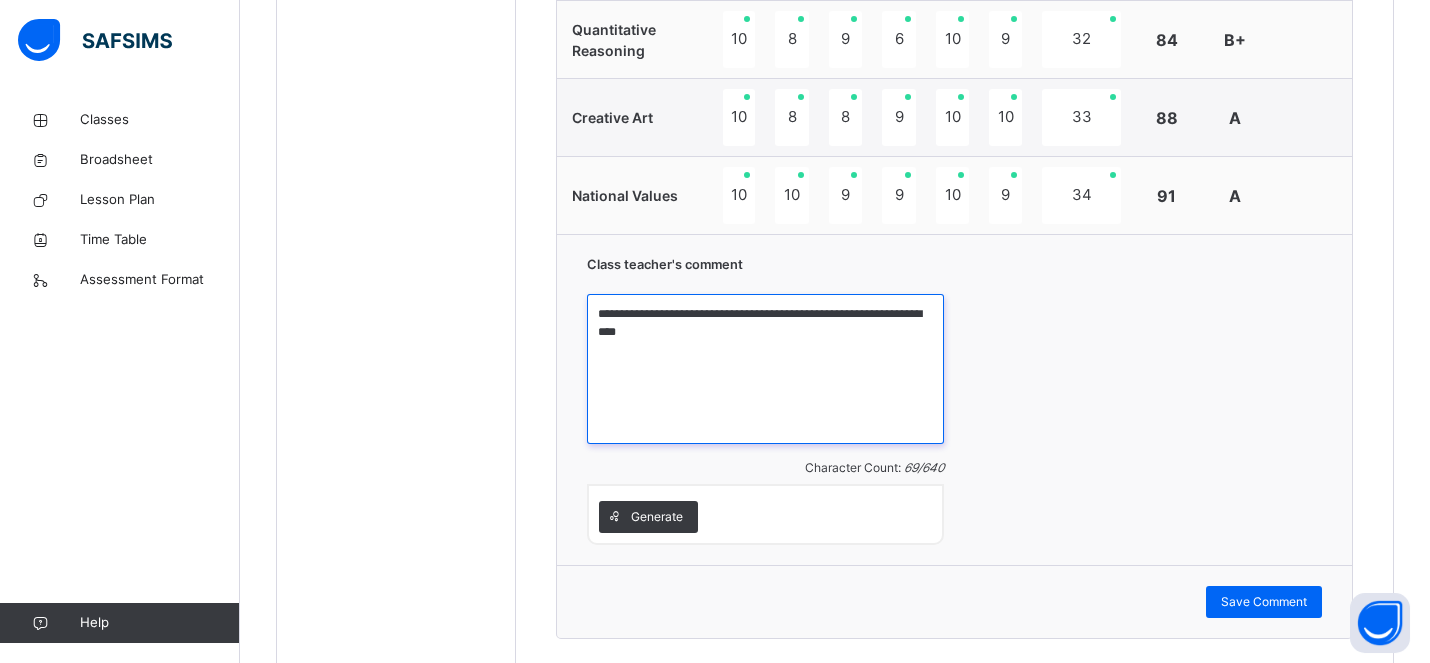 scroll, scrollTop: 1964, scrollLeft: 0, axis: vertical 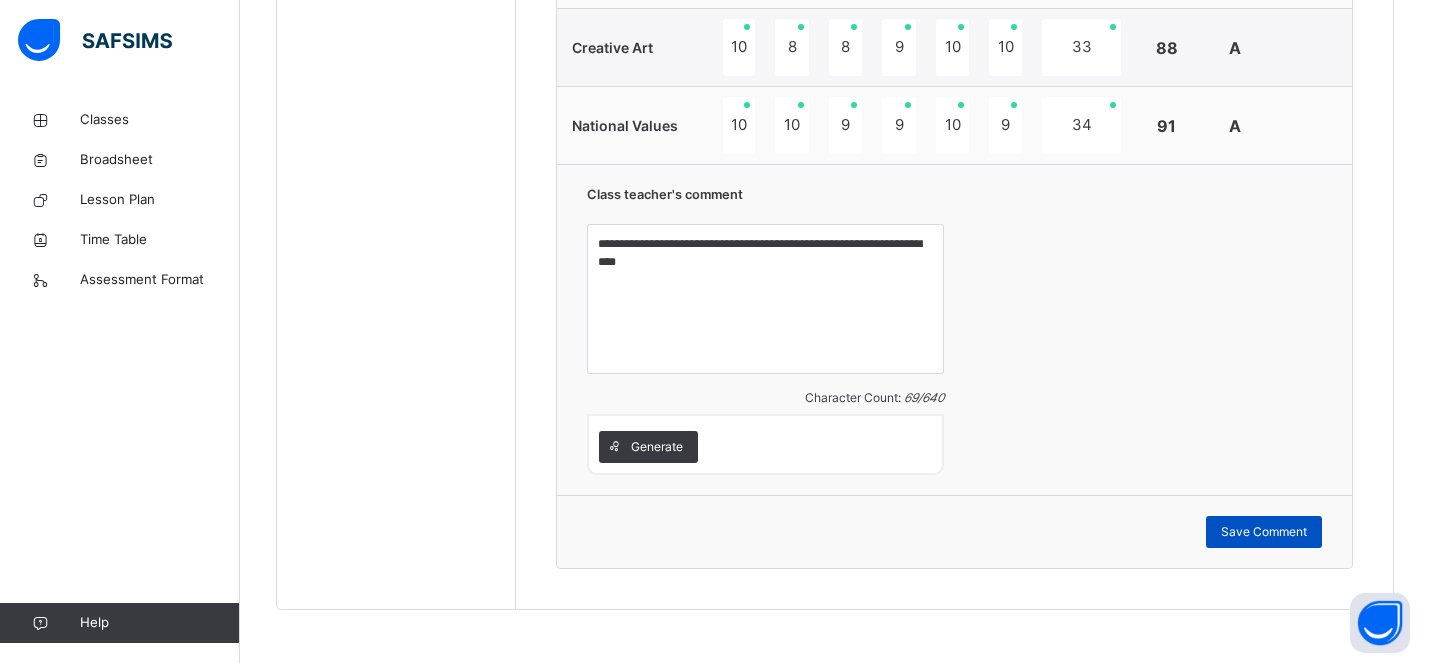 click on "Save Comment" at bounding box center [1264, 532] 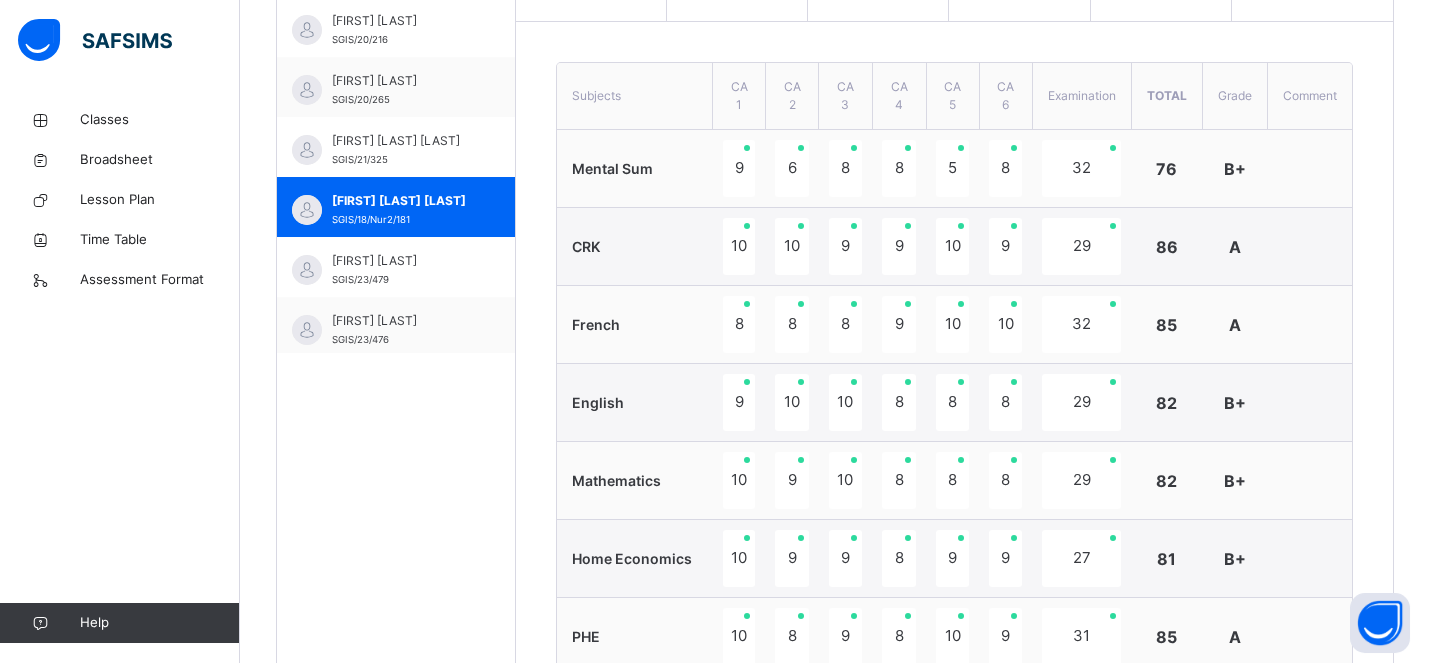 scroll, scrollTop: 633, scrollLeft: 0, axis: vertical 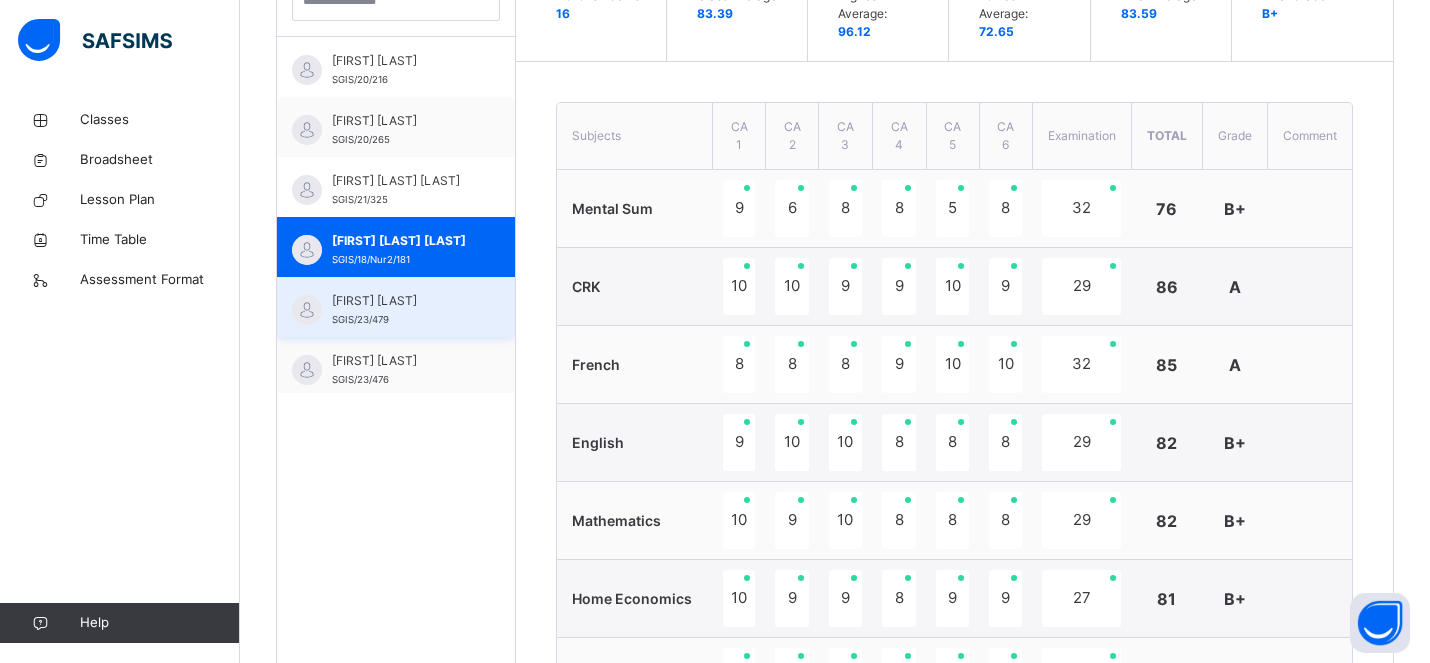 click on "Daniel  Chukwudinma" at bounding box center [401, 301] 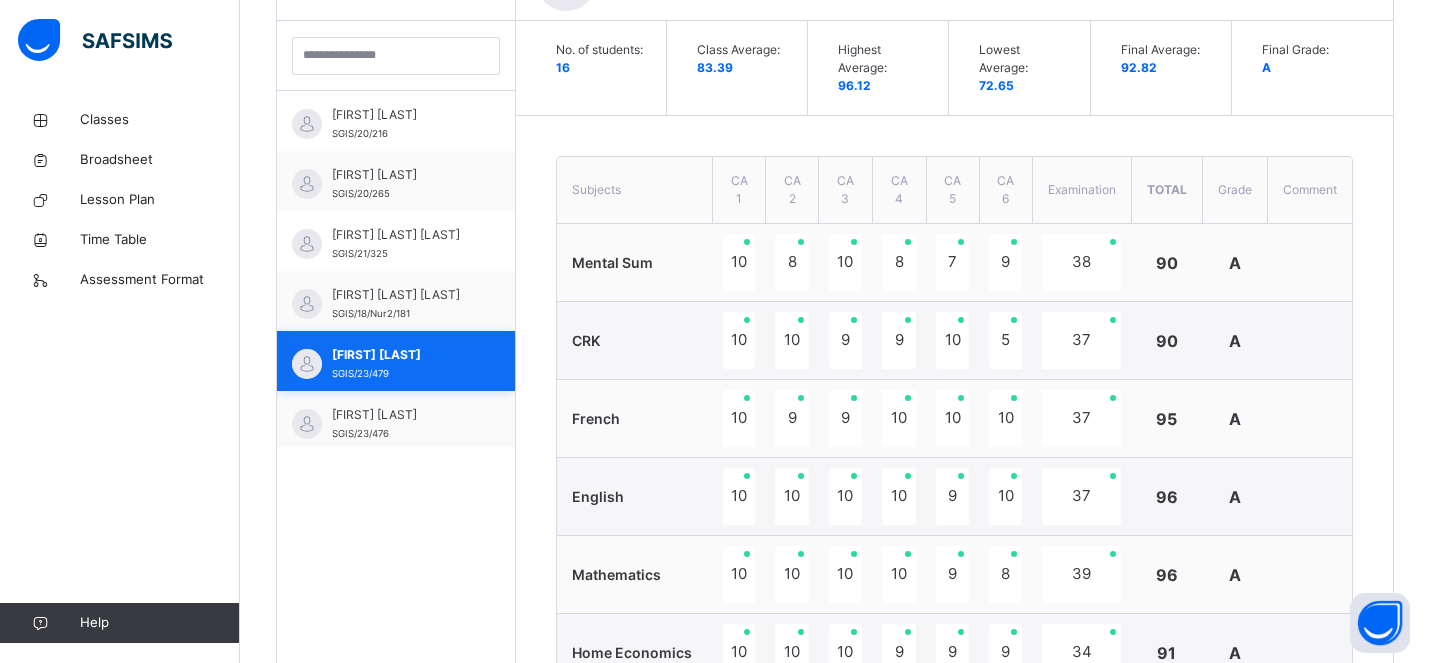 scroll, scrollTop: 633, scrollLeft: 0, axis: vertical 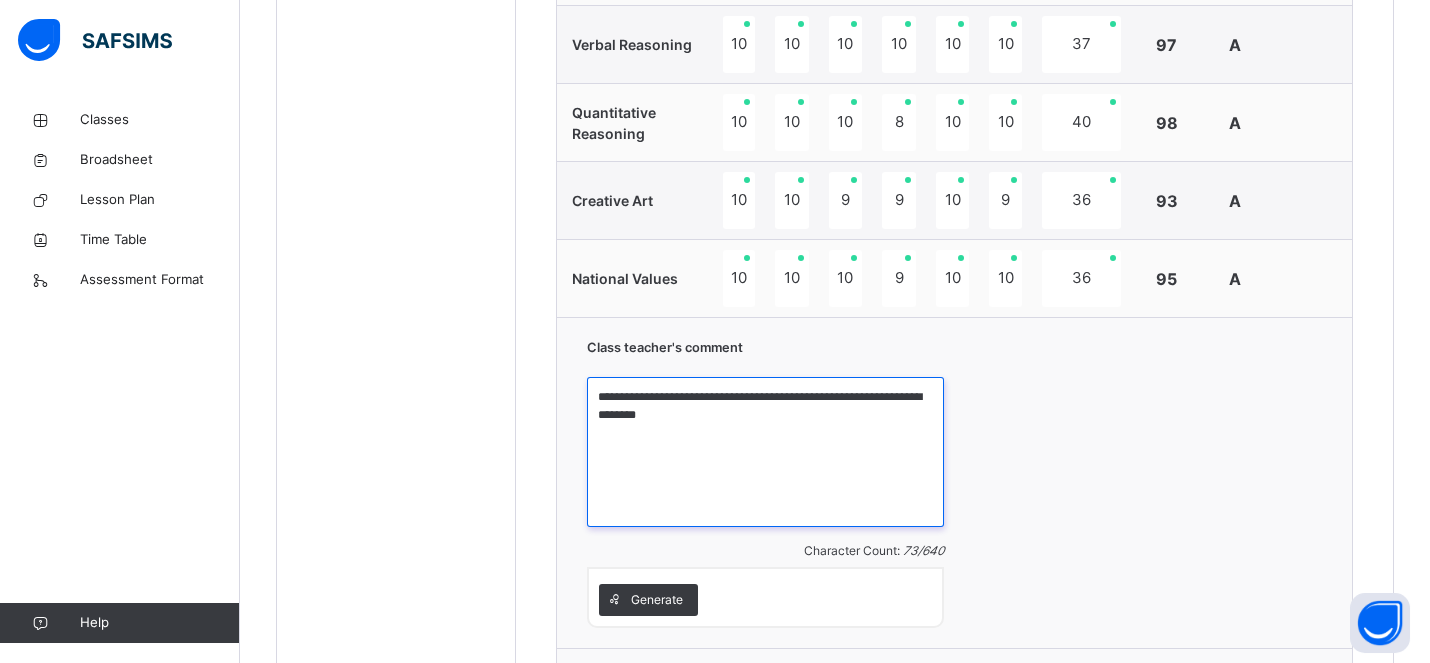 click on "**********" at bounding box center [765, 452] 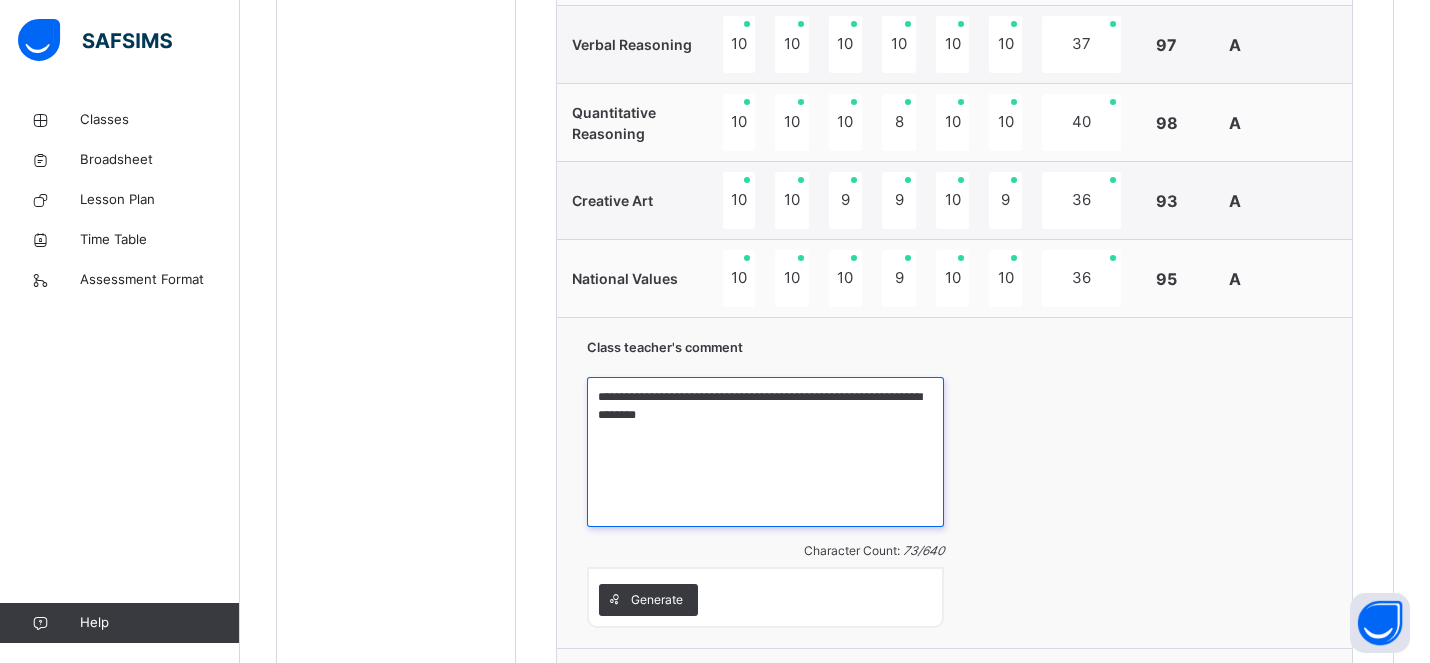 click on "**********" at bounding box center (765, 452) 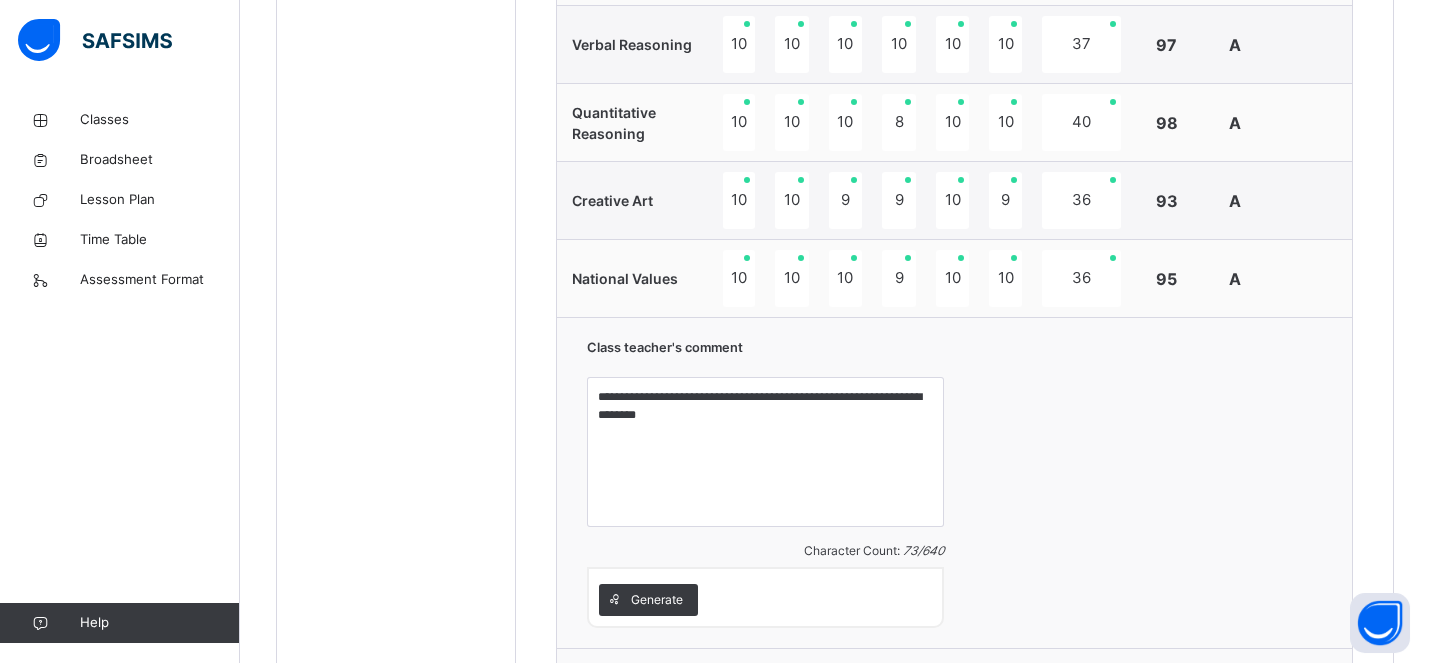 drag, startPoint x: 744, startPoint y: 390, endPoint x: 1116, endPoint y: 491, distance: 385.46725 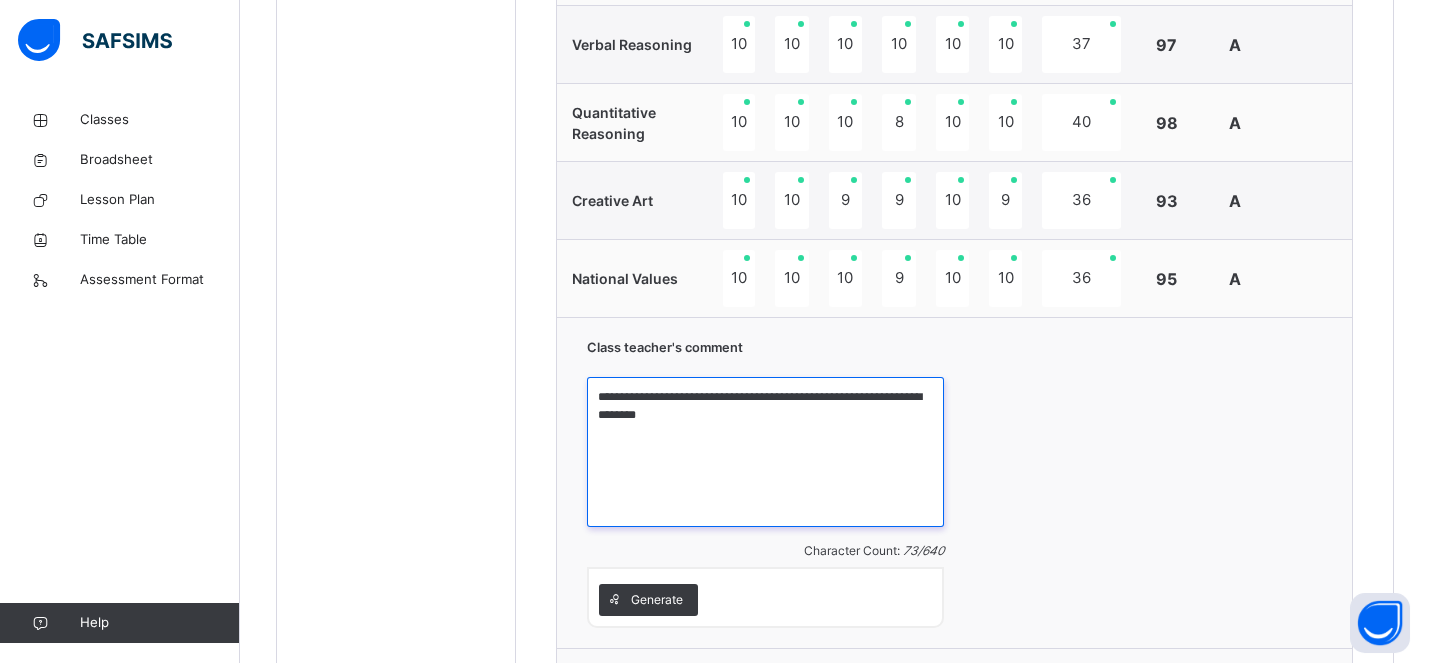 click on "**********" at bounding box center (765, 452) 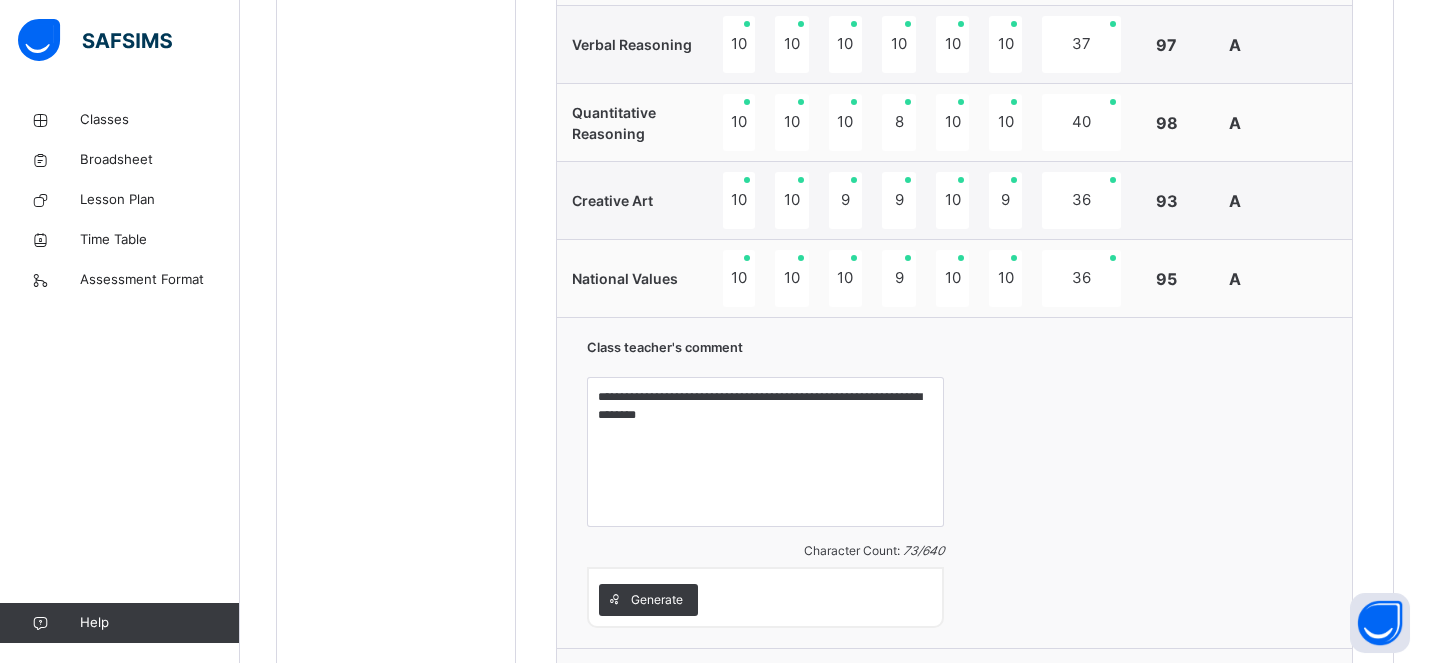 click on "**********" at bounding box center [954, 482] 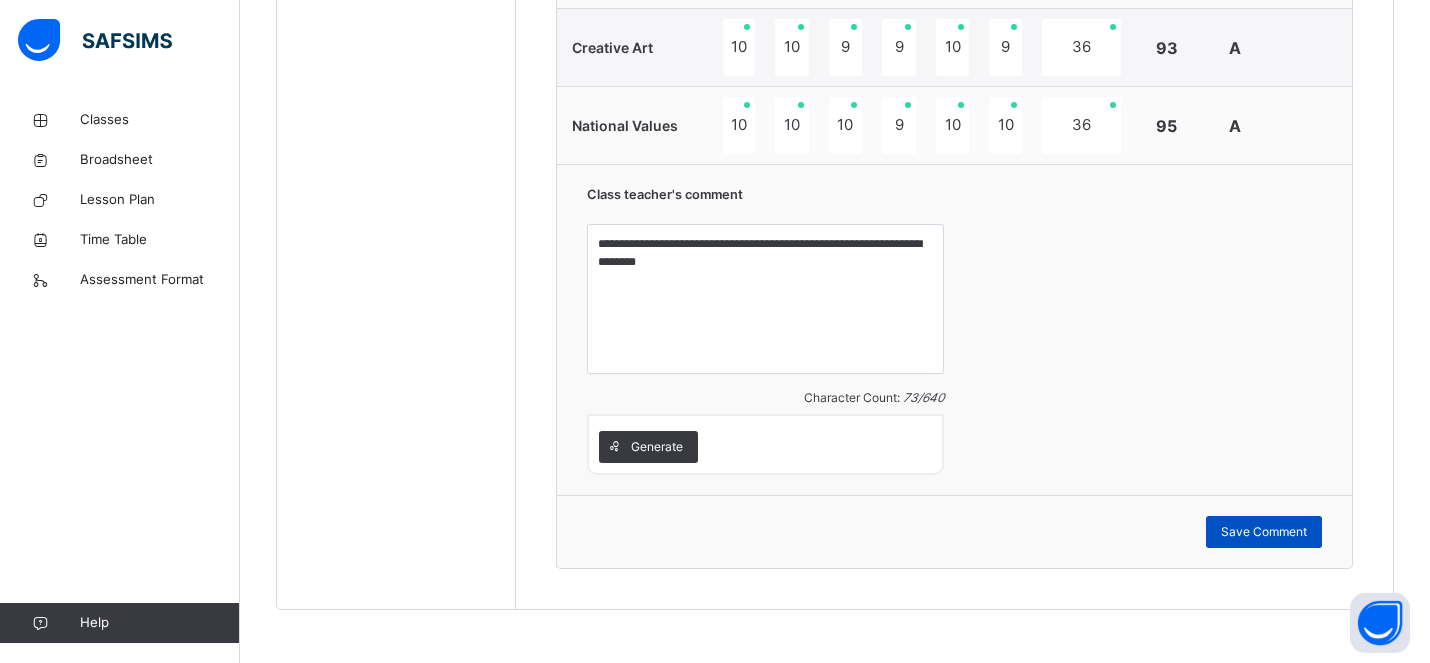 click on "Save Comment" at bounding box center [1264, 532] 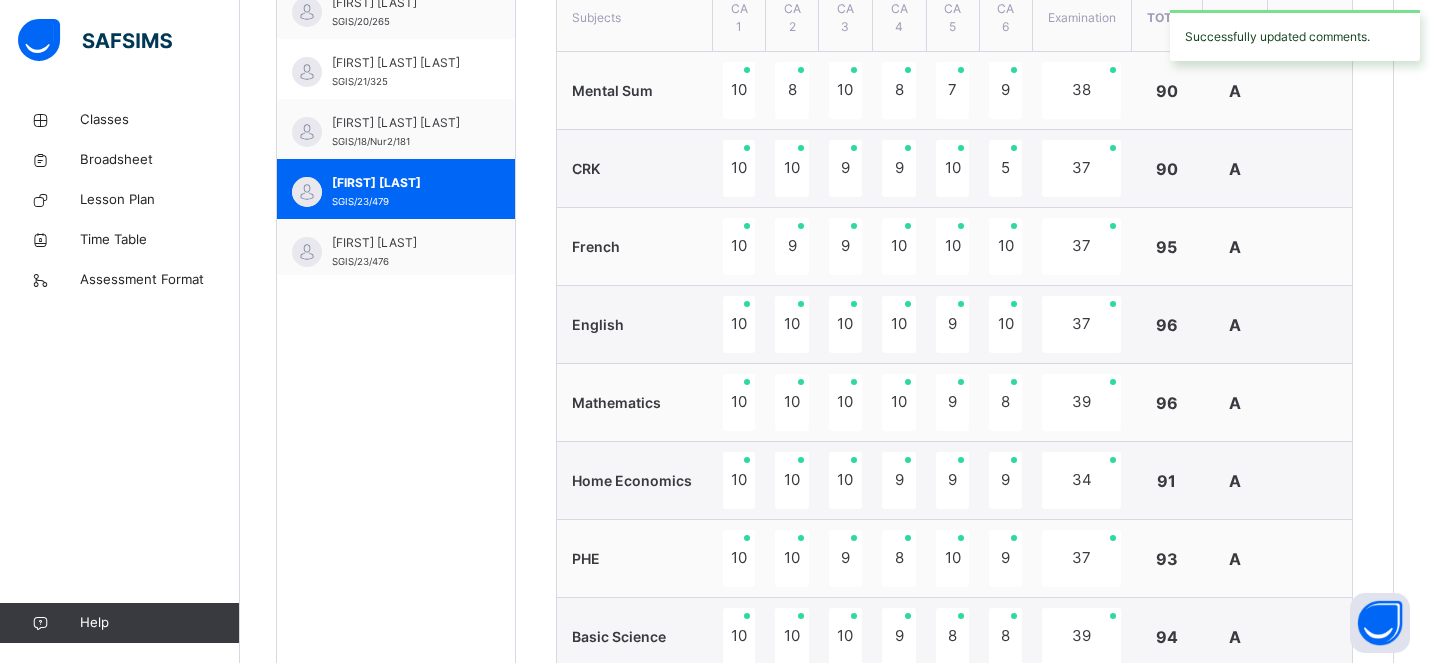 scroll, scrollTop: 704, scrollLeft: 0, axis: vertical 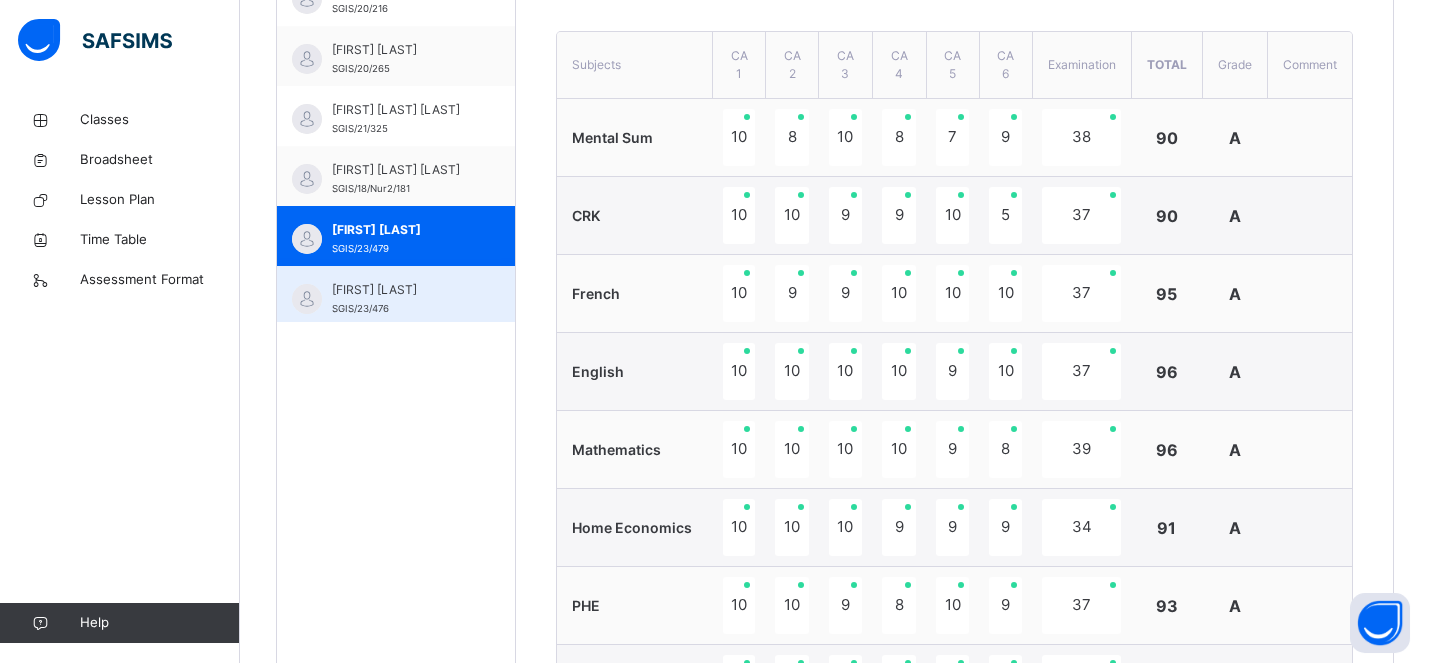 click on "Daniella  Onuoha" at bounding box center [401, 290] 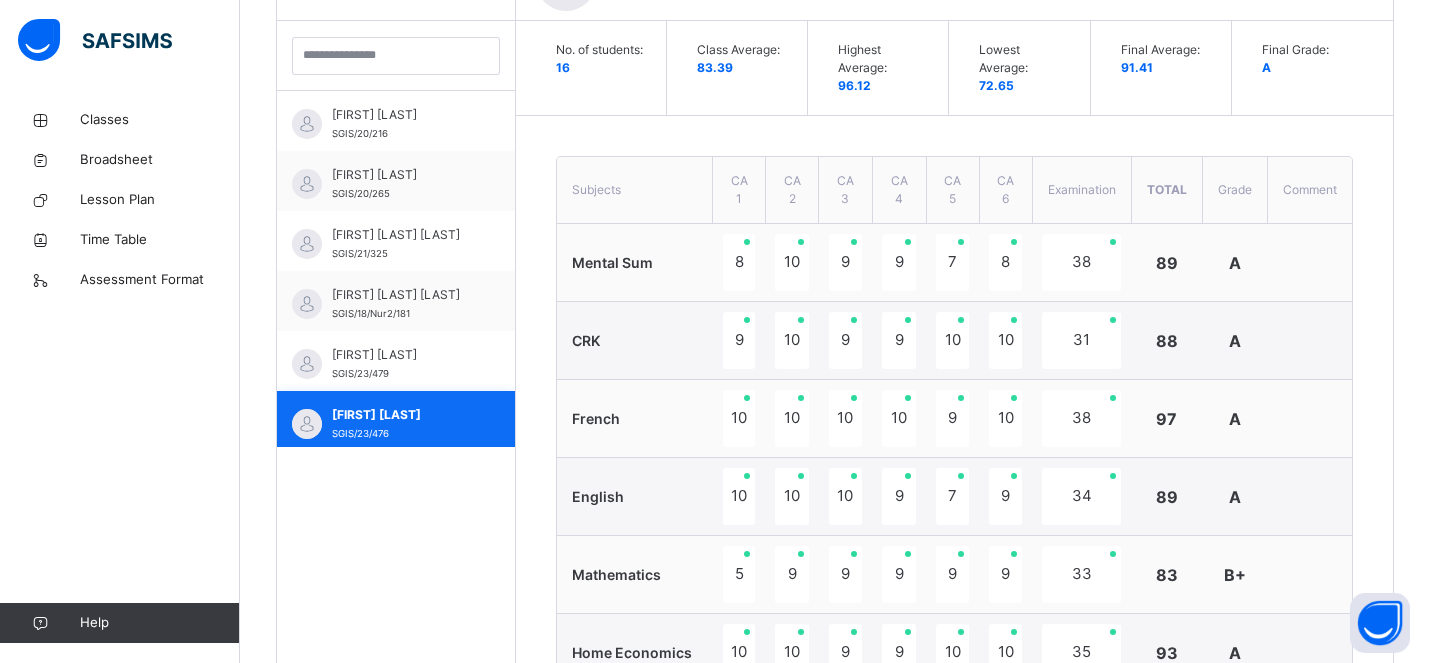scroll, scrollTop: 704, scrollLeft: 0, axis: vertical 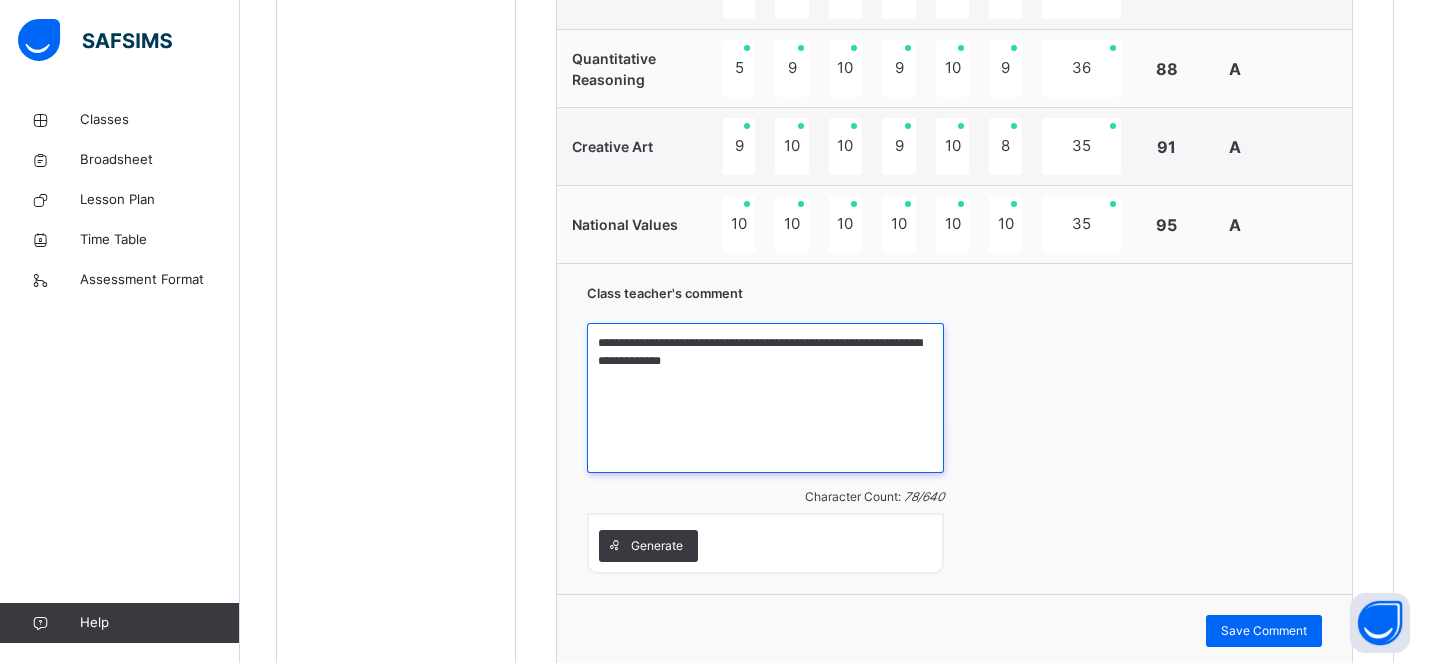 click on "**********" at bounding box center [765, 398] 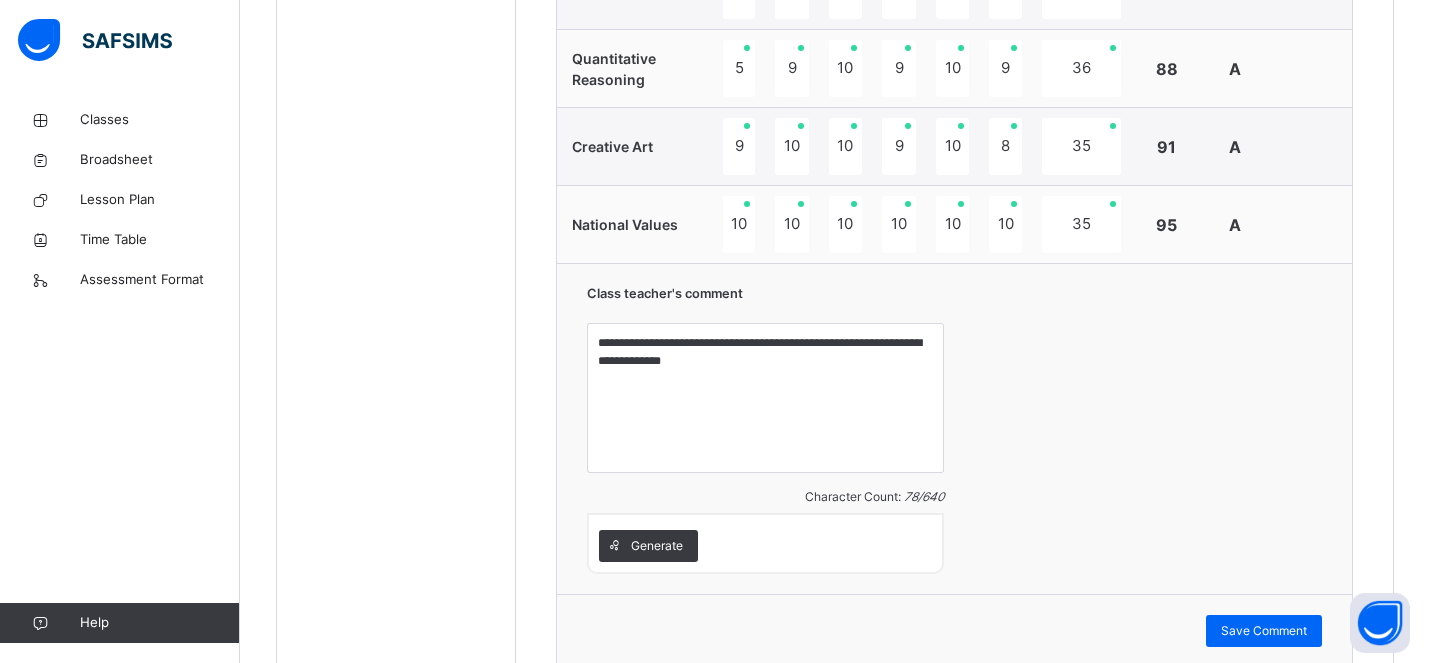 click on "**********" at bounding box center (954, 428) 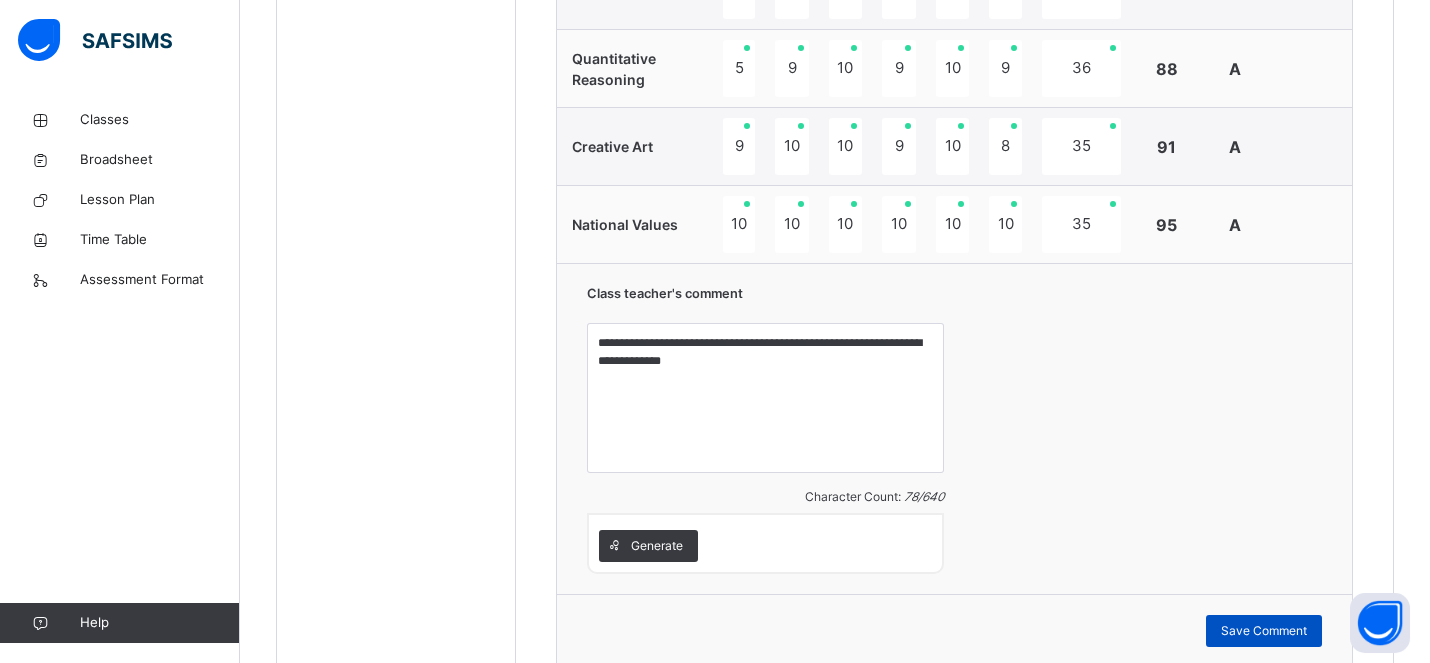 click on "Save Comment" at bounding box center [1264, 631] 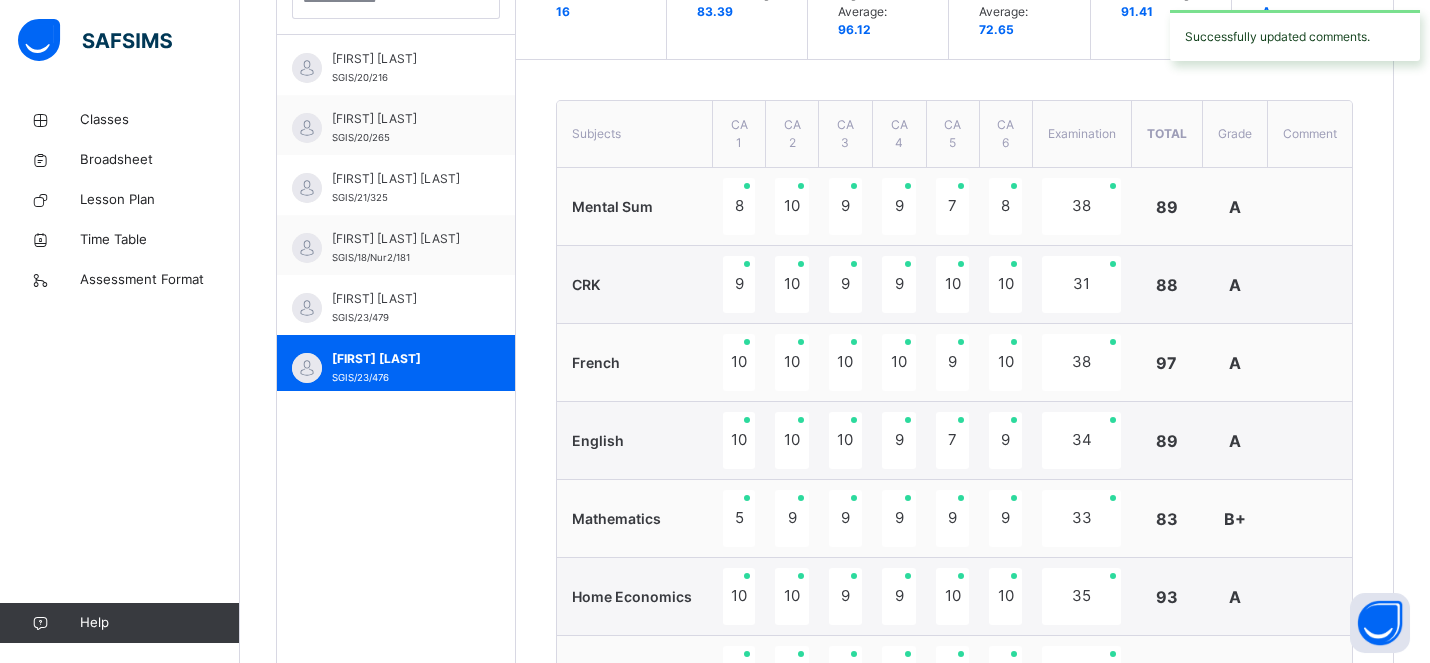 scroll, scrollTop: 595, scrollLeft: 0, axis: vertical 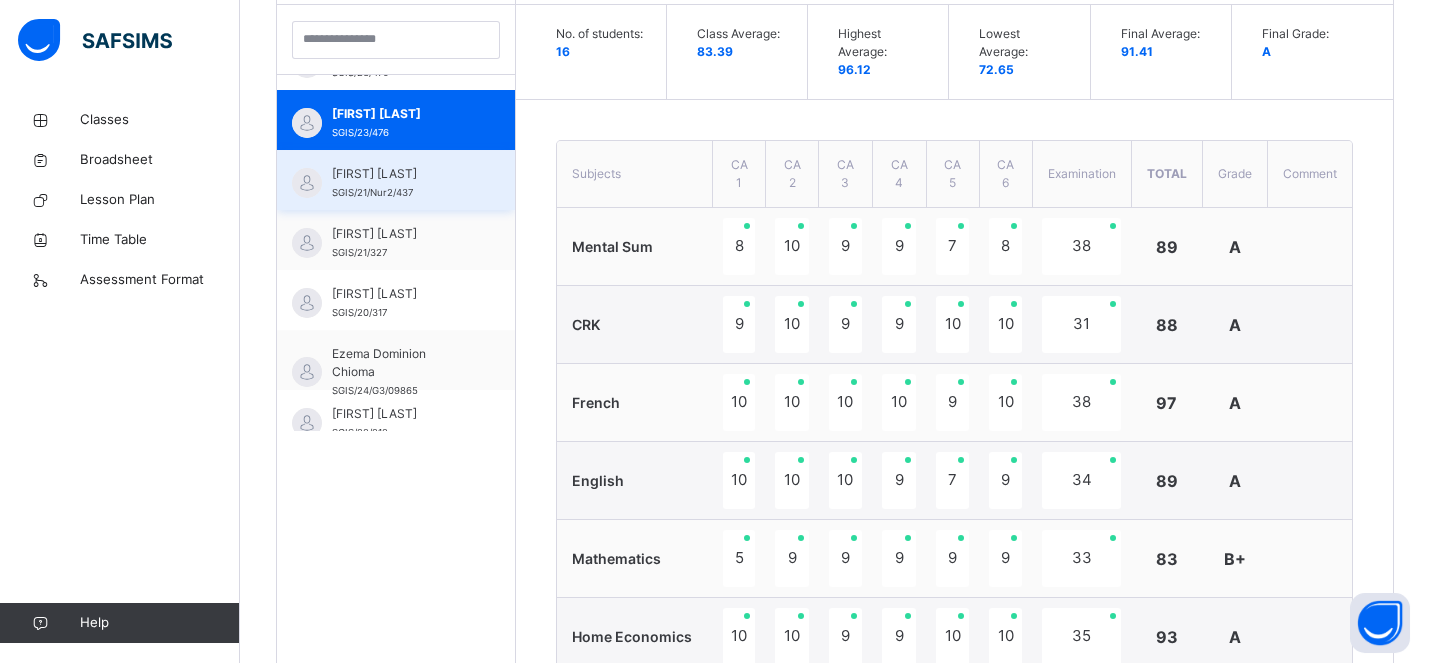 click on "David  Oranu SGIS/21/Nur2/437" at bounding box center [401, 183] 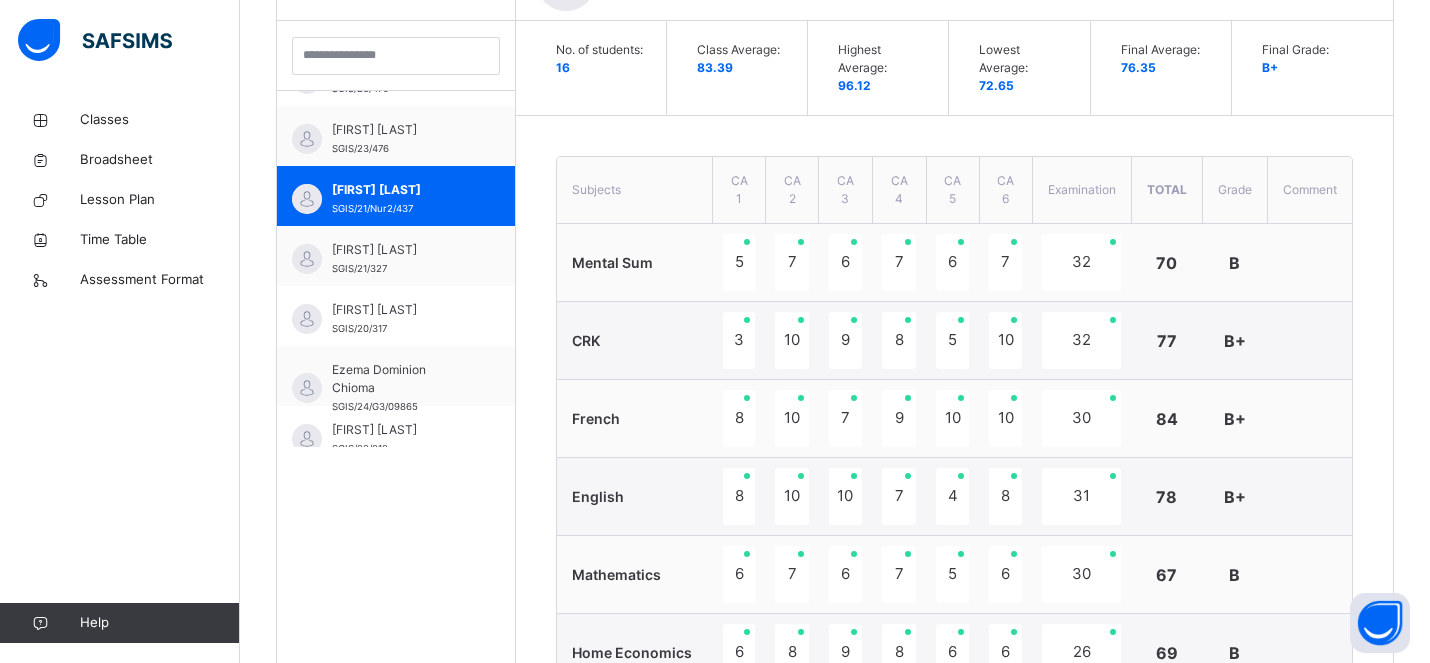 scroll, scrollTop: 595, scrollLeft: 0, axis: vertical 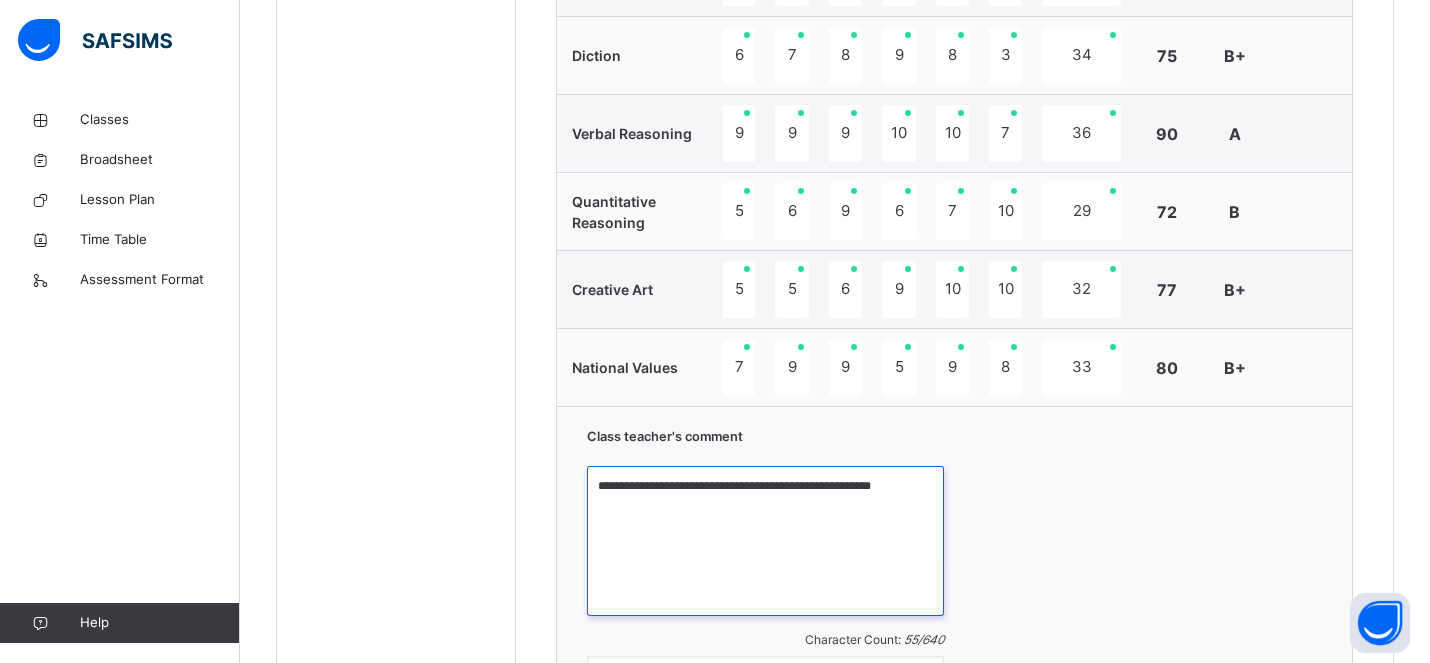 click on "**********" at bounding box center [765, 541] 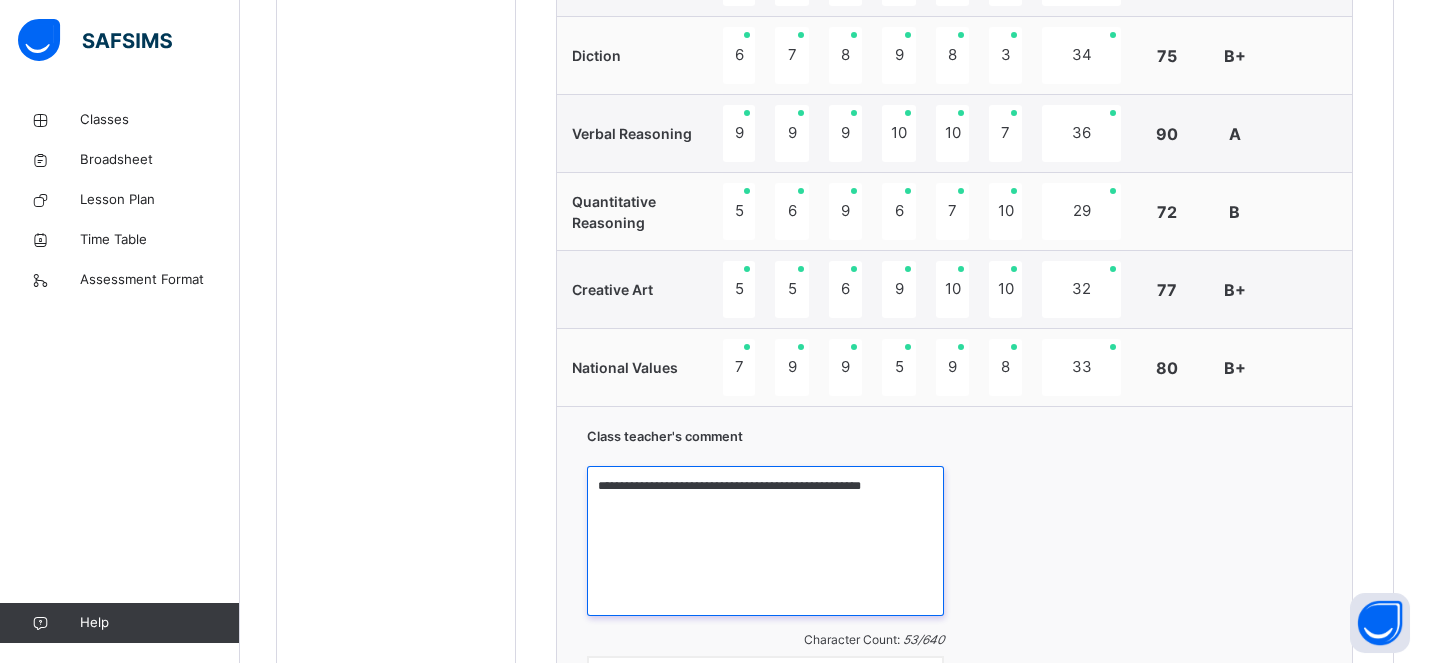 type on "**********" 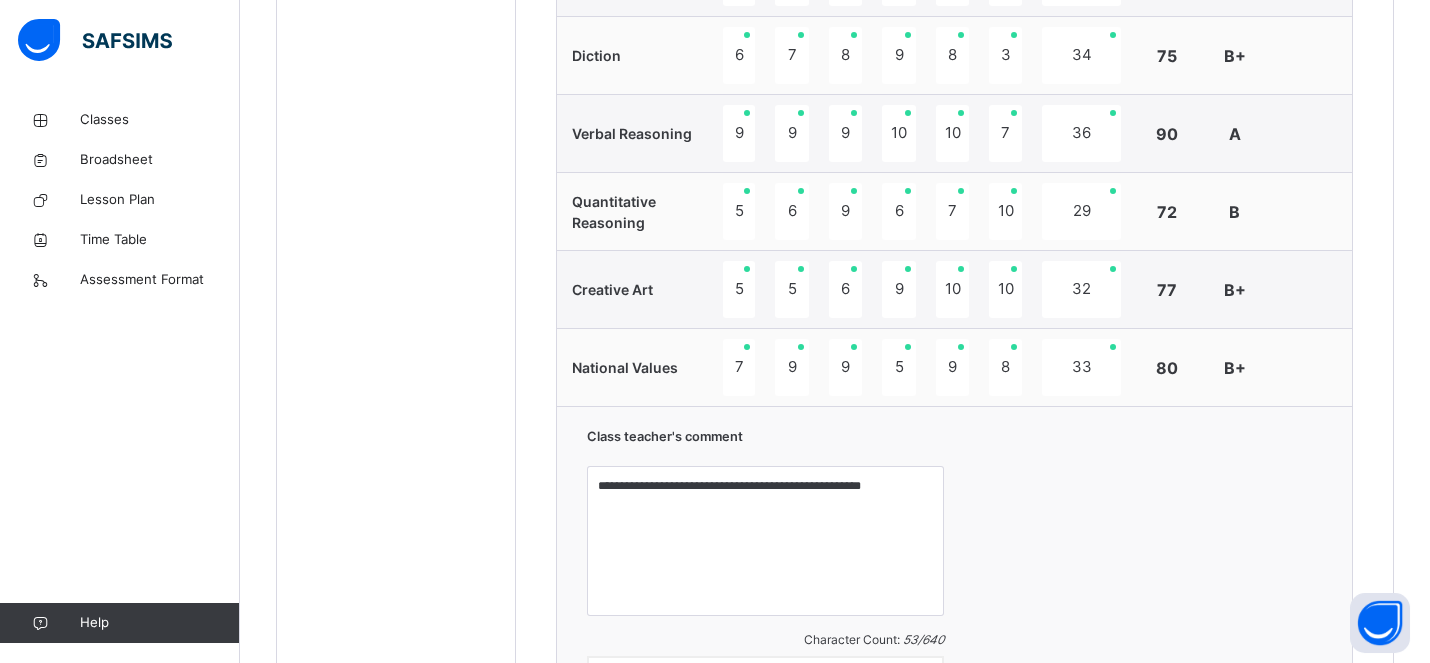 click on "**********" at bounding box center [954, 571] 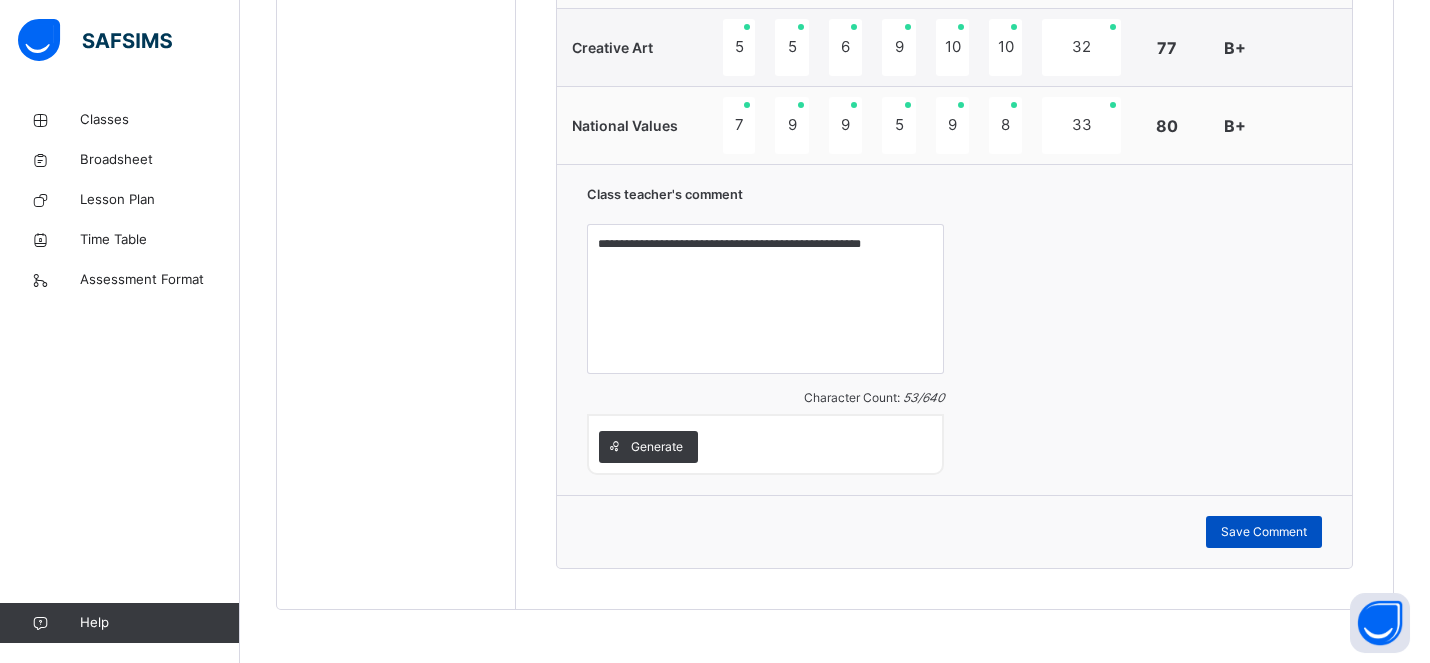 click on "Save Comment" at bounding box center (1264, 532) 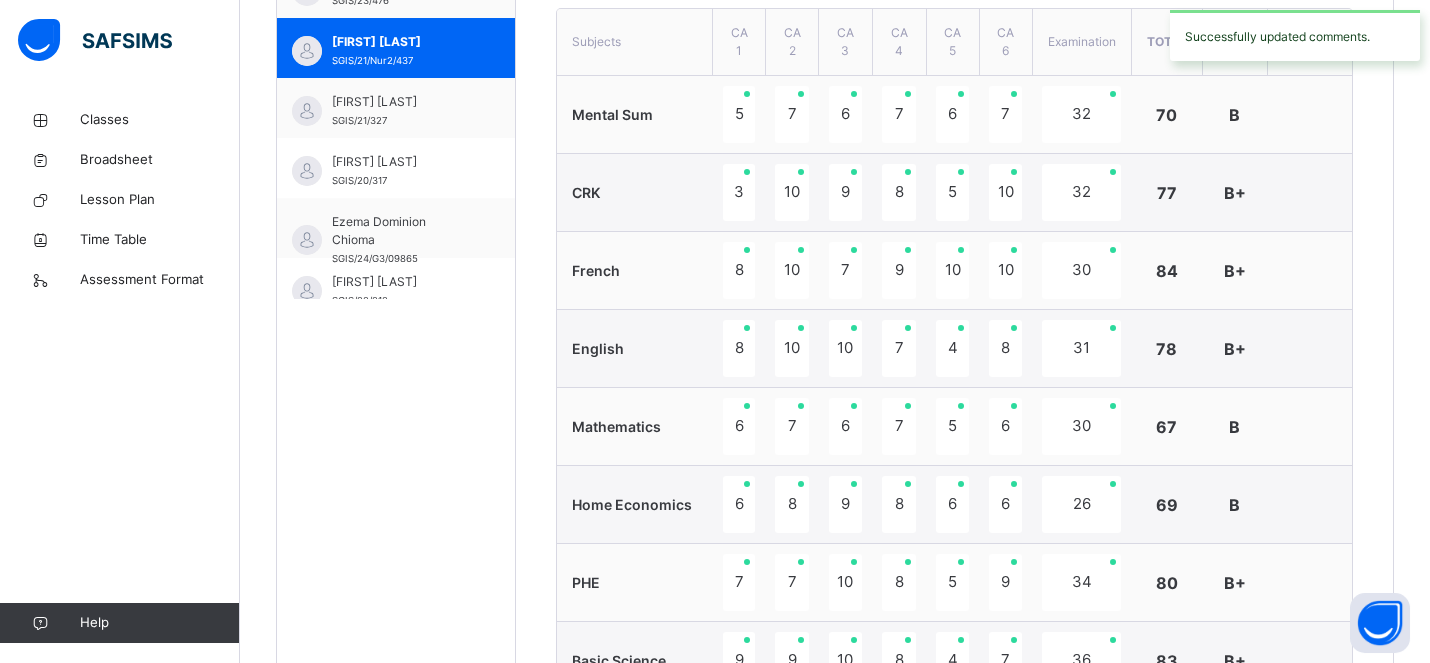 scroll, scrollTop: 724, scrollLeft: 0, axis: vertical 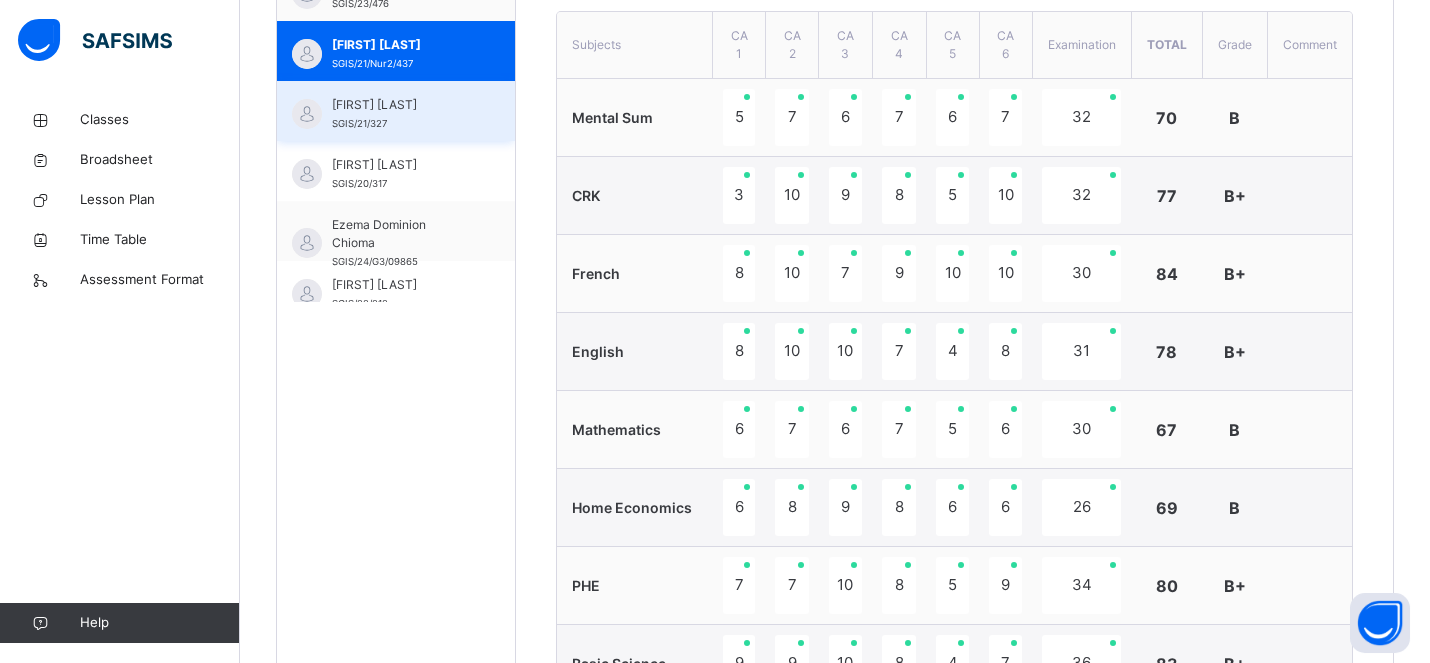 click on "Delight  Igwealor SGIS/21/327" at bounding box center [401, 114] 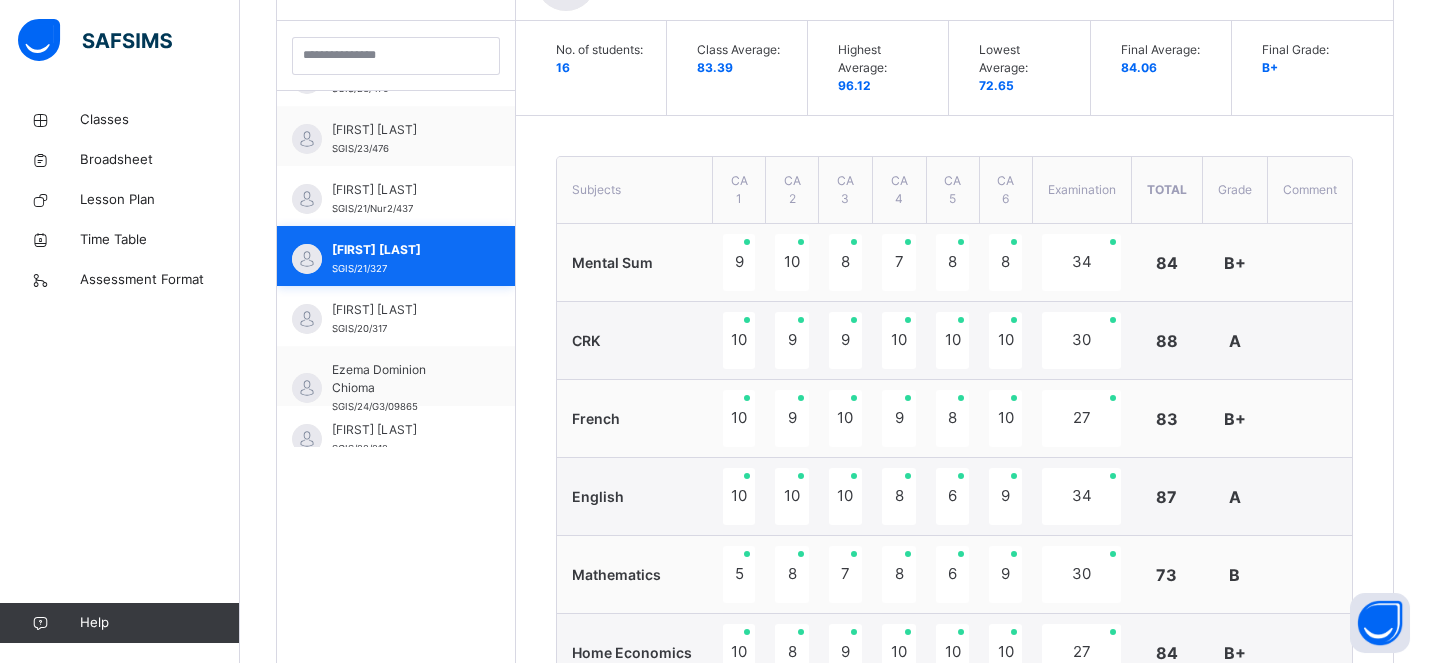 scroll, scrollTop: 724, scrollLeft: 0, axis: vertical 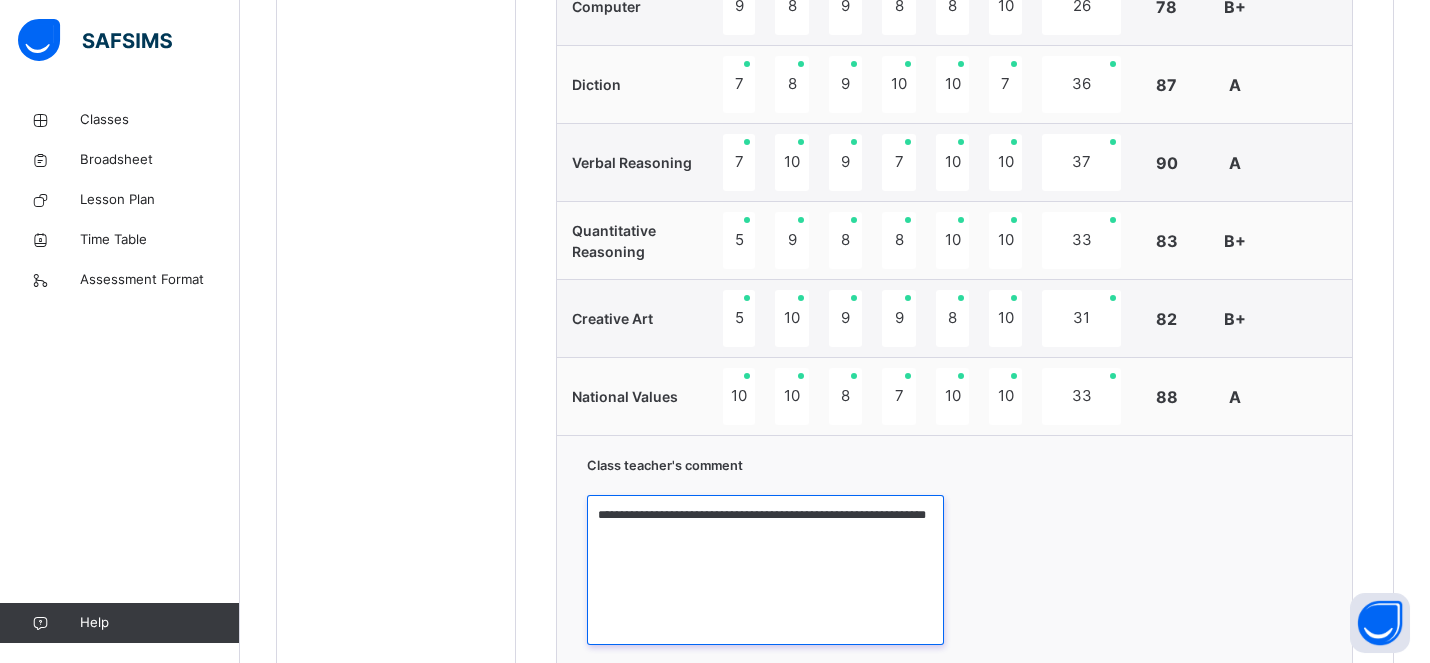 click on "**********" at bounding box center (765, 570) 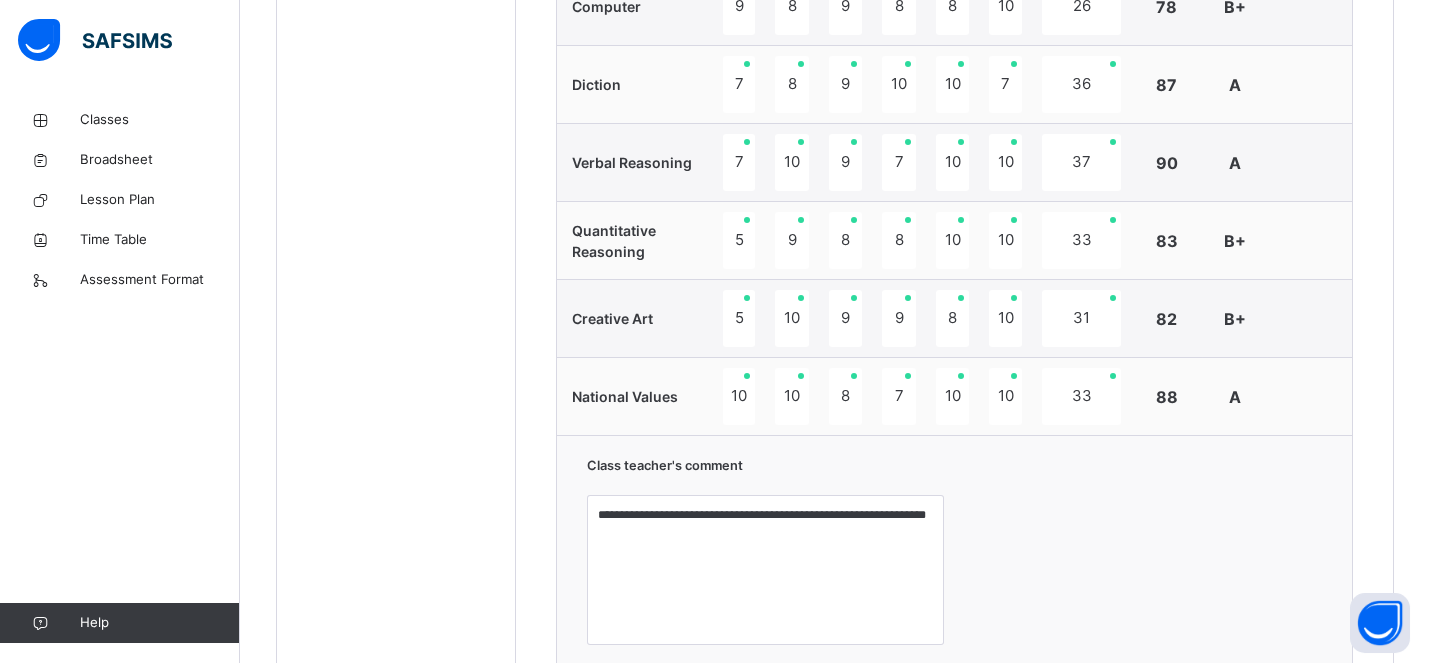 click on "**********" at bounding box center (954, 600) 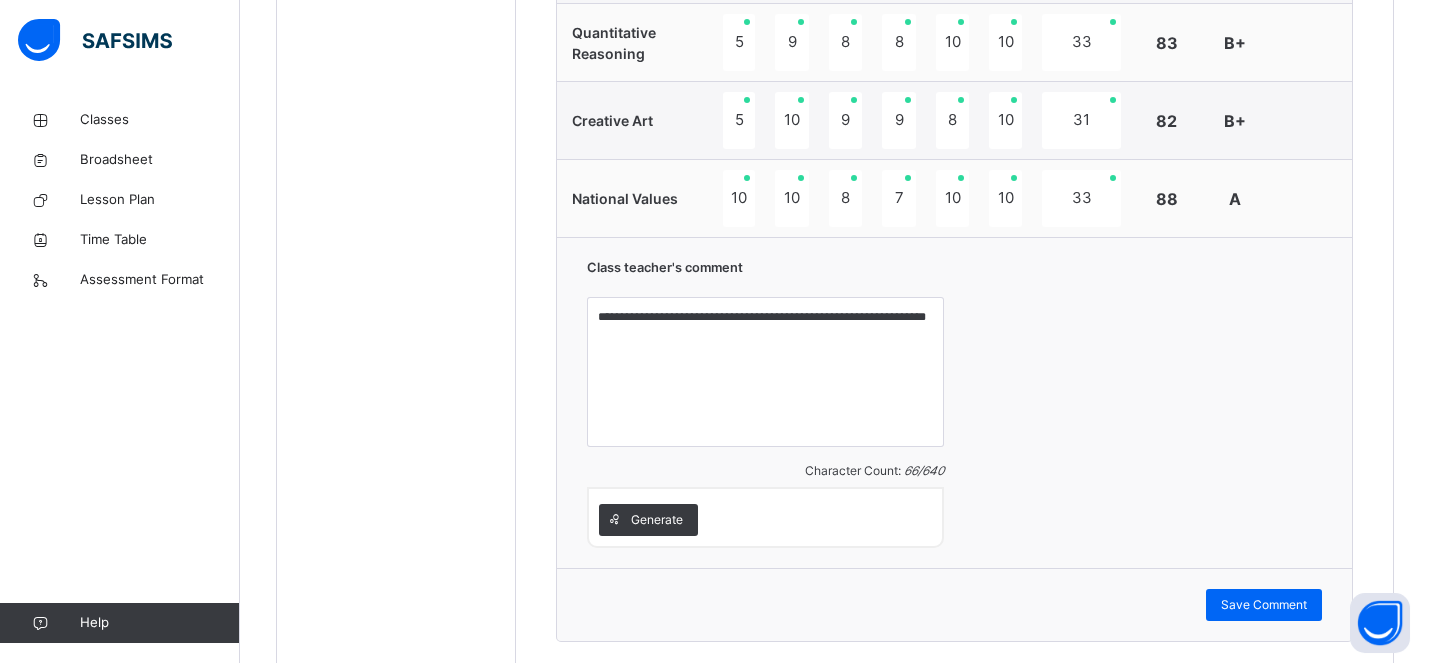 scroll, scrollTop: 1964, scrollLeft: 0, axis: vertical 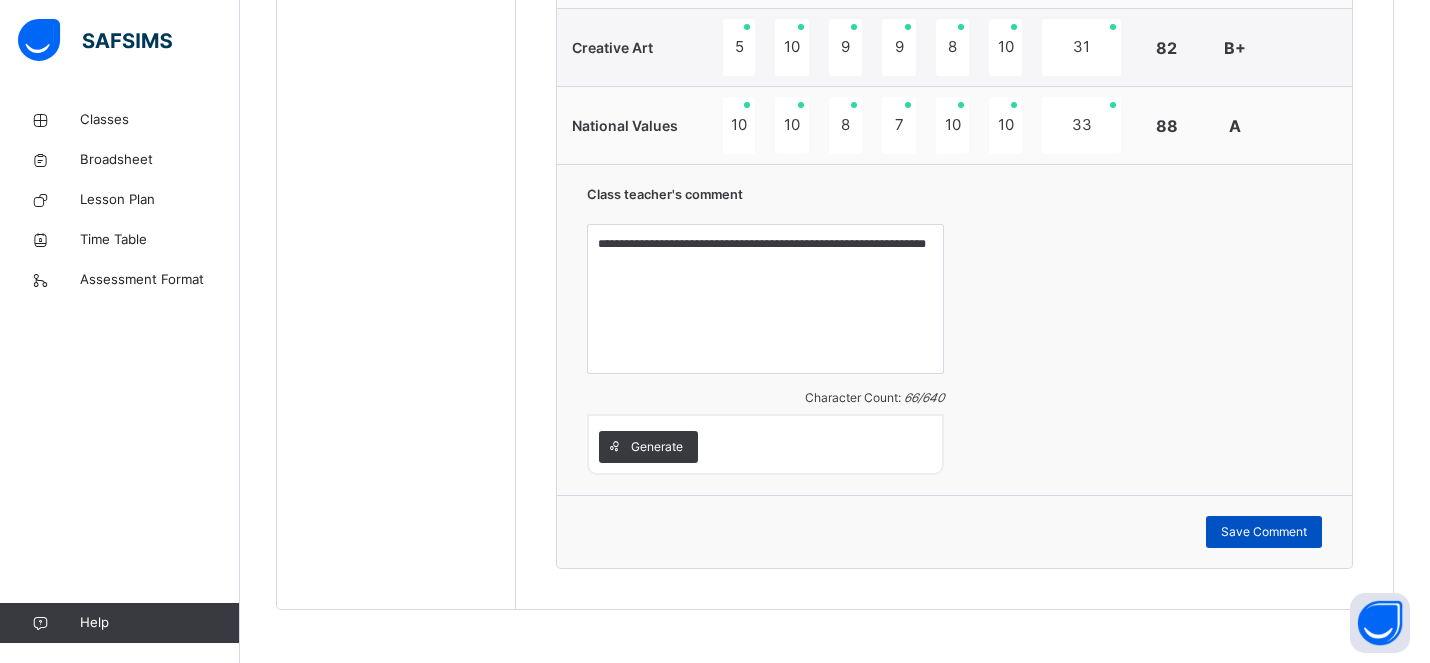 click on "Save Comment" at bounding box center (1264, 532) 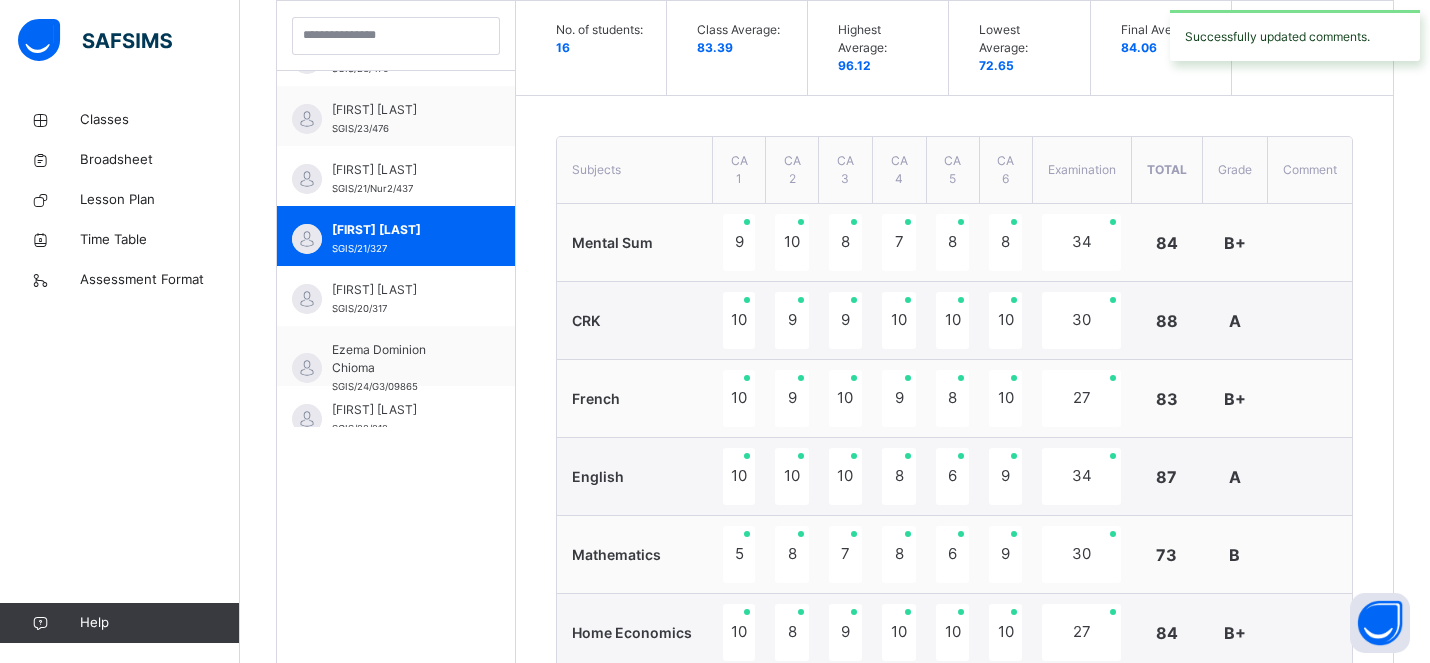 scroll, scrollTop: 530, scrollLeft: 0, axis: vertical 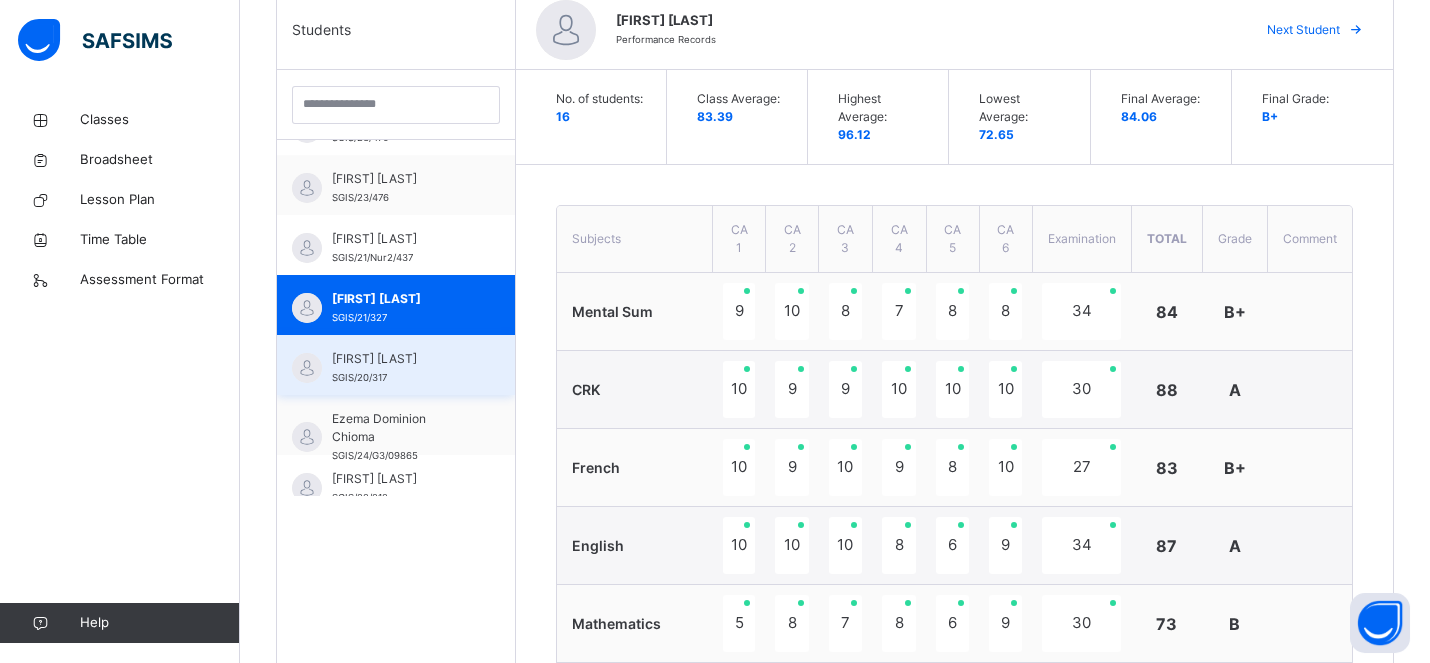 click on "Eric  Joseph" at bounding box center (401, 359) 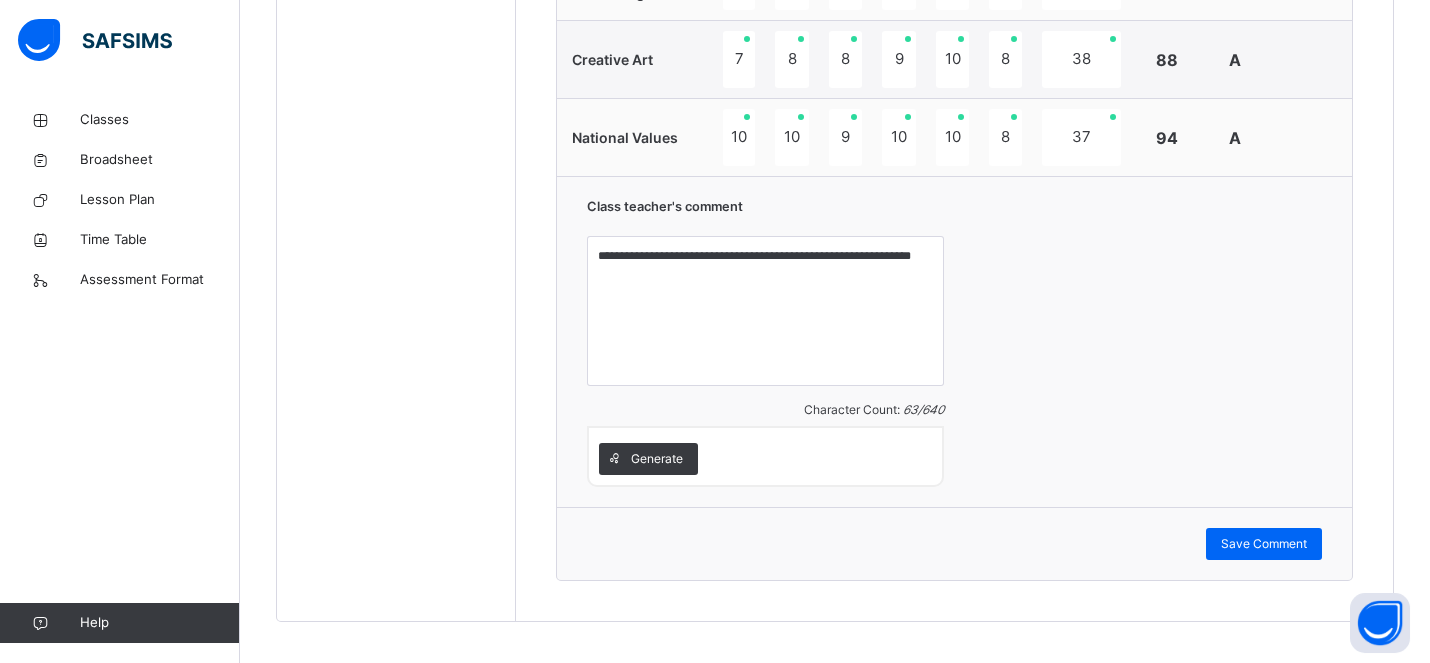 scroll, scrollTop: 1964, scrollLeft: 0, axis: vertical 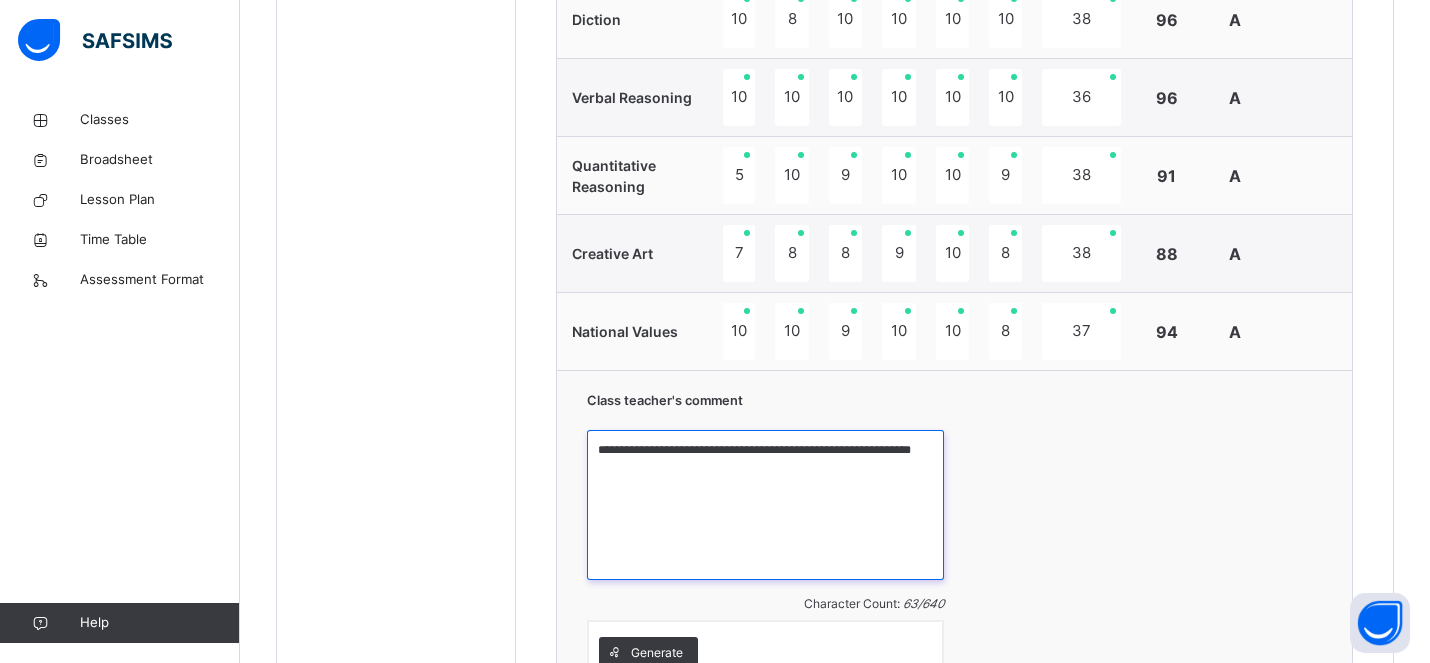 click on "**********" at bounding box center (765, 505) 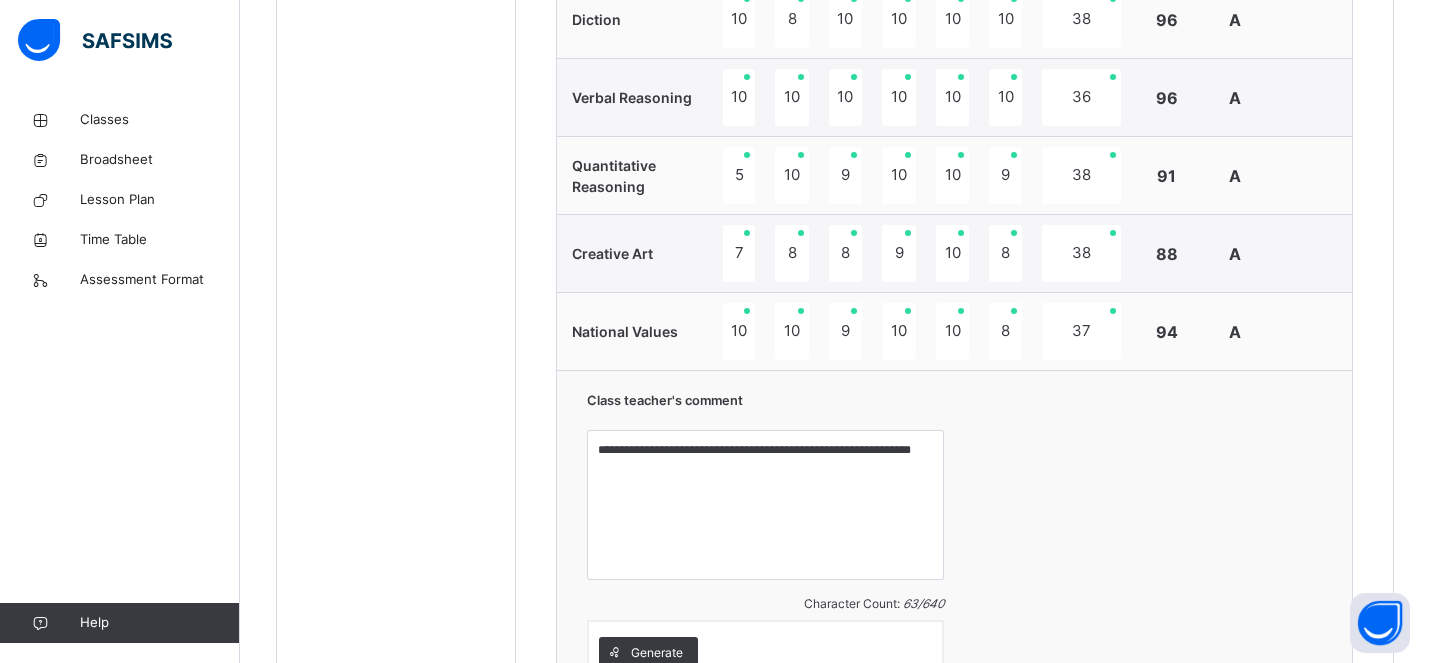 click on "**********" at bounding box center (954, 535) 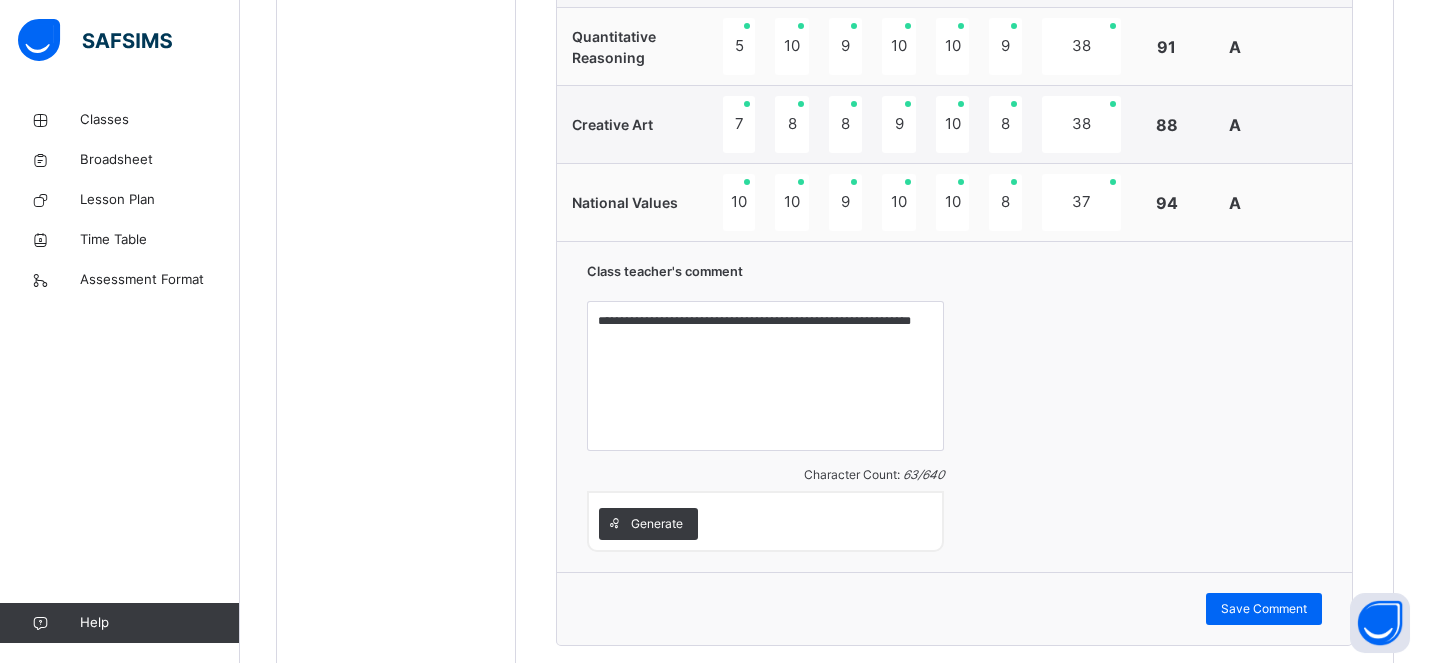 scroll, scrollTop: 1964, scrollLeft: 0, axis: vertical 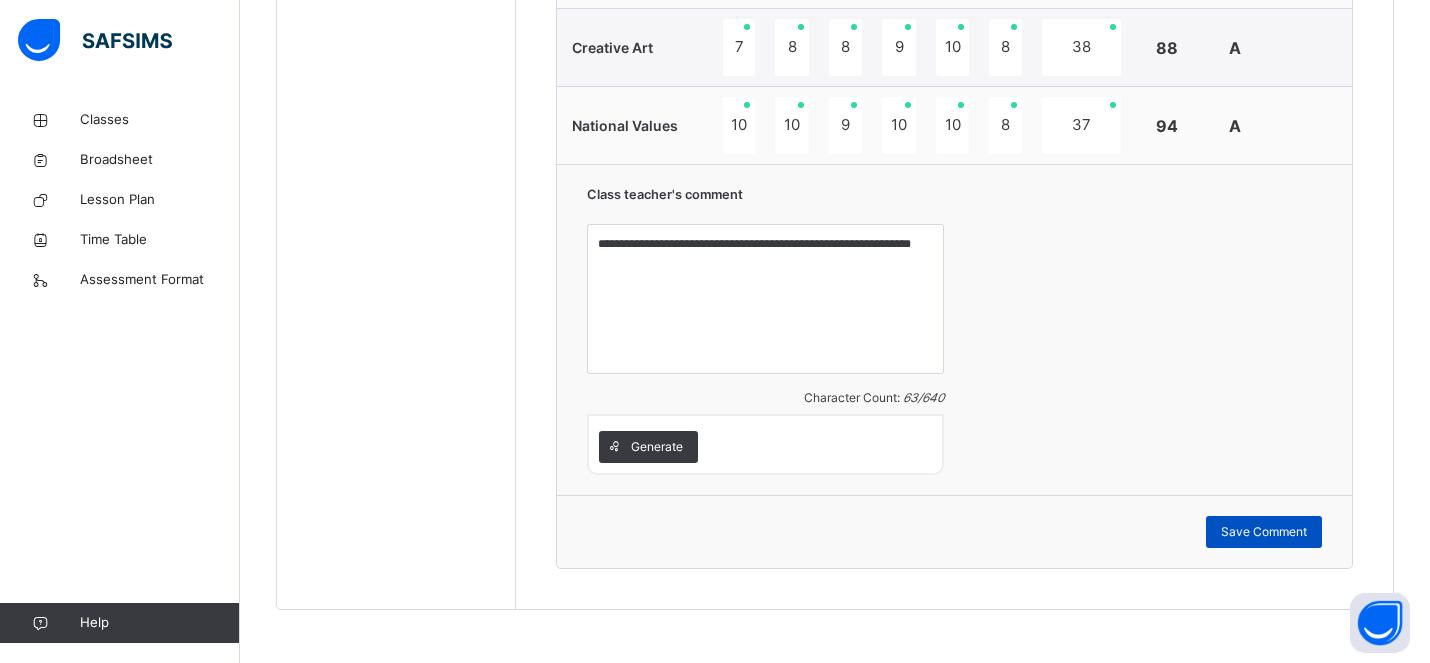 click on "Save Comment" at bounding box center (1264, 532) 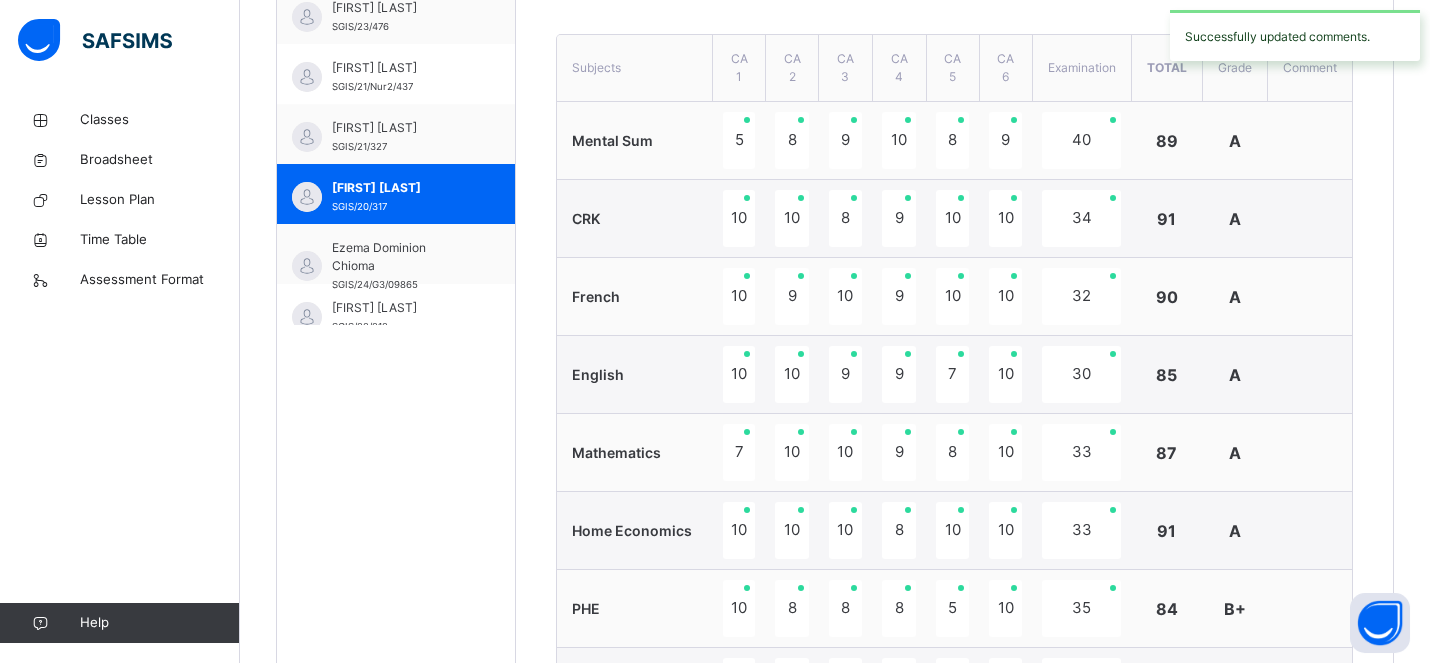 scroll, scrollTop: 711, scrollLeft: 0, axis: vertical 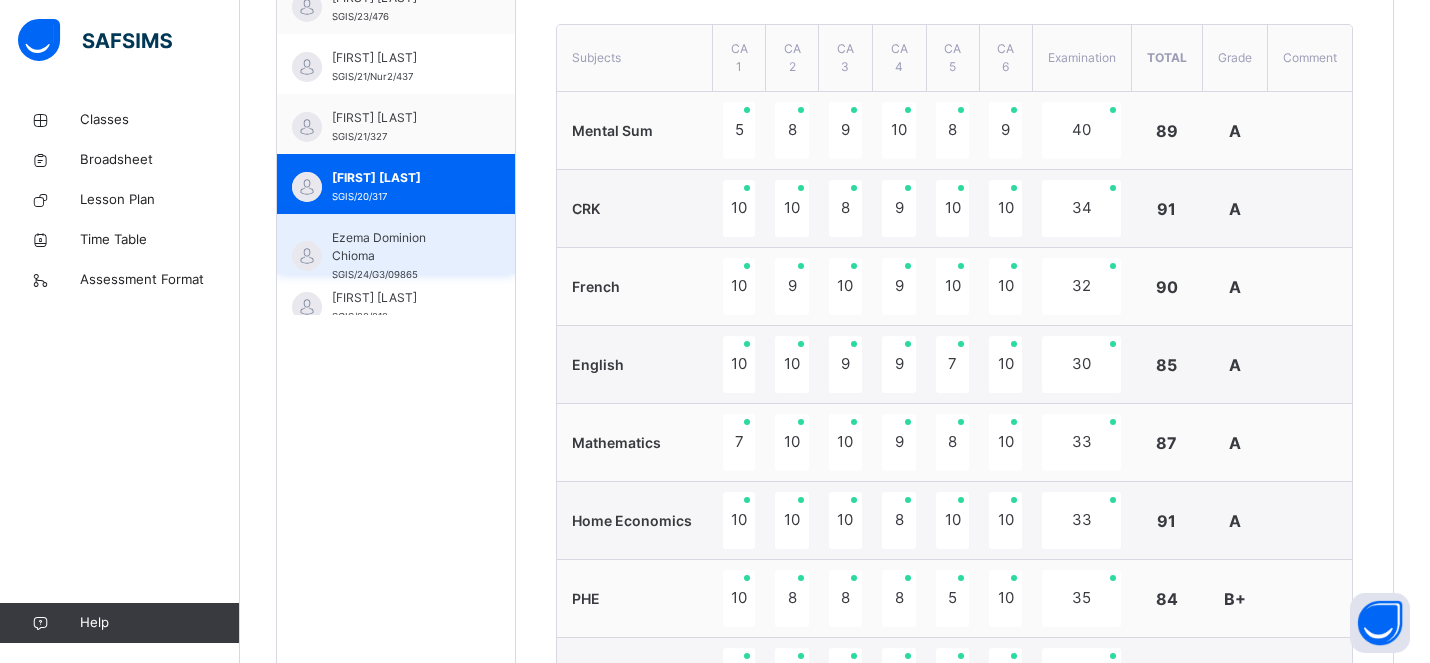 click on "Ezema Dominion Chioma" at bounding box center (401, 247) 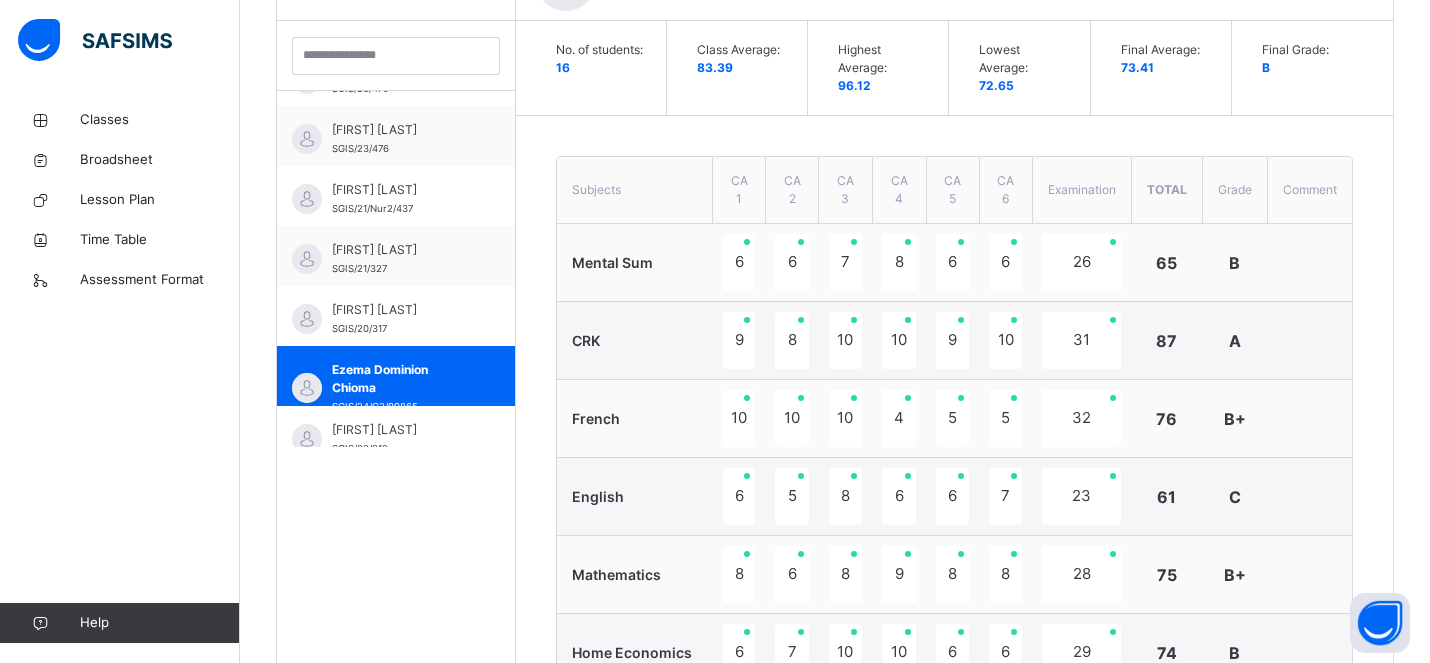 scroll, scrollTop: 711, scrollLeft: 0, axis: vertical 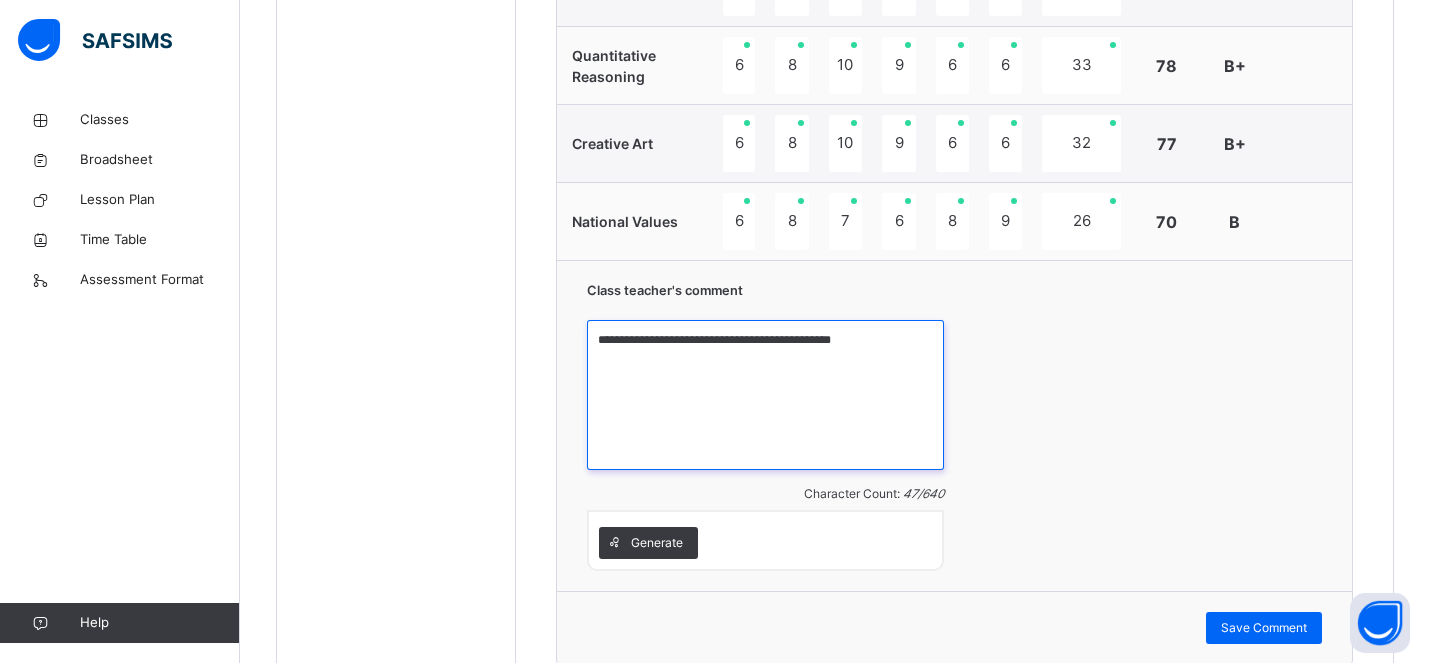 click on "**********" at bounding box center (765, 395) 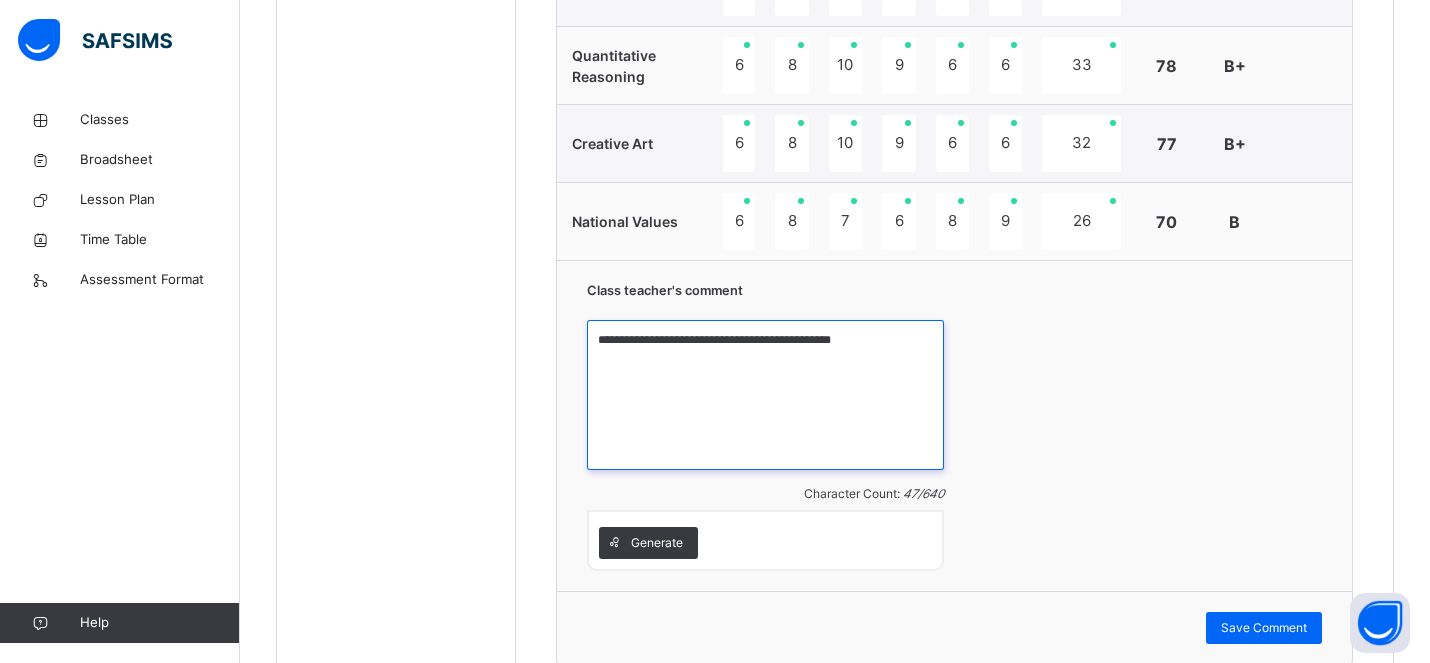 click on "**********" at bounding box center (765, 395) 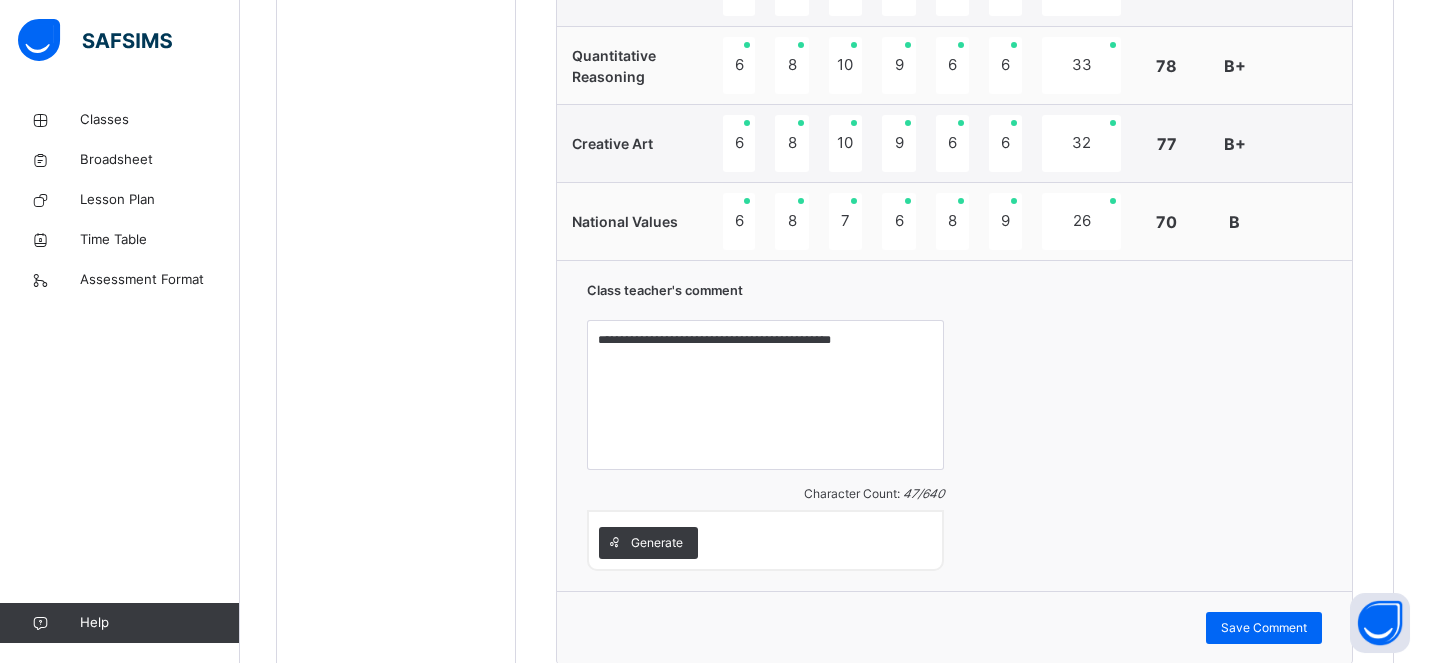 click on "**********" at bounding box center (954, 425) 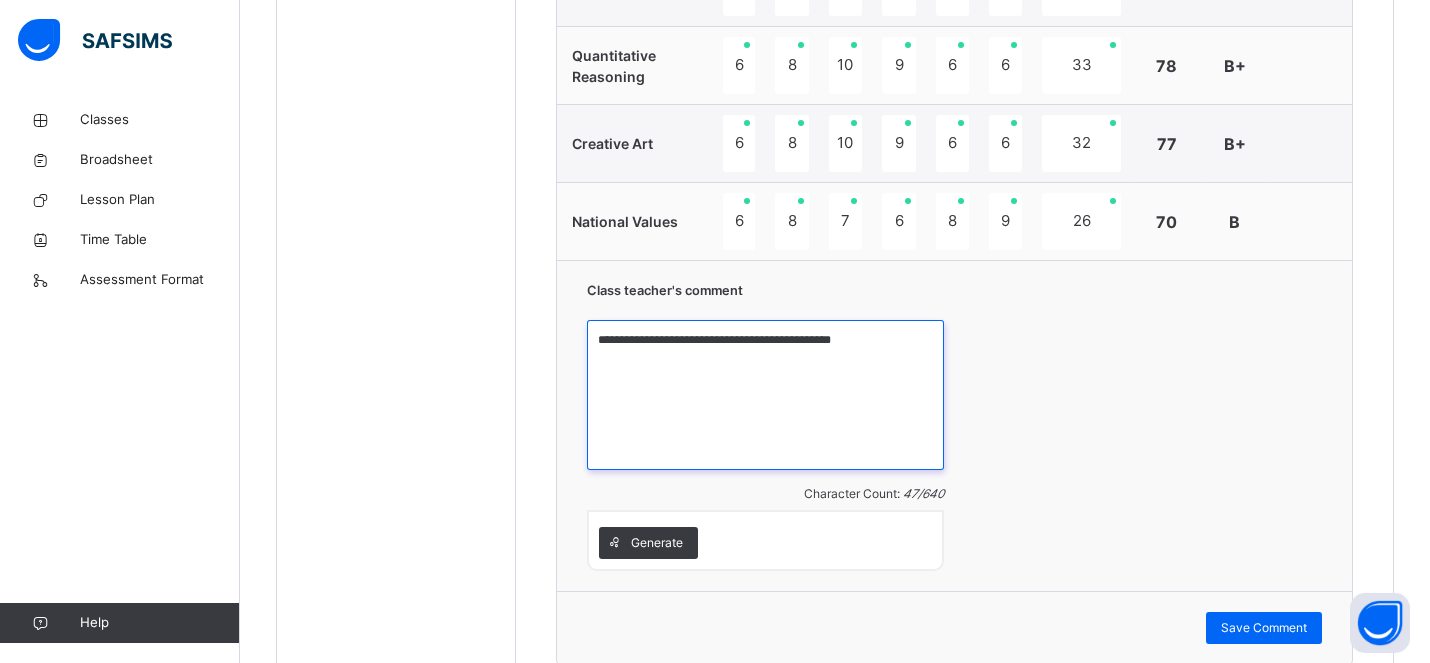 click on "**********" at bounding box center (765, 395) 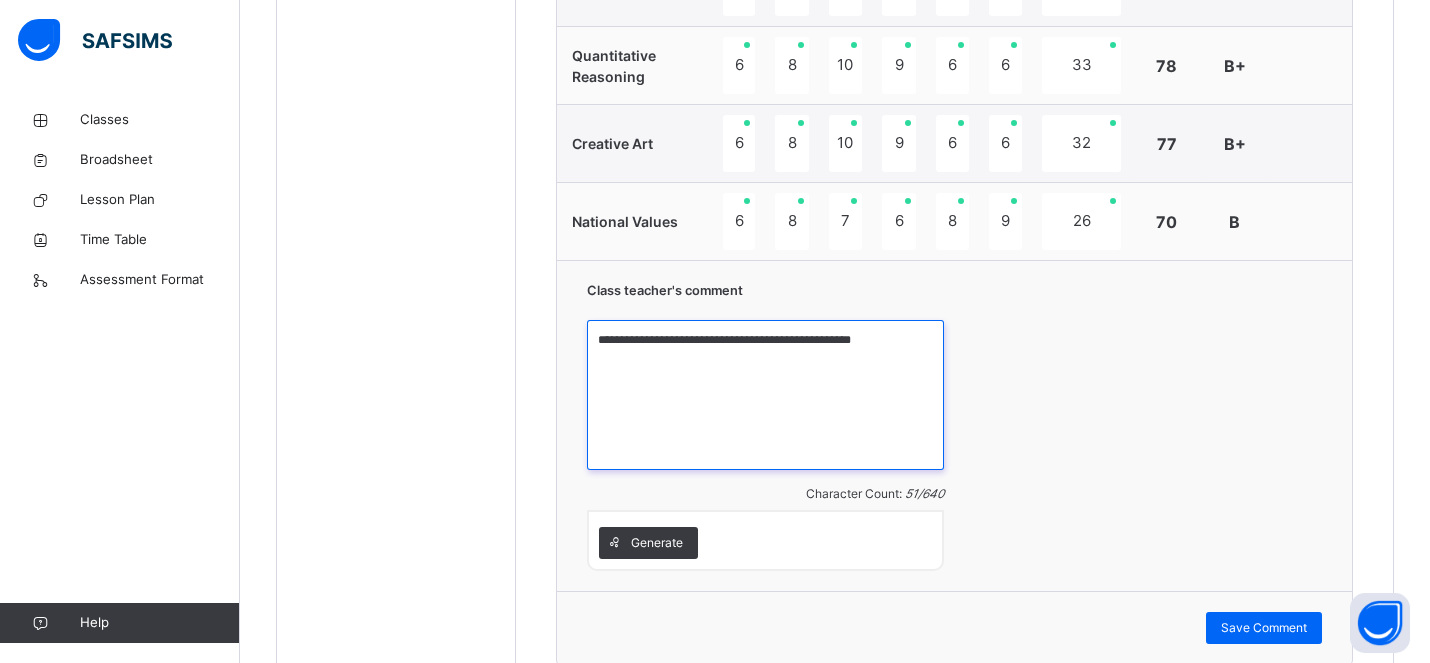 type on "**********" 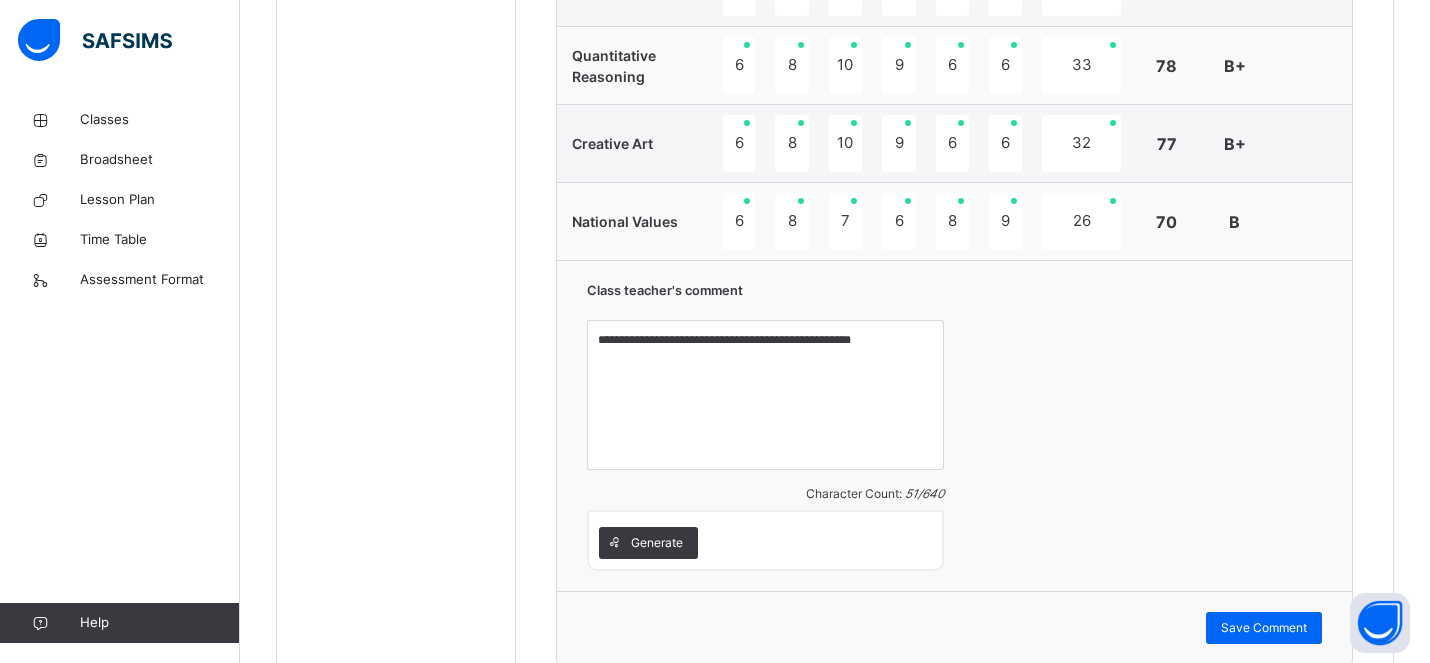 click on "**********" at bounding box center [954, 425] 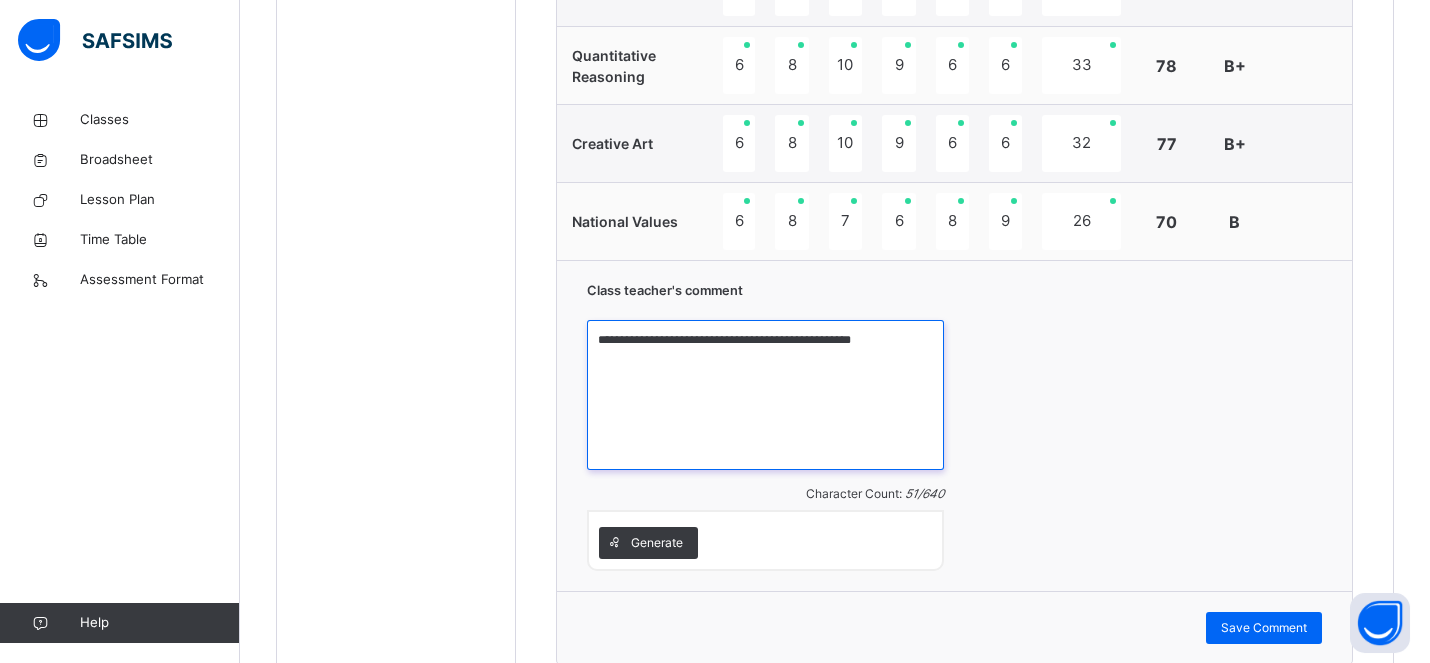 click on "**********" at bounding box center [765, 395] 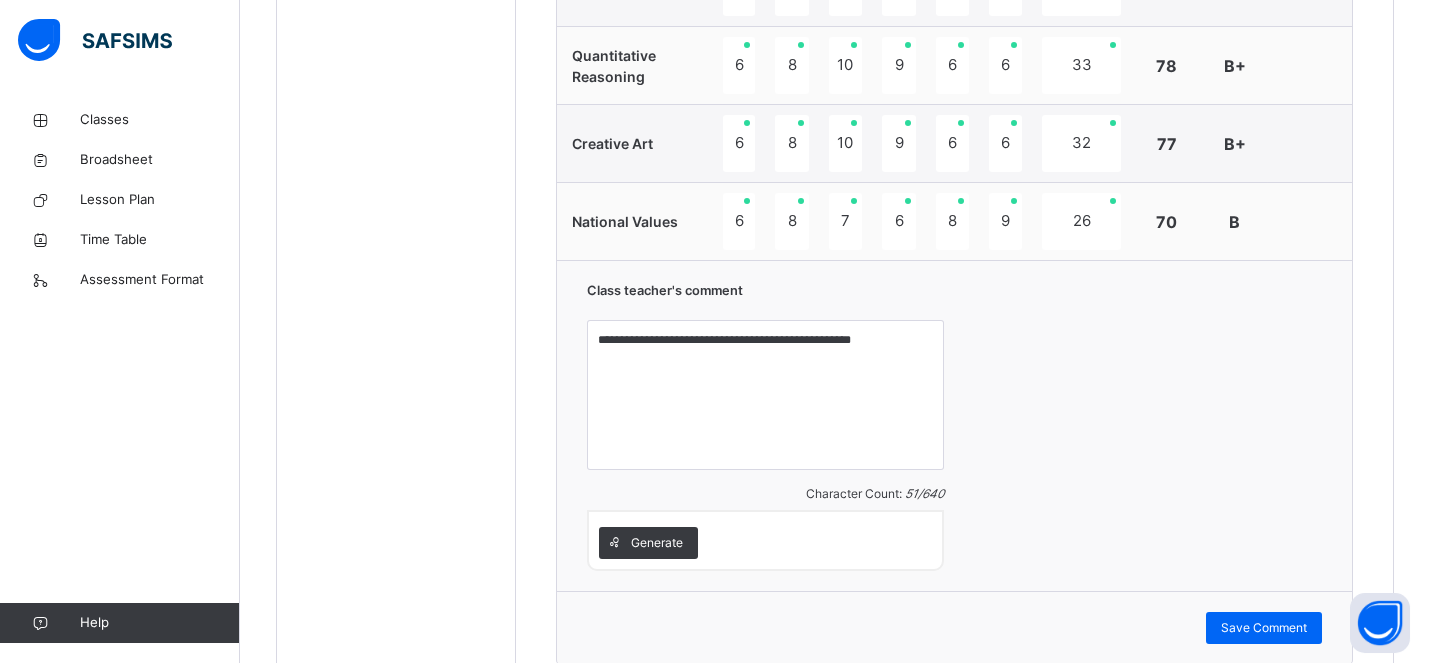 click on "**********" at bounding box center [954, 425] 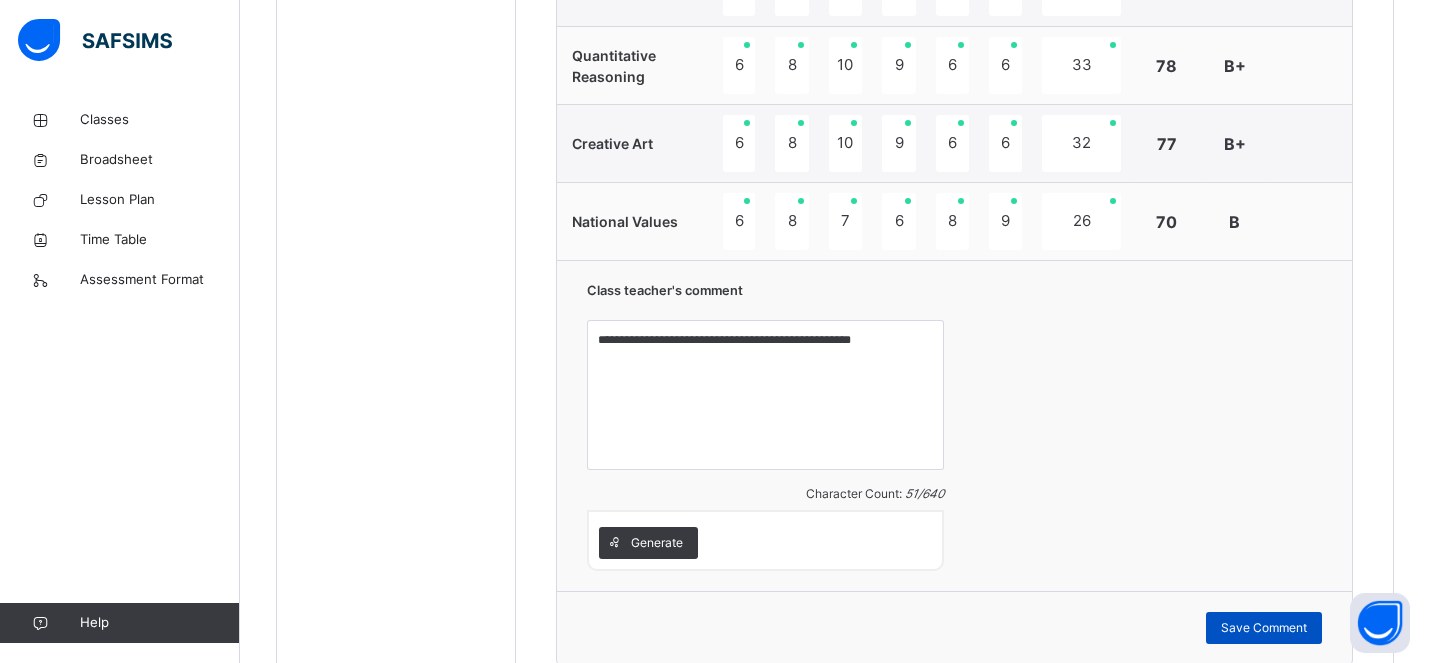 click on "Save Comment" at bounding box center [1264, 628] 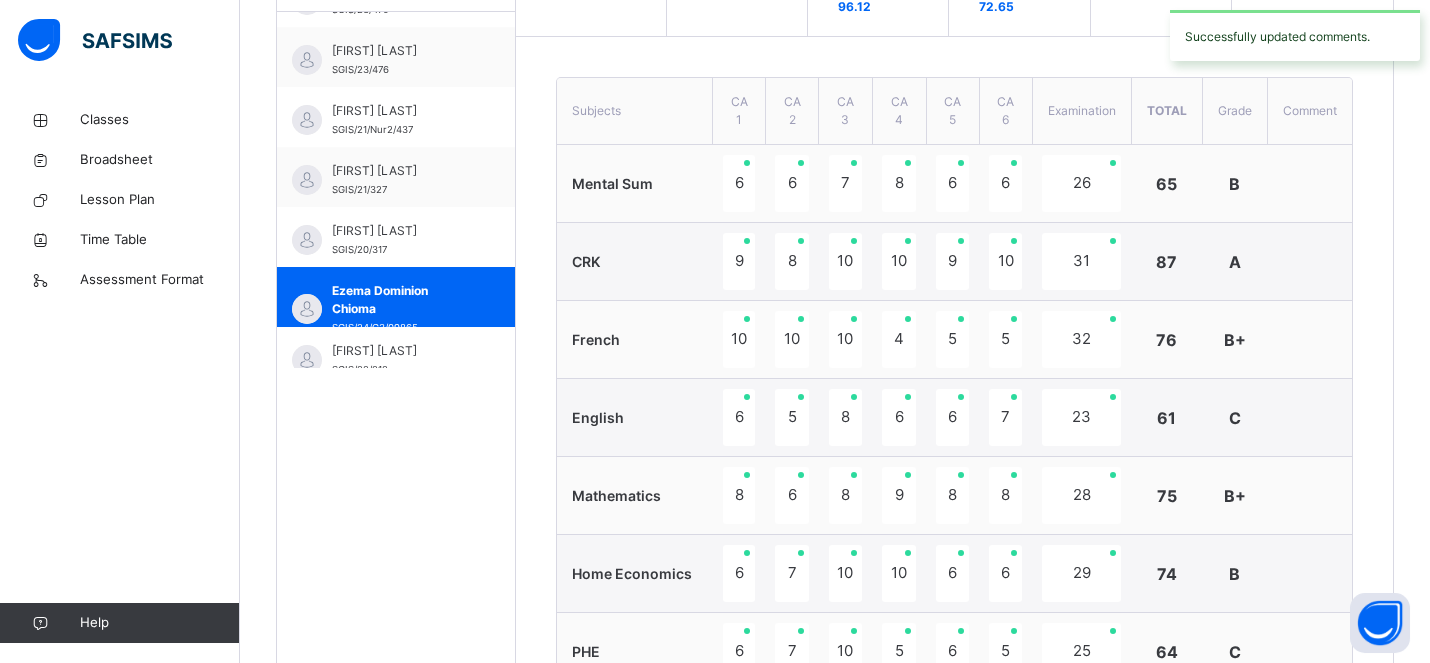 scroll, scrollTop: 645, scrollLeft: 0, axis: vertical 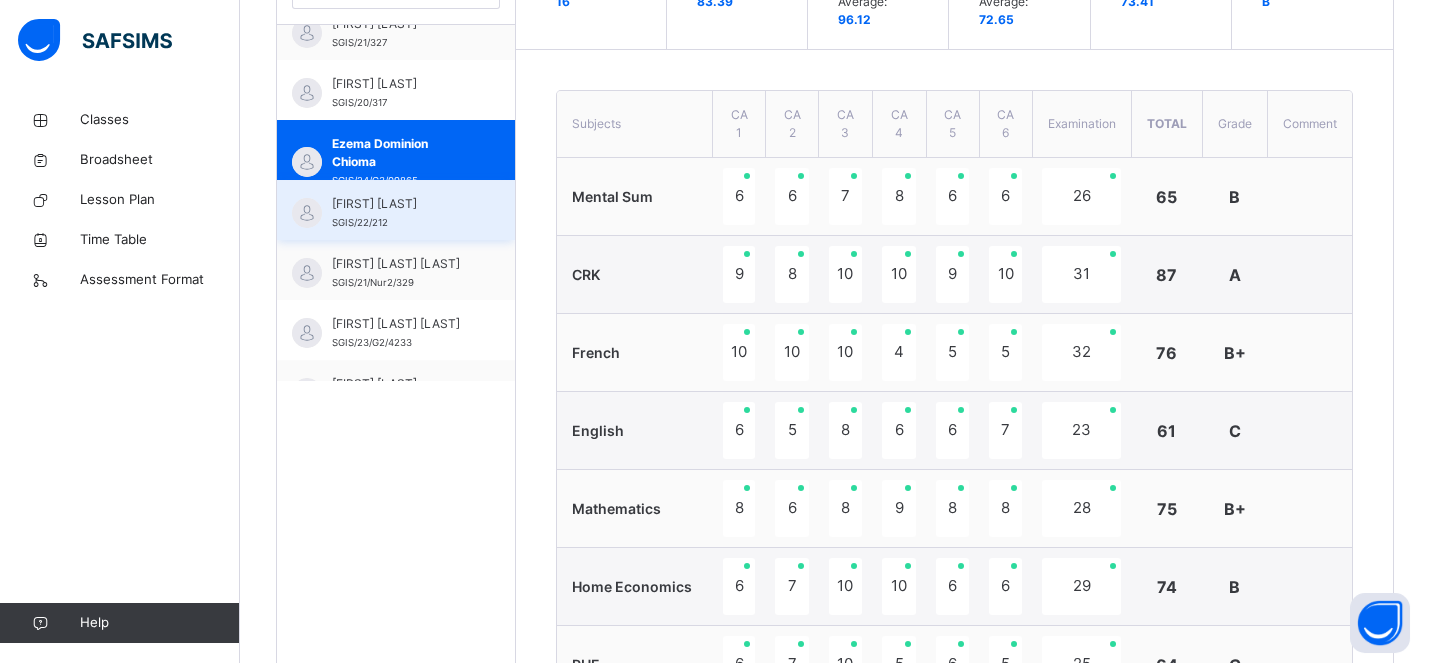 click on "Kamsi  Ashiegbu SGIS/22/212" at bounding box center [401, 213] 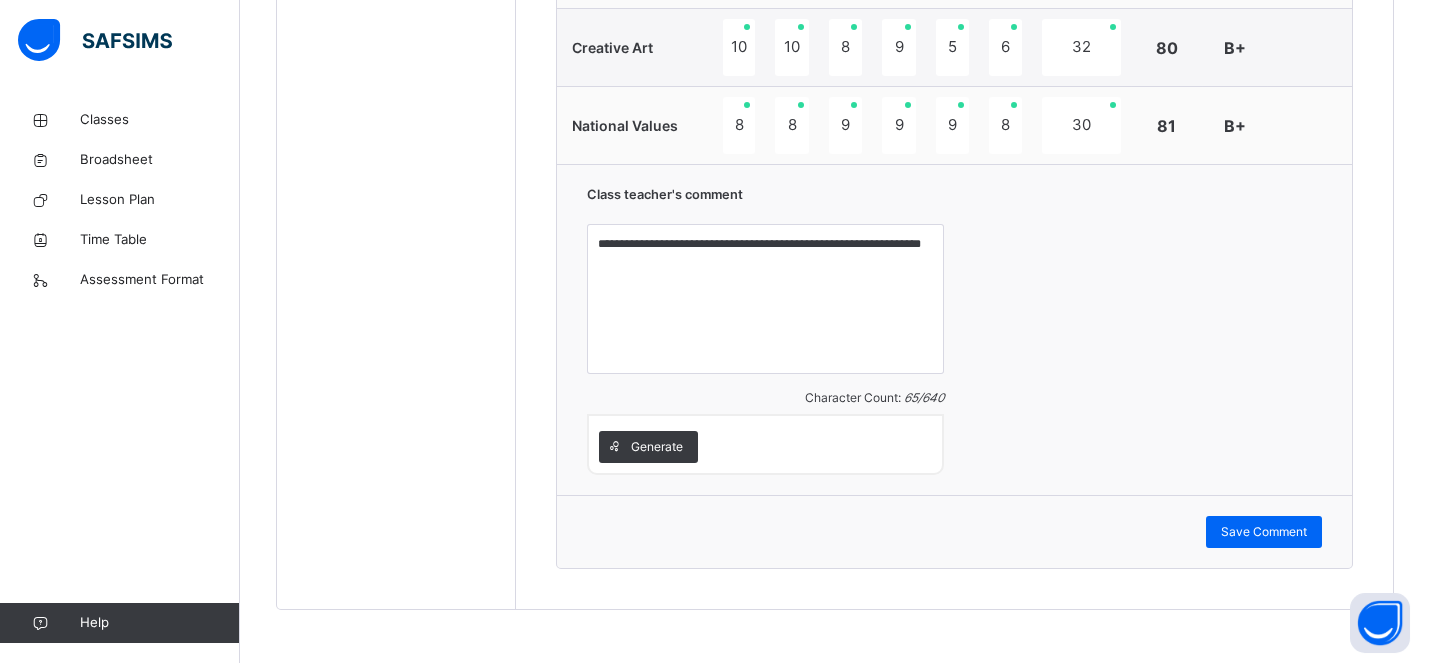 scroll, scrollTop: 1749, scrollLeft: 0, axis: vertical 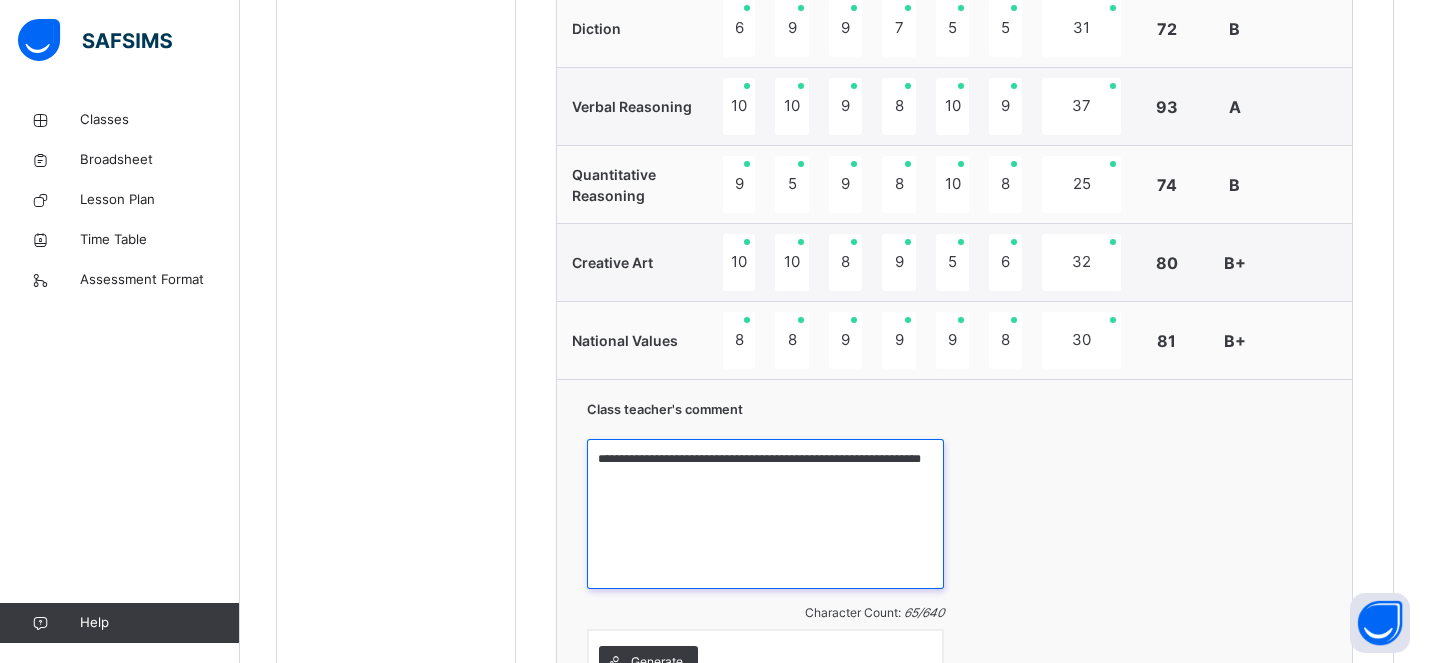 click on "**********" at bounding box center (765, 514) 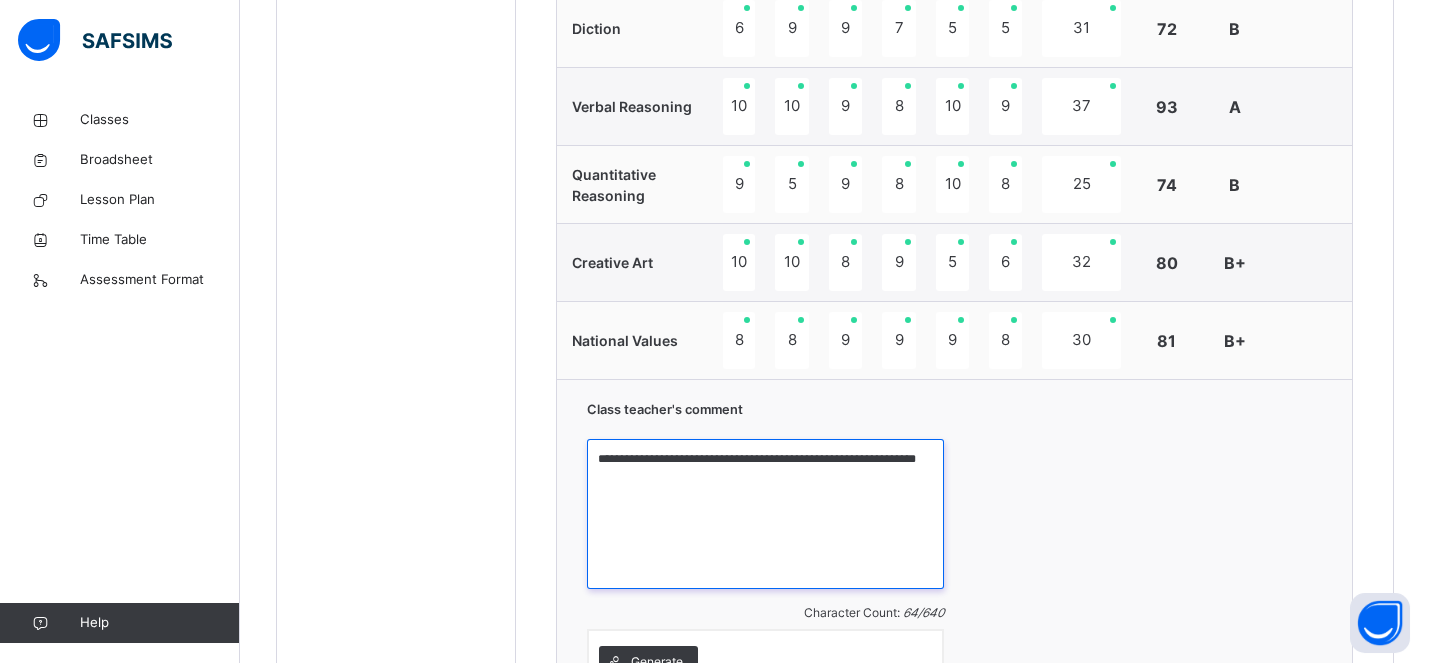 type on "**********" 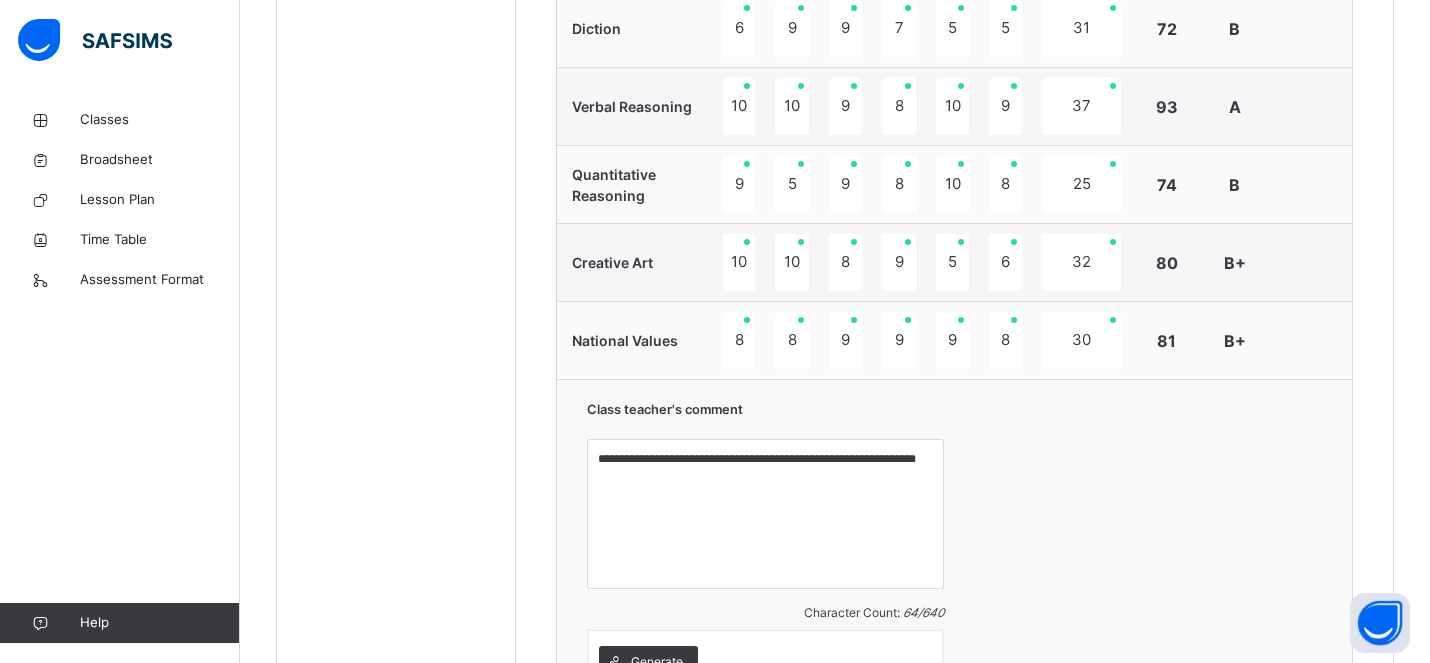 click on "**********" at bounding box center (954, 544) 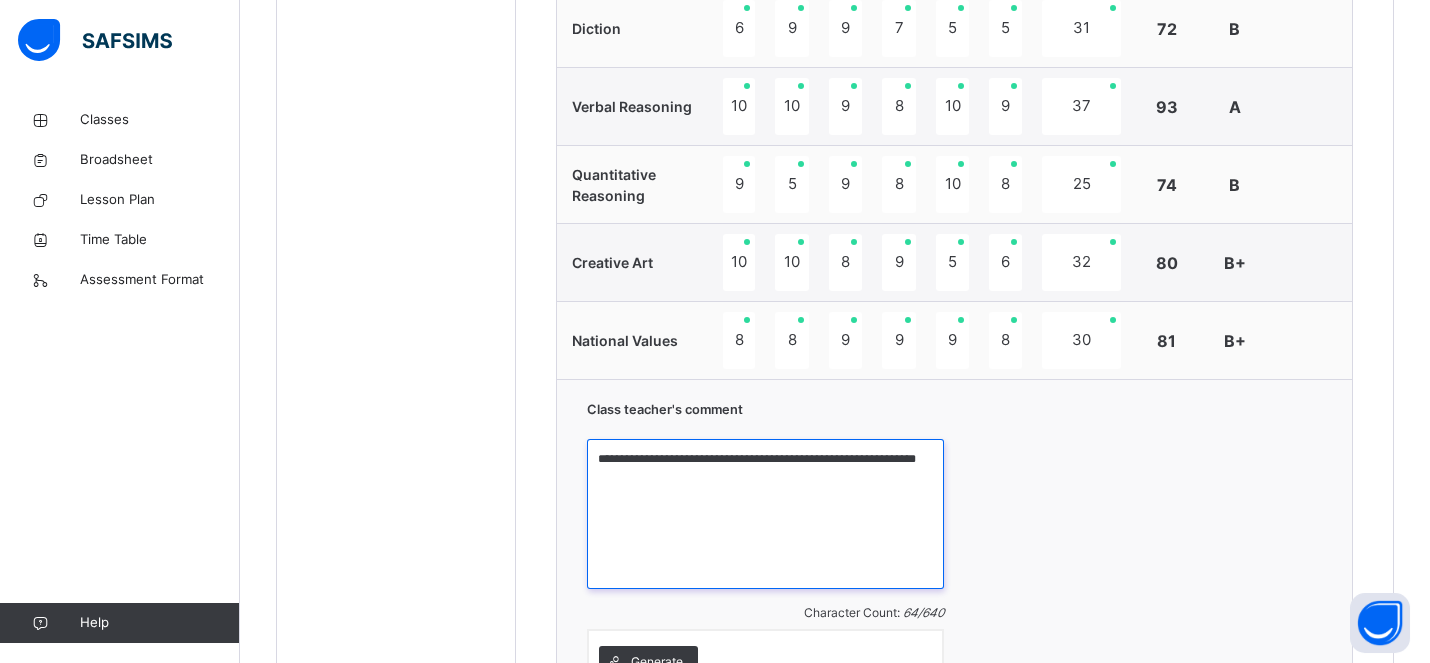 click on "**********" at bounding box center (765, 514) 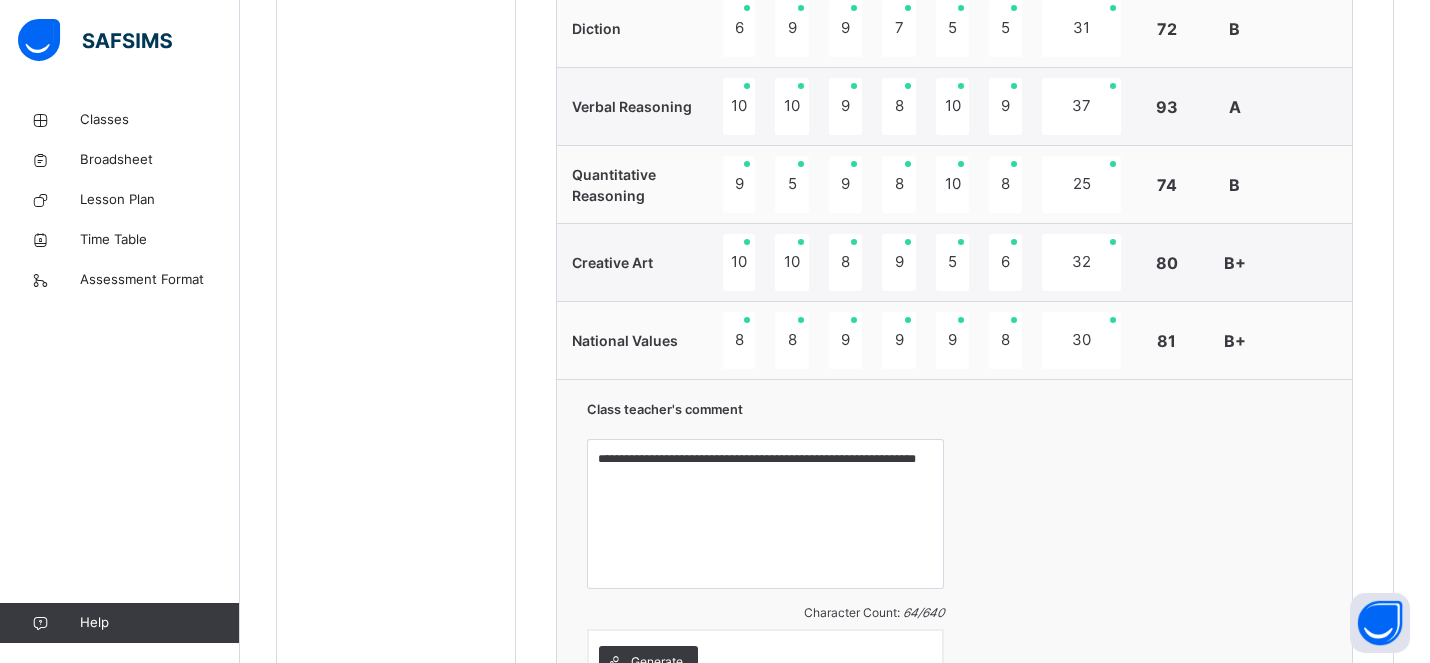 click on "**********" at bounding box center [954, 544] 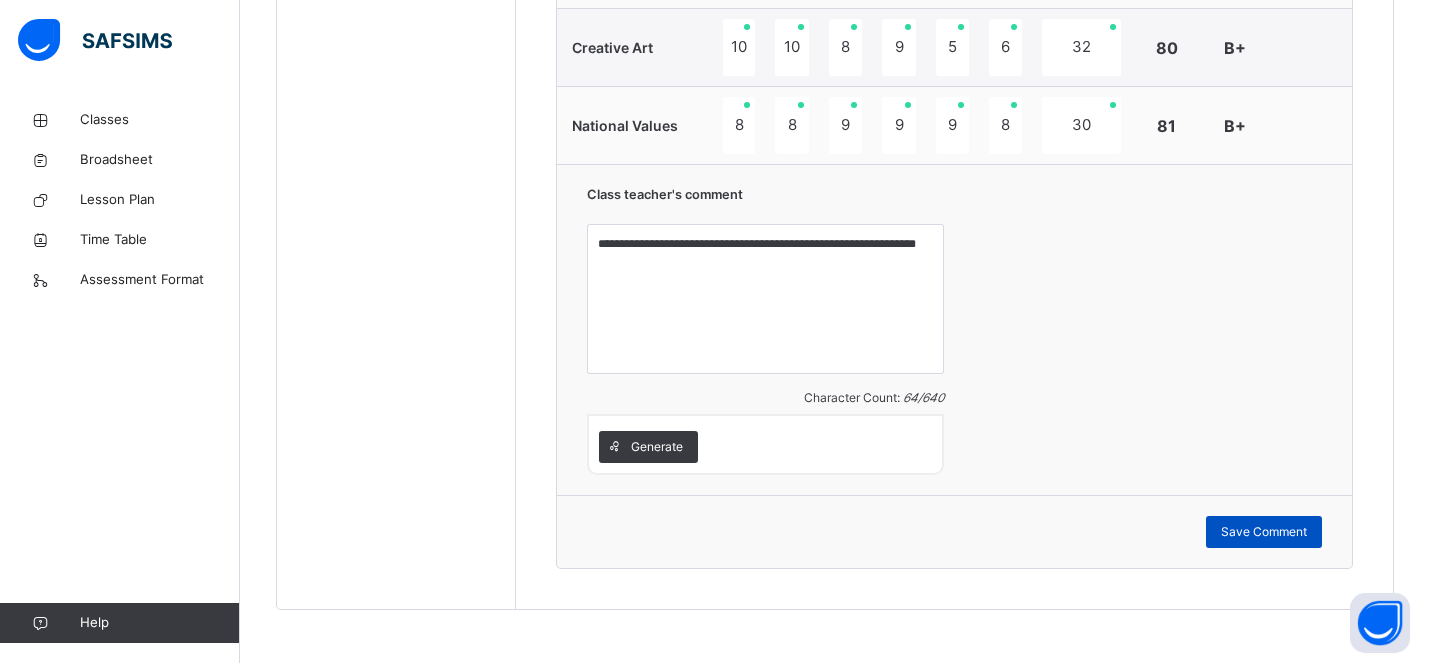 click on "Save Comment" at bounding box center (1264, 532) 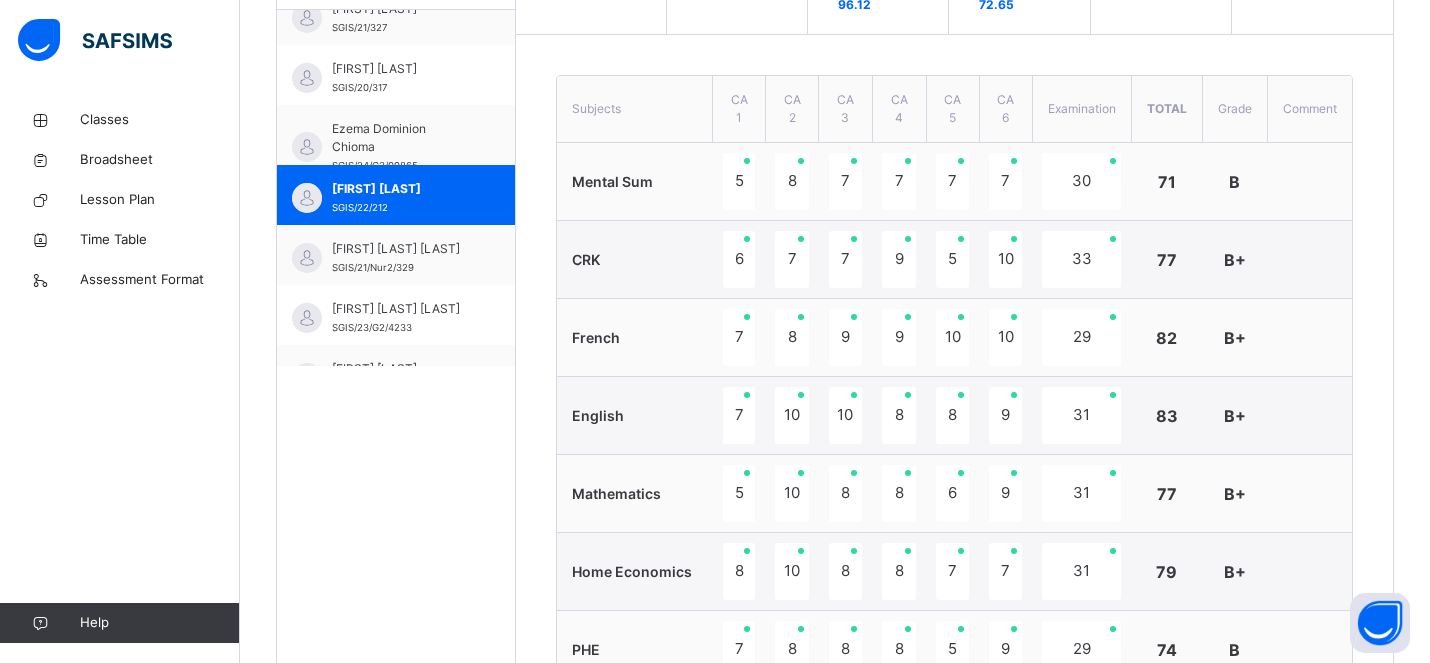 scroll, scrollTop: 677, scrollLeft: 0, axis: vertical 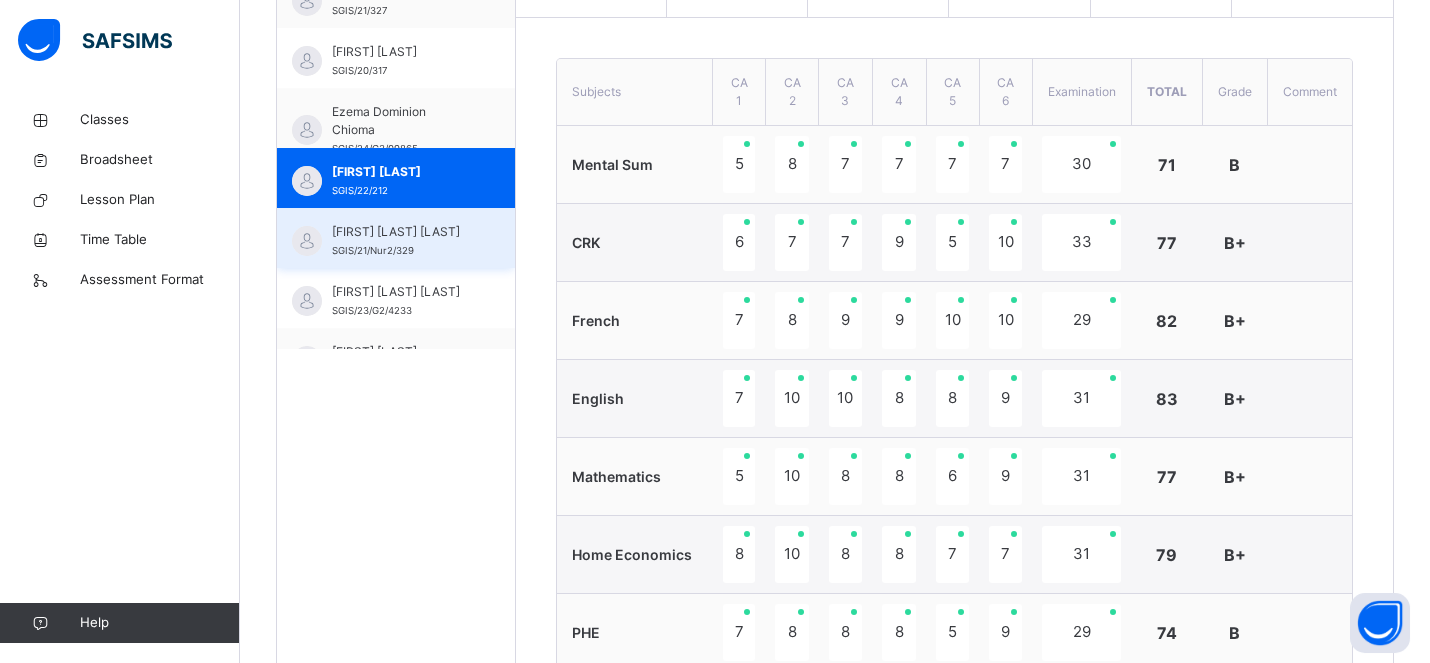 click on "Olalere Ewaoluwa Rokibat" at bounding box center (401, 232) 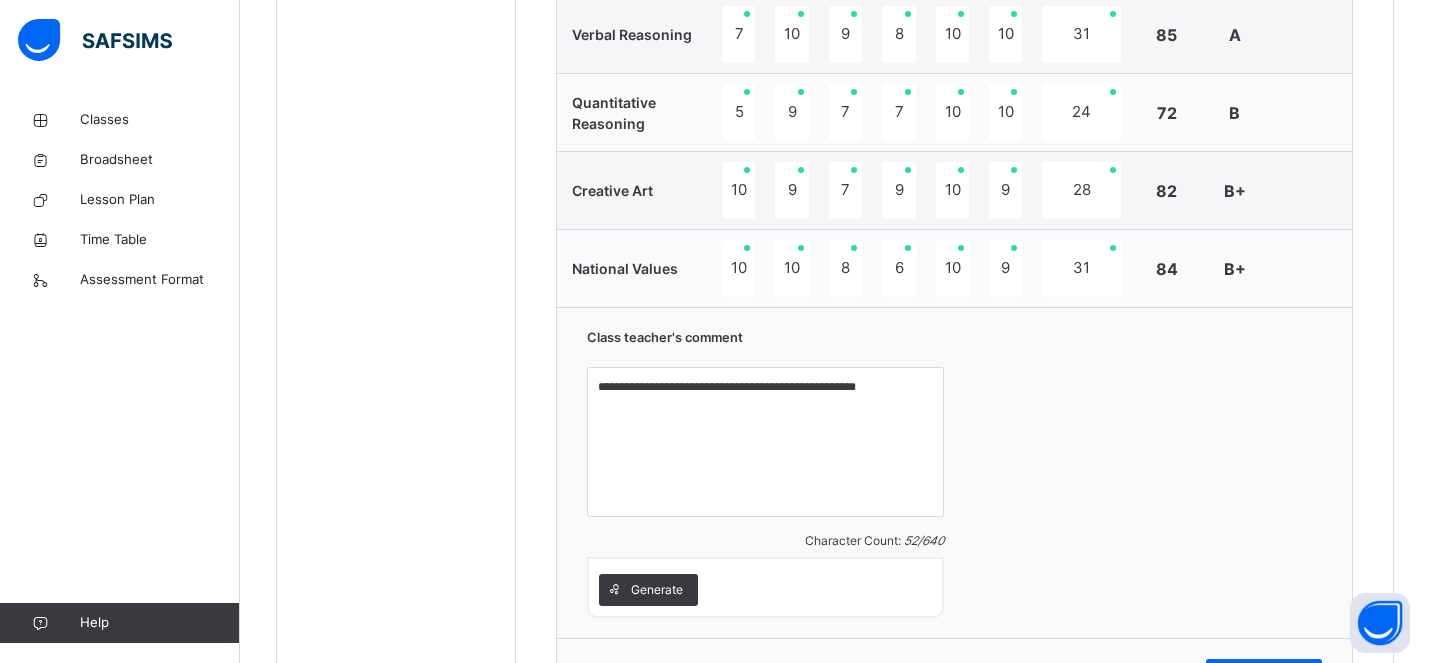 scroll, scrollTop: 1811, scrollLeft: 0, axis: vertical 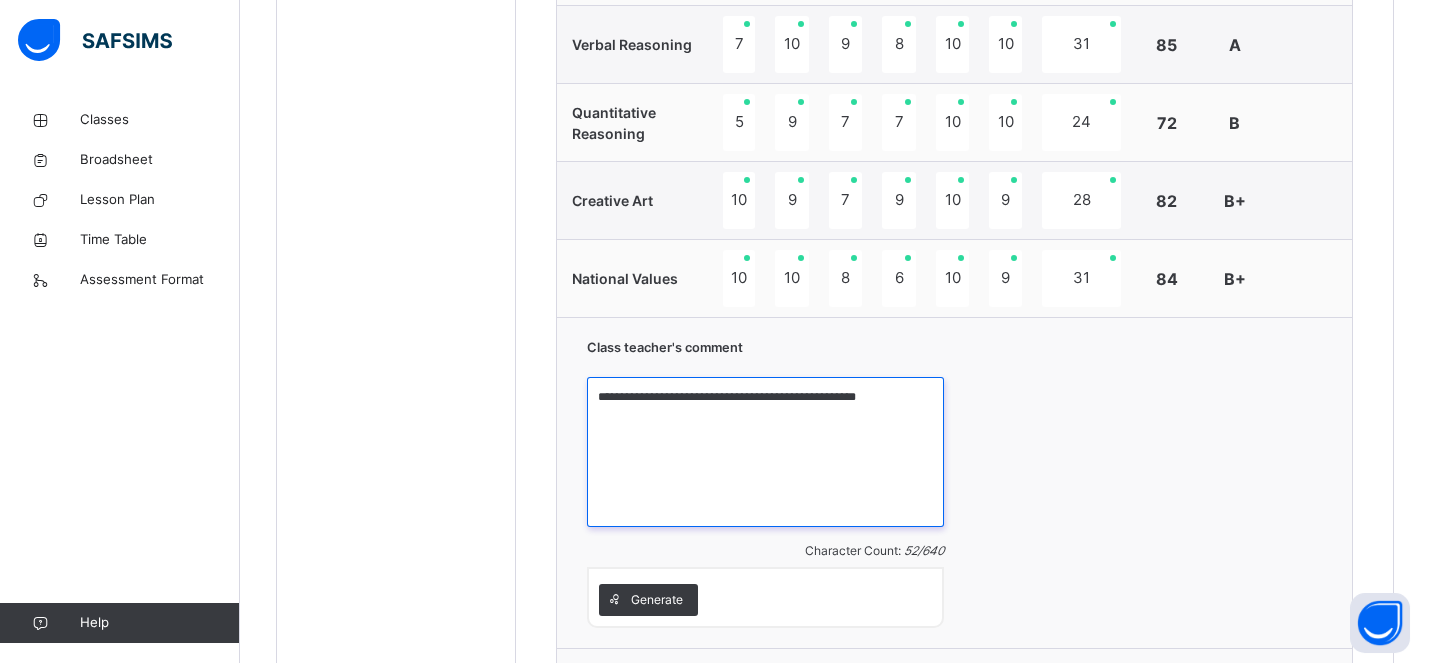 click on "**********" at bounding box center [765, 452] 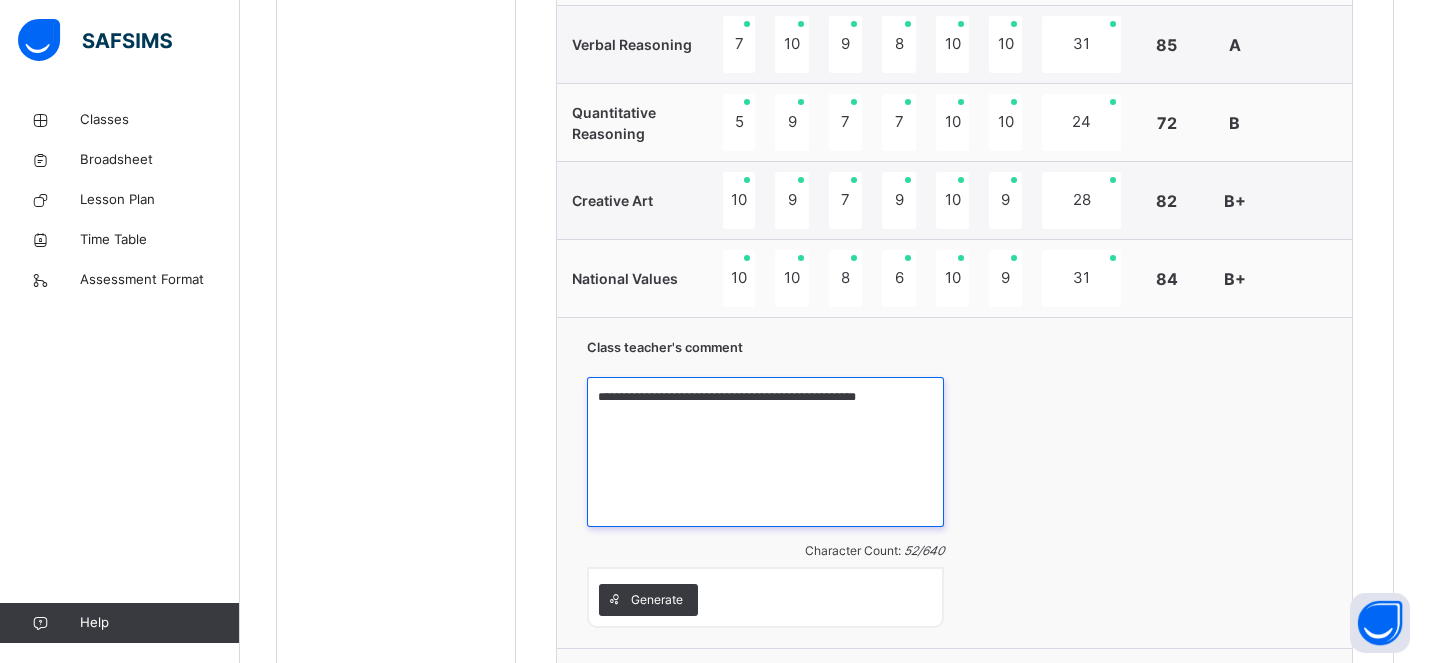 click on "**********" at bounding box center [765, 452] 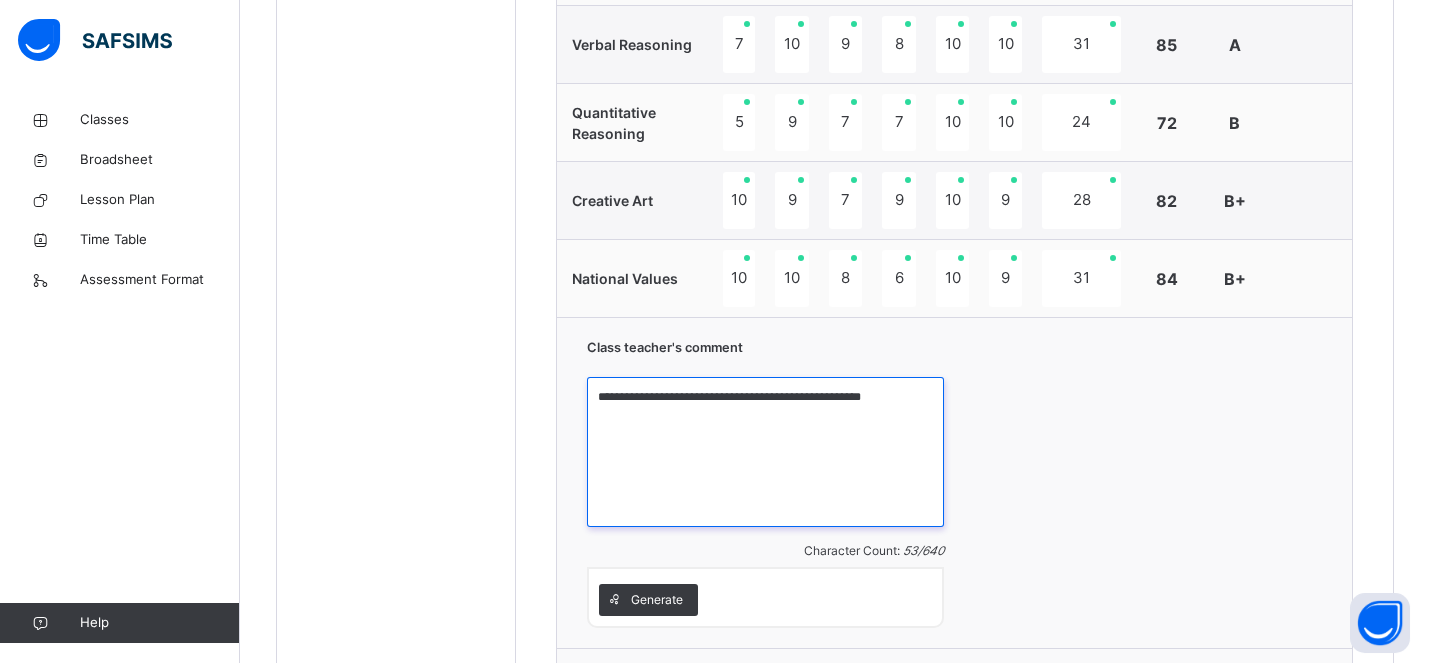 type on "**********" 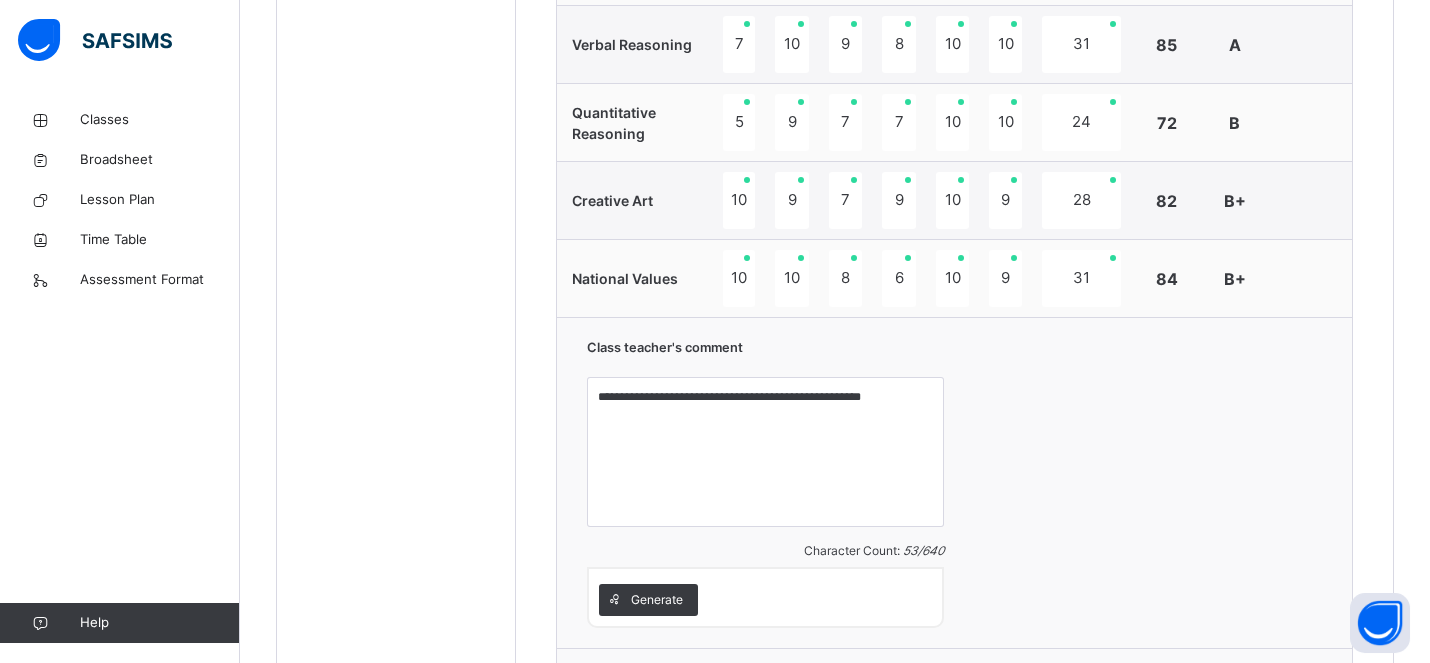 click on "**********" at bounding box center (954, 482) 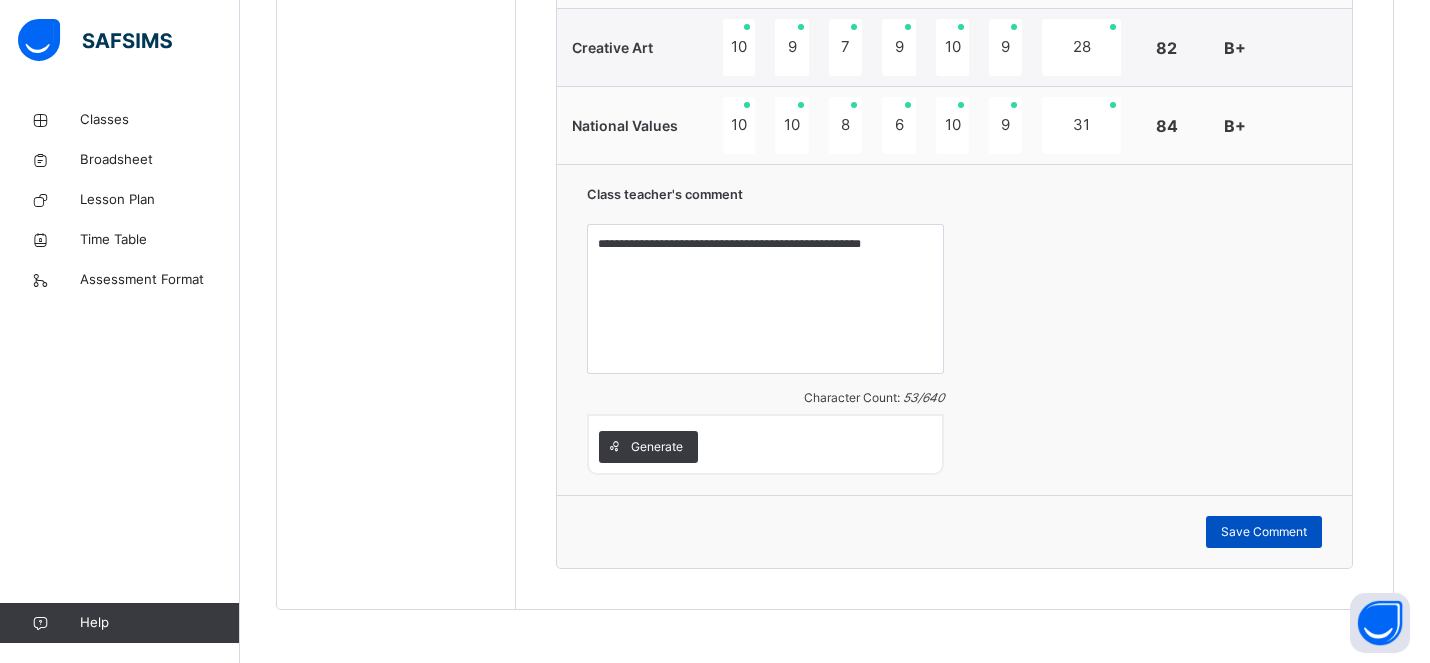 click on "Save Comment" at bounding box center [1264, 532] 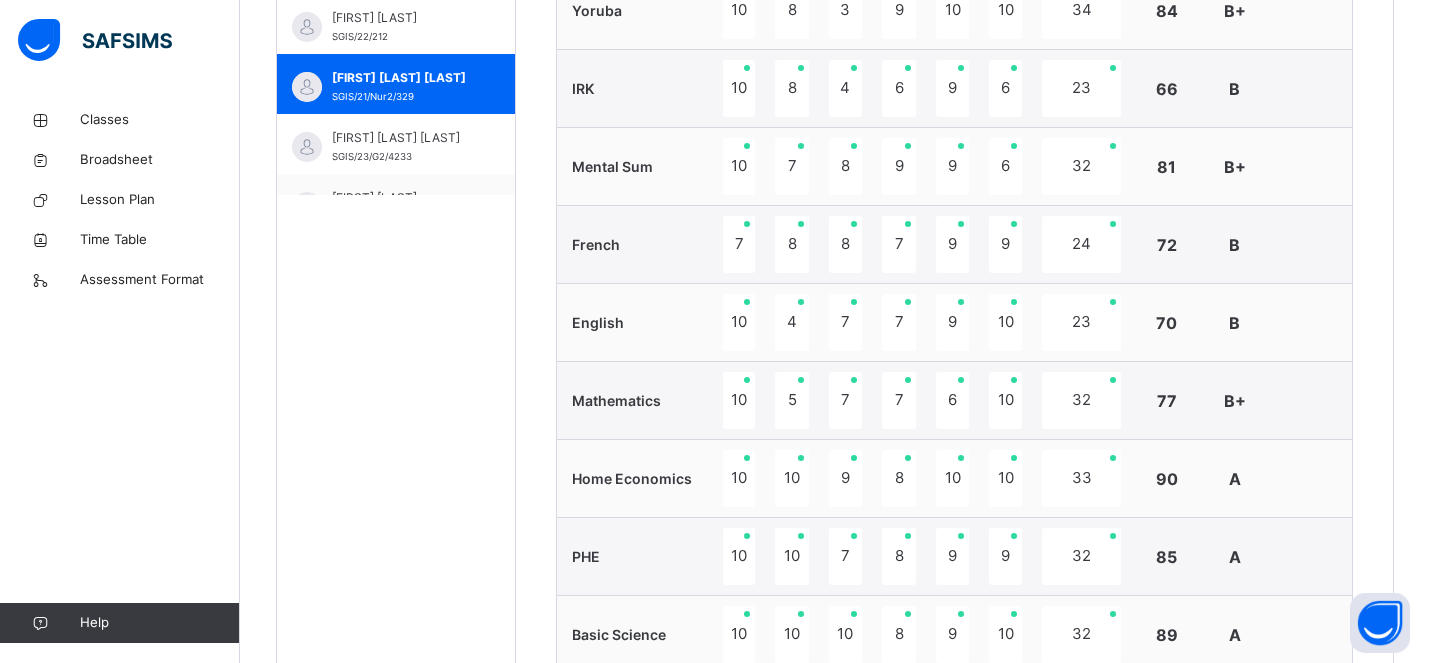 scroll, scrollTop: 835, scrollLeft: 0, axis: vertical 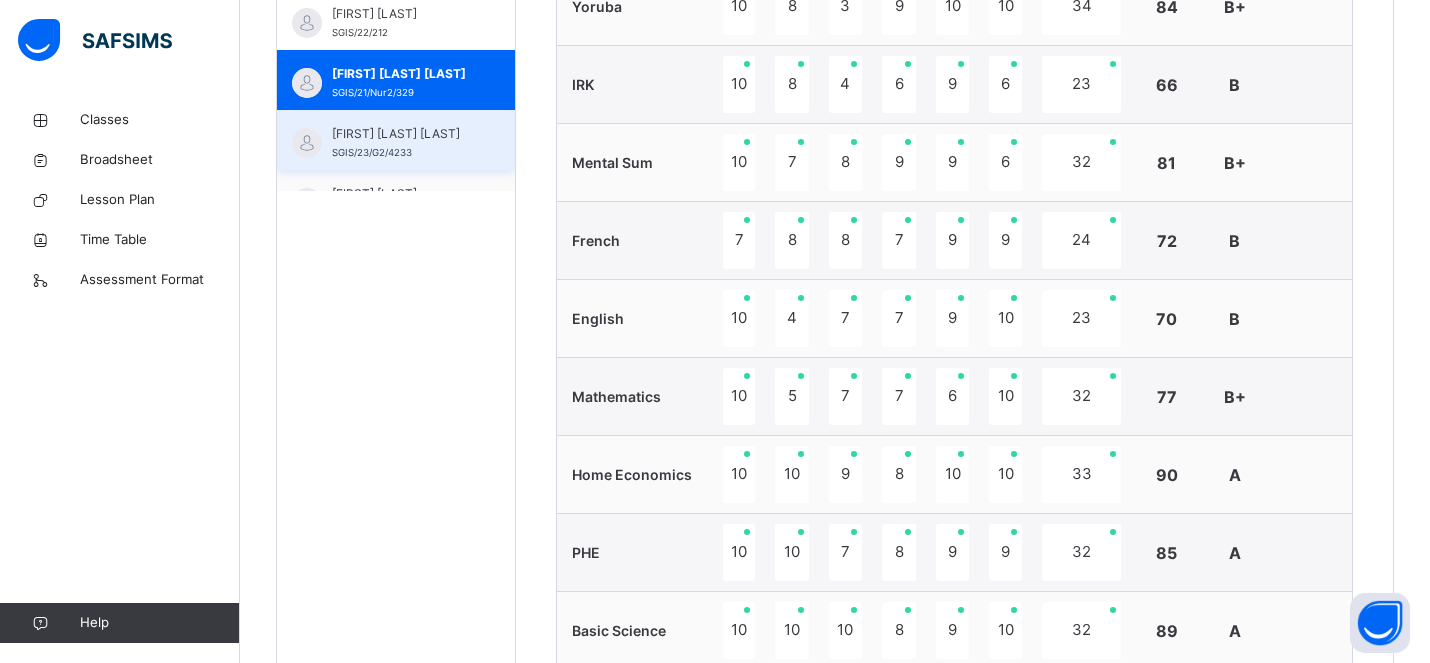 click on "SGIS/23/G2/4233" at bounding box center [372, 152] 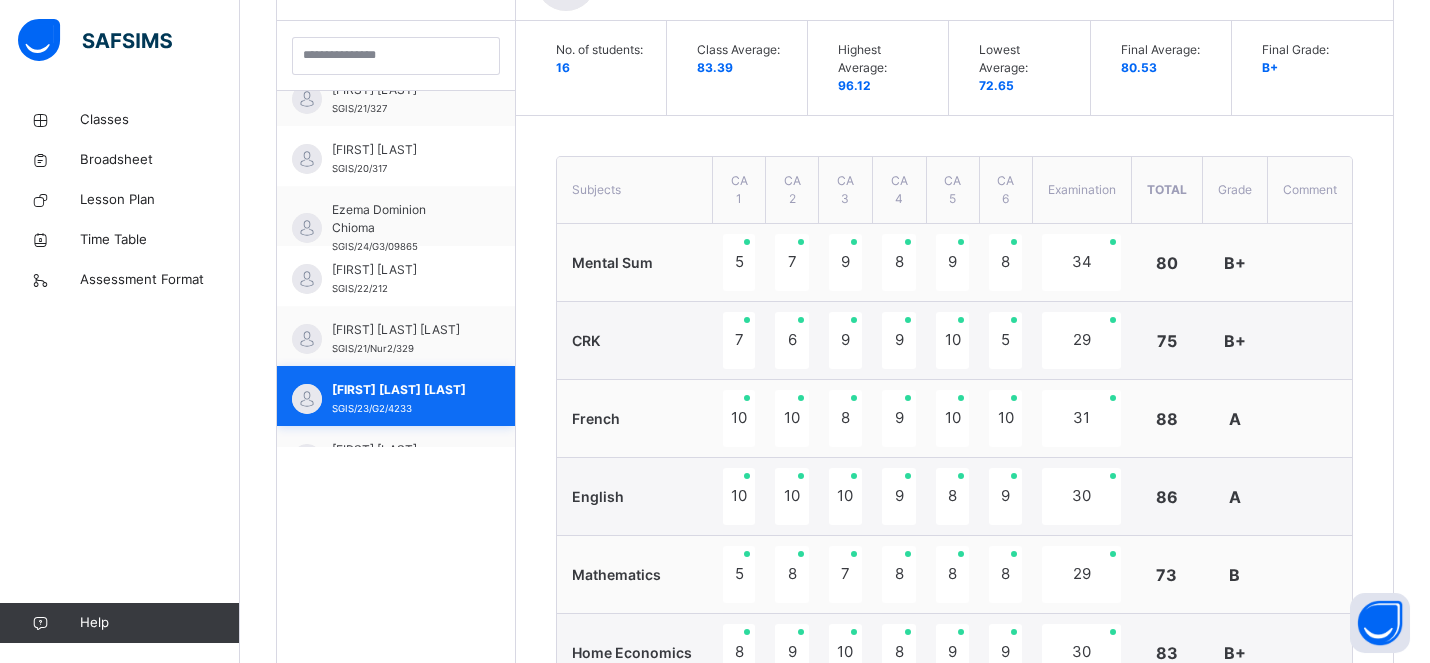 scroll, scrollTop: 835, scrollLeft: 0, axis: vertical 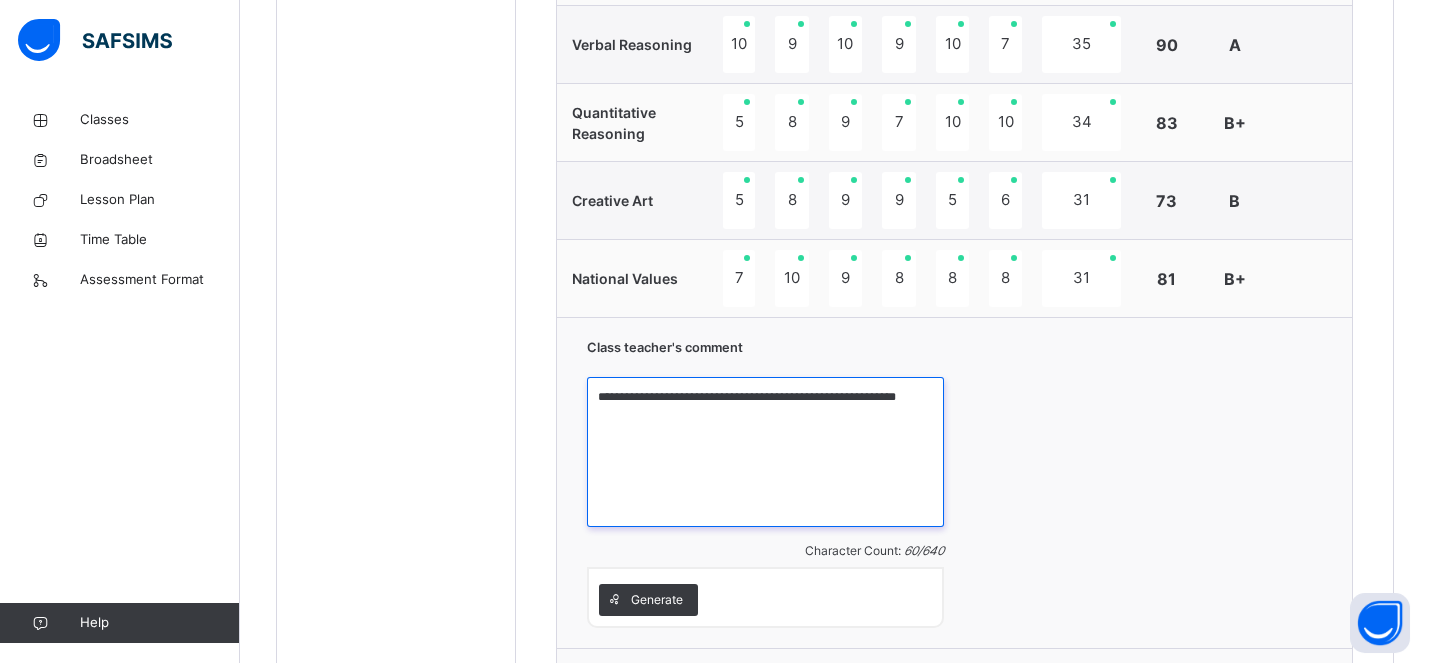 click on "**********" at bounding box center [765, 452] 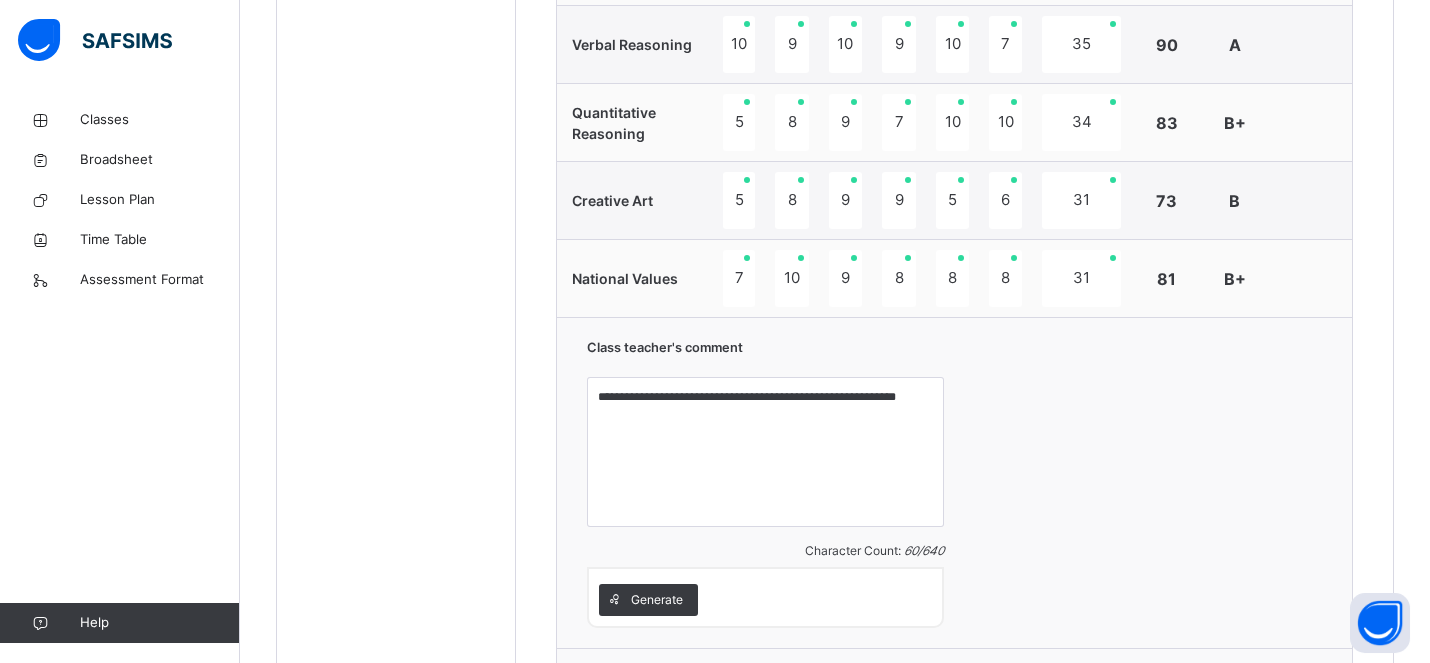 click on "**********" at bounding box center [954, 482] 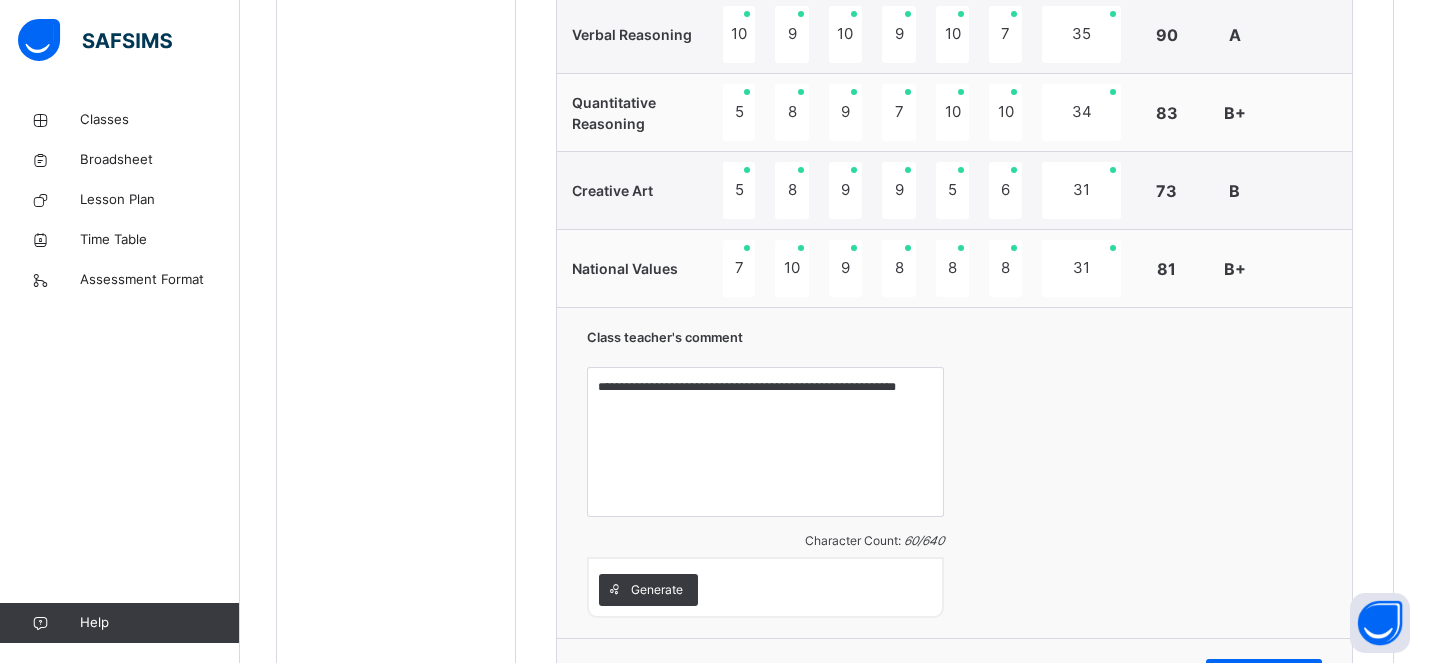 scroll, scrollTop: 1824, scrollLeft: 0, axis: vertical 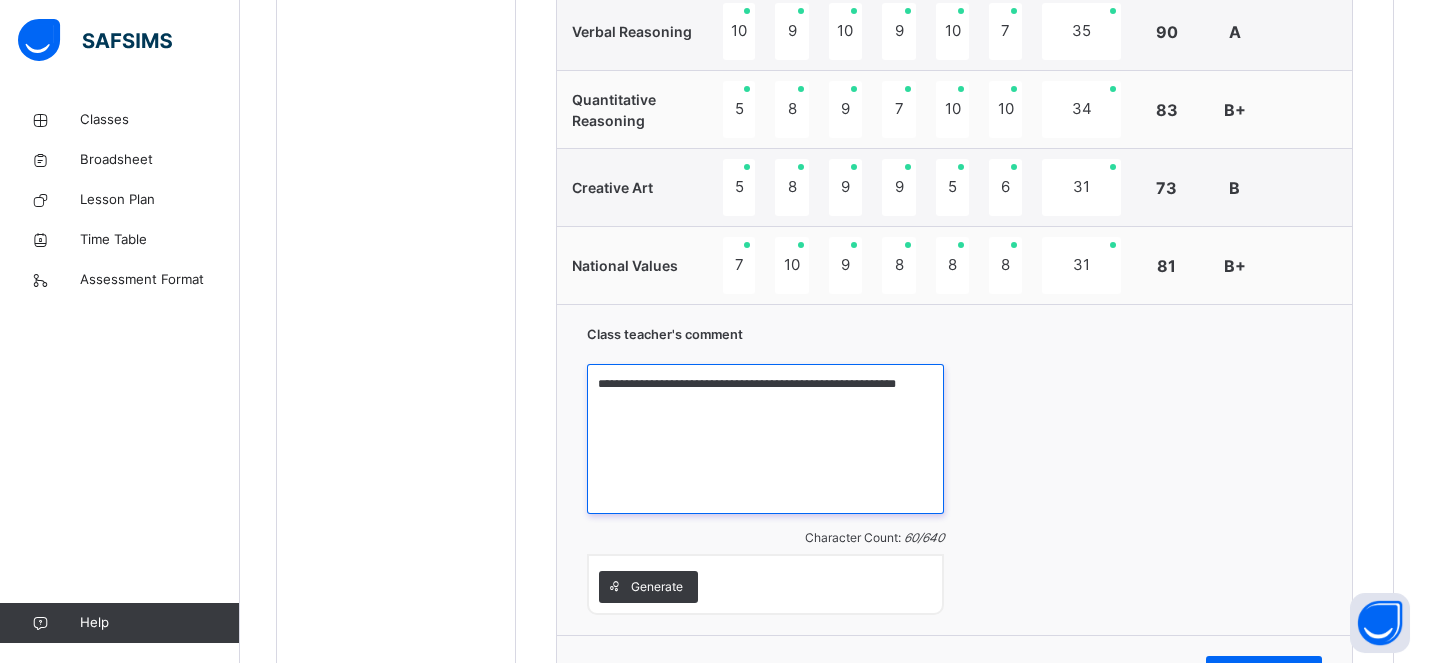 drag, startPoint x: 940, startPoint y: 386, endPoint x: 659, endPoint y: 399, distance: 281.30054 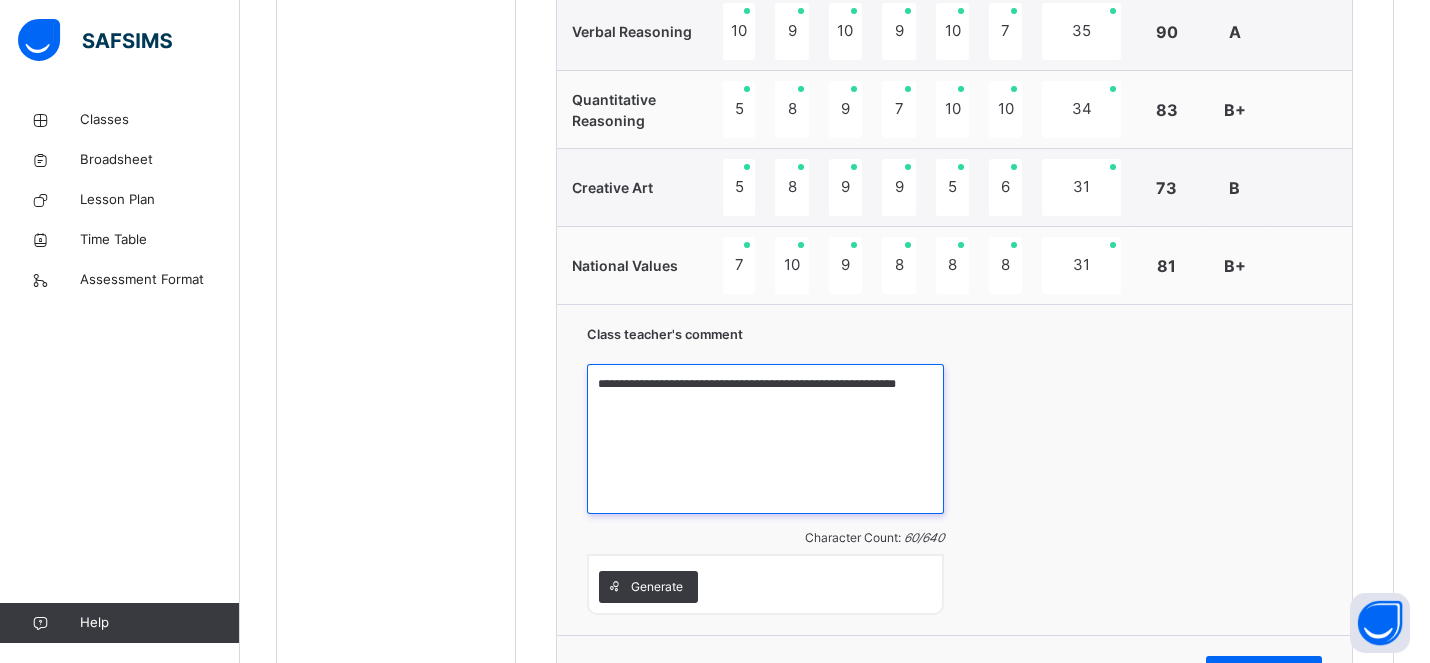 click on "**********" at bounding box center (765, 439) 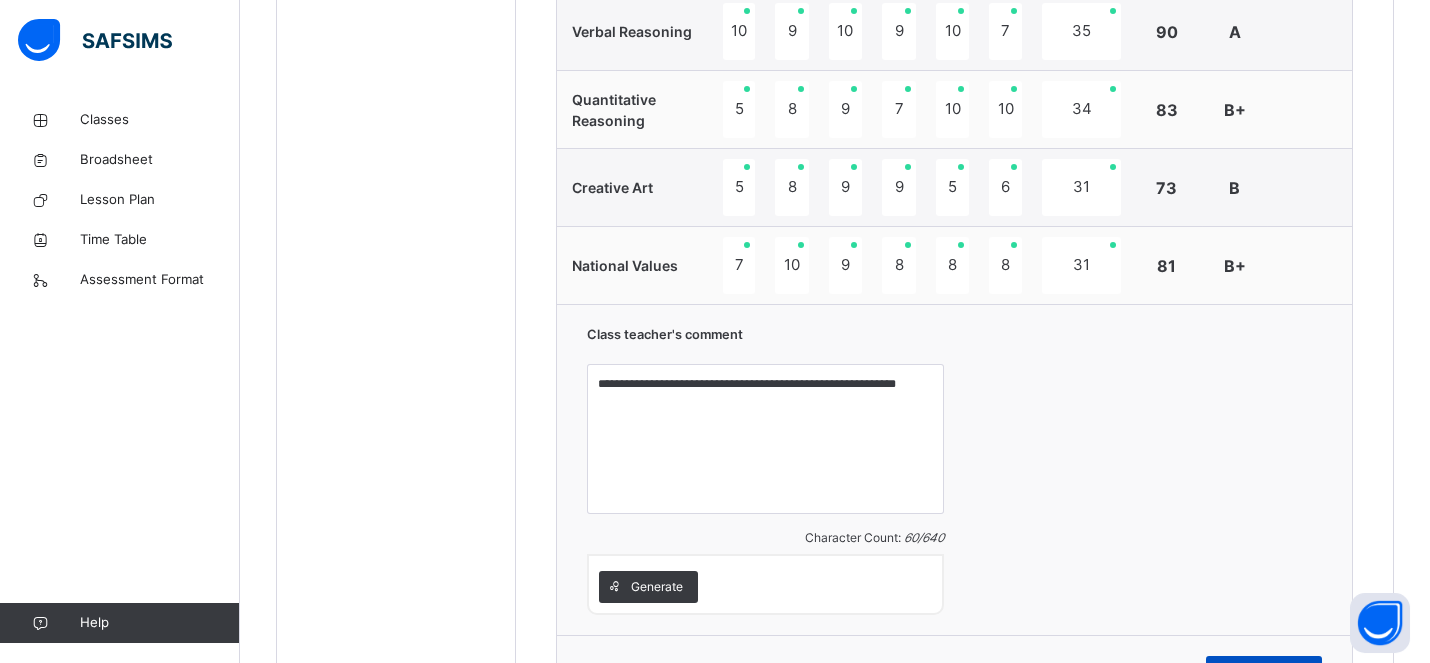 click on "Save Comment" at bounding box center [1264, 672] 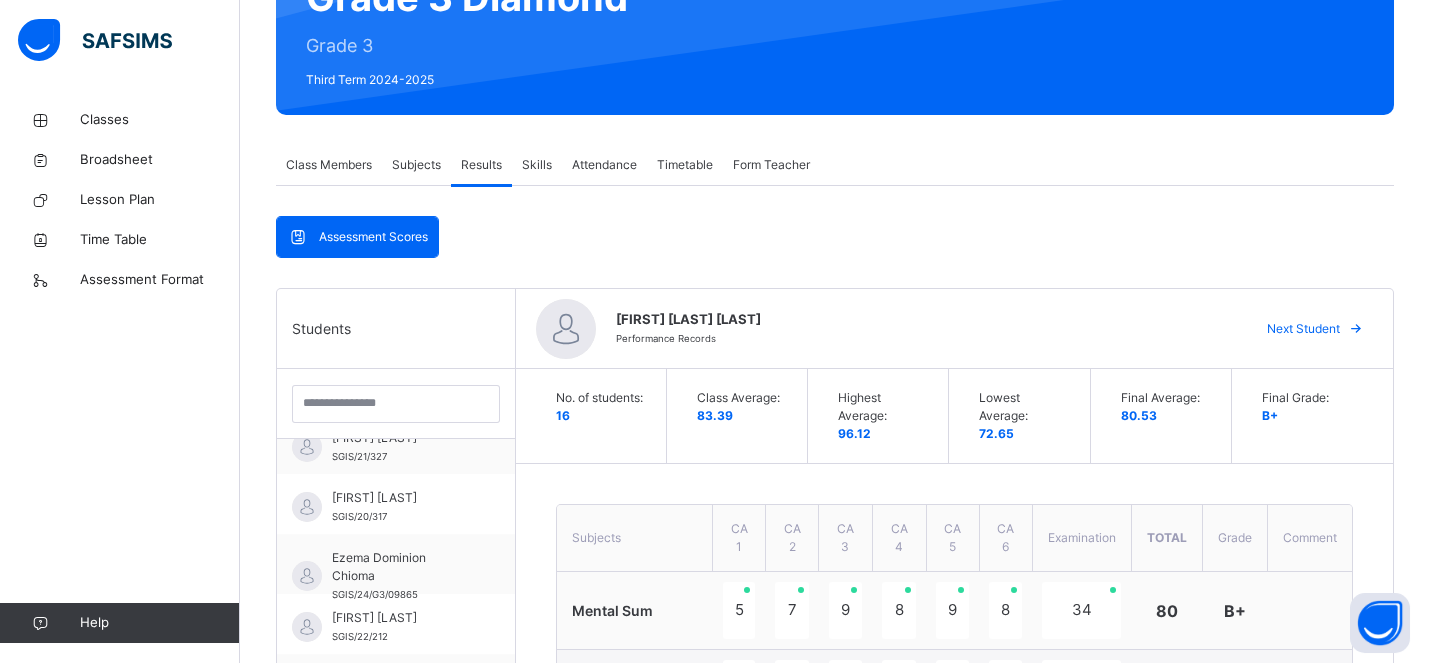 scroll, scrollTop: 73, scrollLeft: 0, axis: vertical 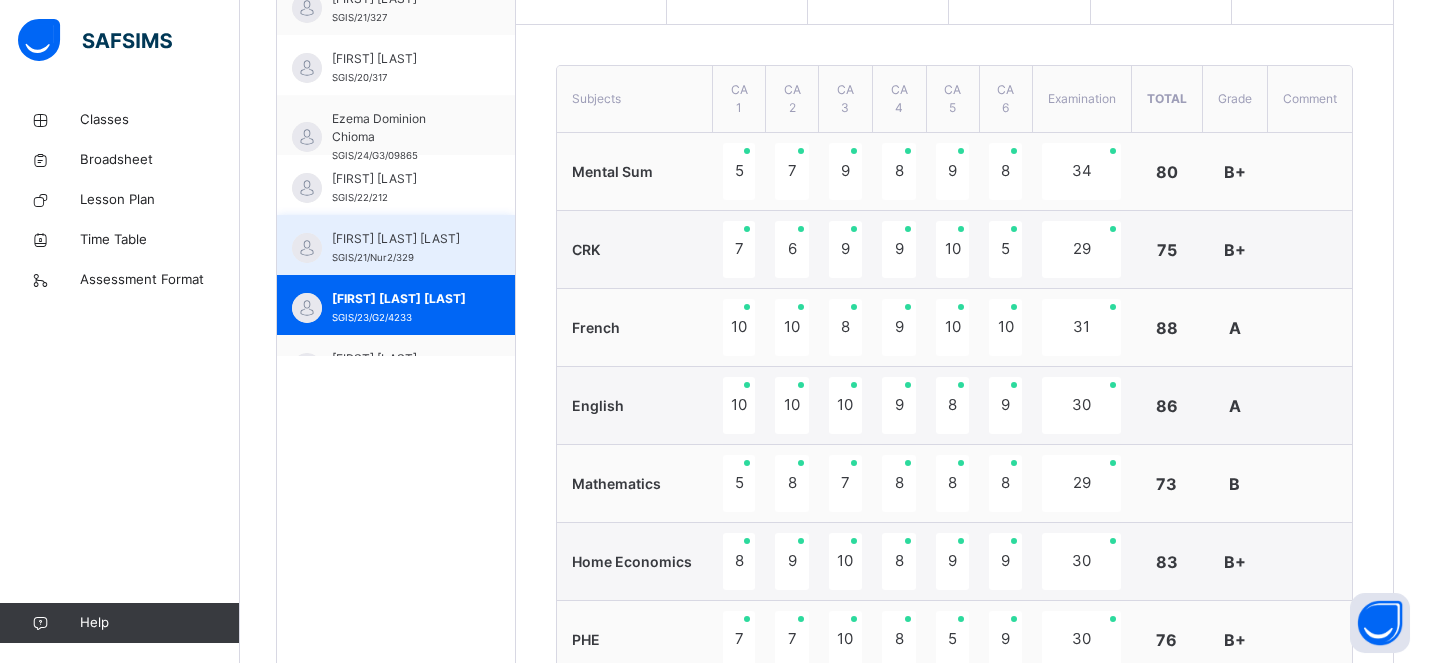 click on "Olalere Ewaoluwa Rokibat" at bounding box center [401, 239] 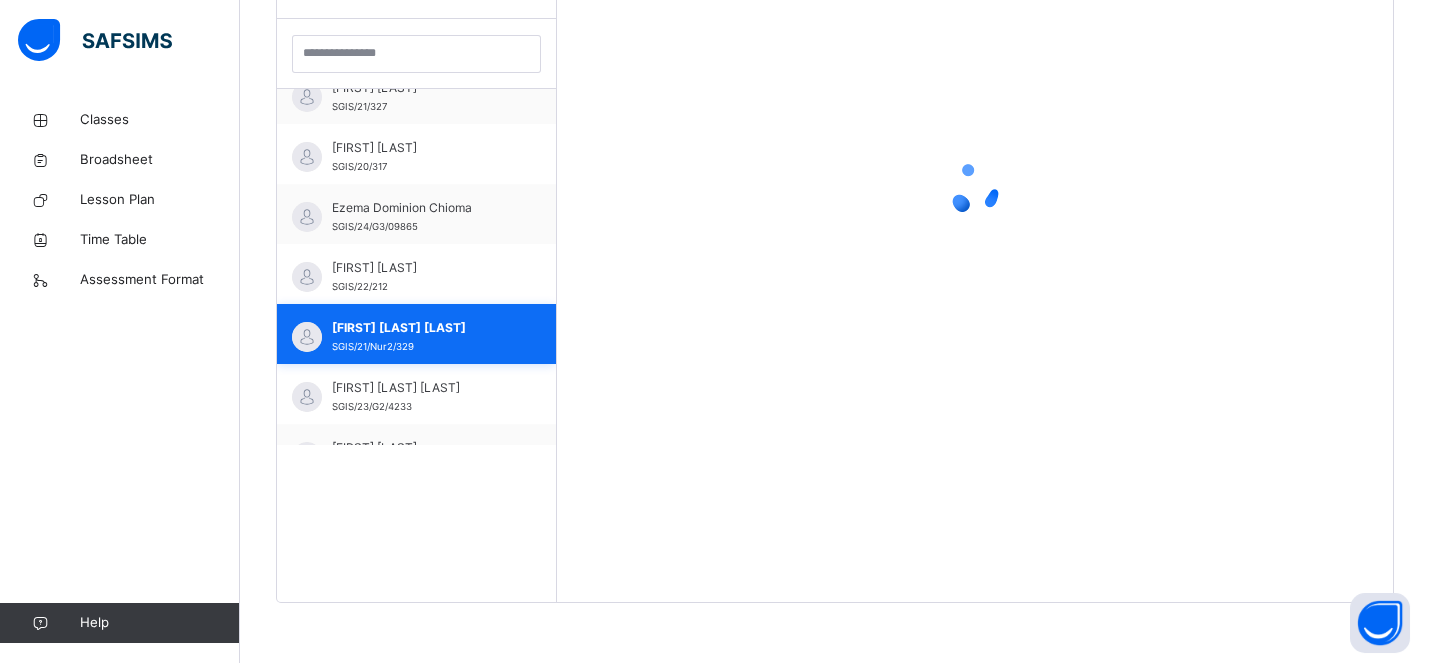 scroll, scrollTop: 579, scrollLeft: 0, axis: vertical 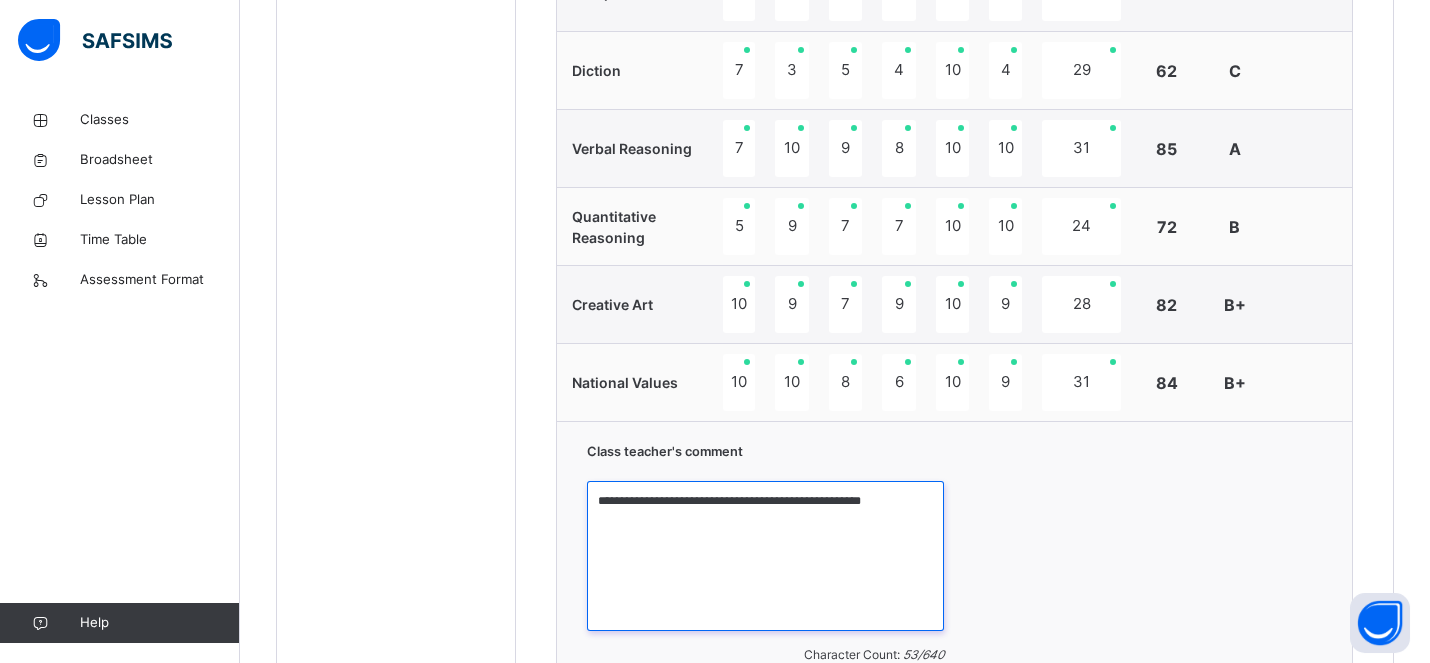 click on "**********" at bounding box center (765, 556) 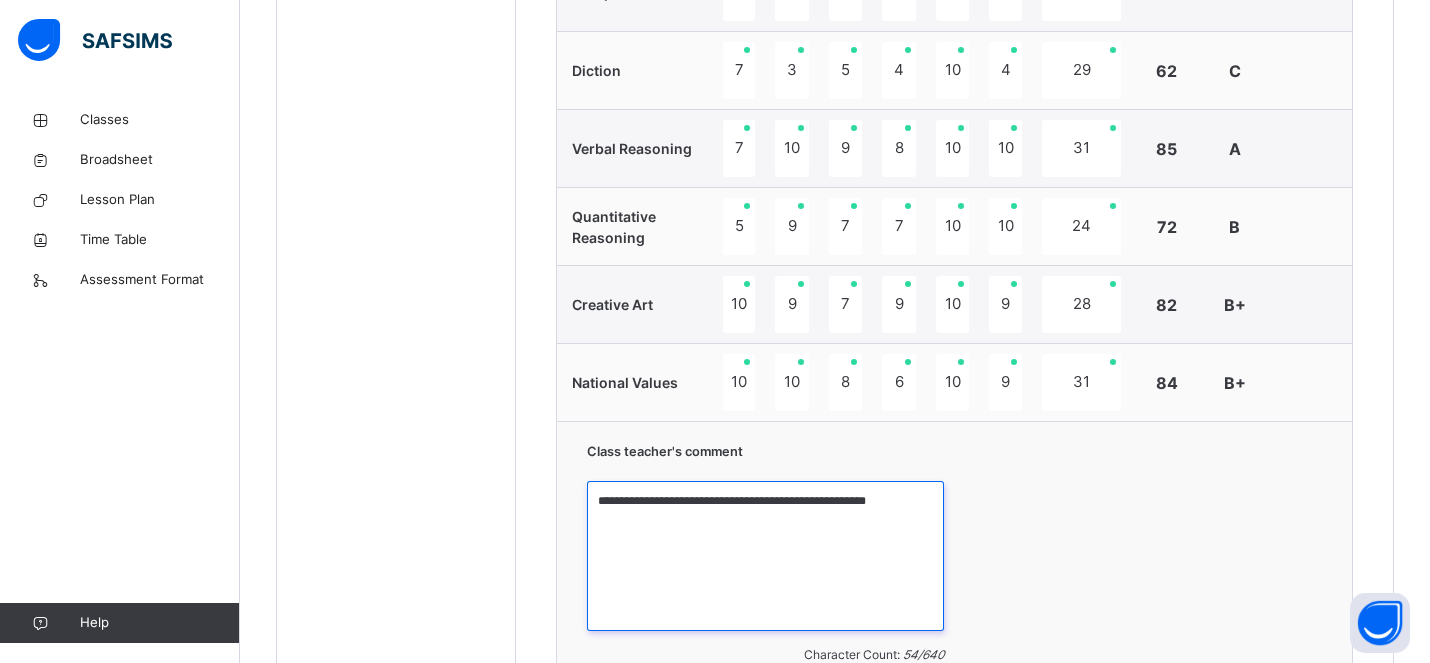 paste on "**********" 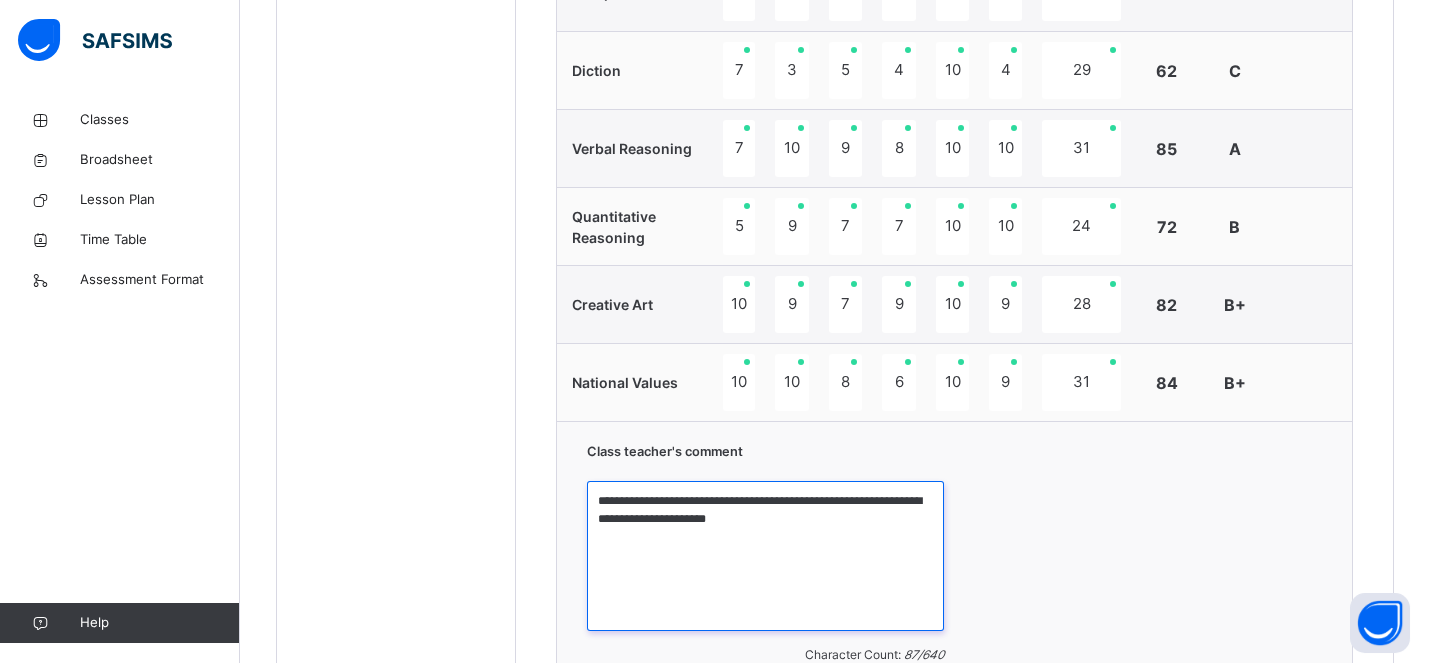 type on "**********" 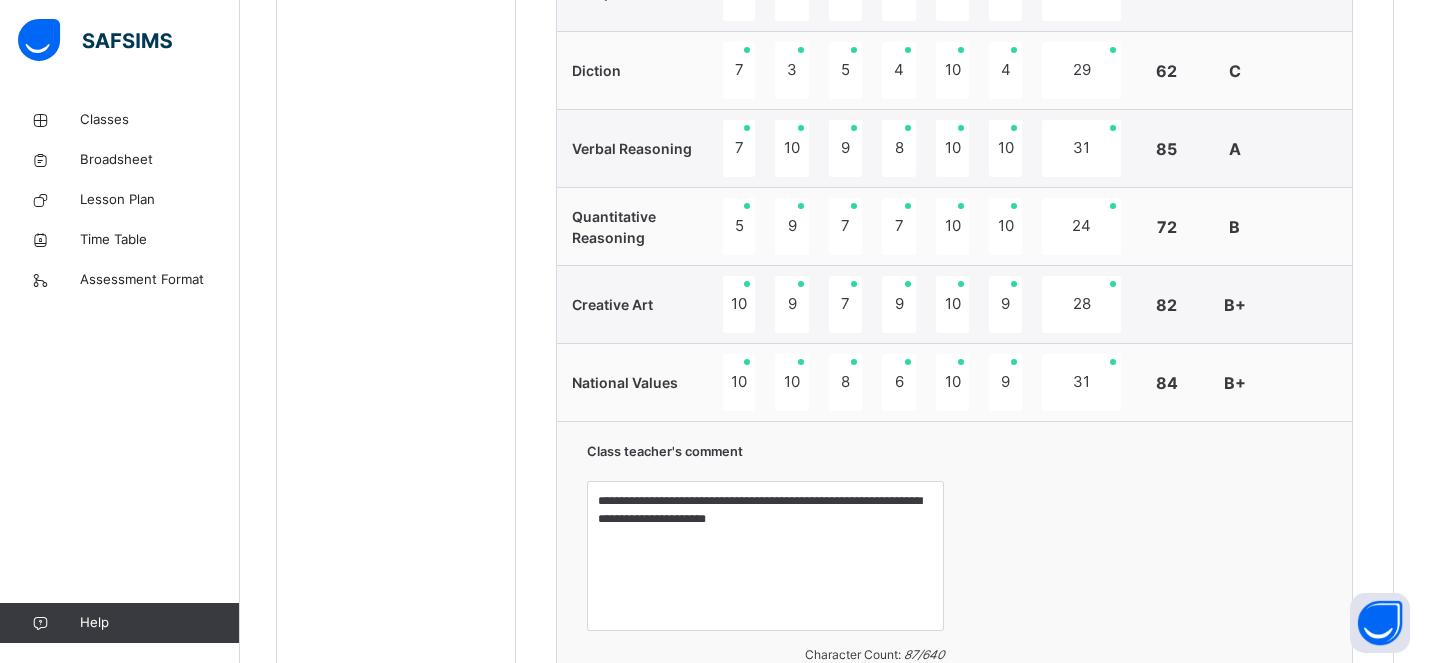 click on "**********" at bounding box center (954, 586) 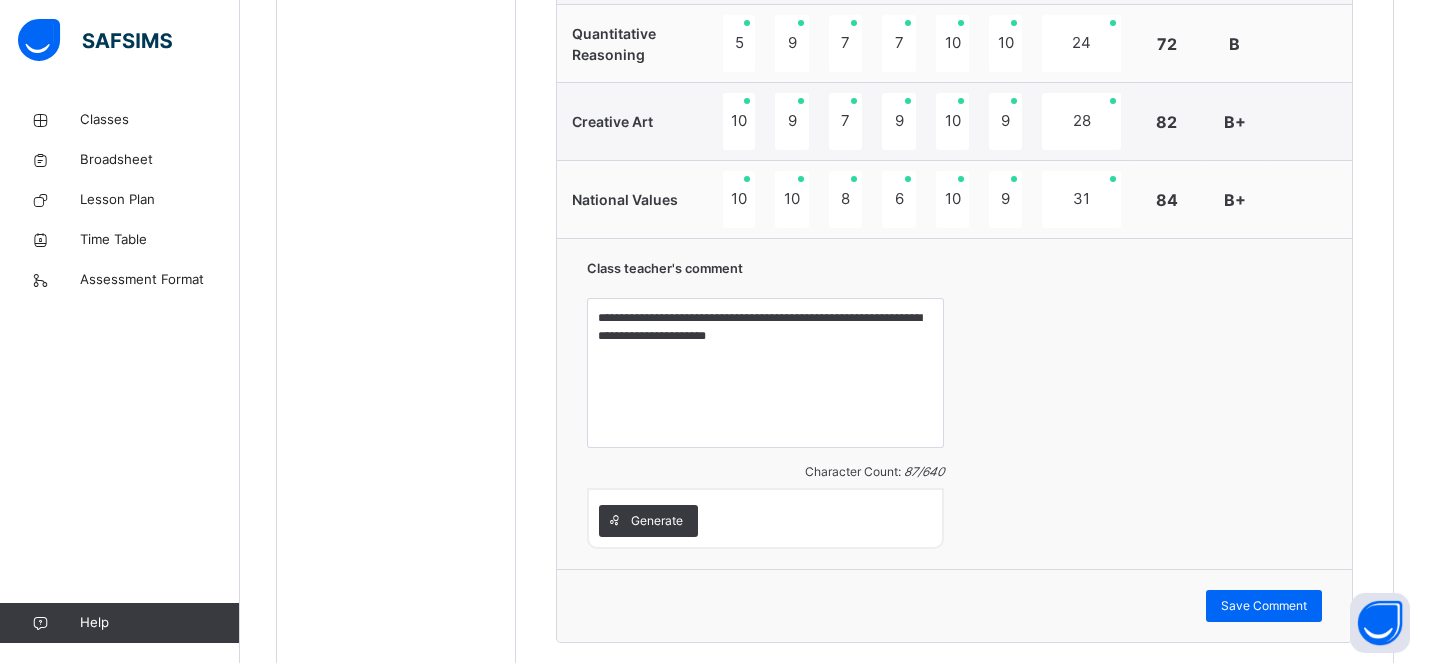 scroll, scrollTop: 1917, scrollLeft: 0, axis: vertical 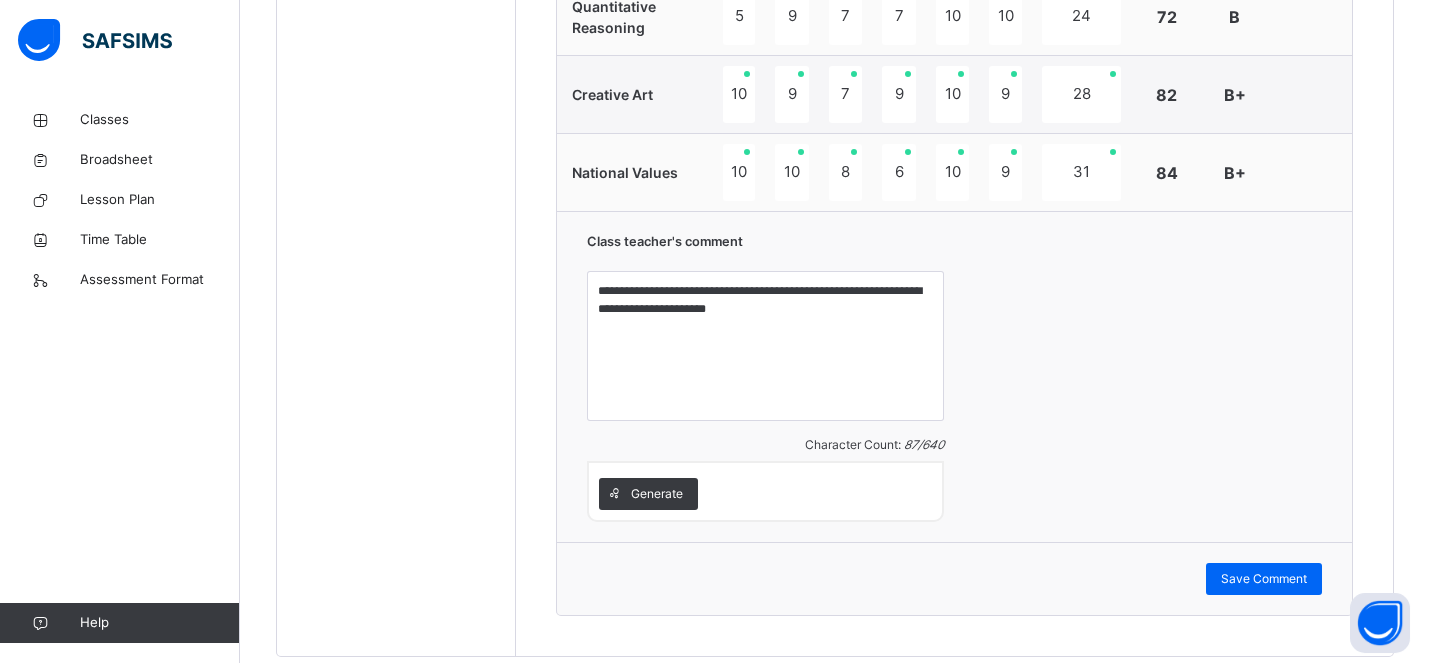 click on "Save Comment" at bounding box center [954, 578] 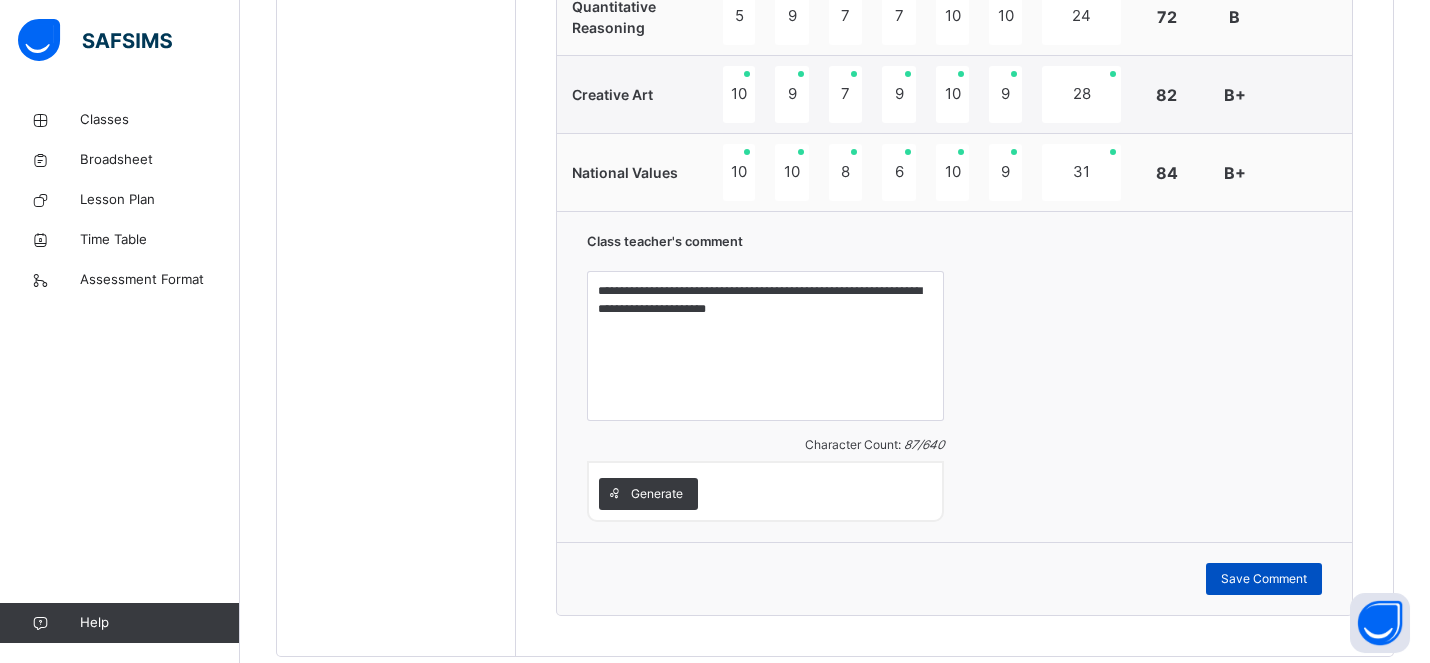 click on "Save Comment" at bounding box center [1264, 579] 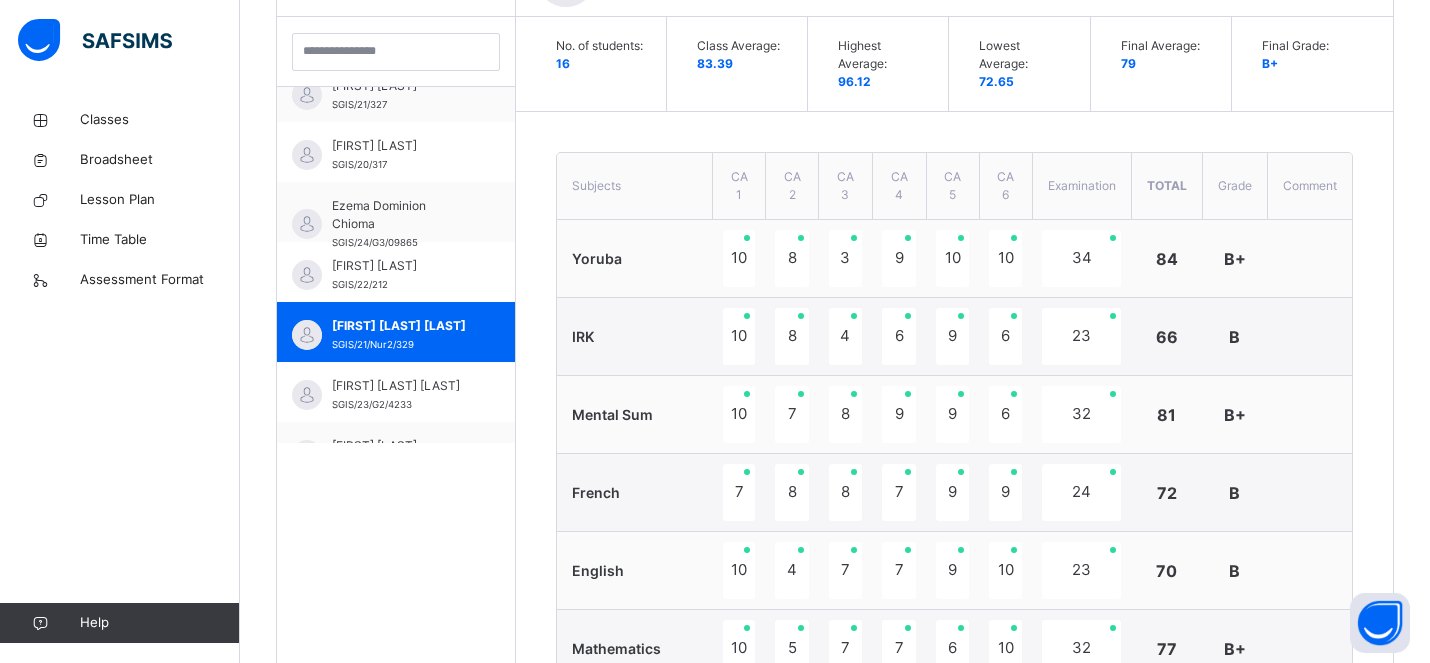 scroll, scrollTop: 586, scrollLeft: 0, axis: vertical 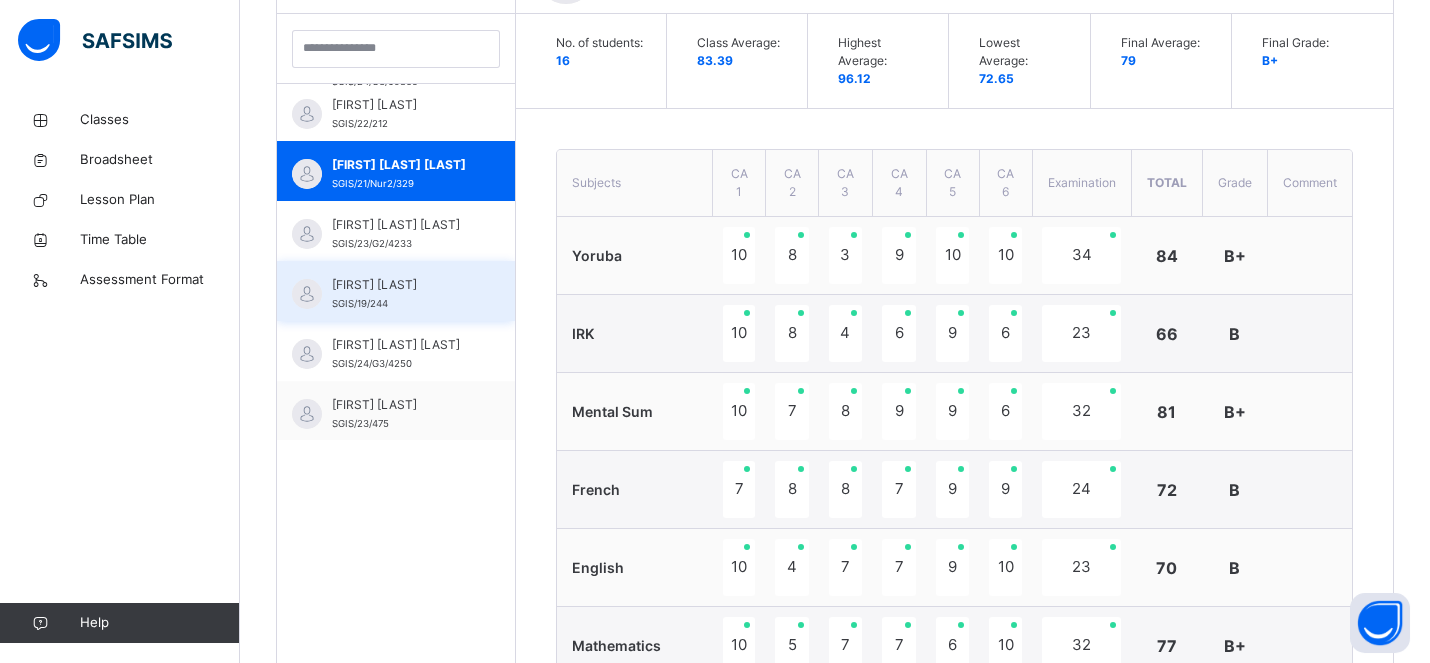 click on "Rejoice  Efezino SGIS/19/244" at bounding box center [401, 294] 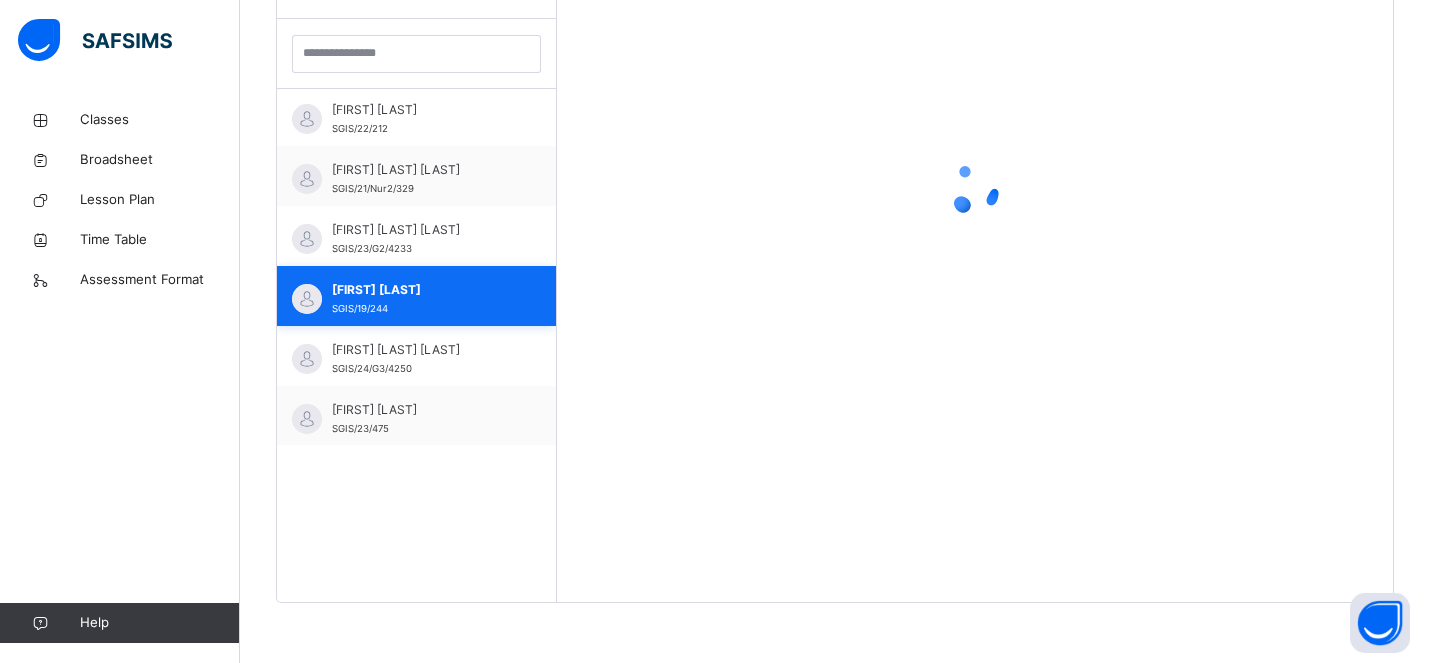scroll, scrollTop: 579, scrollLeft: 0, axis: vertical 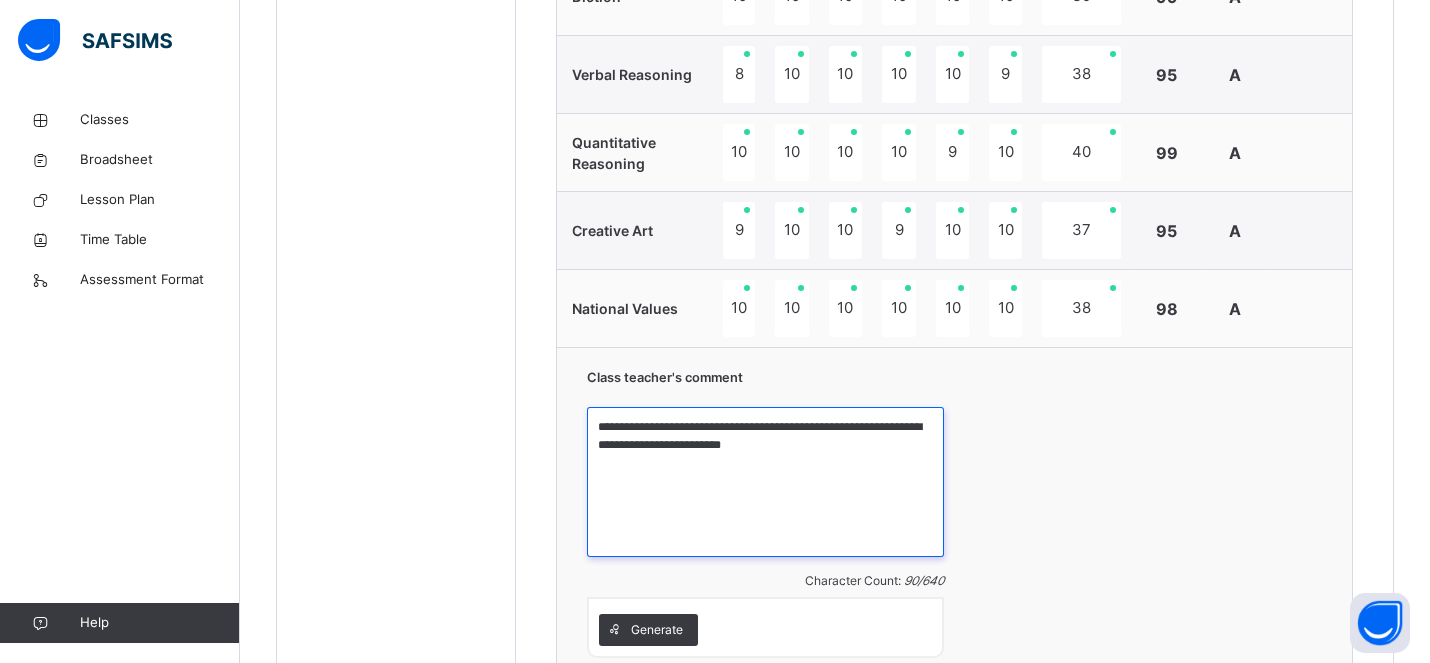 click on "**********" at bounding box center (765, 482) 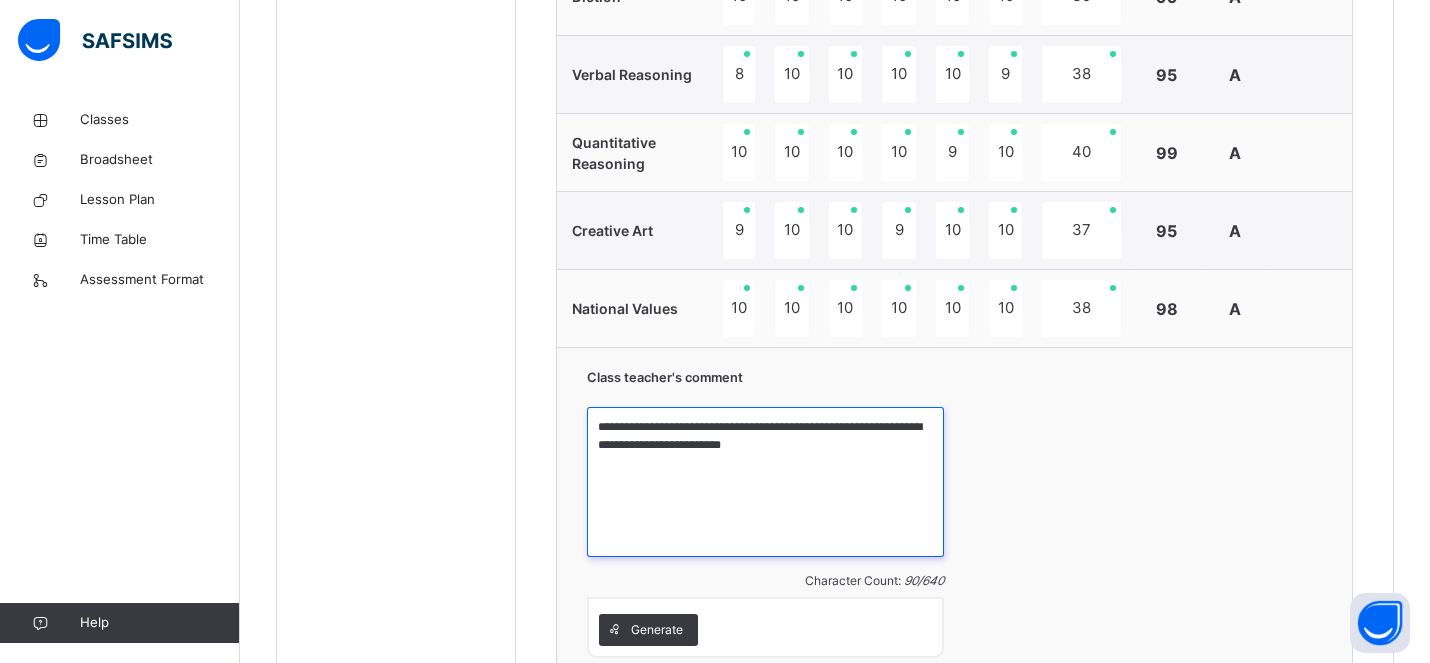 click on "**********" at bounding box center [765, 482] 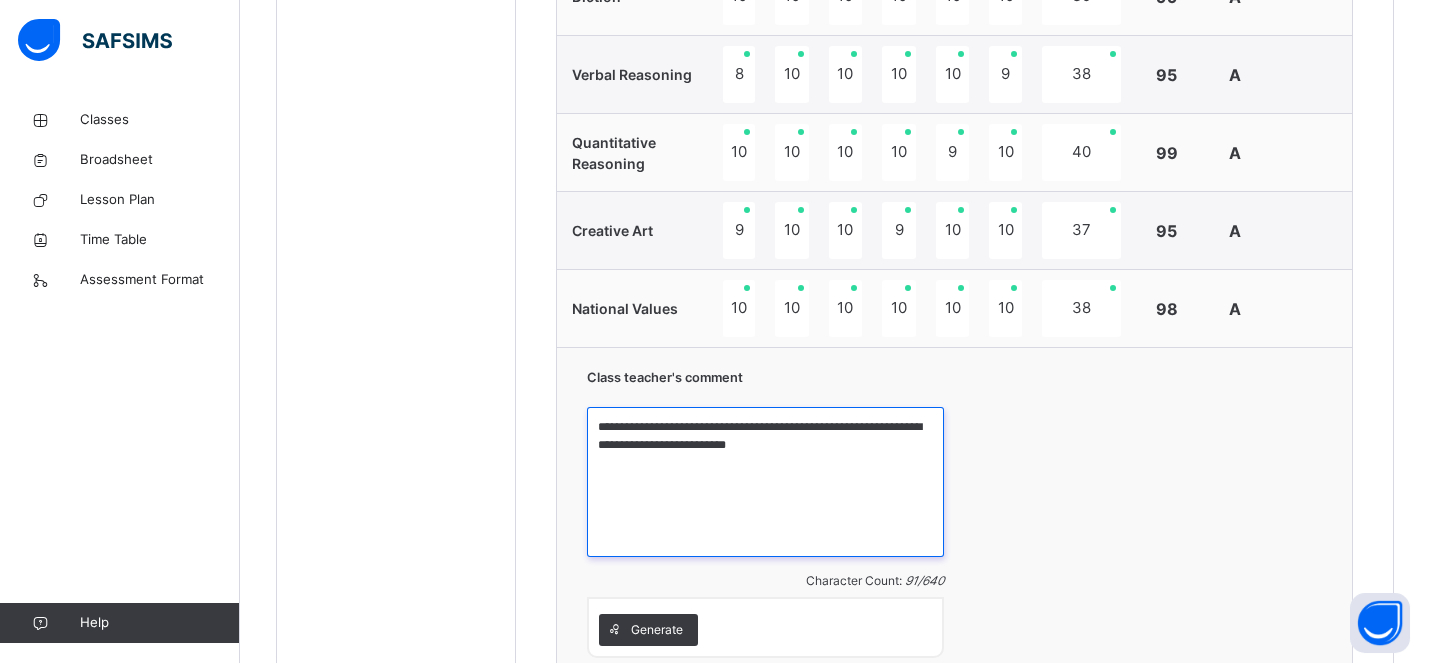 click on "**********" at bounding box center [765, 482] 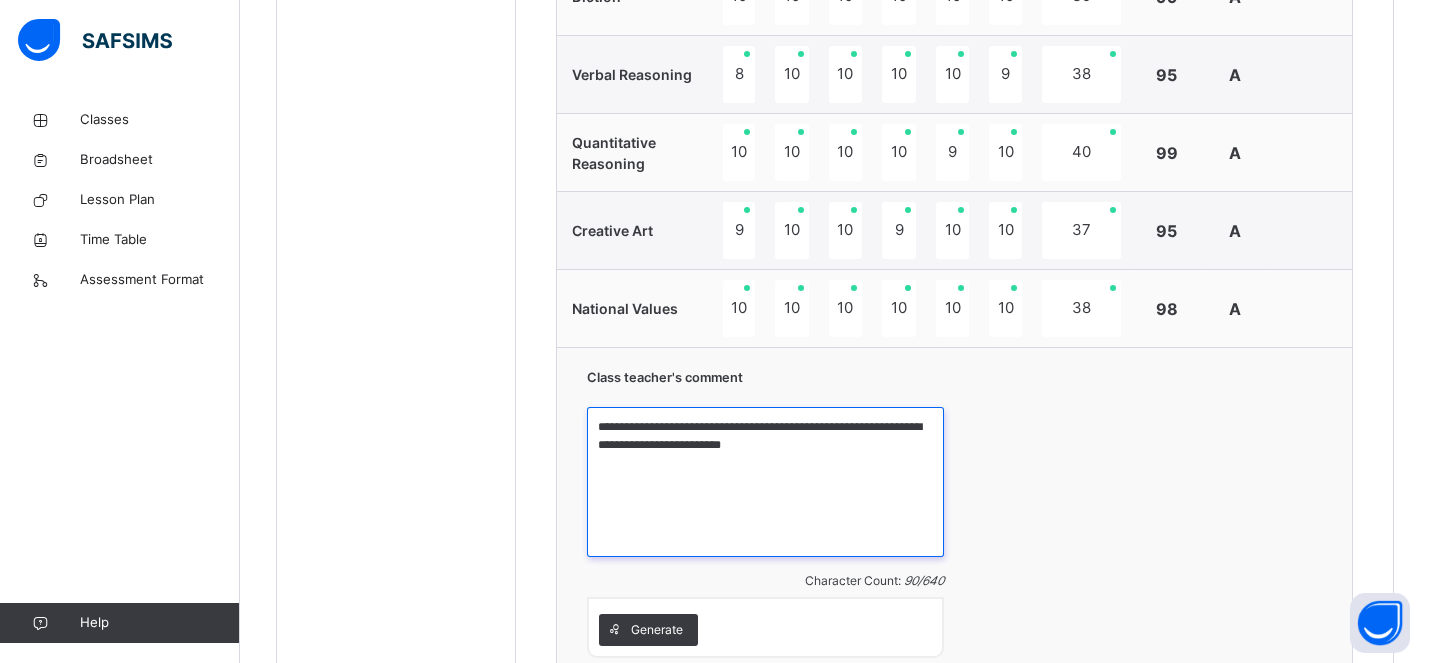 type on "**********" 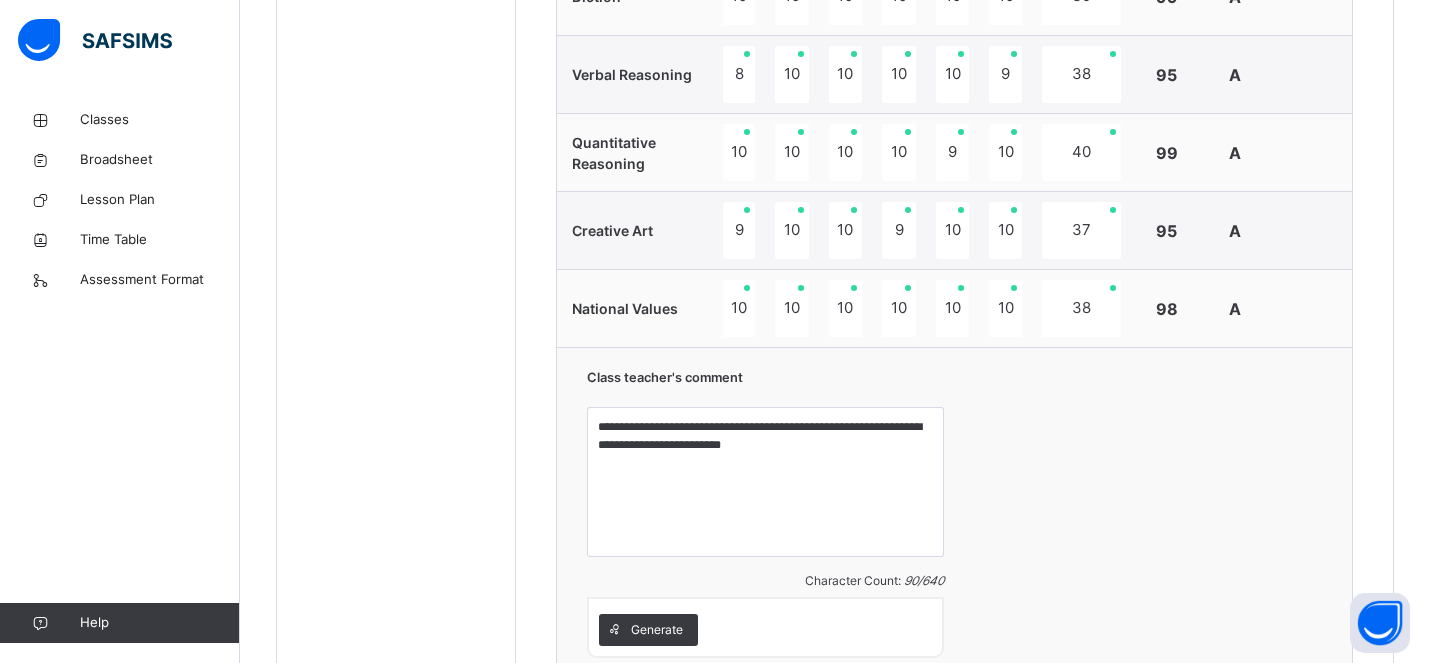 click on "**********" at bounding box center (954, 512) 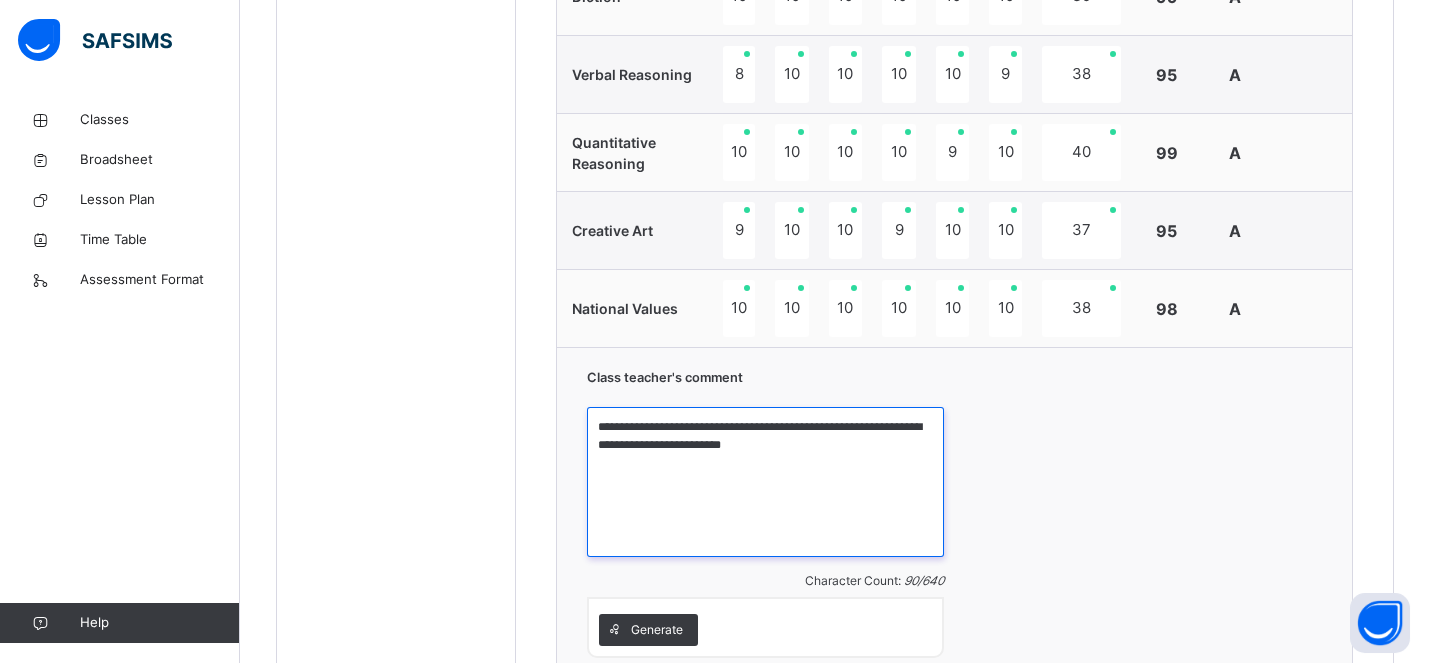 click on "**********" at bounding box center (765, 482) 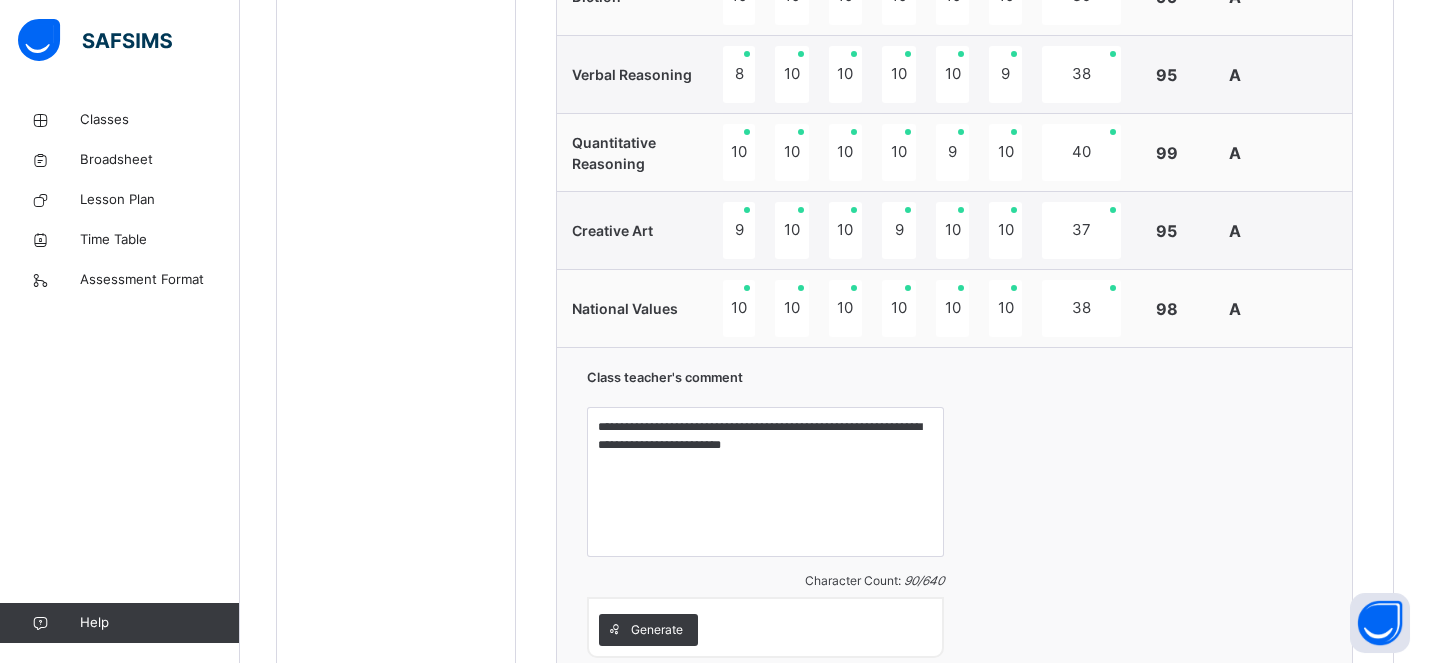 click on "**********" at bounding box center [954, 512] 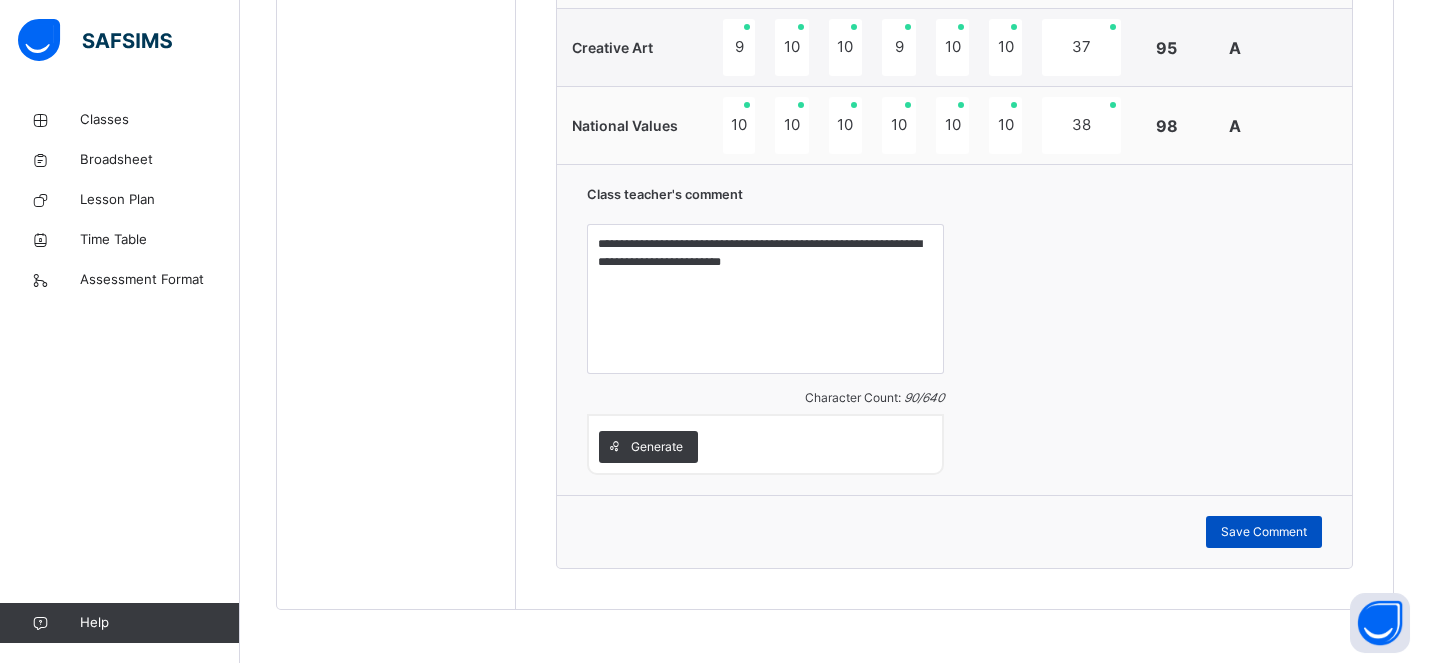 click on "Save Comment" at bounding box center [1264, 532] 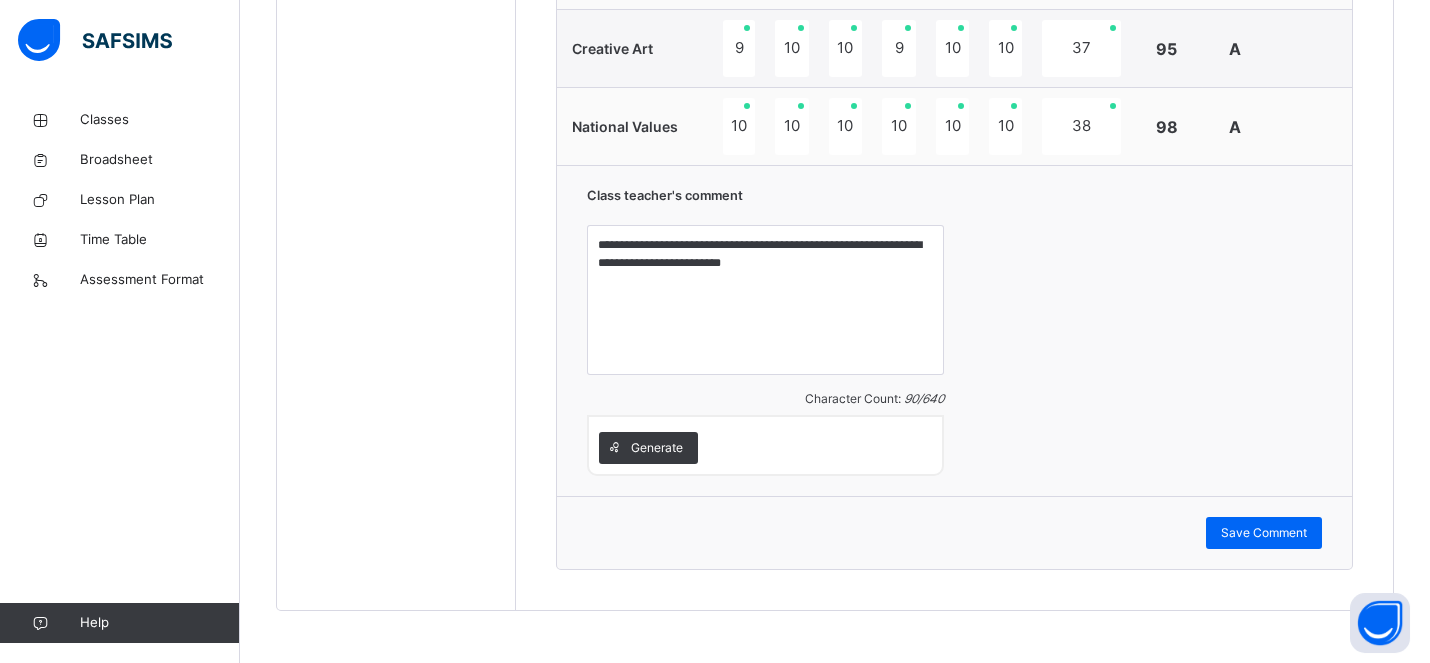 scroll, scrollTop: 1964, scrollLeft: 0, axis: vertical 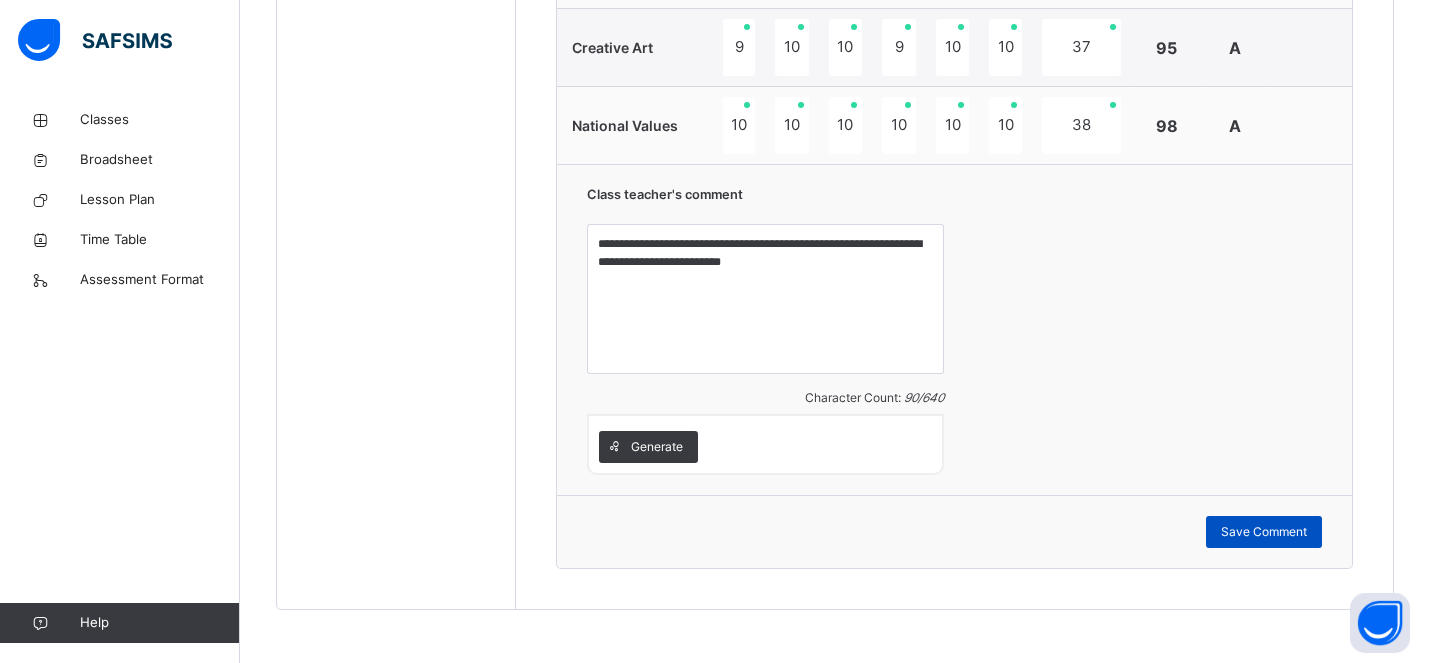 click on "Save Comment" at bounding box center (1264, 532) 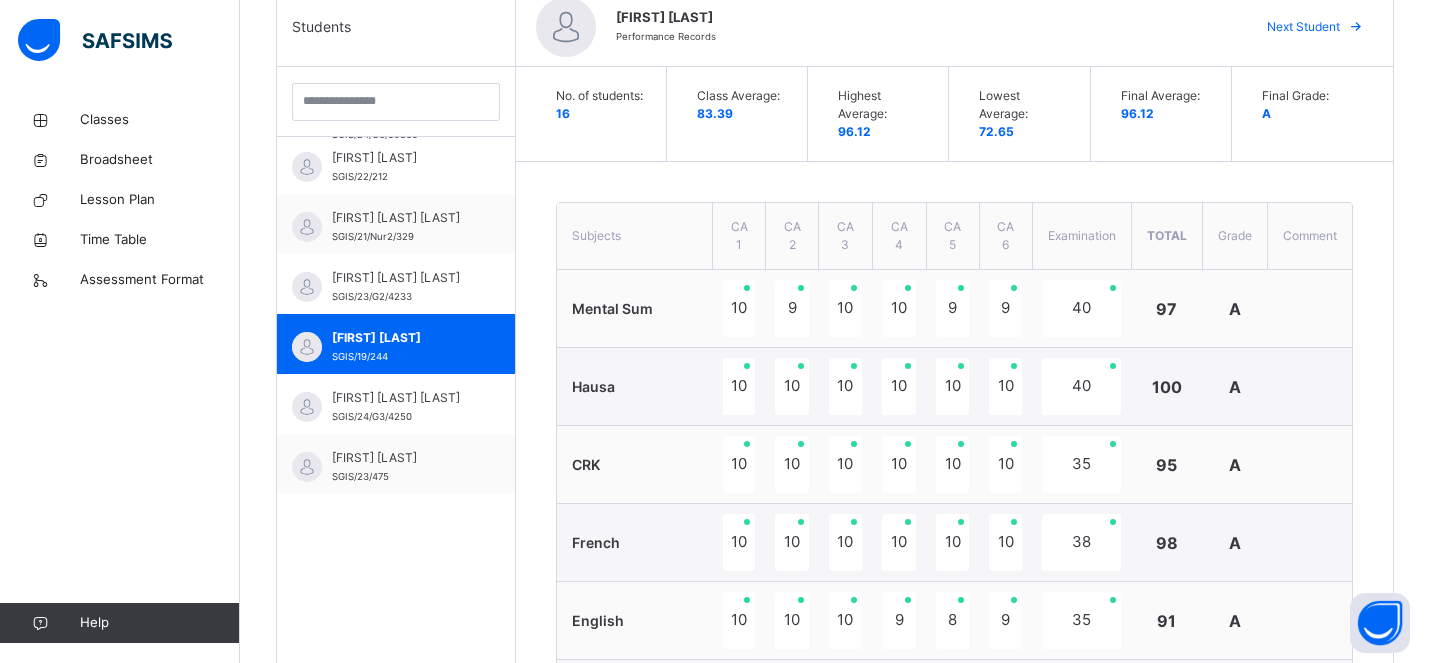 scroll, scrollTop: 559, scrollLeft: 0, axis: vertical 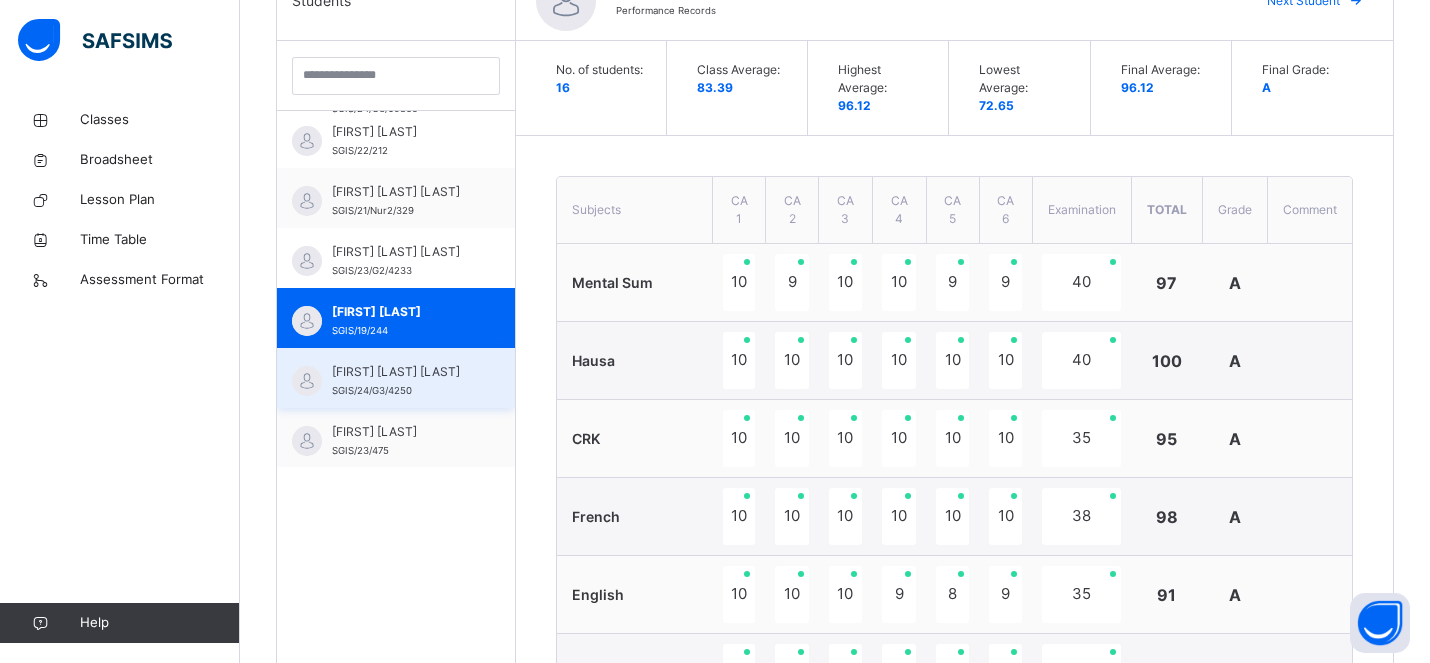 click on "Victoria Nmesomachi Vincent" at bounding box center (401, 372) 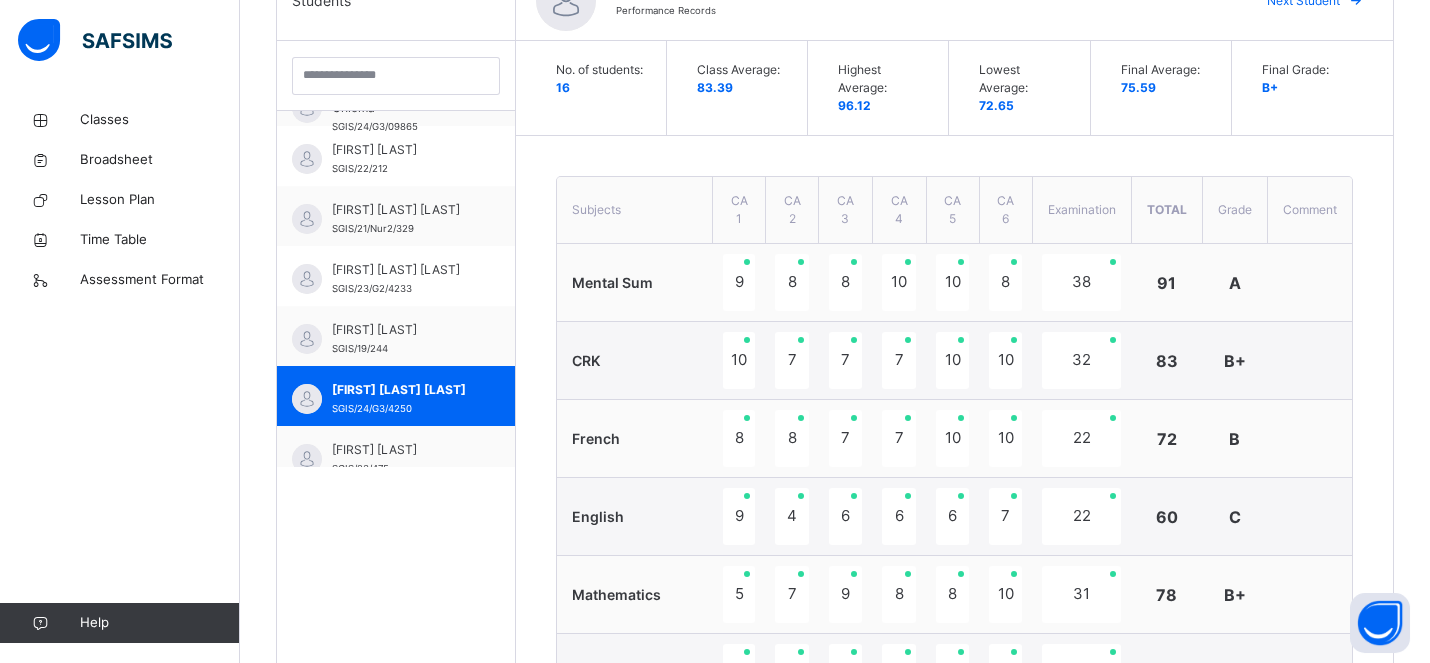 scroll, scrollTop: 603, scrollLeft: 0, axis: vertical 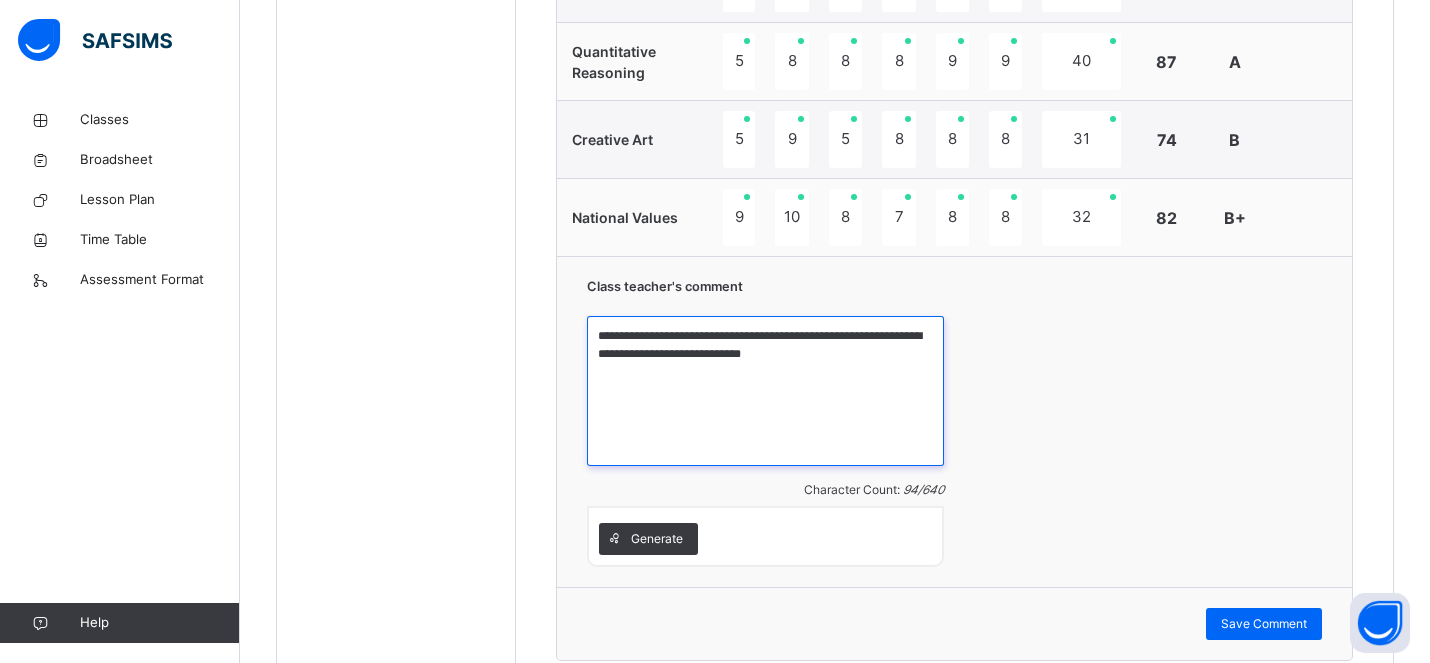 click on "**********" at bounding box center [765, 391] 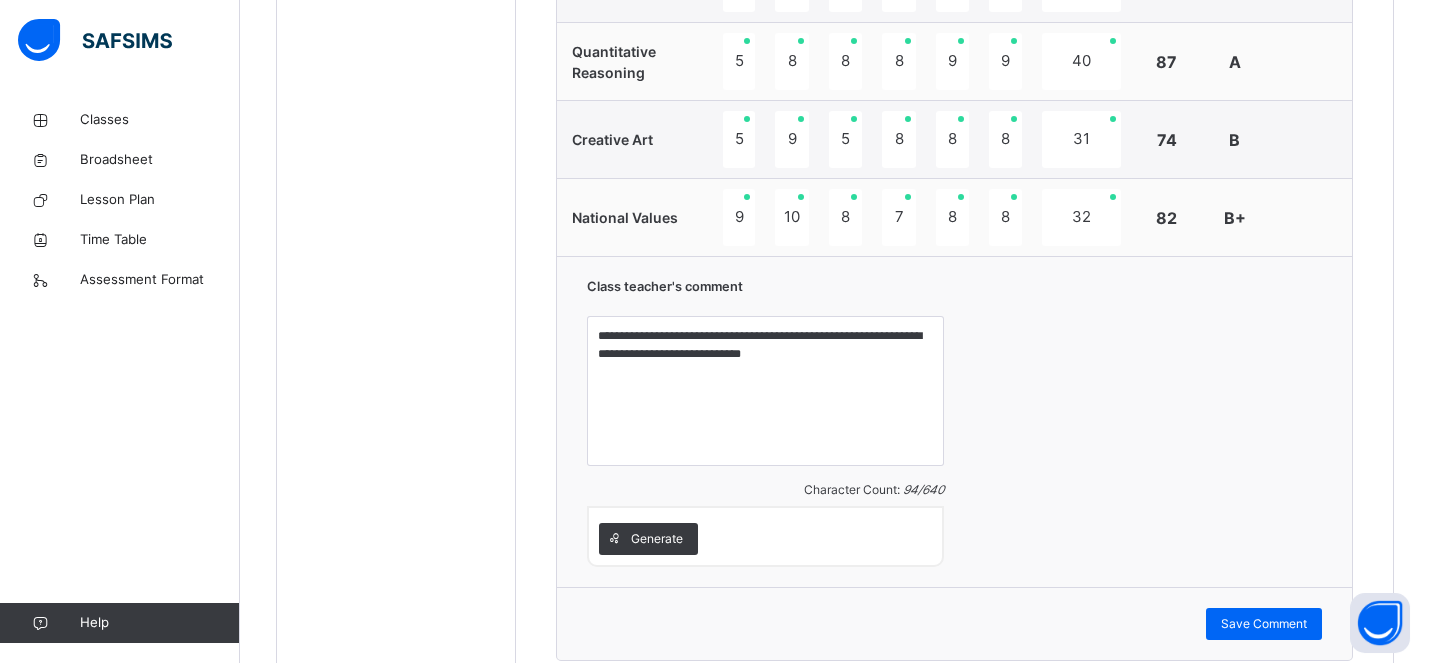 click on "**********" at bounding box center (954, 421) 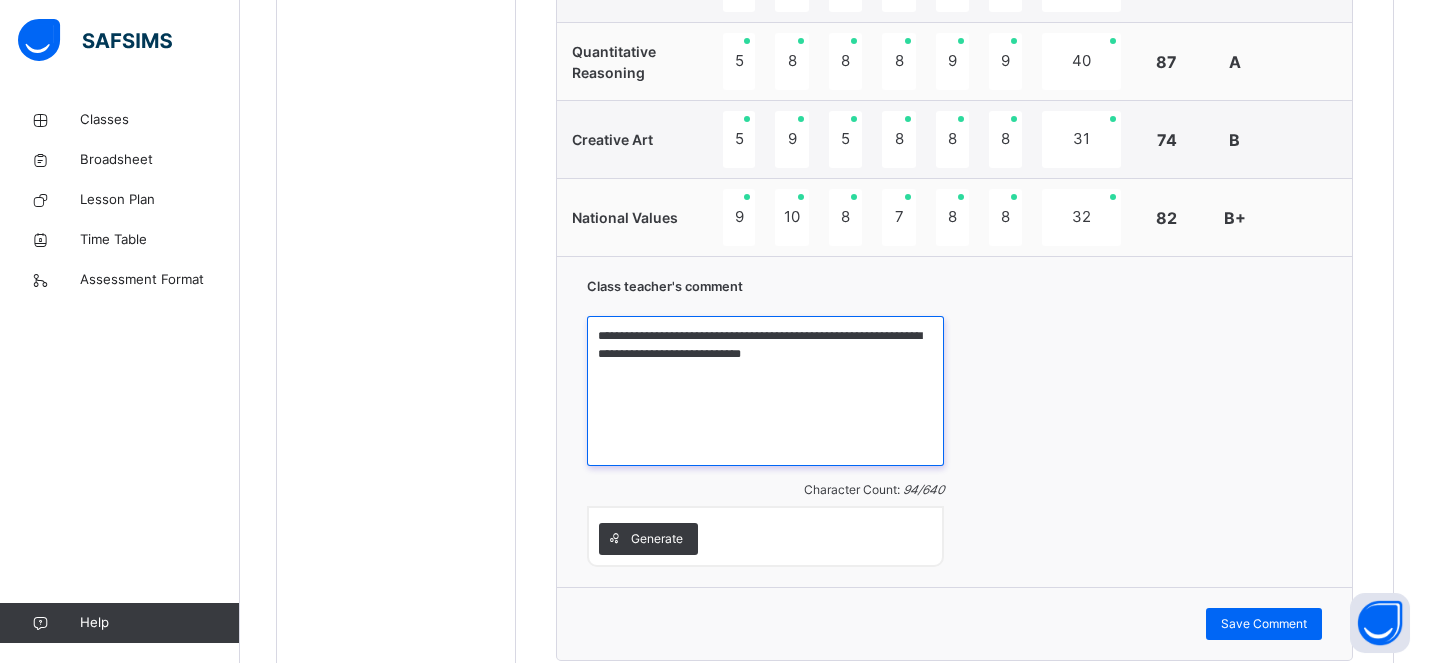 click on "**********" at bounding box center [765, 391] 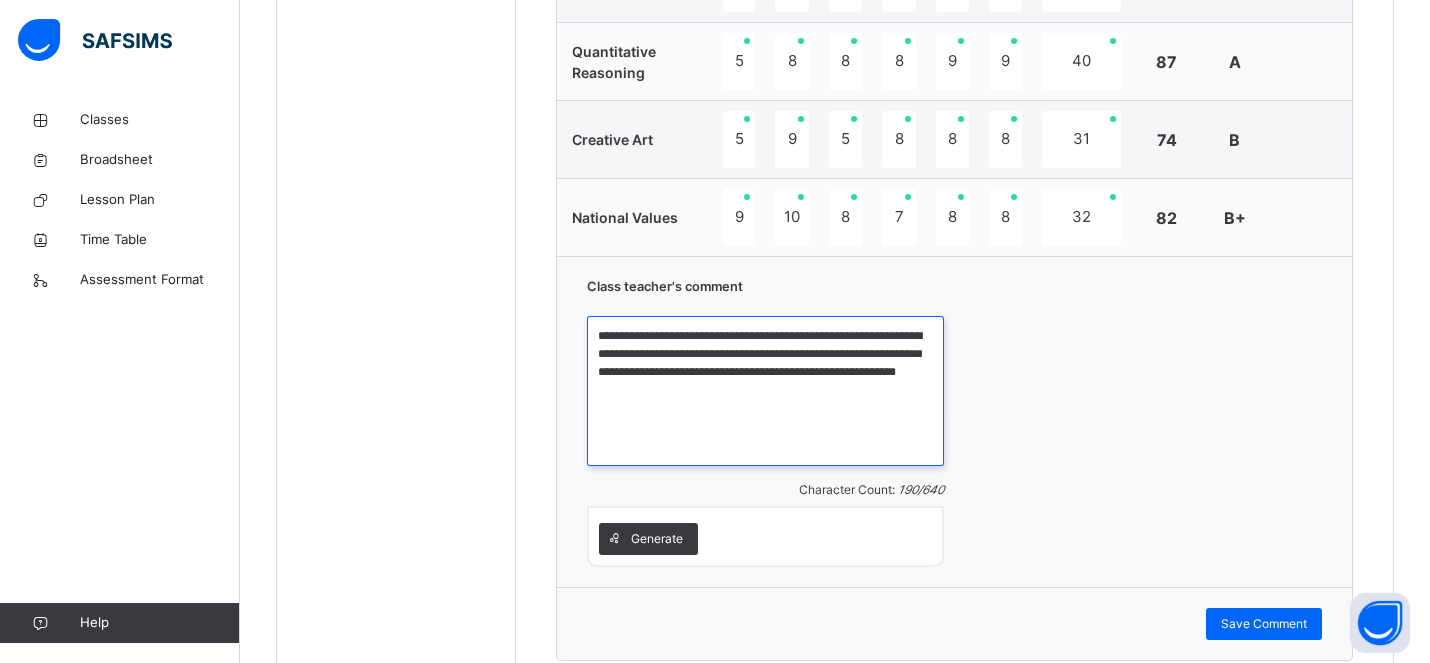 paste on "**********" 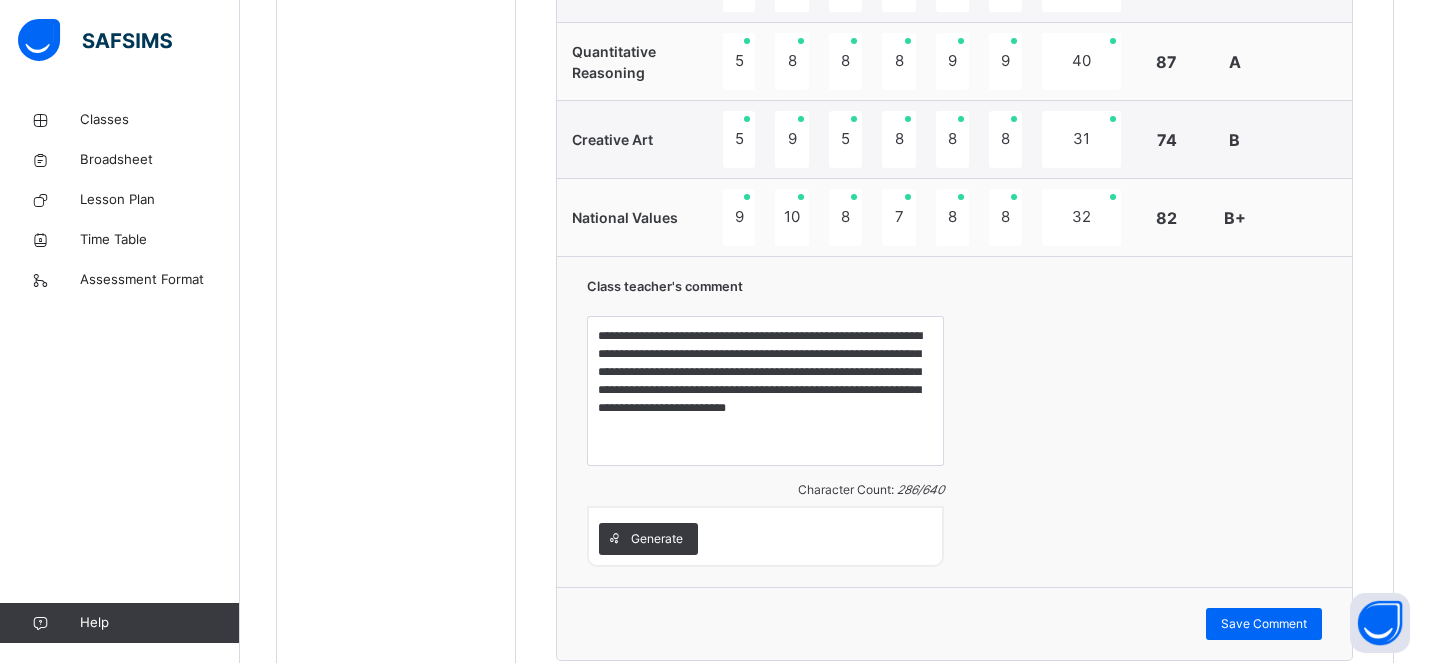click on "**********" at bounding box center [954, 421] 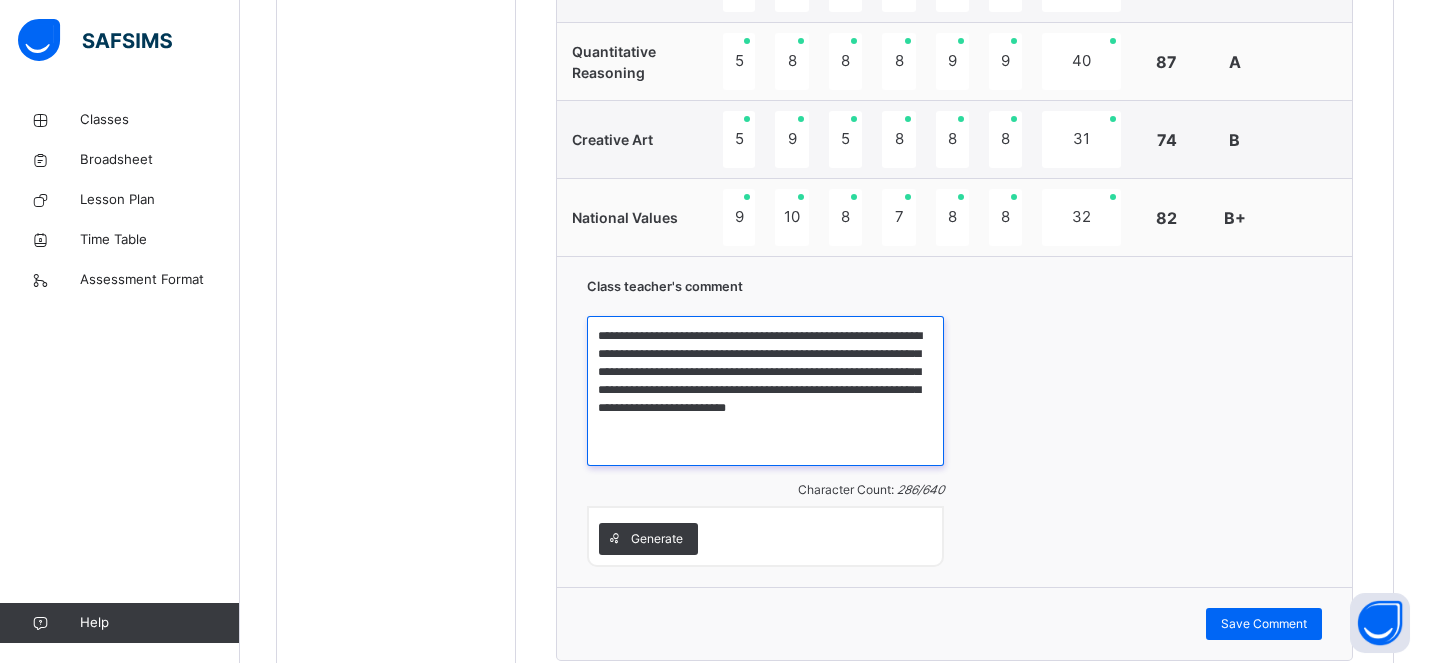drag, startPoint x: 778, startPoint y: 418, endPoint x: 596, endPoint y: 319, distance: 207.18349 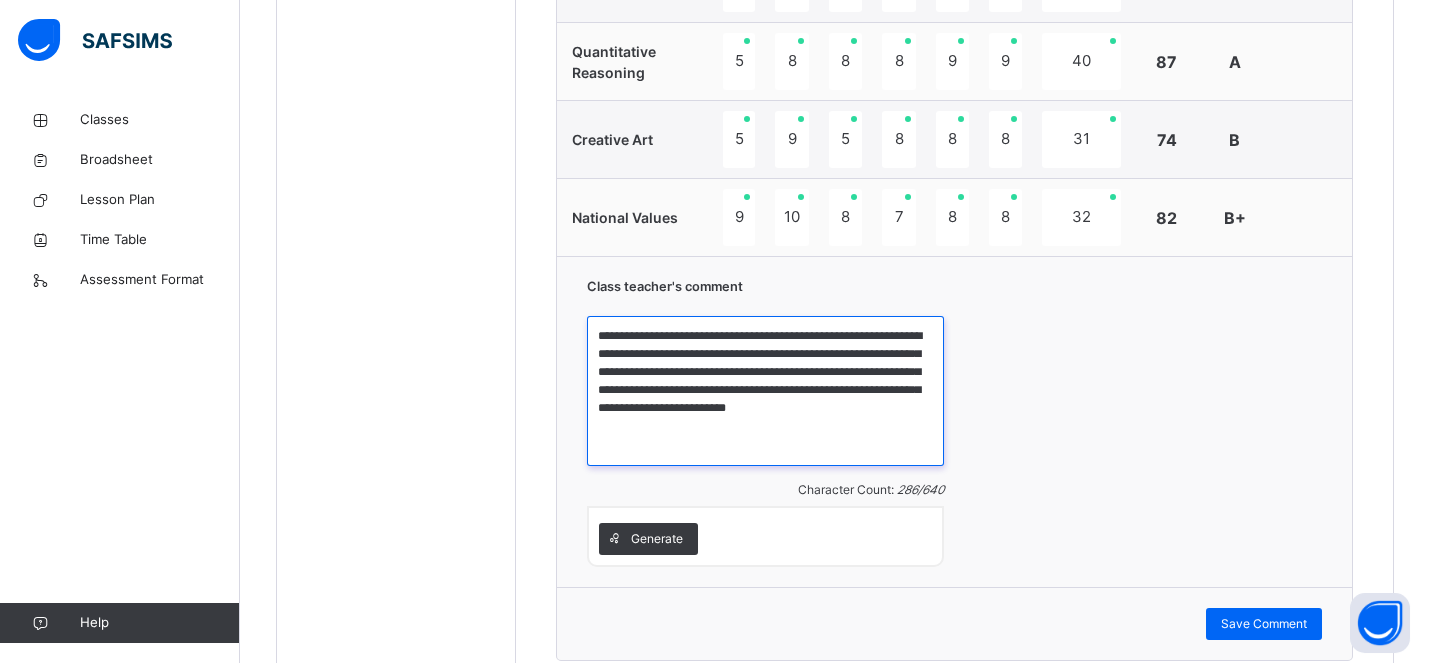 paste 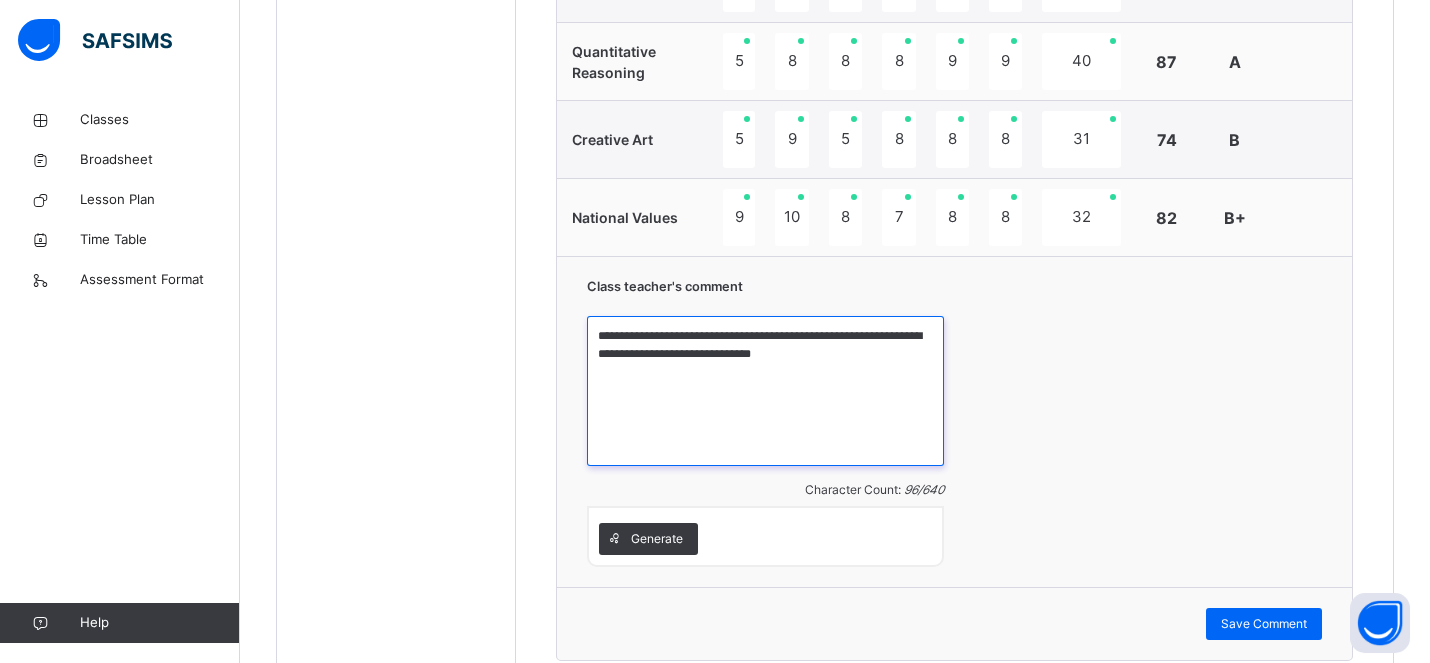 type on "**********" 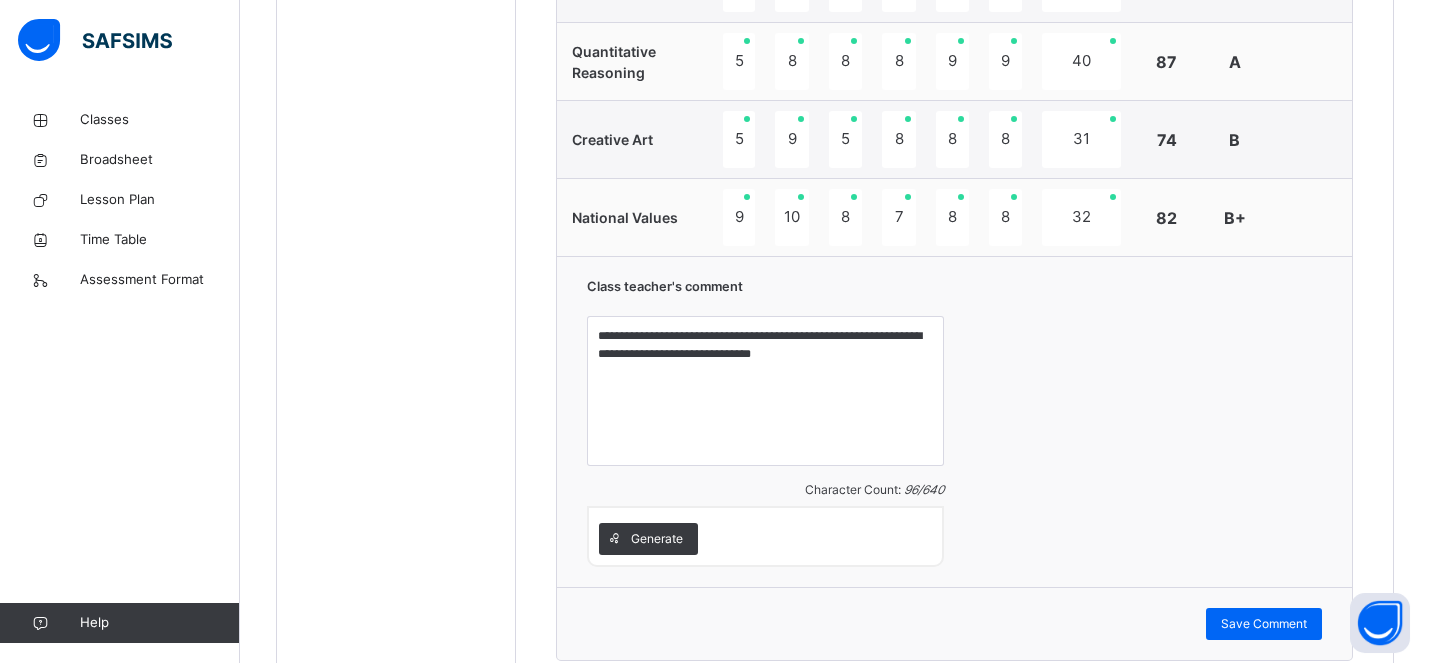 click on "**********" at bounding box center (954, 421) 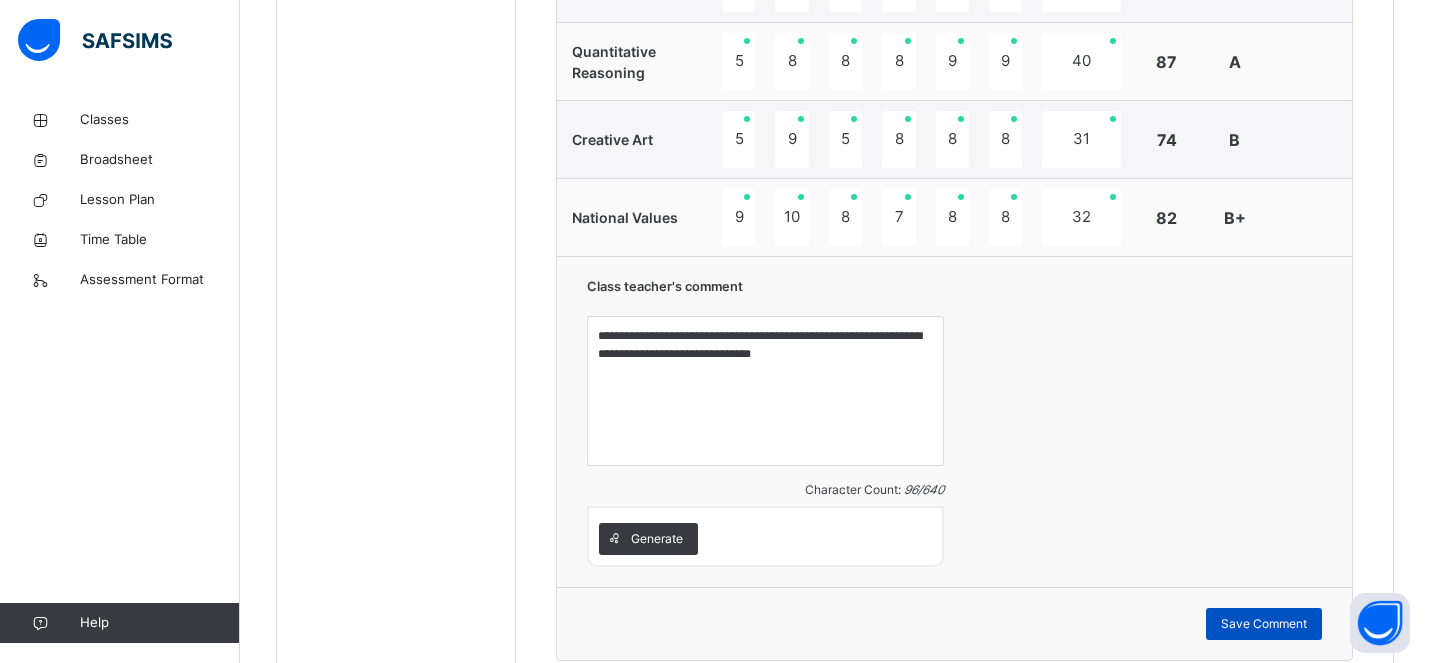 click on "Save Comment" at bounding box center (1264, 624) 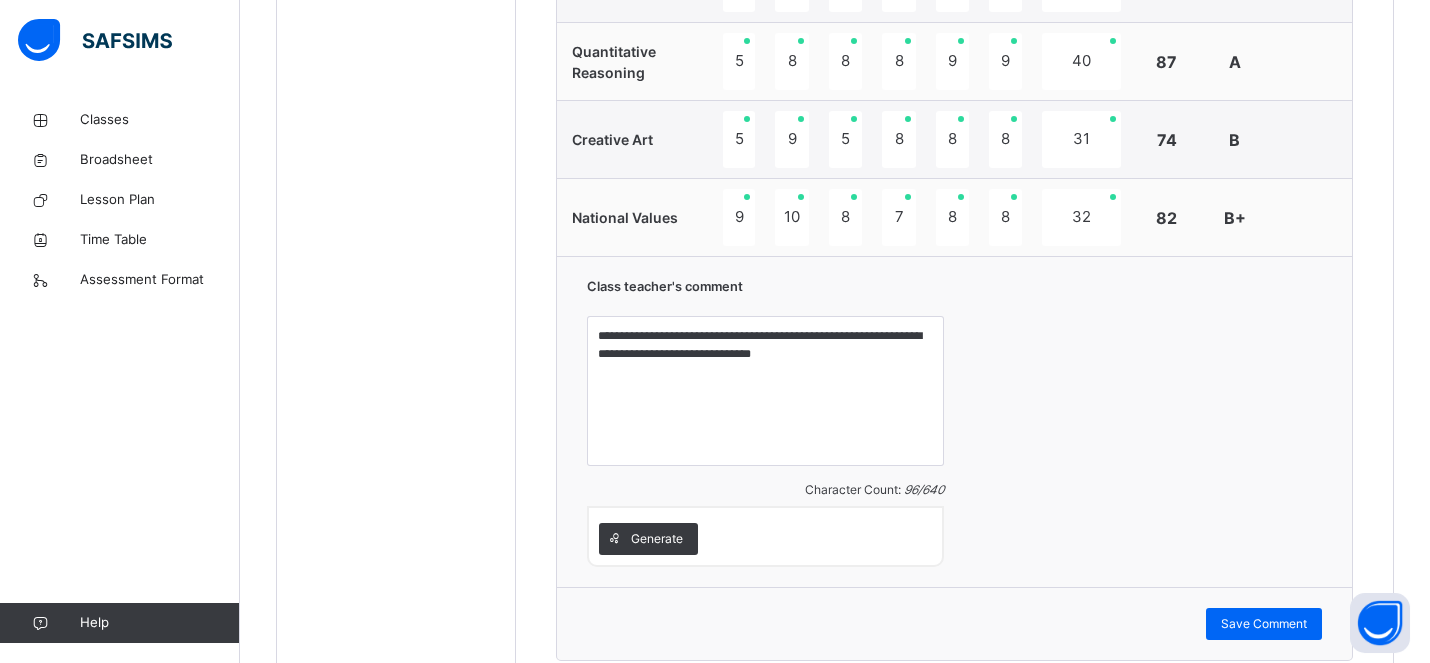 scroll, scrollTop: 1964, scrollLeft: 0, axis: vertical 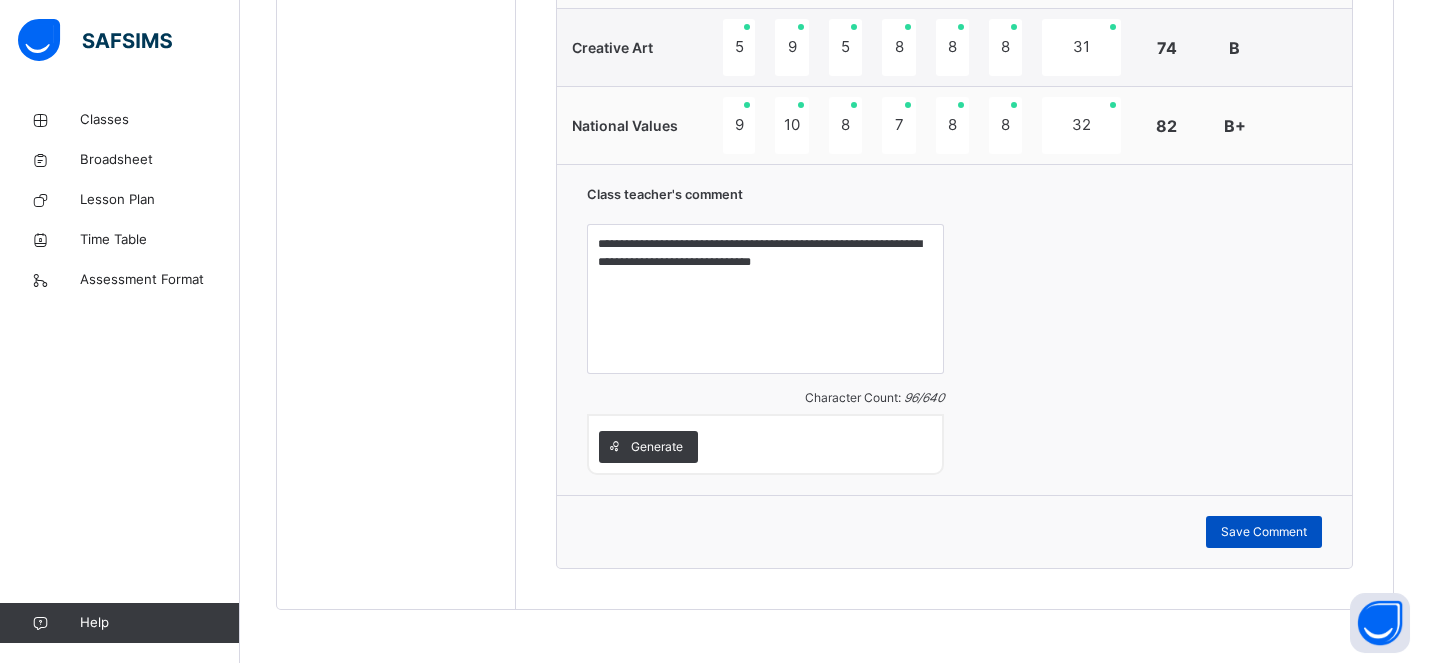 click on "Save Comment" at bounding box center [1264, 532] 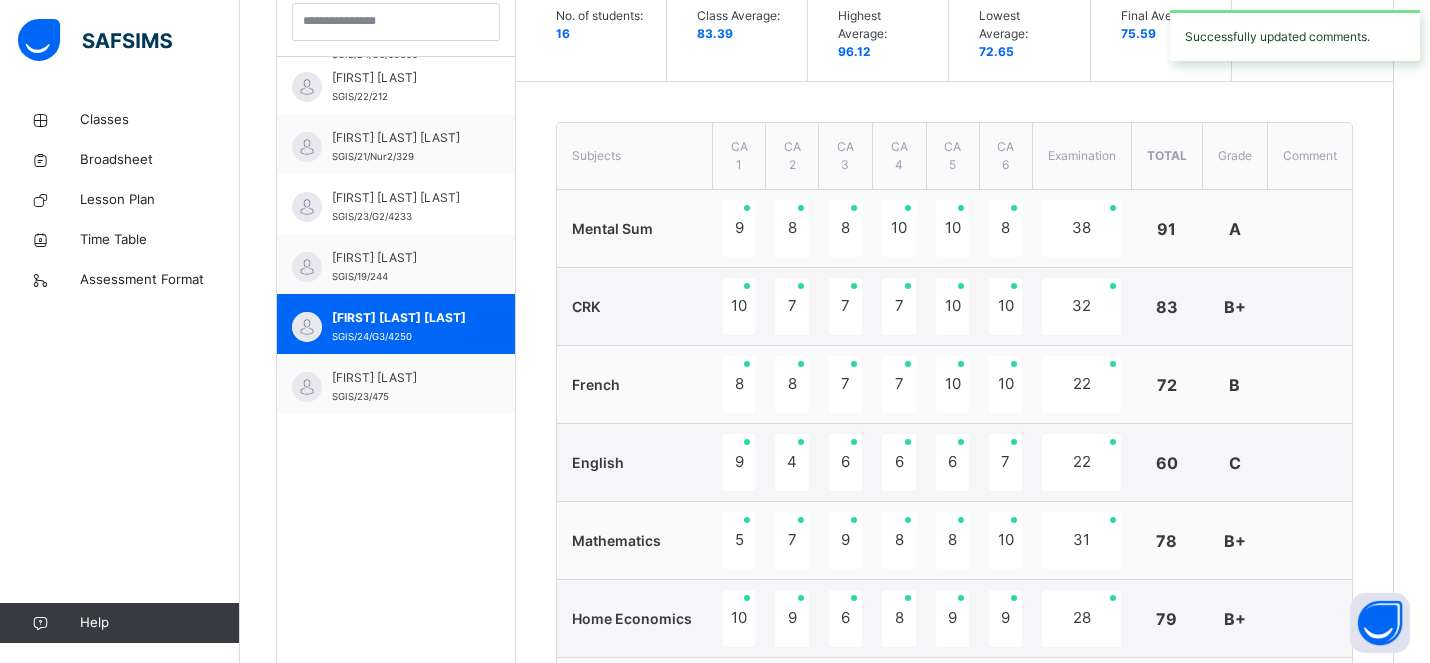 scroll, scrollTop: 576, scrollLeft: 0, axis: vertical 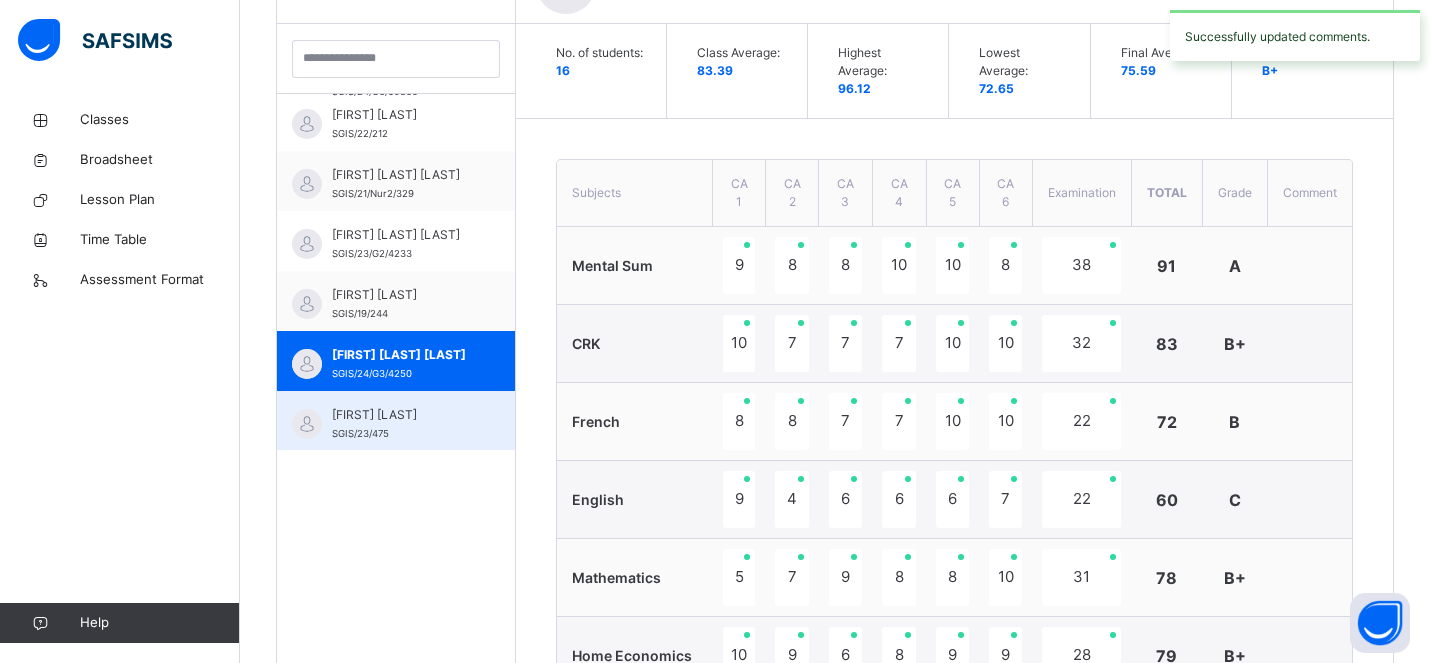 click on "Xavier  Chima SGIS/23/475" at bounding box center [401, 424] 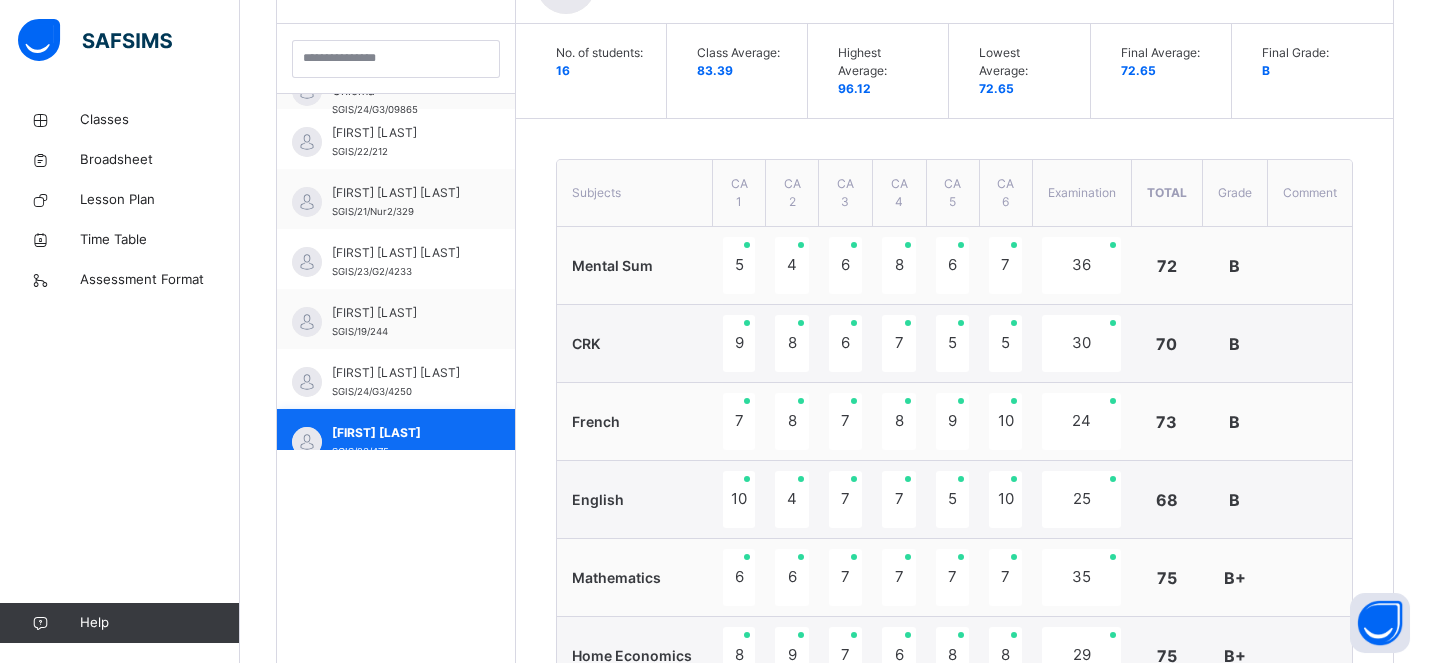 scroll, scrollTop: 603, scrollLeft: 0, axis: vertical 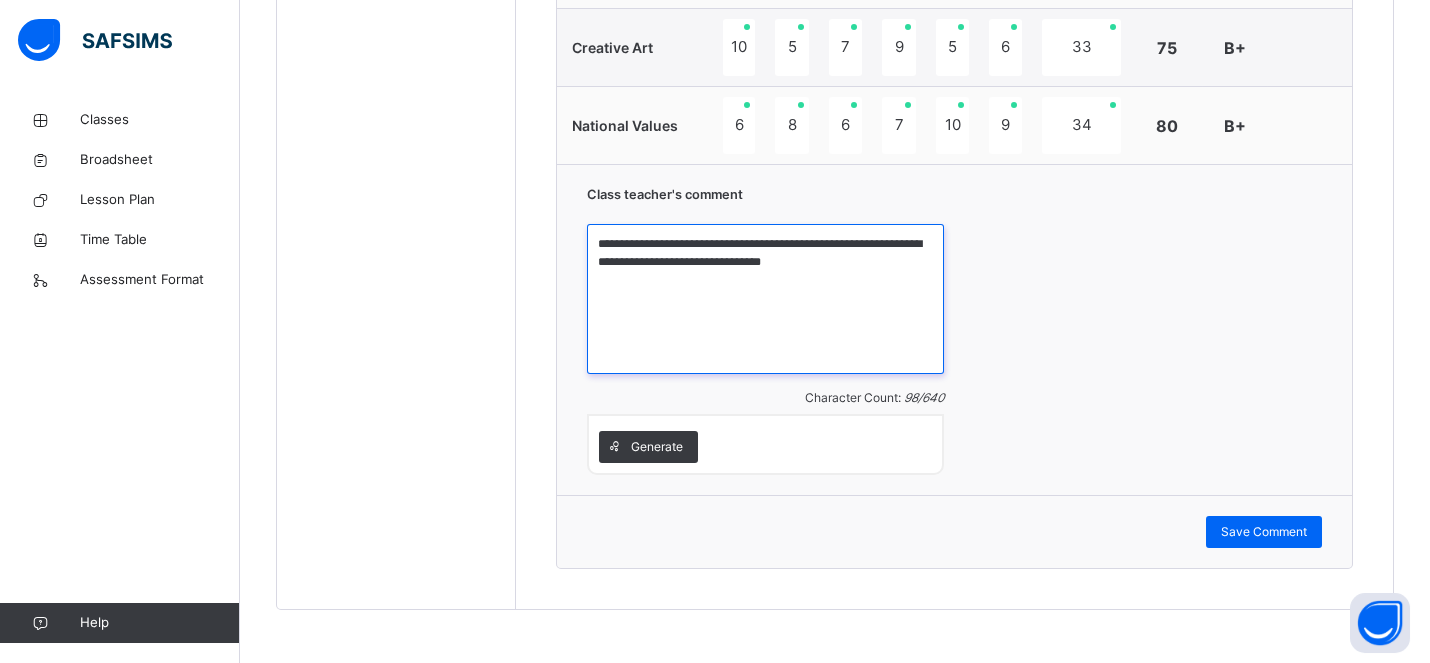 click on "**********" at bounding box center [765, 299] 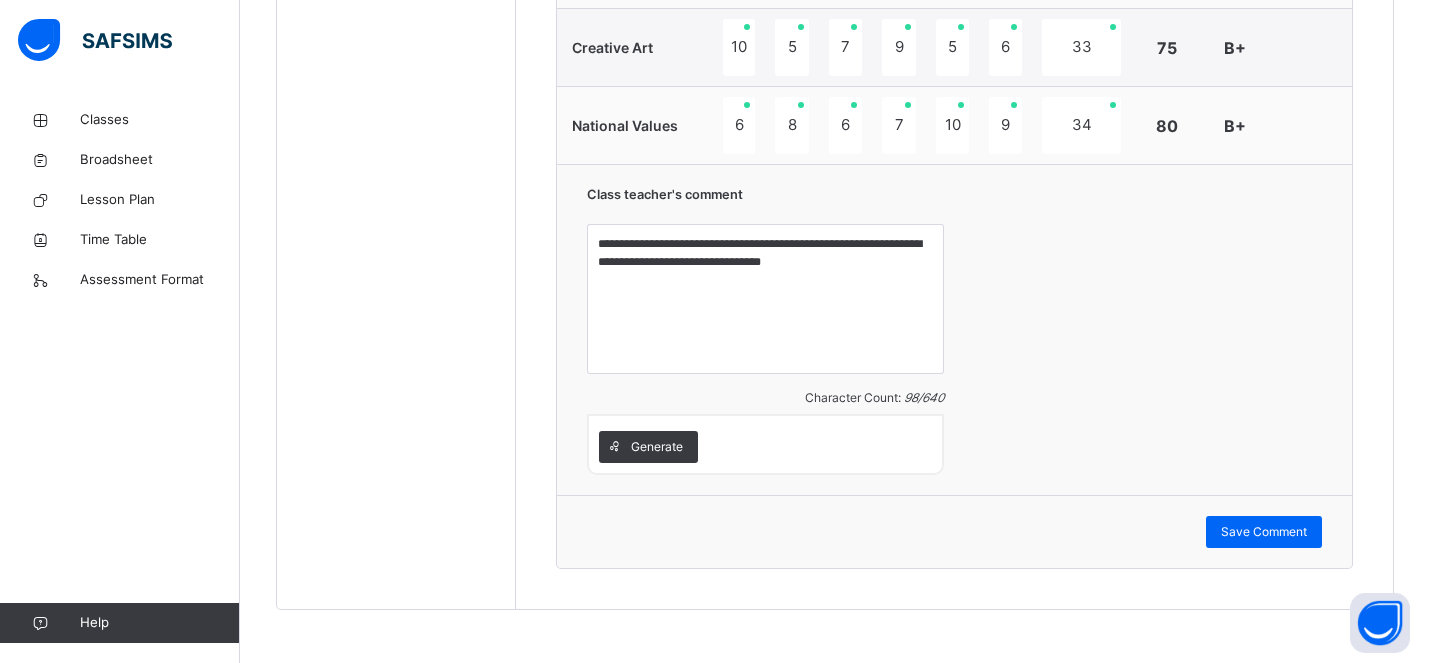 click on "**********" at bounding box center (954, 329) 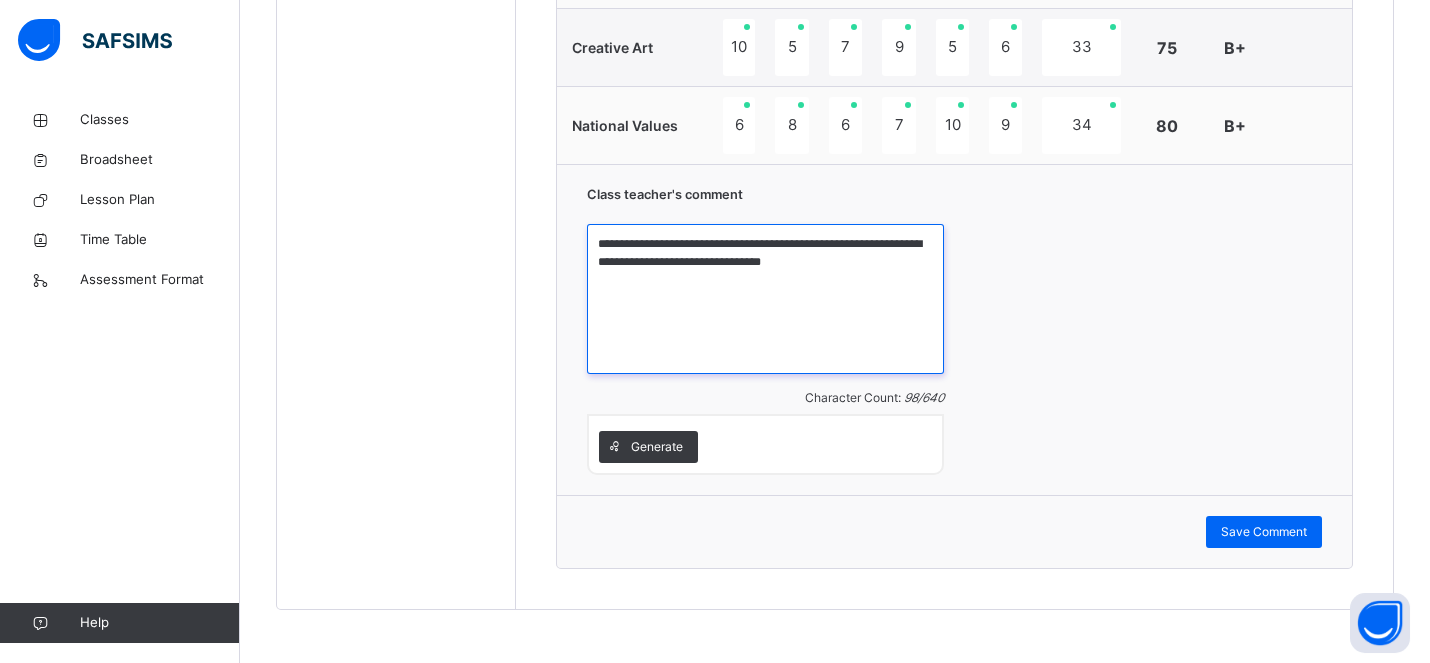 click on "**********" at bounding box center [765, 299] 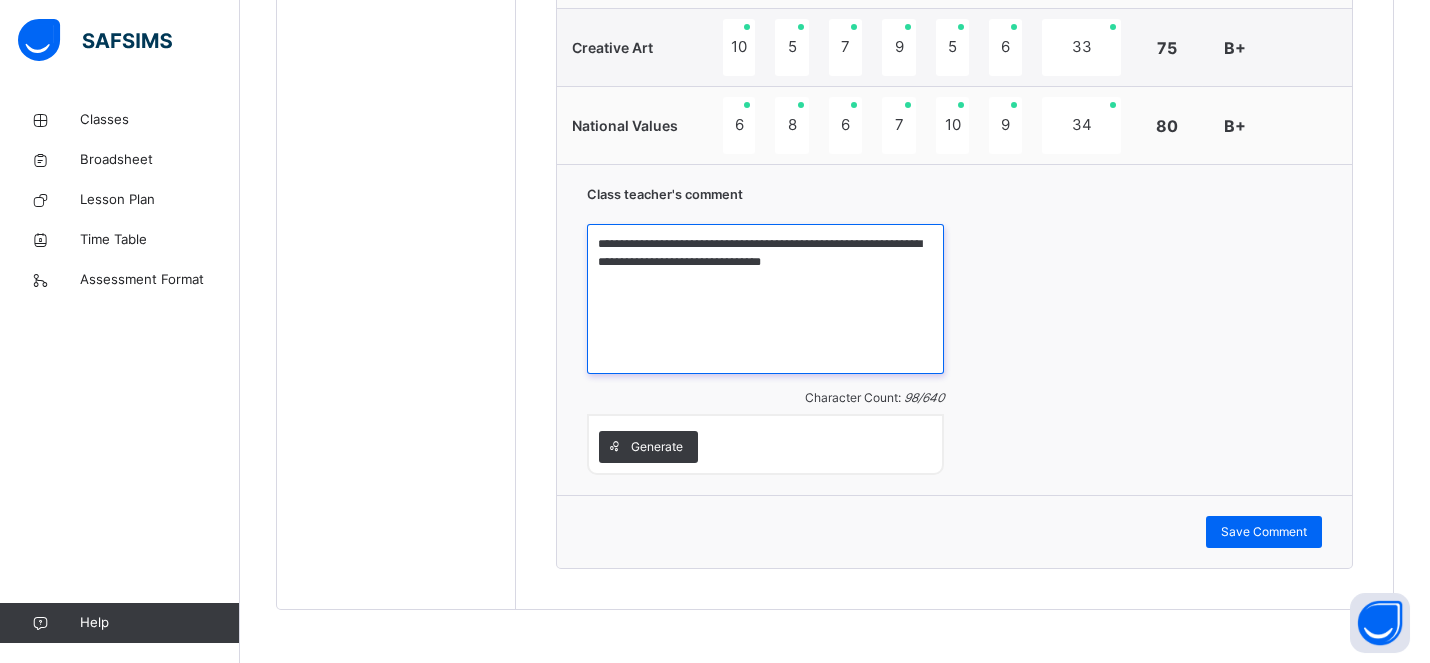 drag, startPoint x: 880, startPoint y: 264, endPoint x: 566, endPoint y: 224, distance: 316.5375 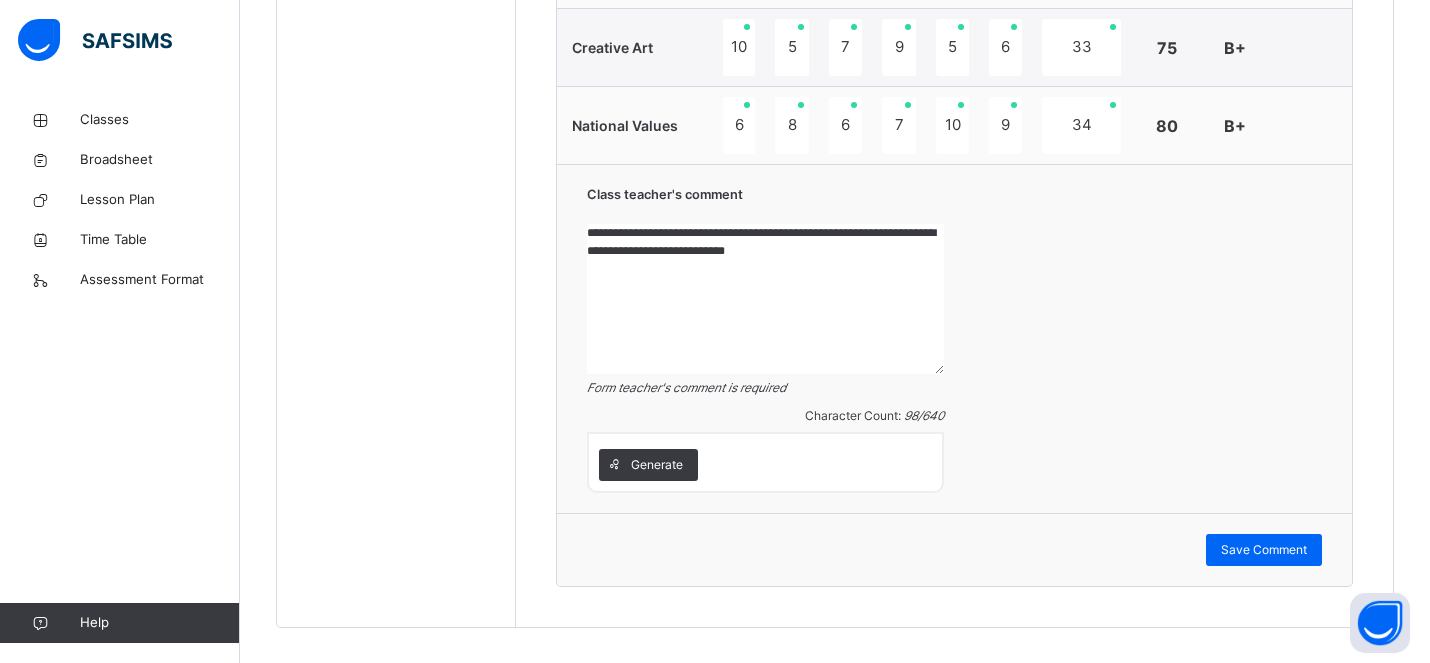 click on "**********" at bounding box center [765, 299] 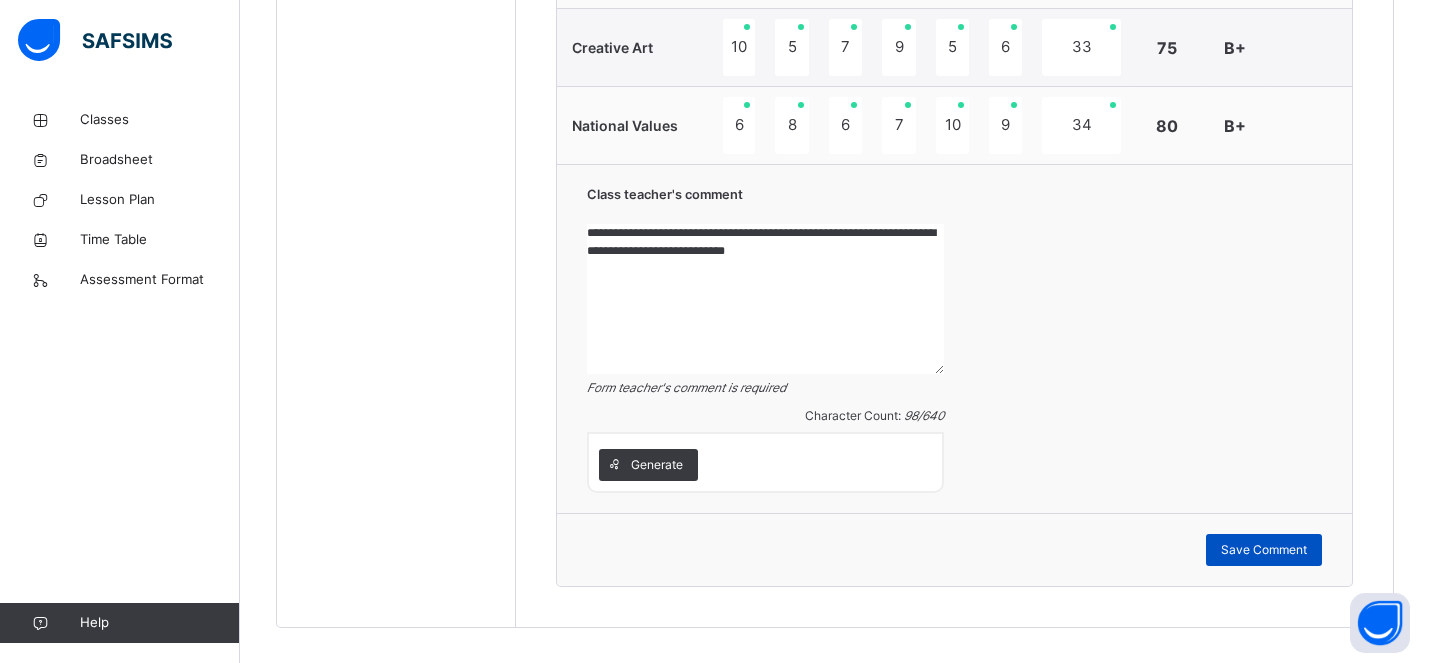 click on "Save Comment" at bounding box center (1264, 550) 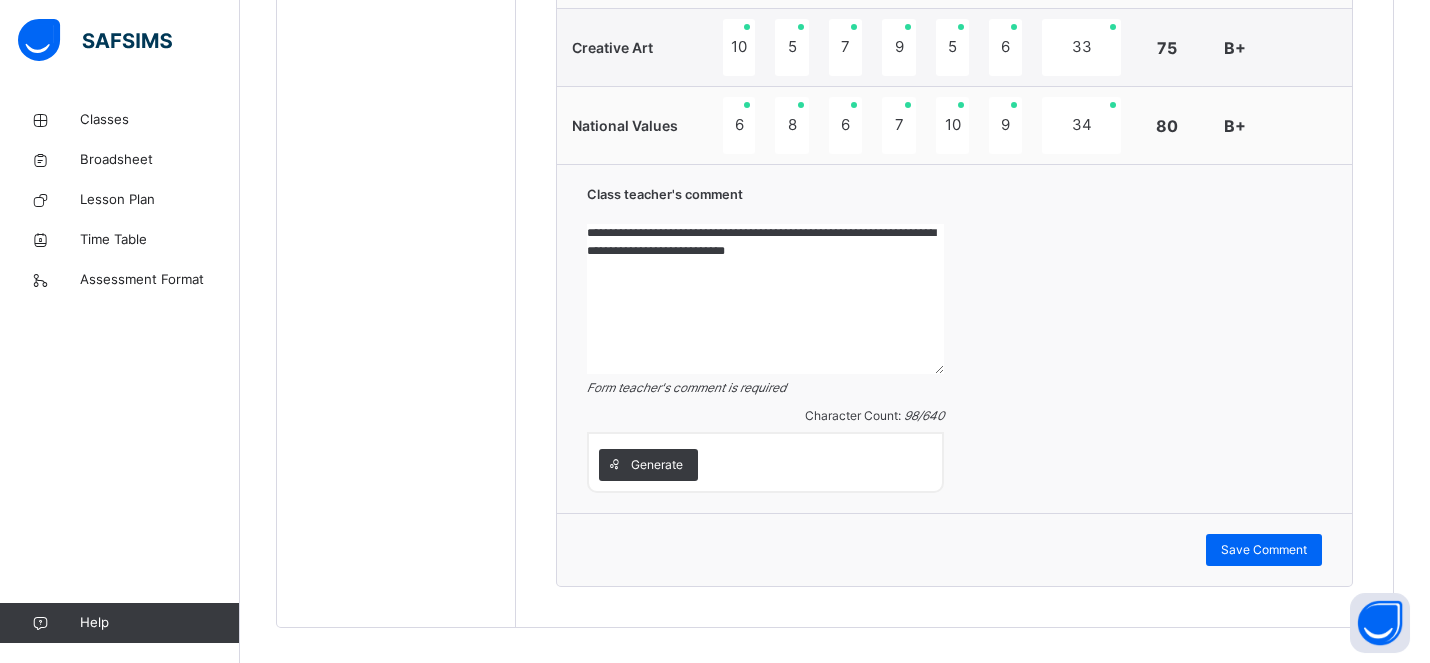 click on "**********" at bounding box center [765, 299] 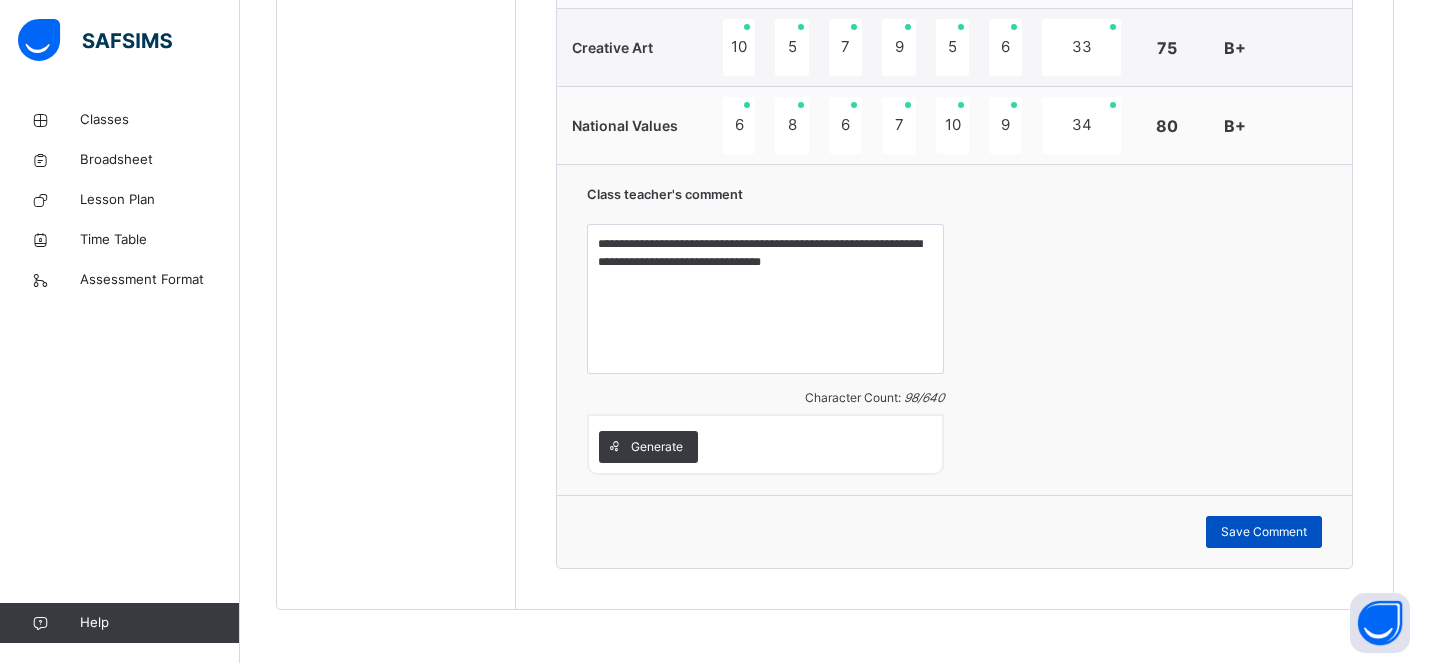click on "Save Comment" at bounding box center [1264, 532] 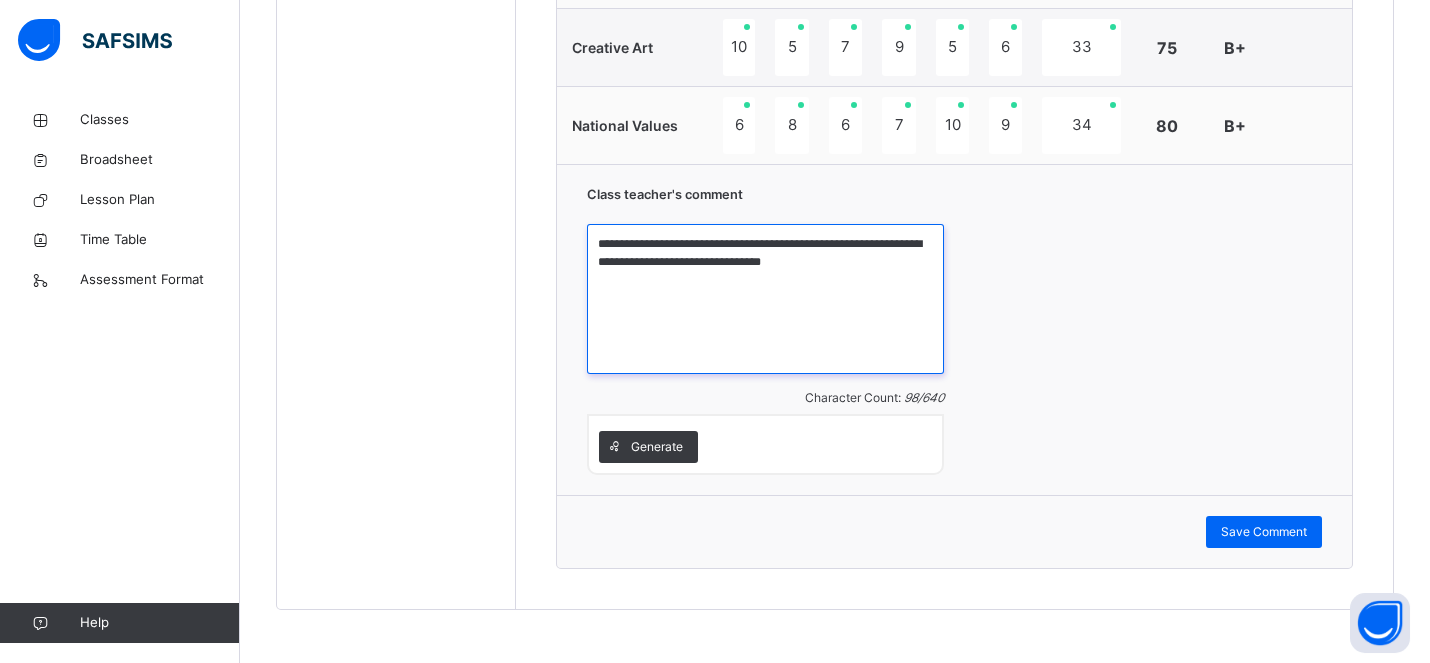 drag, startPoint x: 881, startPoint y: 258, endPoint x: 645, endPoint y: 238, distance: 236.84595 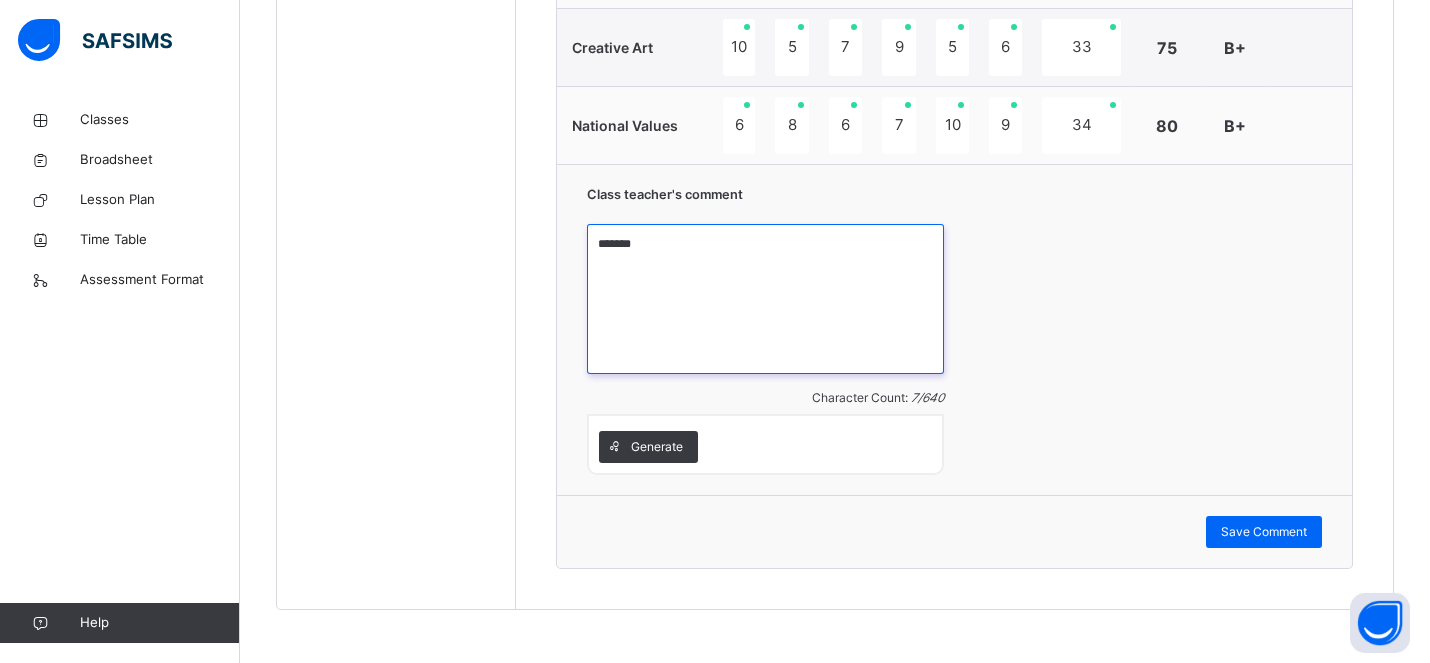 paste 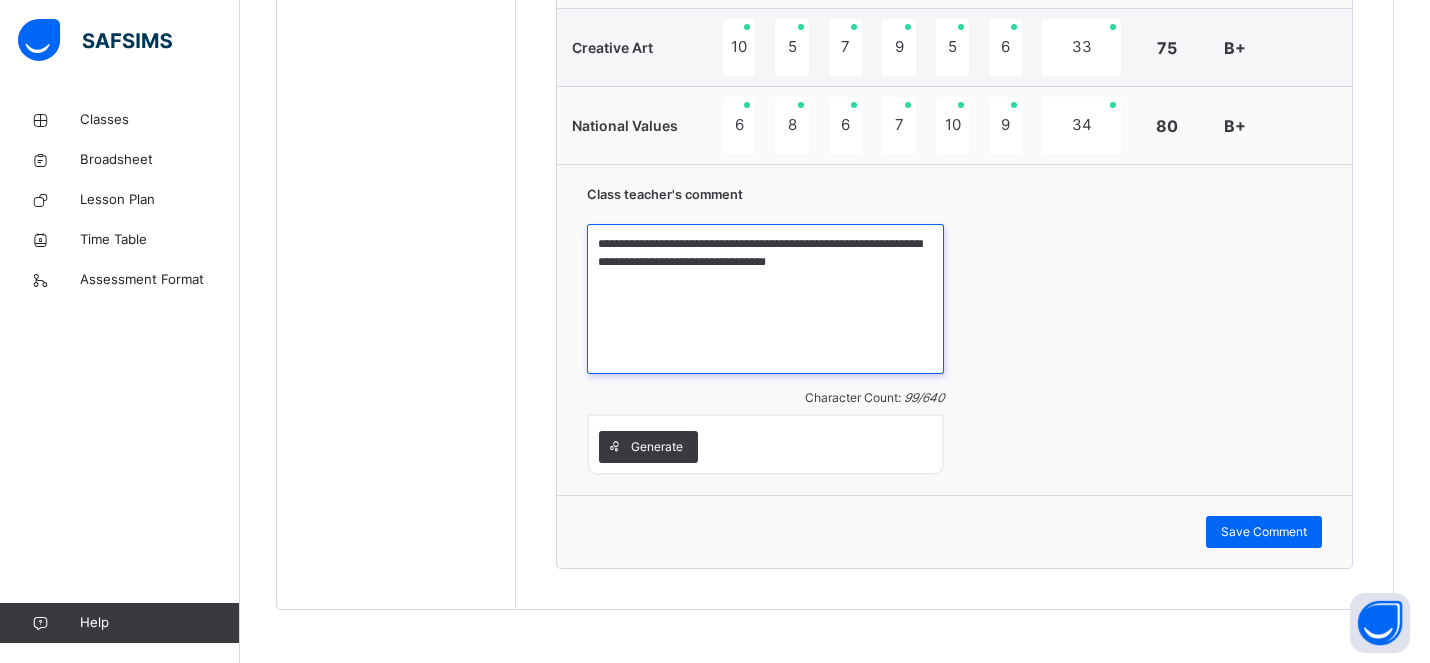 paste on "**********" 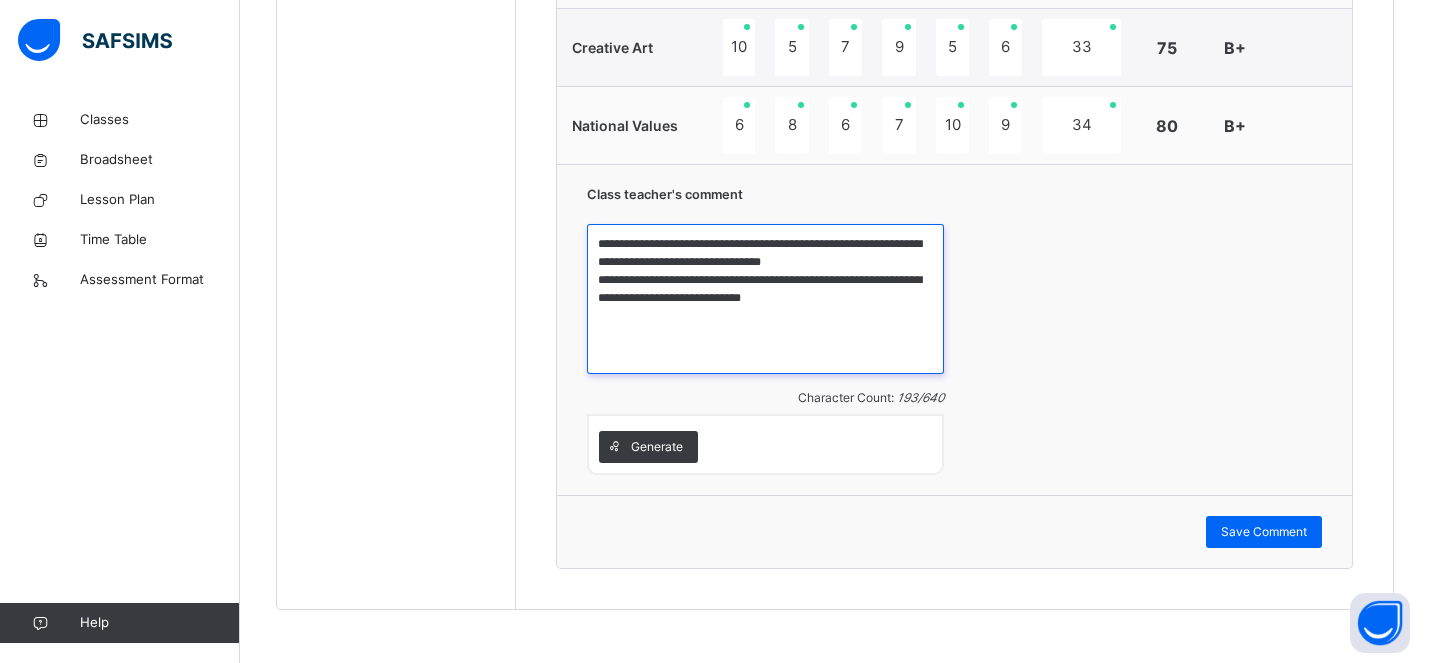drag, startPoint x: 881, startPoint y: 254, endPoint x: 618, endPoint y: 234, distance: 263.75937 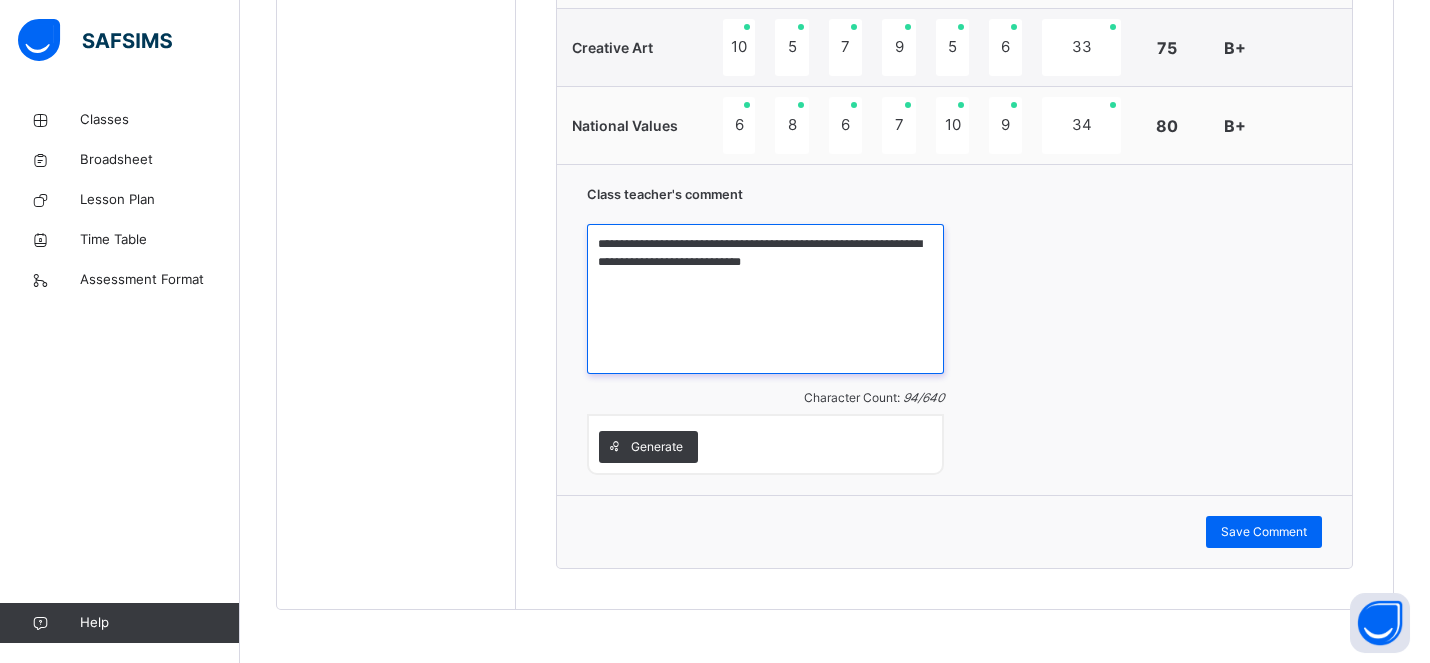 click on "**********" at bounding box center [765, 299] 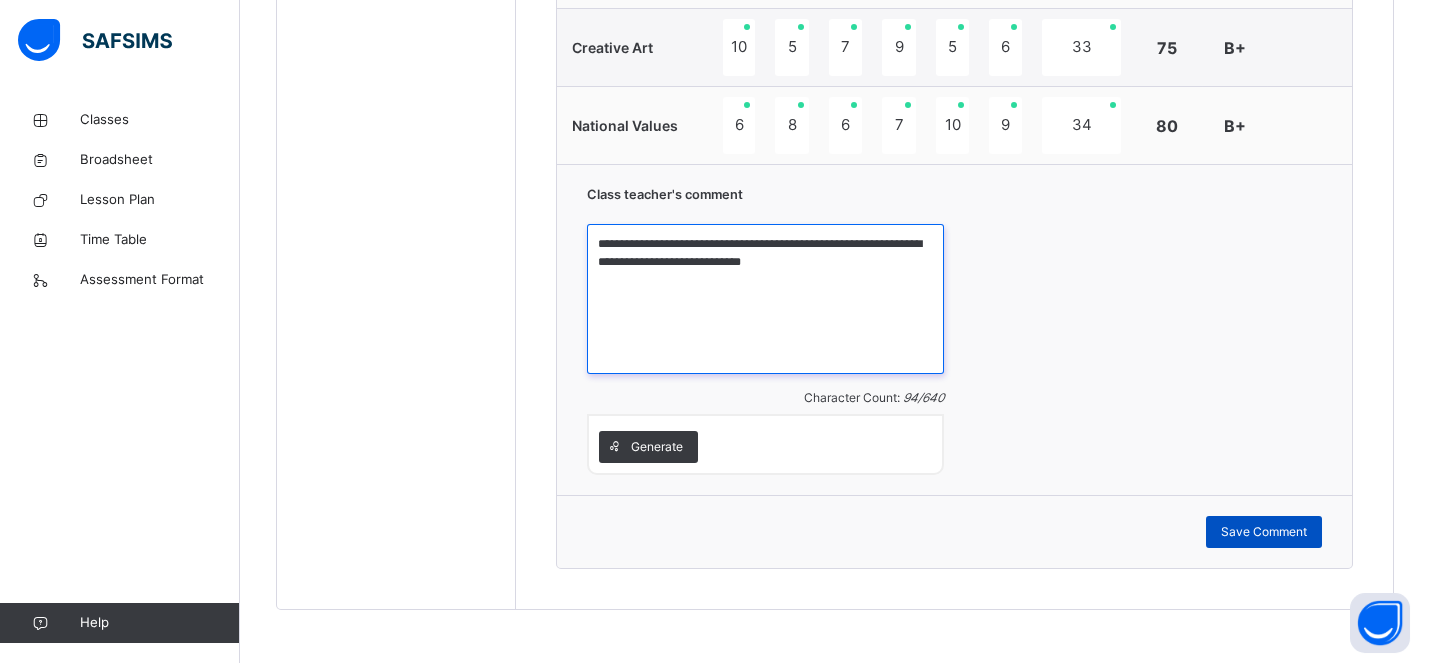 type on "**********" 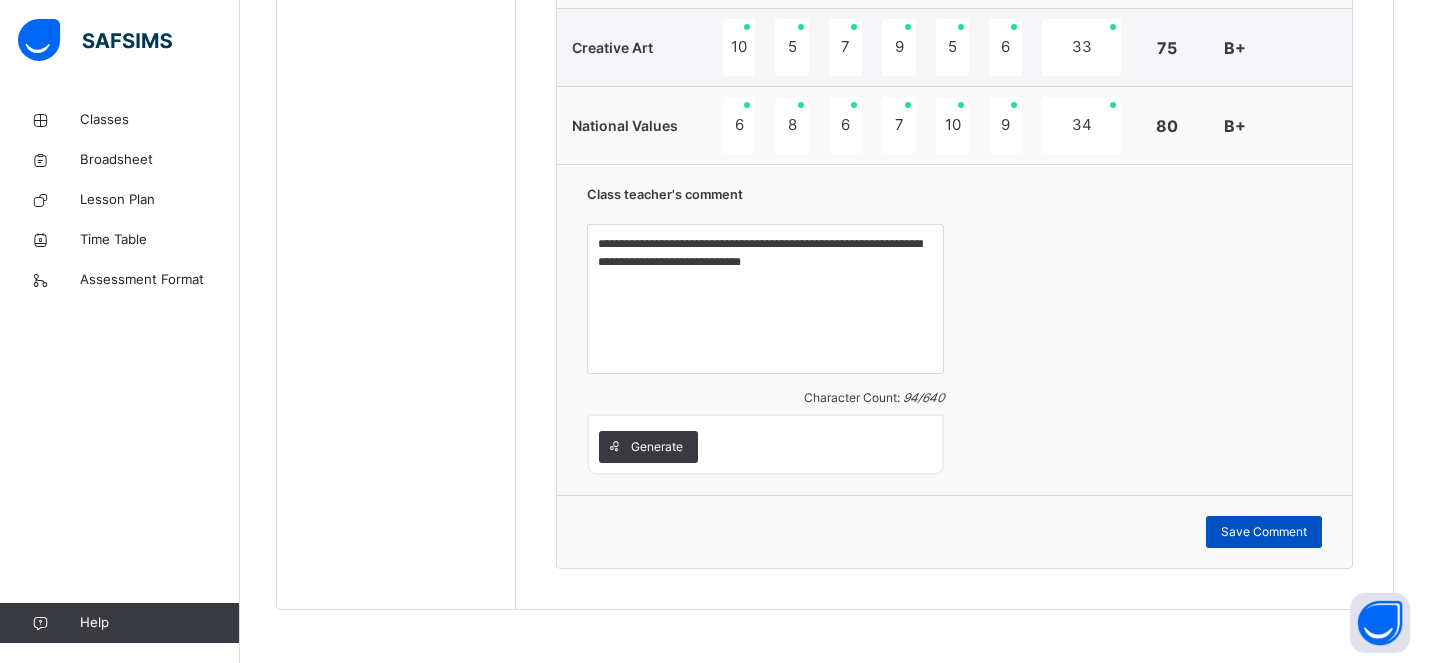 click on "Save Comment" at bounding box center (1264, 532) 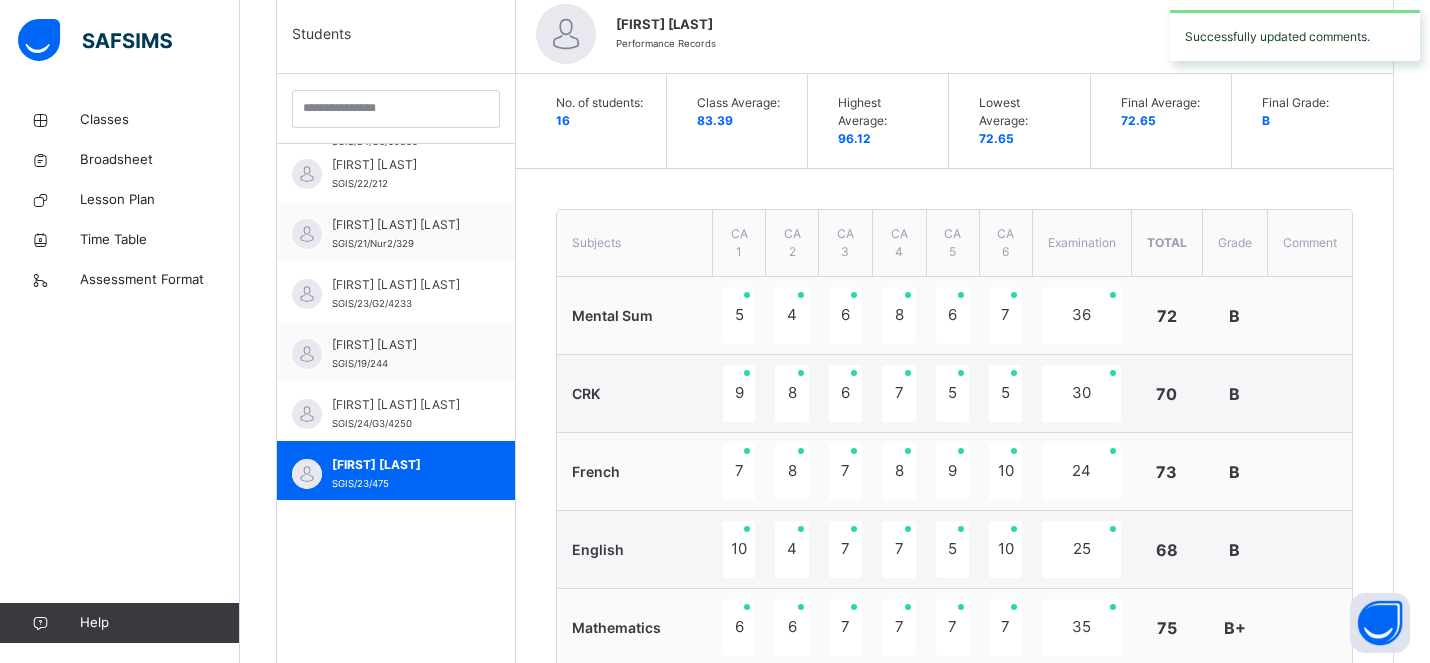 scroll, scrollTop: 583, scrollLeft: 0, axis: vertical 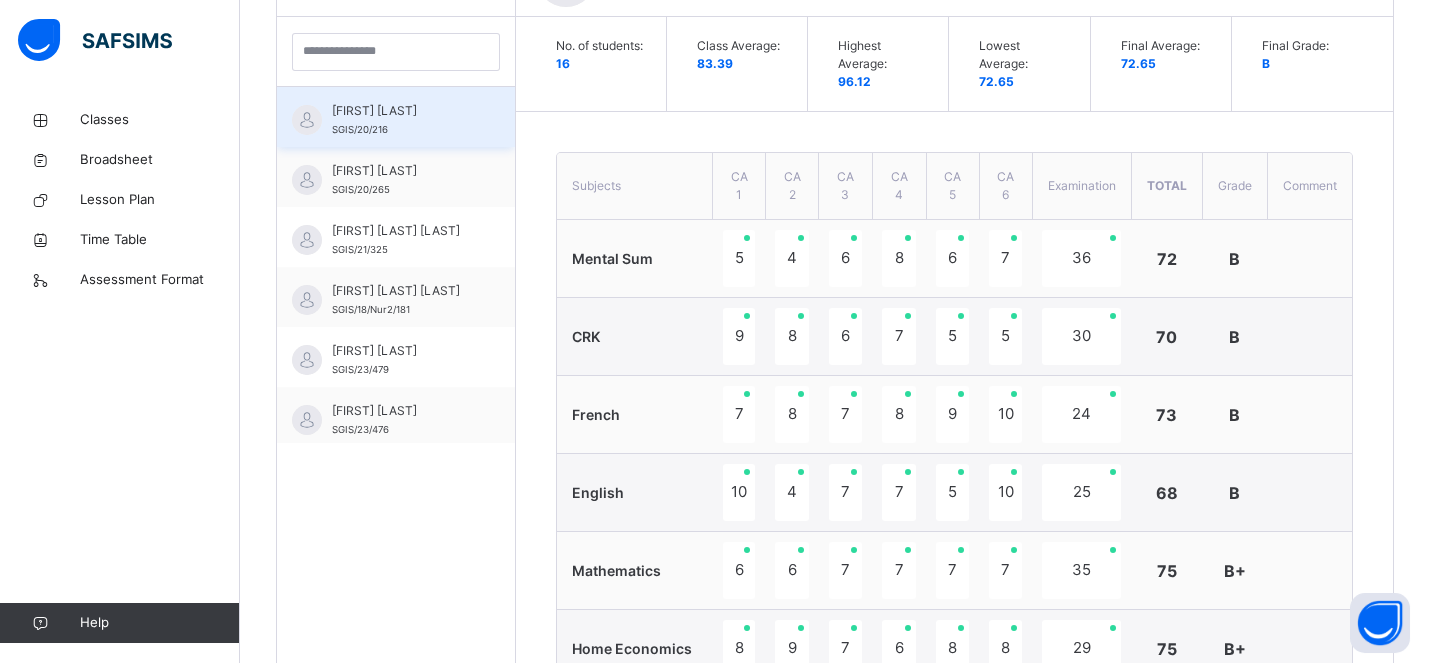 click on "April  Adiele SGIS/20/216" at bounding box center (401, 120) 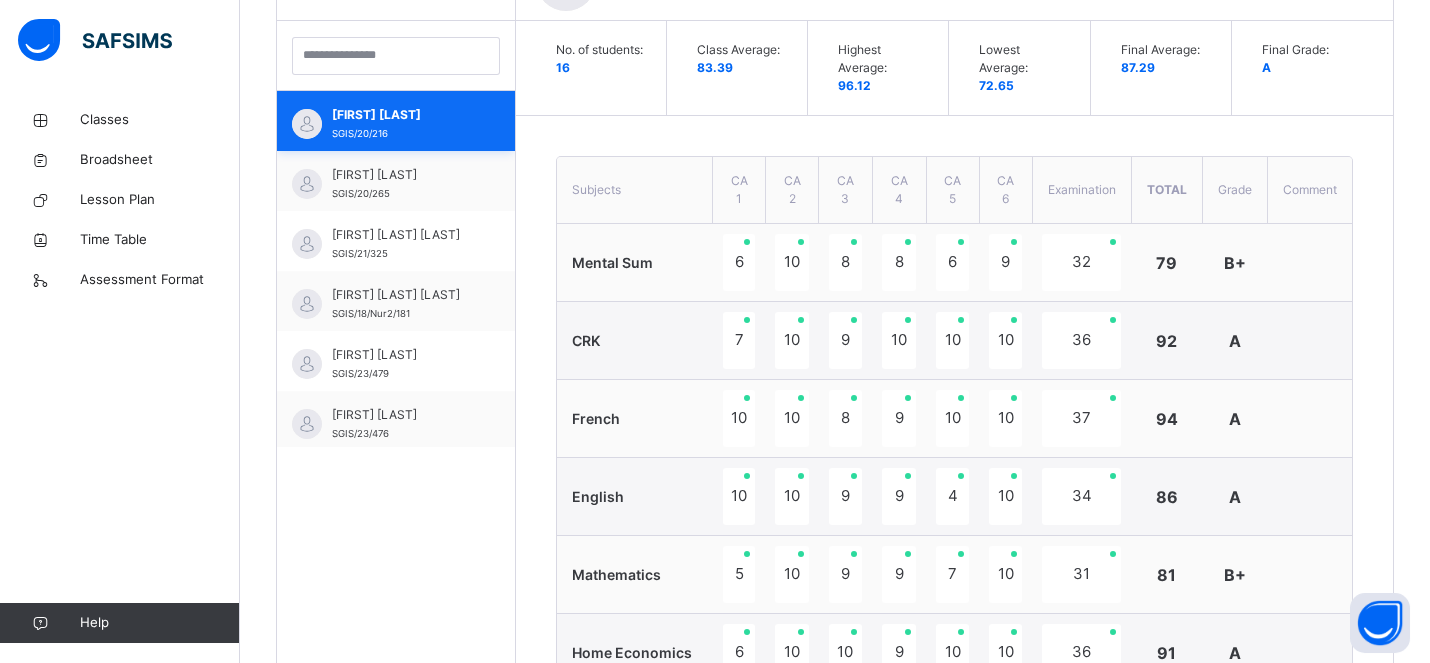 scroll, scrollTop: 583, scrollLeft: 0, axis: vertical 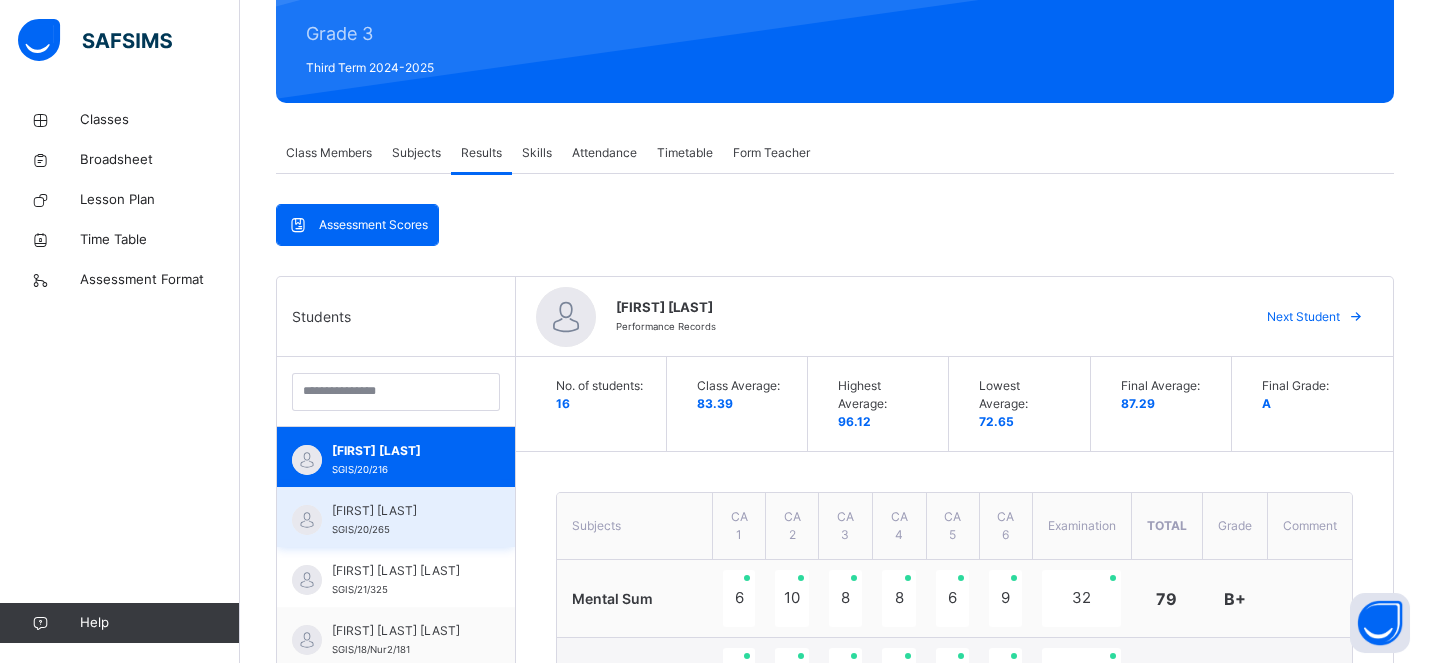 click on "Chimamanda  Mgbemele" at bounding box center [401, 511] 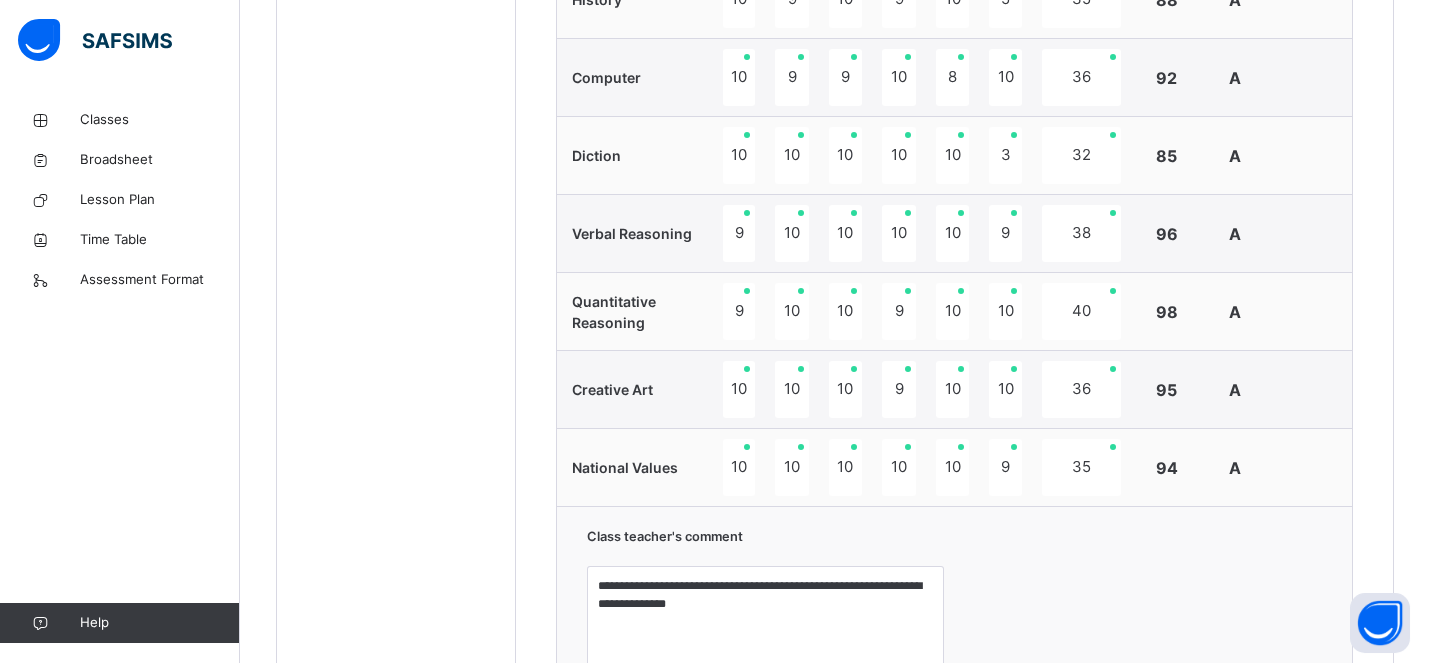 scroll, scrollTop: 1629, scrollLeft: 0, axis: vertical 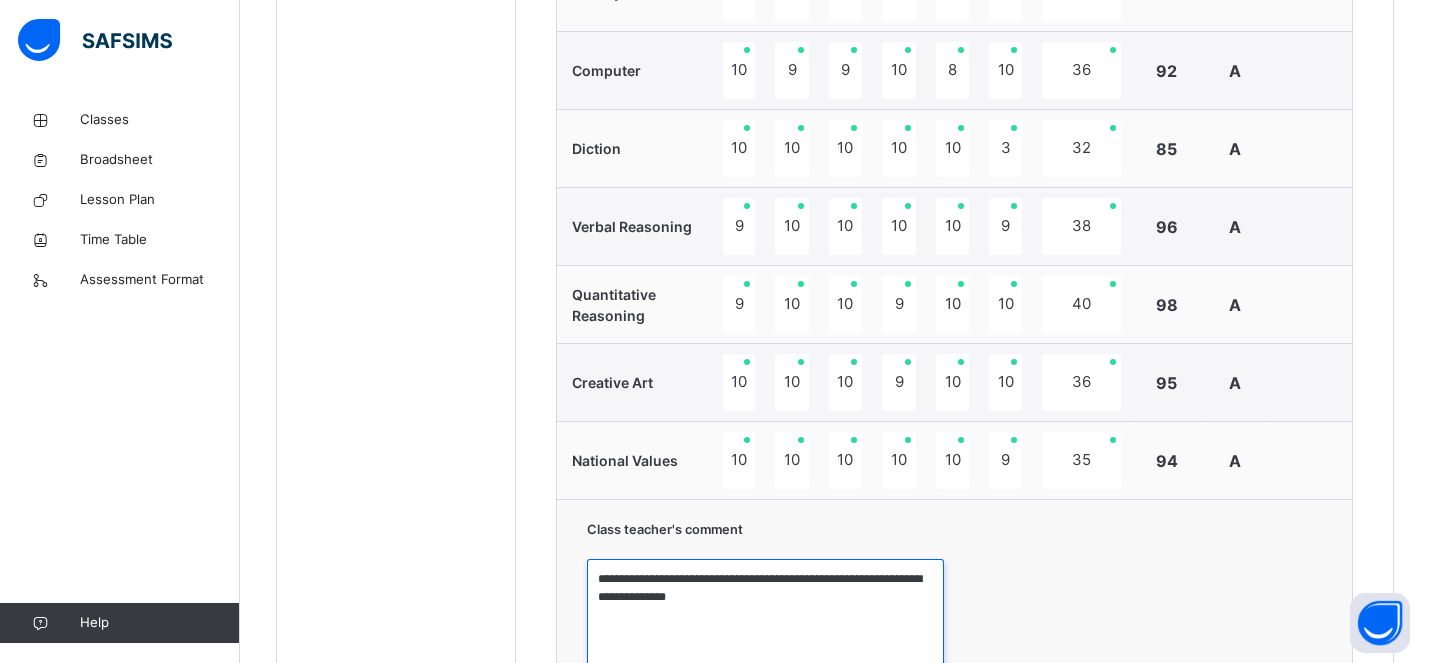 click on "**********" at bounding box center (765, 634) 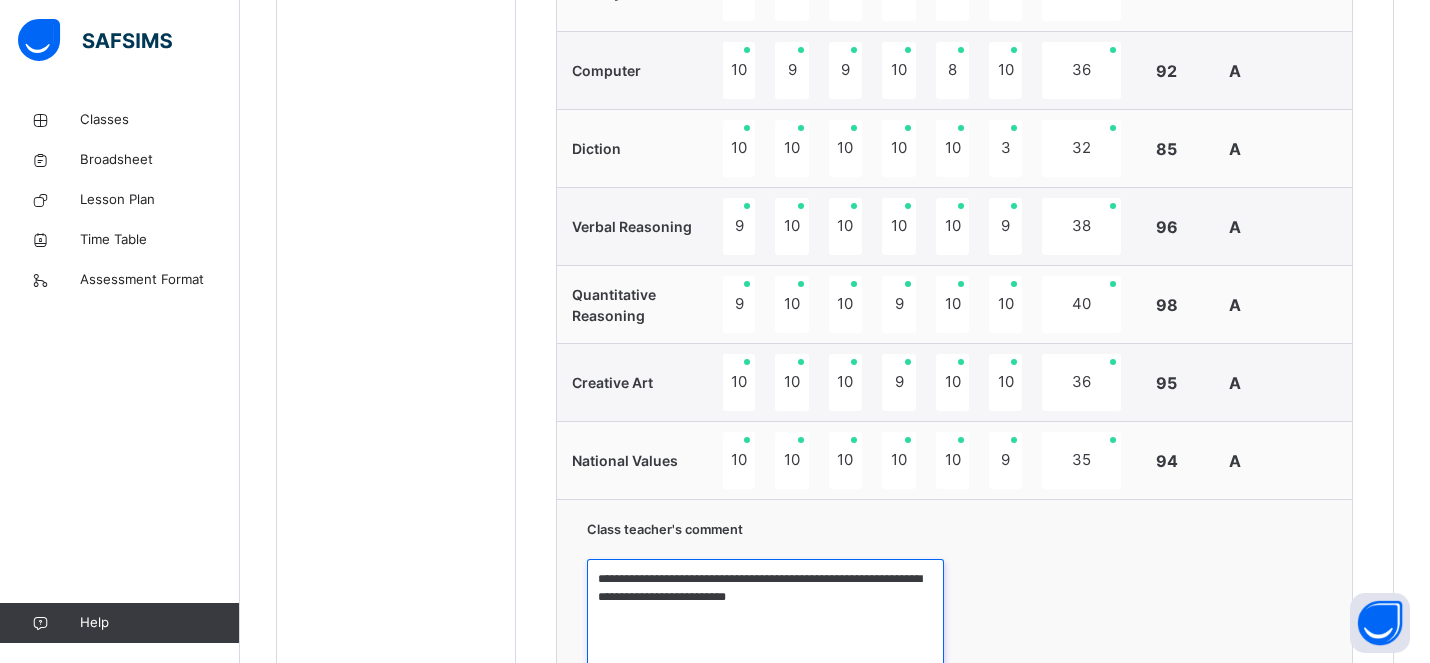 type on "**********" 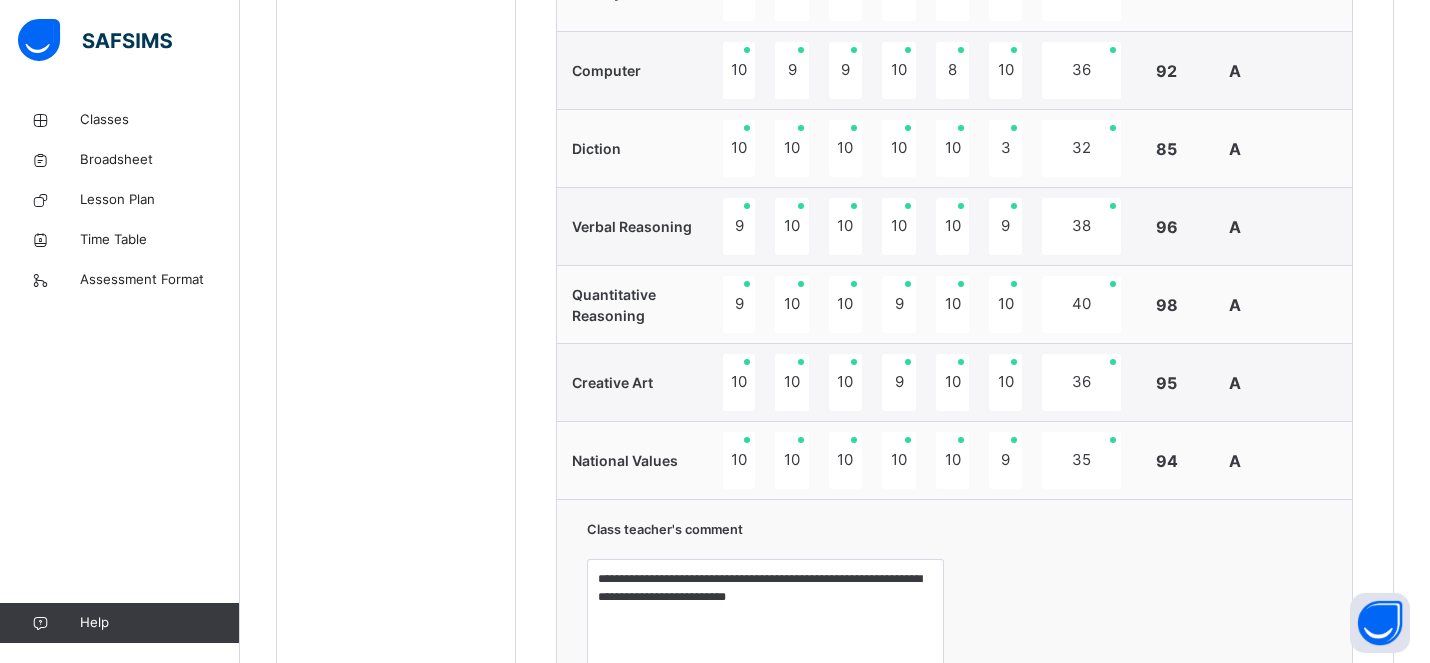click on "**********" at bounding box center [954, 664] 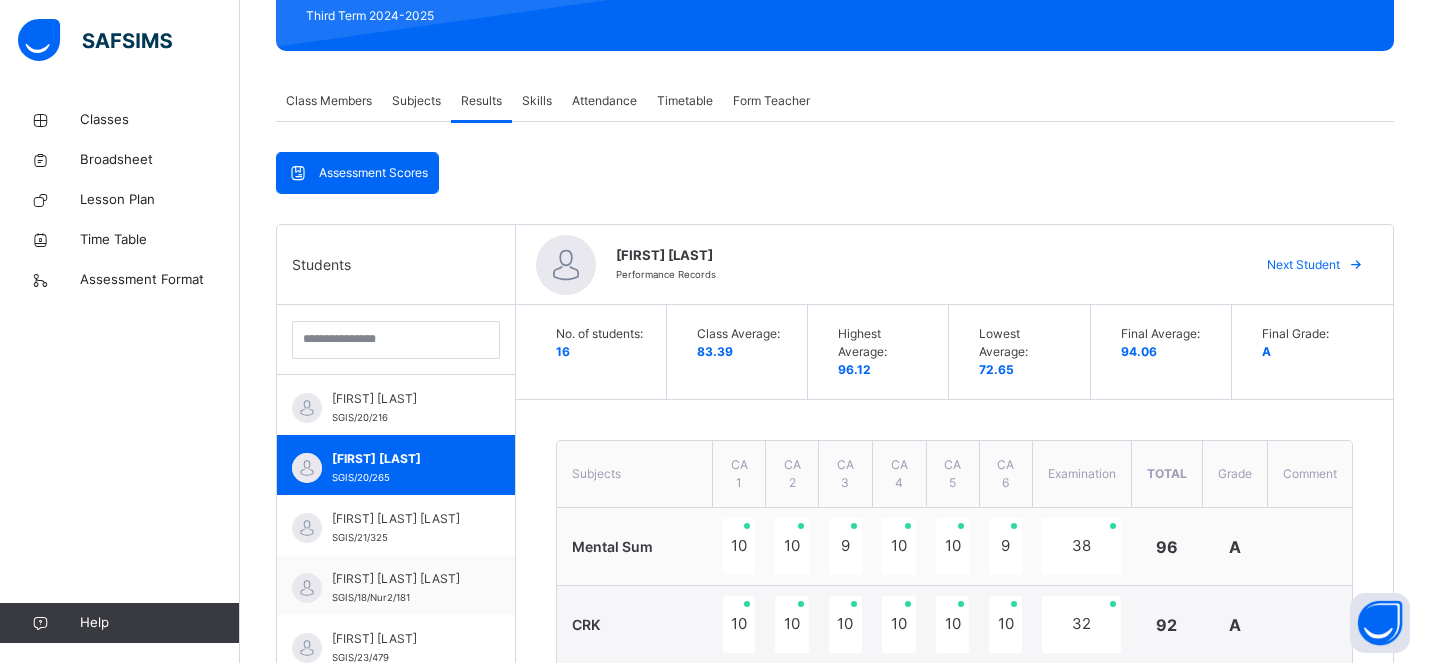 scroll, scrollTop: 274, scrollLeft: 0, axis: vertical 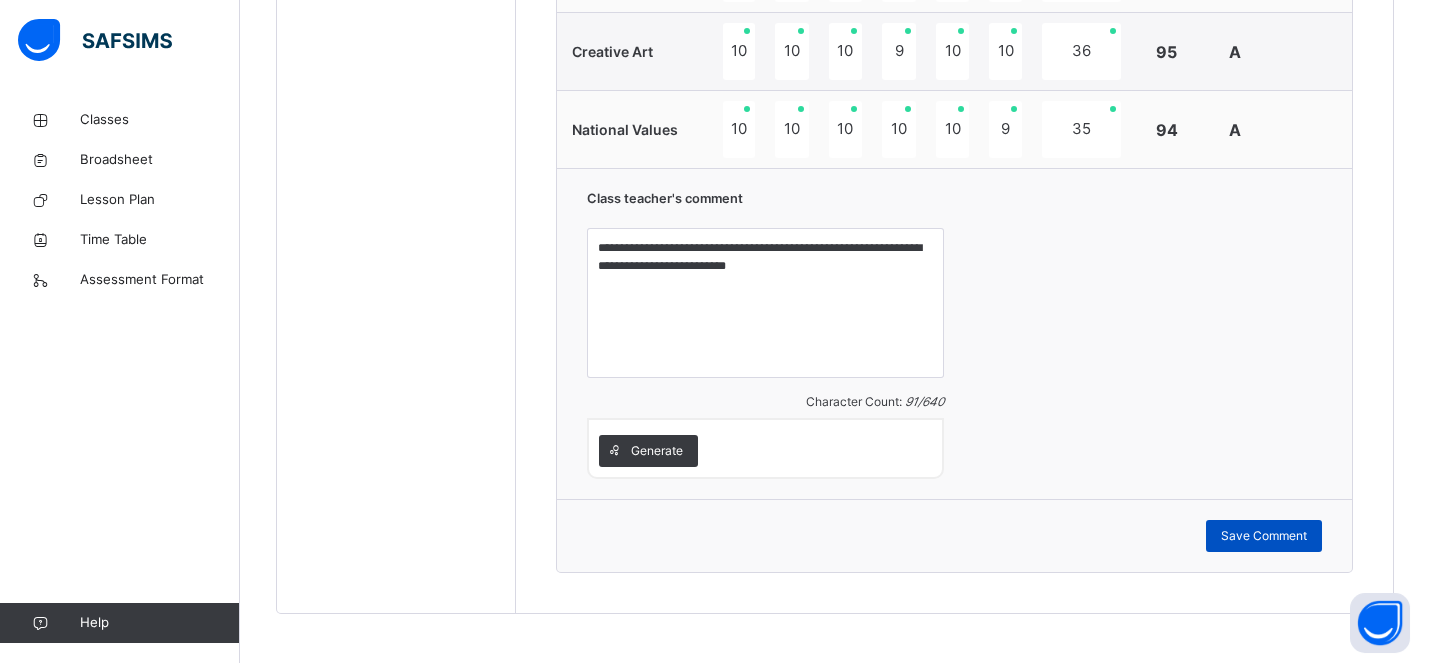 click on "Save Comment" at bounding box center [1264, 536] 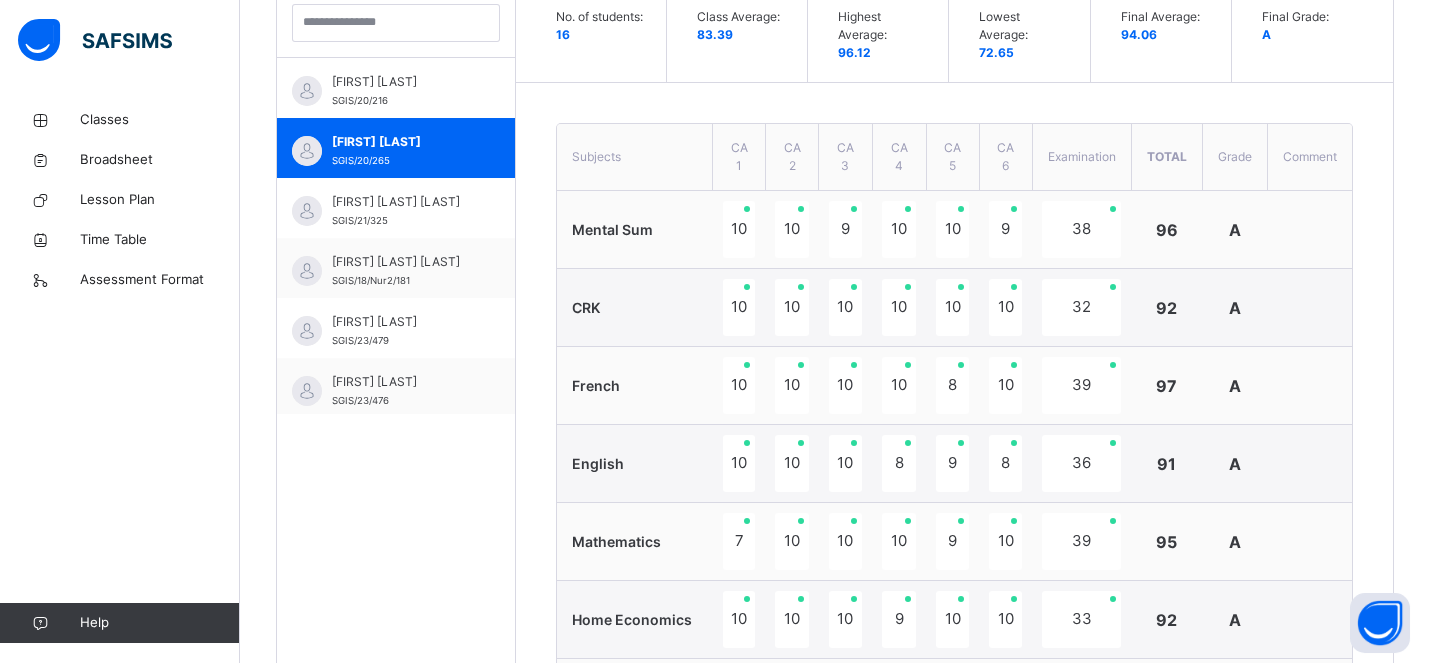 scroll, scrollTop: 578, scrollLeft: 0, axis: vertical 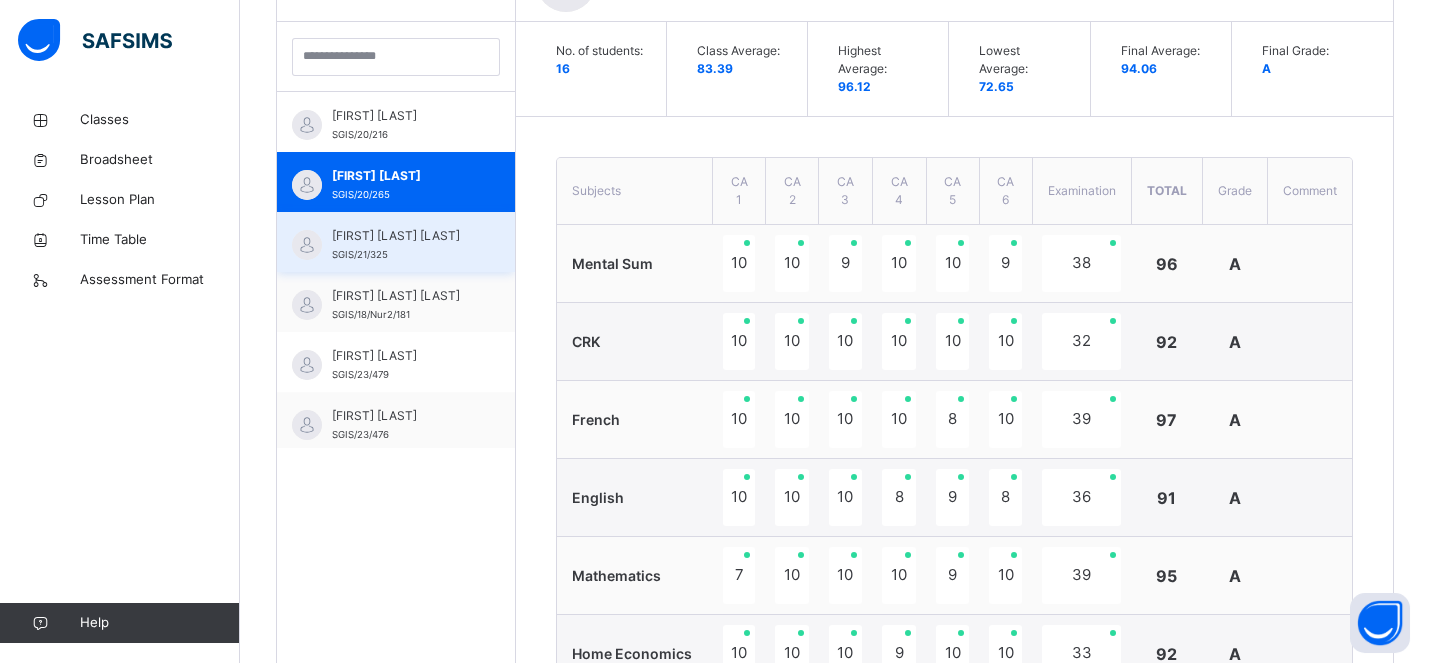 click on "Chimamanda C Ezenne" at bounding box center (401, 236) 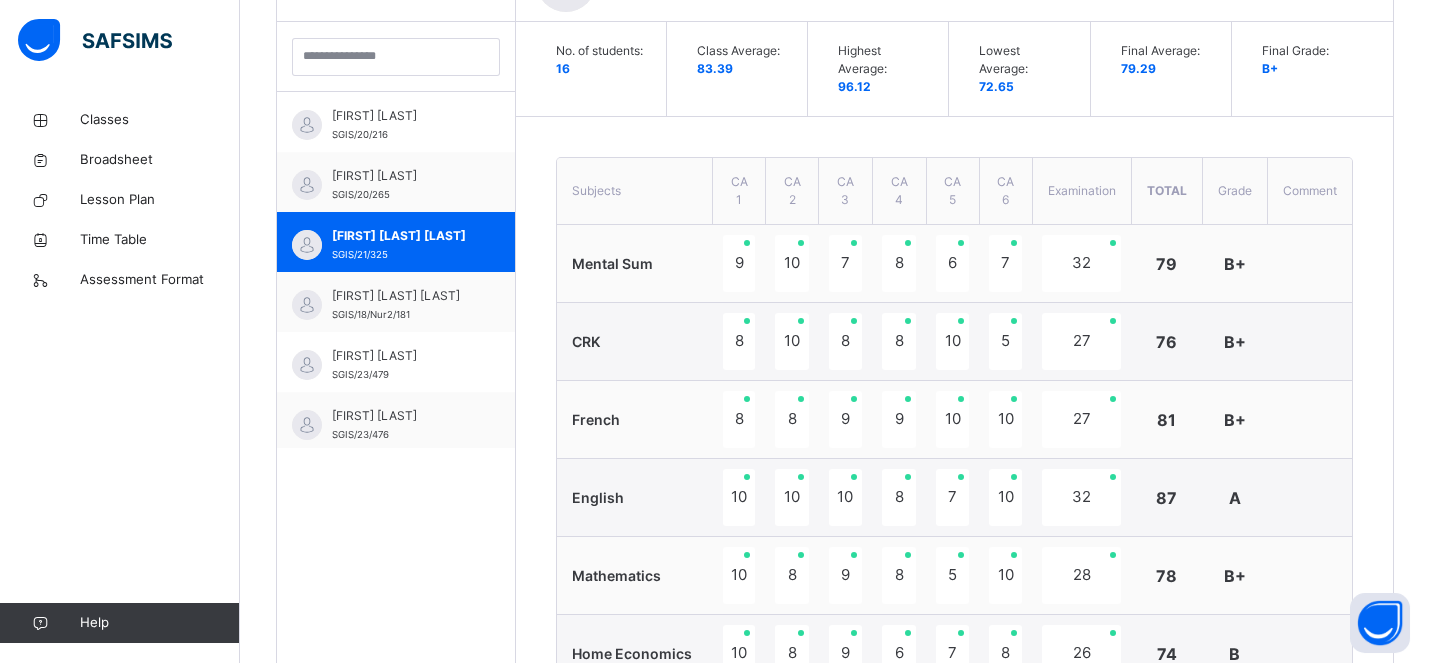 scroll, scrollTop: 567, scrollLeft: 0, axis: vertical 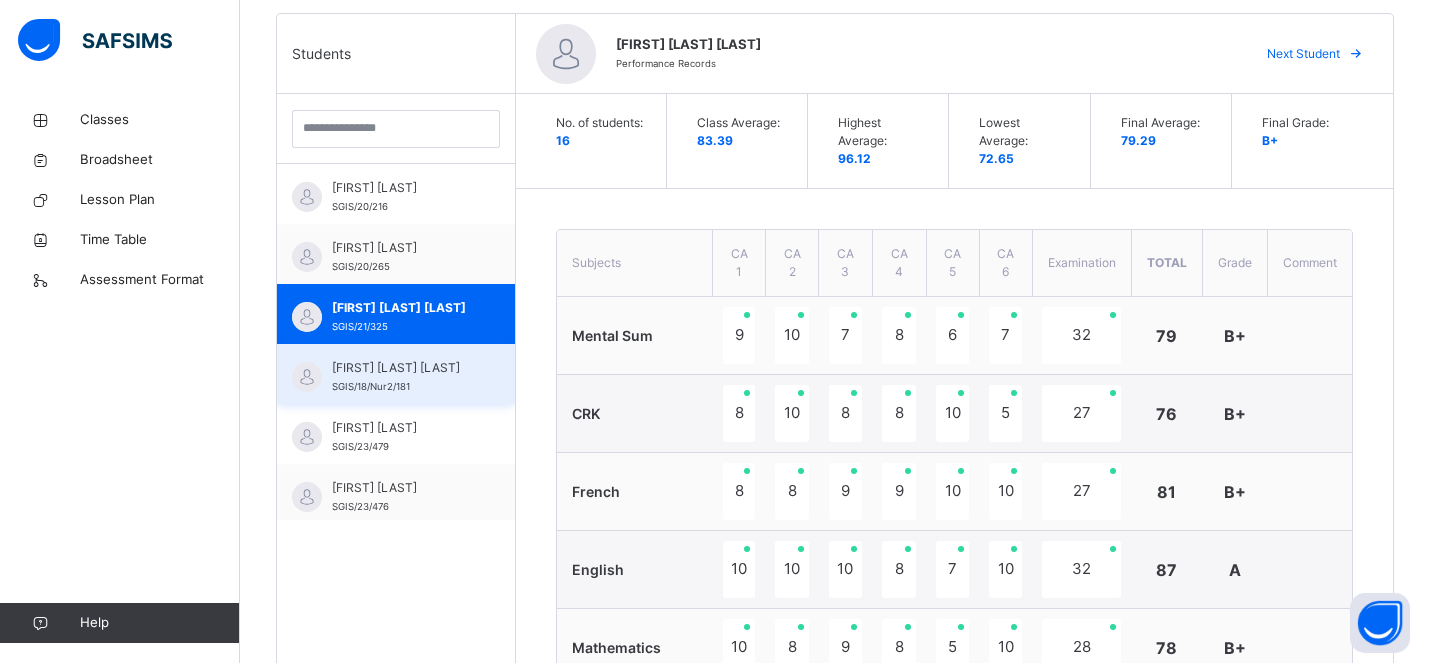 click on "Chinedu Alfred Chukwuemeka" at bounding box center (401, 368) 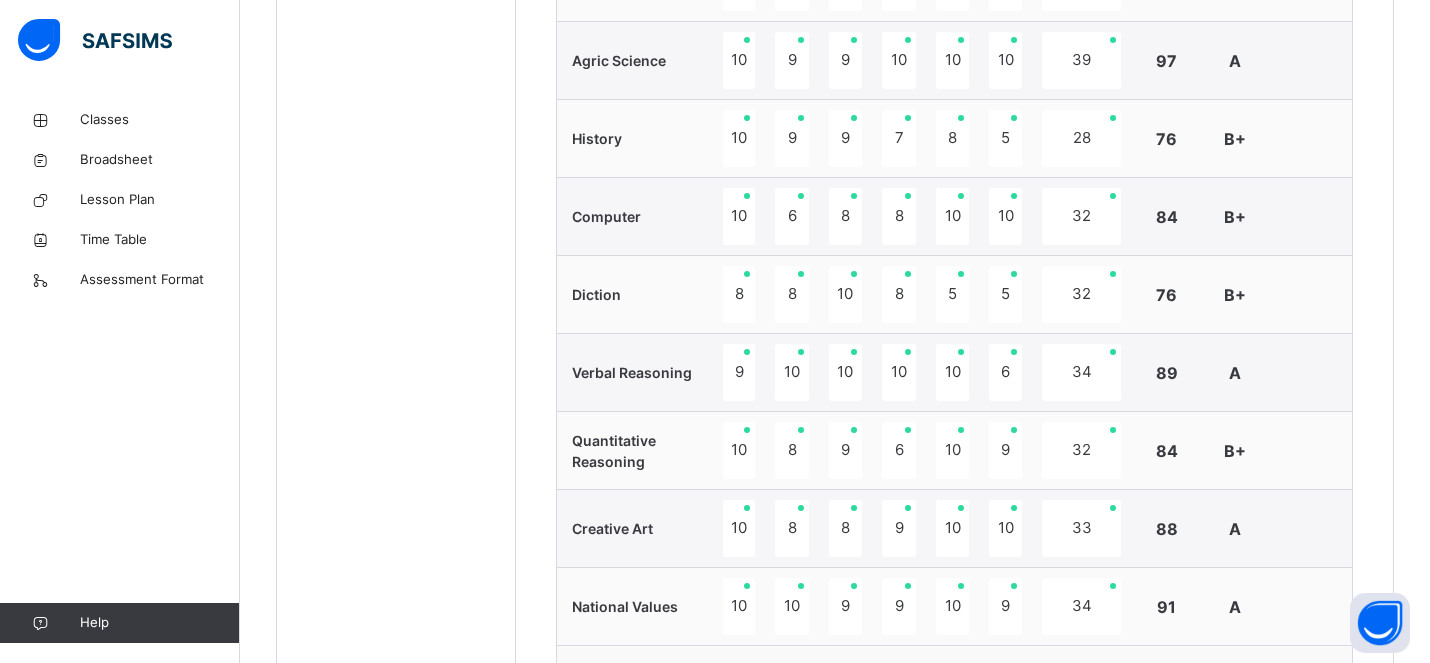 scroll, scrollTop: 1473, scrollLeft: 0, axis: vertical 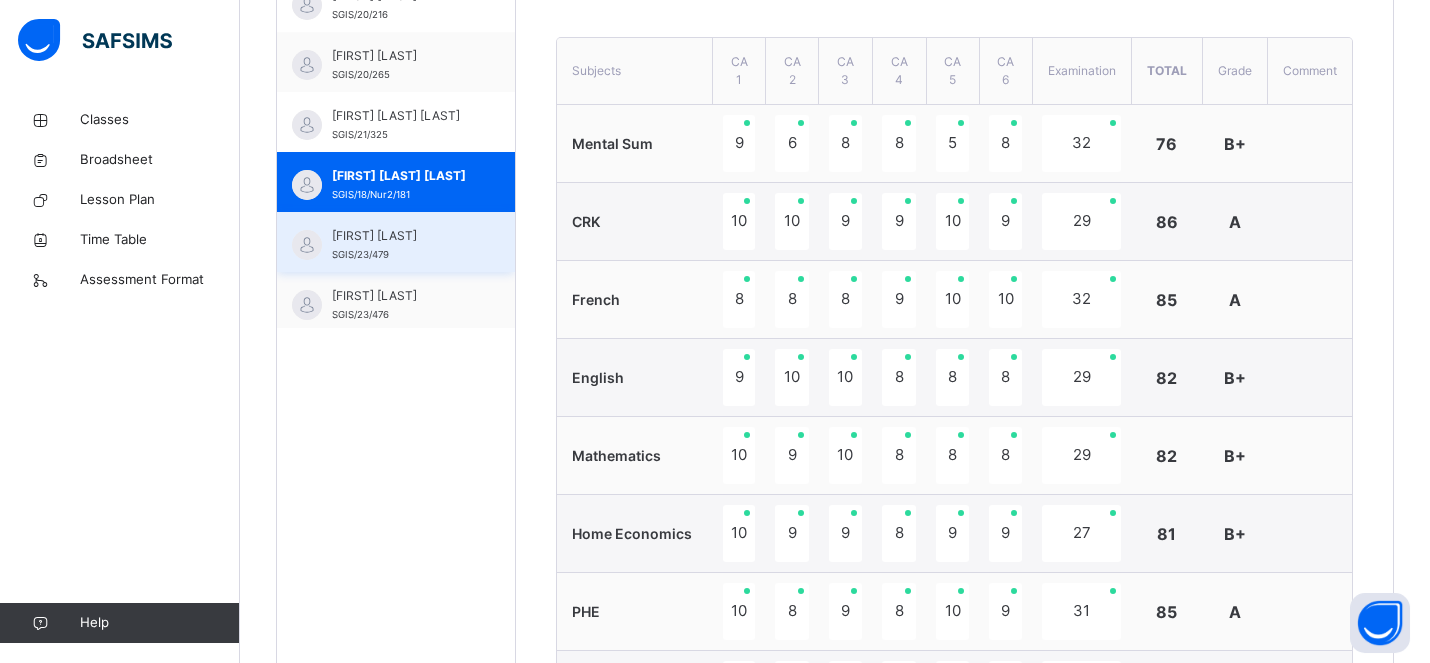 click on "Daniel  Chukwudinma SGIS/23/479" at bounding box center [401, 245] 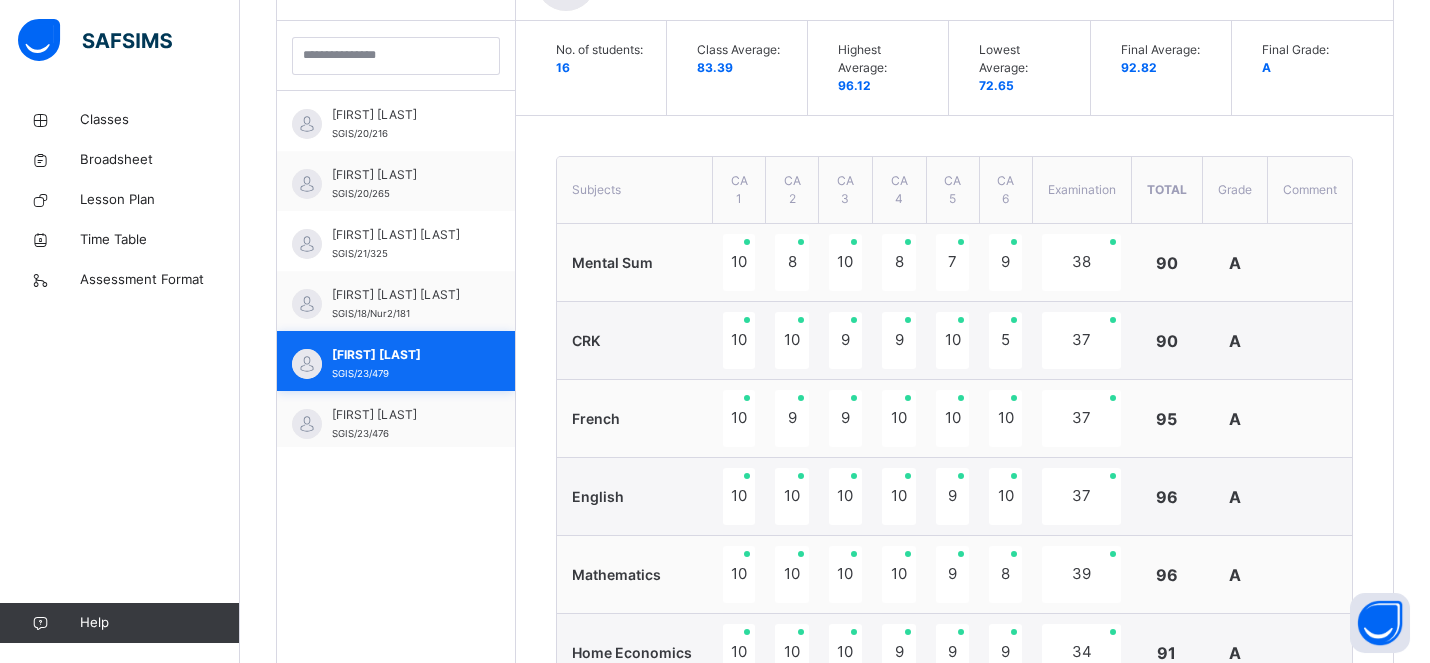 scroll, scrollTop: 698, scrollLeft: 0, axis: vertical 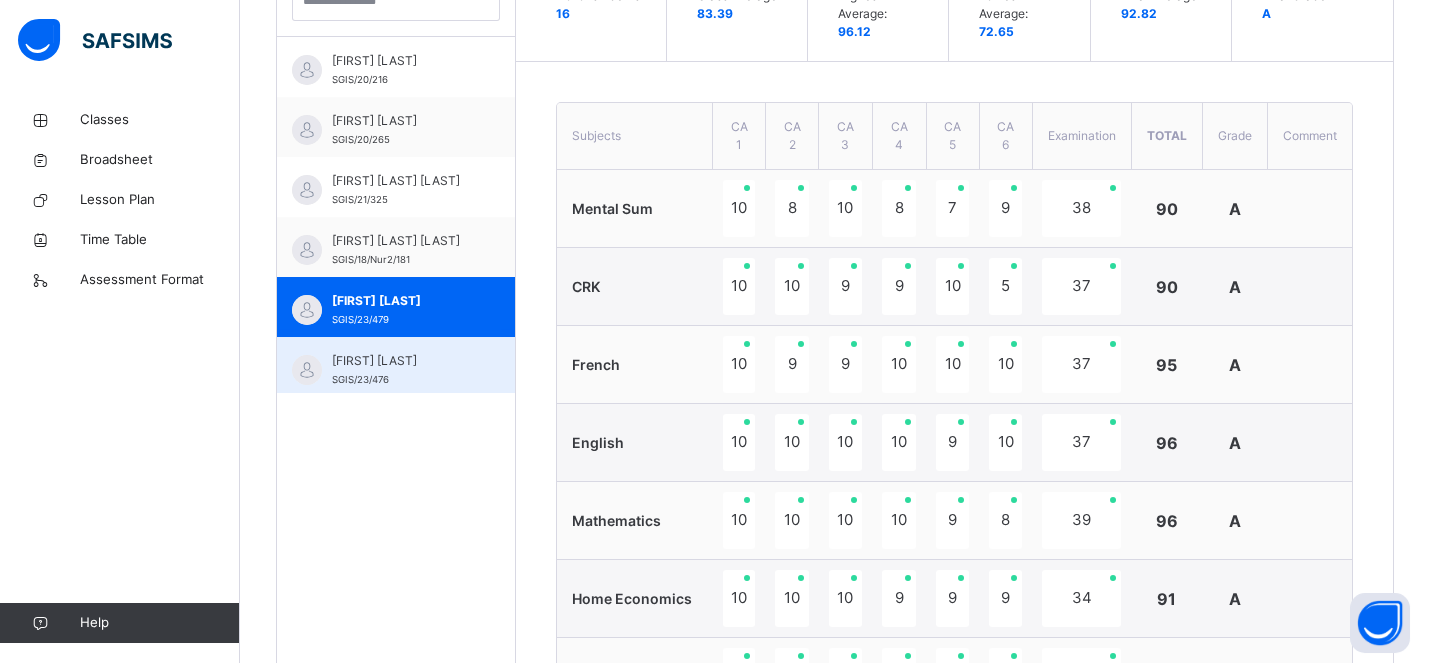 click on "Daniella  Onuoha SGIS/23/476" at bounding box center [401, 370] 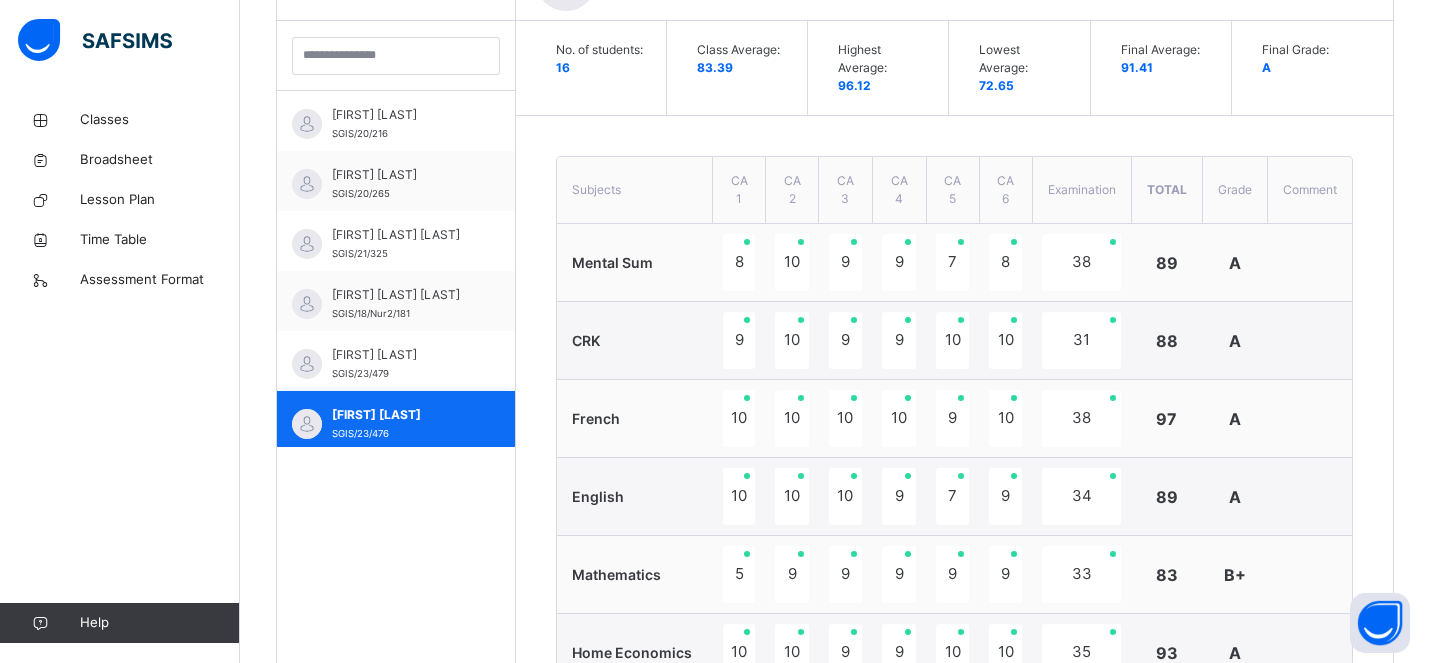 scroll, scrollTop: 633, scrollLeft: 0, axis: vertical 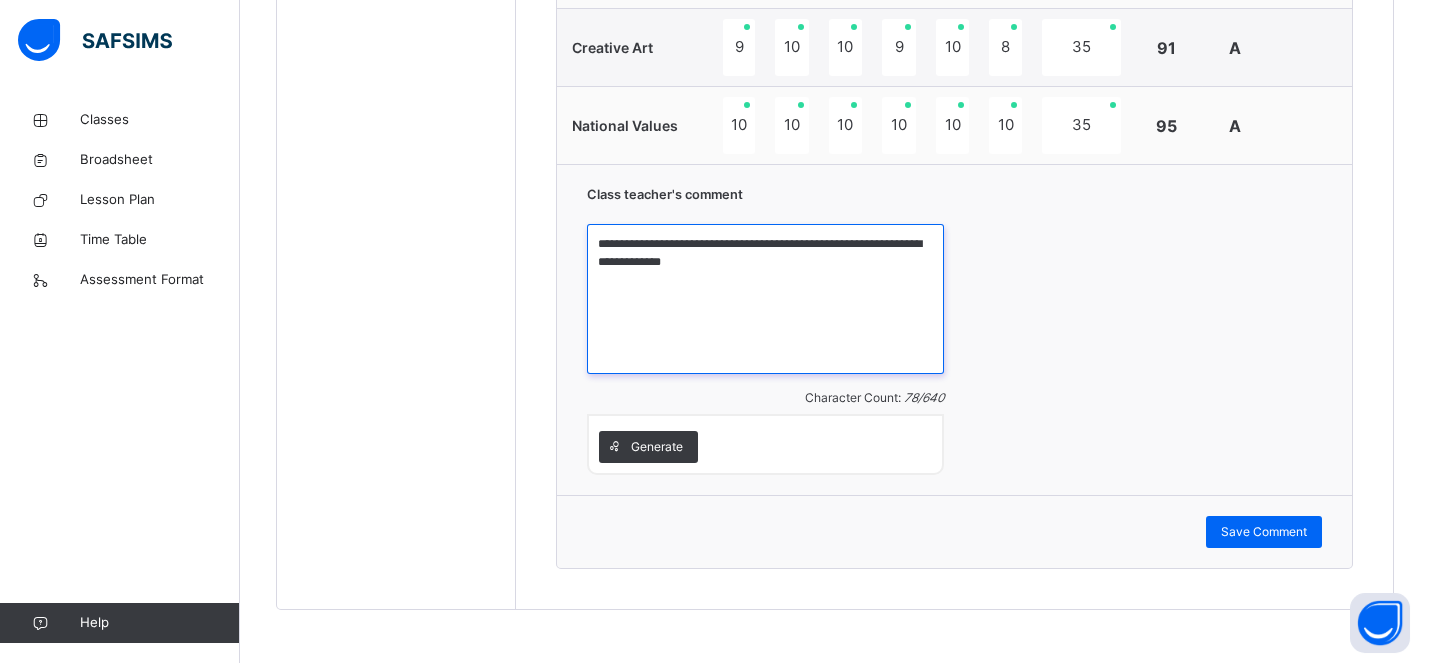 click on "**********" at bounding box center [765, 299] 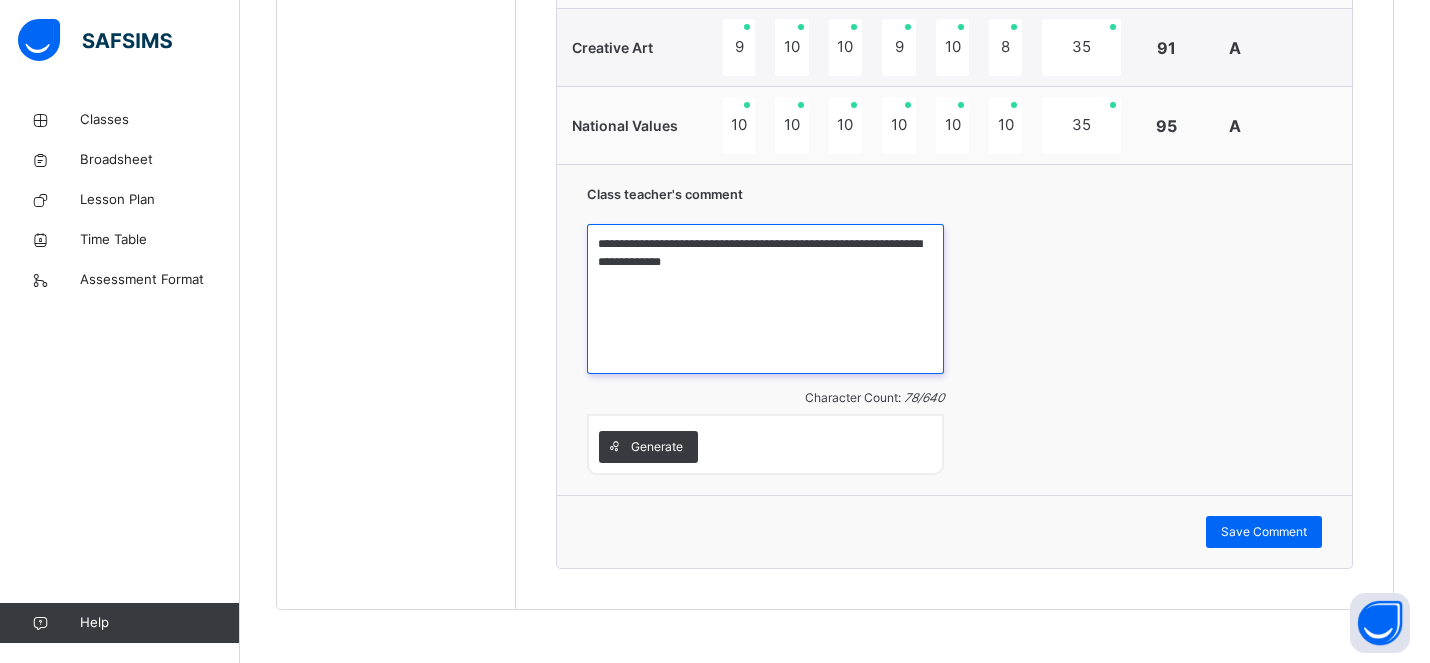 click on "**********" at bounding box center (765, 299) 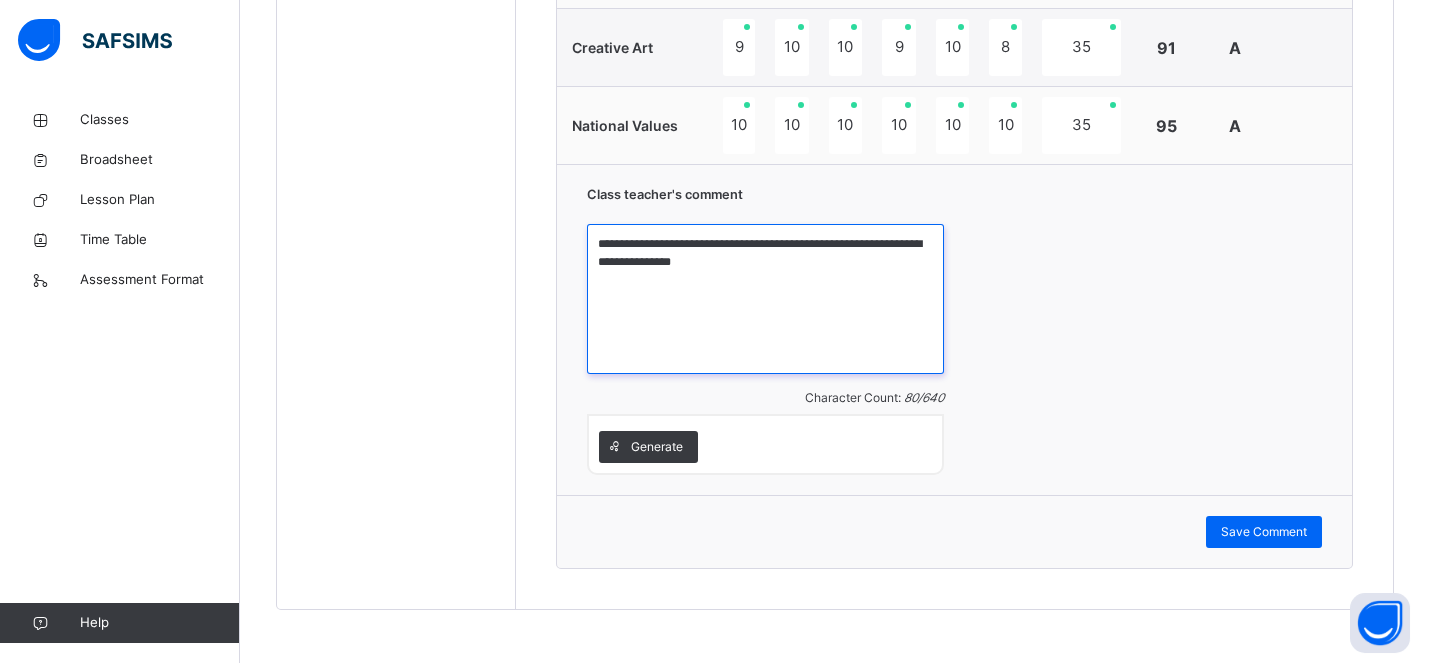 paste on "**********" 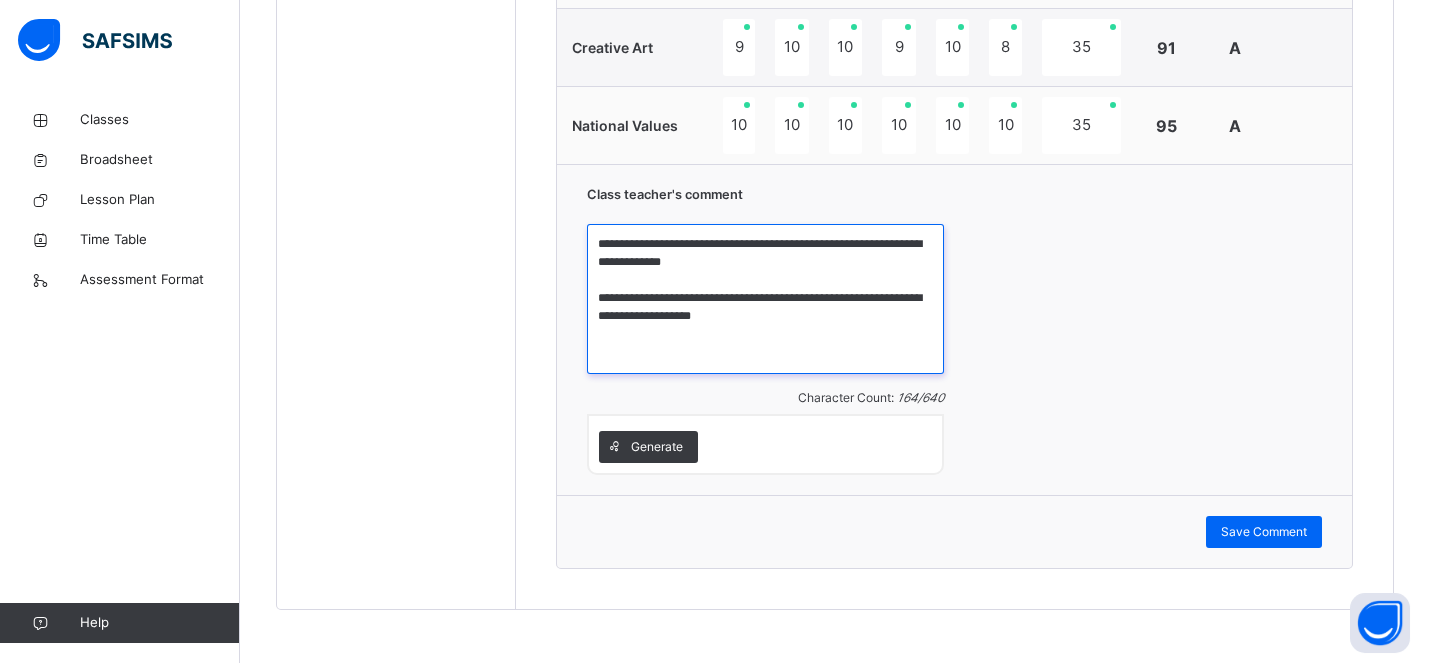 drag, startPoint x: 752, startPoint y: 270, endPoint x: 598, endPoint y: 224, distance: 160.72336 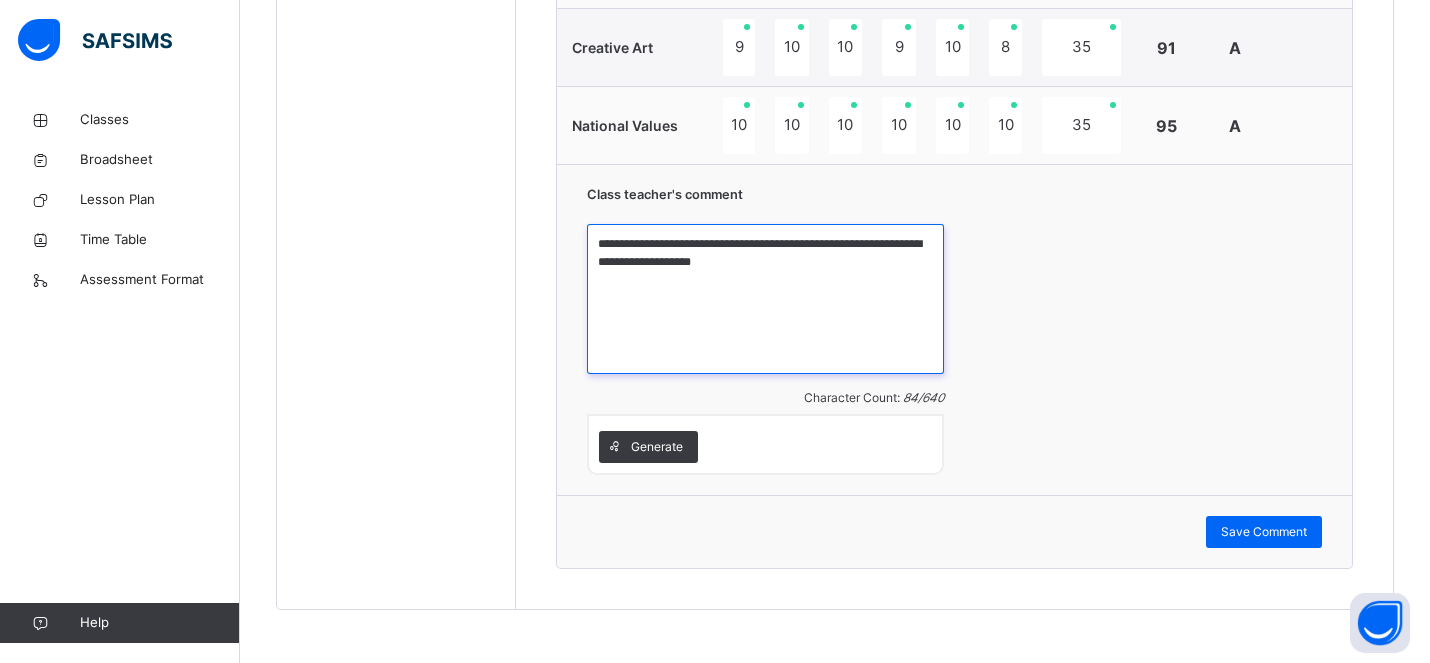 click on "**********" at bounding box center (765, 299) 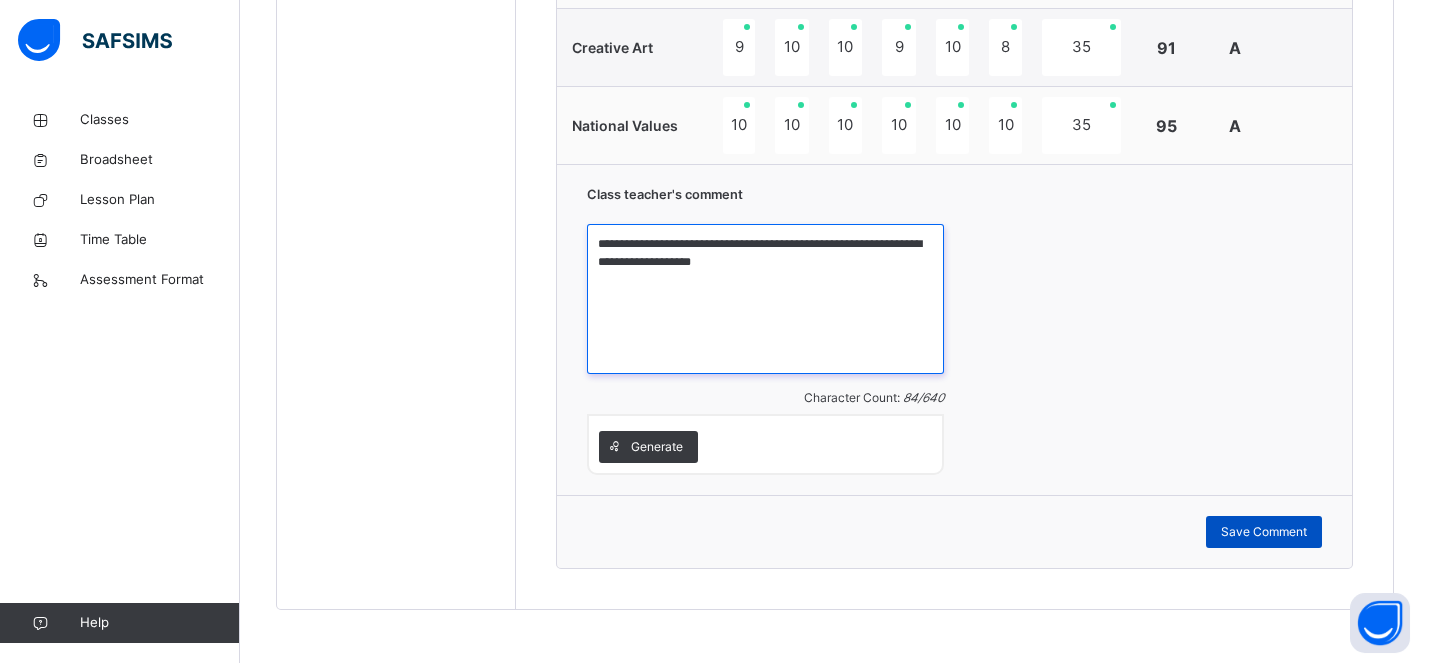 type on "**********" 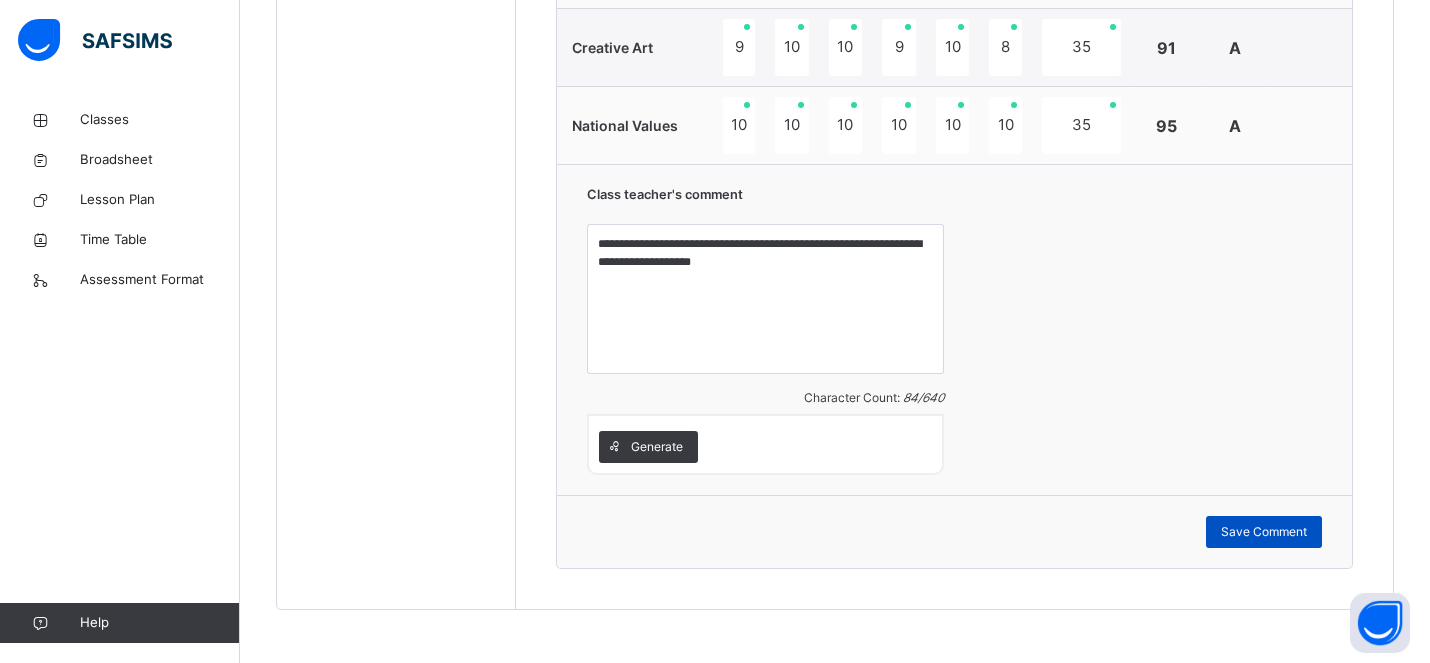 click on "Save Comment" at bounding box center (1264, 532) 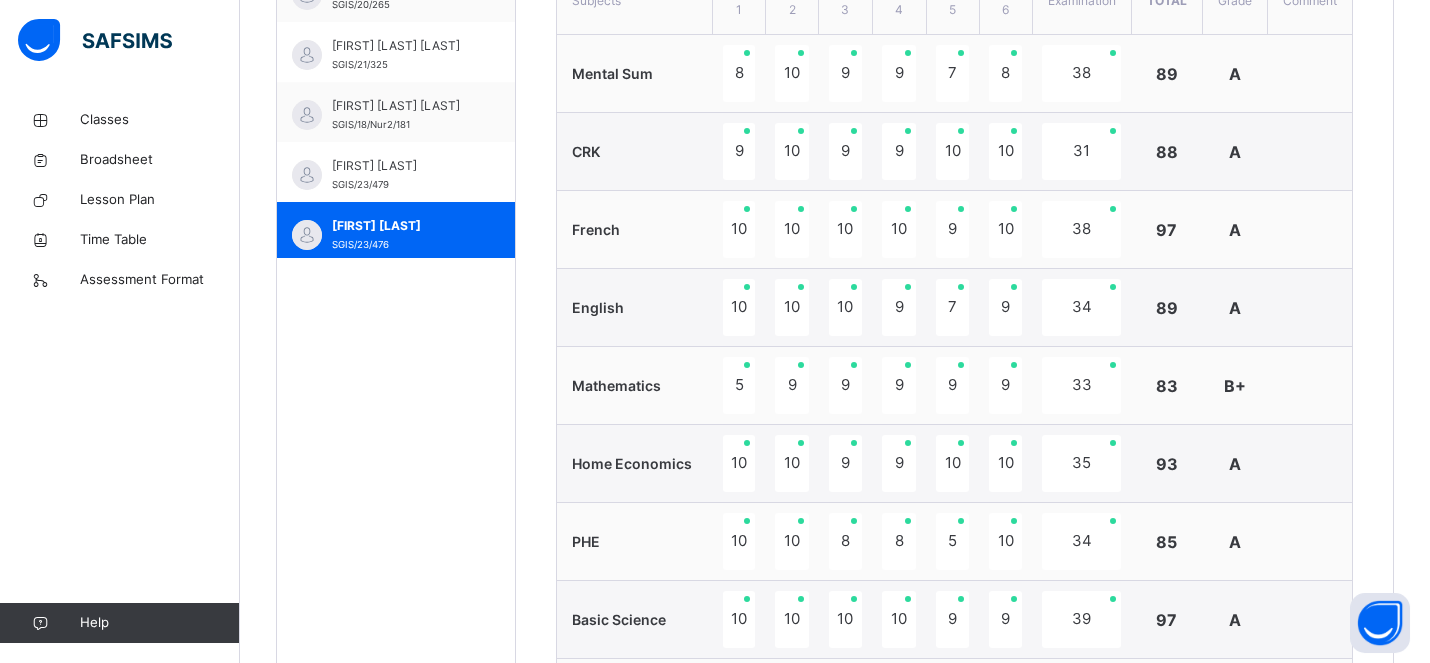 scroll, scrollTop: 785, scrollLeft: 0, axis: vertical 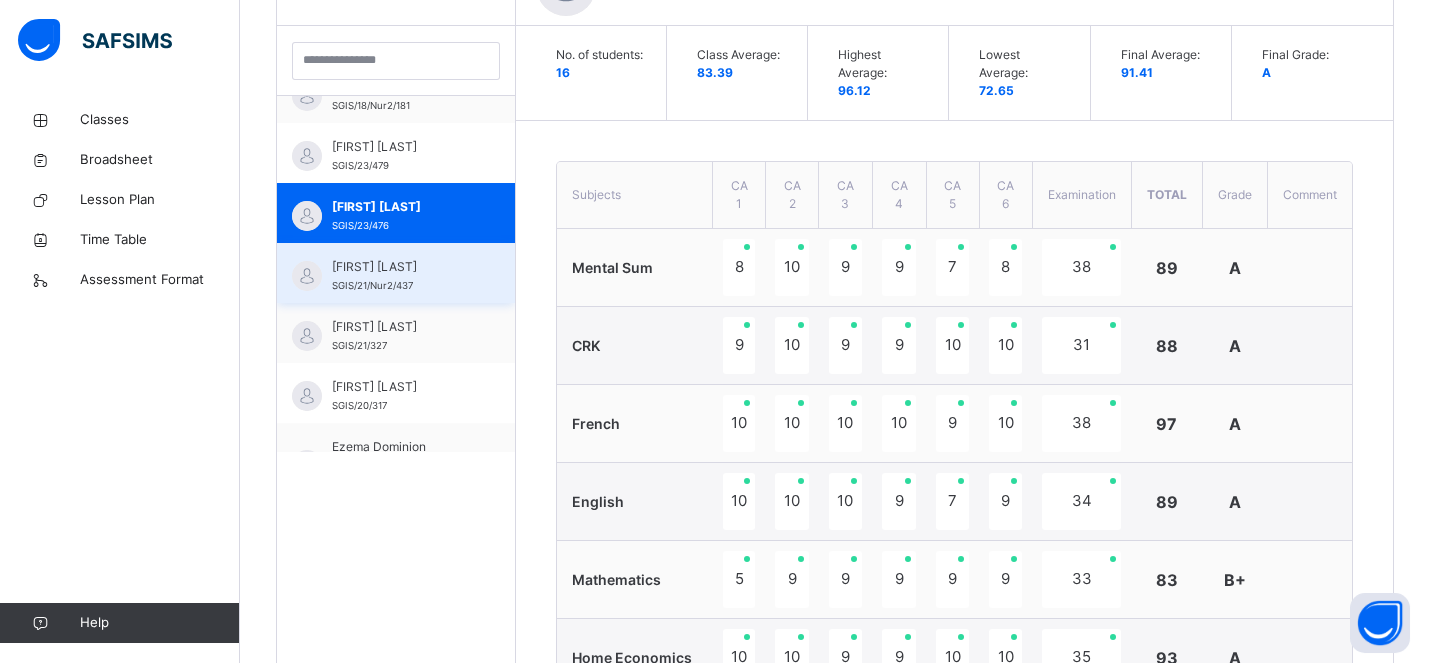 click on "David  Oranu" at bounding box center [401, 267] 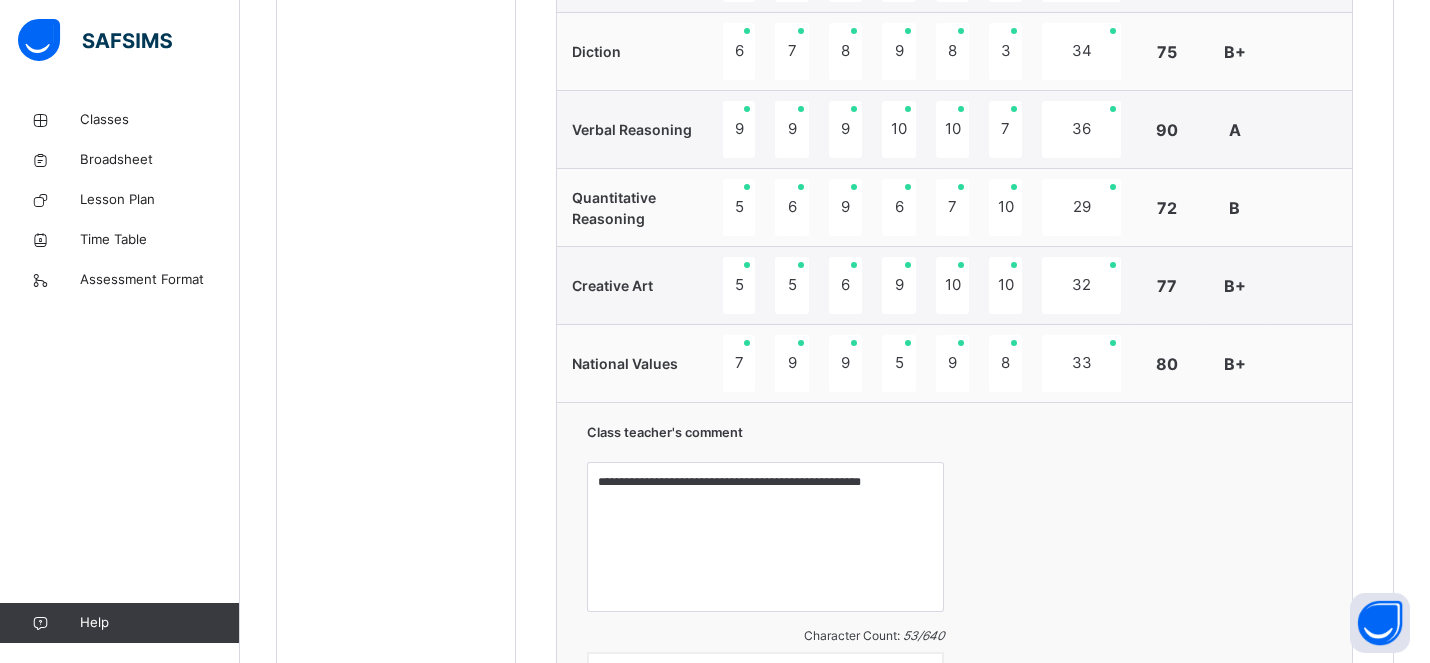 scroll, scrollTop: 1792, scrollLeft: 0, axis: vertical 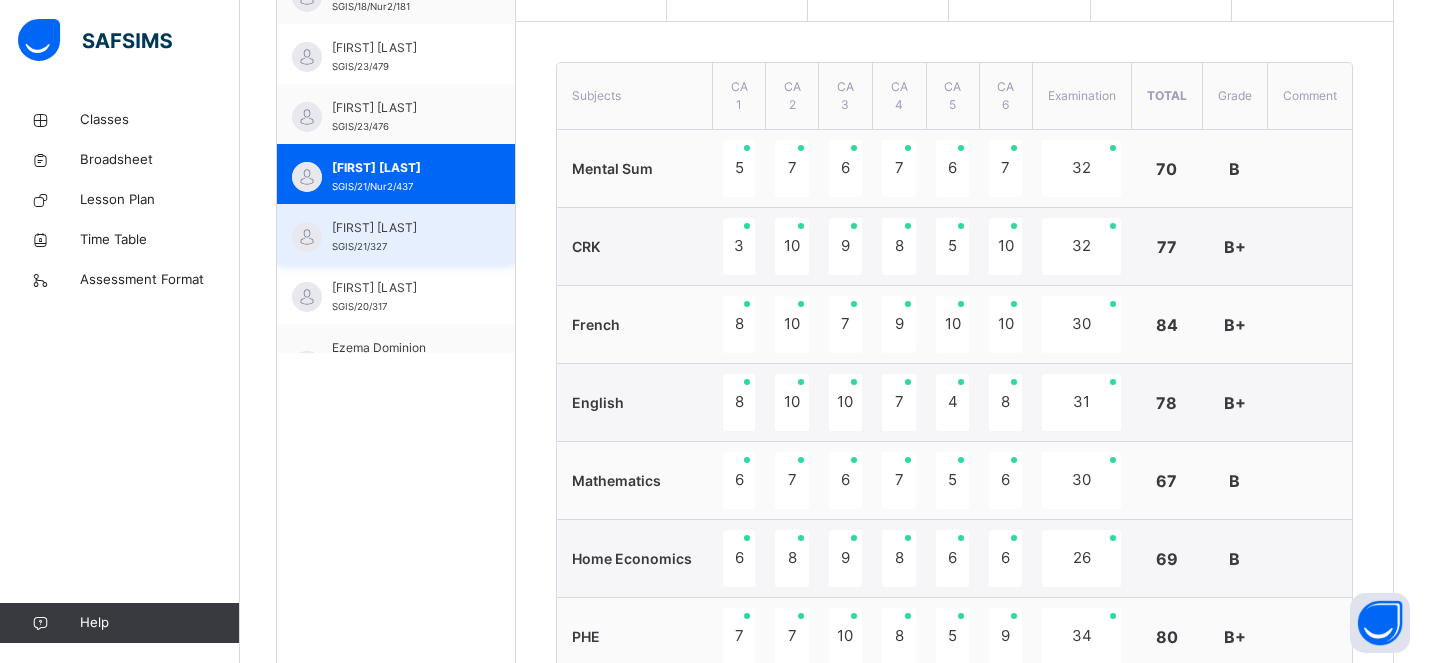 click on "Delight  Igwealor SGIS/21/327" at bounding box center [396, 234] 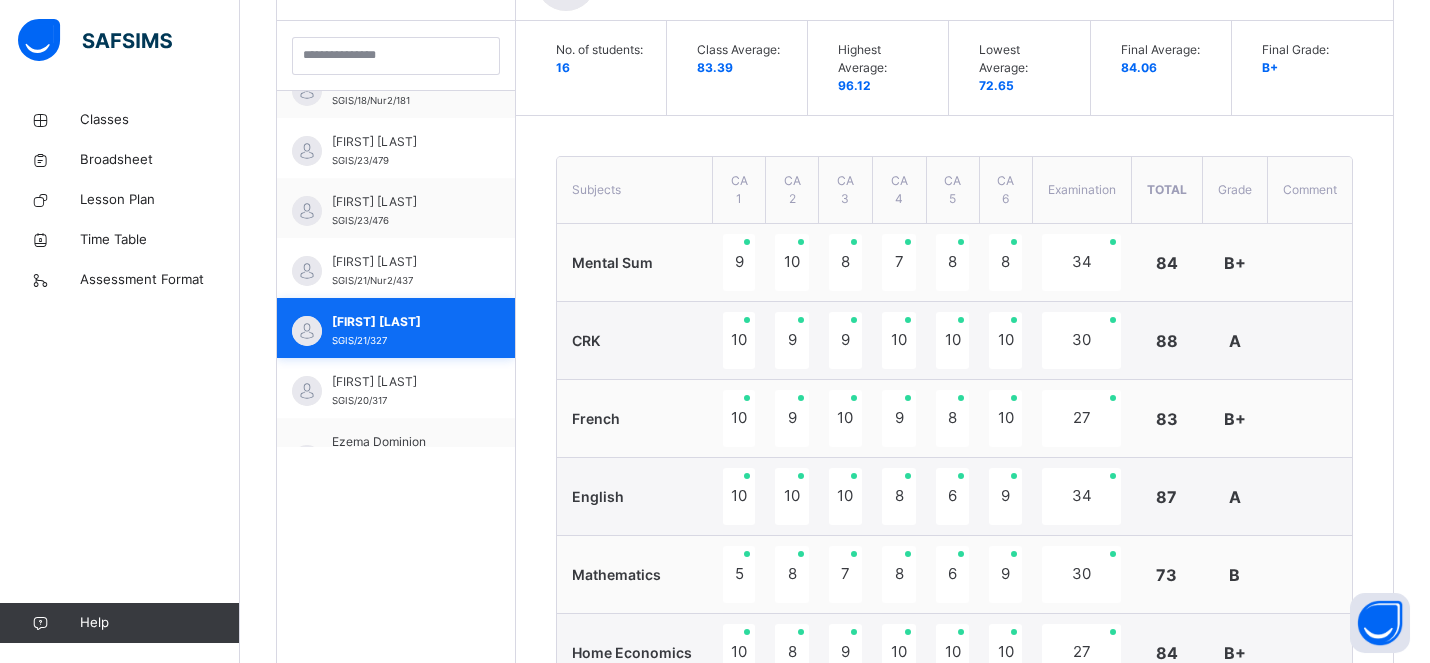 scroll, scrollTop: 673, scrollLeft: 0, axis: vertical 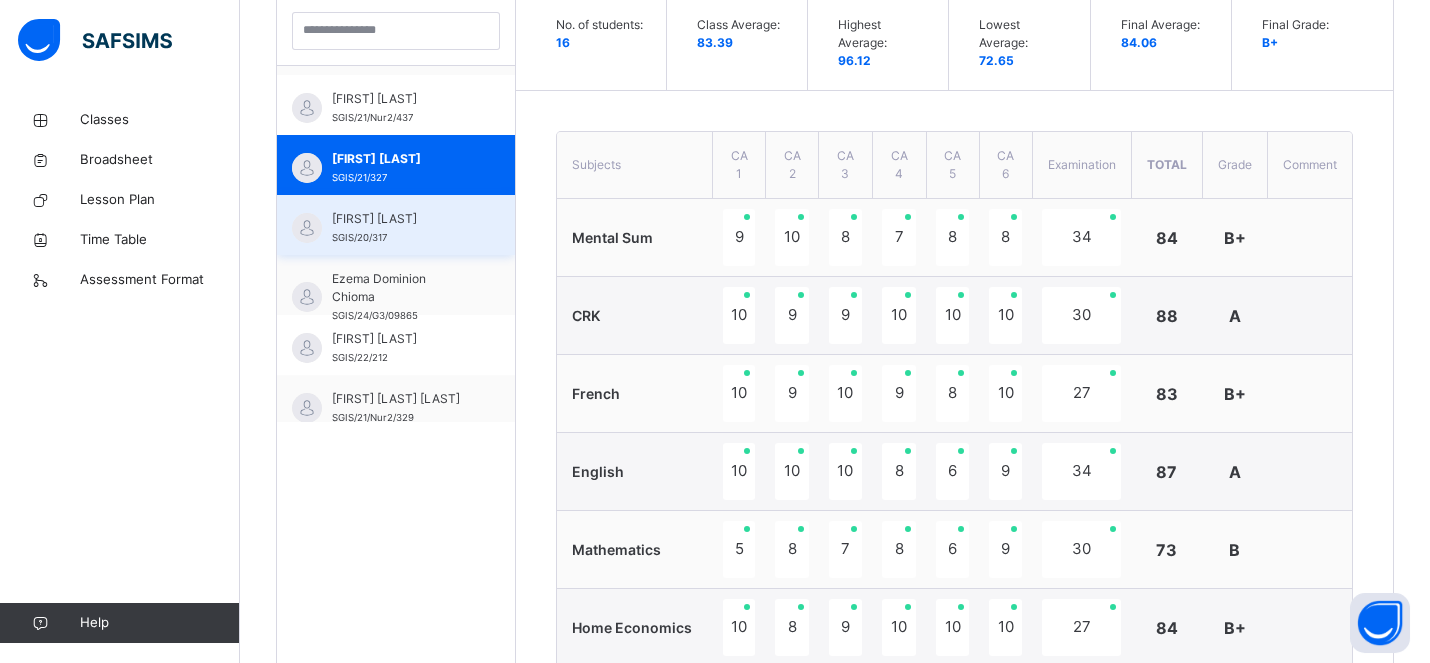 click on "Eric  Joseph" at bounding box center (401, 219) 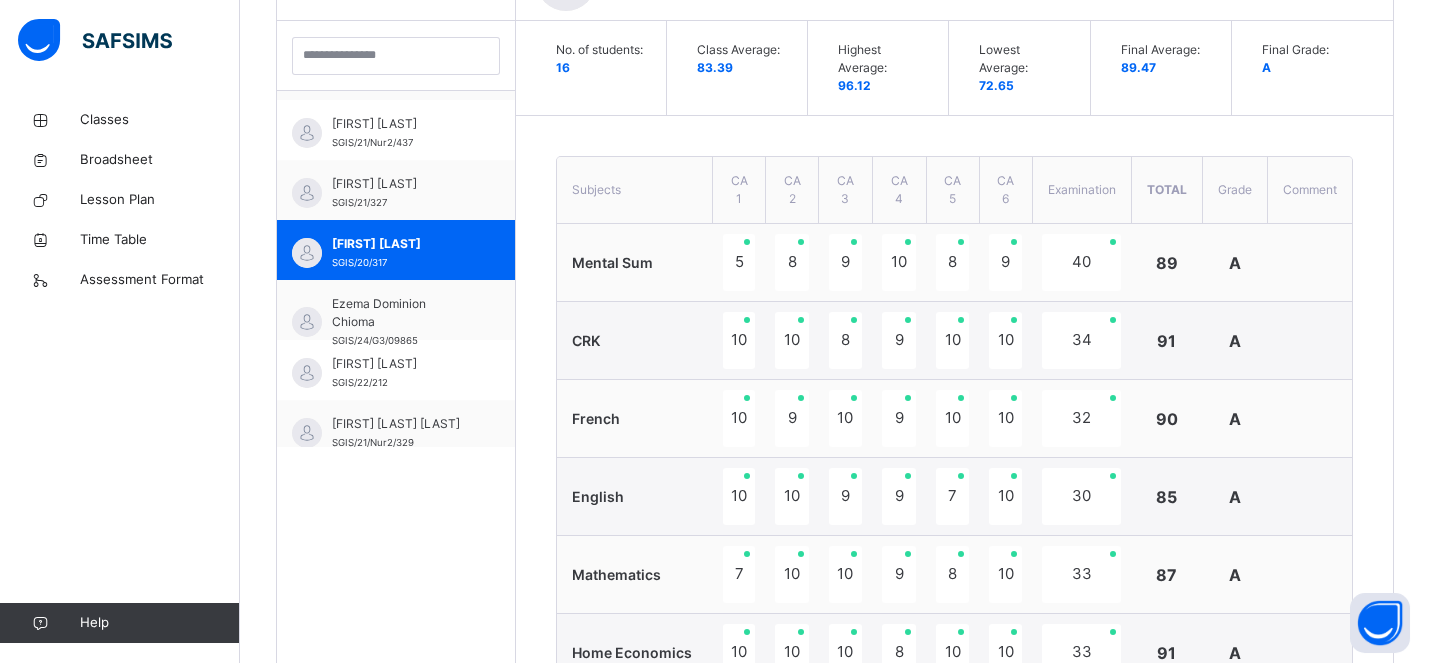 scroll, scrollTop: 604, scrollLeft: 0, axis: vertical 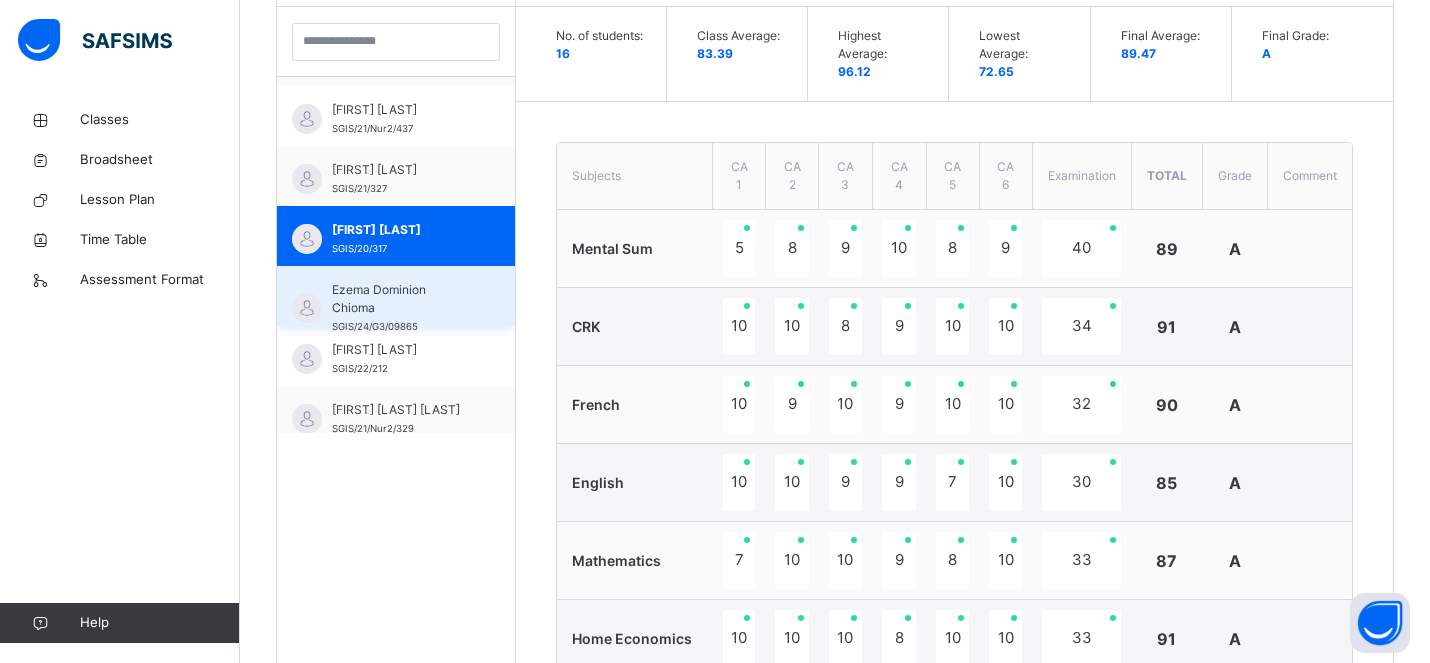 click on "Ezema Dominion Chioma" at bounding box center [401, 299] 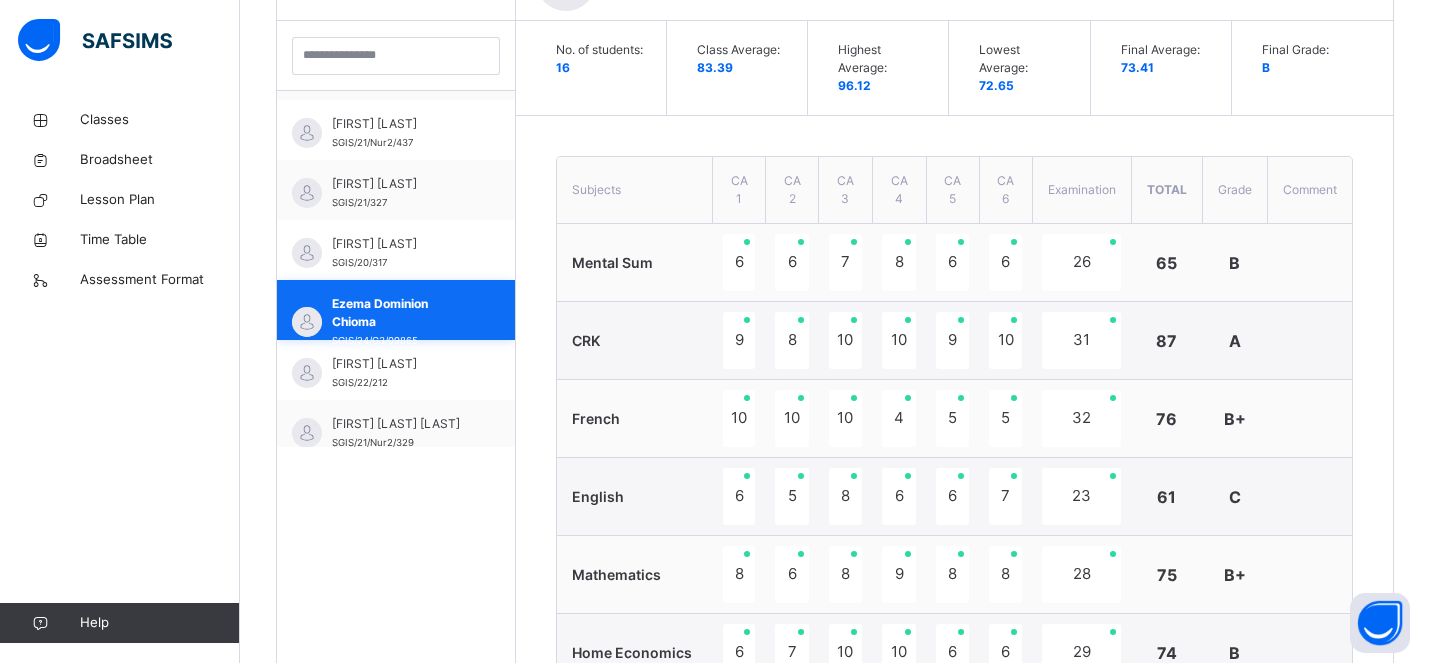 scroll, scrollTop: 593, scrollLeft: 0, axis: vertical 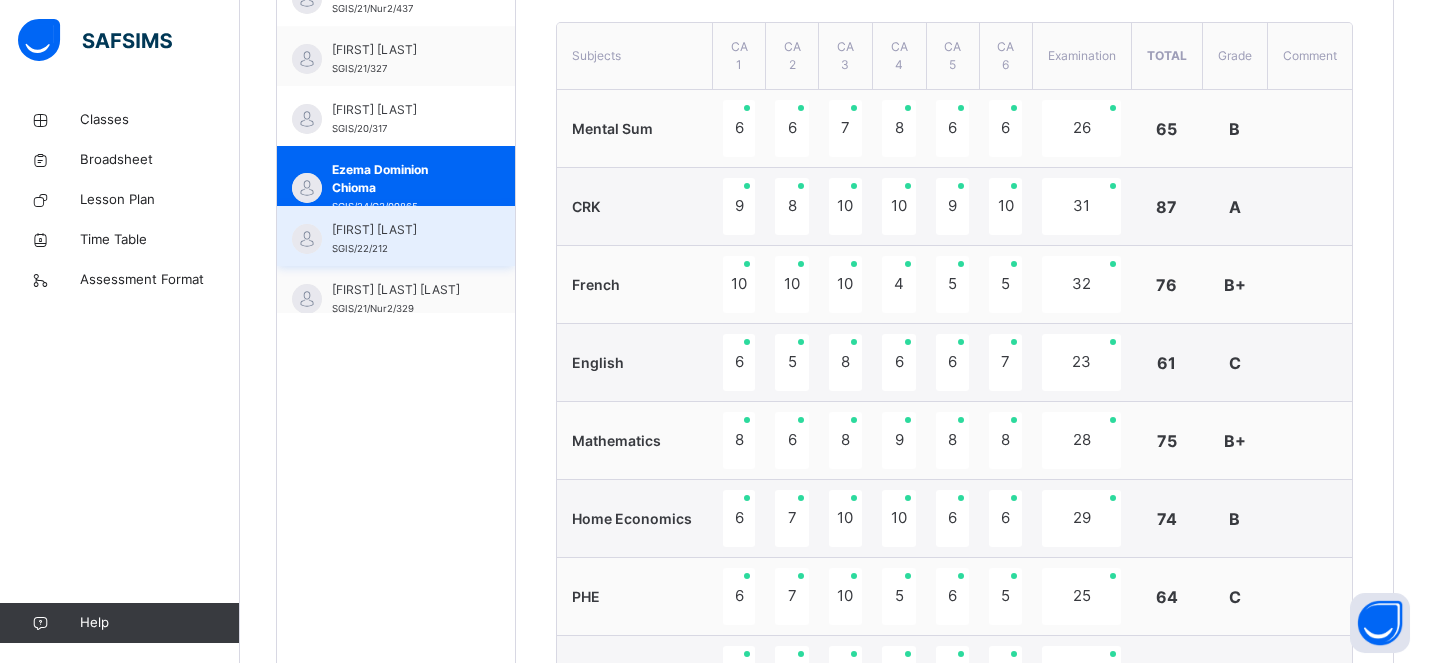 click on "Kamsi  Ashiegbu SGIS/22/212" at bounding box center [396, 236] 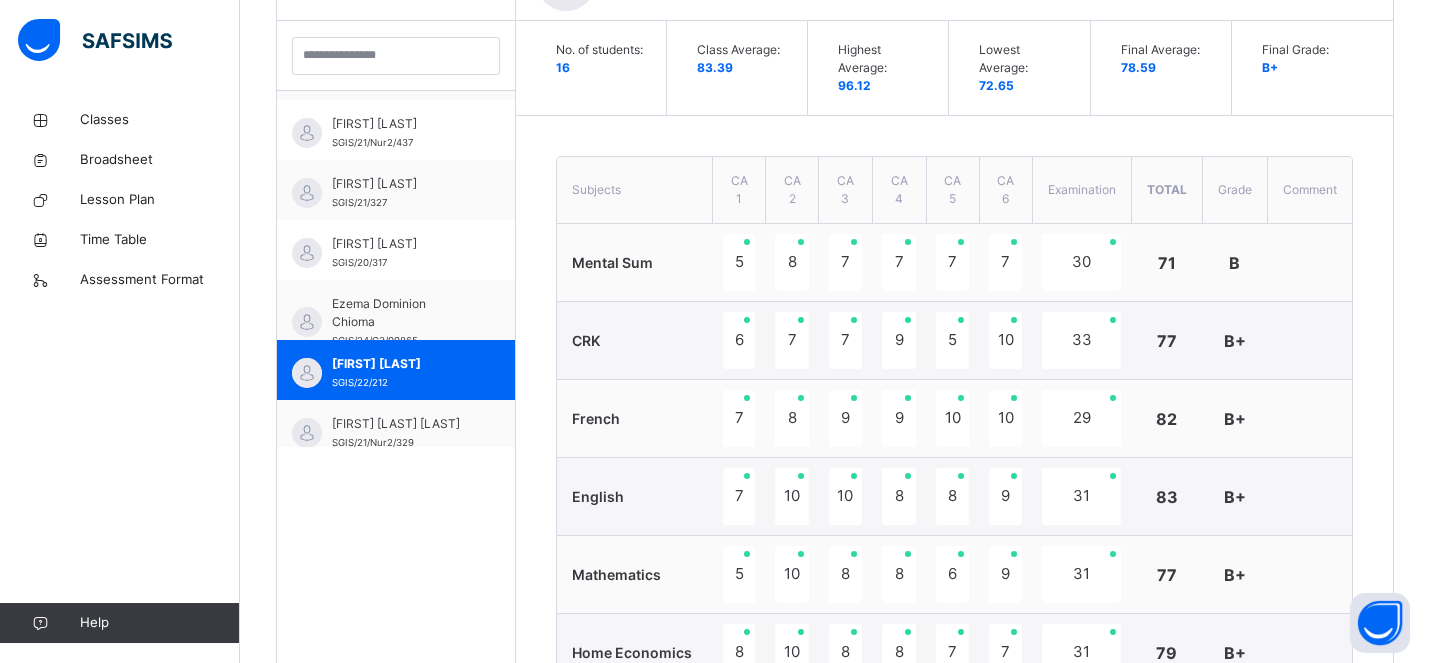 scroll, scrollTop: 713, scrollLeft: 0, axis: vertical 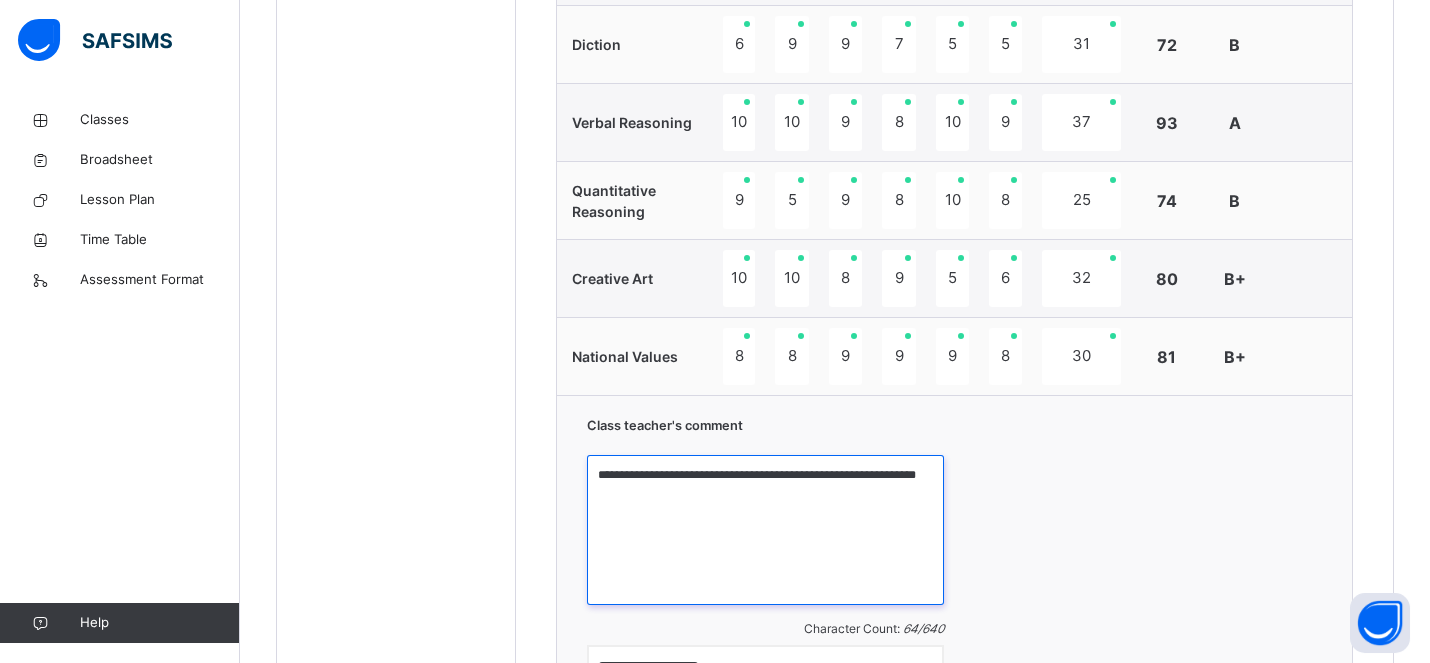 click on "**********" at bounding box center (765, 530) 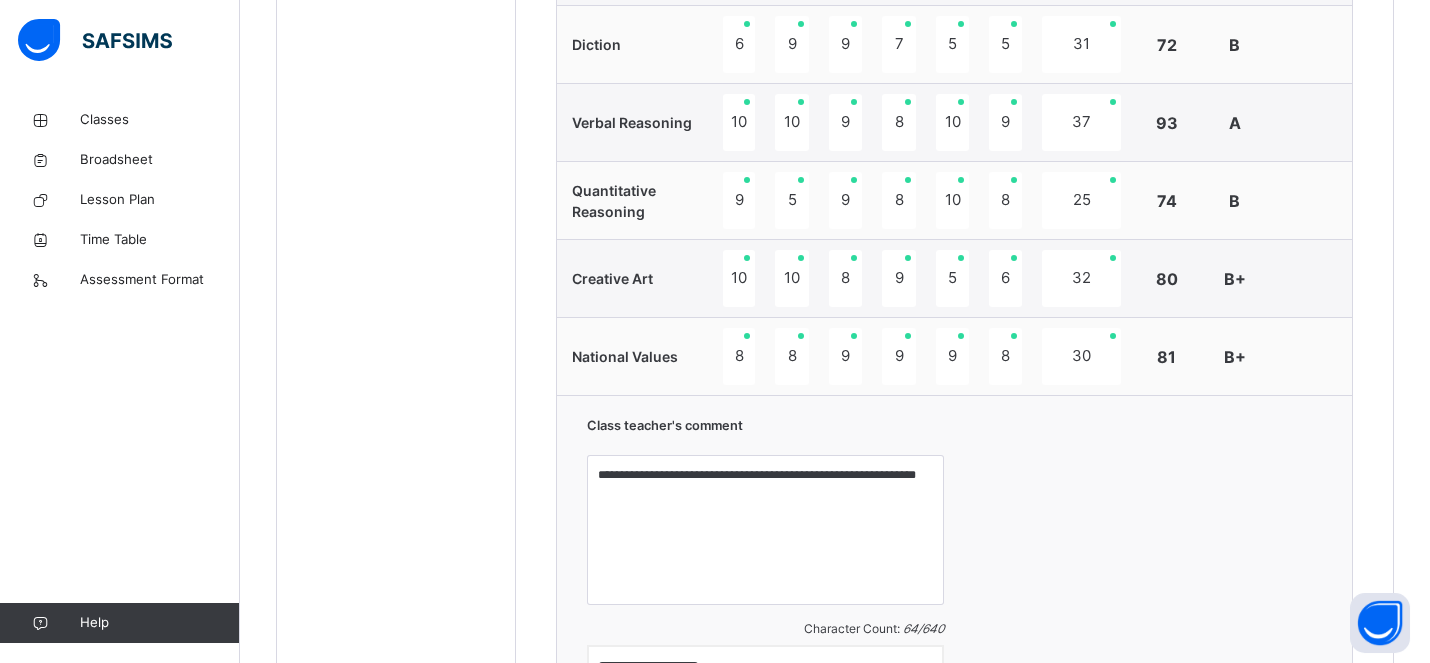 click on "**********" at bounding box center (954, 560) 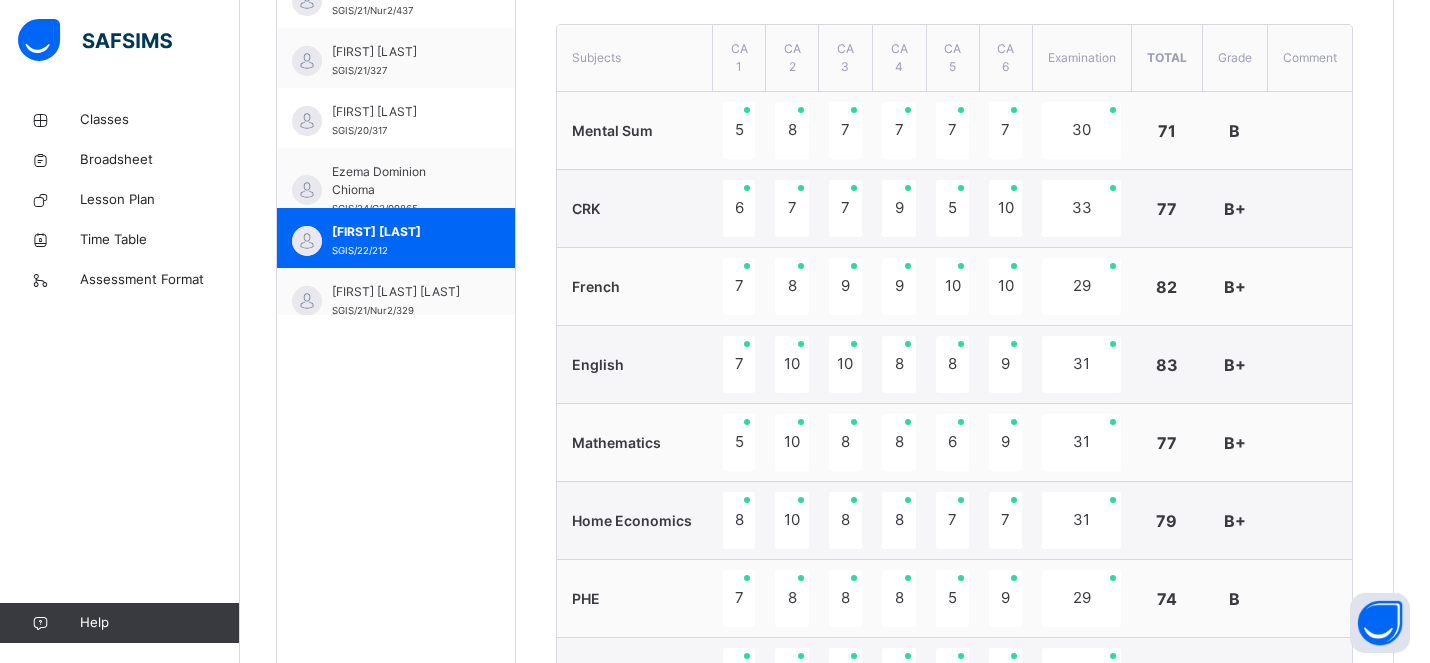 scroll, scrollTop: 637, scrollLeft: 0, axis: vertical 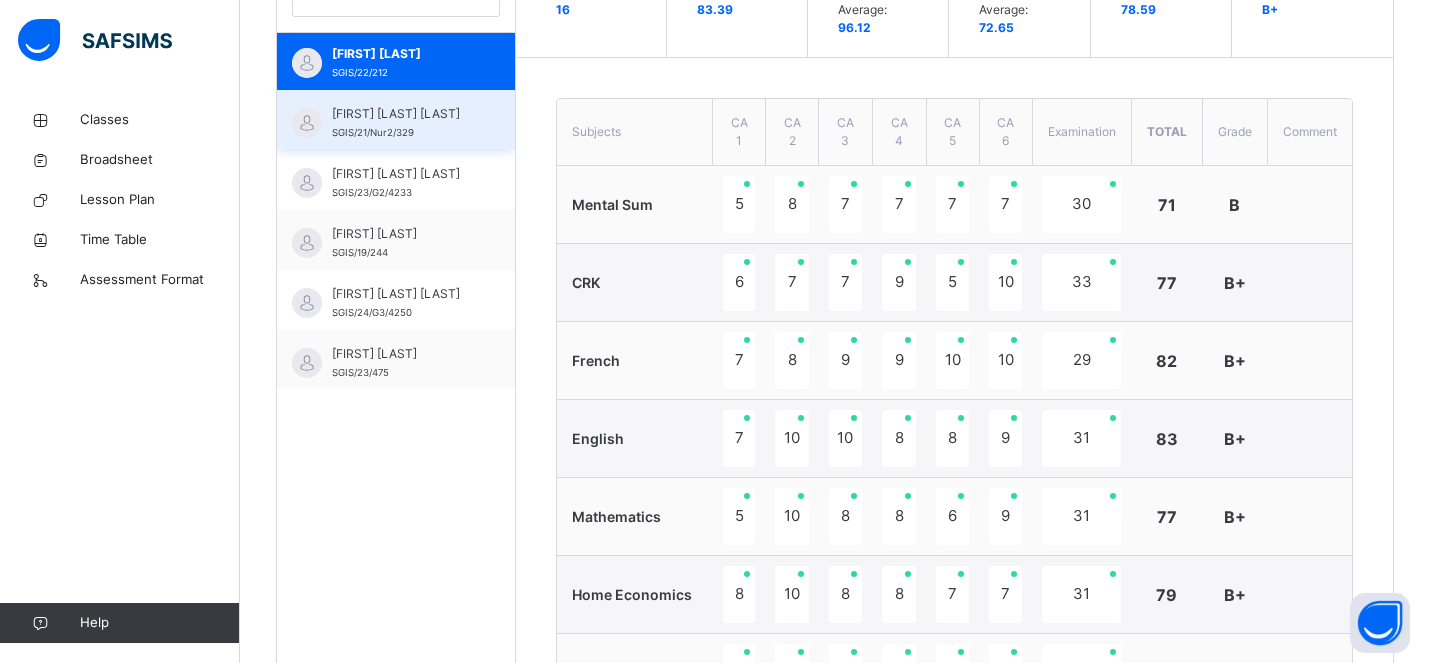 click on "Olalere Ewaoluwa Rokibat" at bounding box center [401, 114] 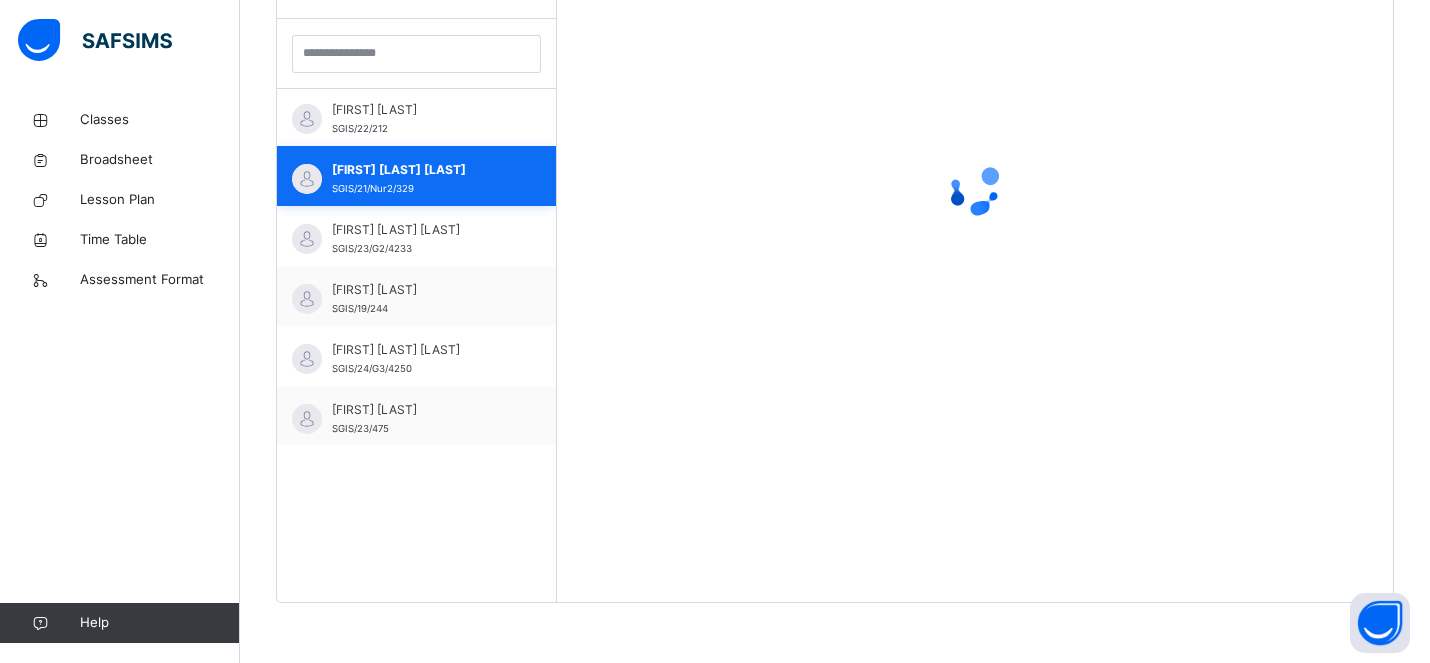 scroll, scrollTop: 579, scrollLeft: 0, axis: vertical 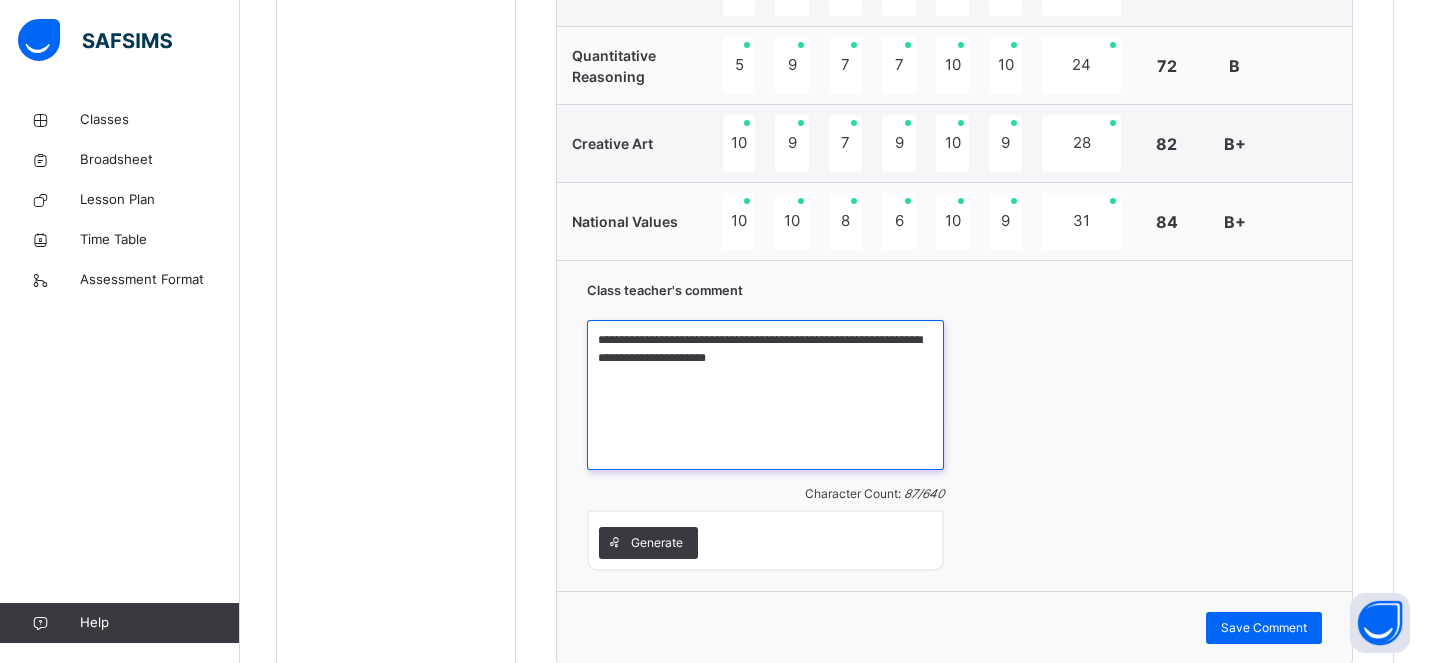 click on "**********" at bounding box center (765, 395) 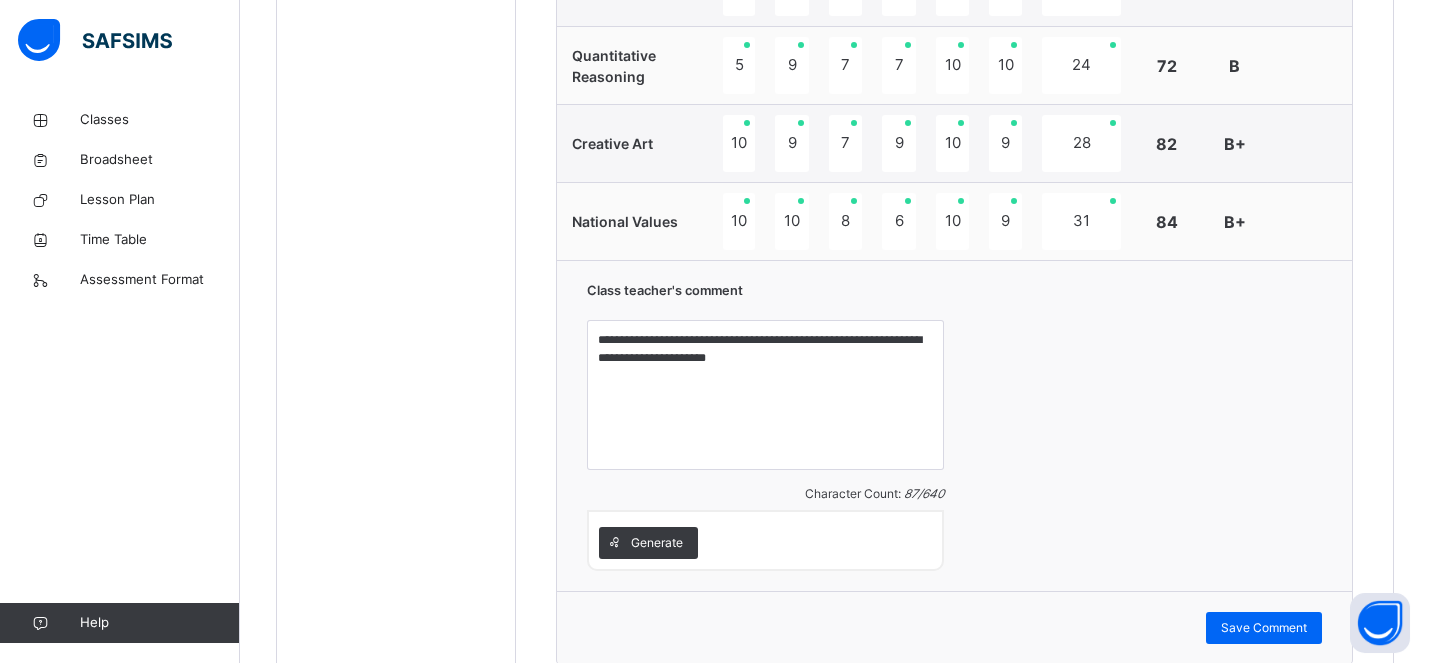 click on "**********" at bounding box center (954, 425) 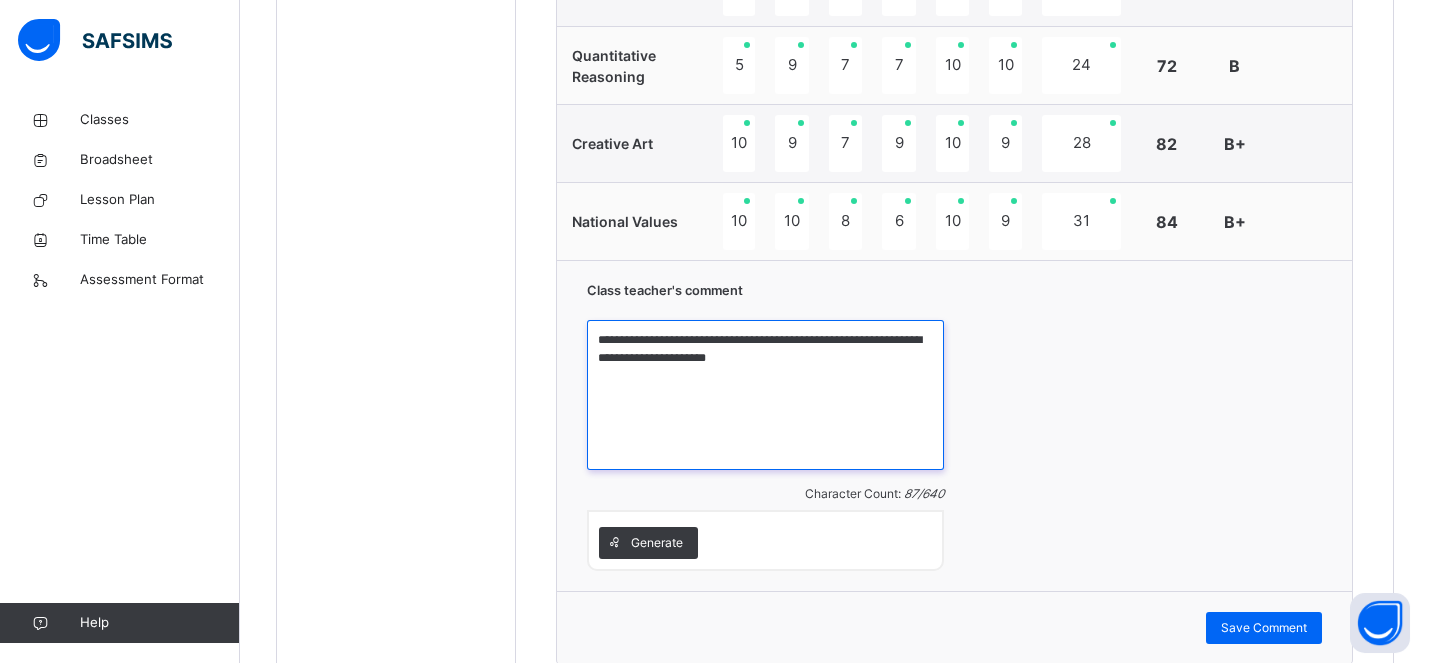 click on "**********" at bounding box center (765, 395) 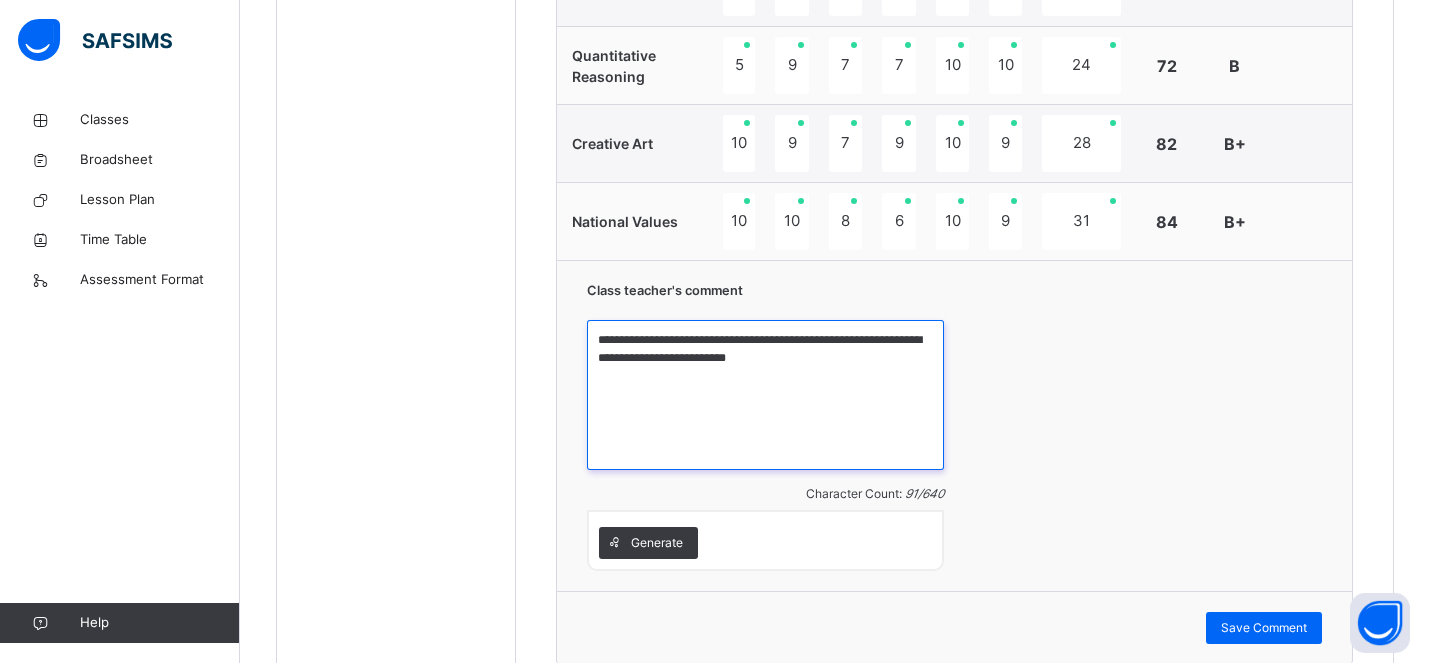 click on "**********" at bounding box center [765, 395] 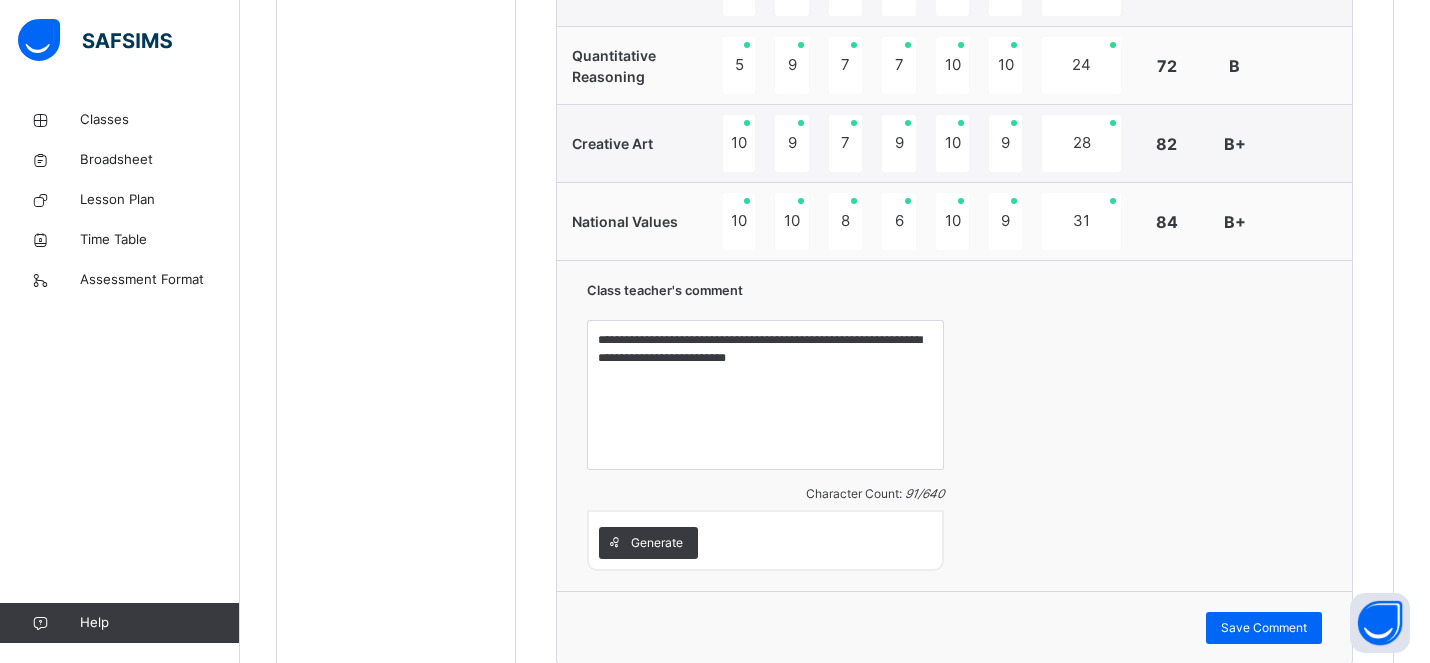 click on "**********" at bounding box center (954, 425) 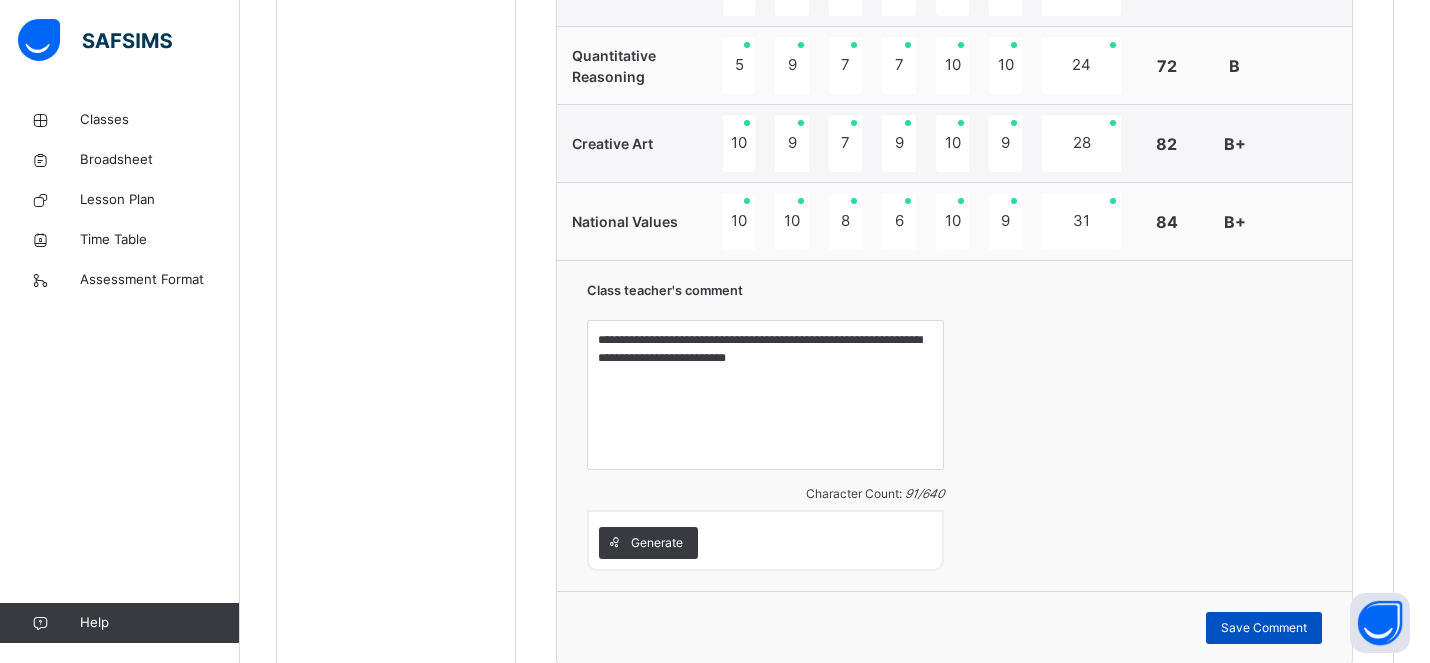 click on "Save Comment" at bounding box center (1264, 628) 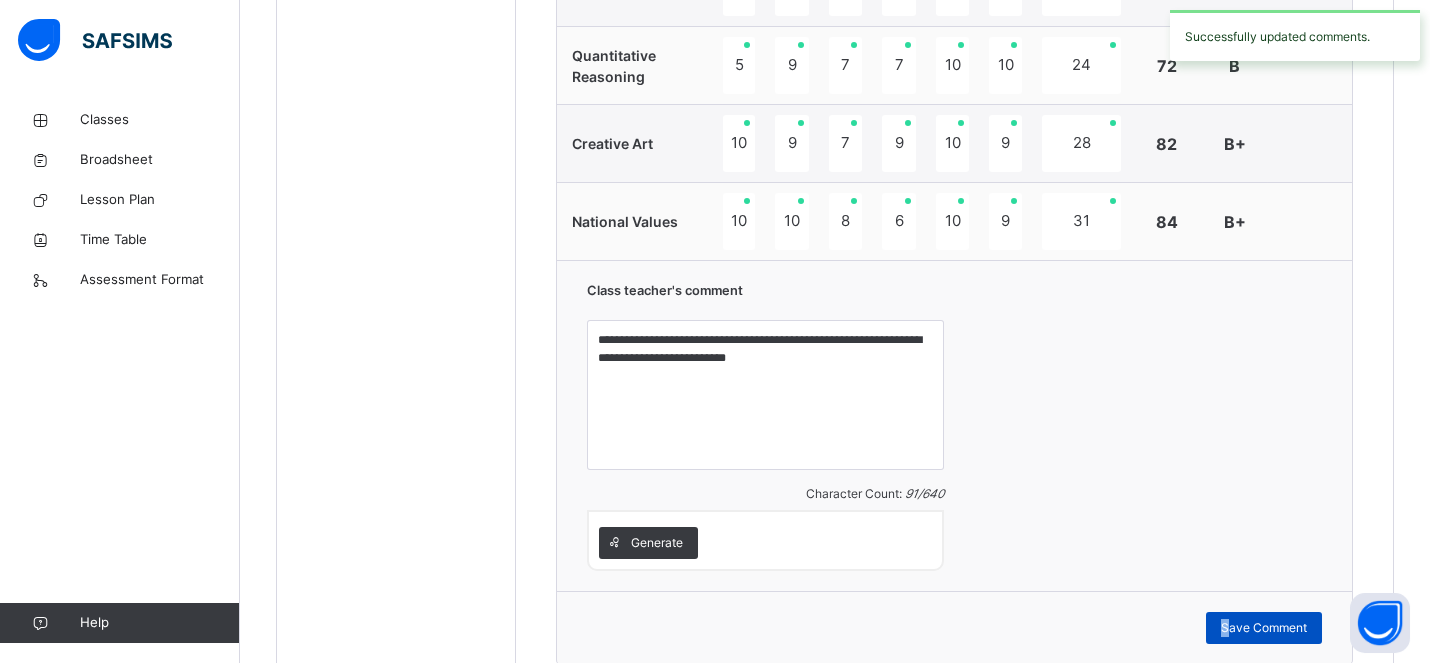 click on "Save Comment" at bounding box center (1264, 628) 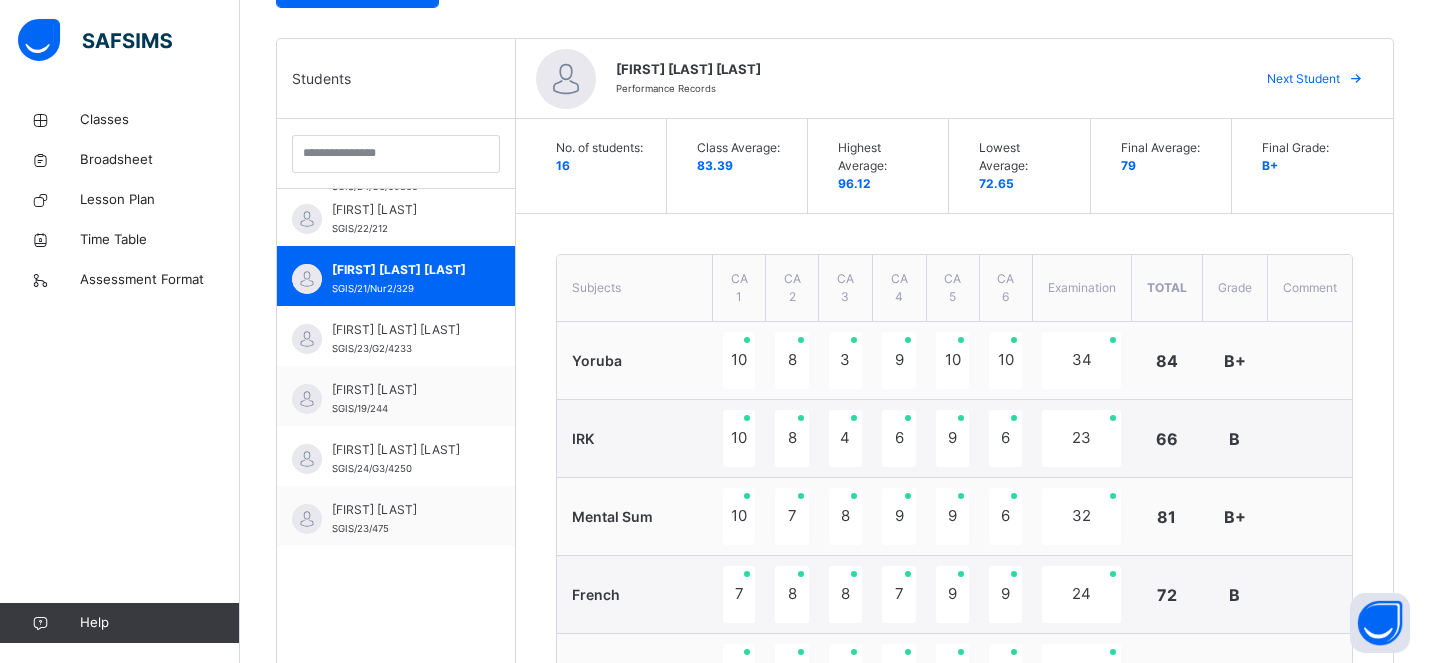 scroll, scrollTop: 494, scrollLeft: 0, axis: vertical 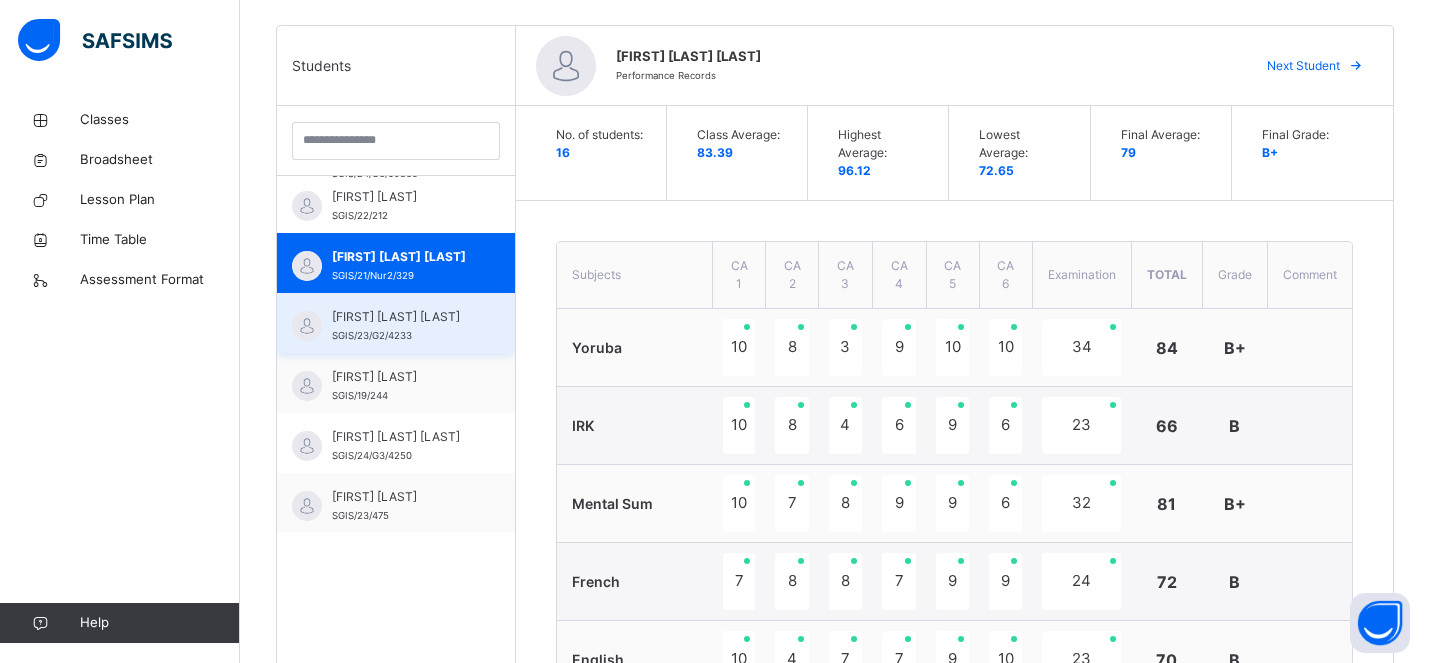 click on "Precious Alichi David" at bounding box center (401, 317) 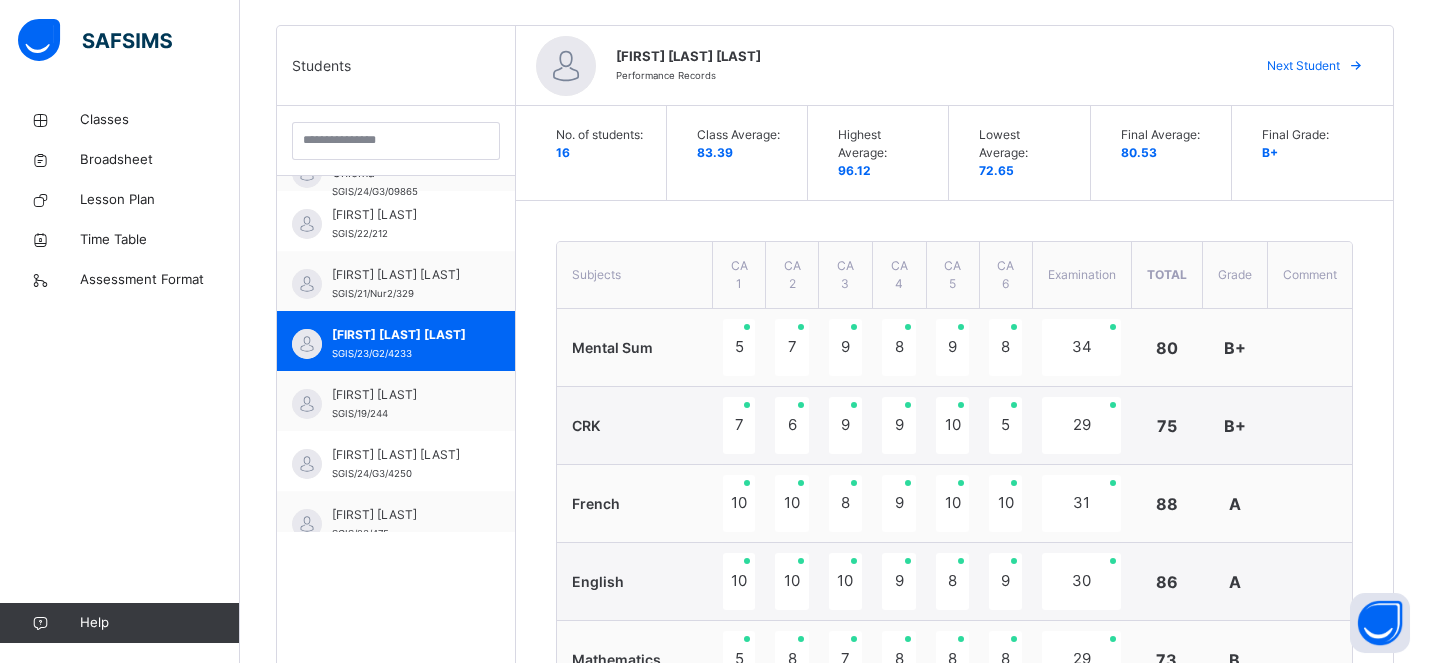 scroll, scrollTop: 603, scrollLeft: 0, axis: vertical 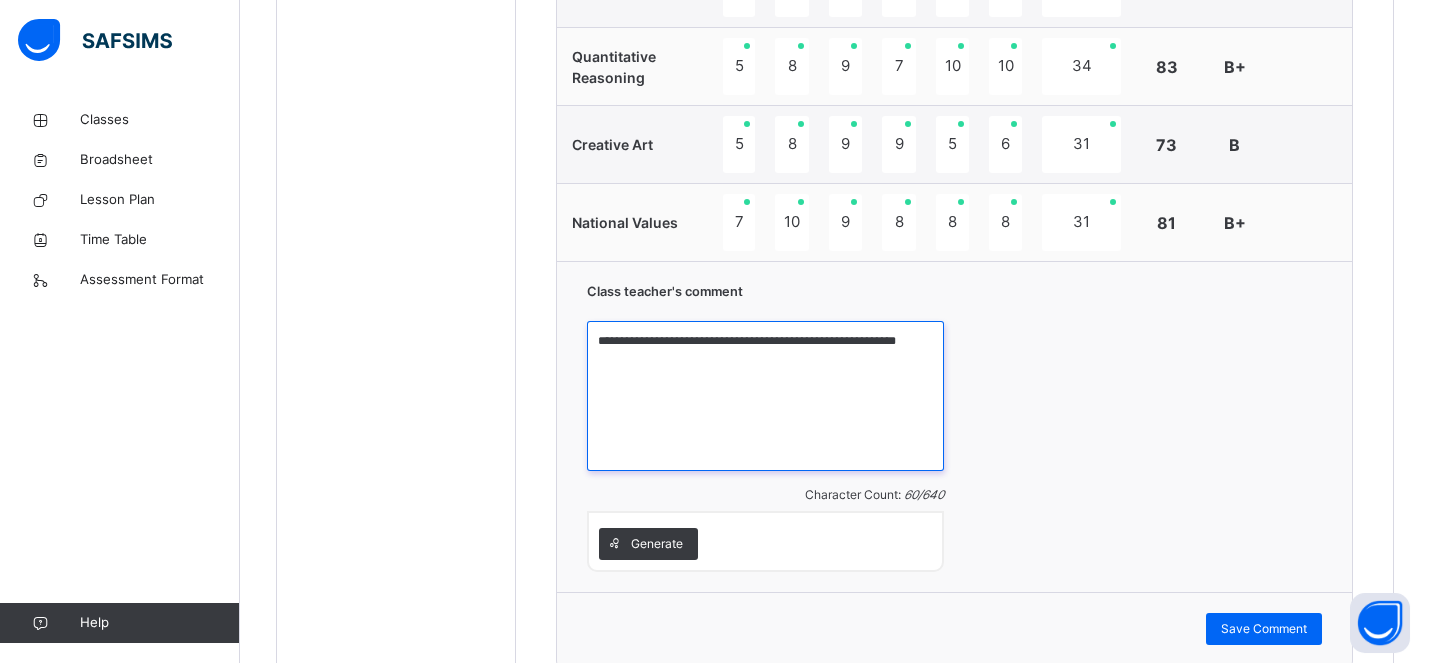 click on "**********" at bounding box center (765, 396) 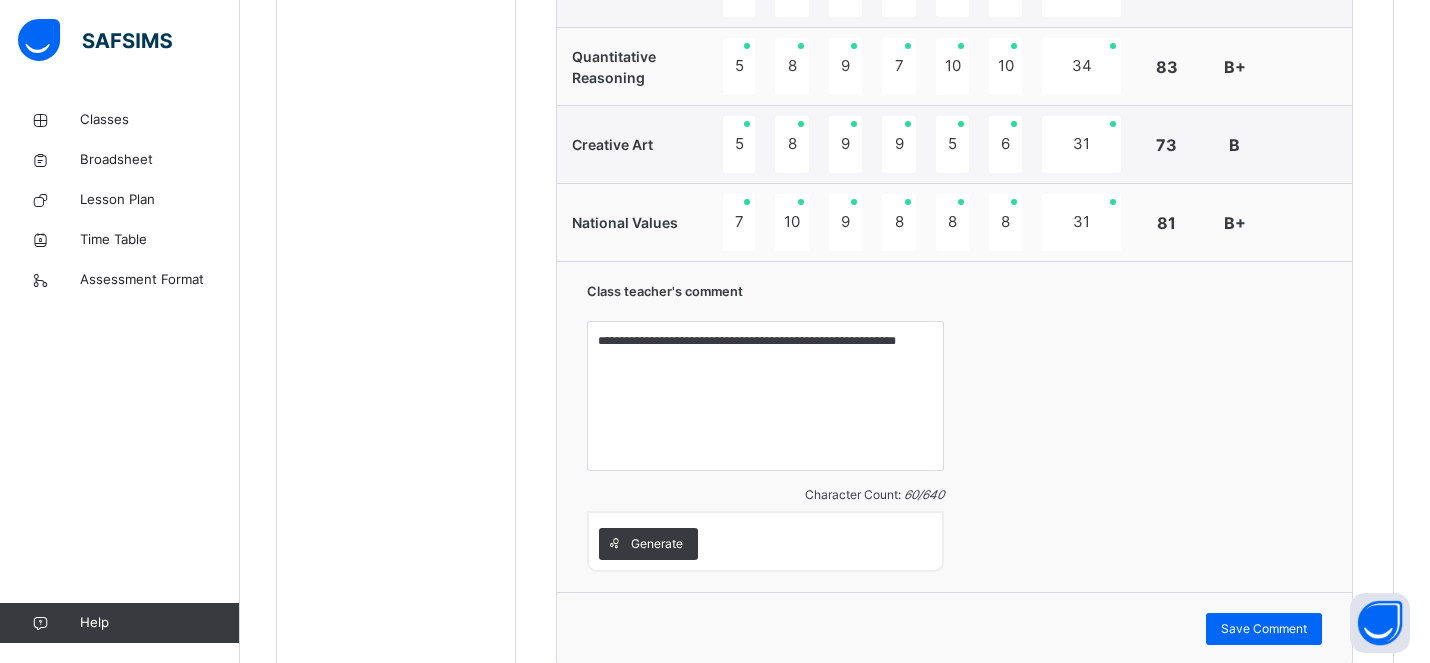 click on "**********" at bounding box center [954, 426] 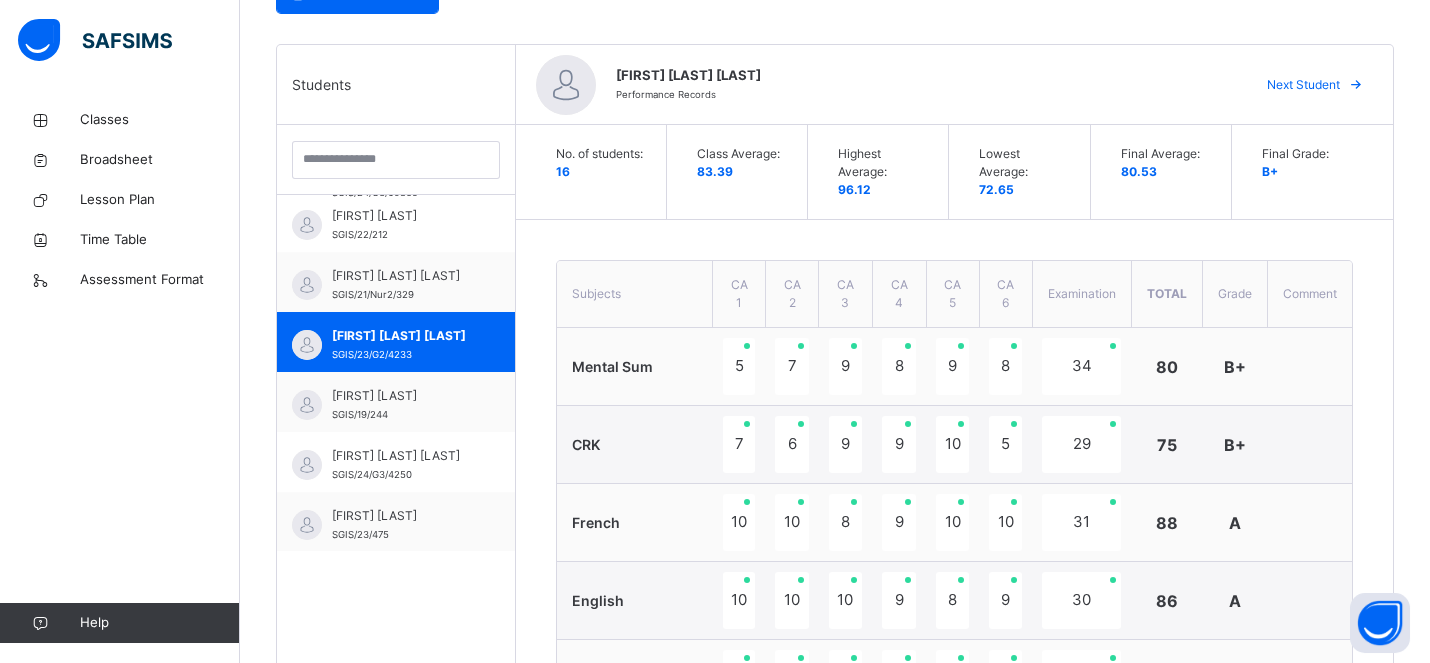 scroll, scrollTop: 409, scrollLeft: 0, axis: vertical 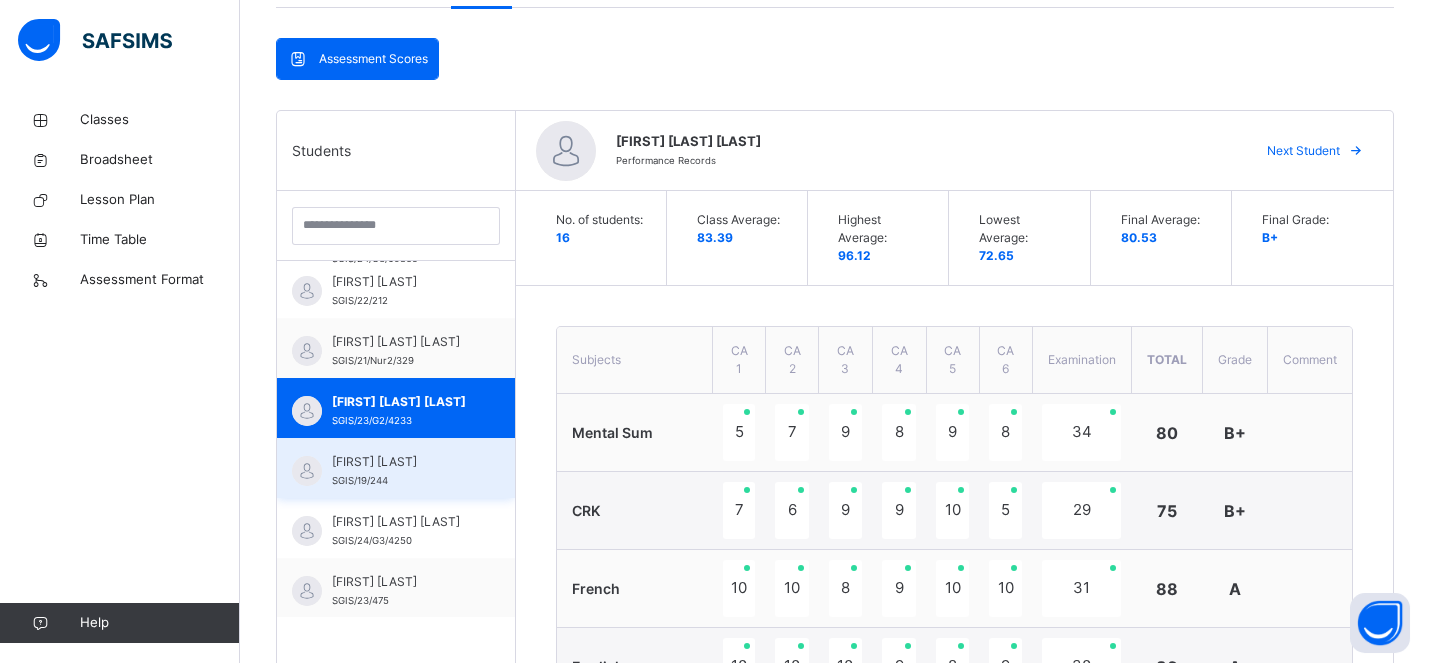 click on "Rejoice  Efezino SGIS/19/244" at bounding box center [401, 471] 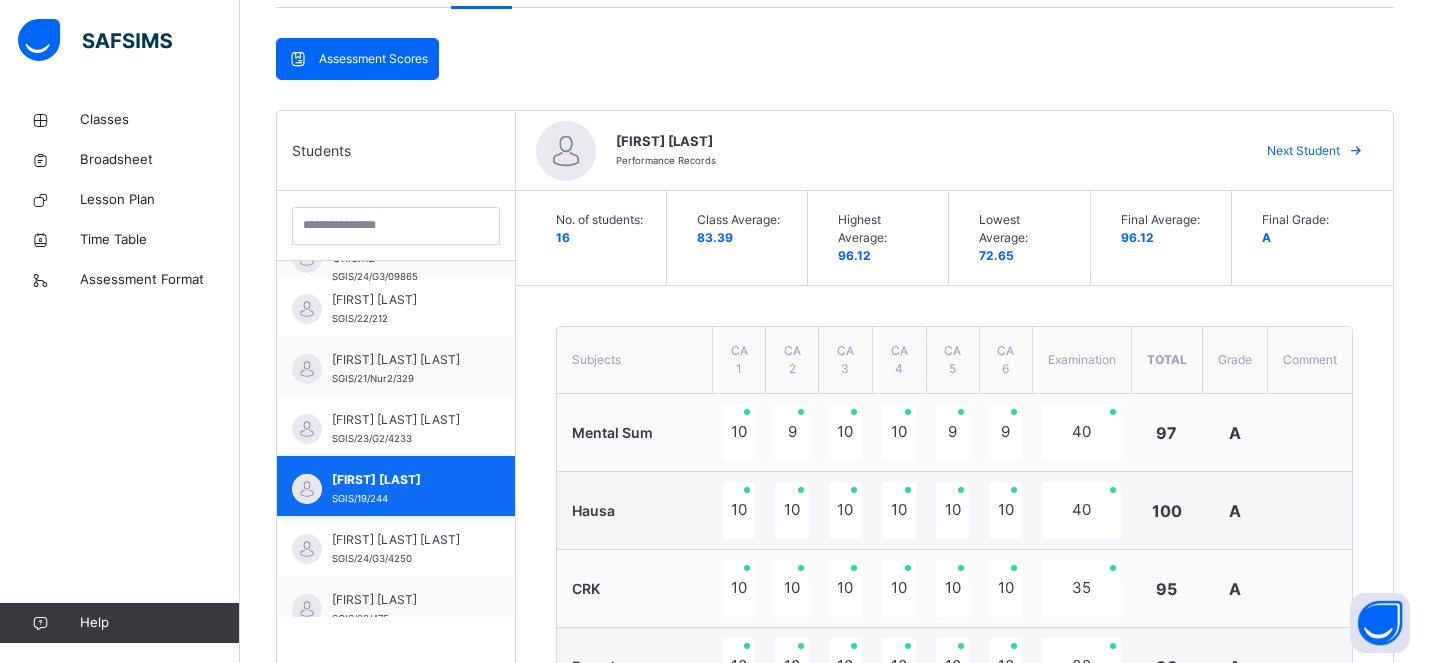 scroll, scrollTop: 603, scrollLeft: 0, axis: vertical 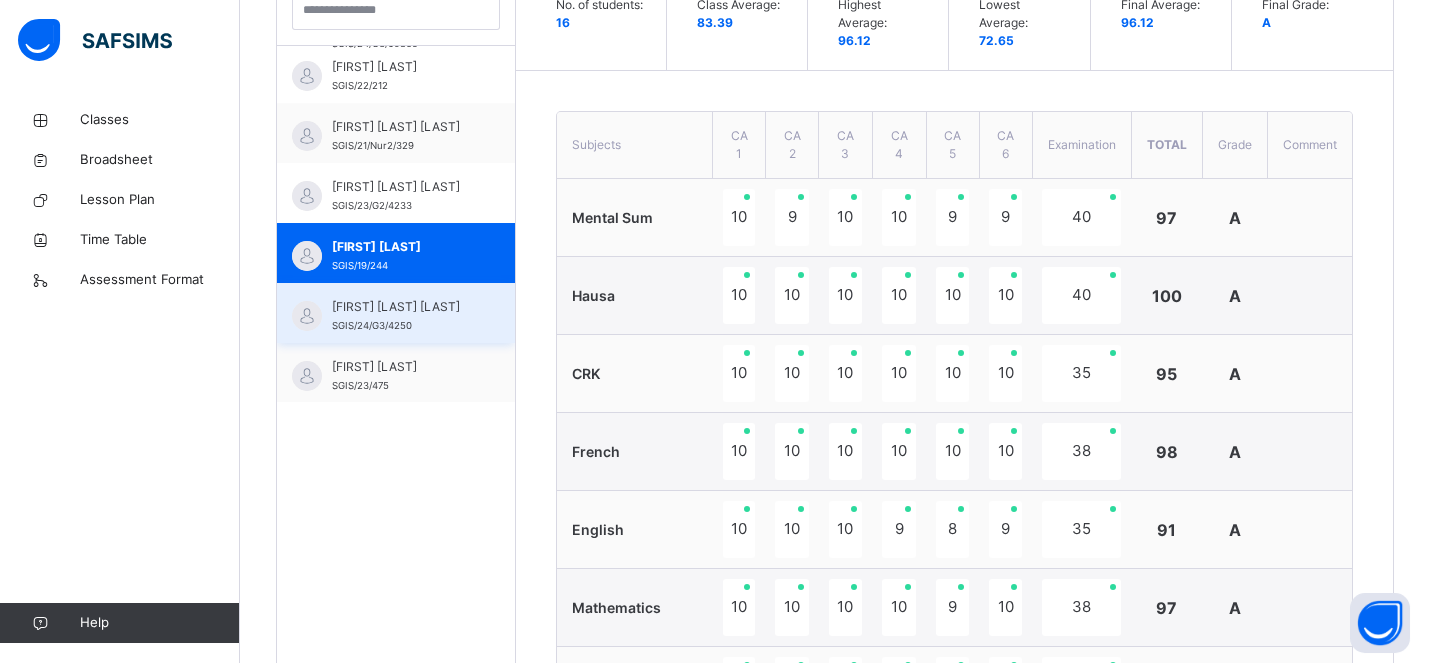 click on "SGIS/24/G3/4250" at bounding box center (372, 325) 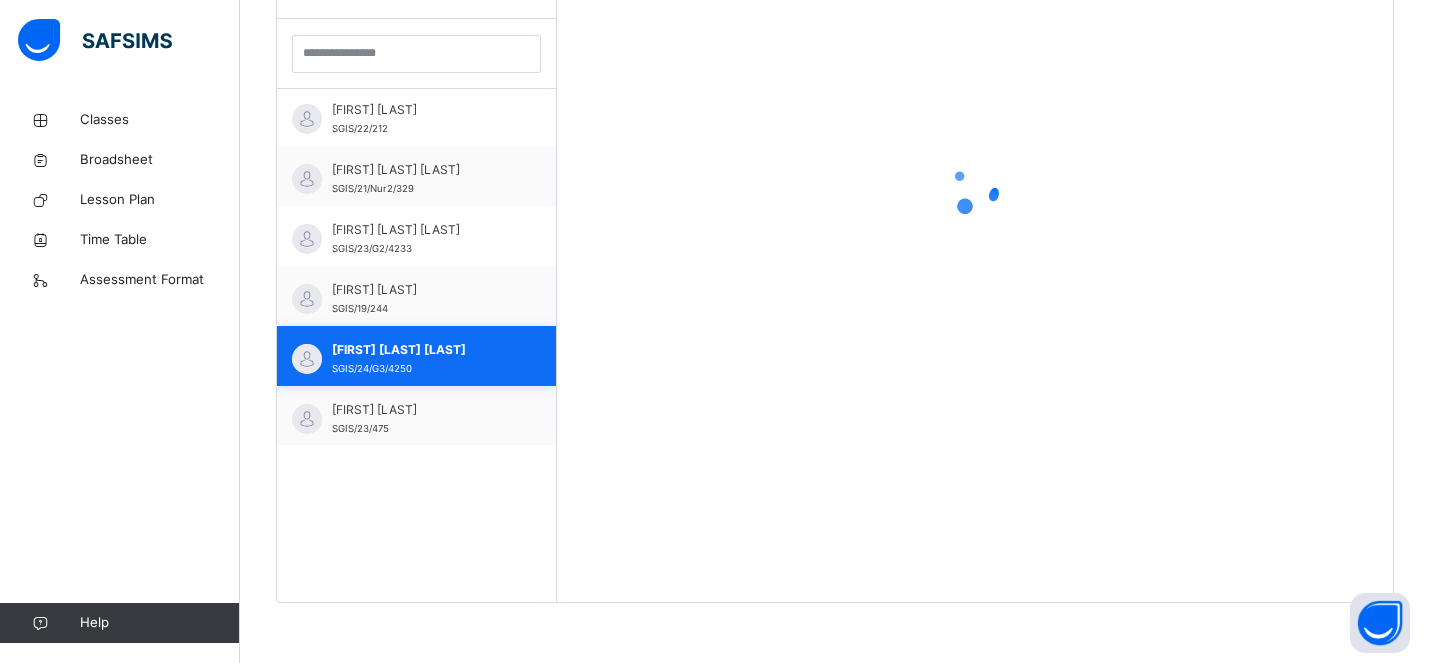 scroll, scrollTop: 579, scrollLeft: 0, axis: vertical 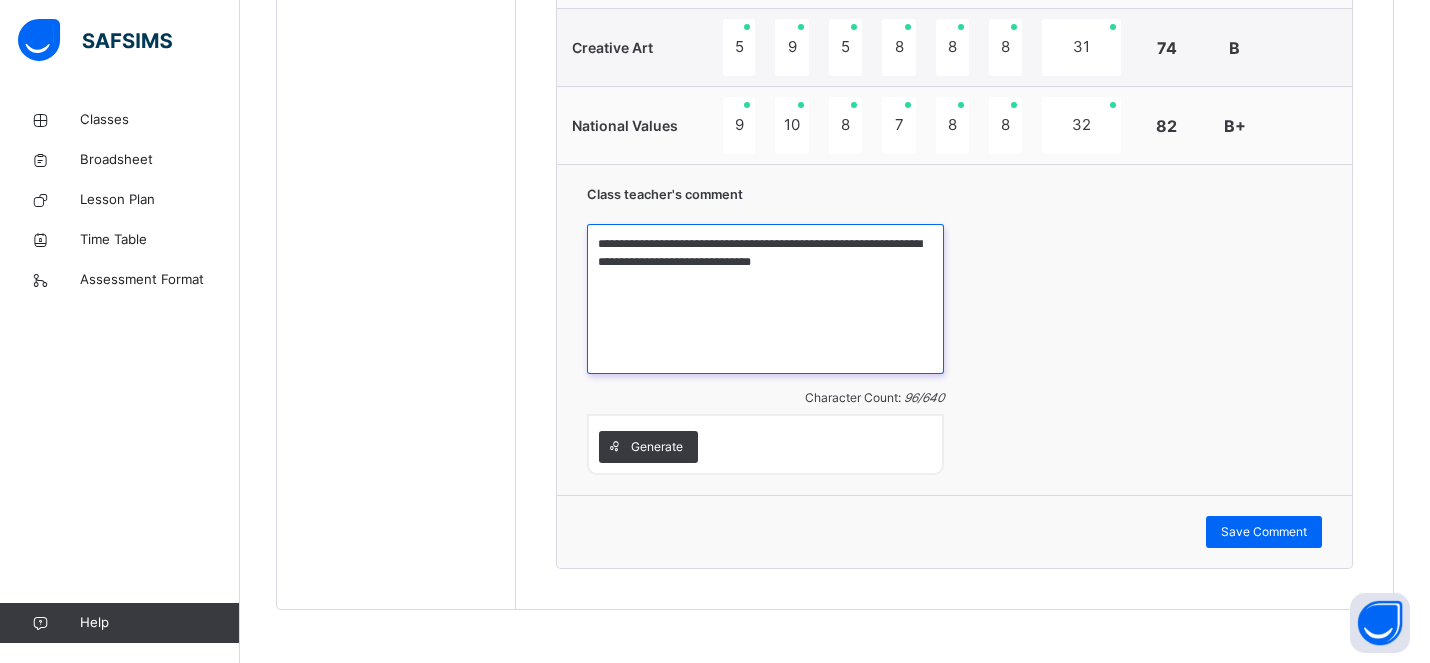 click on "**********" at bounding box center (765, 299) 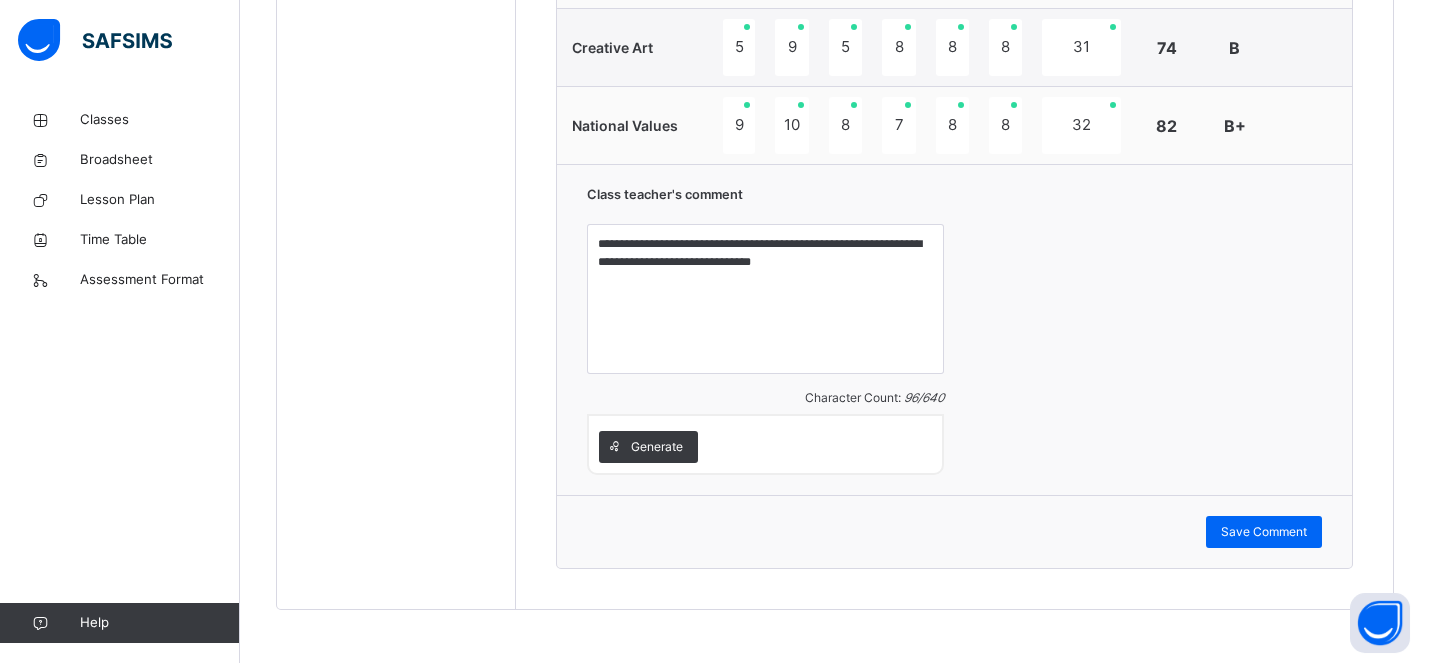 click on "**********" at bounding box center (954, 329) 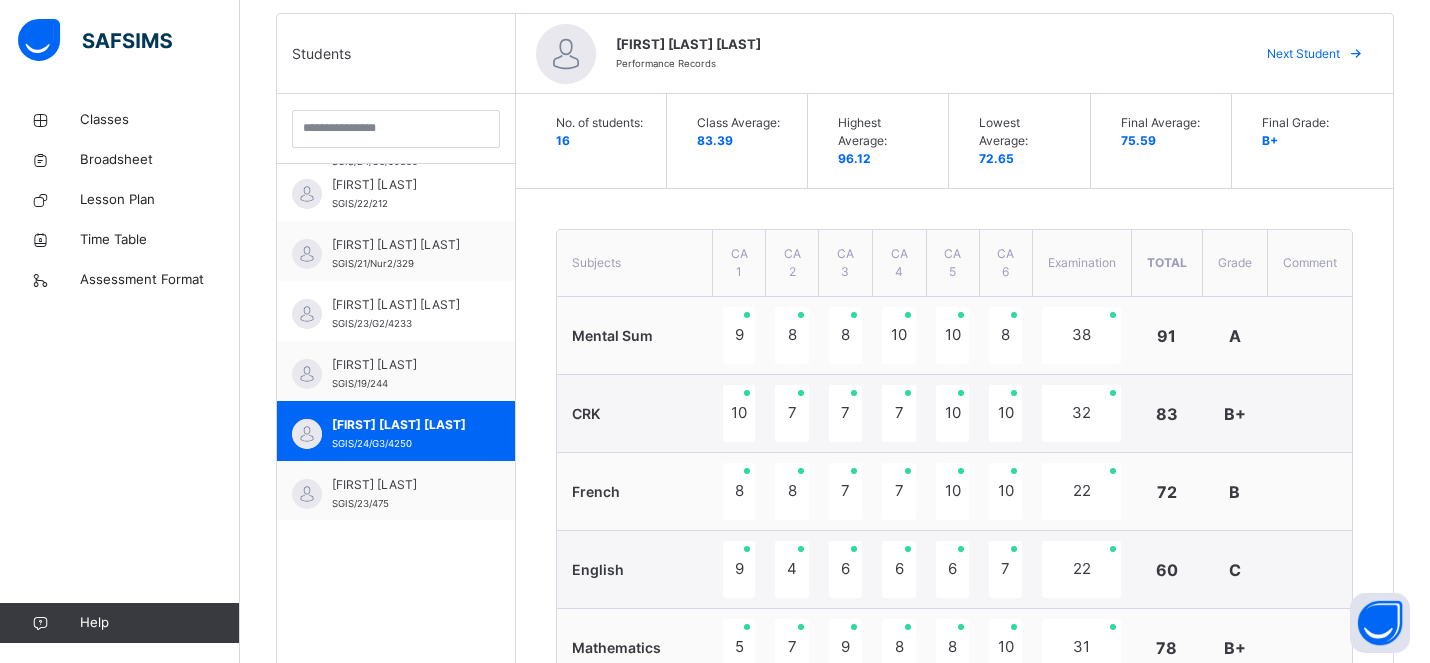 scroll, scrollTop: 432, scrollLeft: 0, axis: vertical 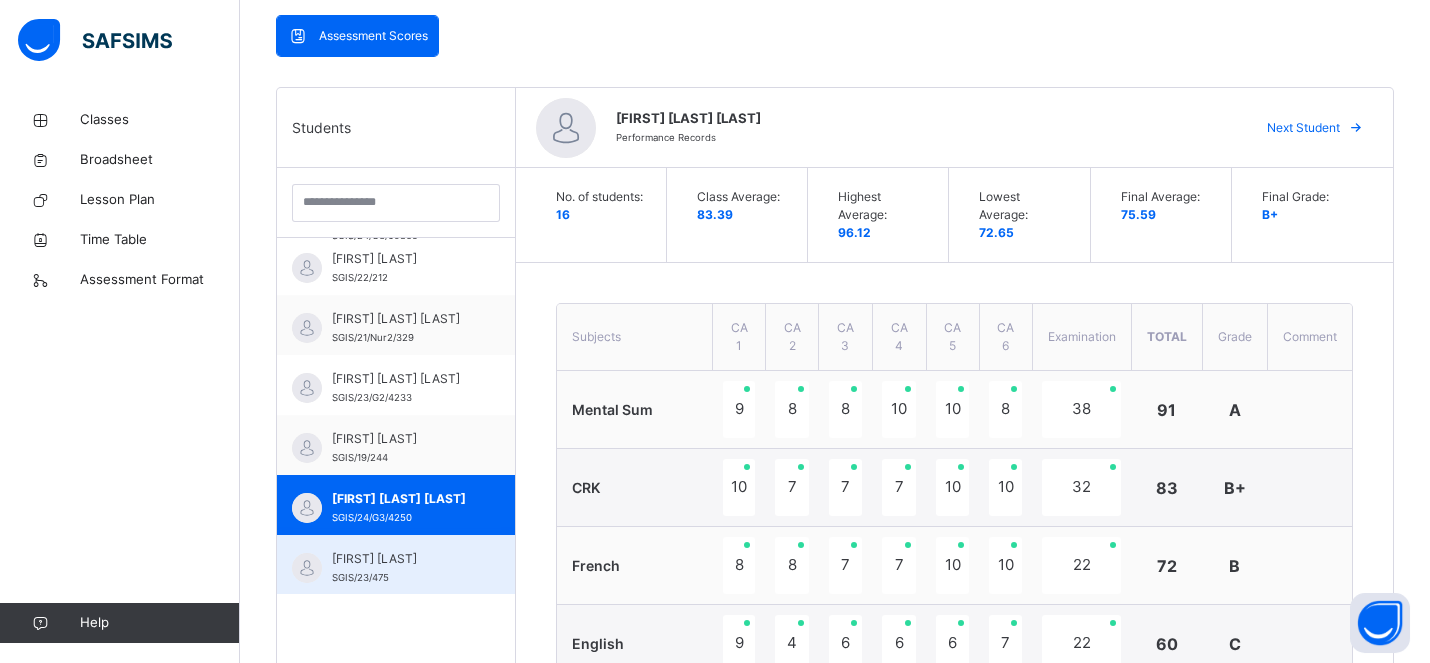 click on "Xavier  Chima" at bounding box center (401, 559) 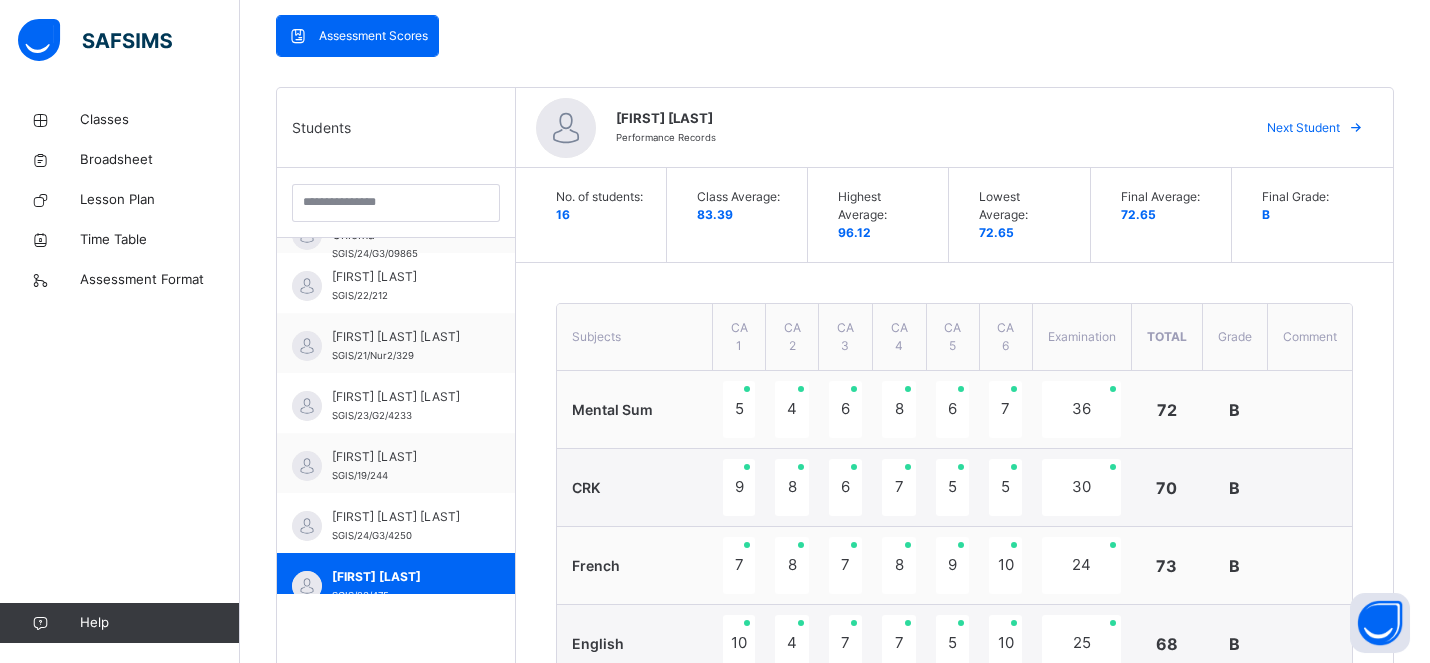 scroll, scrollTop: 603, scrollLeft: 0, axis: vertical 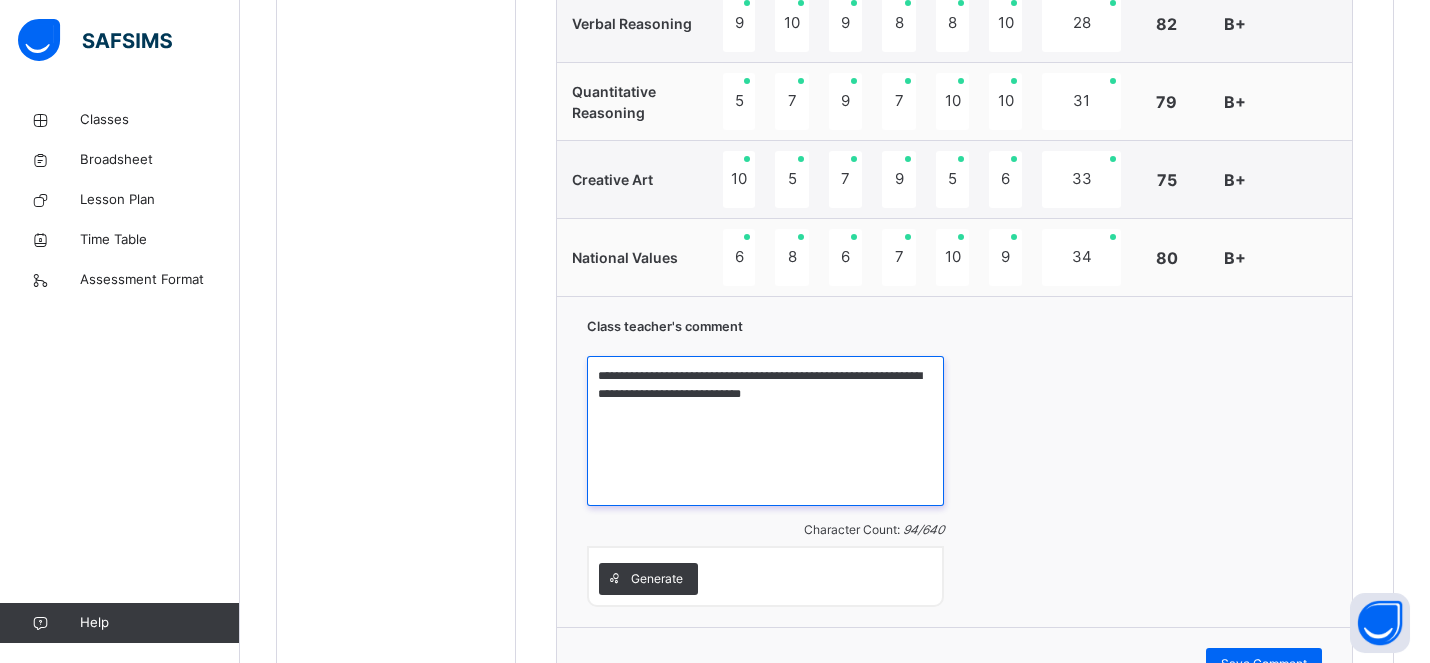 click on "**********" at bounding box center (765, 431) 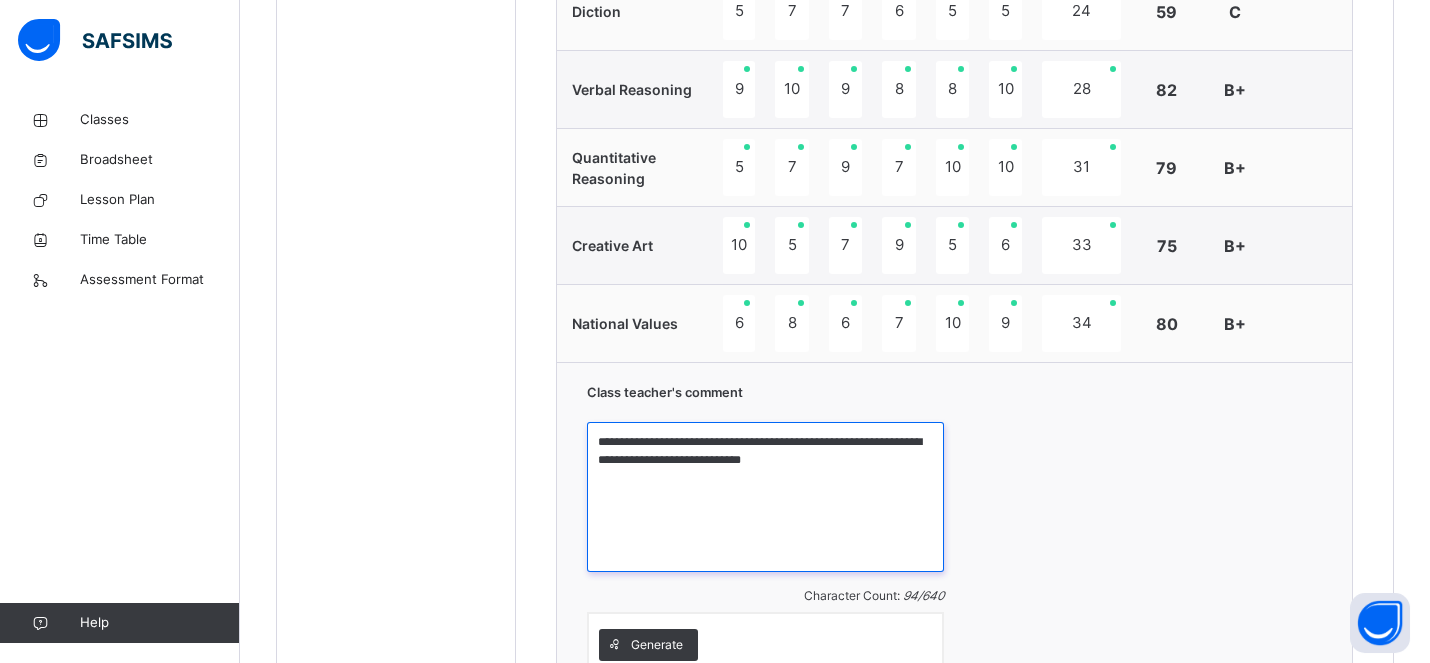 scroll, scrollTop: 1800, scrollLeft: 0, axis: vertical 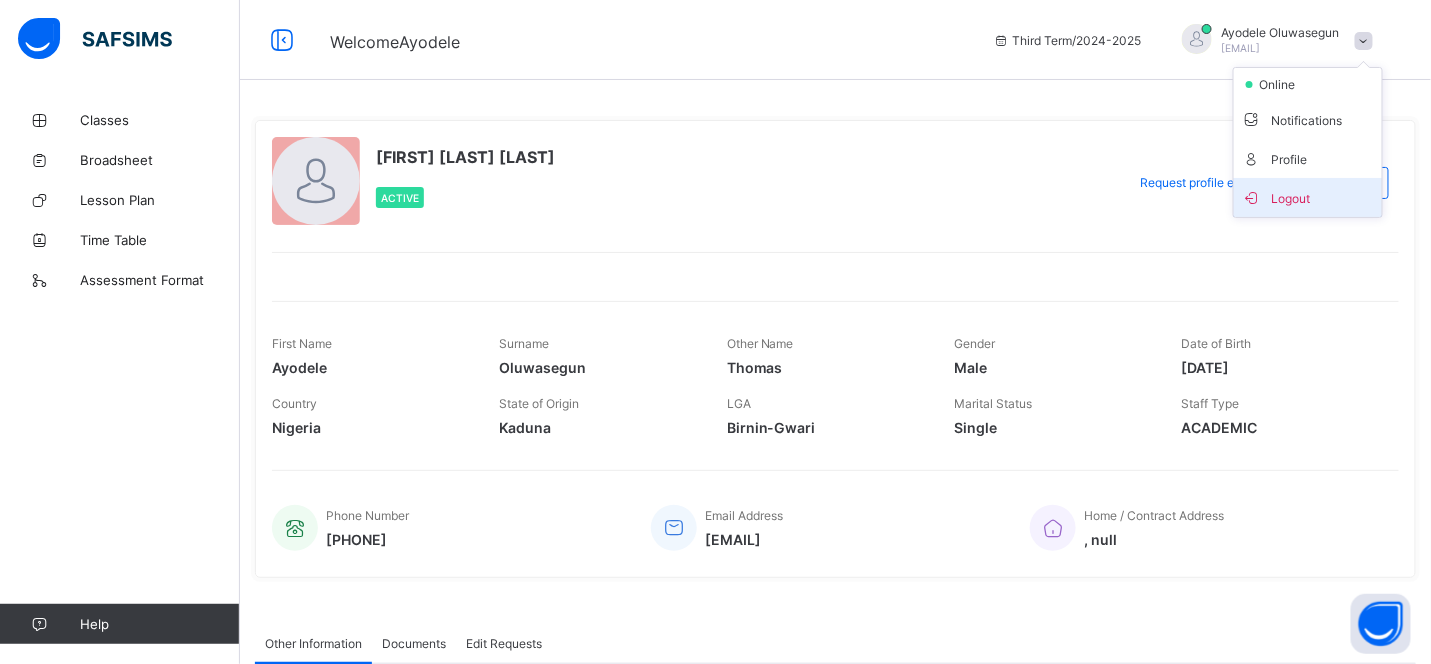 click on "Logout" at bounding box center (1308, 197) 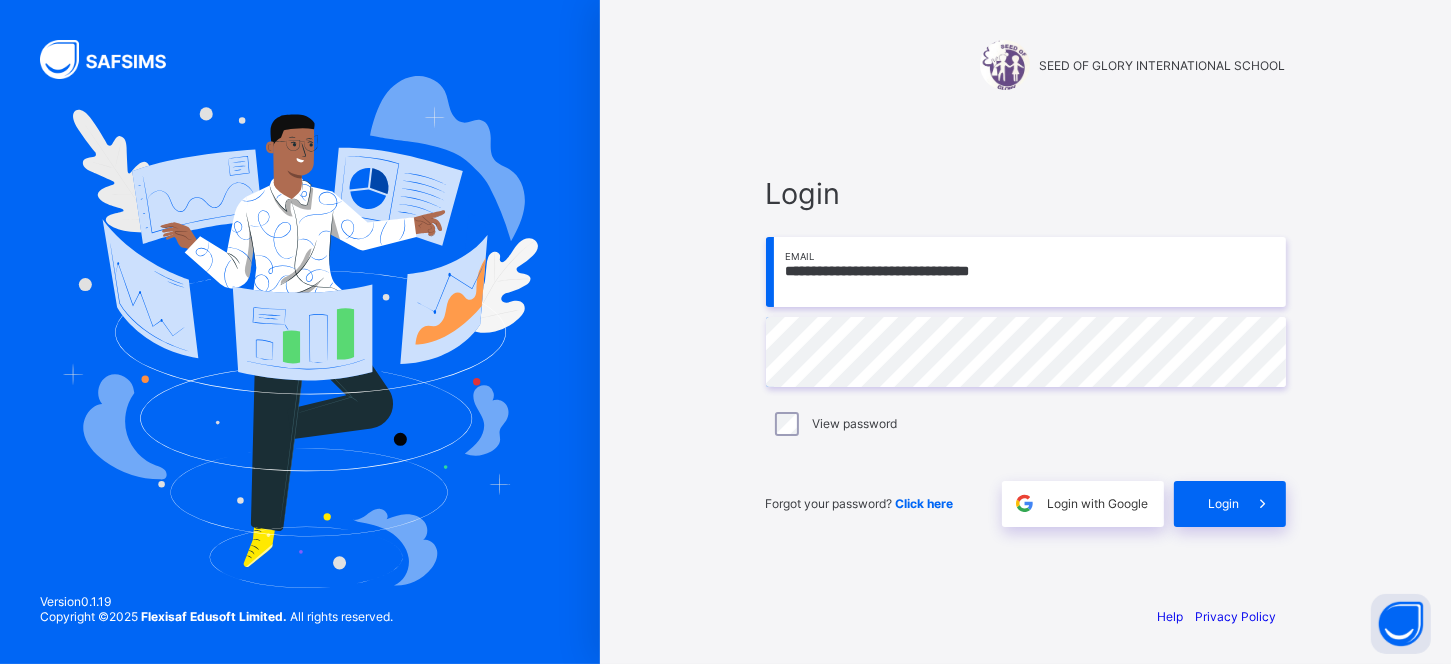click on "**********" at bounding box center [1026, 272] 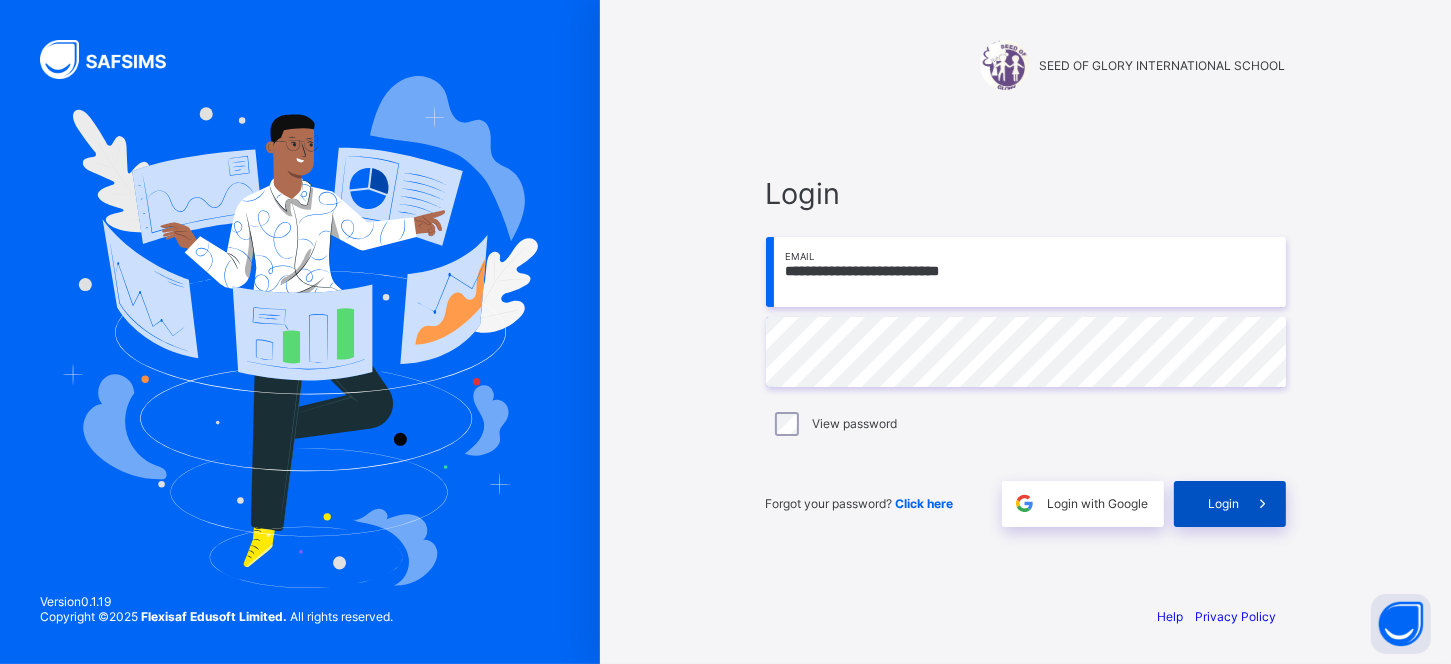 click at bounding box center (1263, 504) 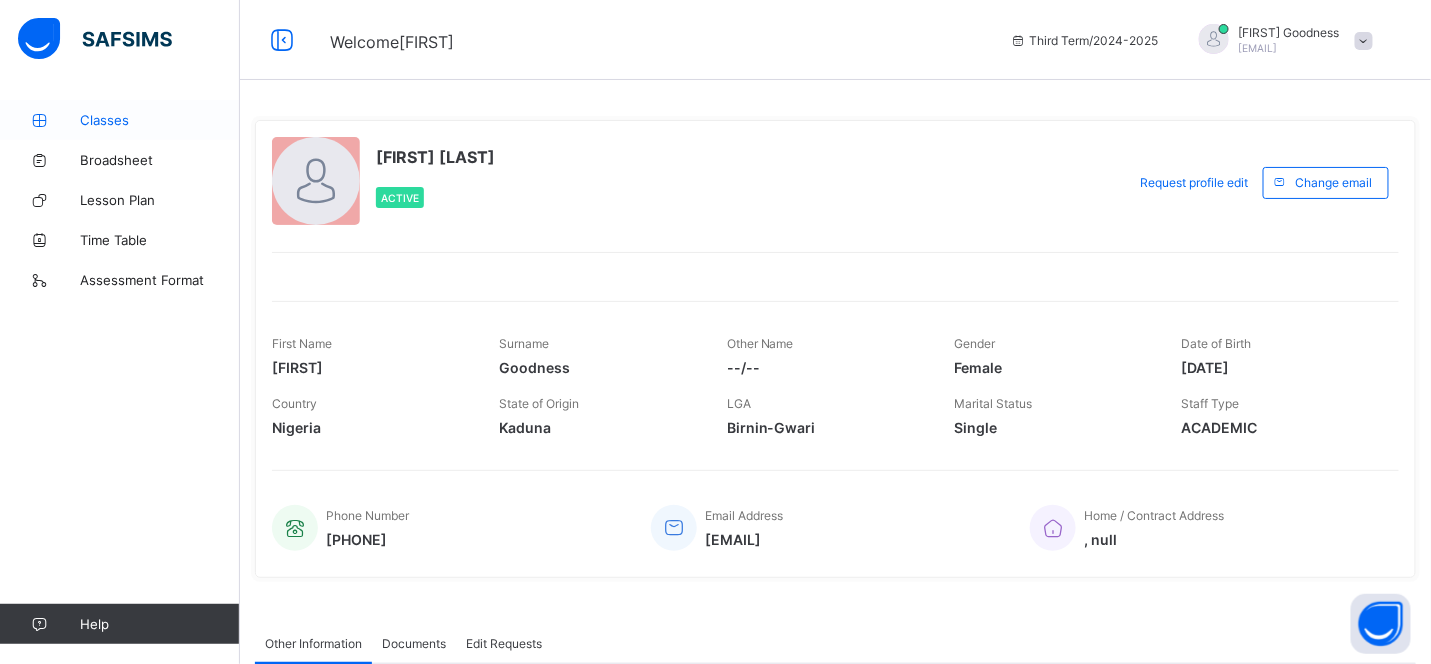click on "Classes" at bounding box center [120, 120] 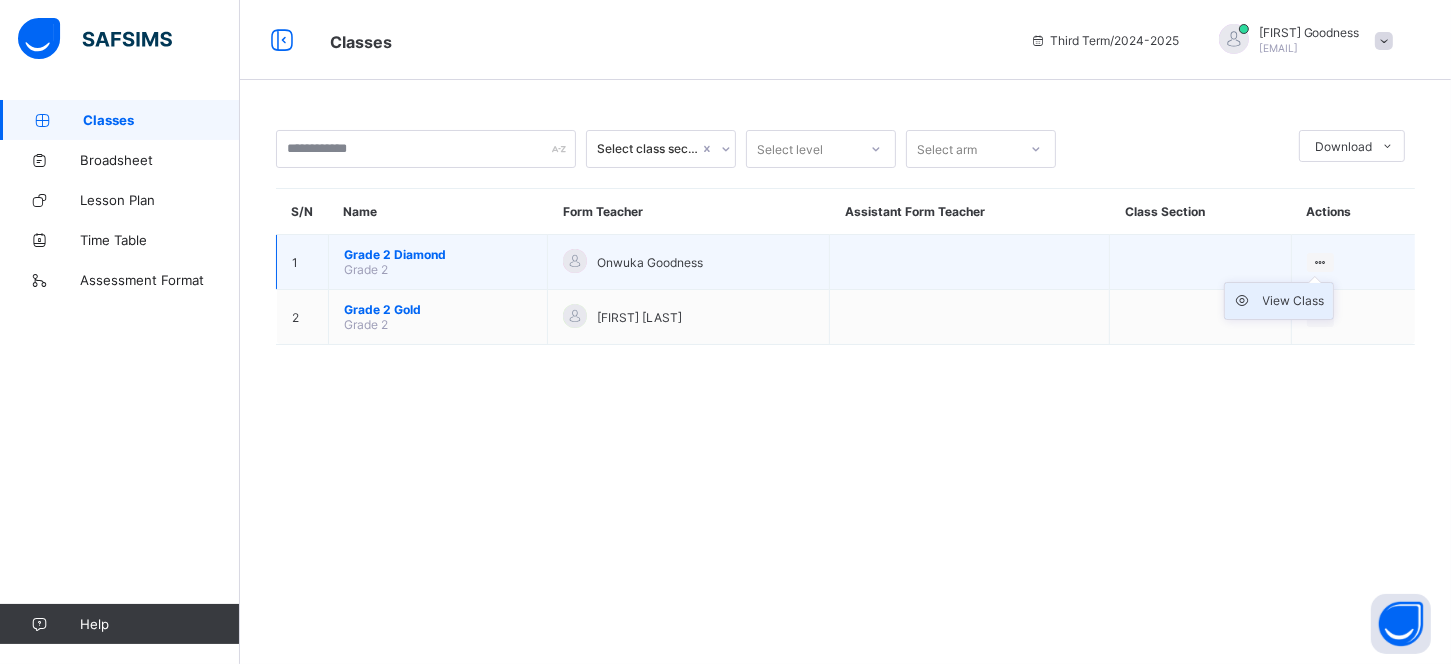 click on "View Class" at bounding box center (1294, 301) 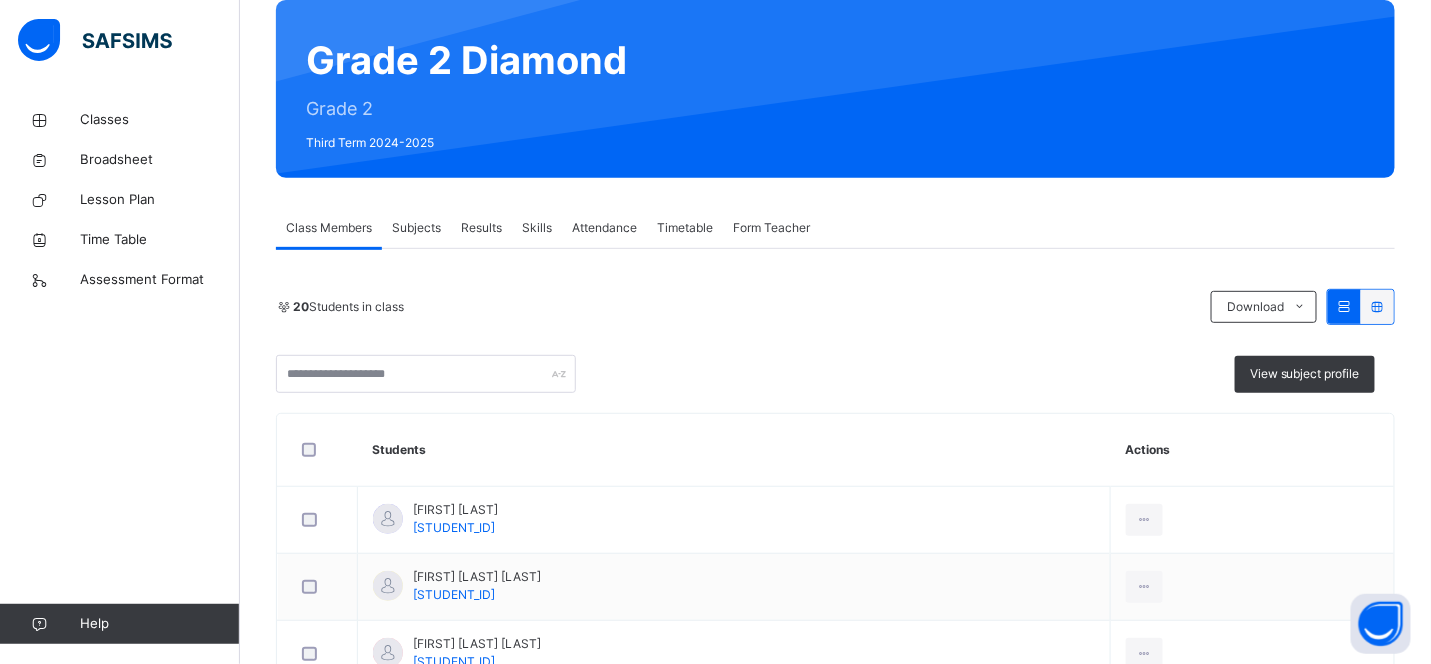 scroll, scrollTop: 162, scrollLeft: 0, axis: vertical 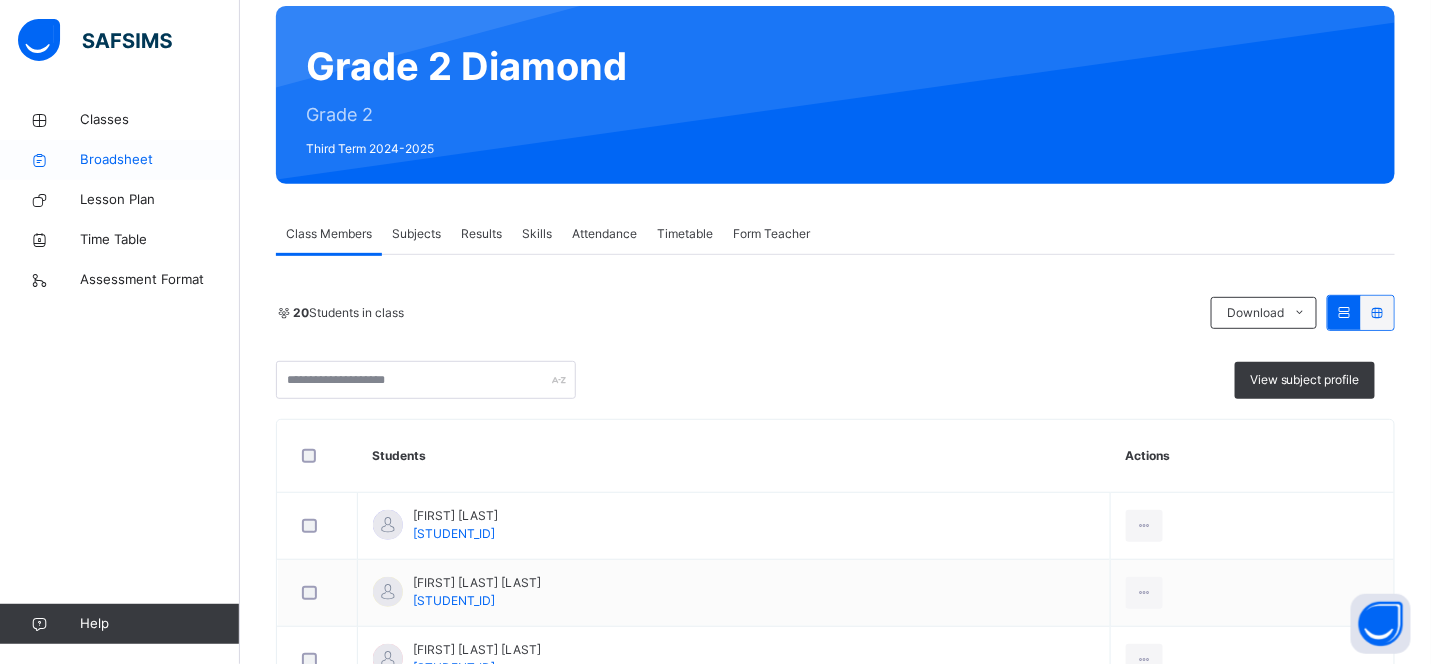 click on "Broadsheet" at bounding box center (160, 160) 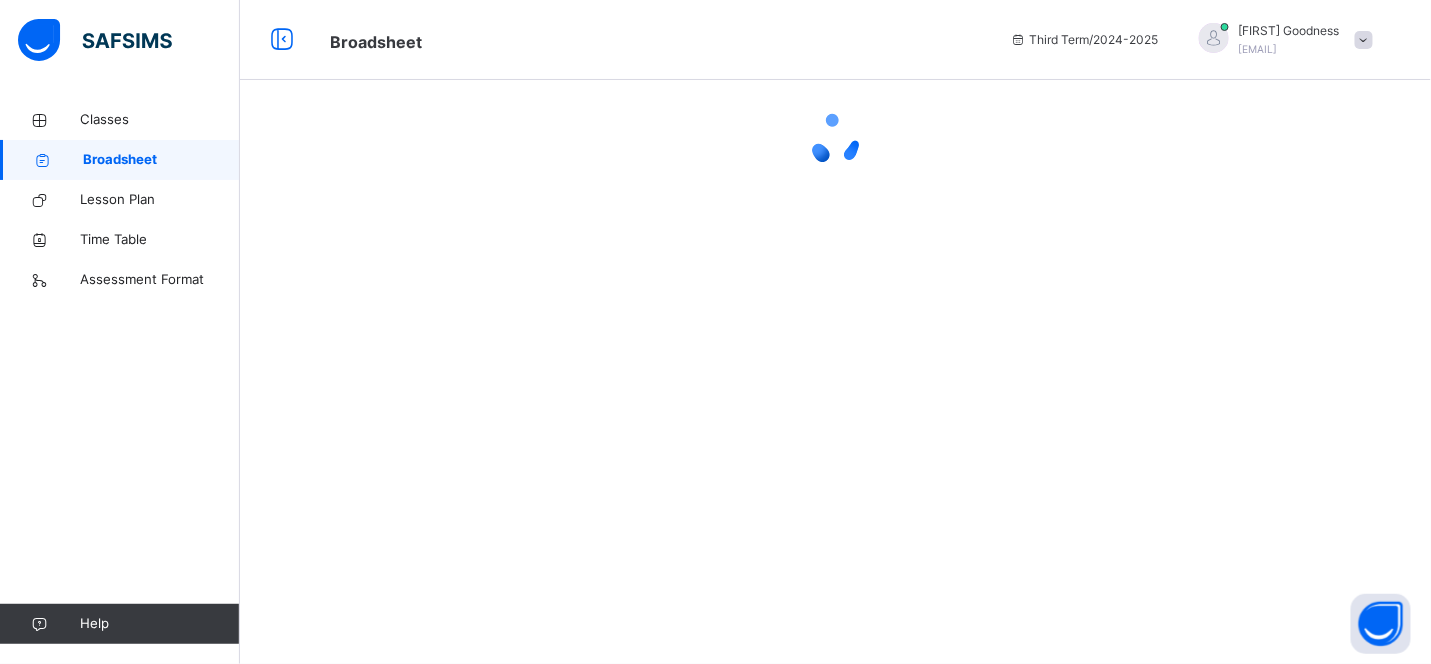 scroll, scrollTop: 0, scrollLeft: 0, axis: both 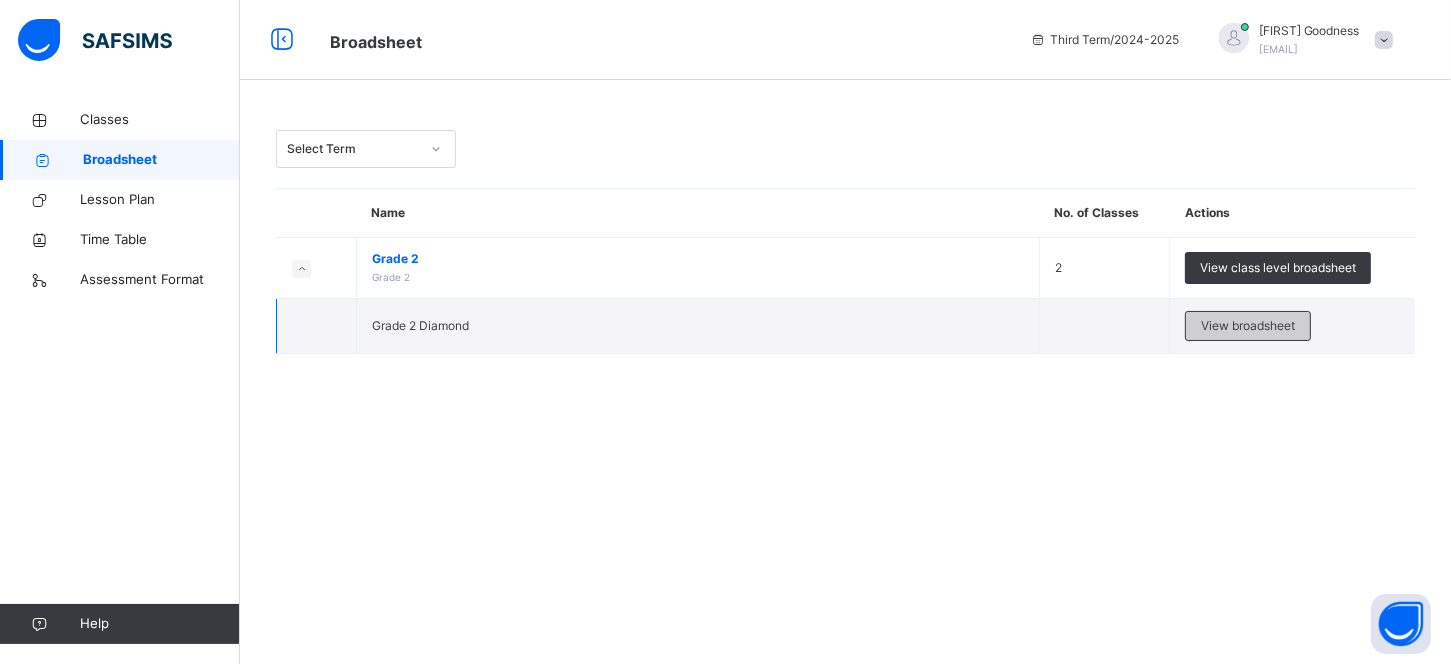 click on "View broadsheet" at bounding box center (1248, 326) 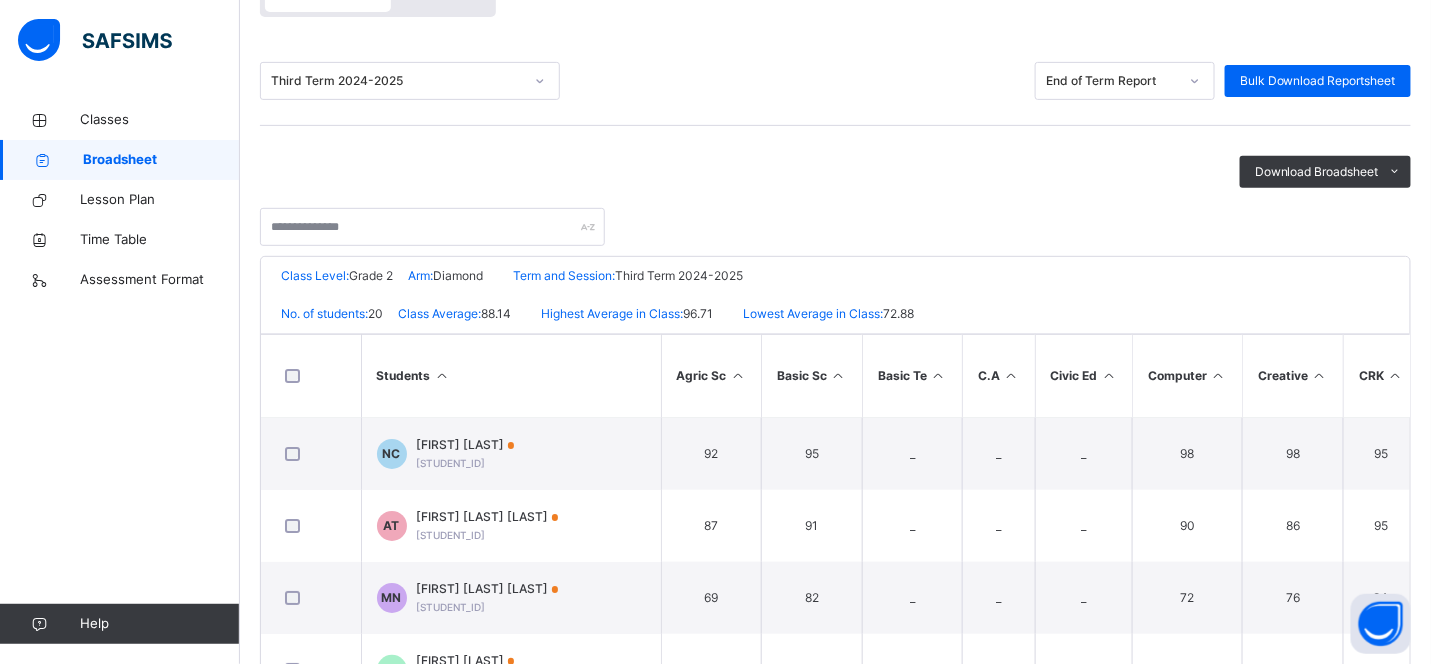 scroll, scrollTop: 234, scrollLeft: 0, axis: vertical 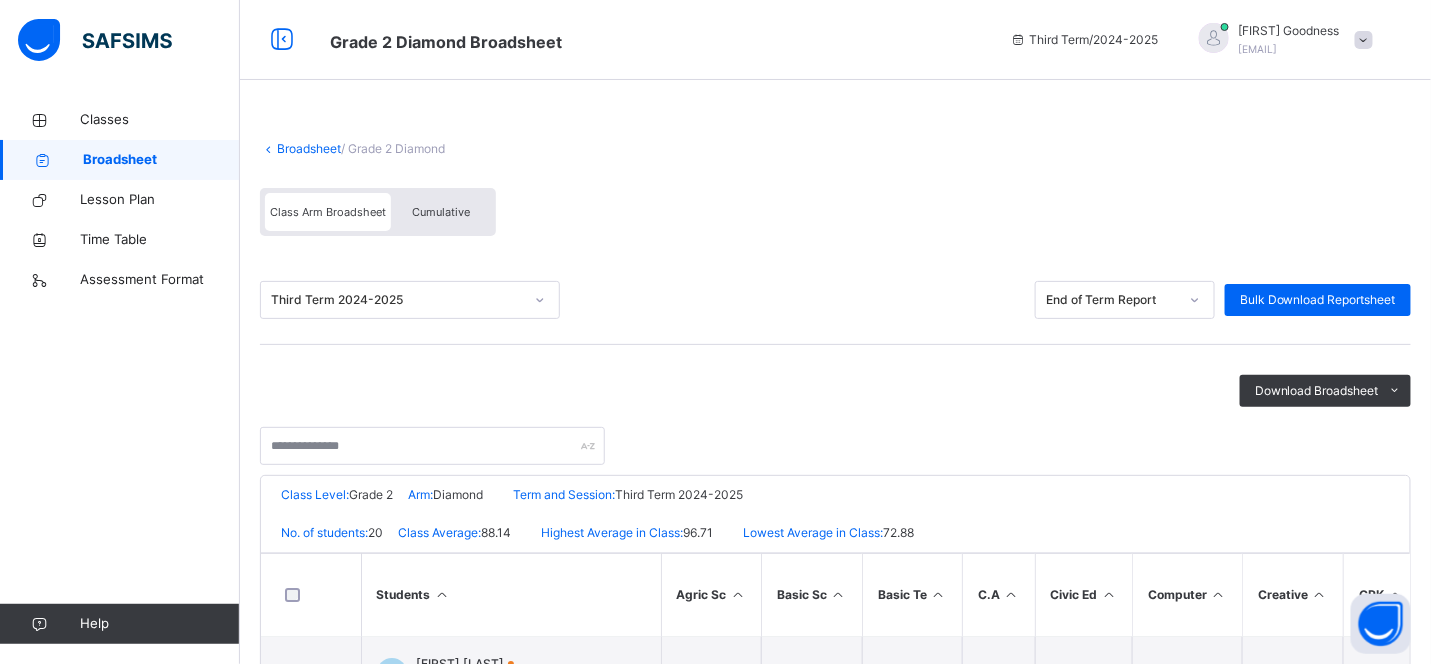 click at bounding box center (1364, 40) 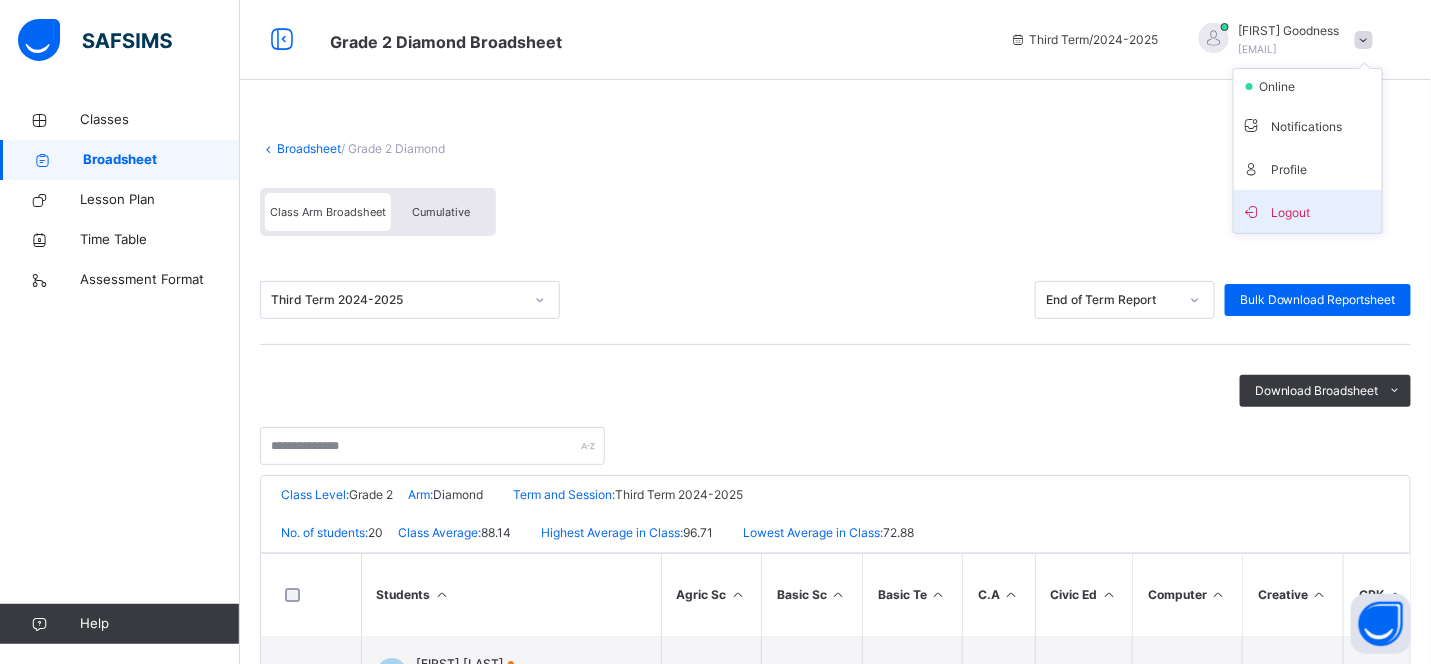 click on "Logout" at bounding box center (1308, 211) 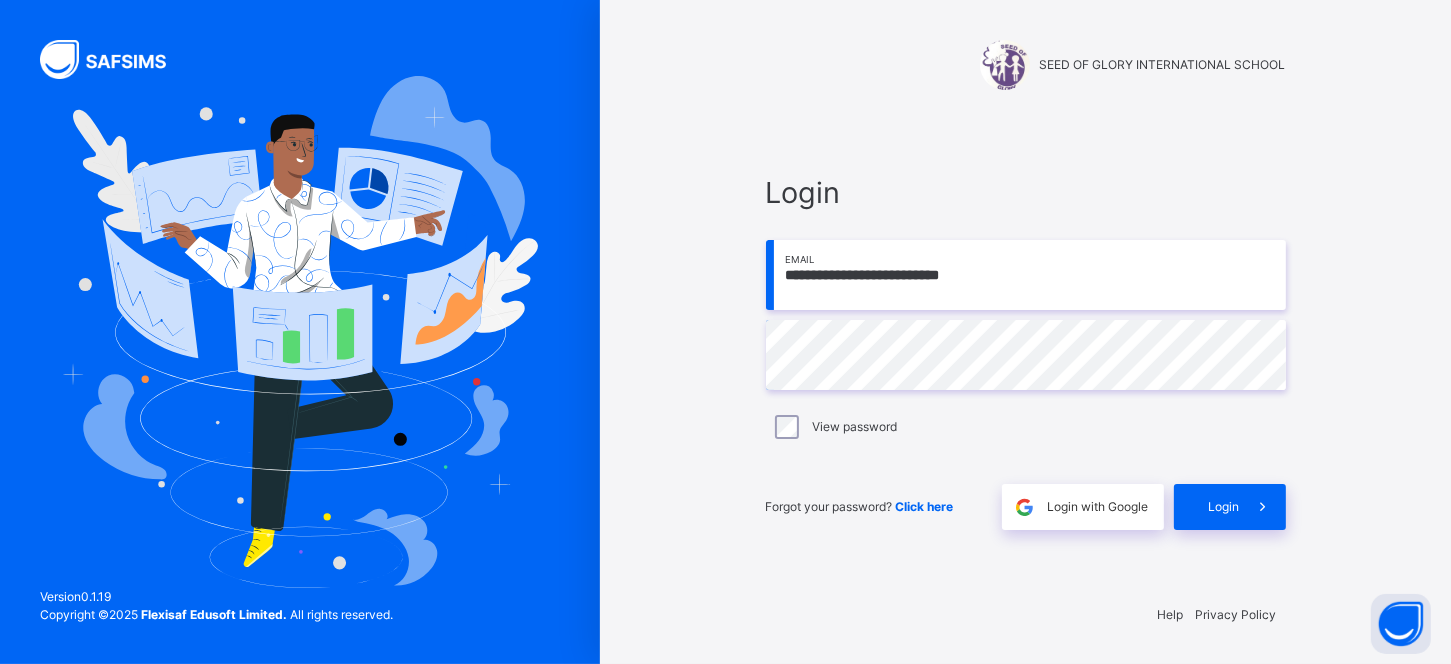 click on "**********" at bounding box center (1026, 275) 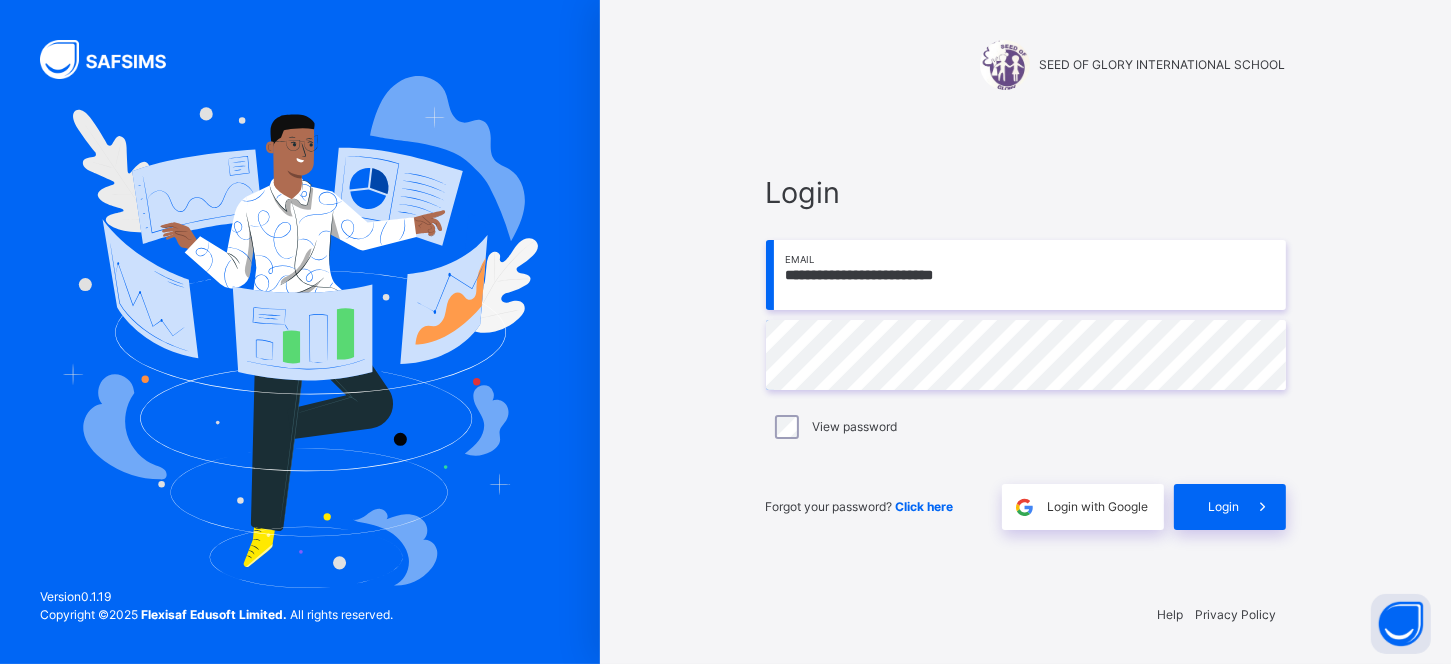 click on "**********" at bounding box center [1026, 275] 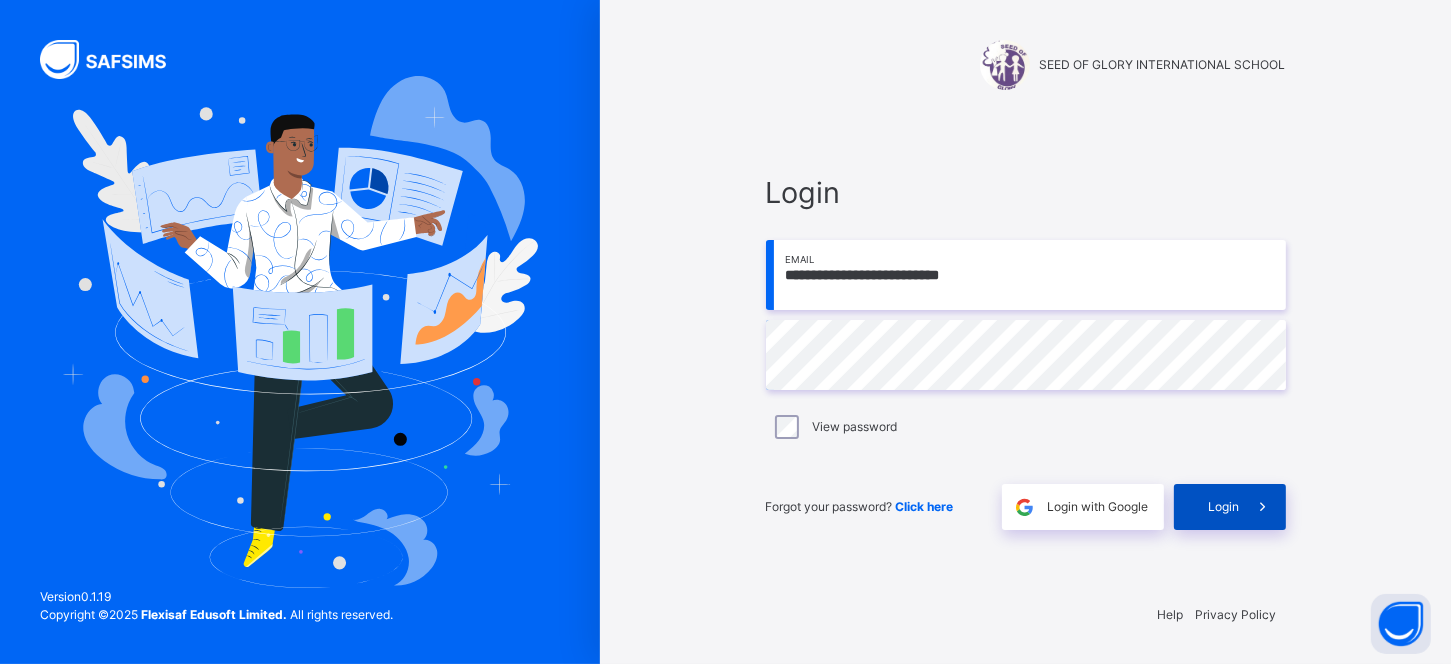 click at bounding box center (1263, 507) 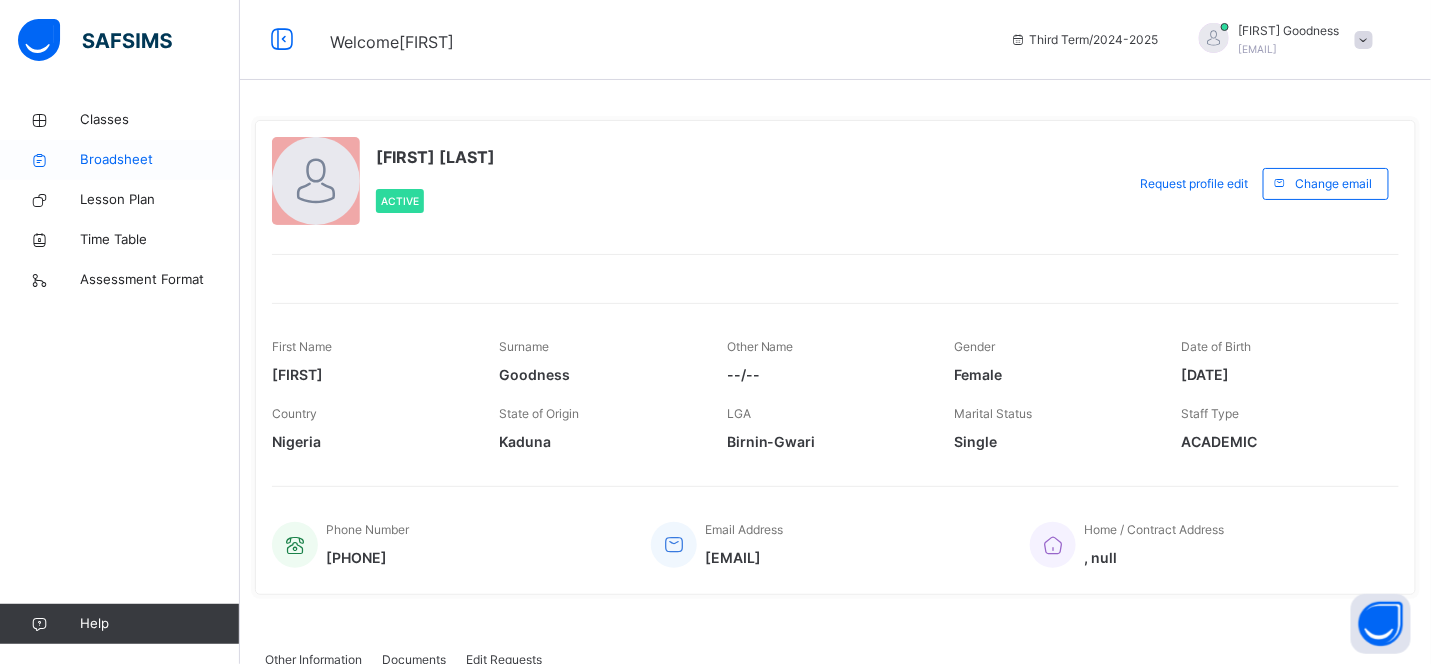 click on "Broadsheet" at bounding box center (120, 160) 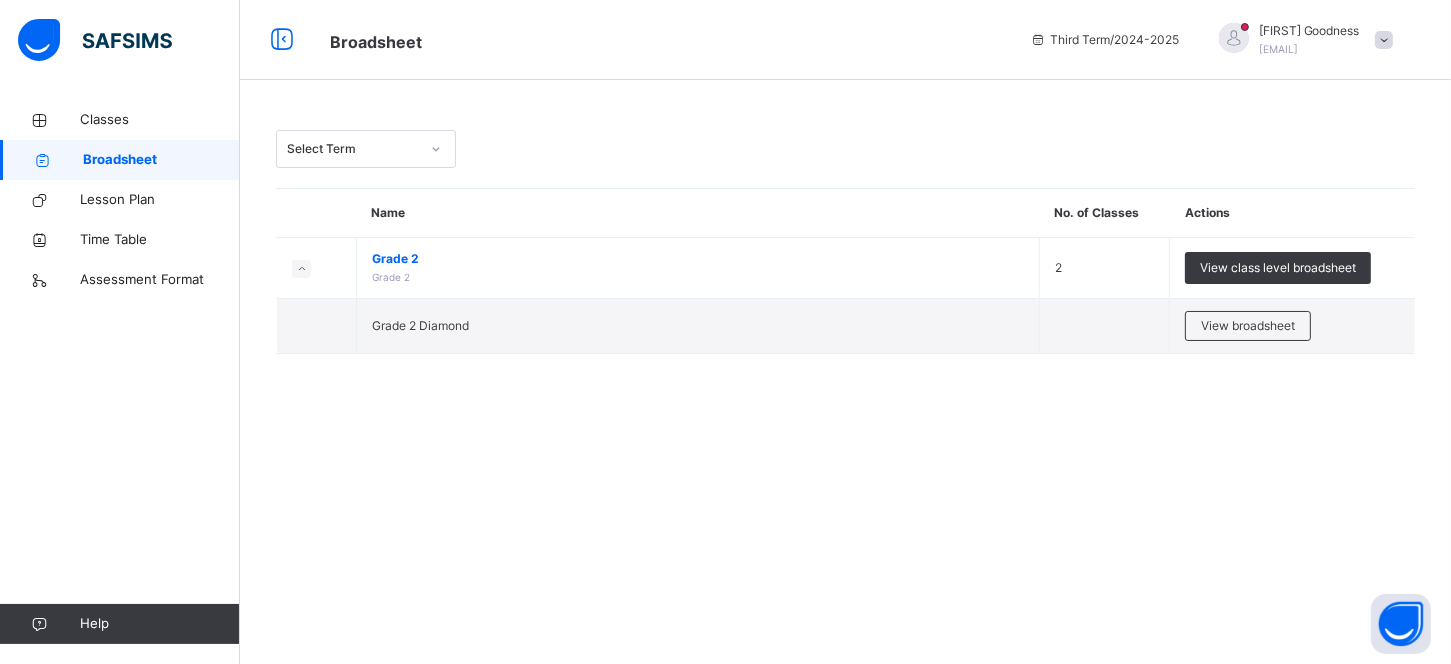 click on "Select Term" at bounding box center (845, 149) 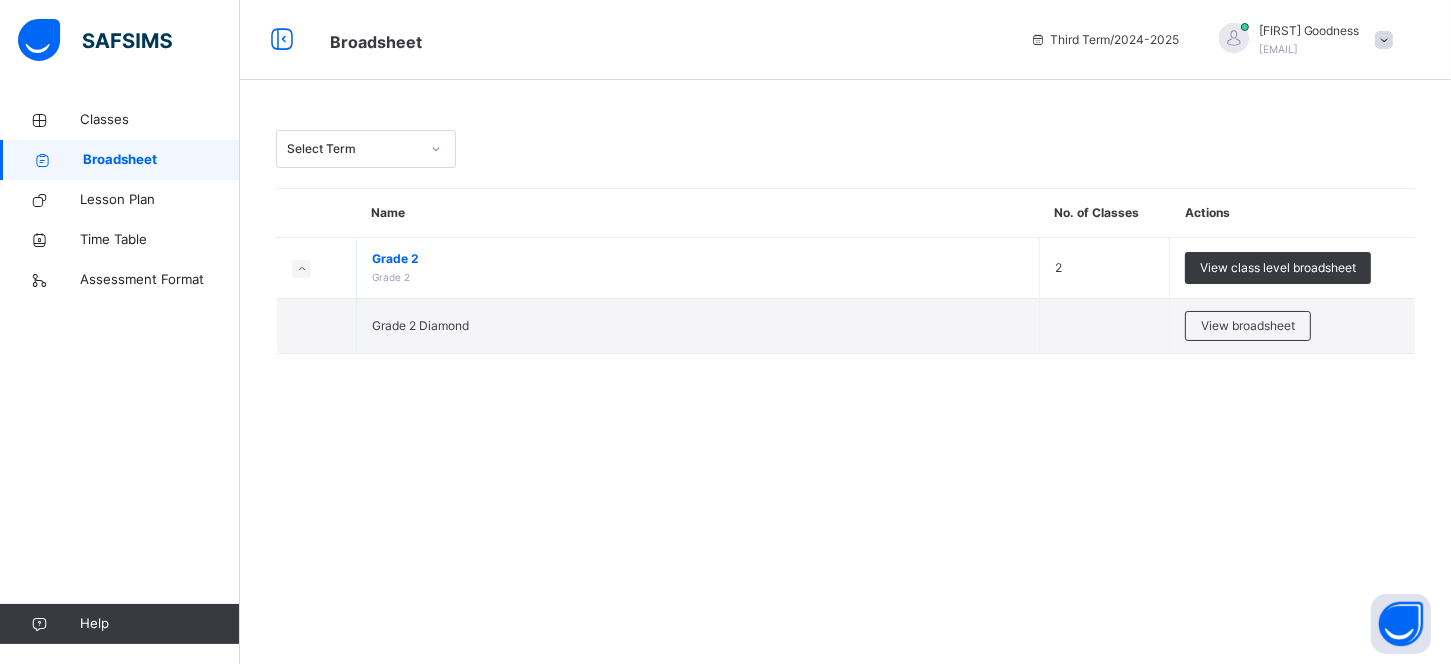 click on "Select Term Name No. of Classes Actions   Grade 2     Grade 2   2   View class level broadsheet   Grade 2 Diamond View broadsheet × Approve All Results In School This action would approve all the results for the Current Term in this school. Are you
sure you want to carry on? Cancel Yes, Approve all results × How satisfied are you with using SAFSIMS? 😞 🙁 😐 🙂 😄 Very Dissatisfied Very Satisfied Submit Close" at bounding box center [845, 332] 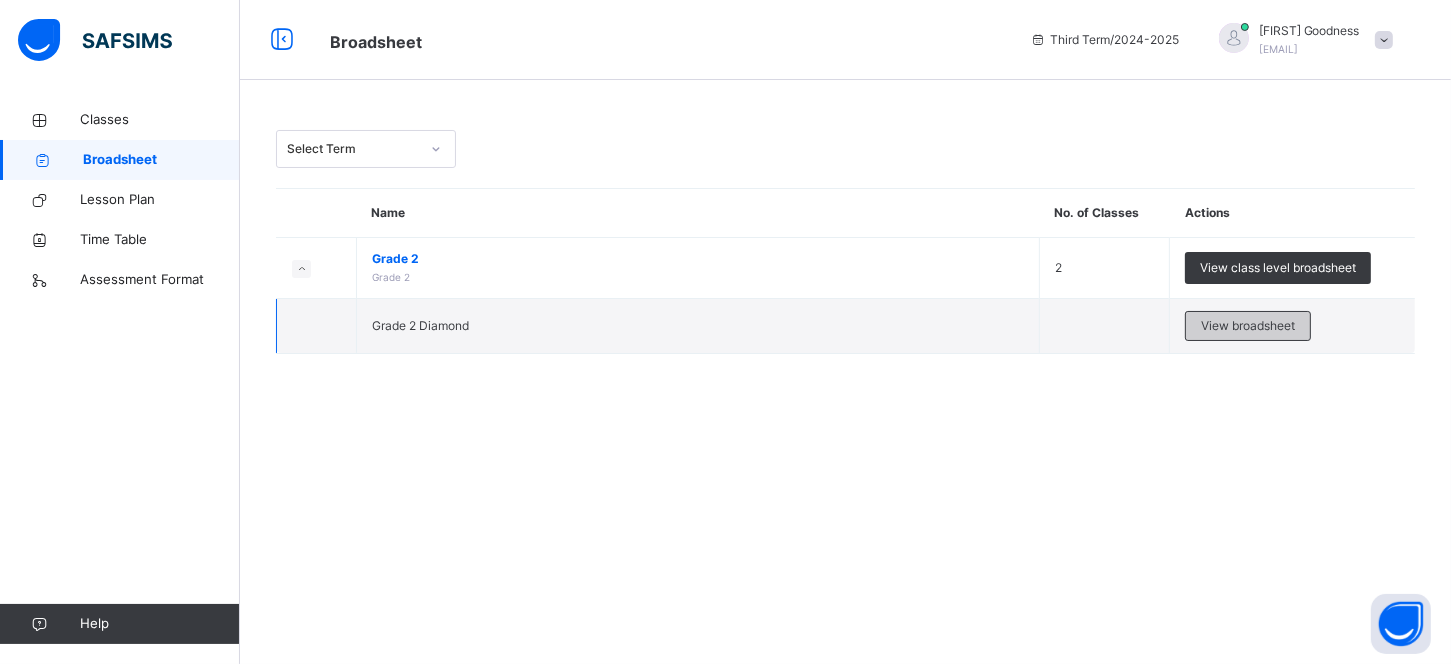 click on "View broadsheet" at bounding box center [1248, 326] 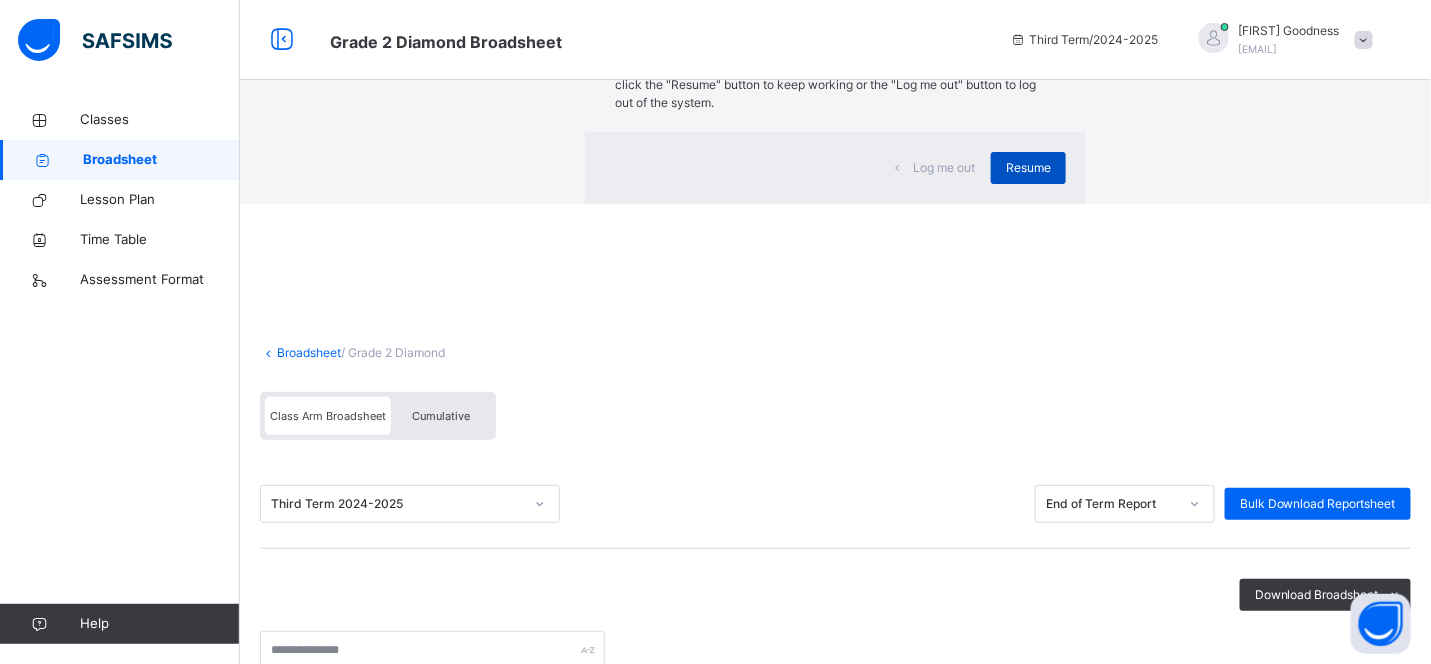 click on "Resume" at bounding box center (1028, 168) 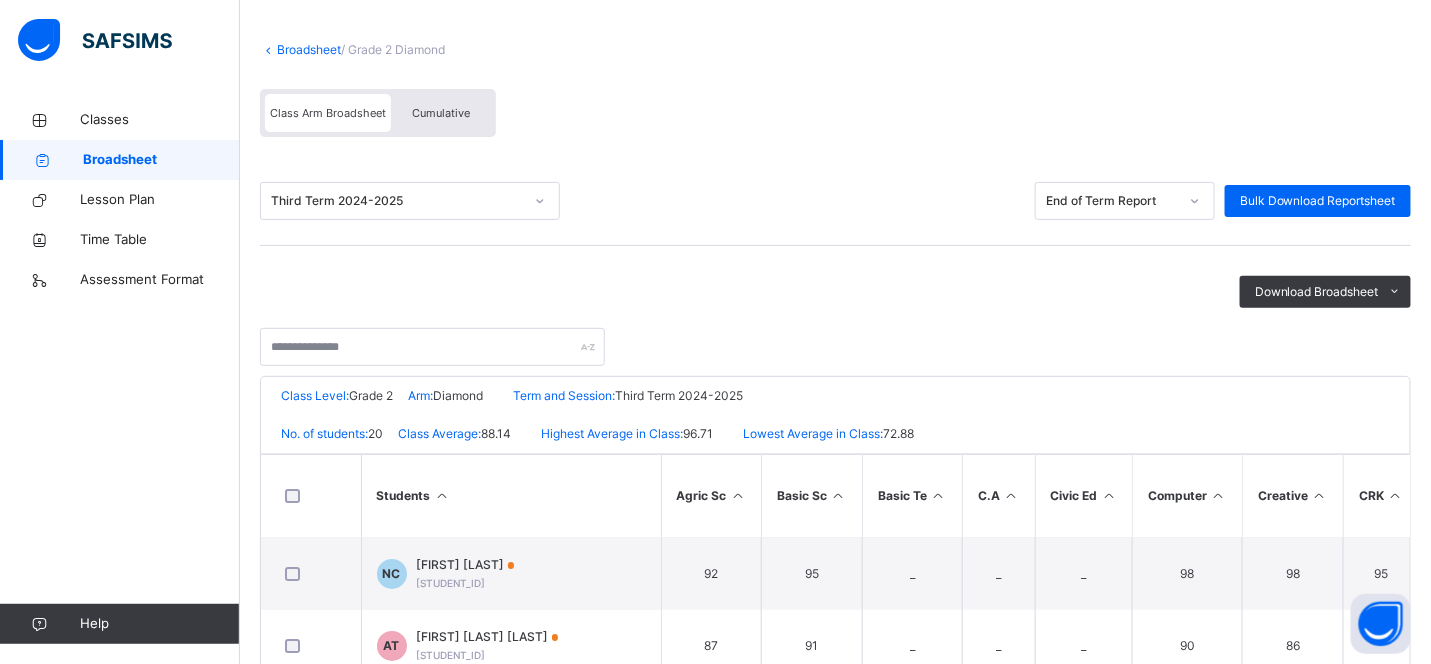 scroll, scrollTop: 0, scrollLeft: 0, axis: both 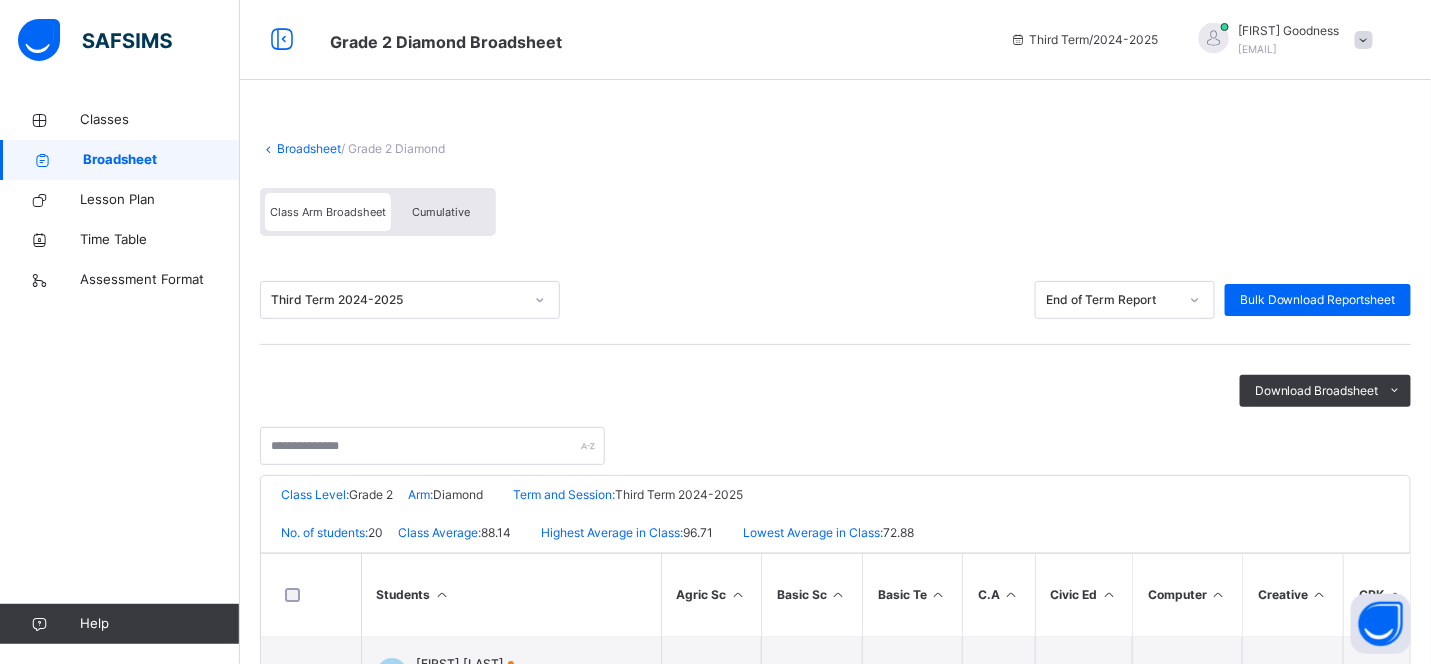 click on "Third Term 2024-2025 End of Term Report Bulk Download Reportsheet" at bounding box center [835, 300] 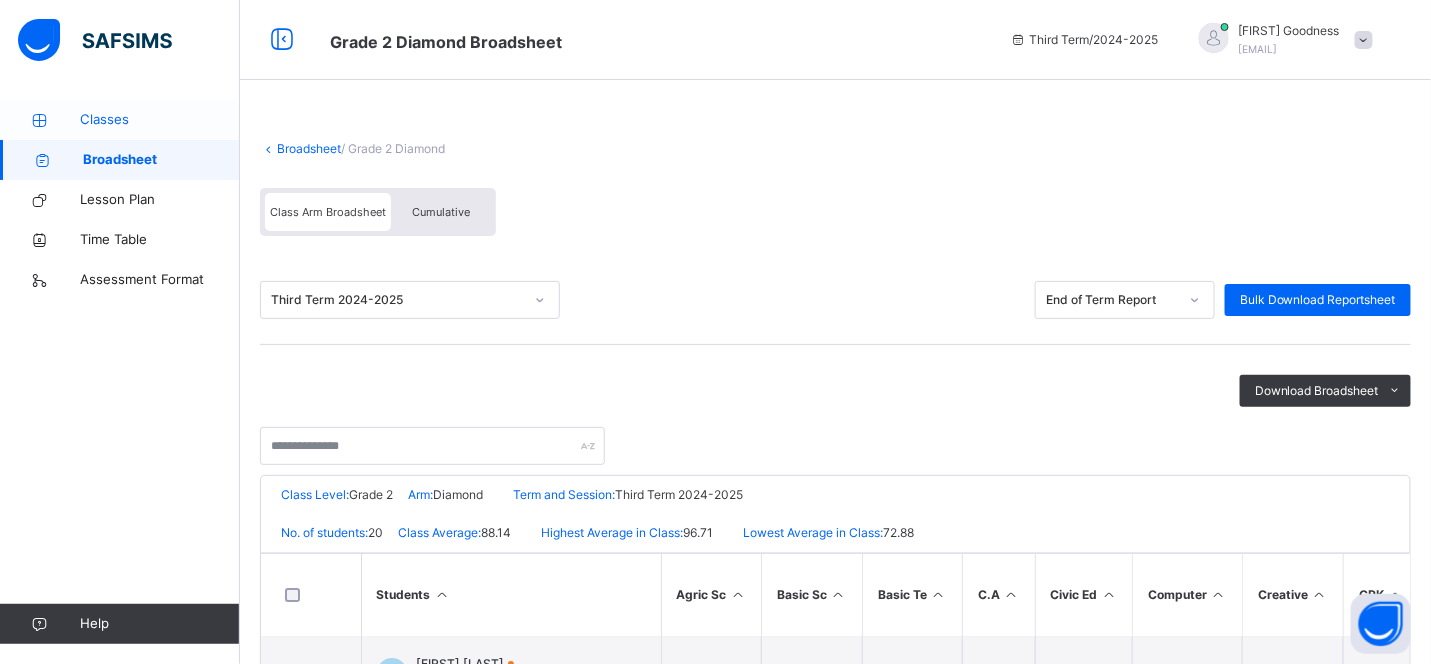 click on "Classes" at bounding box center [160, 120] 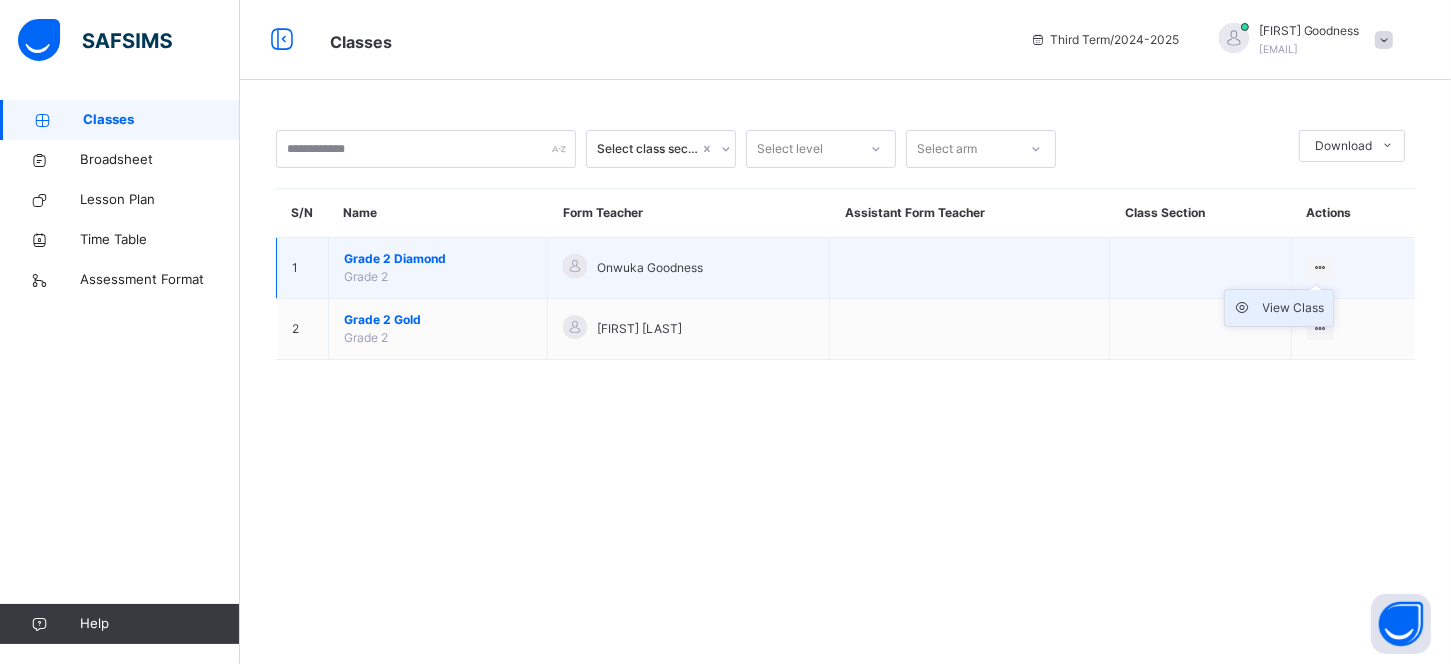 click on "View Class" at bounding box center (1294, 308) 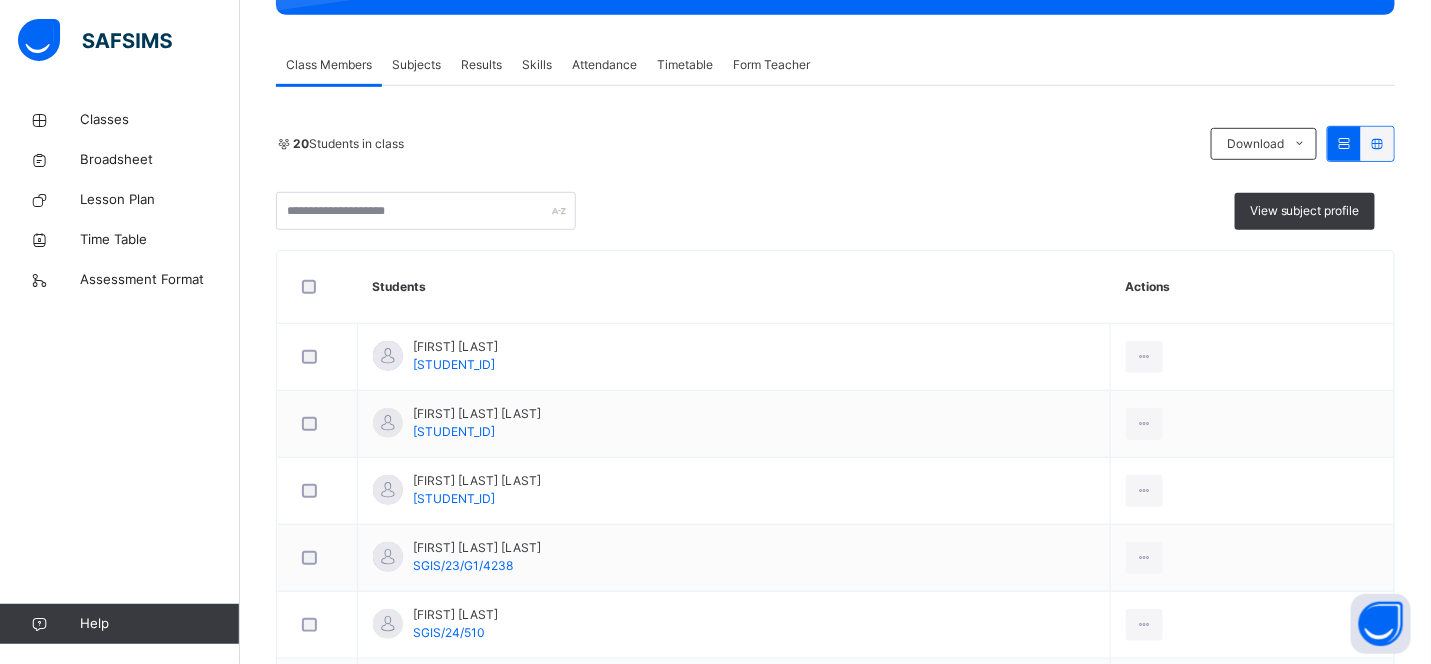 scroll, scrollTop: 288, scrollLeft: 0, axis: vertical 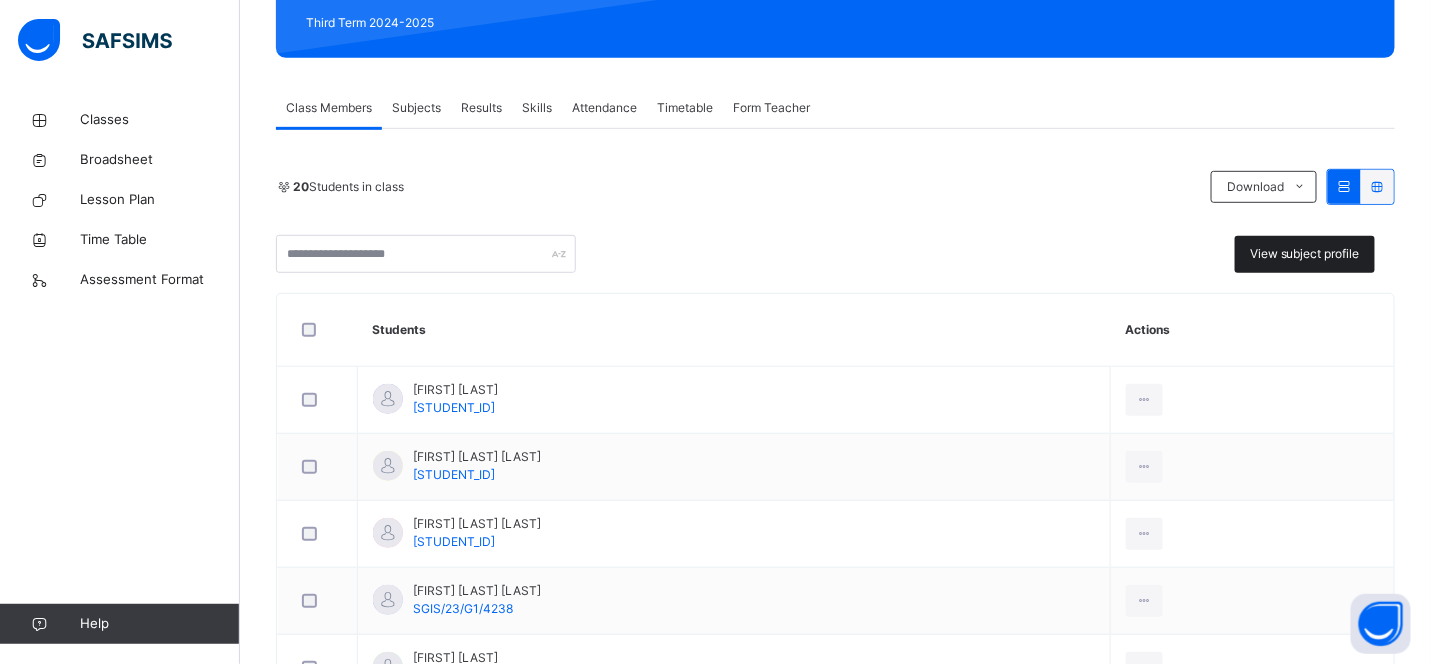click on "View subject profile" at bounding box center [1305, 254] 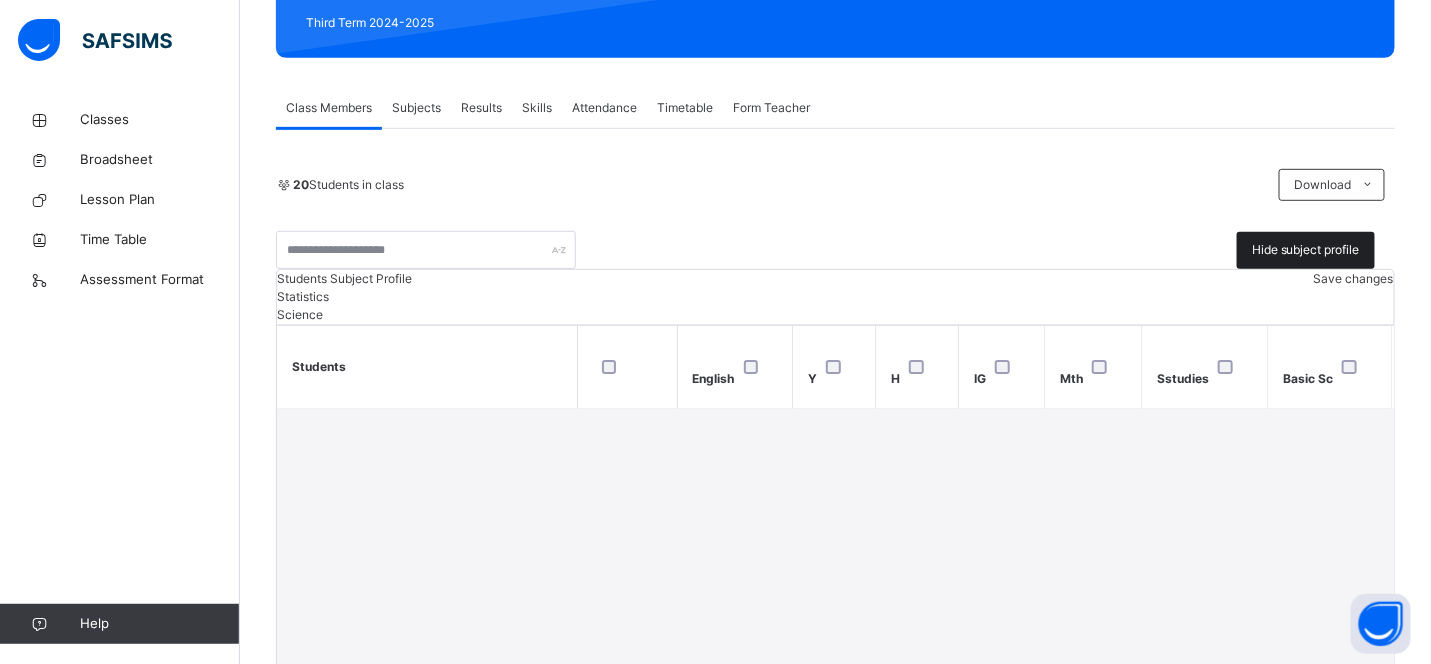 click on "Hide subject profile" at bounding box center (1306, 250) 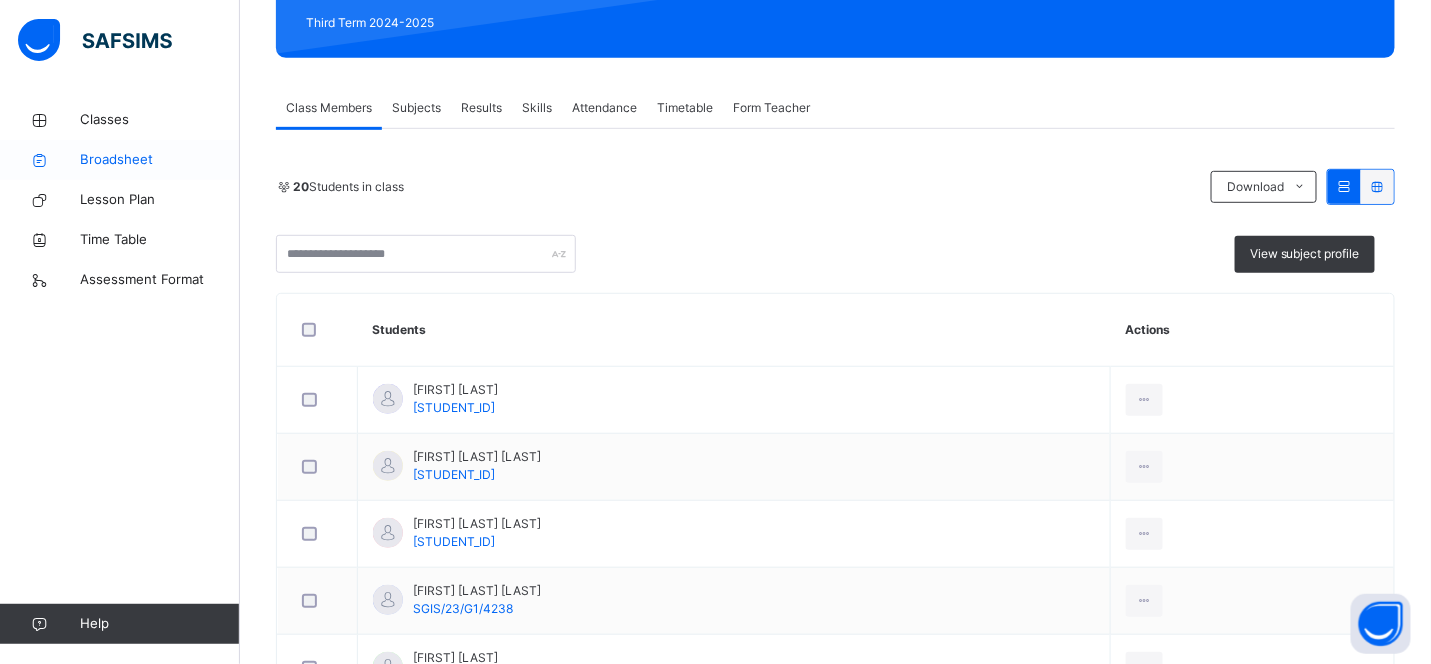 click on "Broadsheet" at bounding box center [160, 160] 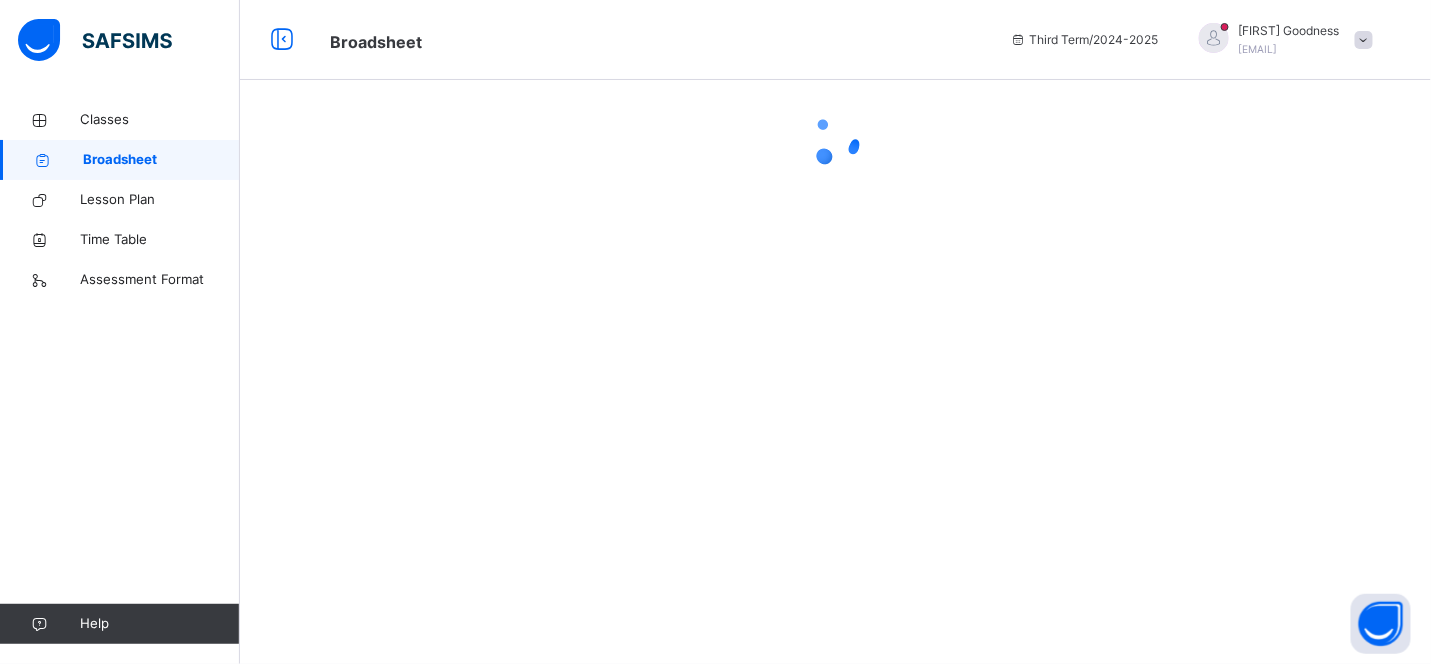 scroll, scrollTop: 0, scrollLeft: 0, axis: both 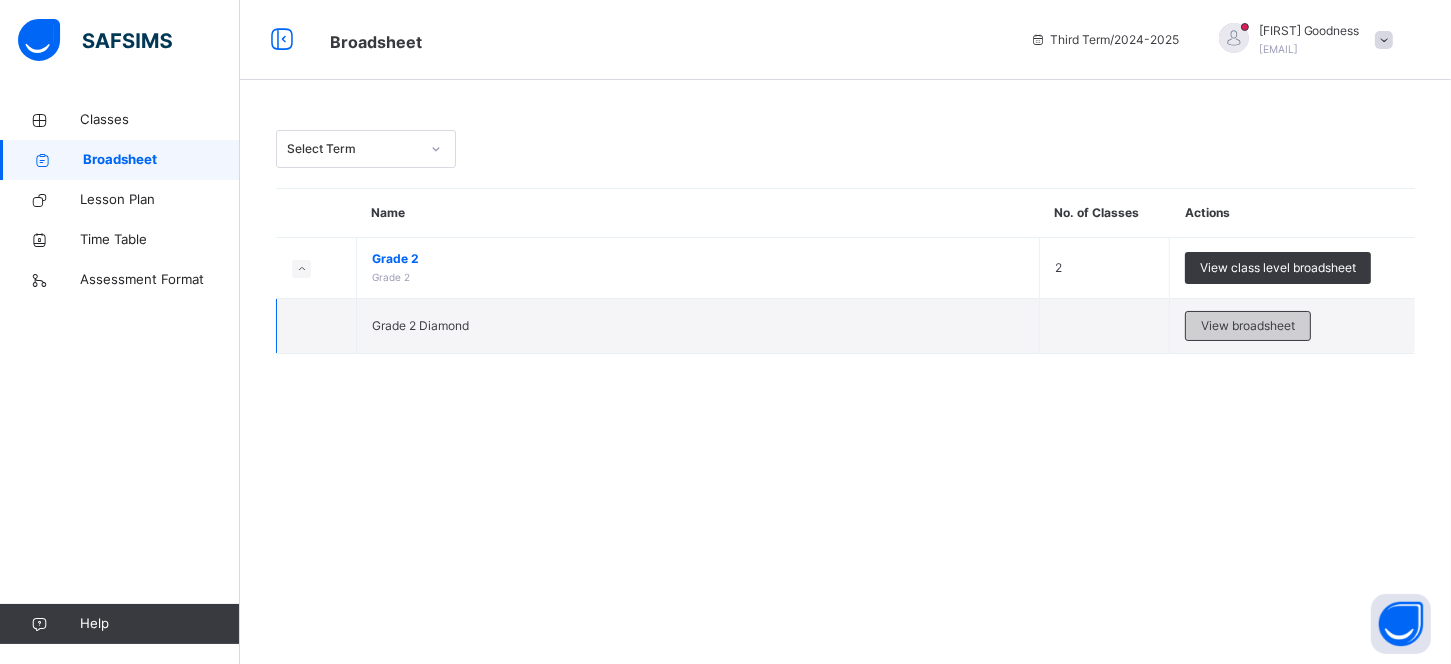 click on "View broadsheet" at bounding box center [1248, 326] 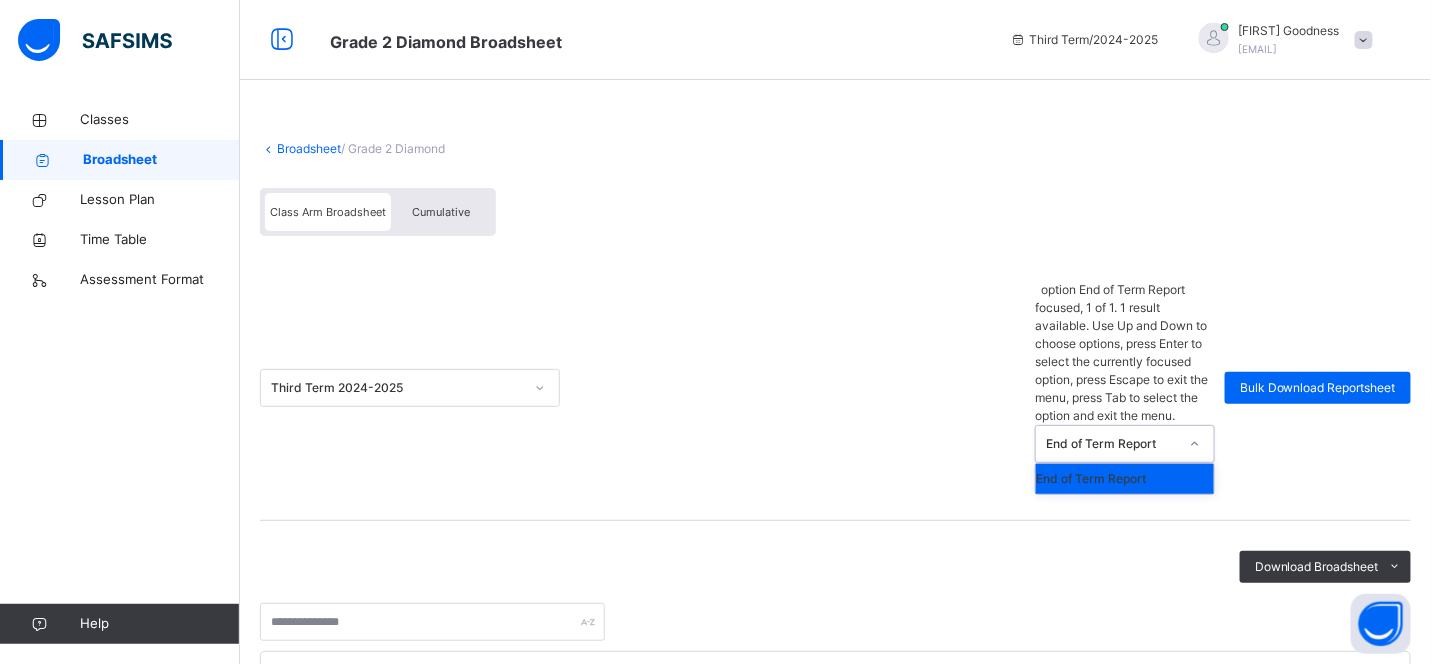 click on "End of Term Report" at bounding box center (1112, 444) 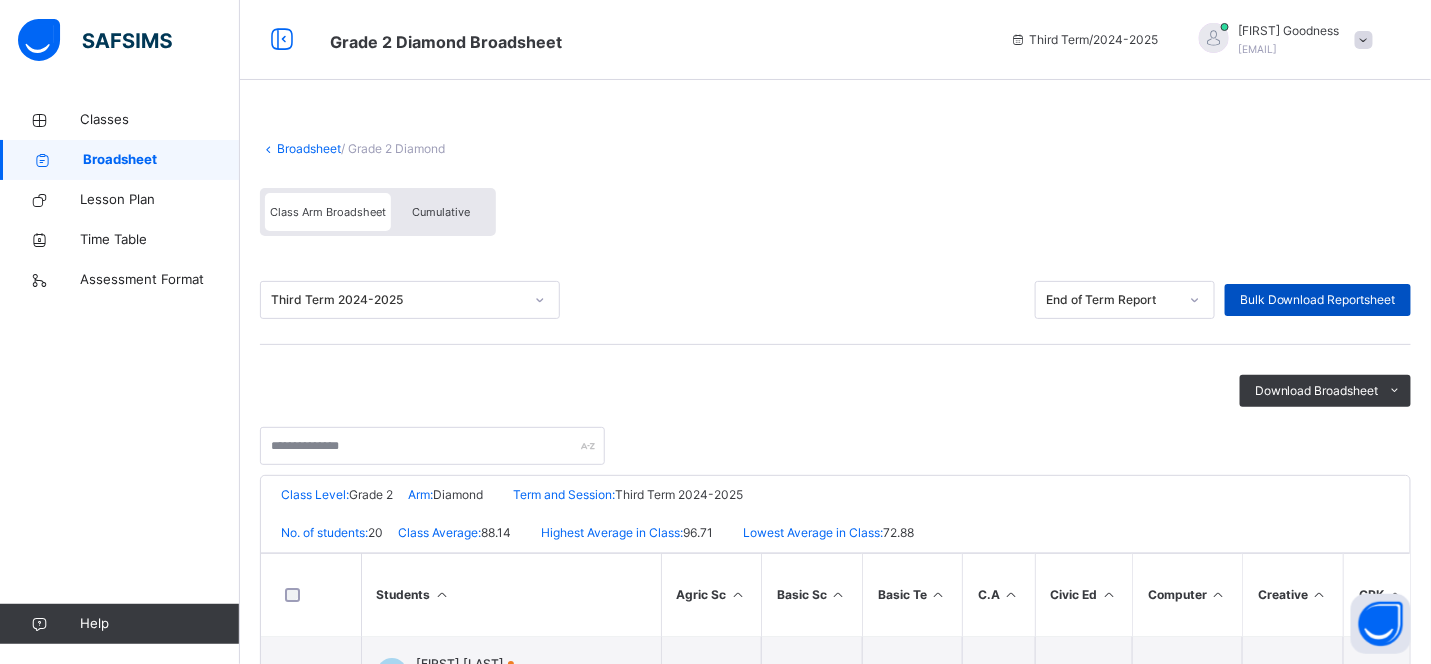 click on "Bulk Download Reportsheet" at bounding box center (1318, 300) 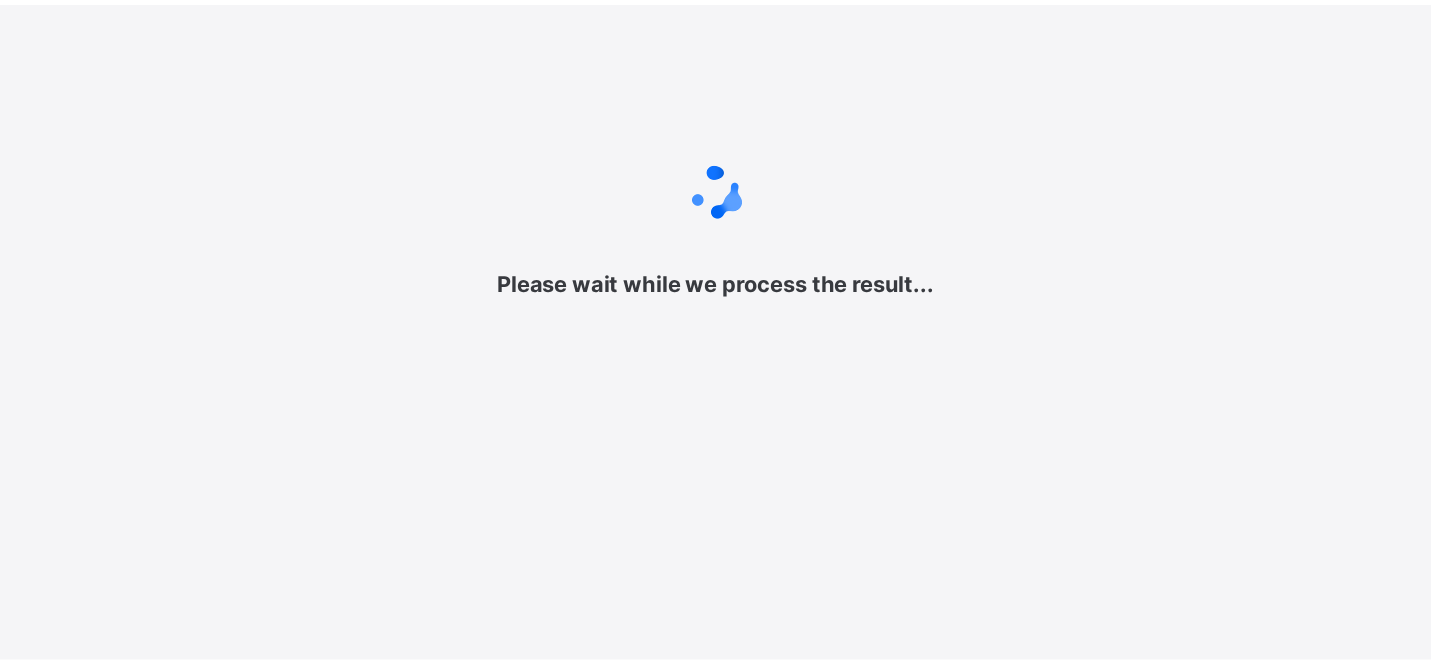 scroll, scrollTop: 0, scrollLeft: 0, axis: both 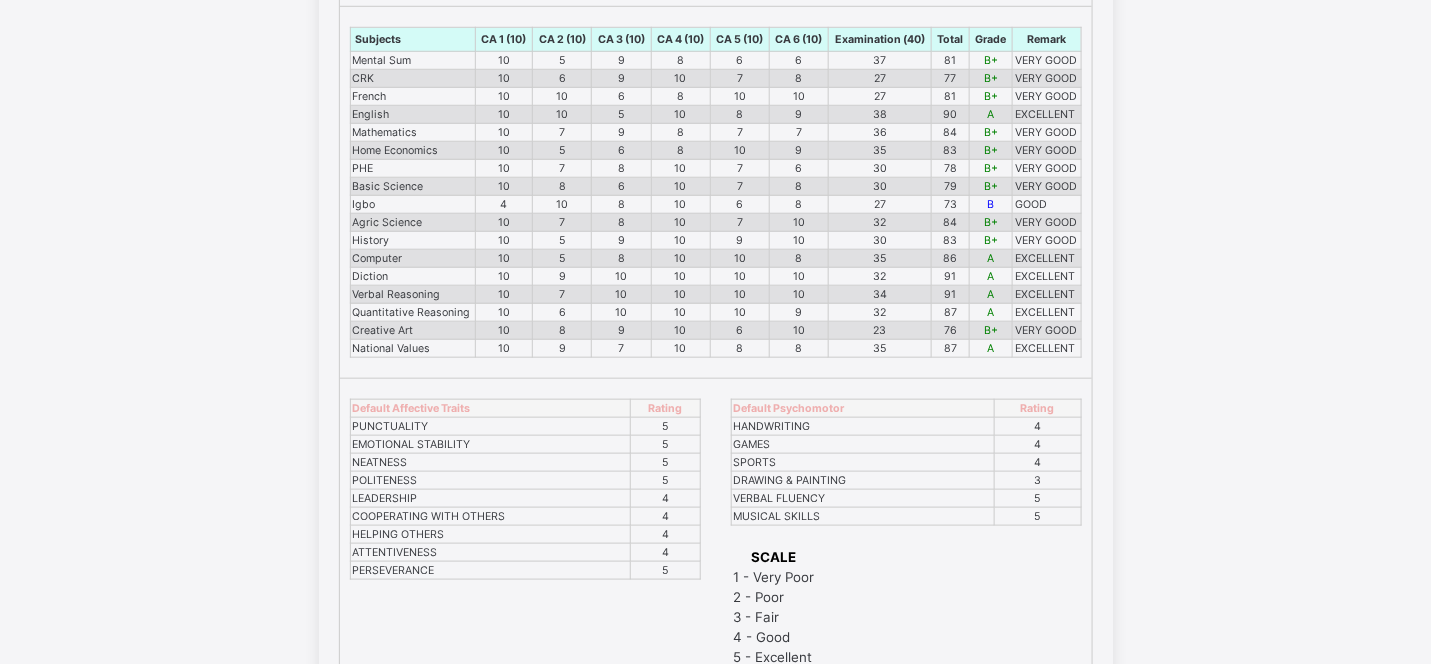 click on "SEED OF GLORY INTERNATIONAL SCHOOL Raising a glorious future. Session: [YEAR]-[YEAR] Term: Third Term Days Present: [NUMBER] Days Absent [NUMBER] Resumption: [YEAR]-[MONTH]-[DAY] Final Grade: B+ Total Score: [NUMBER] Average: [NUMBER] Class: Grade 2 Diamond [LAST] [FIRST] ID: SGIS/[NUMBER]/G1/[NUMBER] Subjects CA 1 ([NUMBER]) CA 2 ([NUMBER]) CA 3 ([NUMBER]) CA 4 ([NUMBER]) CA 5 ([NUMBER]) CA 6 ([NUMBER]) Examination ([NUMBER]) Total Grade Remark Mental Sum [NUMBER] [NUMBER] [NUMBER] [NUMBER] [NUMBER] [NUMBER] [NUMBER] [NUMBER] B+ VERY GOOD CRK [NUMBER] [NUMBER] [NUMBER] [NUMBER] [NUMBER] [NUMBER] [NUMBER] [NUMBER] B+ VERY GOOD French [NUMBER] [NUMBER] [NUMBER] [NUMBER] [NUMBER] [NUMBER] [NUMBER] [NUMBER] B+ VERY GOOD English [NUMBER] [NUMBER] [NUMBER] [NUMBER] [NUMBER] [NUMBER] [NUMBER] [NUMBER] A EXCELLENT Mathematics [NUMBER] [NUMBER] [NUMBER] [NUMBER] [NUMBER] [NUMBER] [NUMBER] [NUMBER] B+ VERY GOOD Home Economics [NUMBER] [NUMBER] [NUMBER] [NUMBER] [NUMBER] [NUMBER] [NUMBER] [NUMBER] B+ VERY GOOD PHE [NUMBER] [NUMBER] [NUMBER] [NUMBER] [NUMBER] [NUMBER] [NUMBER] [NUMBER] B+ VERY GOOD Basic Science [NUMBER] [NUMBER] [NUMBER] [NUMBER] [NUMBER] [NUMBER] [NUMBER] [NUMBER] B+ VERY GOOD Igbo [NUMBER] [NUMBER] [NUMBER] [NUMBER] [NUMBER] [NUMBER] [NUMBER] [NUMBER] B GOOD Agric Science [NUMBER] [NUMBER] [NUMBER] [NUMBER] [NUMBER] [NUMBER] [NUMBER] [NUMBER] B+ VERY GOOD History [NUMBER] [NUMBER] [NUMBER] [NUMBER] [NUMBER] [NUMBER] [NUMBER] [NUMBER] B+ VERY GOOD Computer [NUMBER] [NUMBER] [NUMBER] [NUMBER] [NUMBER] [NUMBER] [NUMBER] [NUMBER] A EXCELLENT Diction [NUMBER] [NUMBER] [NUMBER] [NUMBER] [NUMBER] [NUMBER] [NUMBER] [NUMBER] A EXCELLENT Verbal Reasoning [NUMBER] [NUMBER] [NUMBER] [NUMBER] [NUMBER] [NUMBER] [NUMBER] [NUMBER] A EXCELLENT Quantitative Reasoning [NUMBER] [NUMBER] [NUMBER]" at bounding box center [715, 337] 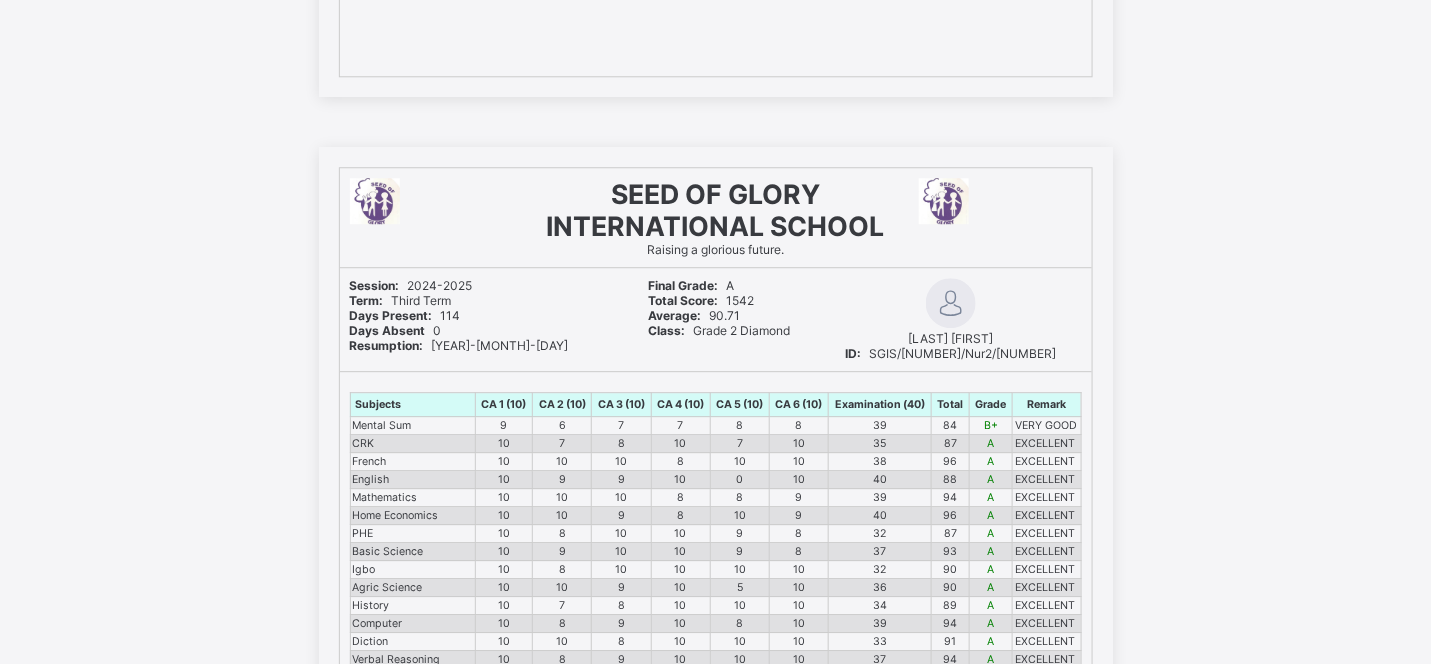 scroll, scrollTop: 19675, scrollLeft: 0, axis: vertical 